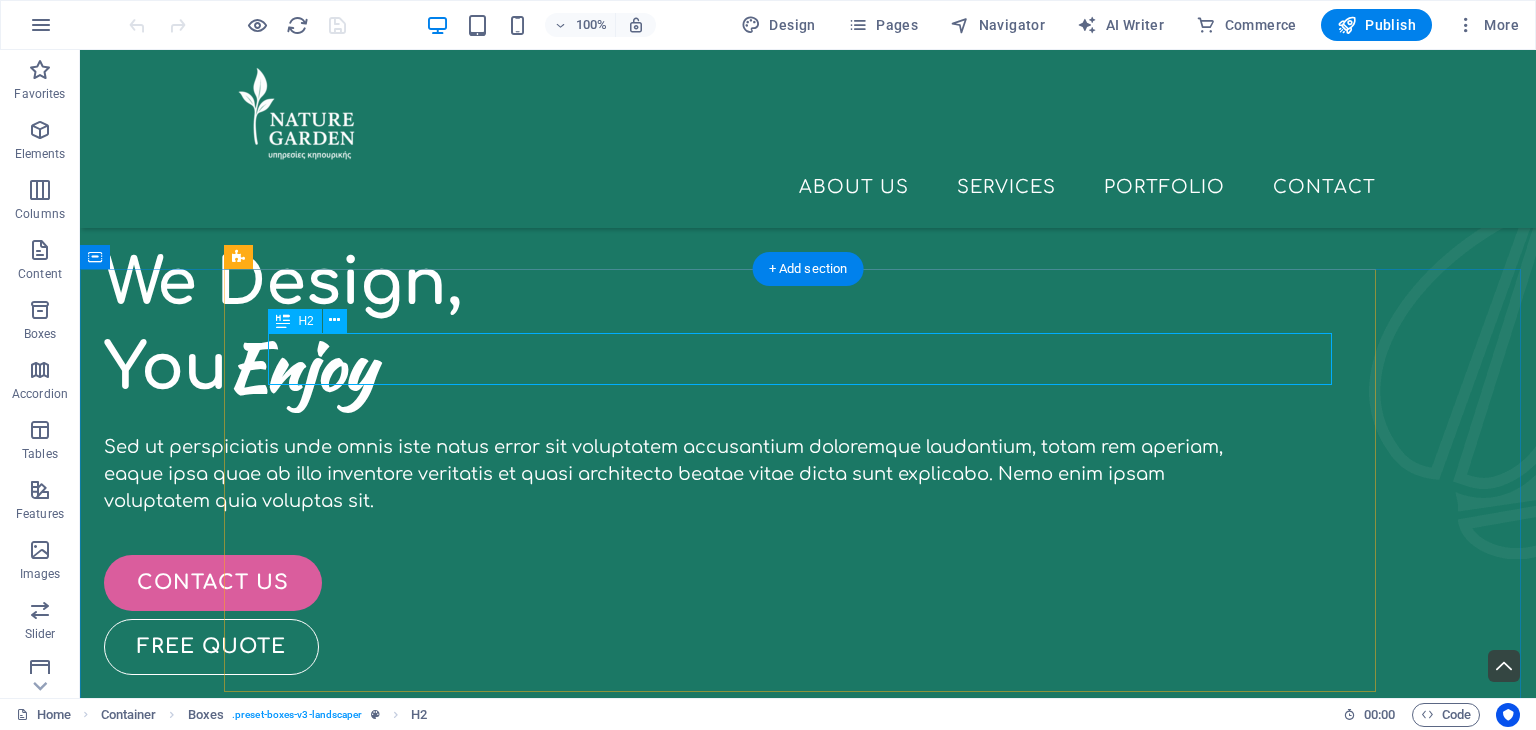 scroll, scrollTop: 580, scrollLeft: 0, axis: vertical 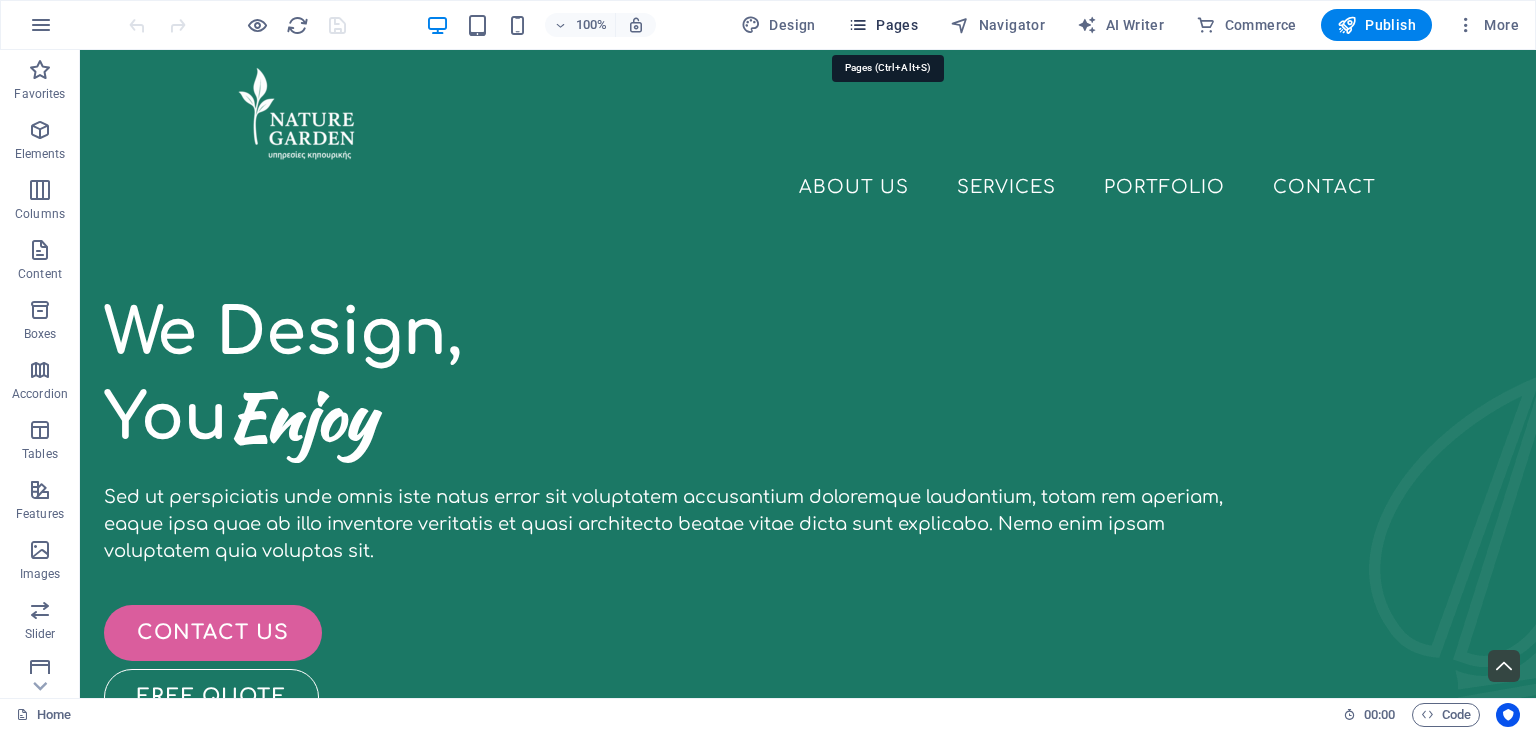 click on "Pages" at bounding box center (883, 25) 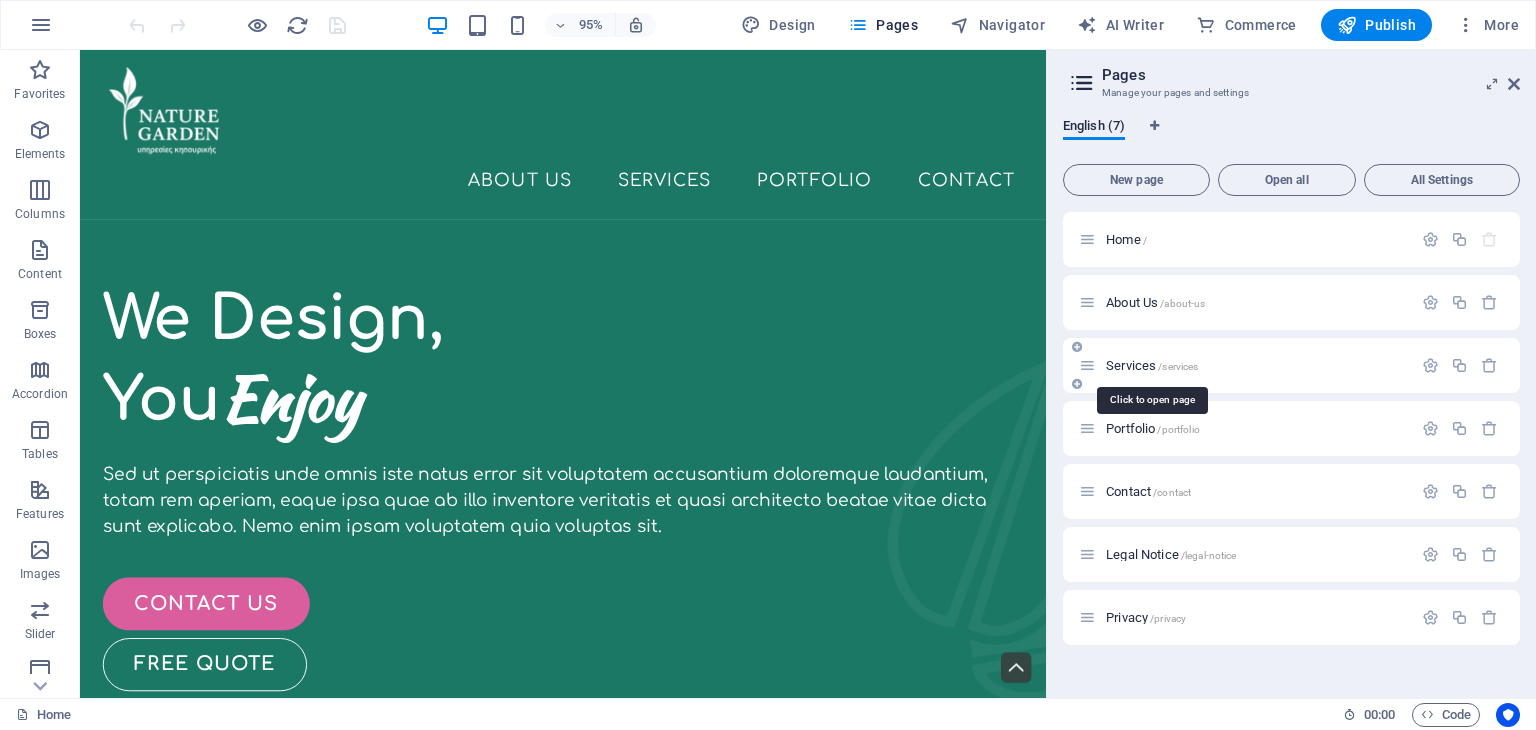click on "Services /services" at bounding box center [1152, 365] 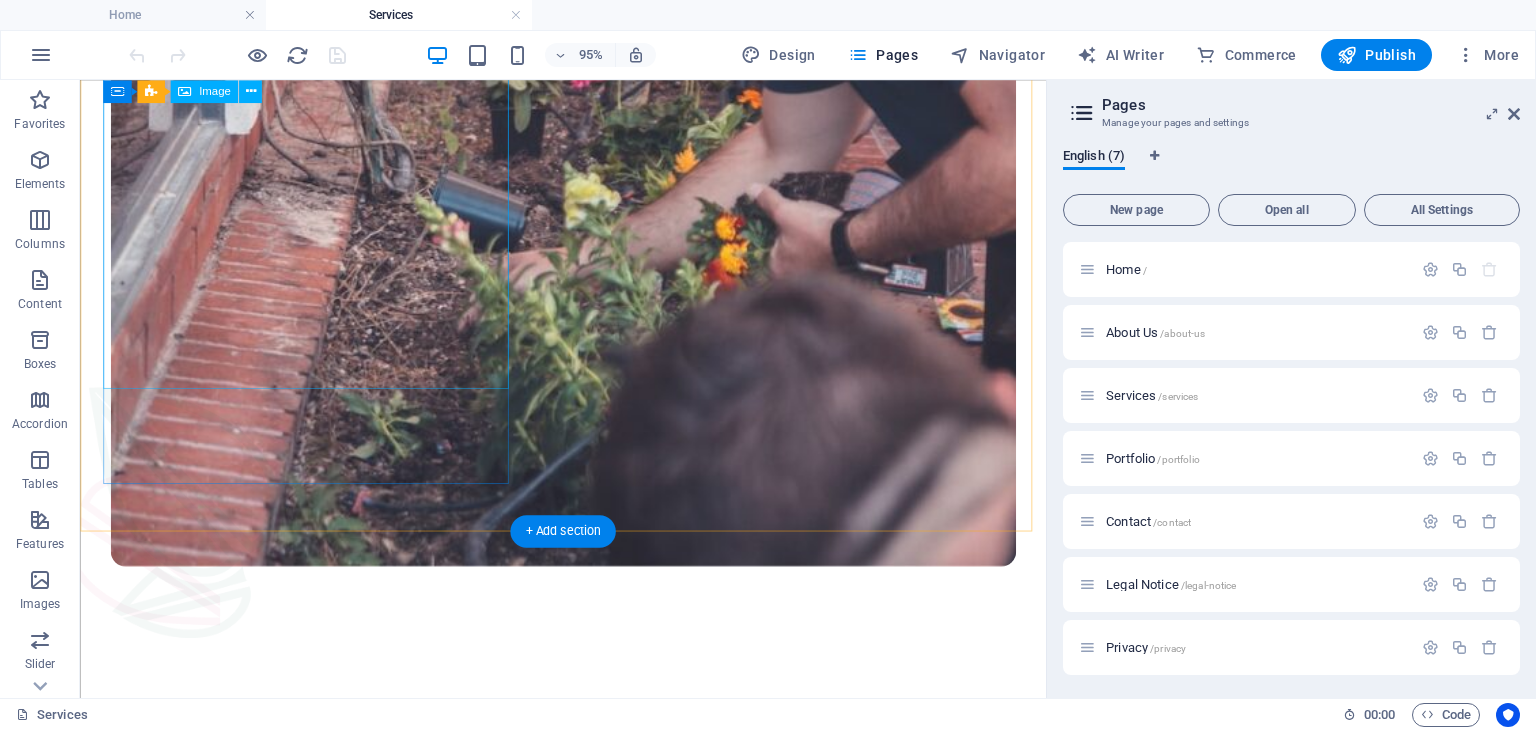 scroll, scrollTop: 893, scrollLeft: 0, axis: vertical 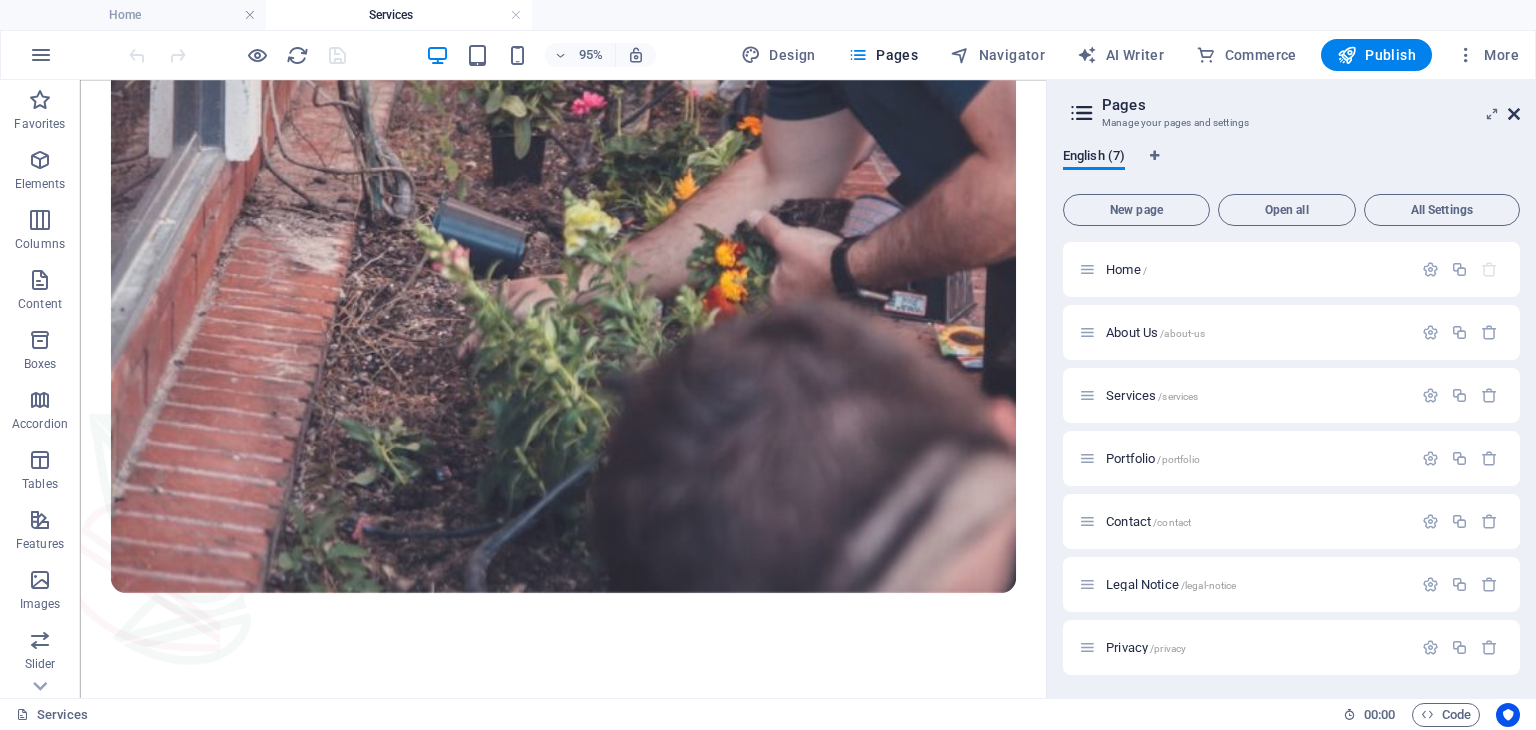click at bounding box center (1514, 114) 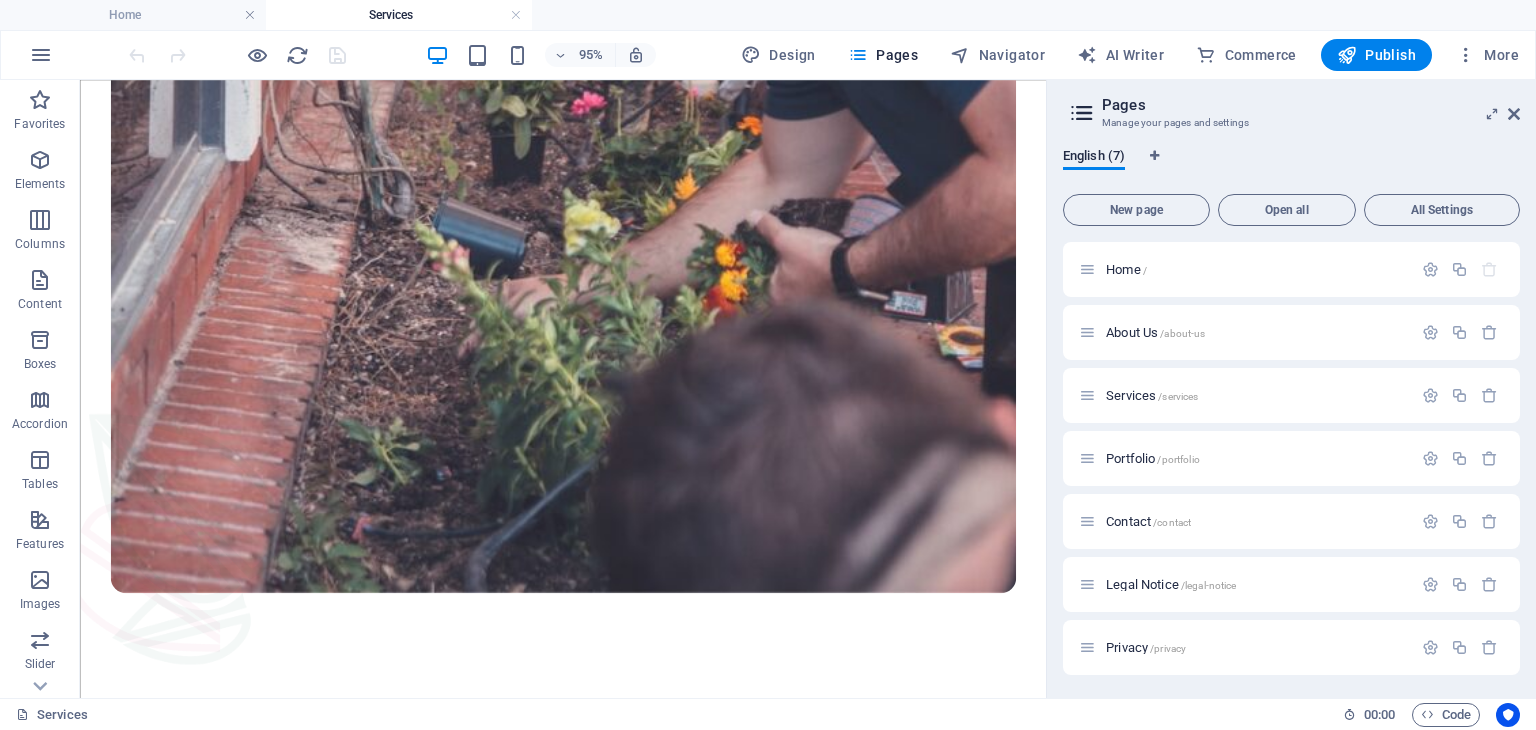 scroll, scrollTop: 982, scrollLeft: 0, axis: vertical 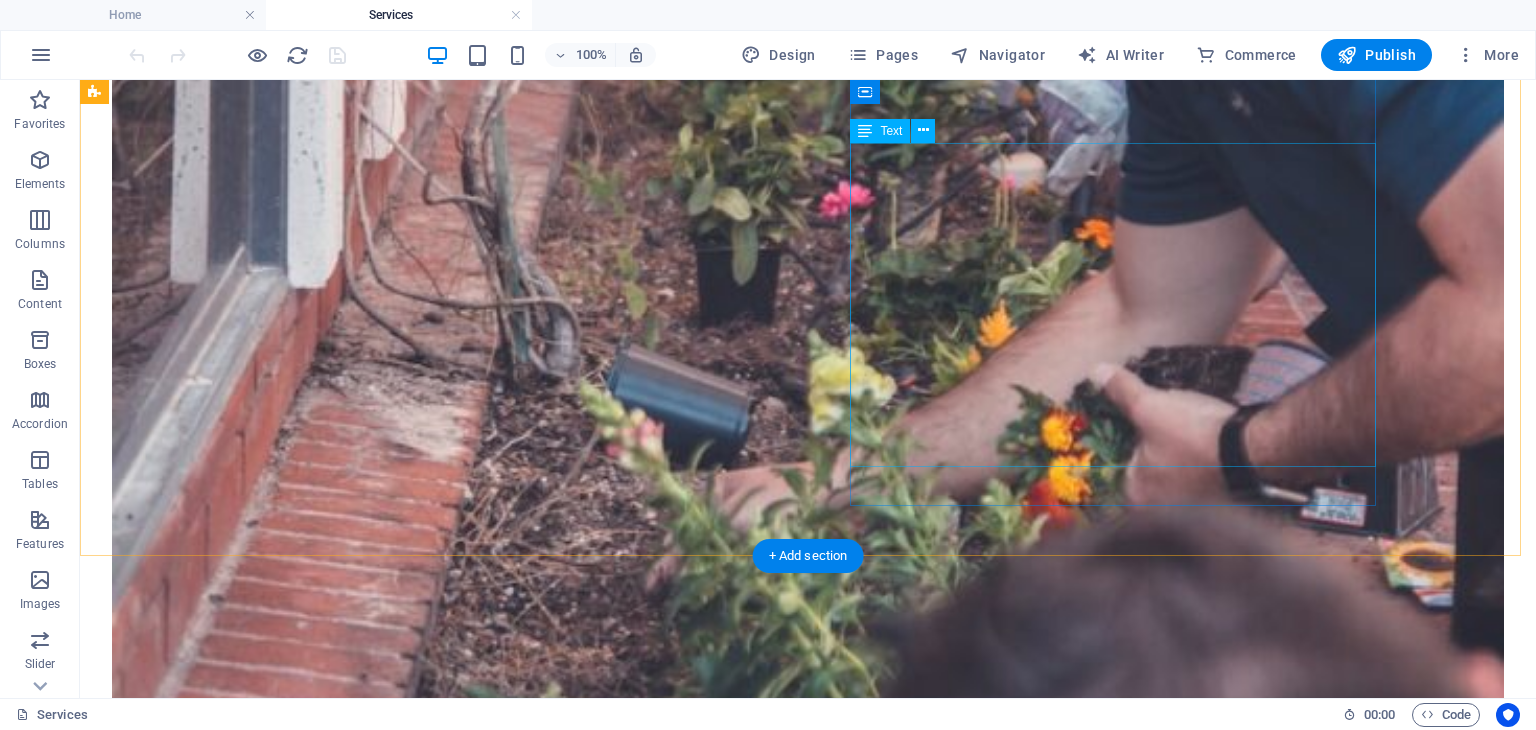 click on "Παρέχουμε ολοκληρωμένες υπηρεσίες φροντίδας κήπου και εξωτερικών χώρων. Οι υπηρεσίες μας περιλαμβάνουν το κούρεμα του γκαζόν, το κλάδεμα φρακτών και θάμνων, καθώς και τη συνολική περιποίηση των παρτεριών σας. Οι υπηρεσίες περιλαβμάνουν: Κούρεμα γκαζόν Κλάδεμα φράχτη και δέντρων Συνολική περιποιήση παρτιεριών  Συντήρηση αρδευτικού συστήματος Κόψιμο δέντρων" at bounding box center (808, 2874) 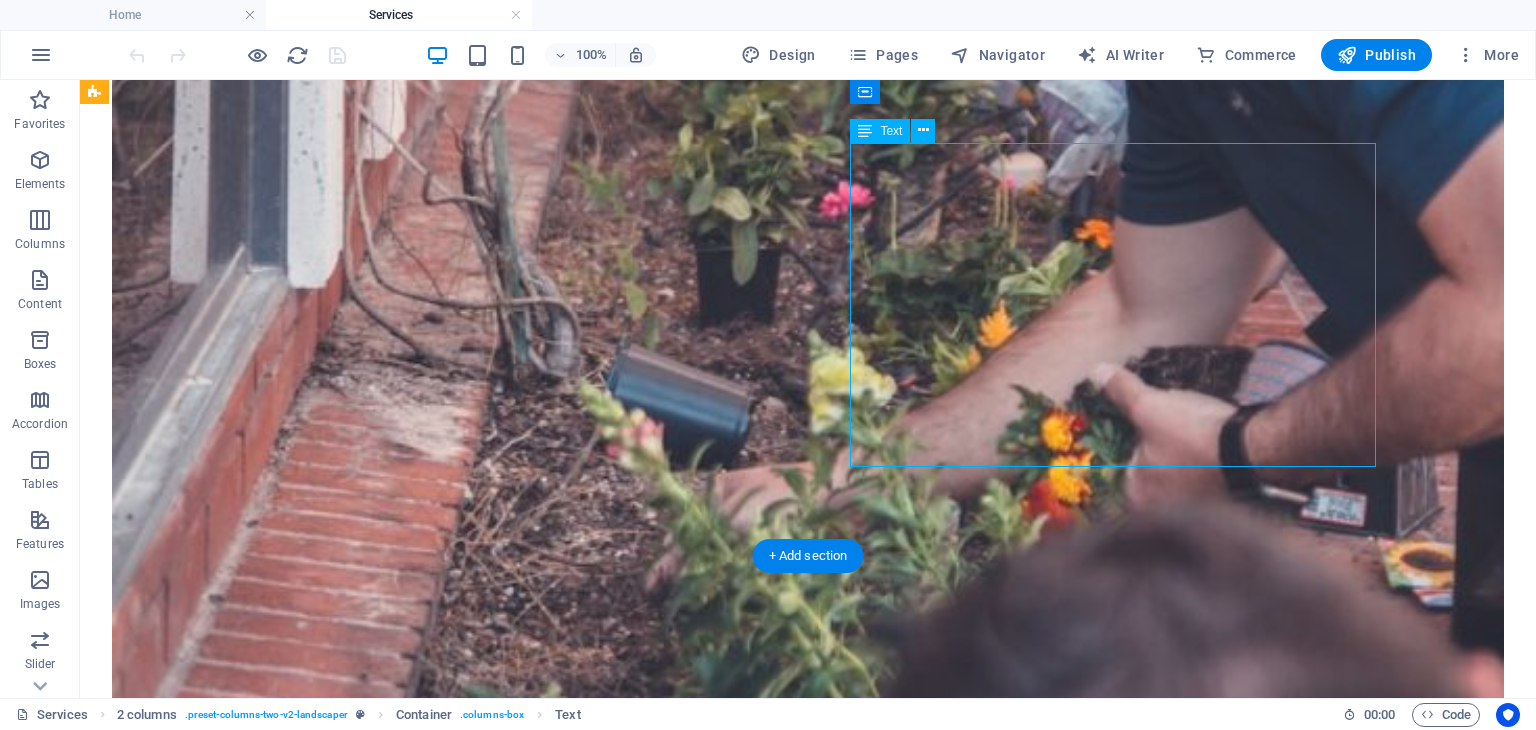 click on "Παρέχουμε ολοκληρωμένες υπηρεσίες φροντίδας κήπου και εξωτερικών χώρων. Οι υπηρεσίες μας περιλαμβάνουν το κούρεμα του γκαζόν, το κλάδεμα φρακτών και θάμνων, καθώς και τη συνολική περιποίηση των παρτεριών σας. Οι υπηρεσίες περιλαβμάνουν: Κούρεμα γκαζόν Κλάδεμα φράχτη και δέντρων Συνολική περιποιήση παρτιεριών  Συντήρηση αρδευτικού συστήματος Κόψιμο δέντρων" at bounding box center (808, 2874) 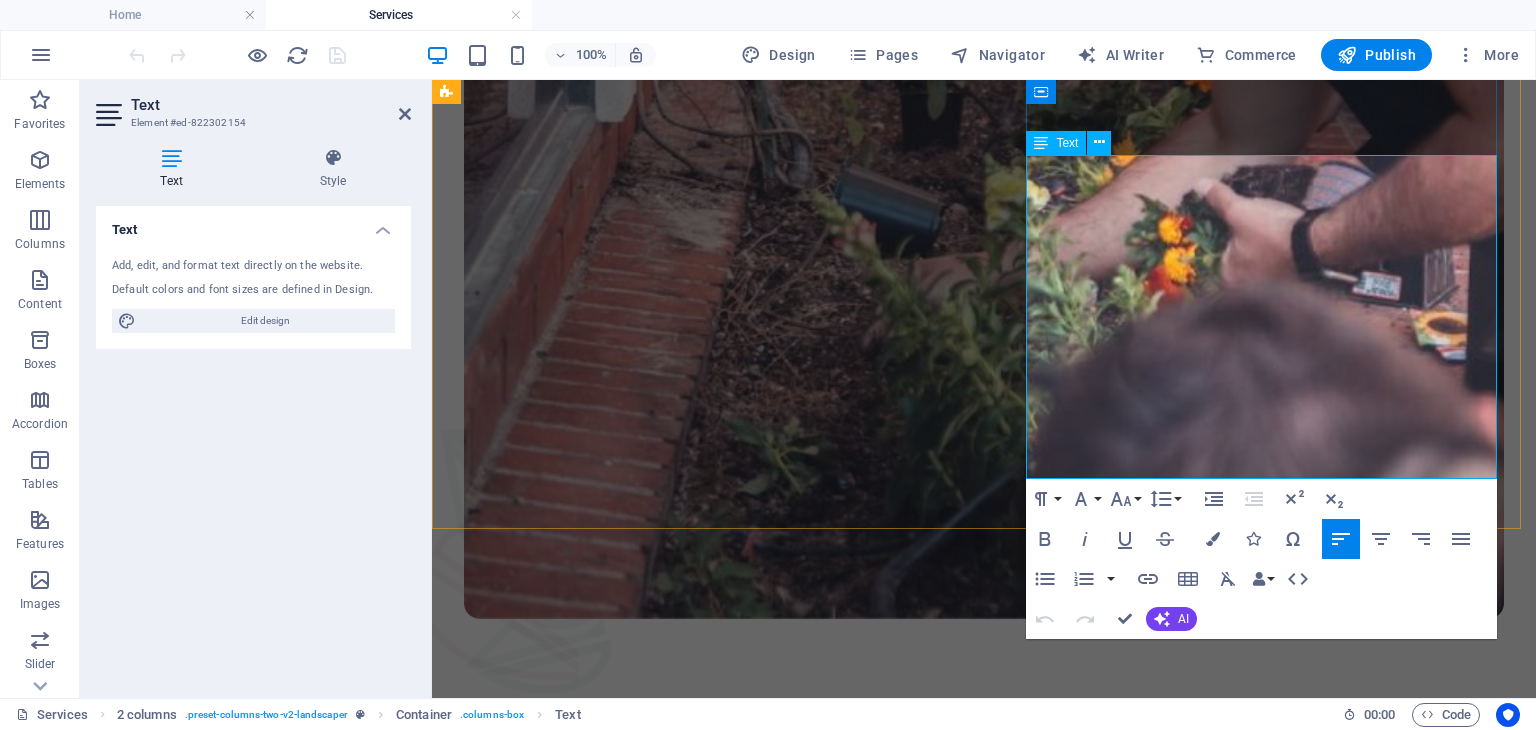 scroll, scrollTop: 930, scrollLeft: 0, axis: vertical 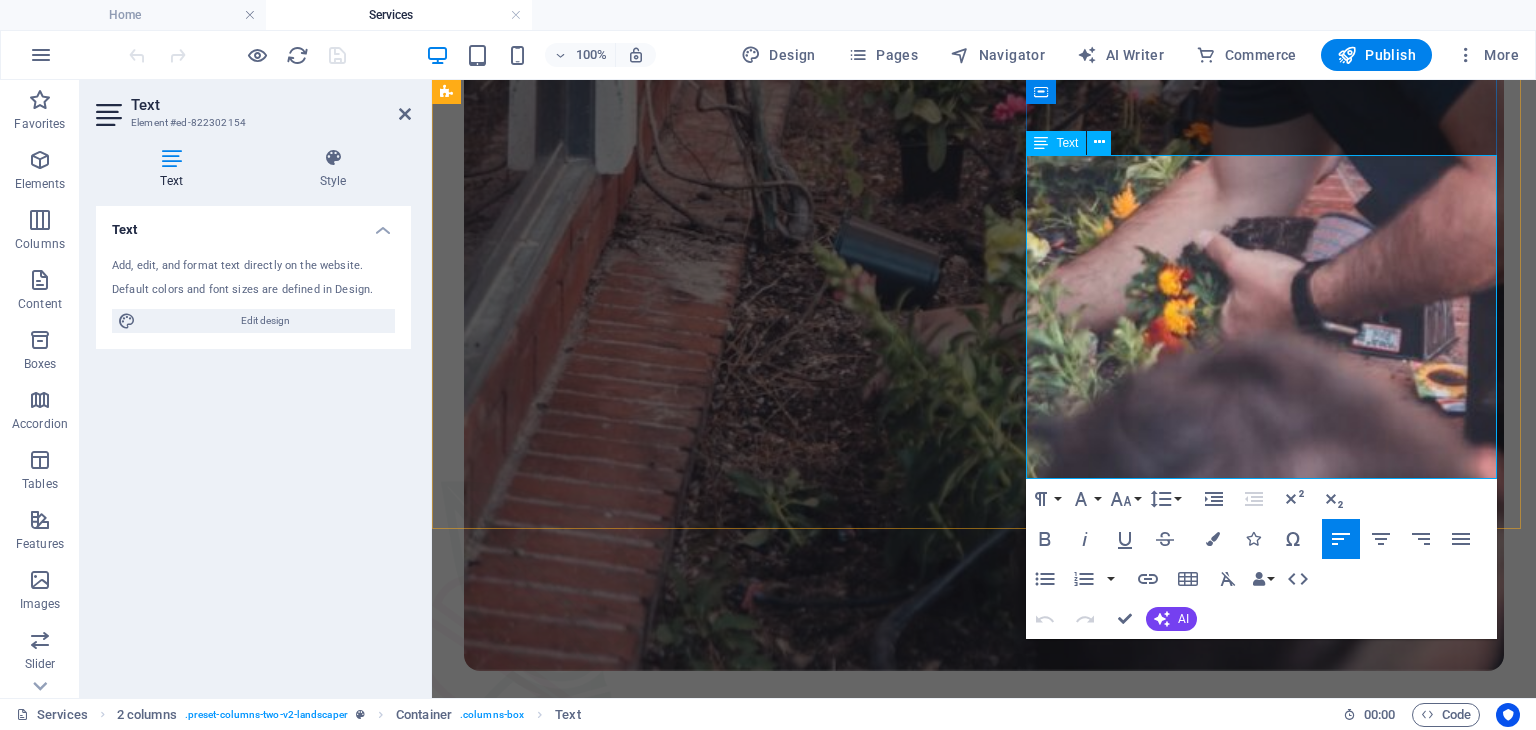 click on "Κλάδεμα φράχτη και δέντρων" at bounding box center (1004, 2264) 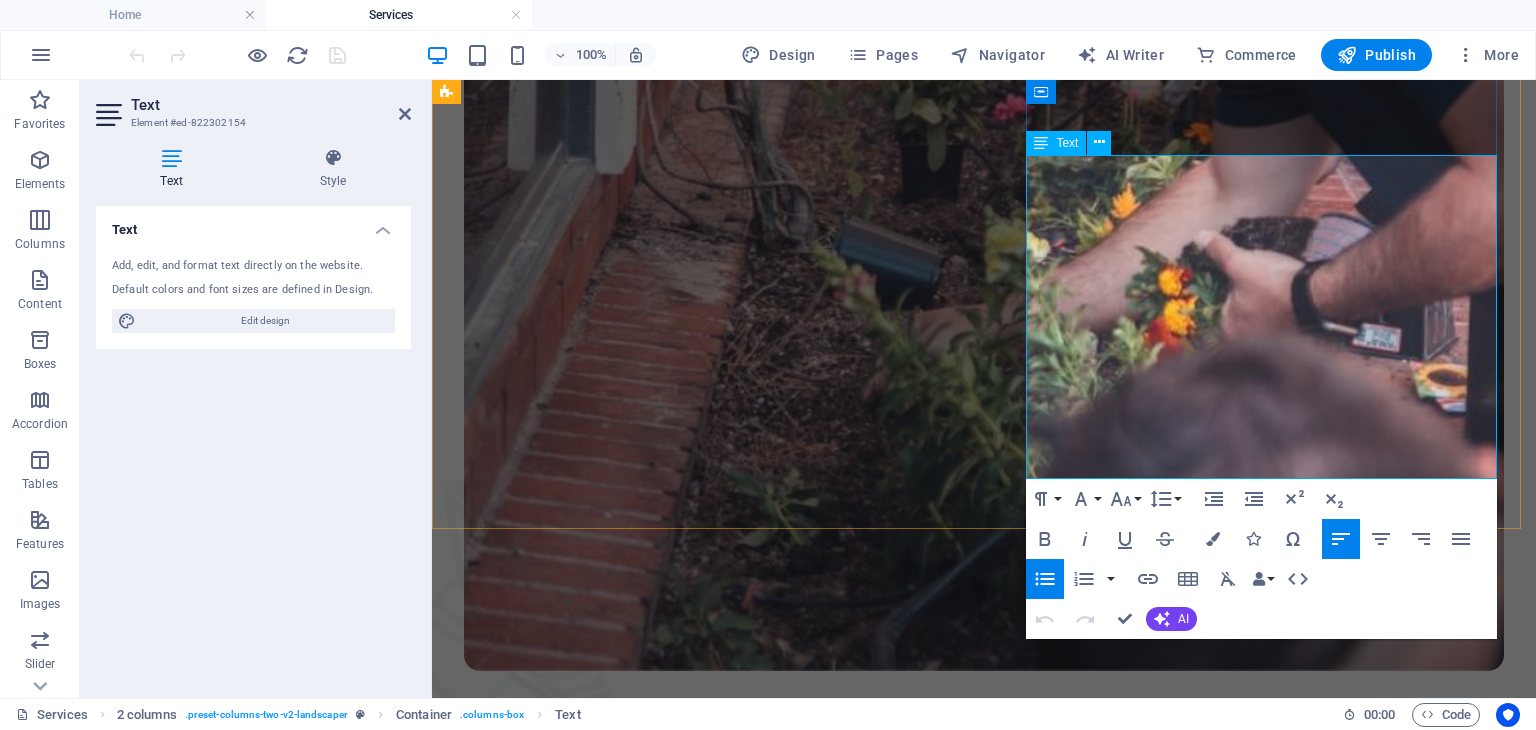 click on "Συνολική περιποιήση παρτιεριών" at bounding box center [1004, 2282] 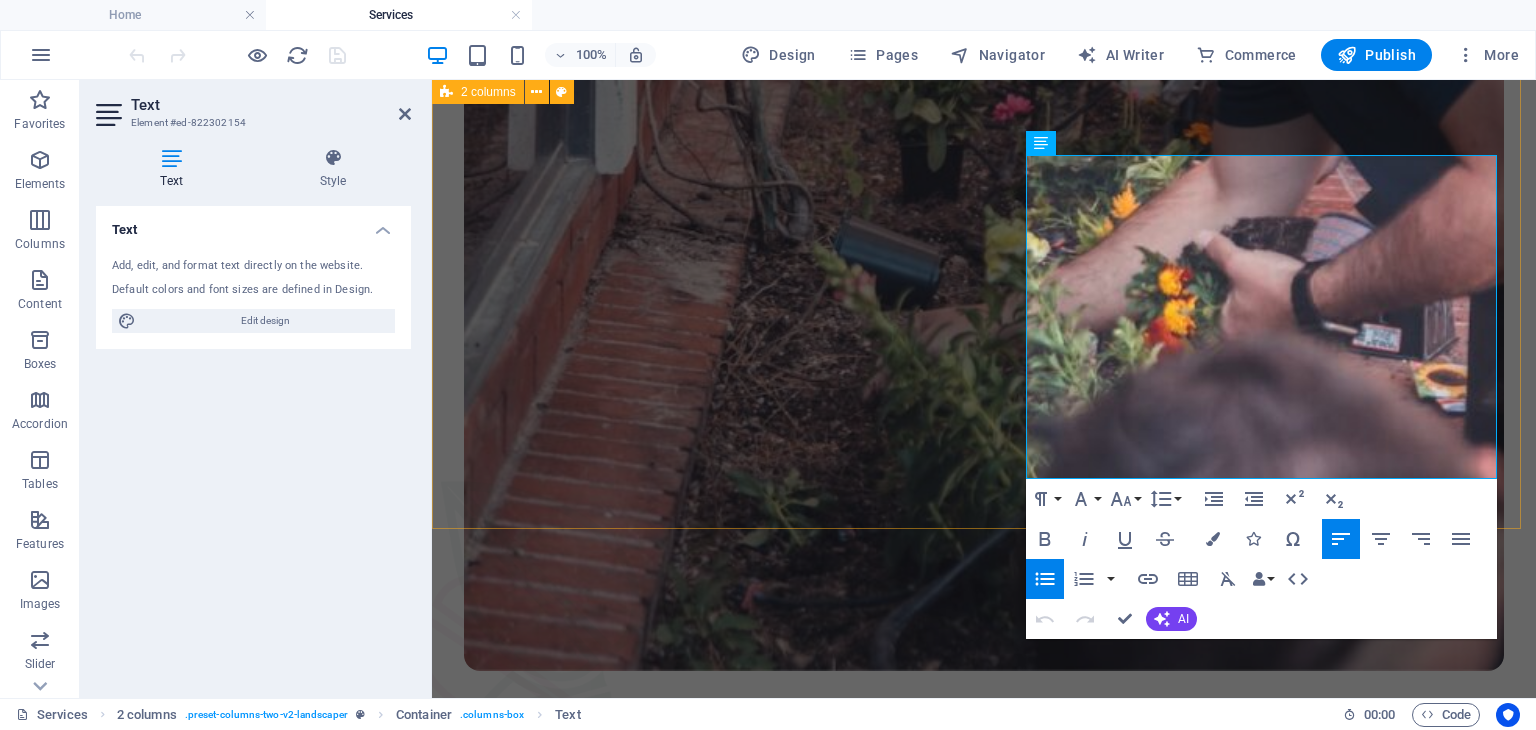 click on "Συντήρηση Κήπου Παρέχουμε ολοκληρωμένες υπηρεσίες φροντίδας κήπου και εξωτερικών χώρων. Οι υπηρεσίες μας περιλαμβάνουν το κούρεμα του γκαζόν, το κλάδεμα φρακτών και θάμνων, καθώς και τη συνολική περιποίηση των παρτεριών σας. Οι υπηρεσίες περιλαβμάνουν: Κούρεμα γκαζόν Κλάδεμα φράχτη και δέντρων Συνολική περιποιήση παρτιεριών  Συντήρηση αρδευτικού συστήματος Κόψιμο δέντρων" at bounding box center (984, 1624) 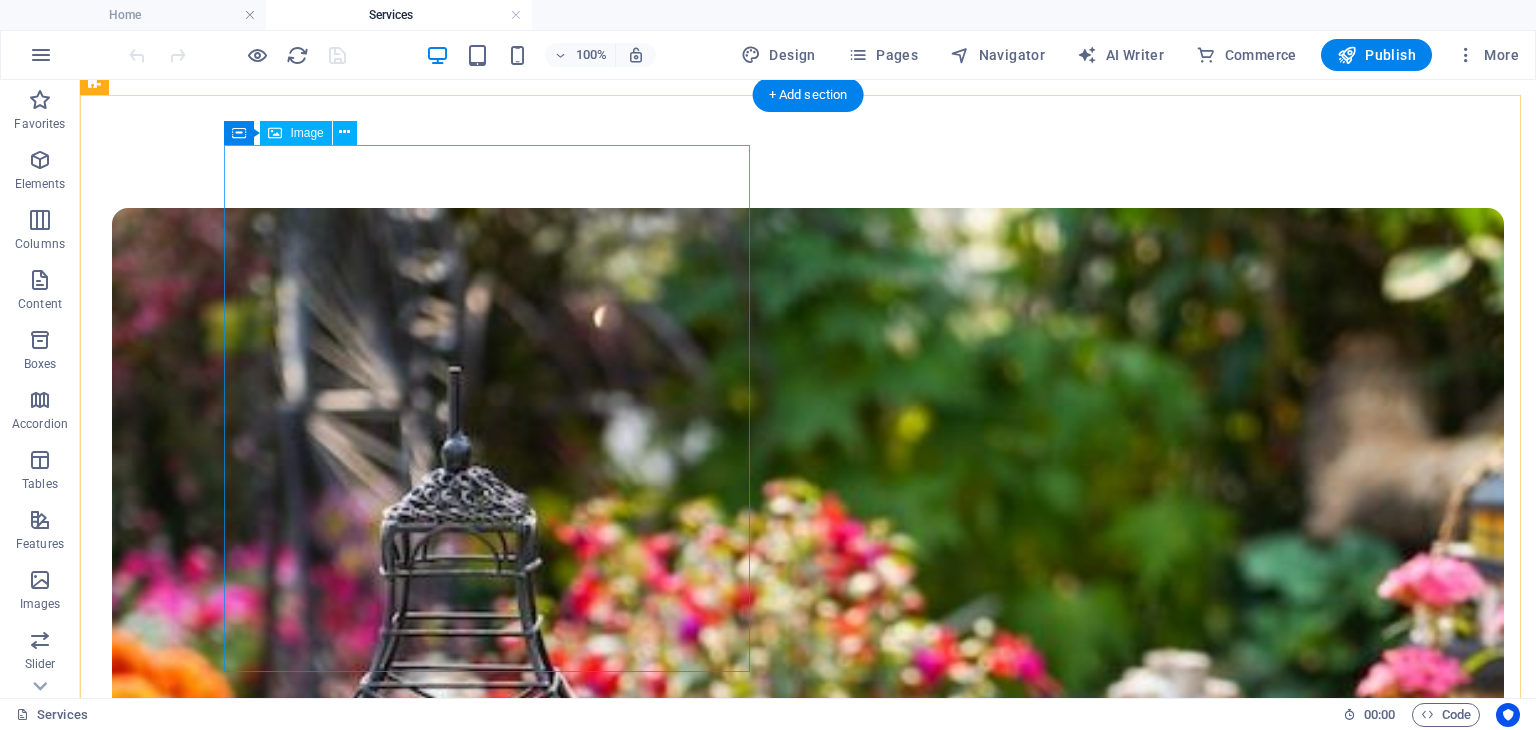 scroll, scrollTop: 2070, scrollLeft: 0, axis: vertical 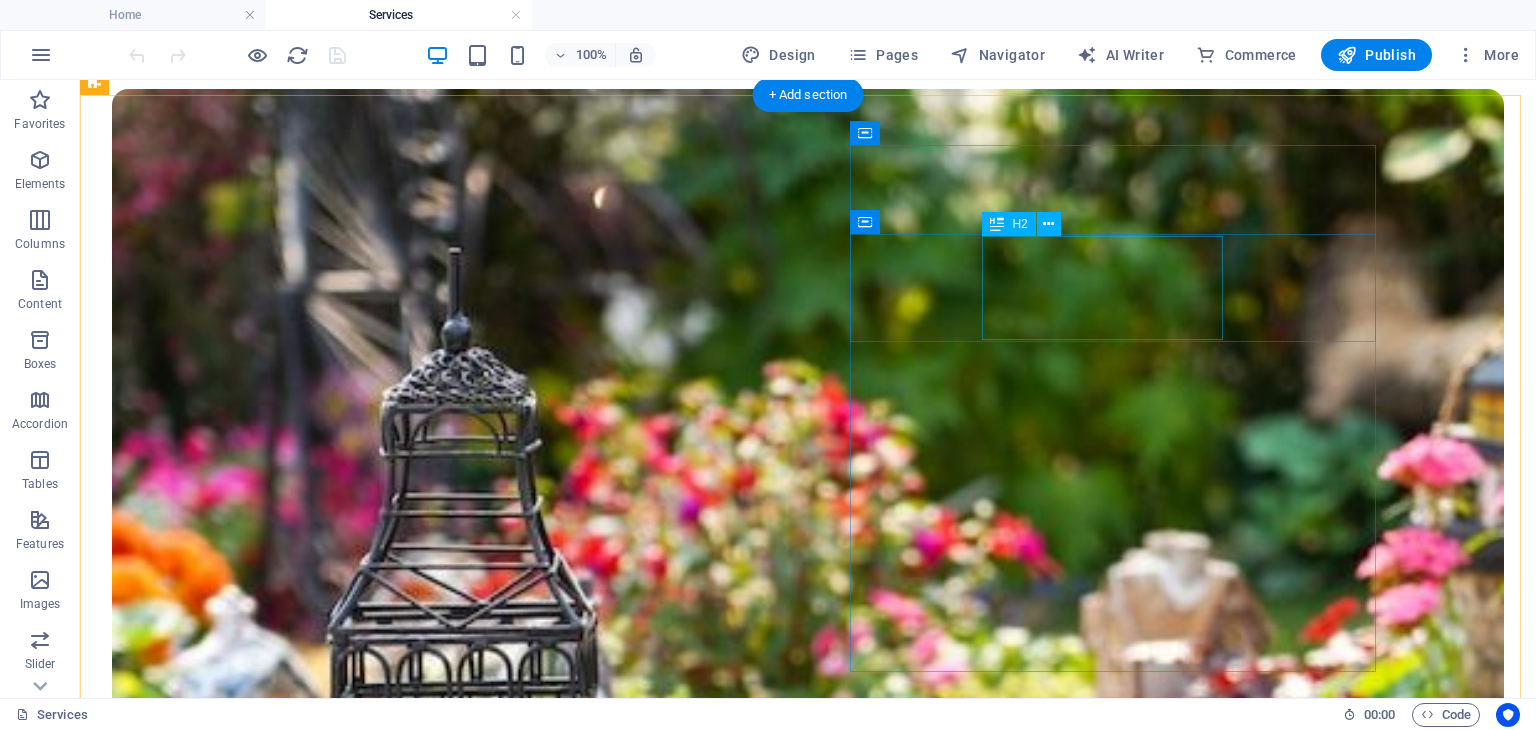 click on "Τεχνική  συντήρηση" at bounding box center (820, 5458) 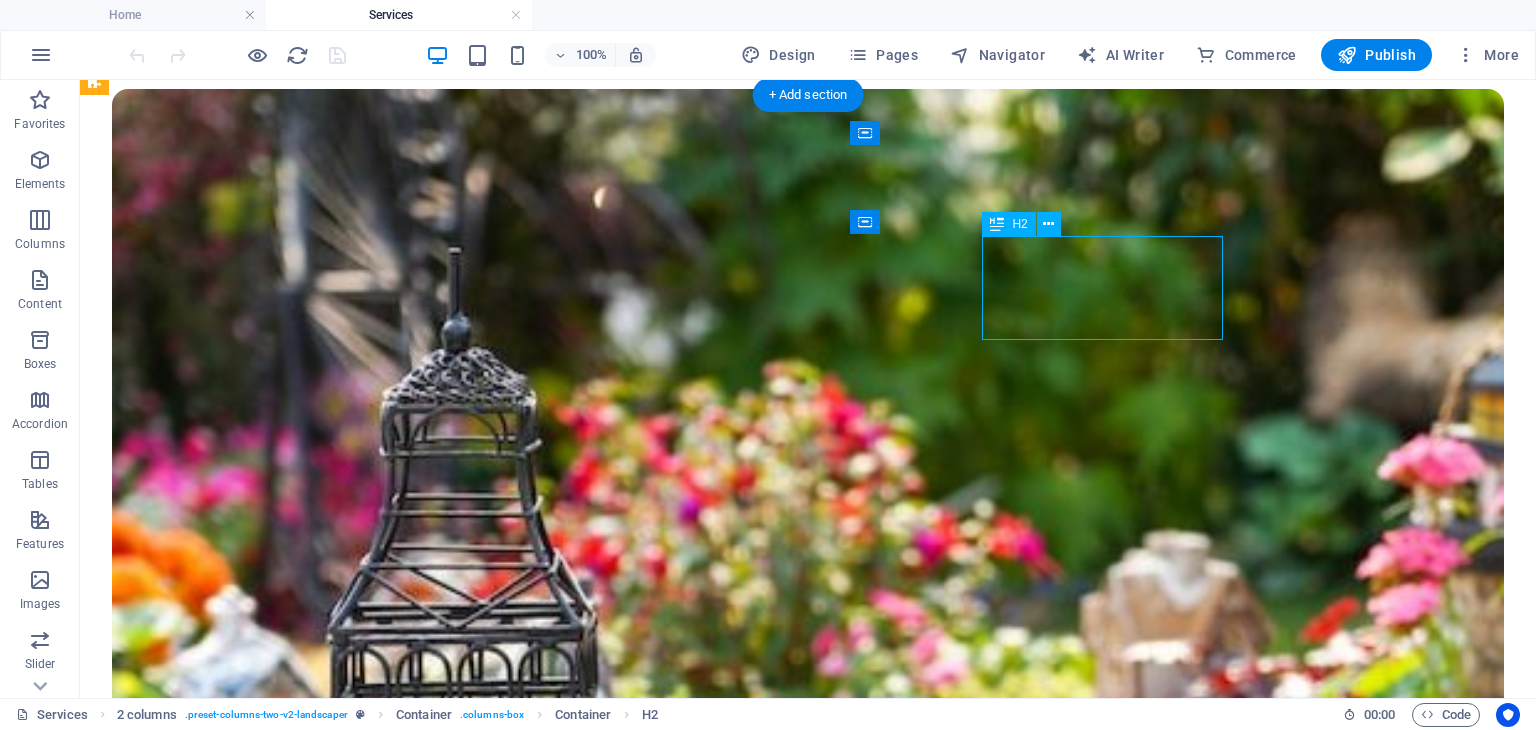 click on "Τεχνική  συντήρηση" at bounding box center [820, 5458] 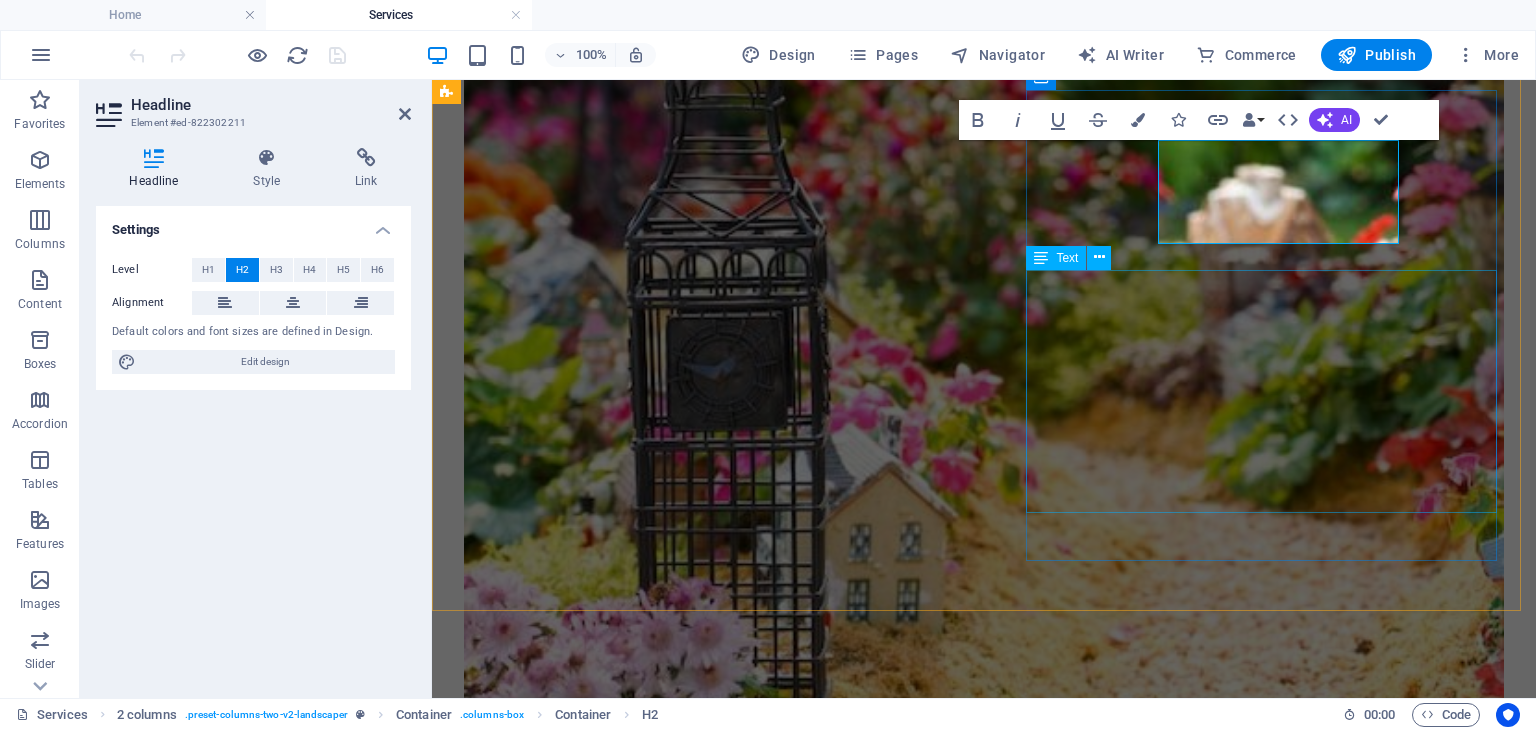 type 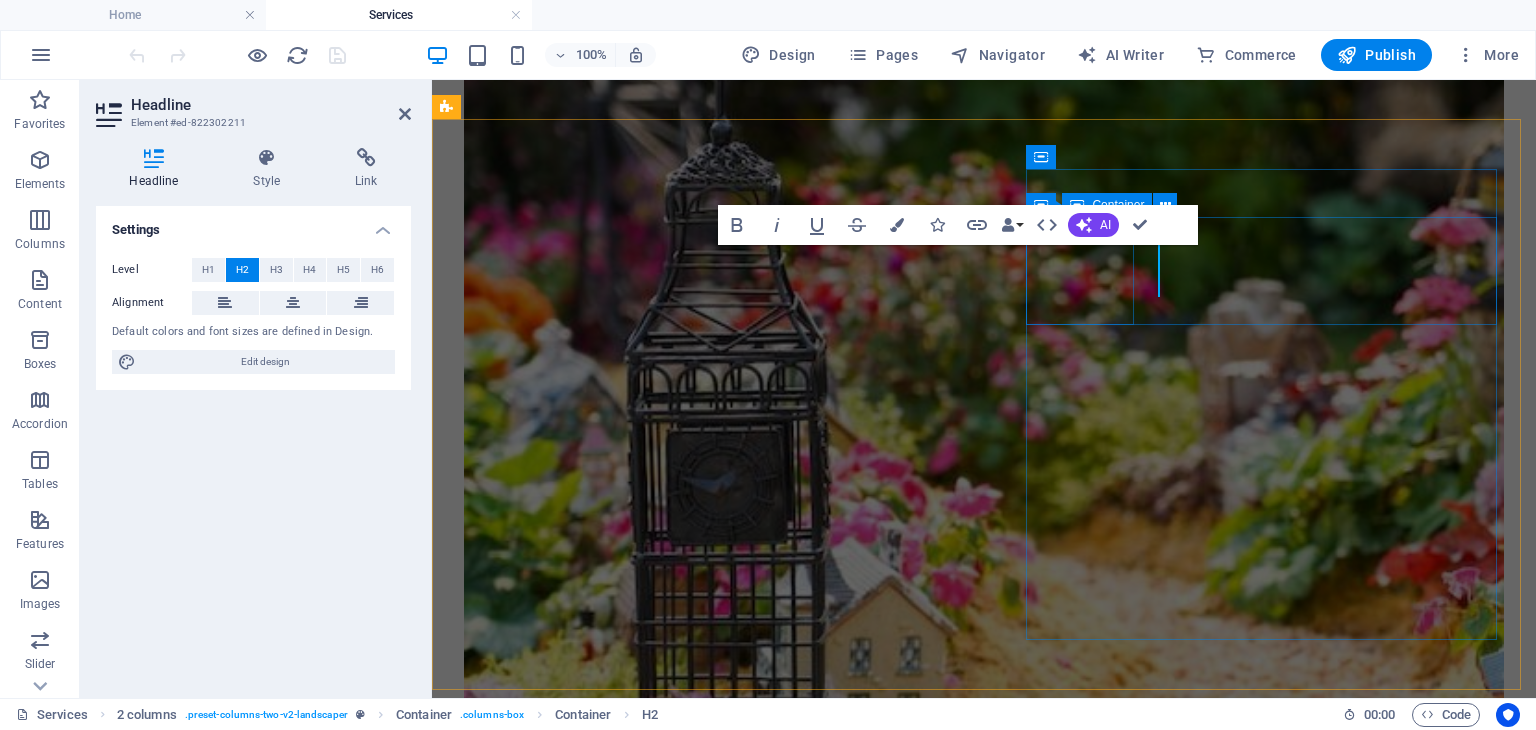 scroll, scrollTop: 1832, scrollLeft: 0, axis: vertical 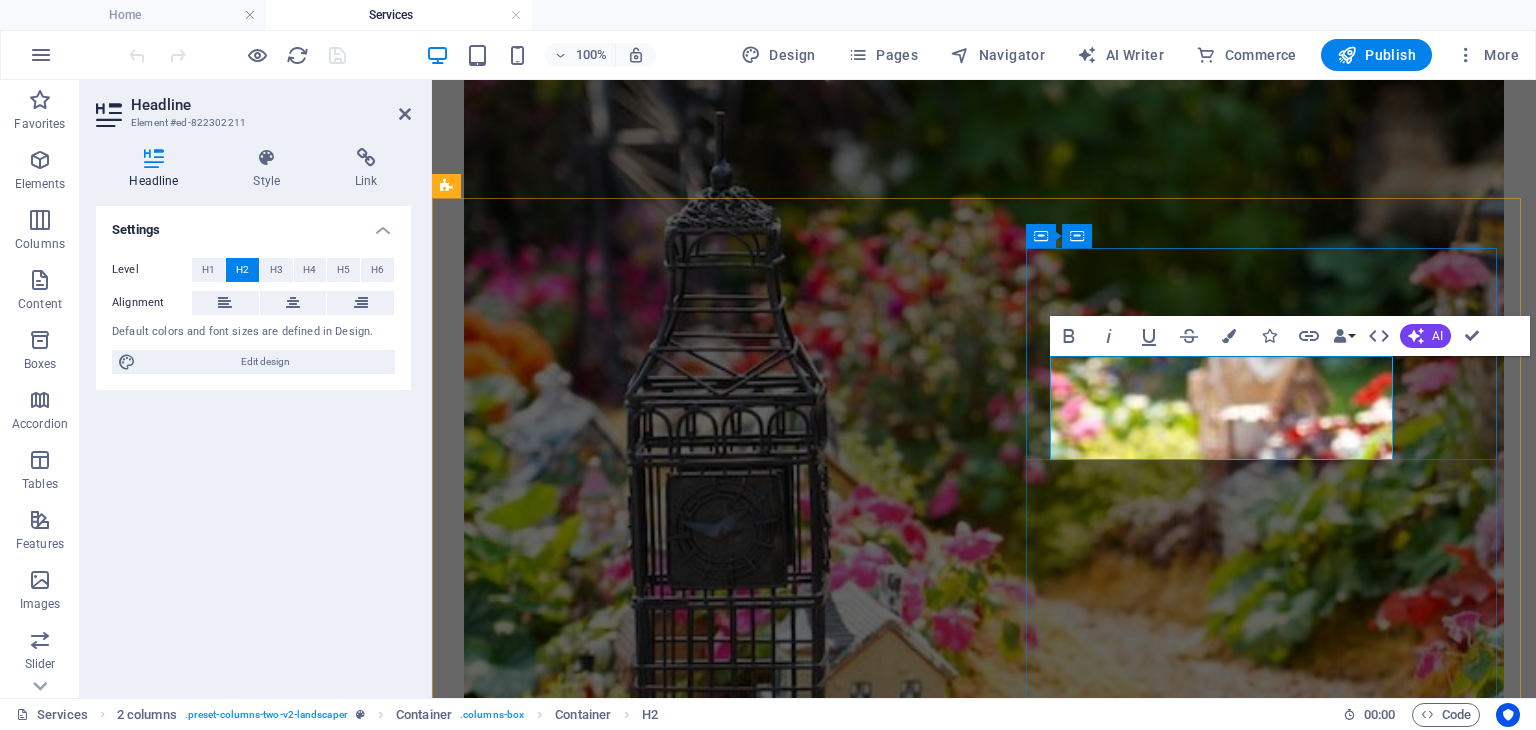 click on "​Εγκαταστάσεις ‌και Κατασκευές" at bounding box center [996, 4322] 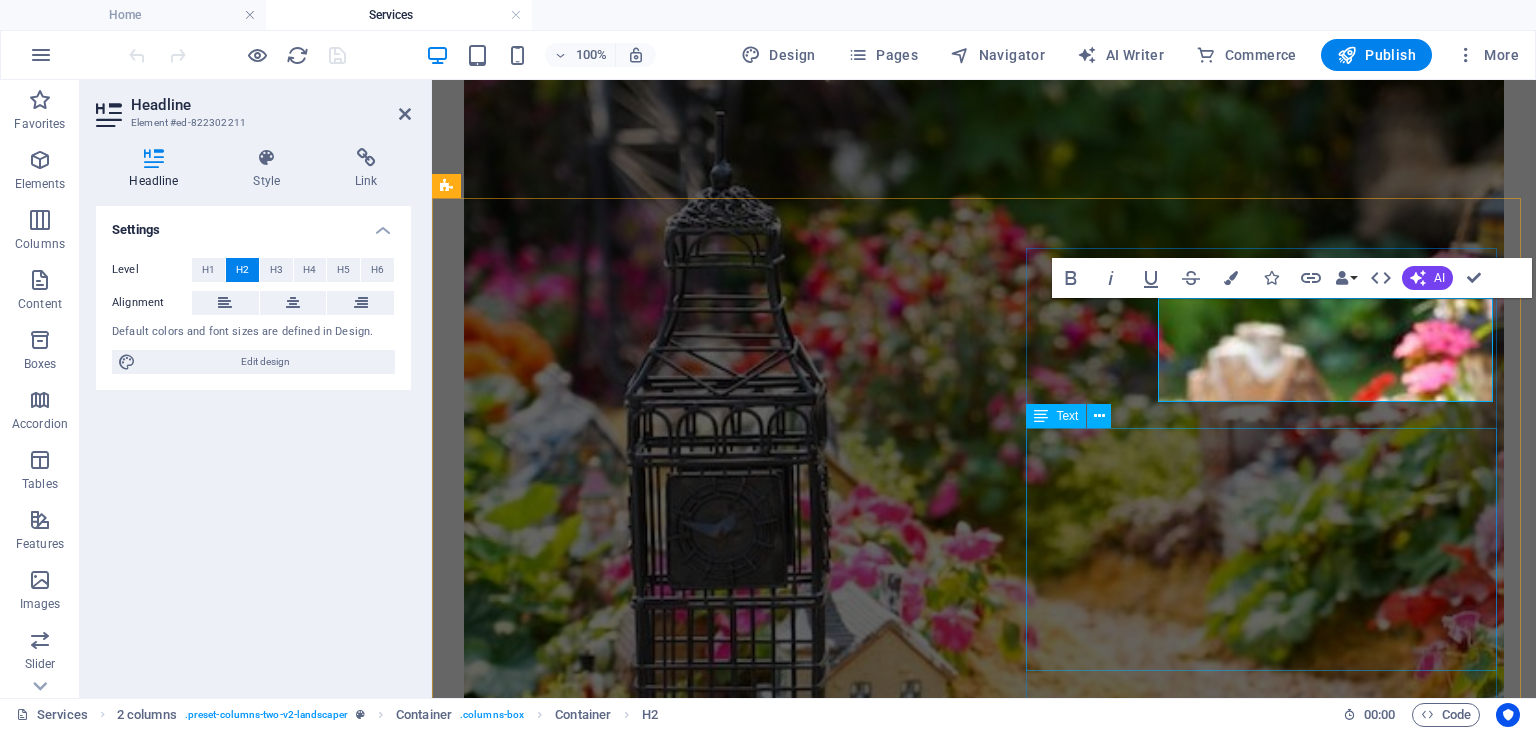 click on "Sed ut perspiciatis unde omnis iste natus error sit voluptatem accusantium doloremque laudantium, totam rem aperiam, eaquipsa quae ab illo inventore veritatis et quasi architecto beatae vitae dicta sunt explicabo. Nemo enim ipsam voluptatem quia voluptas sit. Sed ut perspiciatis unde omnis iste natus error sit voluptatem accusantium doloremque laudantium, totam rem aperiam, eaque ipsa qua." at bounding box center [984, 4436] 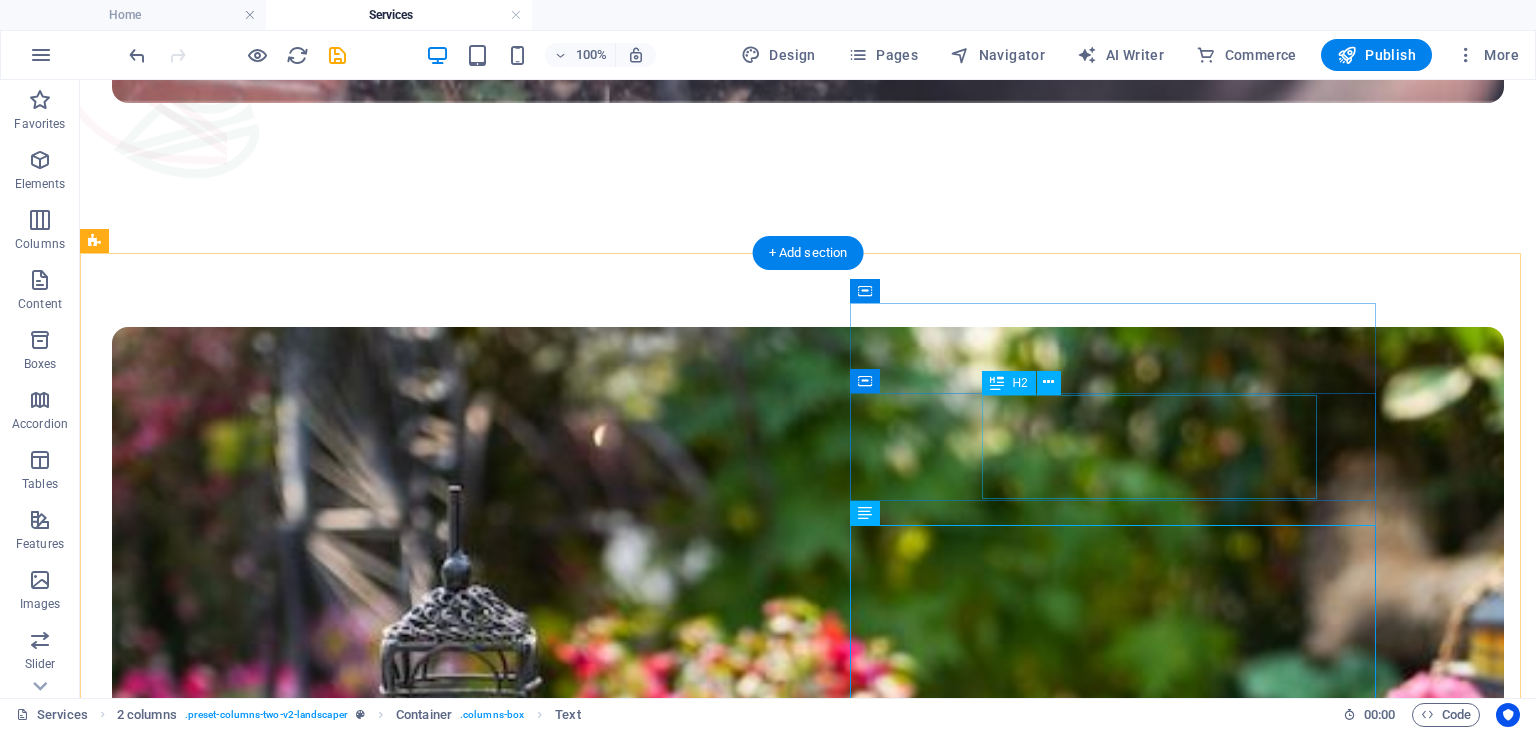 scroll, scrollTop: 1912, scrollLeft: 0, axis: vertical 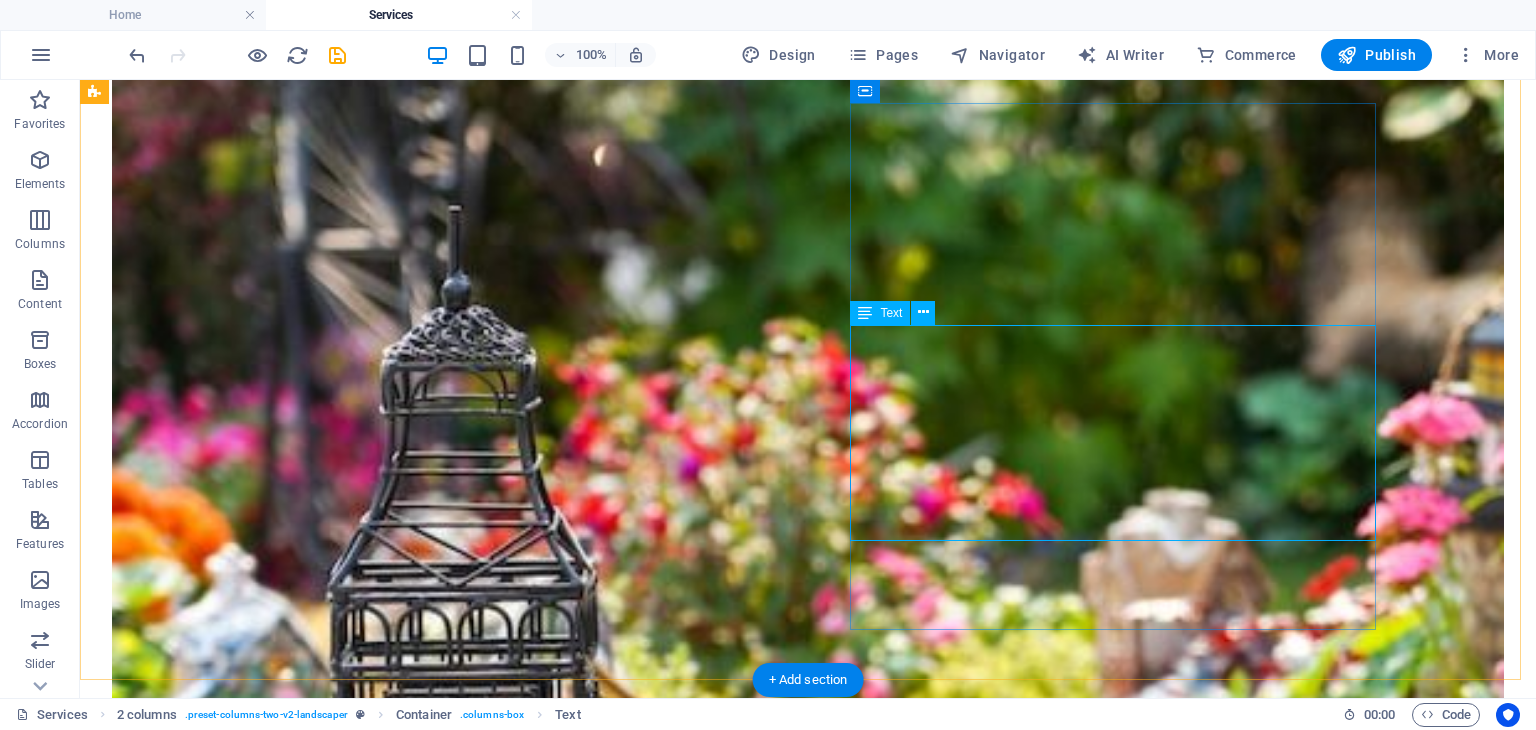 click on "Sed ut perspiciatis unde omnis iste natus error sit voluptatem accusantium doloremque laudantium, totam rem aperiam, eaquipsa quae ab illo inventore veritatis et quasi architecto beatae vitae dicta sunt explicabo. Nemo enim ipsam voluptatem quia voluptas sit. Sed ut perspiciatis unde omnis iste natus error sit voluptatem accusantium doloremque laudantium, totam rem aperiam, eaque ipsa qua." at bounding box center [808, 5521] 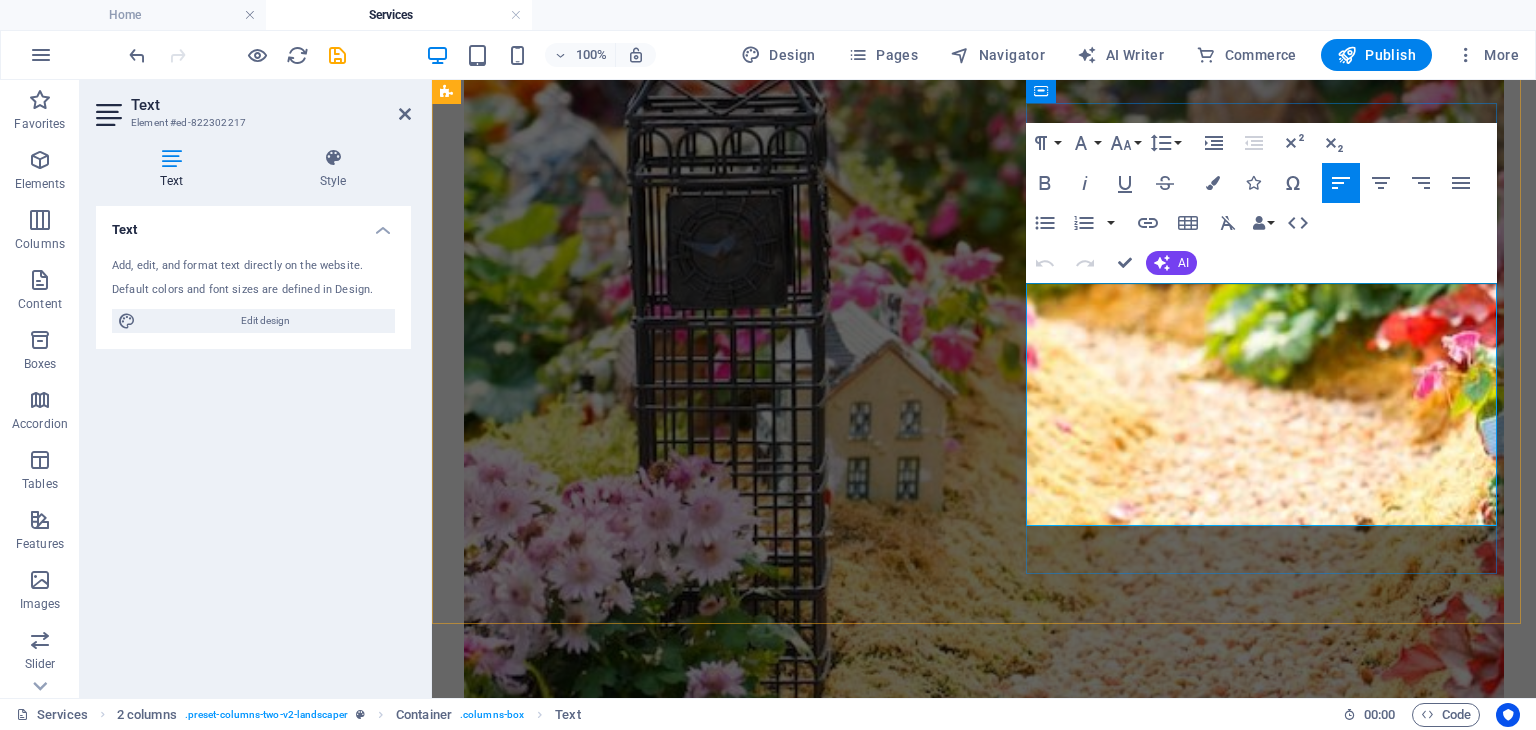 scroll, scrollTop: 1976, scrollLeft: 0, axis: vertical 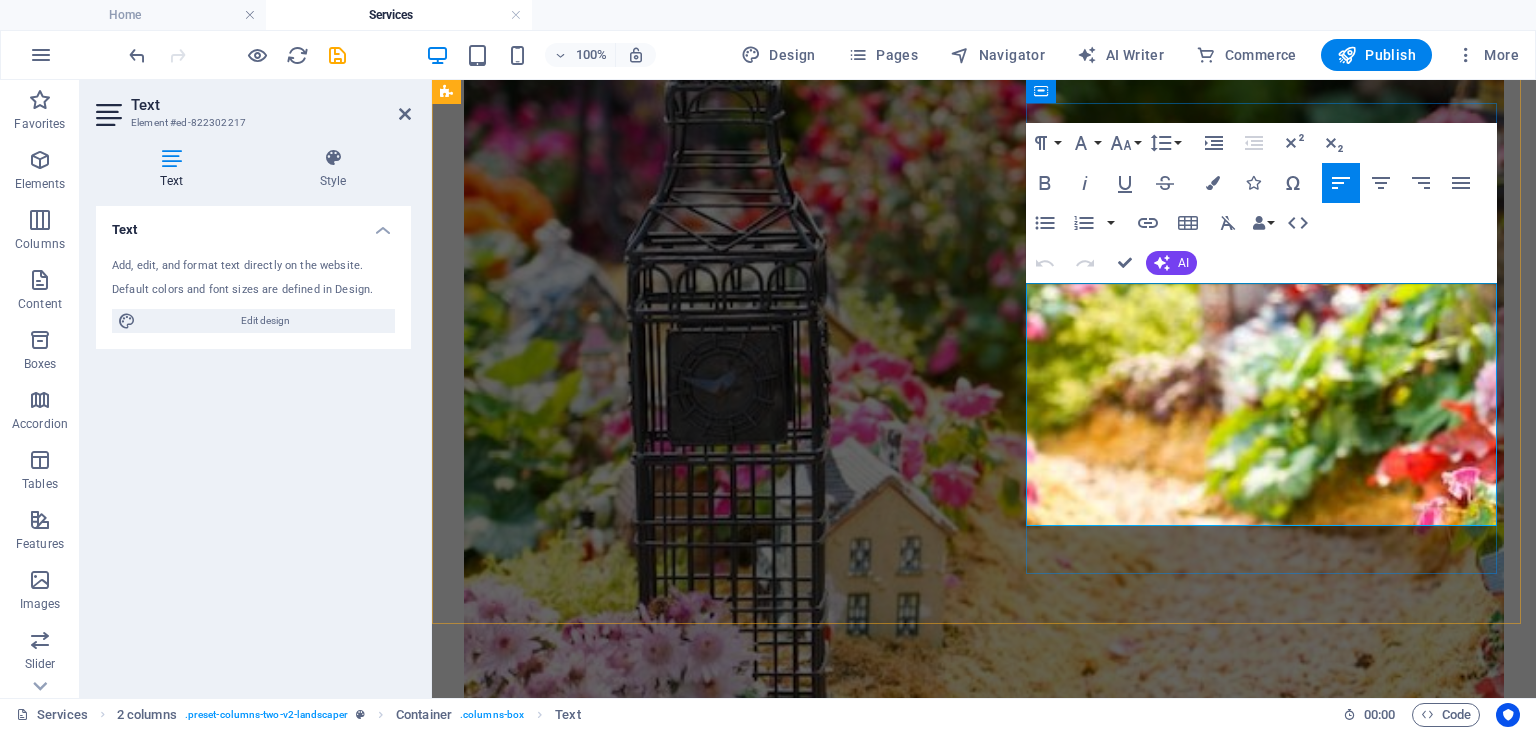 click on "Sed ut perspiciatis unde omnis iste natus error sit voluptatem accusantium doloremque laudantium, totam rem aperiam, eaquipsa quae ab illo inventore veritatis et quasi architecto beatae vitae dicta sunt explicabo. Nemo enim ipsam voluptatem quia voluptas sit. Sed ut perspiciatis unde omnis iste natus error sit voluptatem accusantium doloremque laudantium, totam rem aperiam, eaque ipsa qua." at bounding box center (984, 4292) 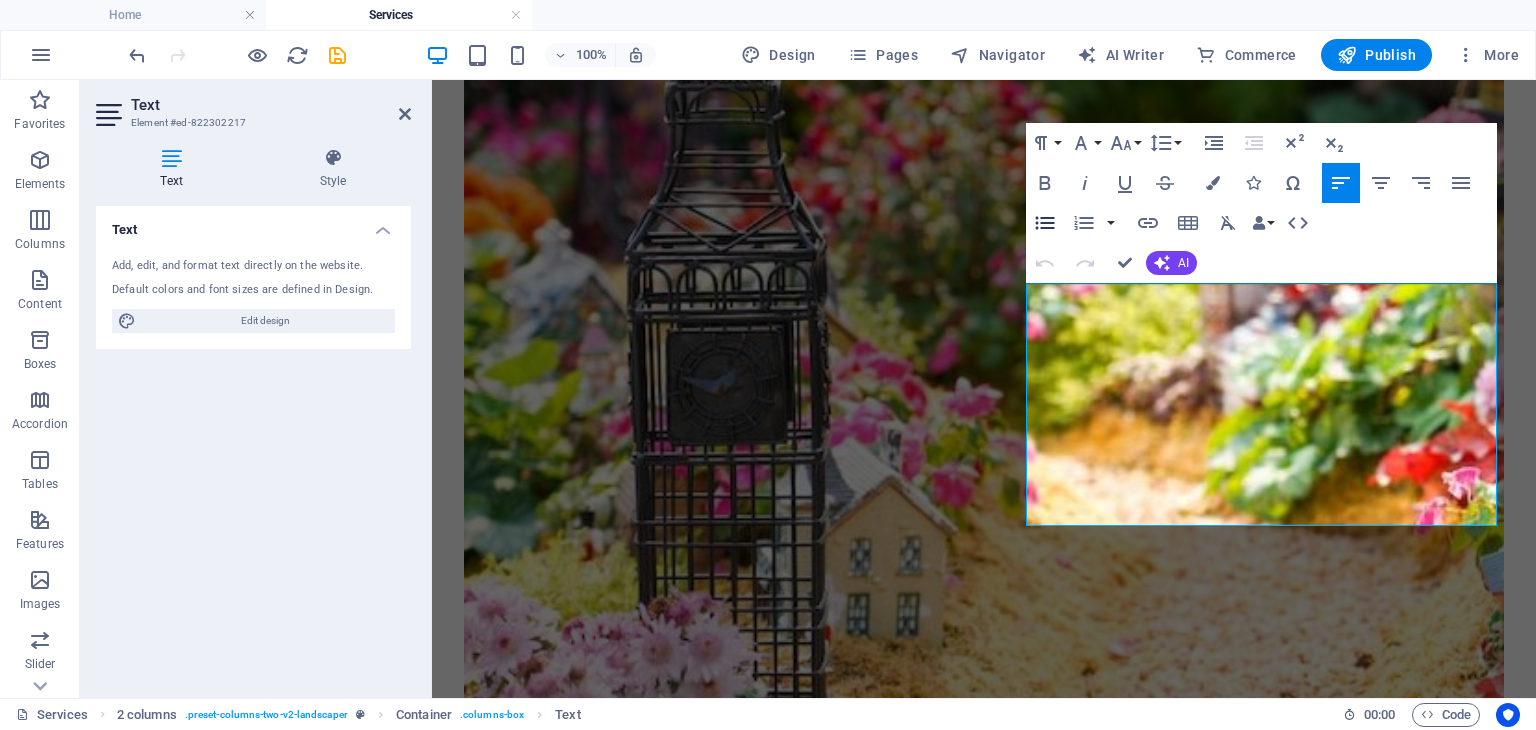 click 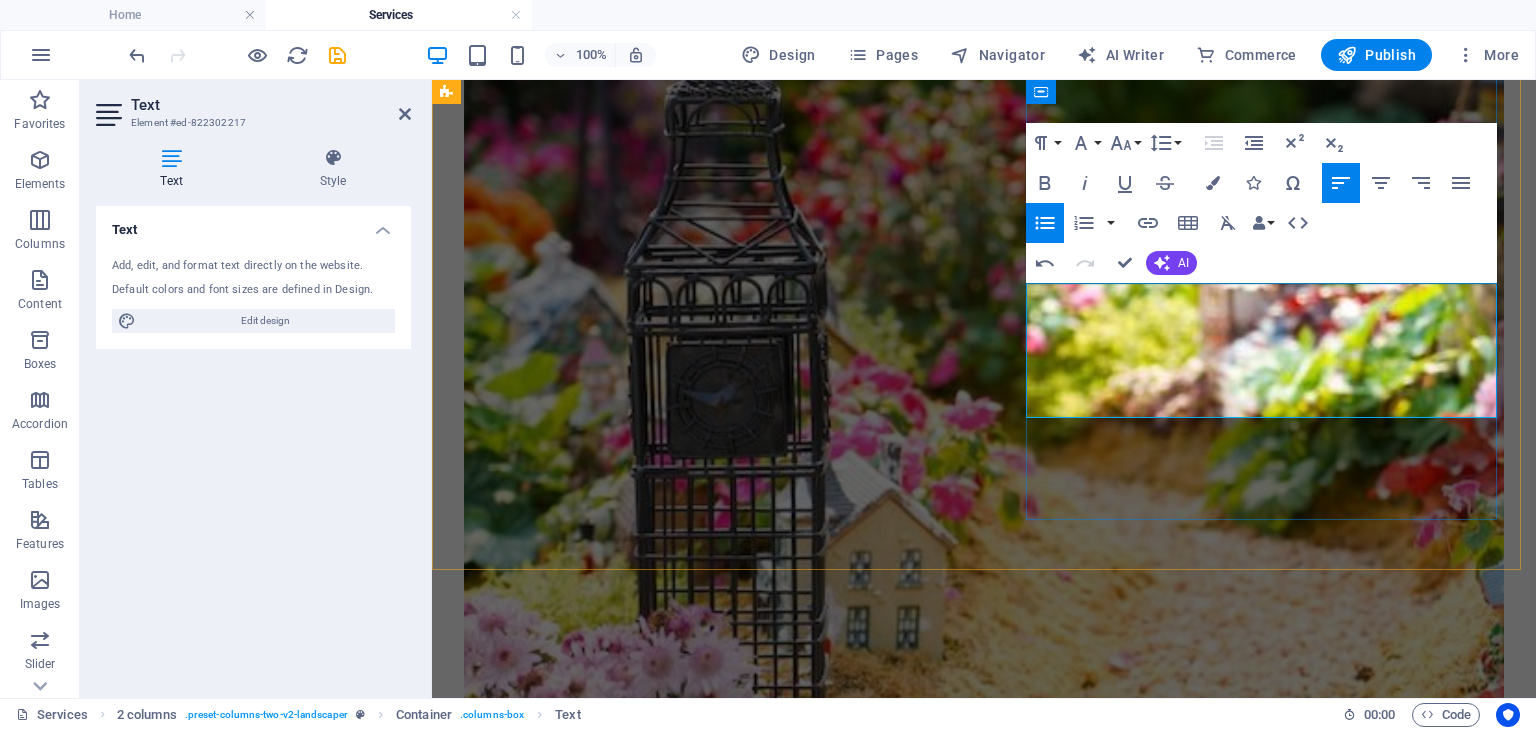 scroll, scrollTop: 2031, scrollLeft: 0, axis: vertical 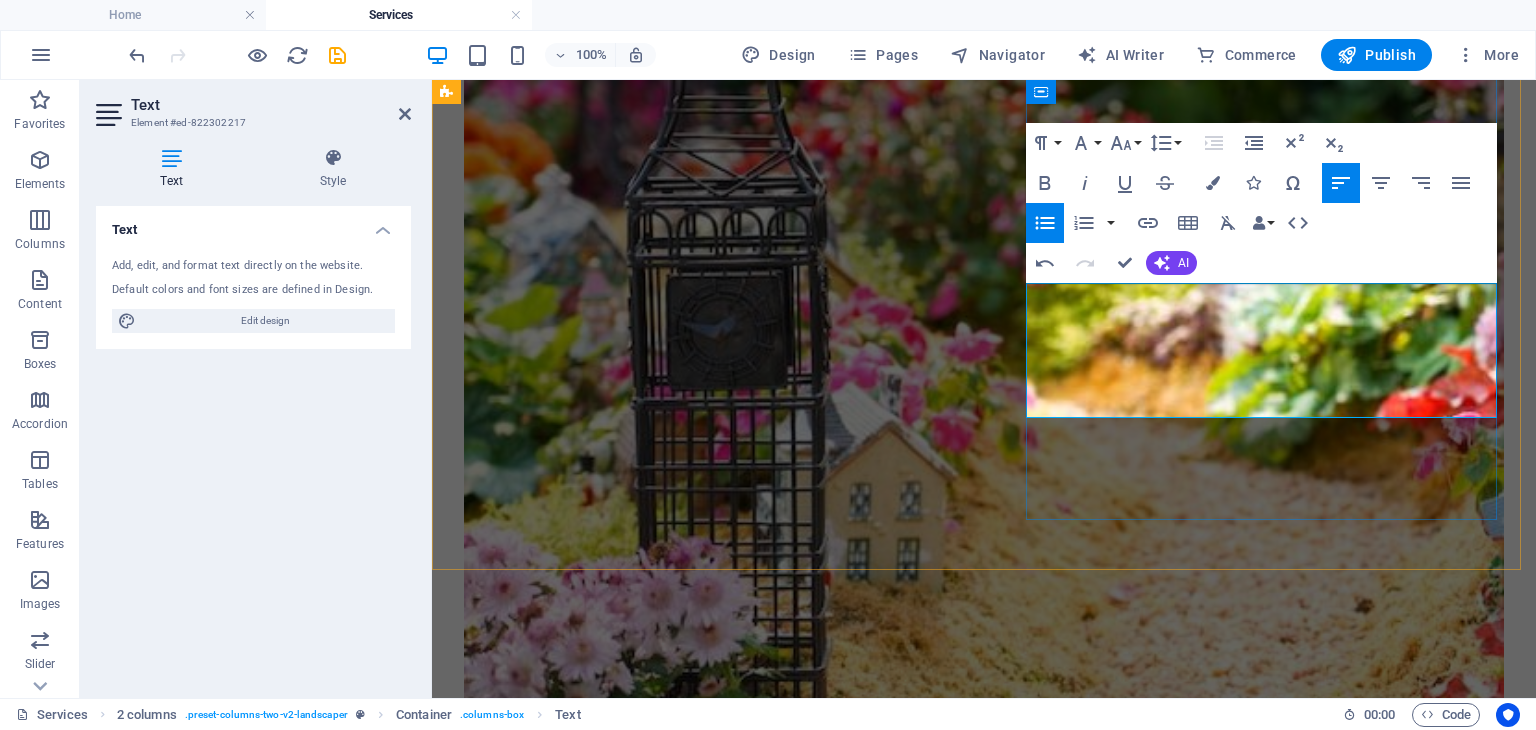 click on "εγκατάσταση αυτόματου συστήματος ποτίσματος, ο φωτισμός του κήπου, η κατασκευή μονοπατιών, ξύλινων κατασκευών (π.χ. πέργκολες), και η τοποθέτηση έτοιμου χλοοτάπητα" at bounding box center (1004, 4228) 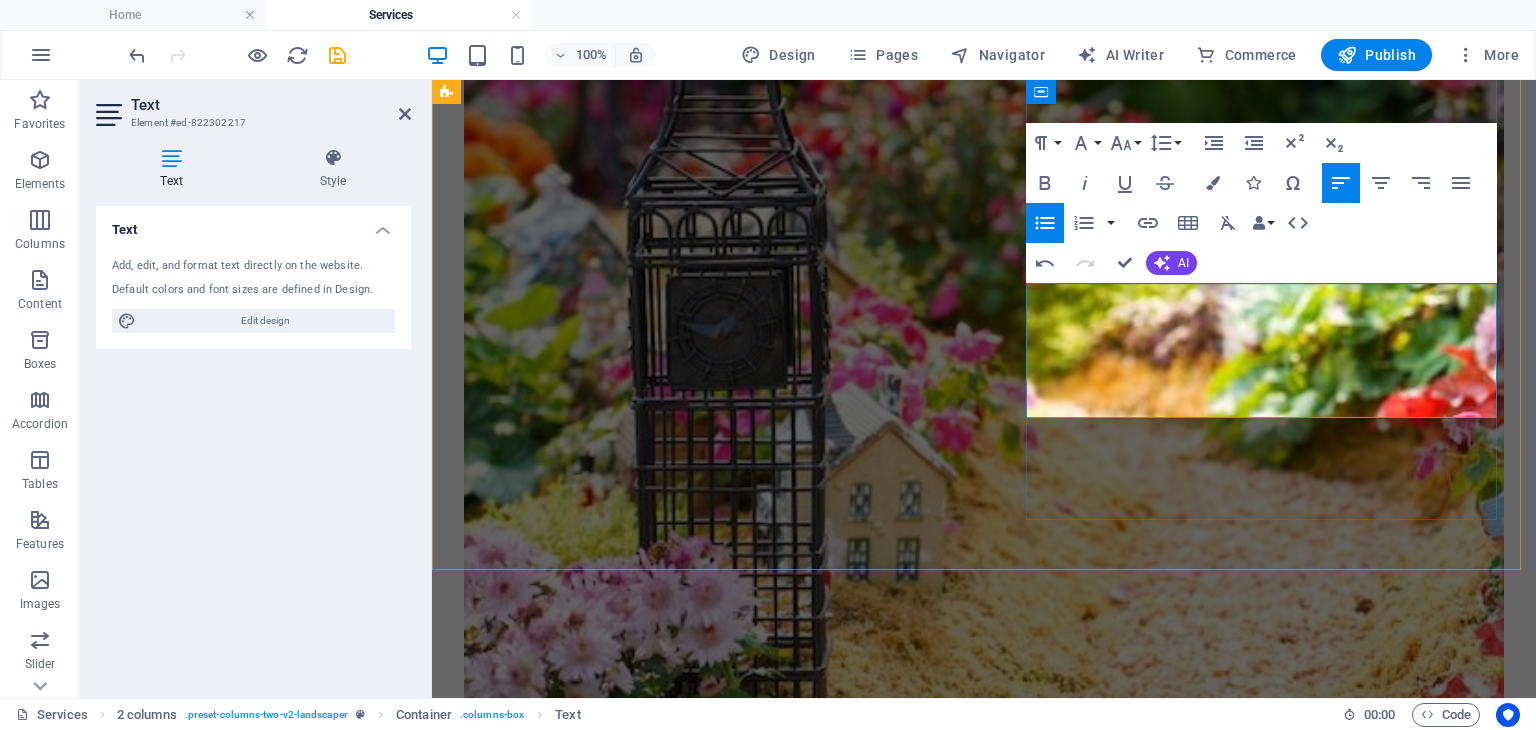 scroll, scrollTop: 2017, scrollLeft: 0, axis: vertical 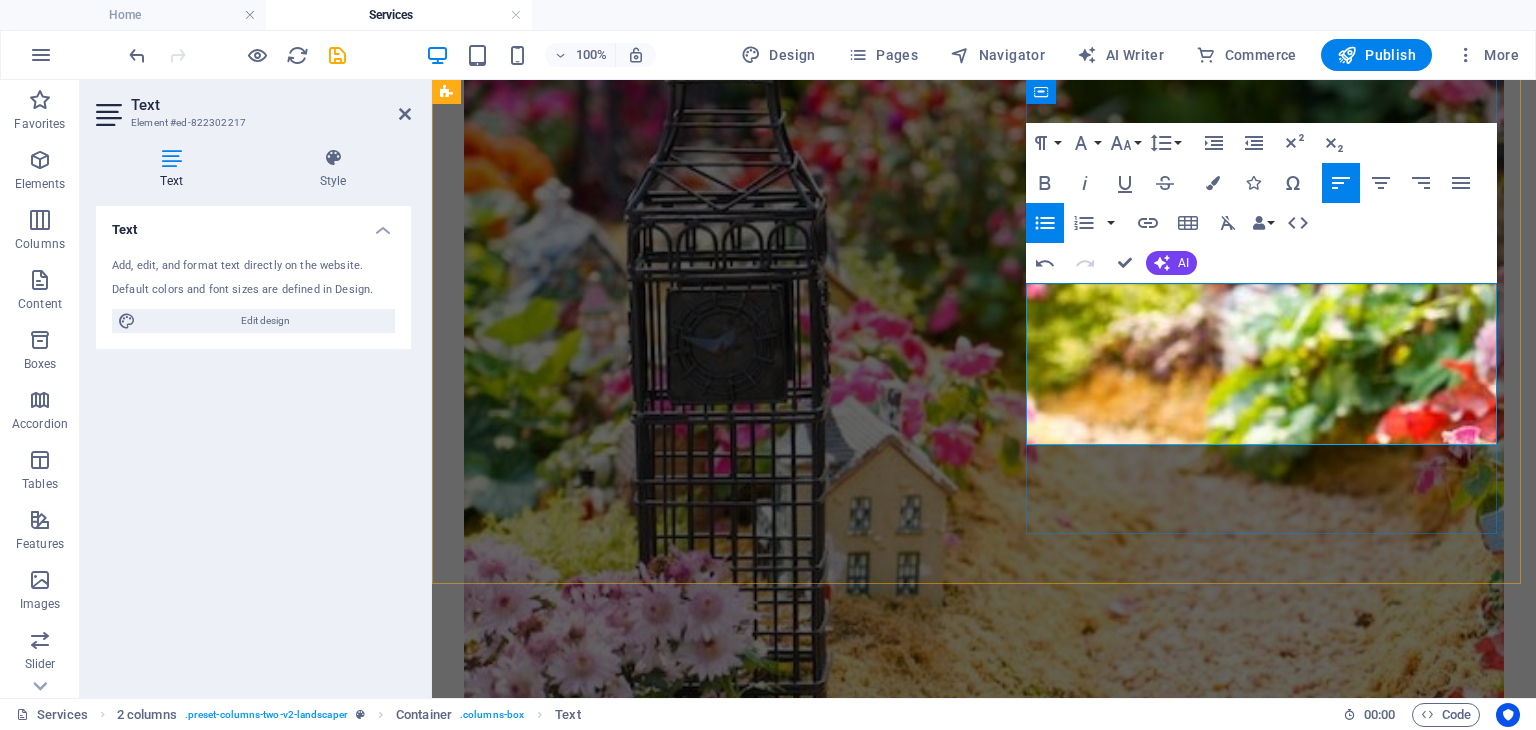 click on "Φωτισμός του κήπου, η κατασκευή μονοπατιών, ξύλινων κατασκευών (π.χ. πέργκολες), και η τοποθέτηση έτοιμου χλοοτάπητα" at bounding box center [1004, 4251] 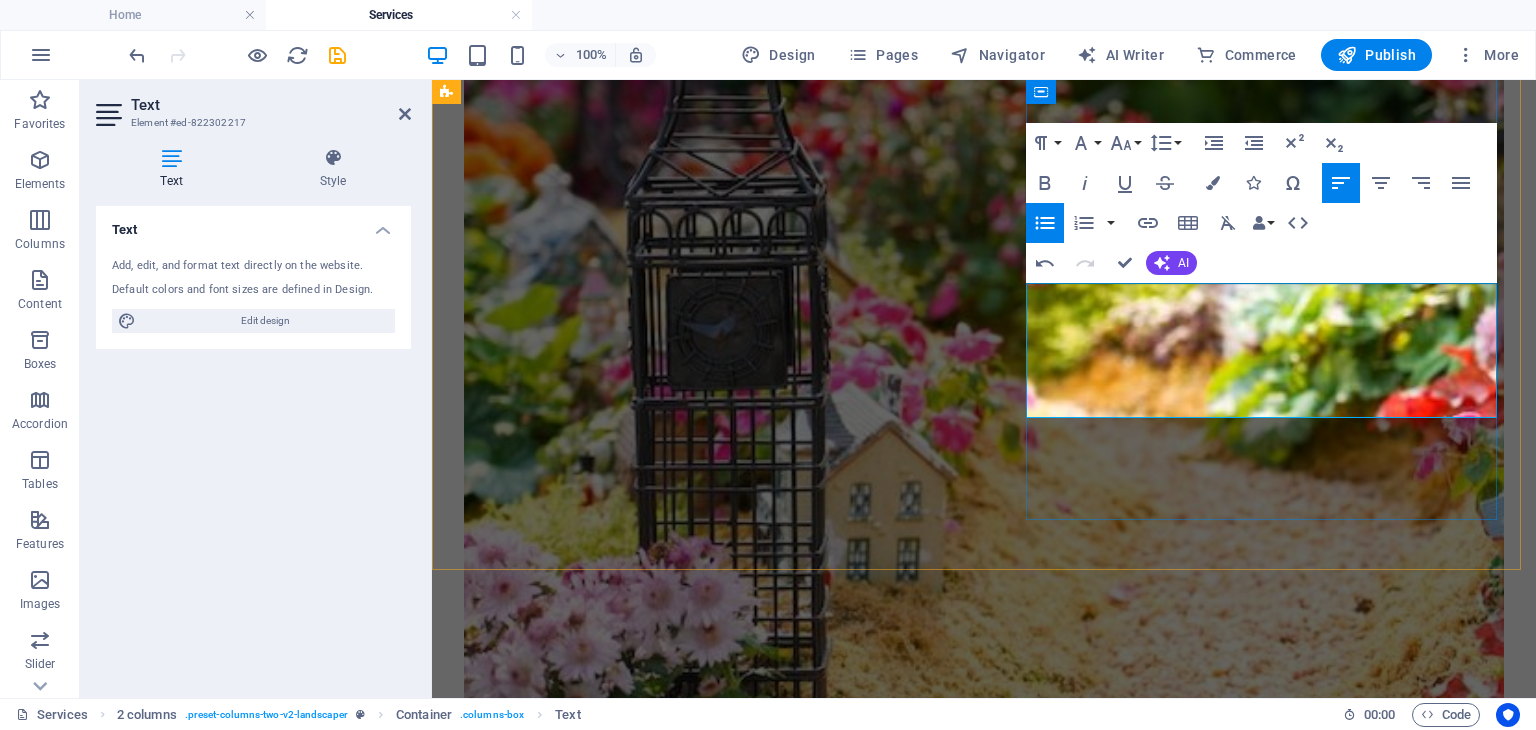 scroll, scrollTop: 2017, scrollLeft: 0, axis: vertical 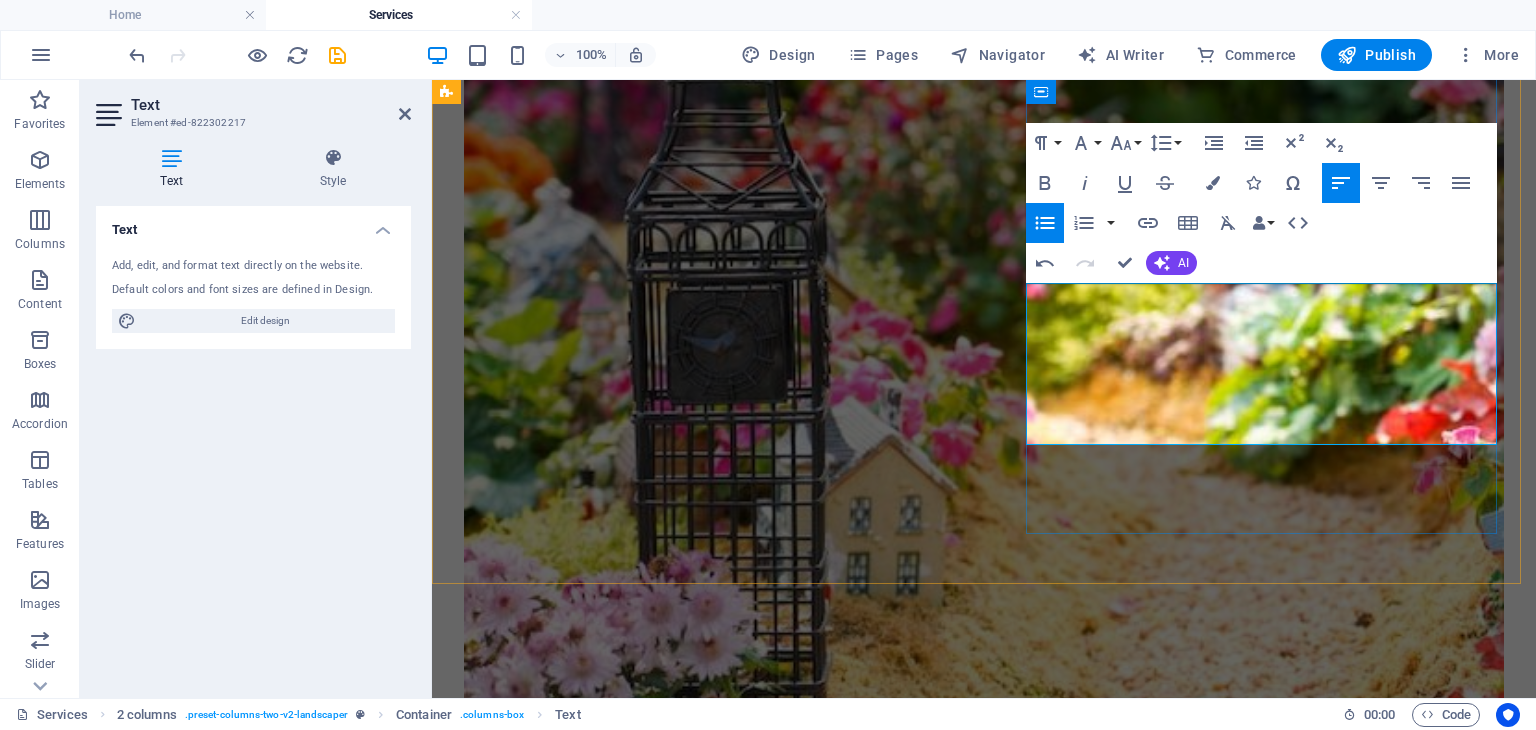 click on "Κατασκευή μονοπατιών, ξύλινων κατασκευών (π.χ. πέργκολες), και η τοποθέτηση έτοιμου χλοοτάπητα" at bounding box center (1004, 4269) 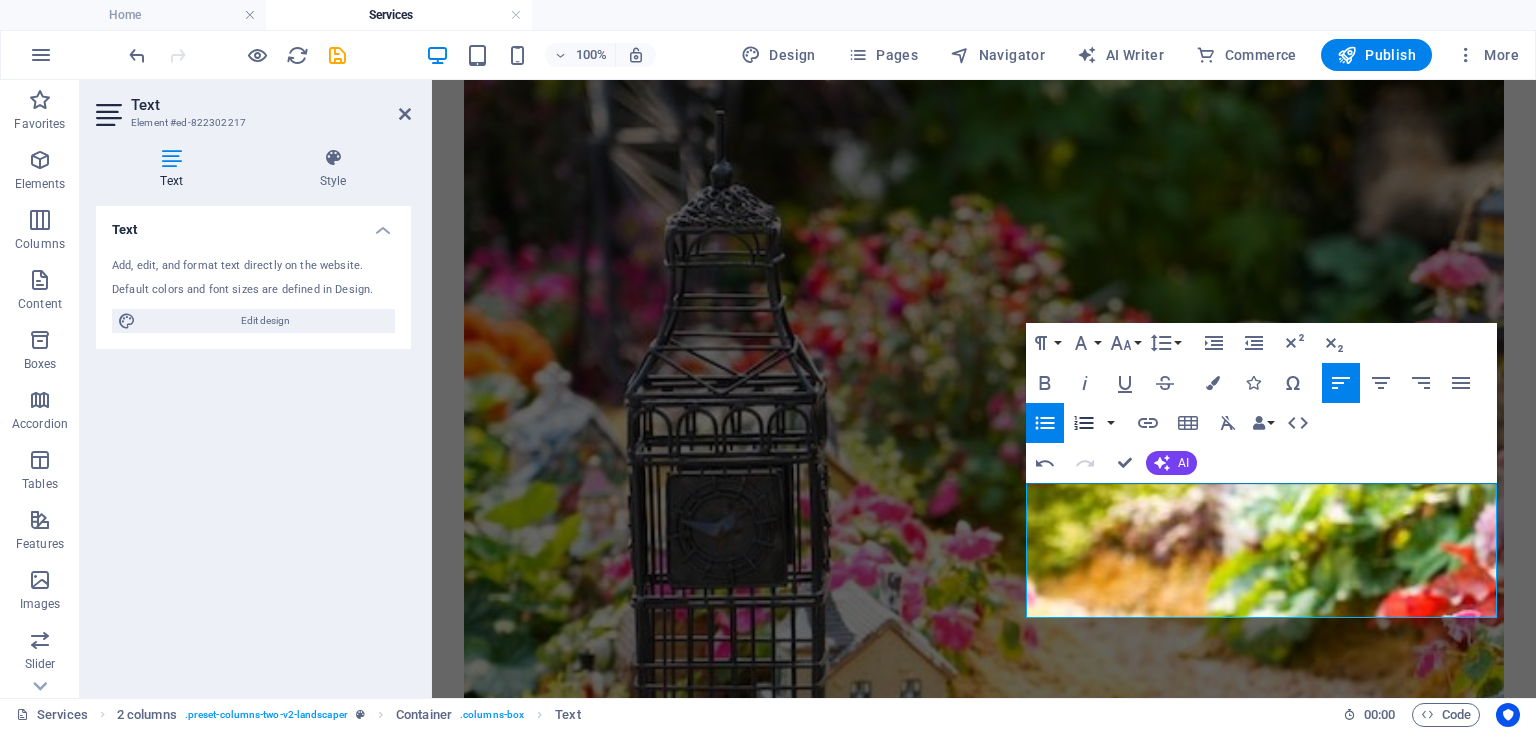 scroll, scrollTop: 1831, scrollLeft: 0, axis: vertical 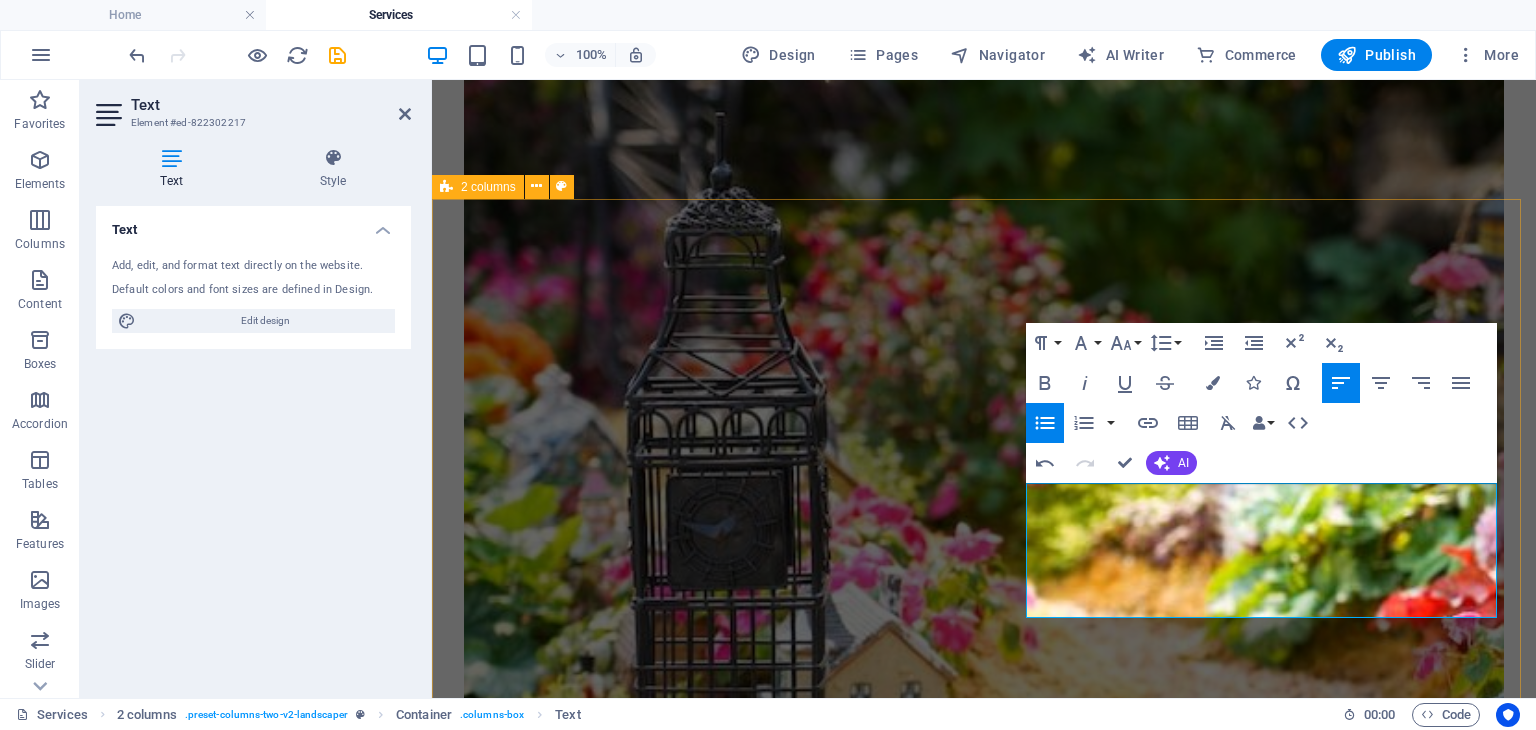 click on "Εγκαταστάσεις & Κατασκευές Εγκατάσταση αυτόματου συστήματος ποτίσματος Φωτισμός του κήπου Κατασκευή μονοπατιών Τοποθέτηση έτοιμου χλοοτάπητα" at bounding box center [984, 3808] 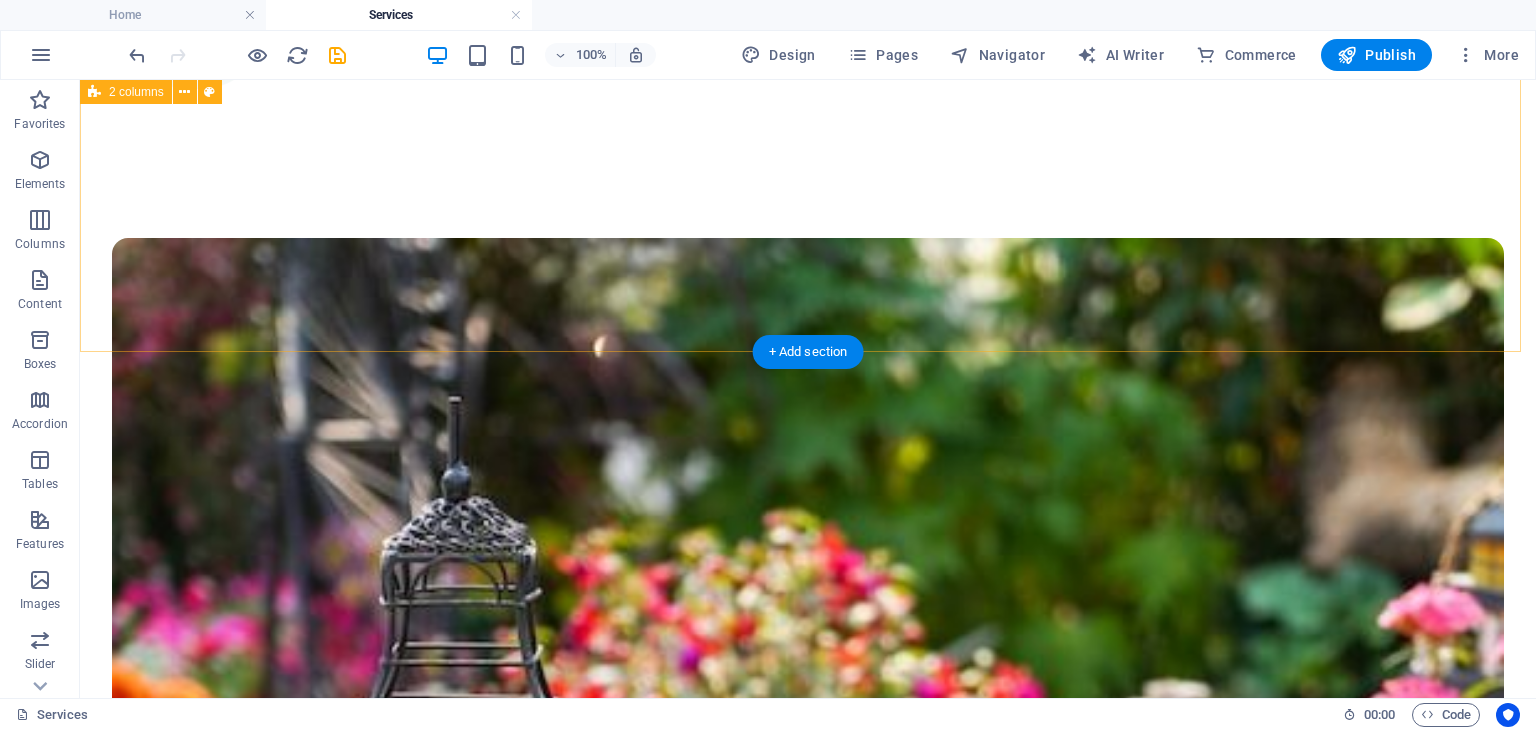 scroll, scrollTop: 2007, scrollLeft: 0, axis: vertical 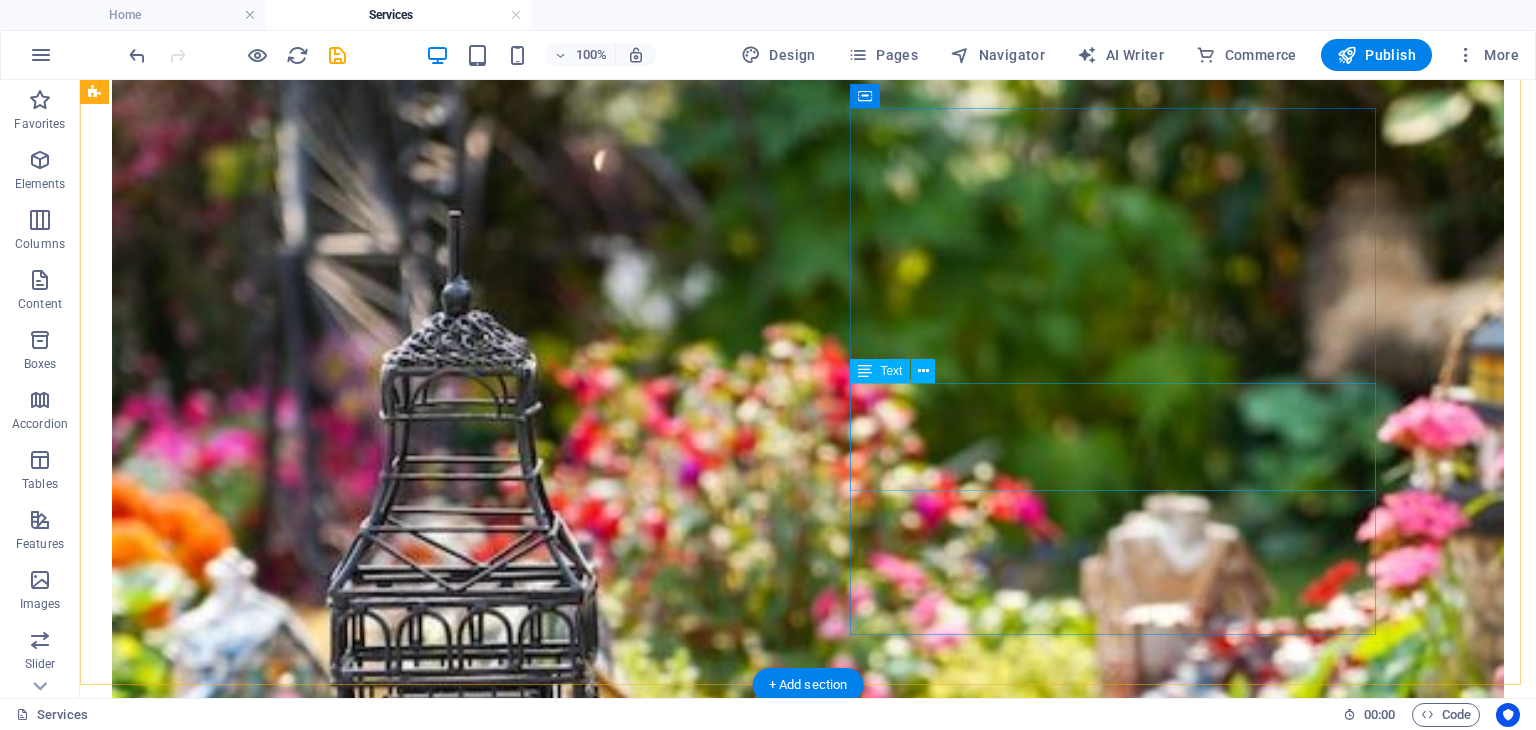 click on "Εγκατάσταση αυτόματου συστήματος ποτίσματος Φωτισμός του κήπου Κατασκευή μονοπατιών Τοποθέτηση έτοιμου χλοοτάπητα" at bounding box center (808, 5544) 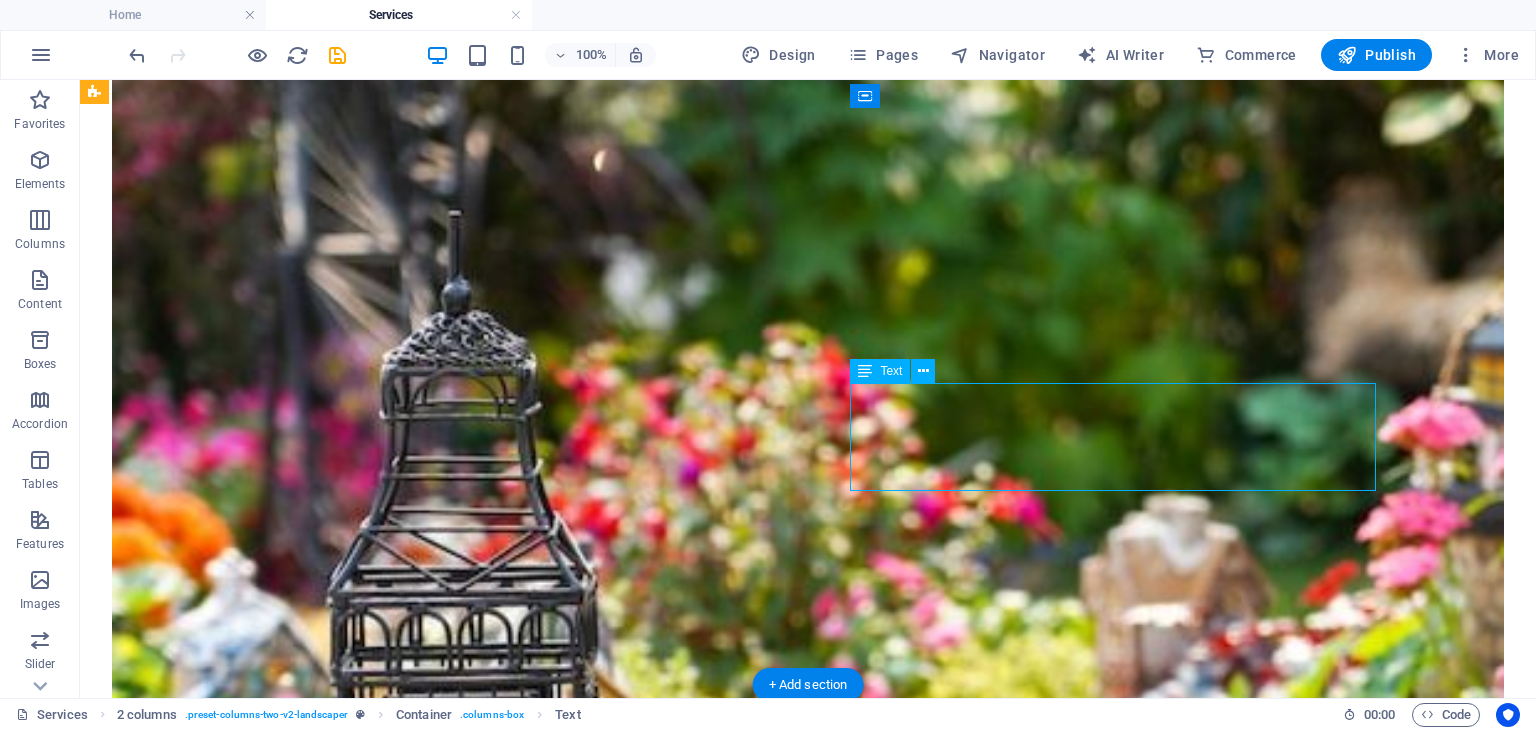 click on "Εγκατάσταση αυτόματου συστήματος ποτίσματος Φωτισμός του κήπου Κατασκευή μονοπατιών Τοποθέτηση έτοιμου χλοοτάπητα" at bounding box center [808, 5544] 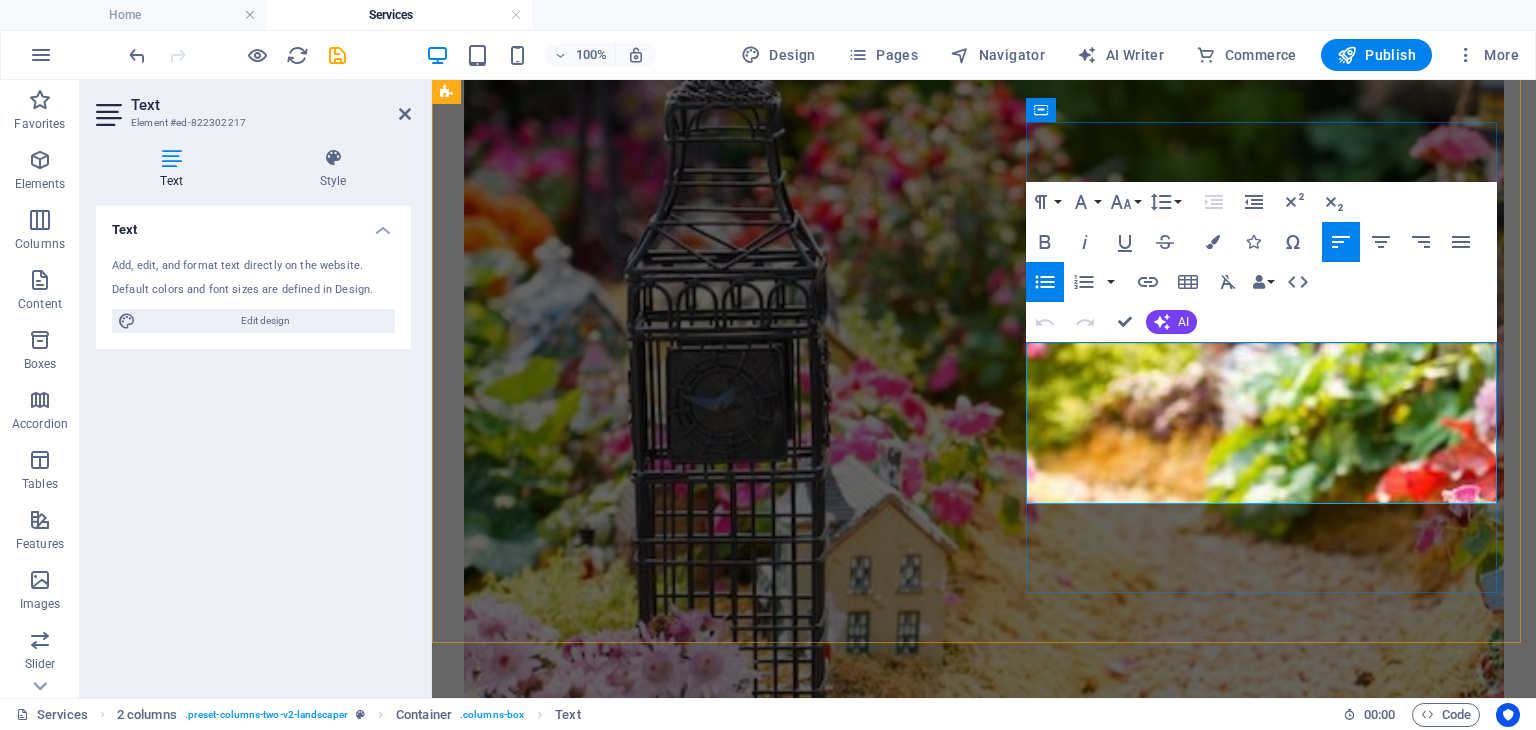 scroll, scrollTop: 1944, scrollLeft: 0, axis: vertical 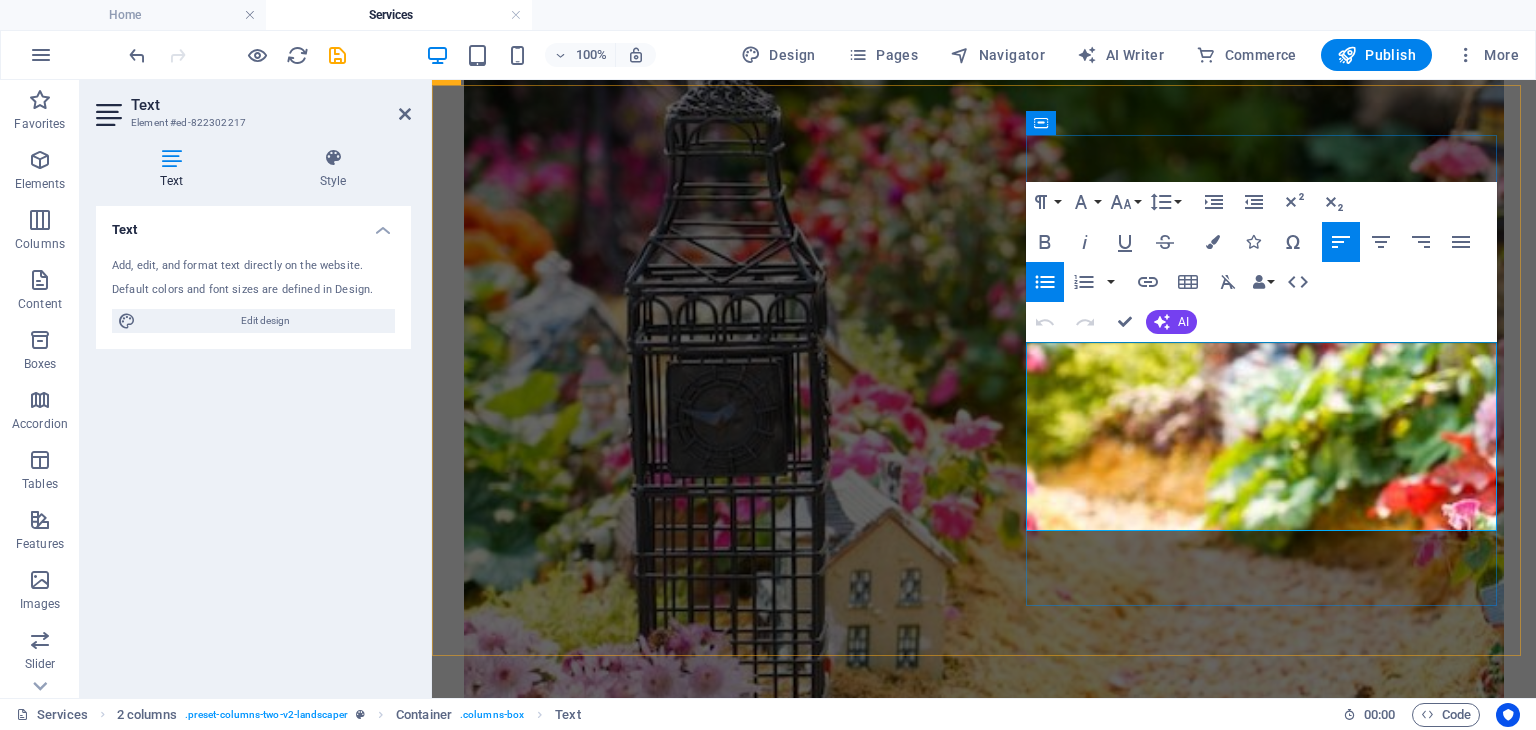 click at bounding box center (1004, 4306) 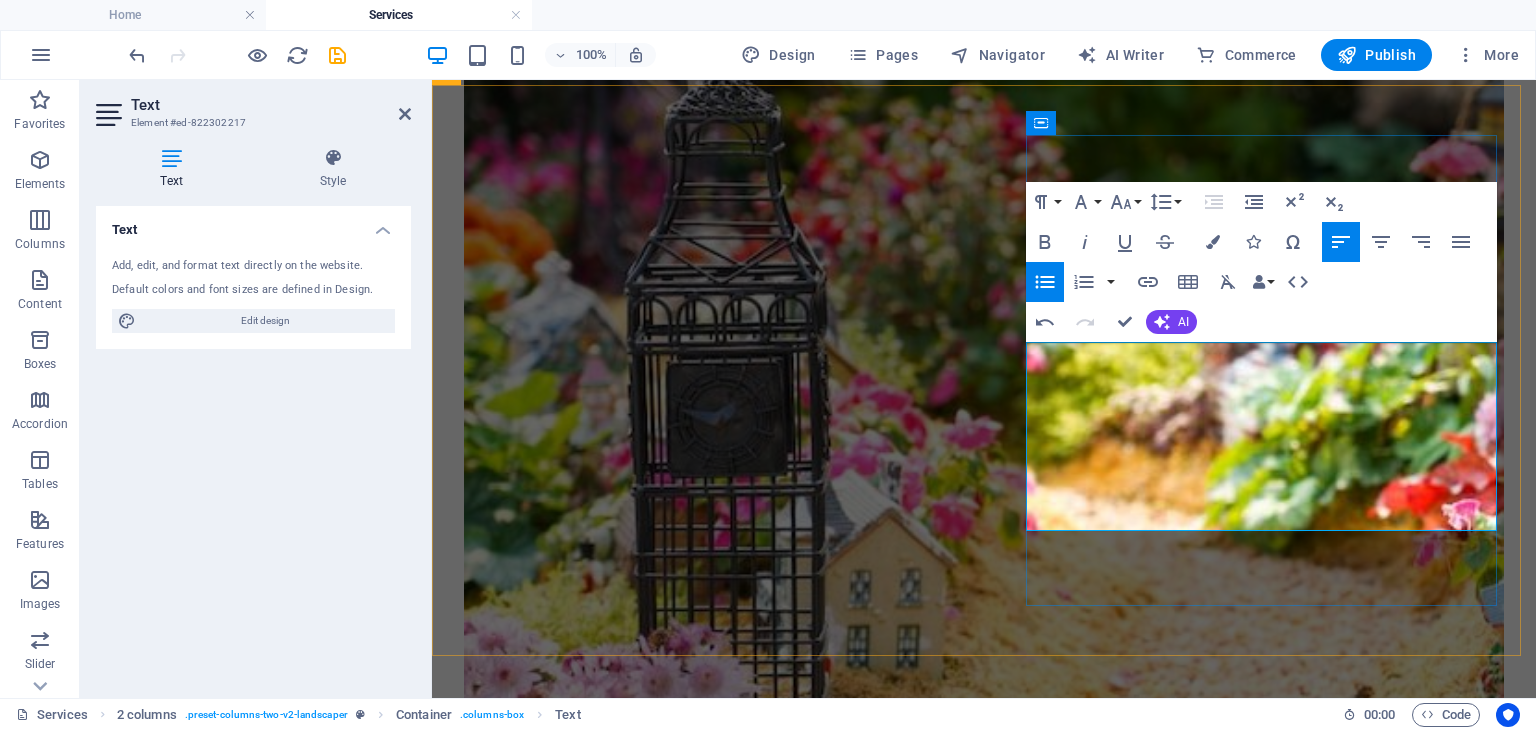 click at bounding box center (1004, 4324) 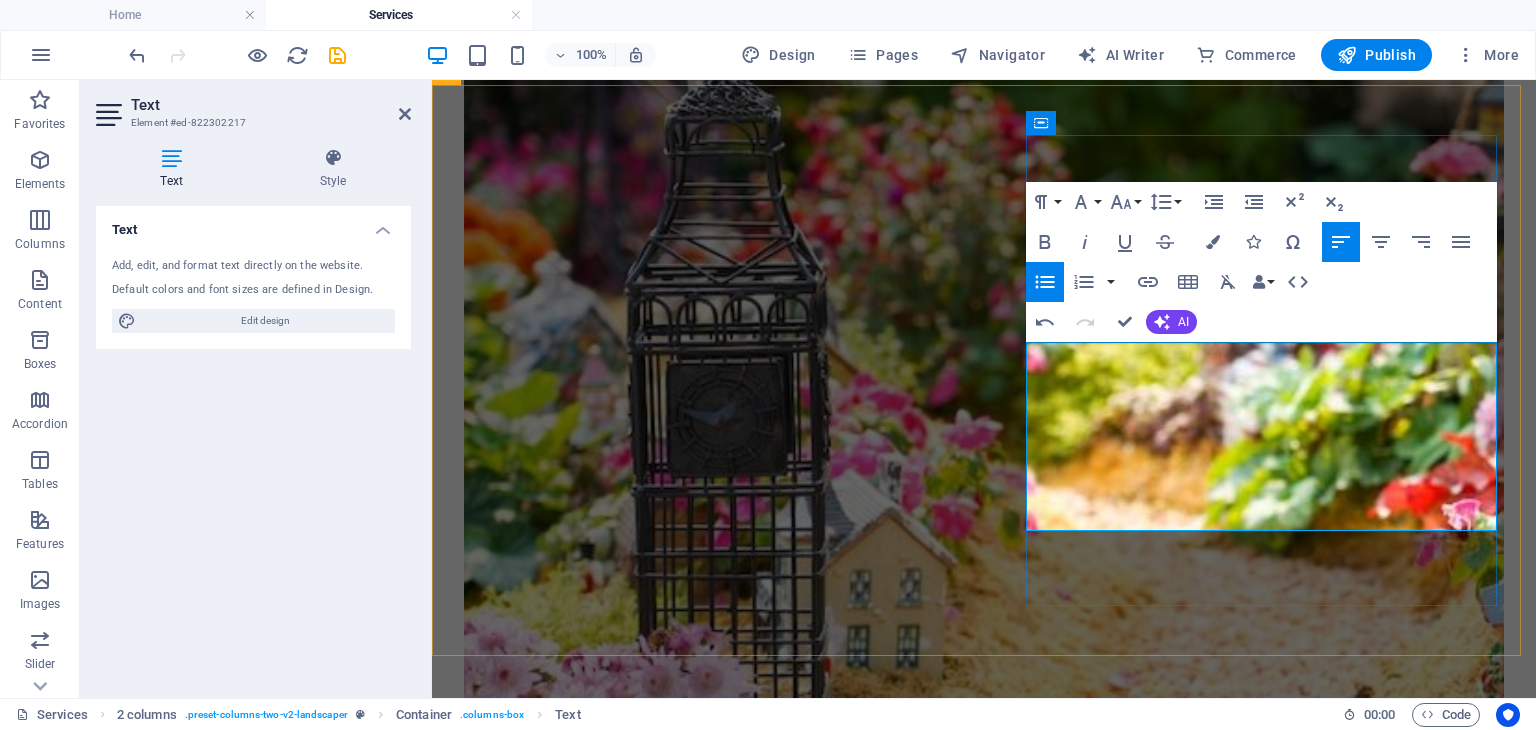 scroll, scrollTop: 1958, scrollLeft: 0, axis: vertical 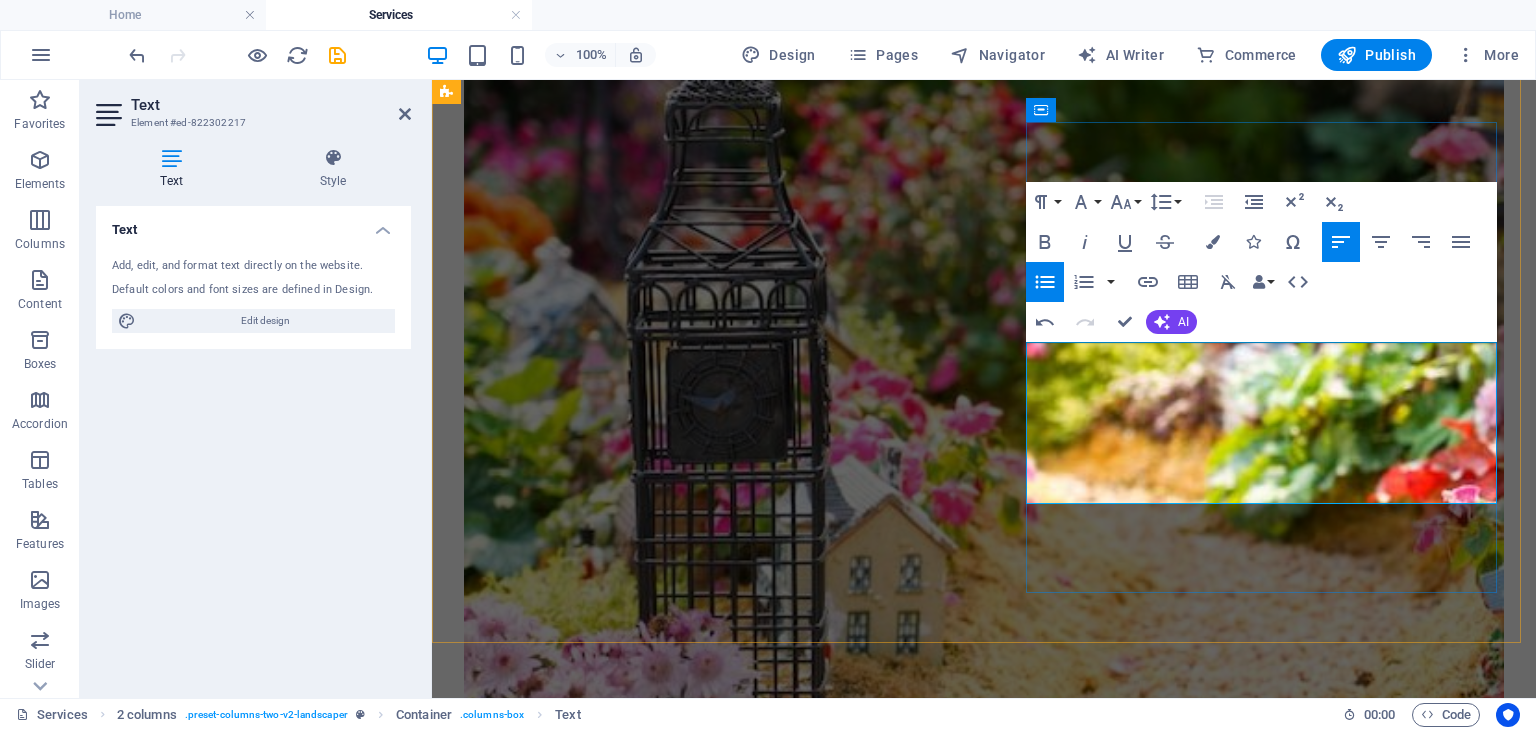 click at bounding box center (1004, 4292) 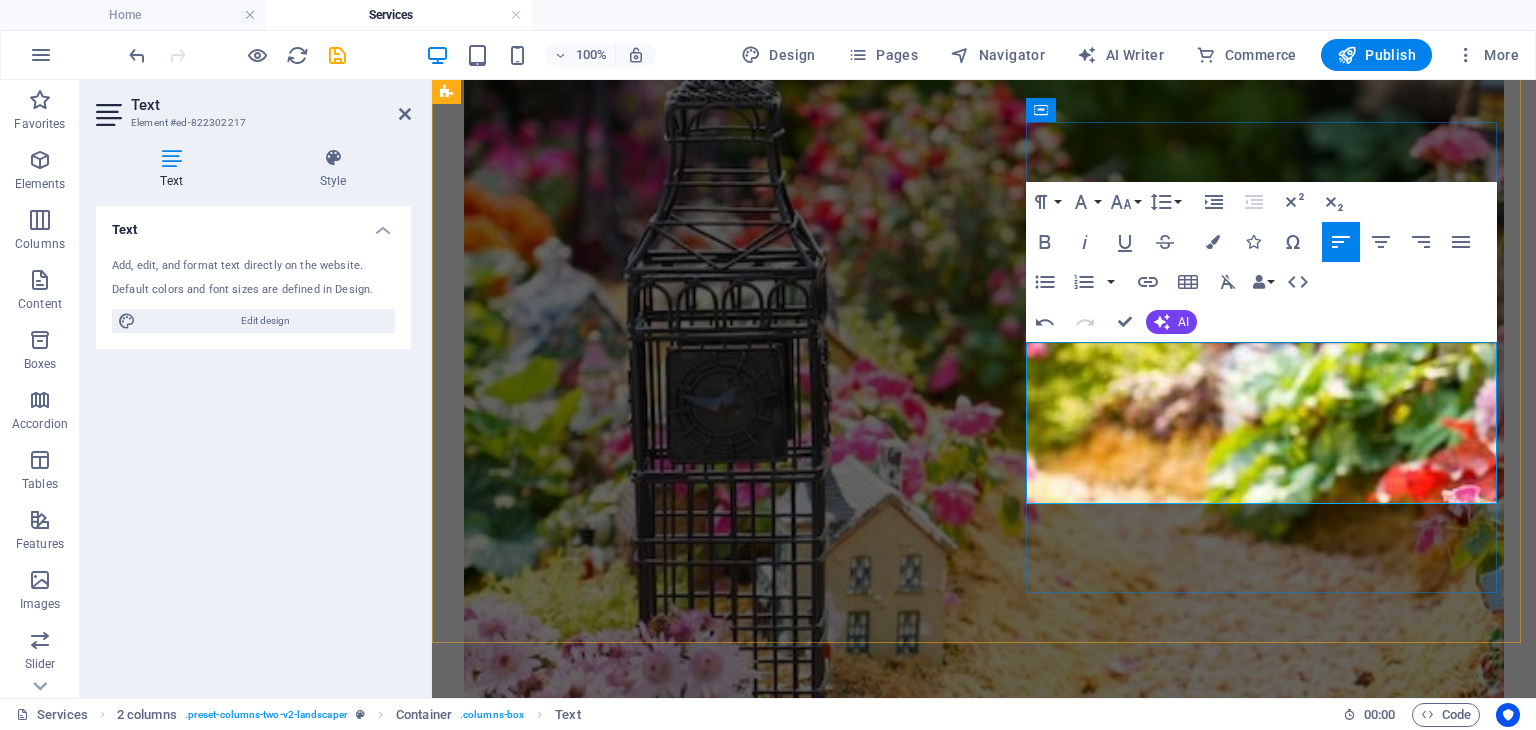 click at bounding box center (984, 4292) 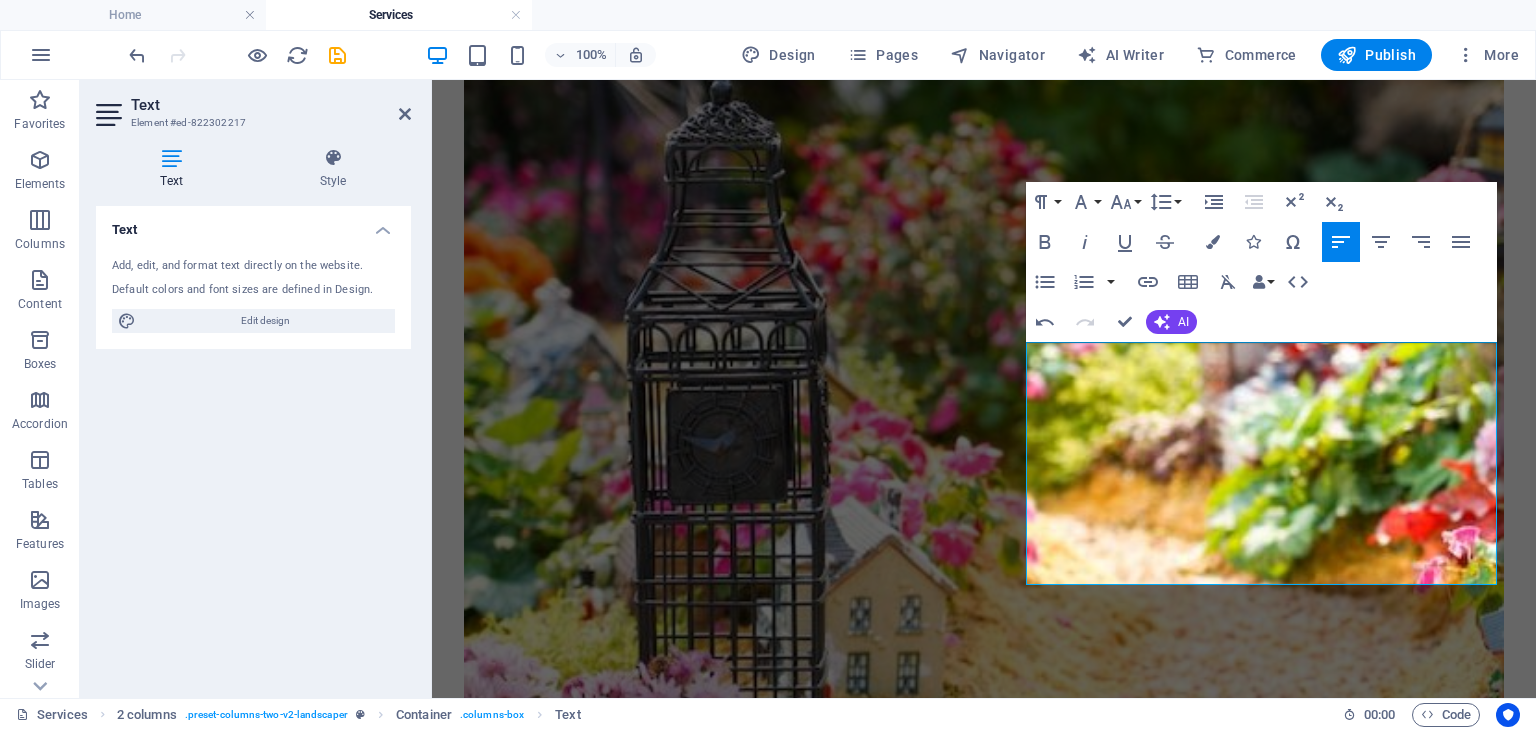 scroll, scrollTop: 2404, scrollLeft: 10, axis: both 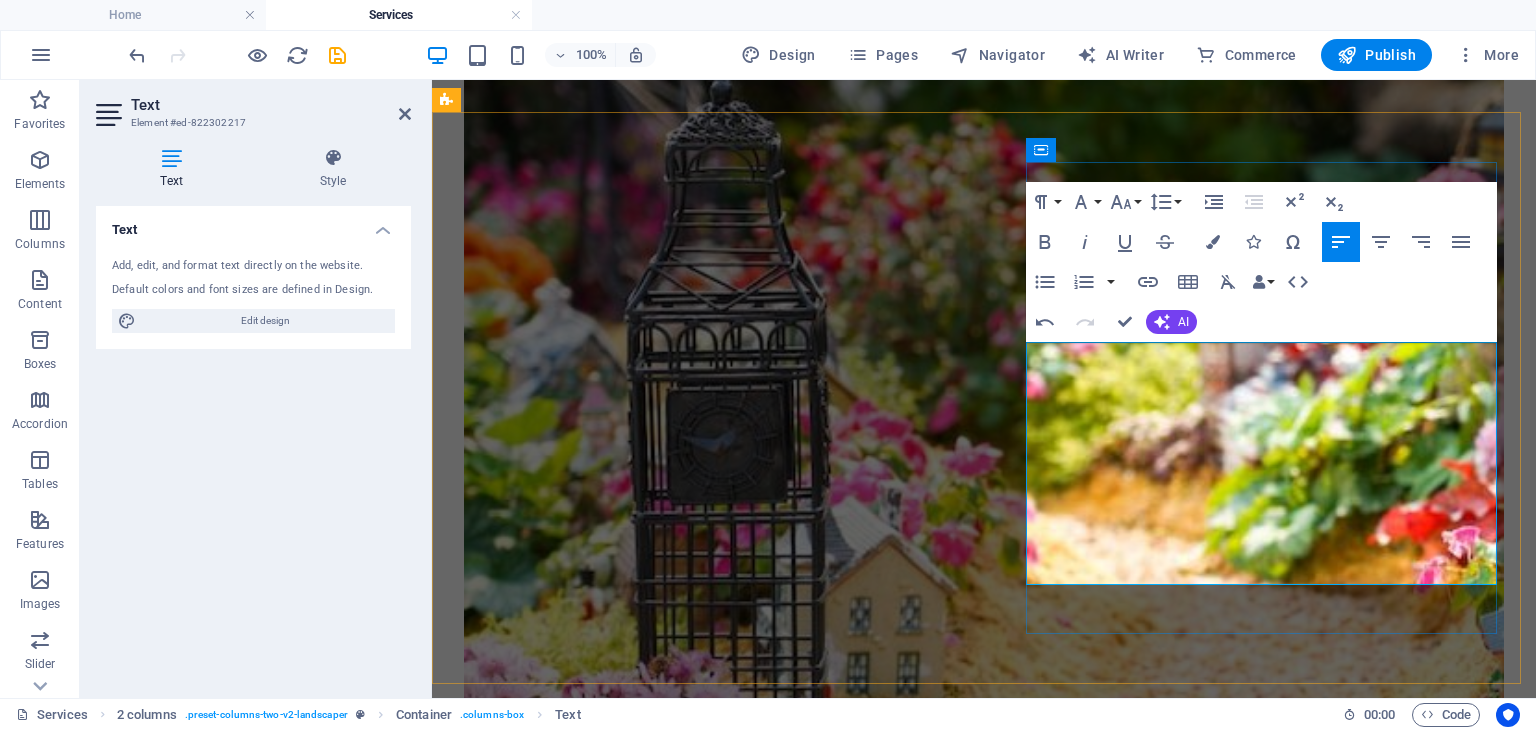 type 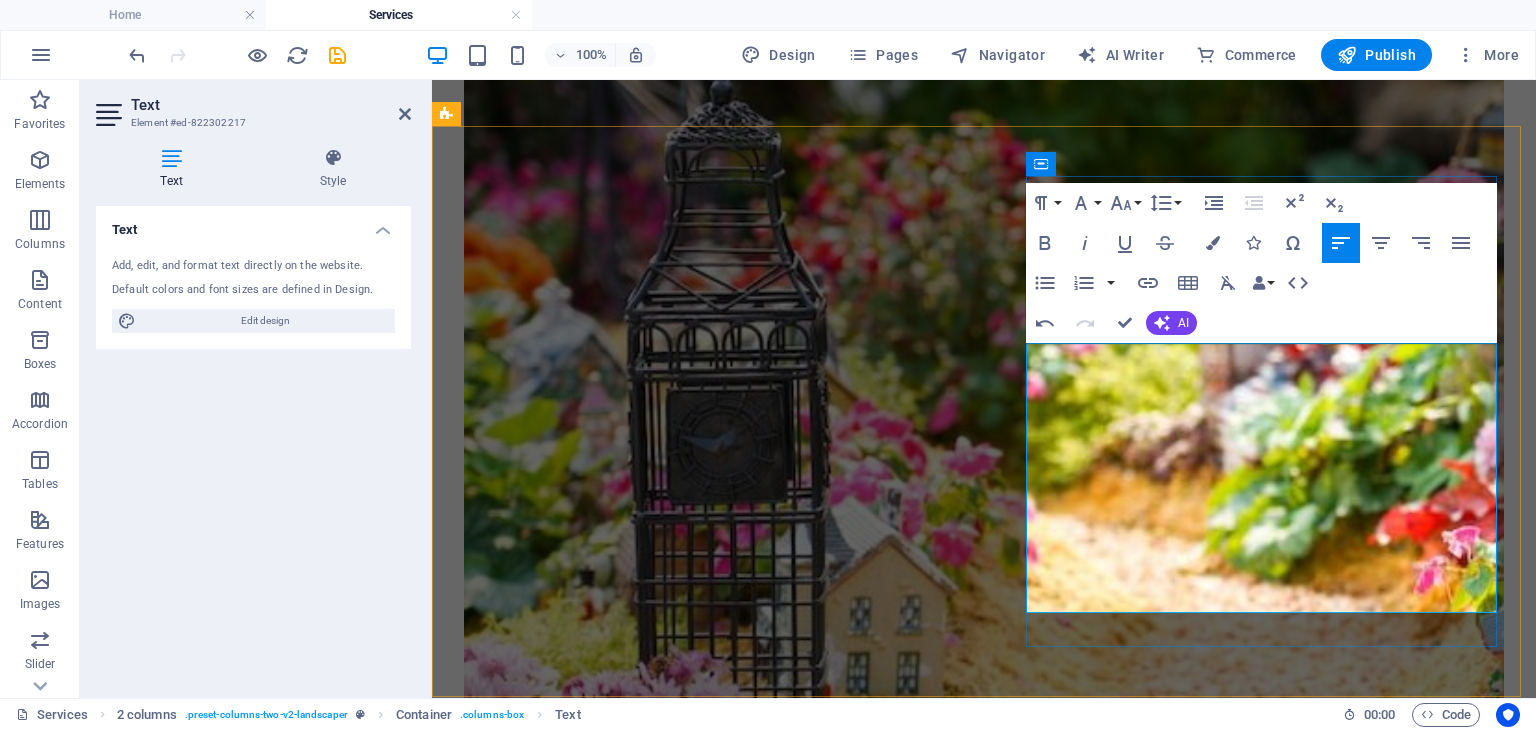 scroll, scrollTop: 1904, scrollLeft: 0, axis: vertical 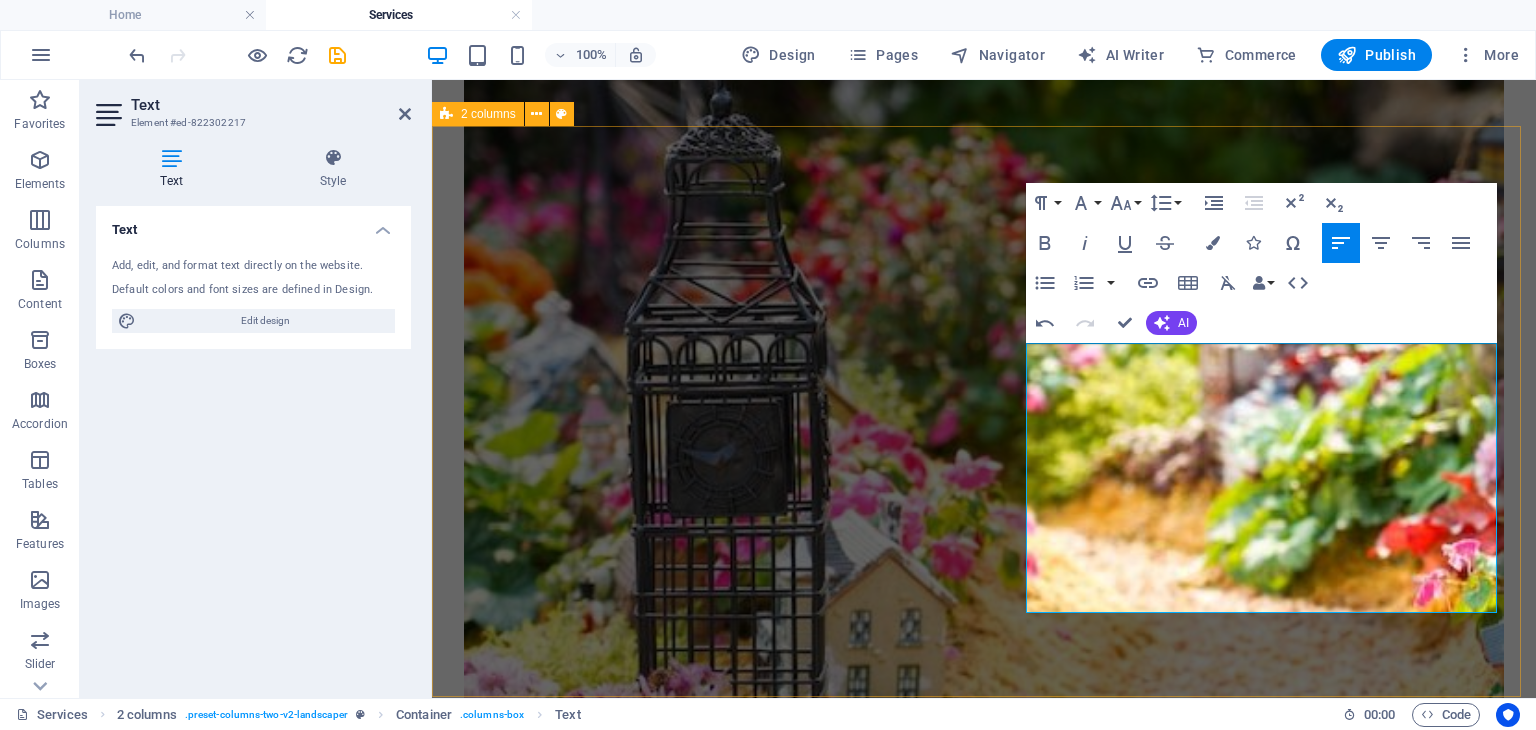 click on "Εγκαταστάσεις & Κατασκευές Θέλετε να αναβαθμίσετε τον κήπο σας; Με τις υπηρεσίες εγκαταστάσεων και κατασκευών τον μετατρέπουμε σε έναν χώρο λειτουργικό και καλαίσθητο. Οι υπηρεσίες περιλαμβάνουν: Εγκατάσταση αυτόματου συστήματος ποτίσματος Φωτισμός του κήπου Κατασκευή μονοπατιών Τοποθέτηση έτοιμου χλοοτάπητα Θέλετε να αναβαθμίσετε τον κήπο σας; Με τις υπηρεσίες εγκαταστάσεων και κατασκευών τον μετατρέπουμε σε έναν χώρο λειτουργικό και καλαίσθητο" at bounding box center [984, 3778] 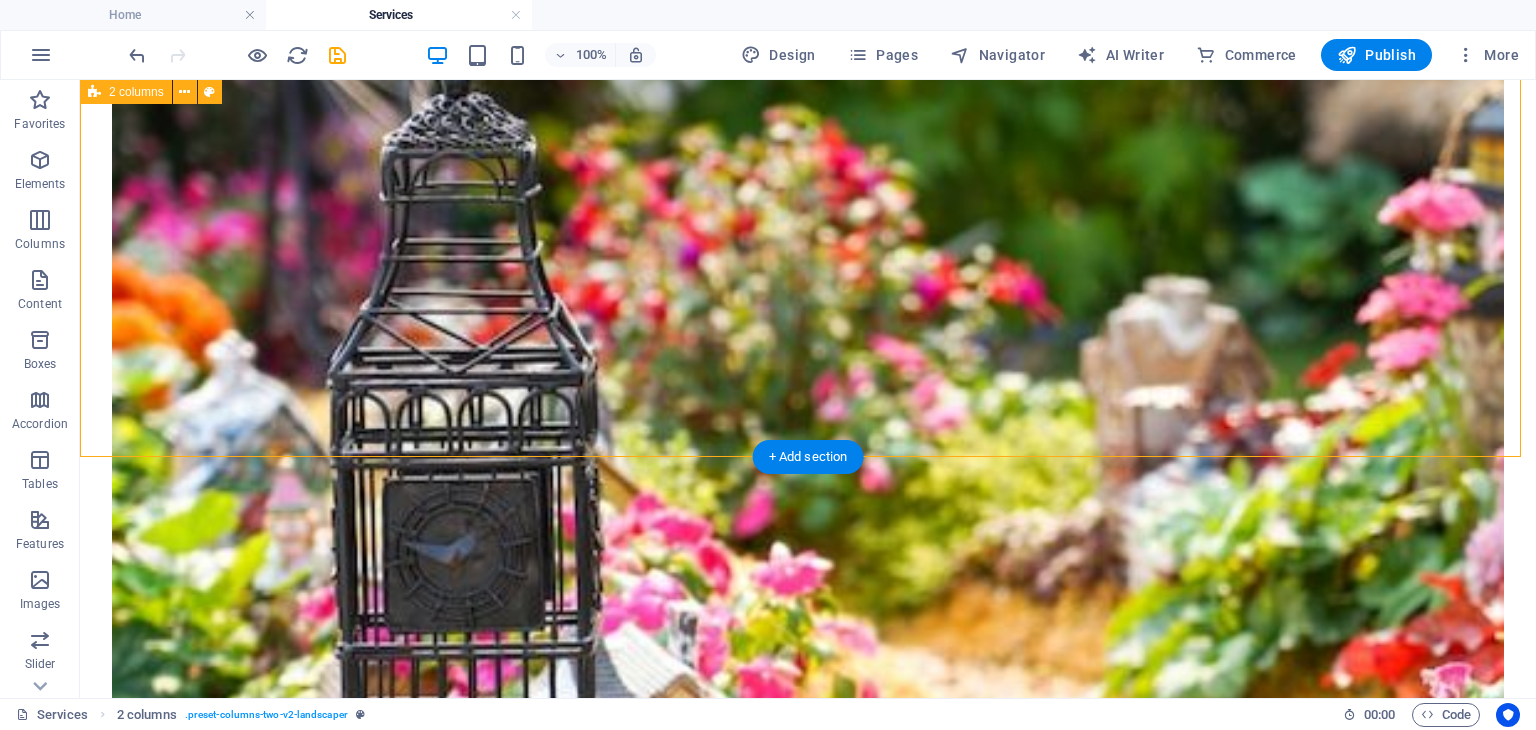 scroll, scrollTop: 2324, scrollLeft: 0, axis: vertical 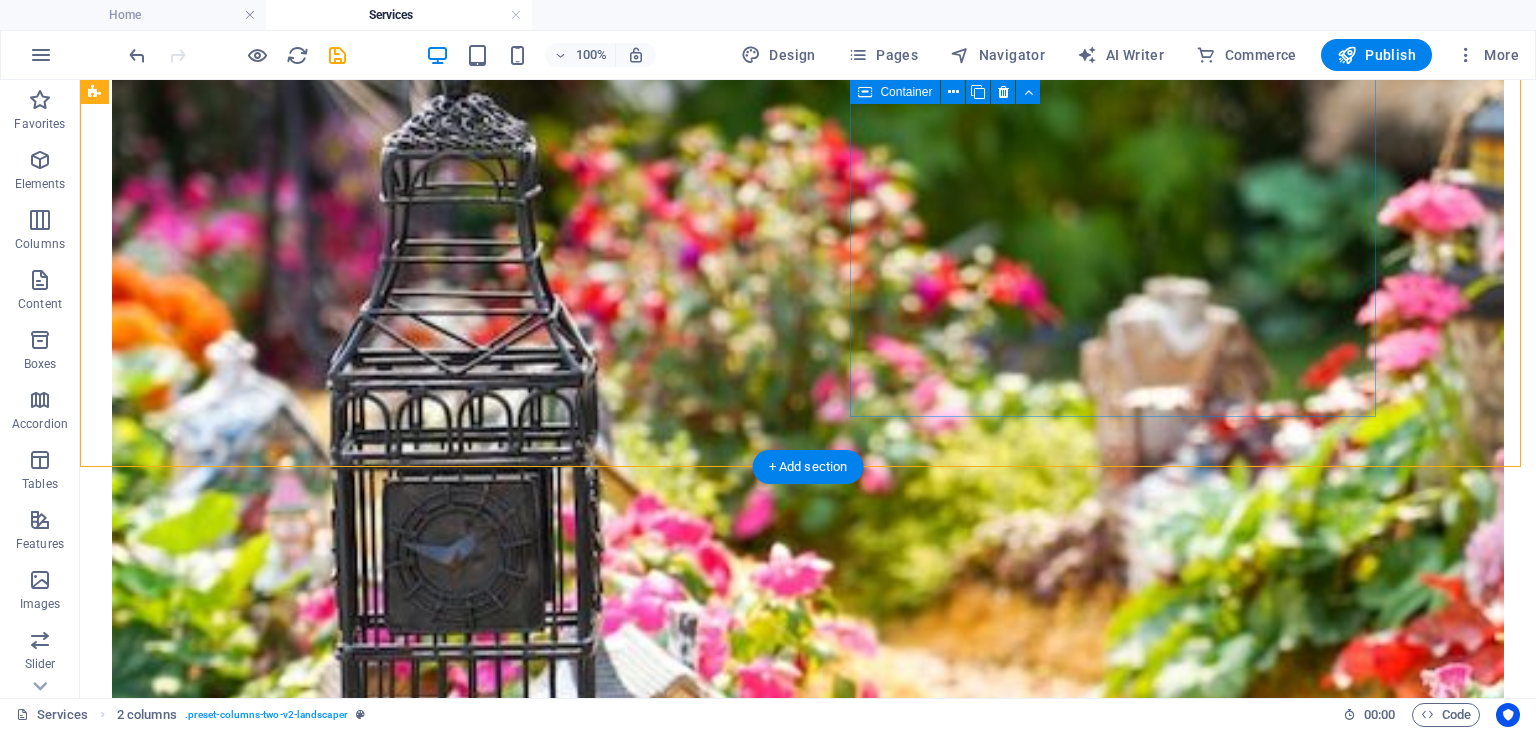 click on "Εγκαταστάσεις & Κατασκευές Θέλετε να αναβαθμίσετε τον κήπο σας; Με τις υπηρεσίες εγκαταστάσεων και κατασκευών τον μετατρέπουμε σε έναν χώρο λειτουργικό και καλαίσθητο. Οι υπηρεσίες περιλαμβάνουν: Εγκατάσταση αυτόματου συστήματος ποτίσματος Φωτισμός του κήπου Κατασκευή μονοπατιών Τοποθέτηση έτοιμου χλοοτάπητα" at bounding box center [808, 5246] 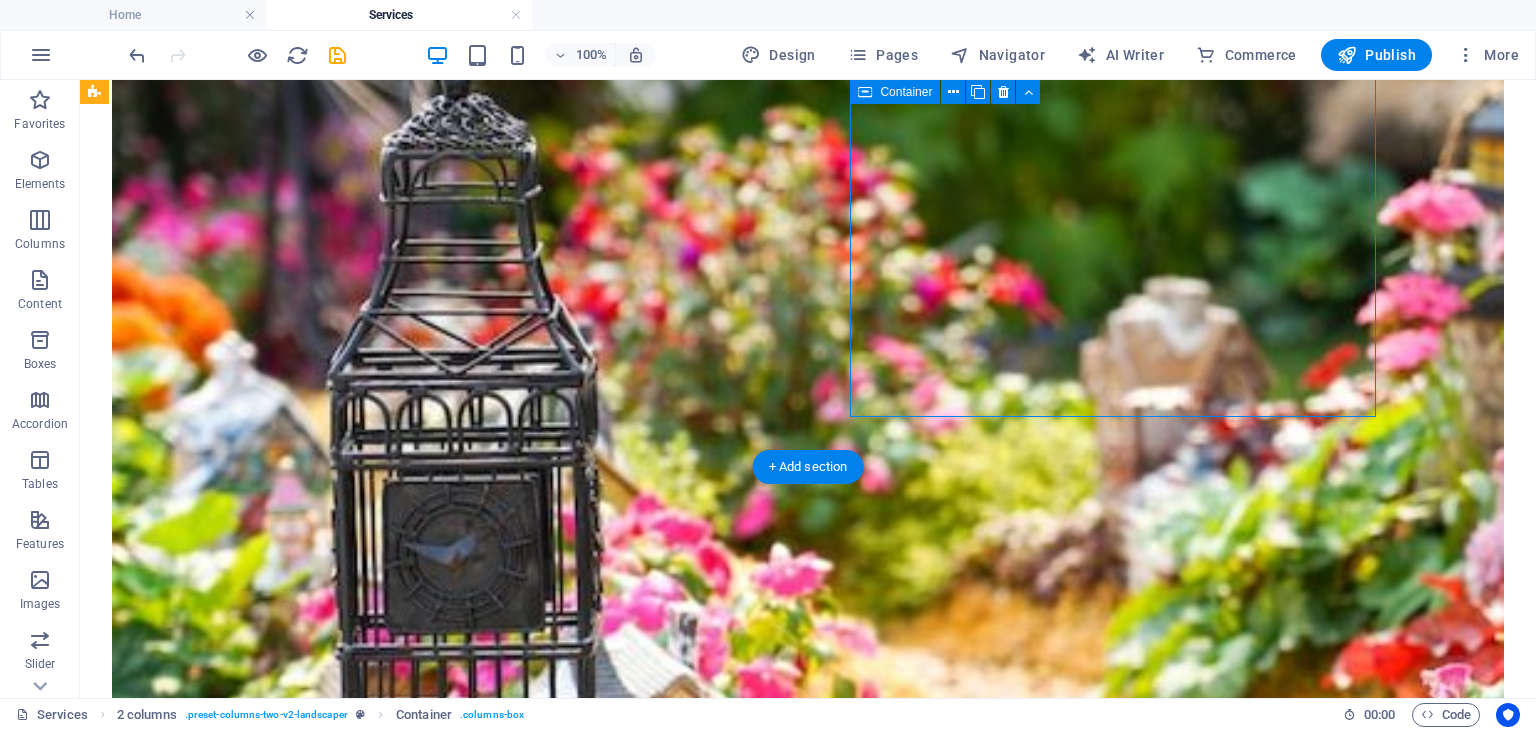 click on "Εγκαταστάσεις & Κατασκευές Θέλετε να αναβαθμίσετε τον κήπο σας; Με τις υπηρεσίες εγκαταστάσεων και κατασκευών τον μετατρέπουμε σε έναν χώρο λειτουργικό και καλαίσθητο. Οι υπηρεσίες περιλαμβάνουν: Εγκατάσταση αυτόματου συστήματος ποτίσματος Φωτισμός του κήπου Κατασκευή μονοπατιών Τοποθέτηση έτοιμου χλοοτάπητα" at bounding box center (808, 5246) 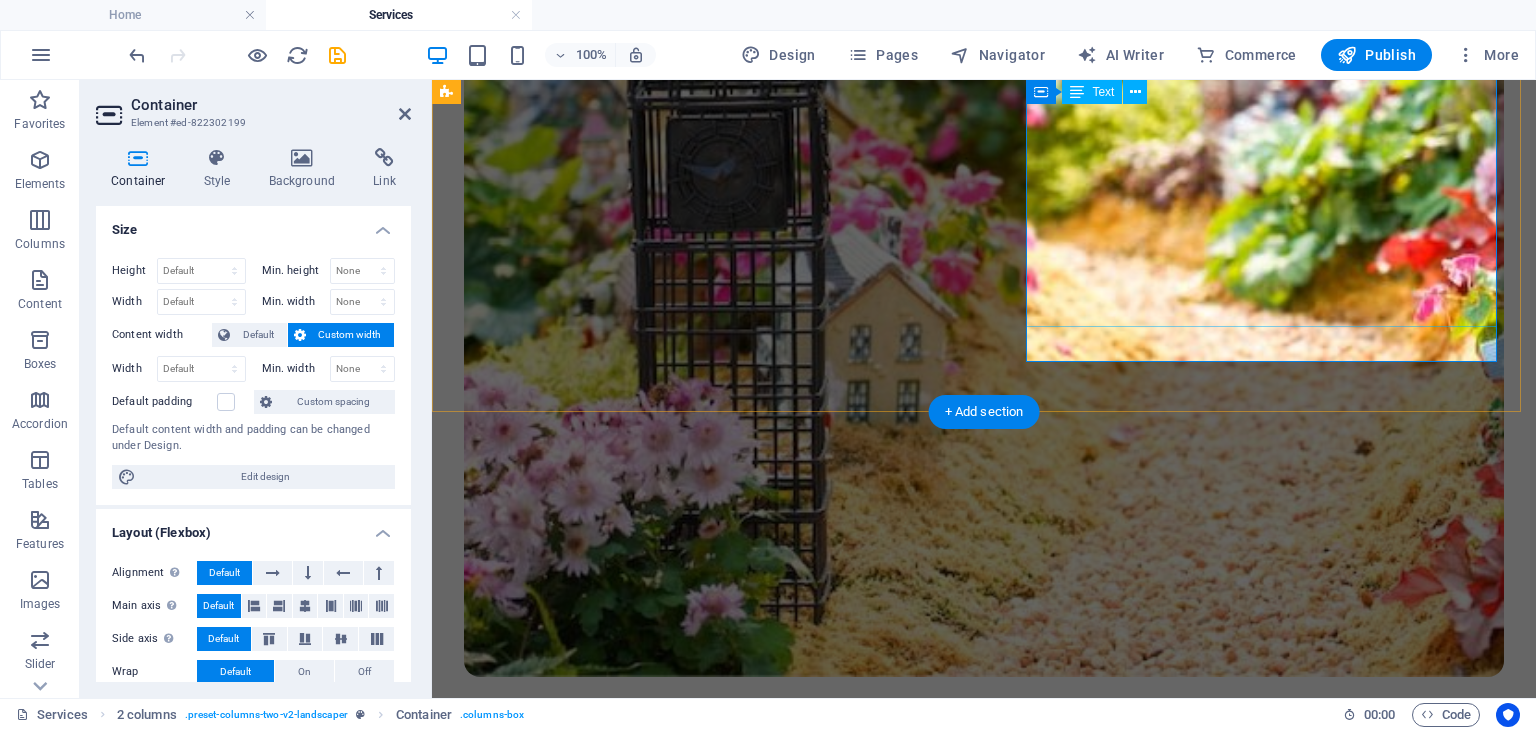 click on "Θέλετε να αναβαθμίσετε τον κήπο σας; Με τις υπηρεσίες εγκαταστάσεων και κατασκευών τον μετατρέπουμε σε έναν χώρο λειτουργικό και καλαίσθητο. Οι υπηρεσίες περιλαμβάνουν: Εγκατάσταση αυτόματου συστήματος ποτίσματος Φωτισμός του κήπου Κατασκευή μονοπατιών Τοποθέτηση έτοιμου χλοοτάπητα" at bounding box center [984, 4131] 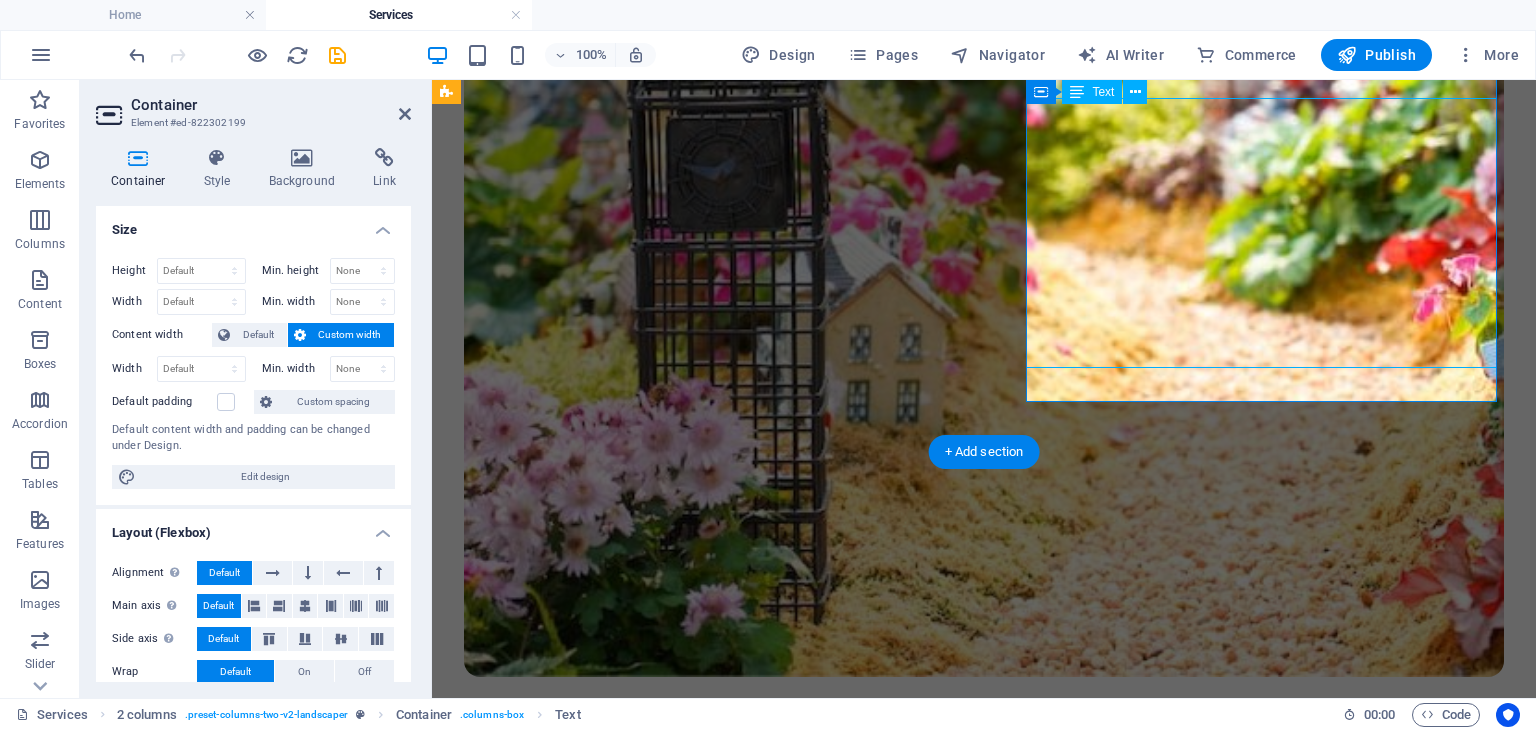 scroll, scrollTop: 2110, scrollLeft: 0, axis: vertical 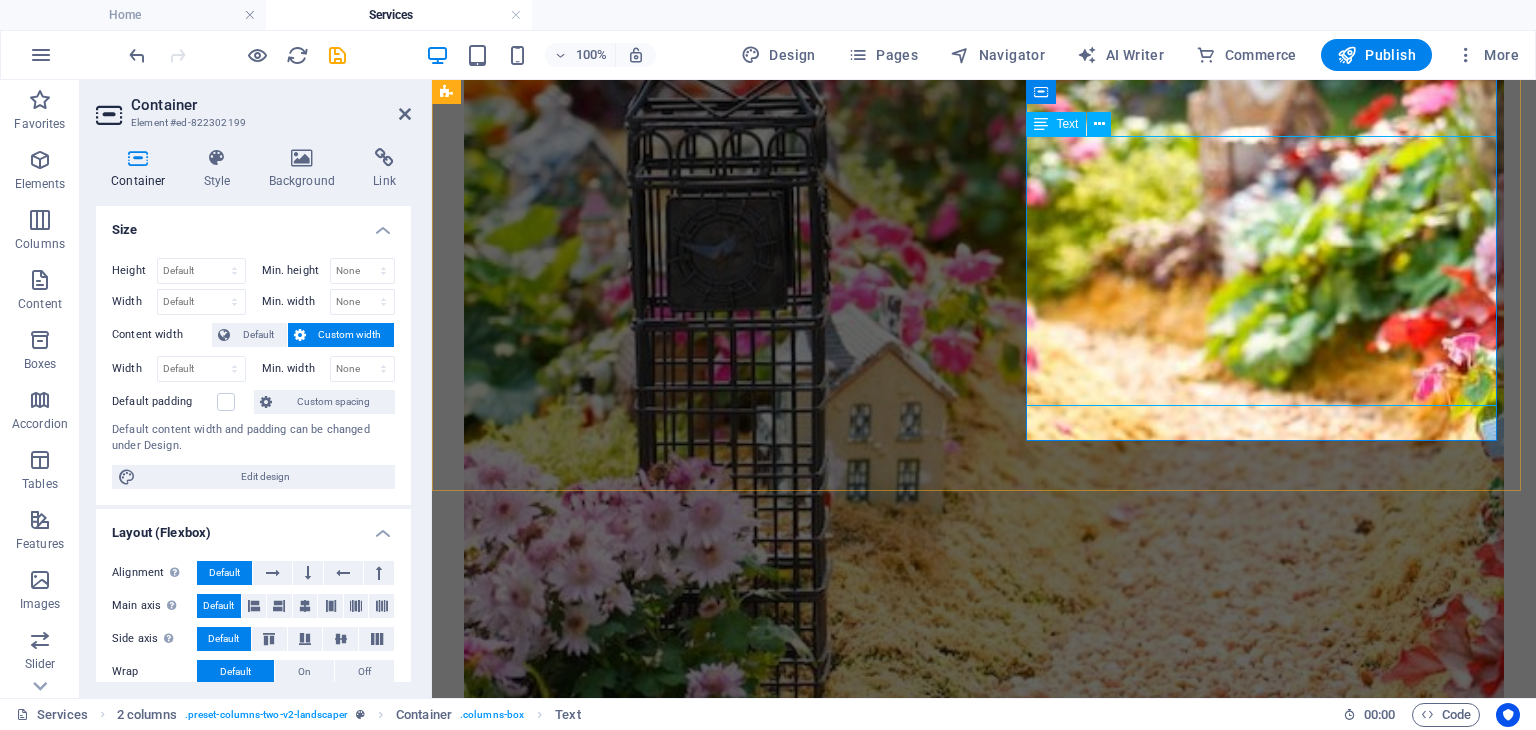 click on "Θέλετε να αναβαθμίσετε τον κήπο σας; Με τις υπηρεσίες εγκαταστάσεων και κατασκευών τον μετατρέπουμε σε έναν χώρο λειτουργικό και καλαίσθητο. Οι υπηρεσίες περιλαμβάνουν: Εγκατάσταση αυτόματου συστήματος ποτίσματος Φωτισμός του κήπου Κατασκευή μονοπατιών Τοποθέτηση έτοιμου χλοοτάπητα" at bounding box center [984, 4210] 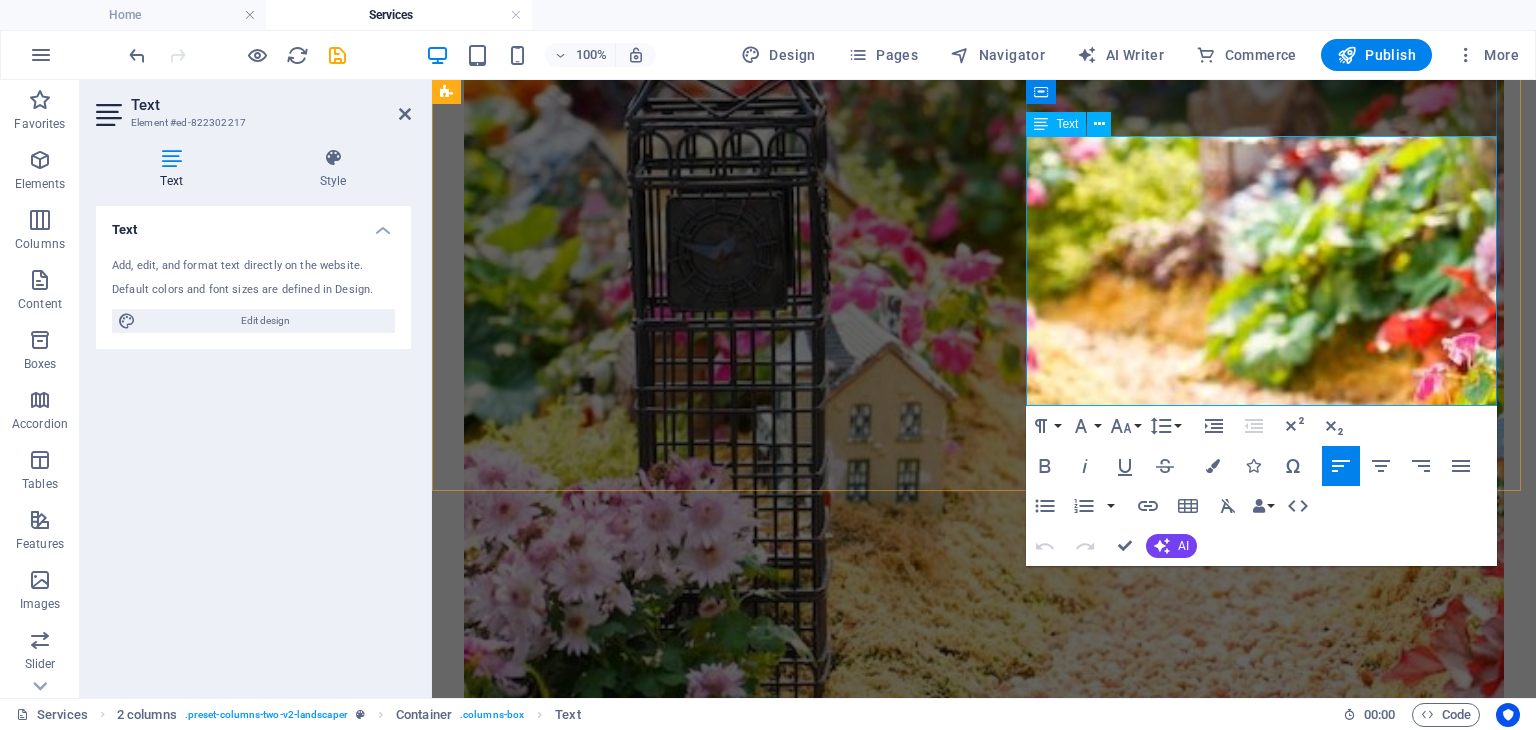 click on "Τοποθέτηση έτοιμου χλοοτάπητα" at bounding box center (1004, 4280) 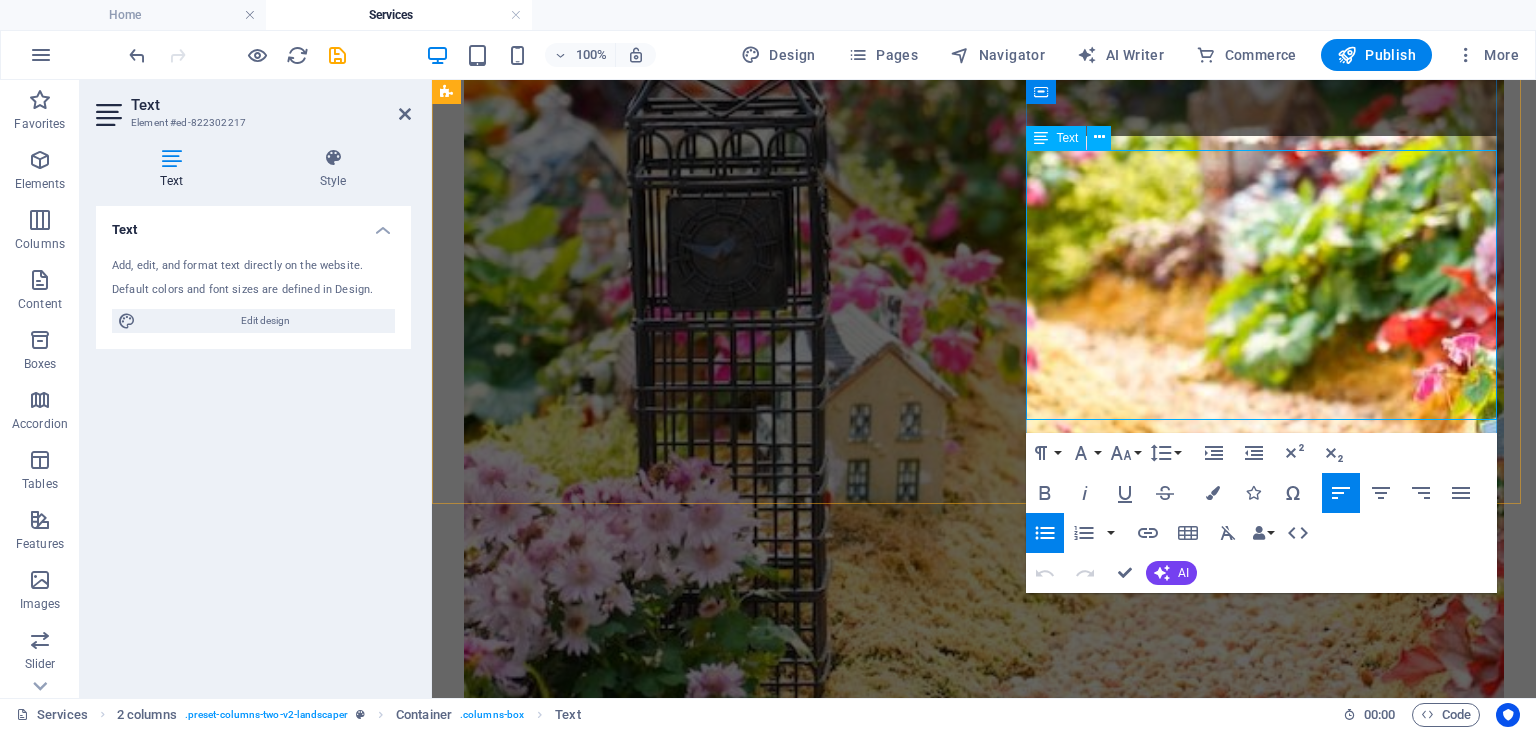 scroll, scrollTop: 2096, scrollLeft: 0, axis: vertical 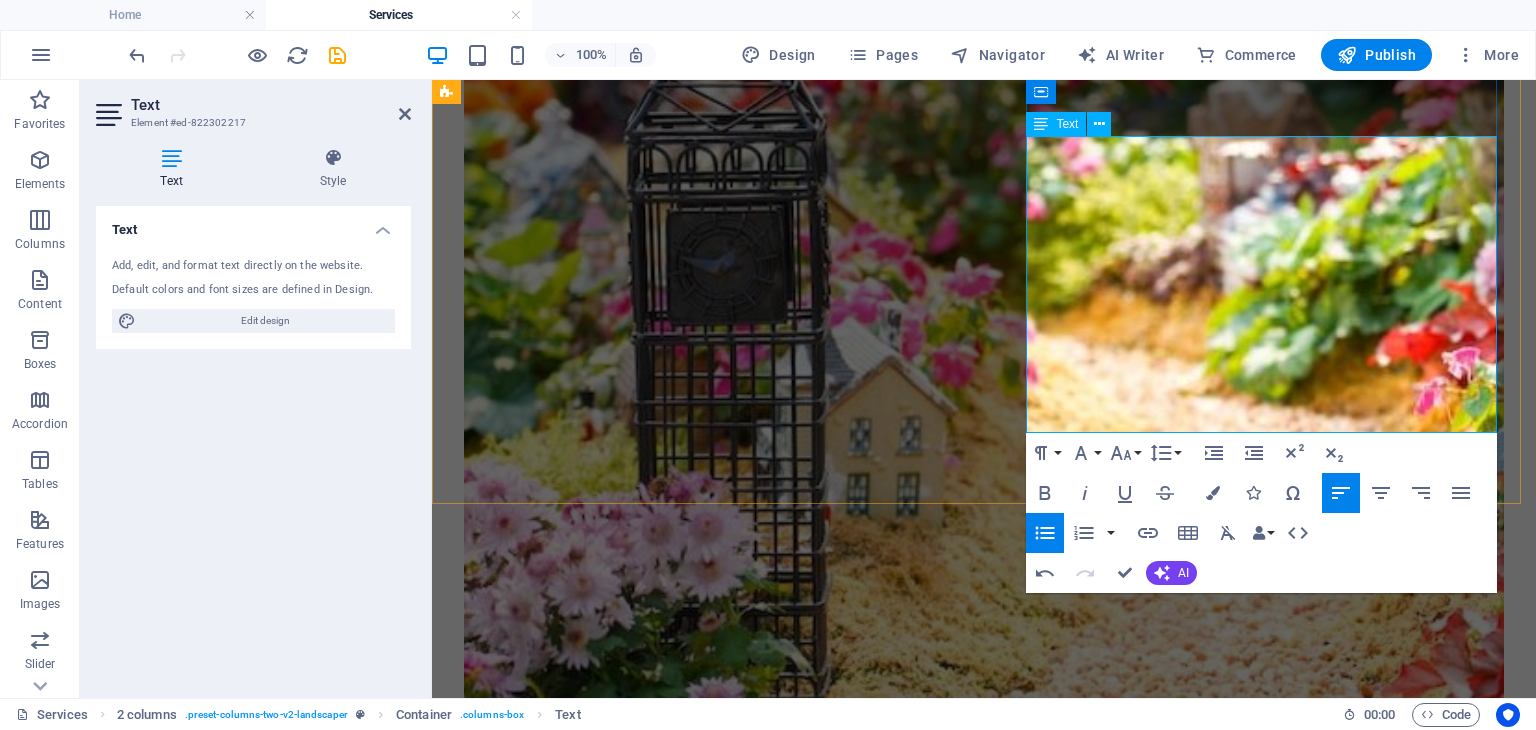 type 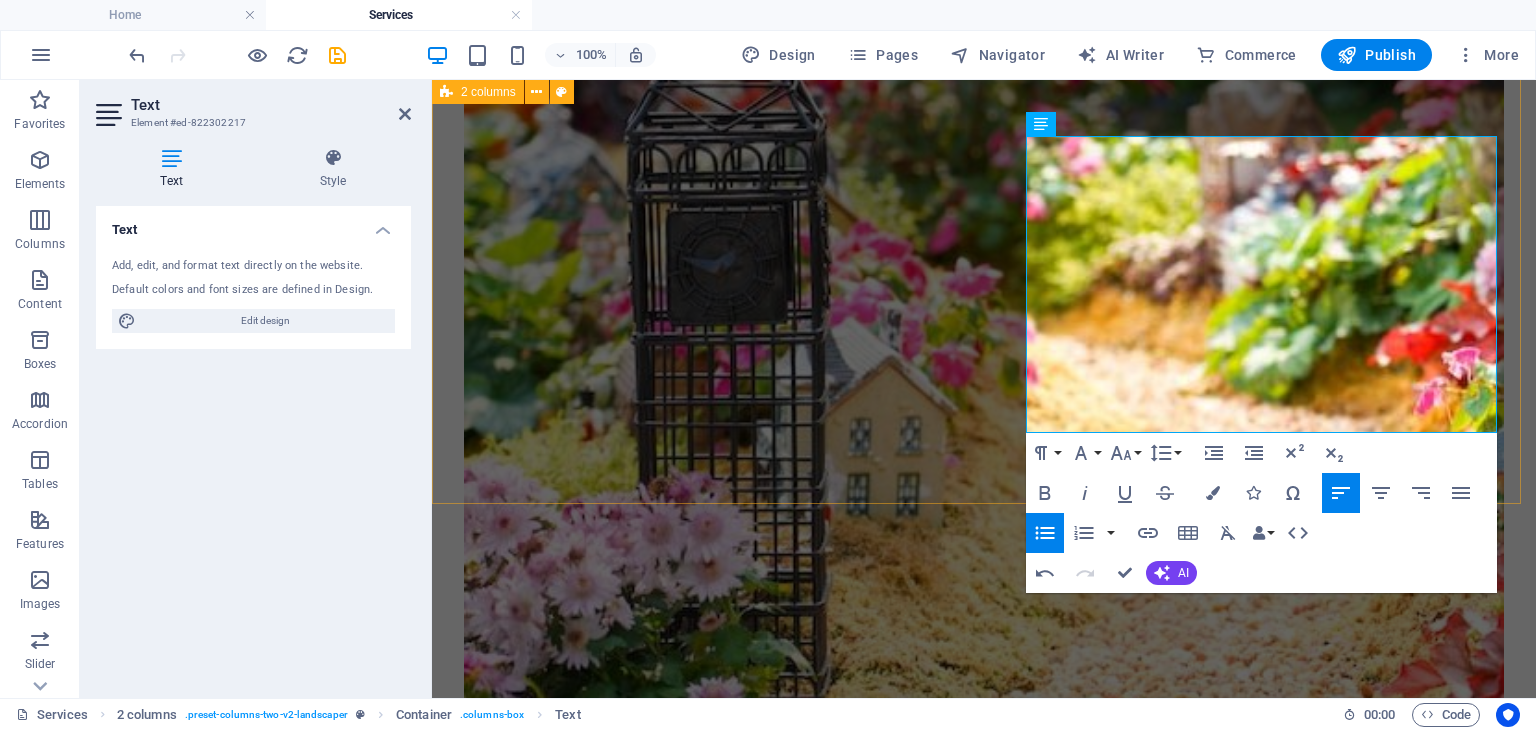 click on "Εγκαταστάσεις & Κατασκευές Θέλετε να αναβαθμίσετε τον κήπο σας; Με τις υπηρεσίες εγκαταστάσεων και κατασκευών τον μετατρέπουμε σε έναν χώρο λειτουργικό και καλαίσθητο. Οι υπηρεσίες περιλαμβάνουν: Εγκατάσταση αυτόματου συστήματος ποτίσματος Φωτισμός του κήπου Κατασκευή μονοπατιών Τοποθέτηση έτοιμου χλοοτάπητα Καθαρισμοί οικοπέδων" at bounding box center [984, 3595] 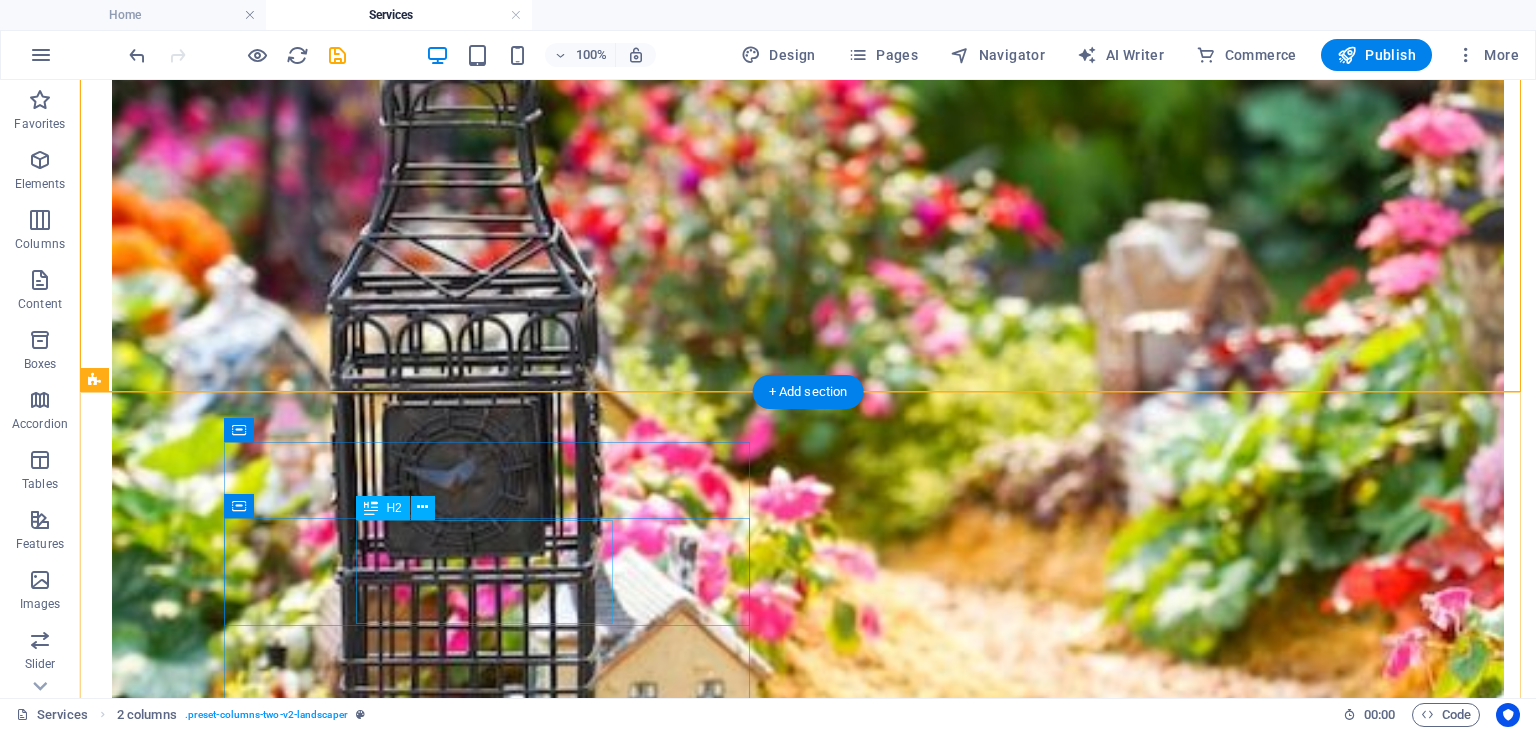 scroll, scrollTop: 2592, scrollLeft: 0, axis: vertical 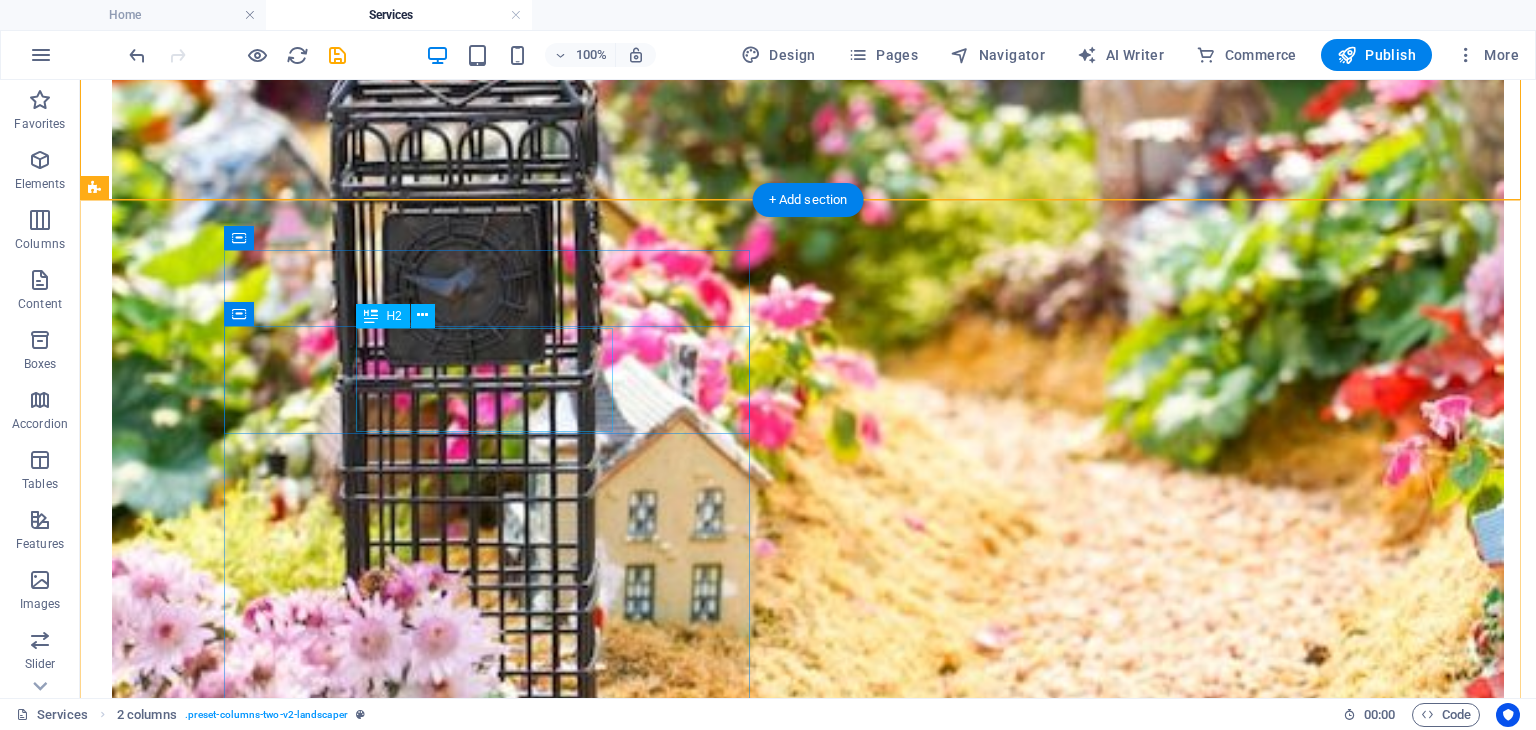 click on "Κλάδεμα/ Καθαρισμοί" at bounding box center (820, 5456) 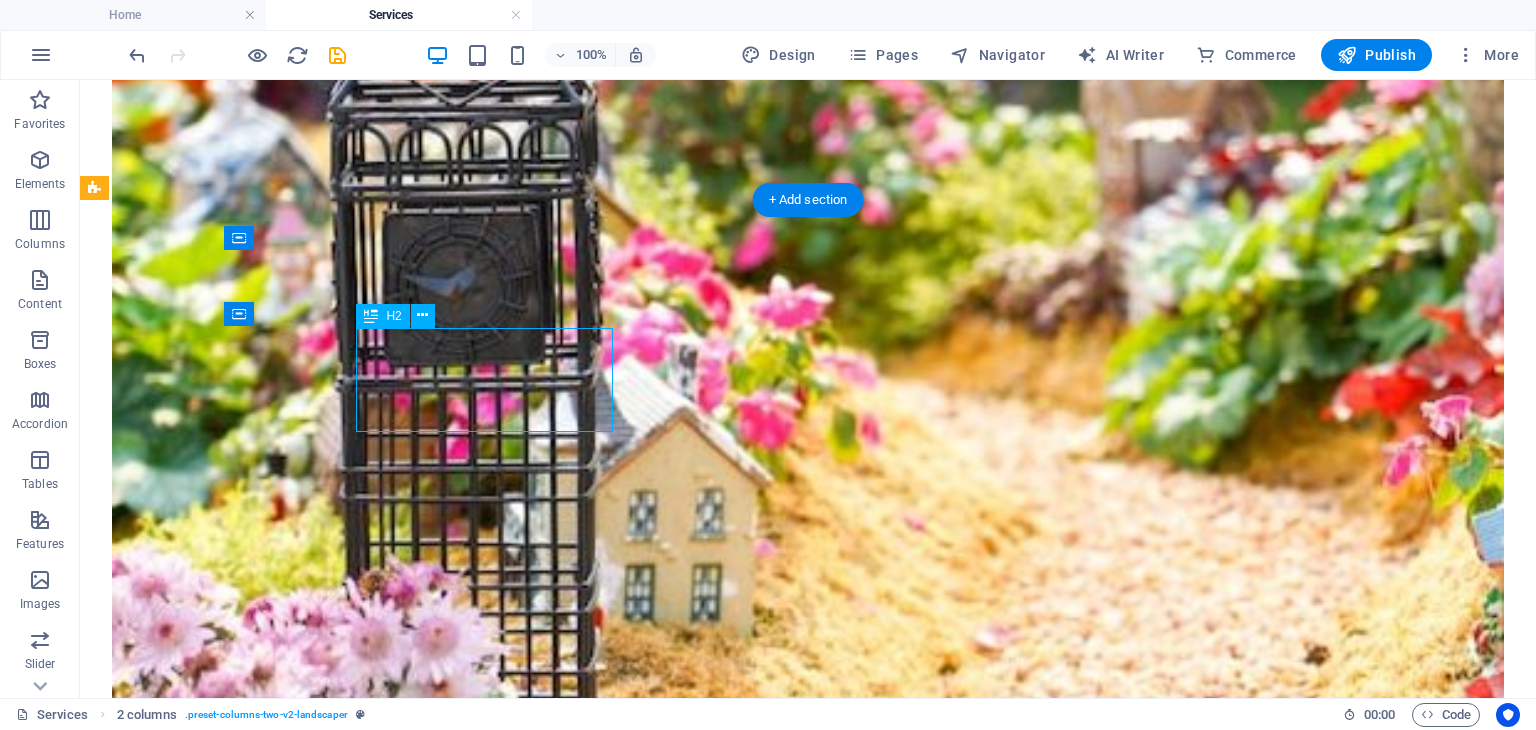 click on "Κλάδεμα/ Καθαρισμοί" at bounding box center (820, 5456) 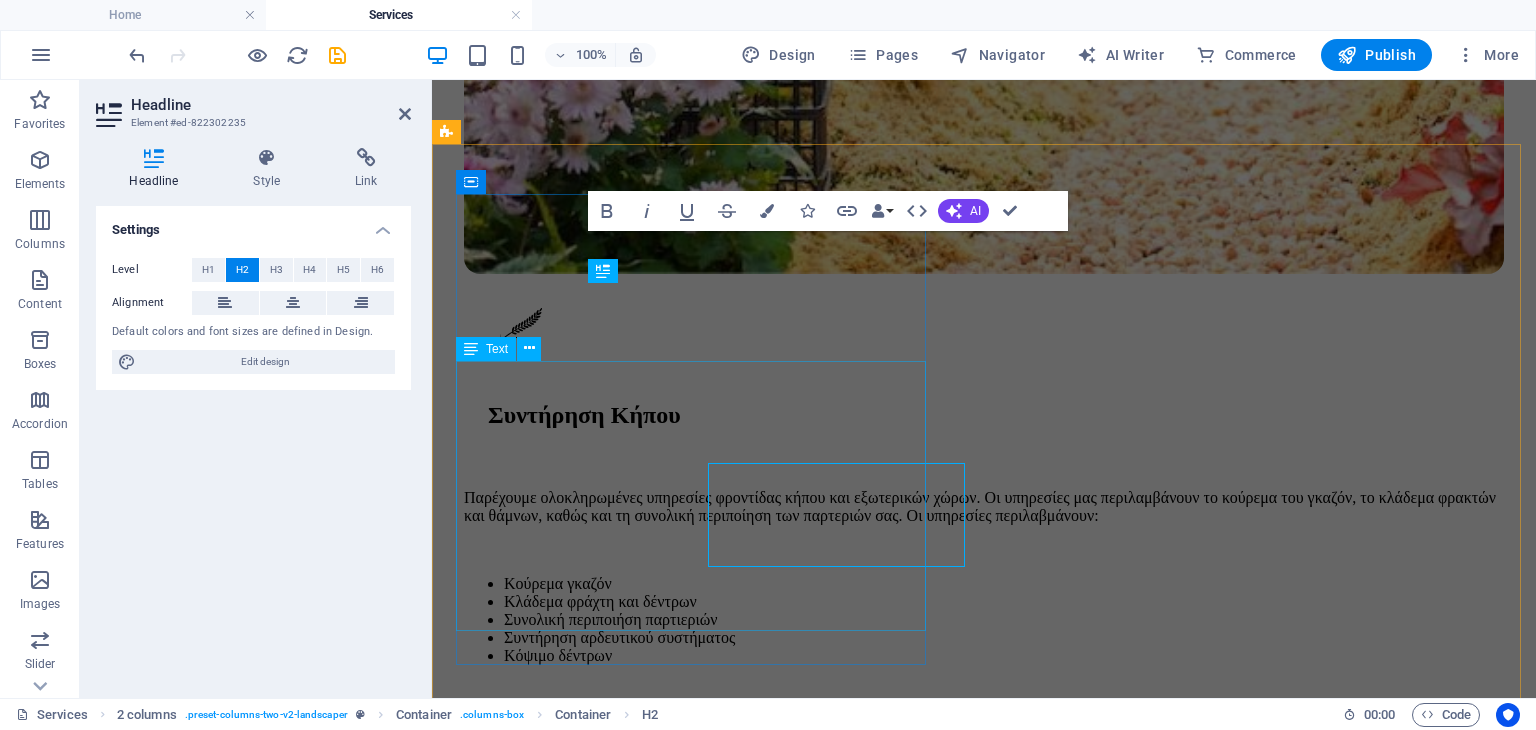scroll, scrollTop: 2456, scrollLeft: 0, axis: vertical 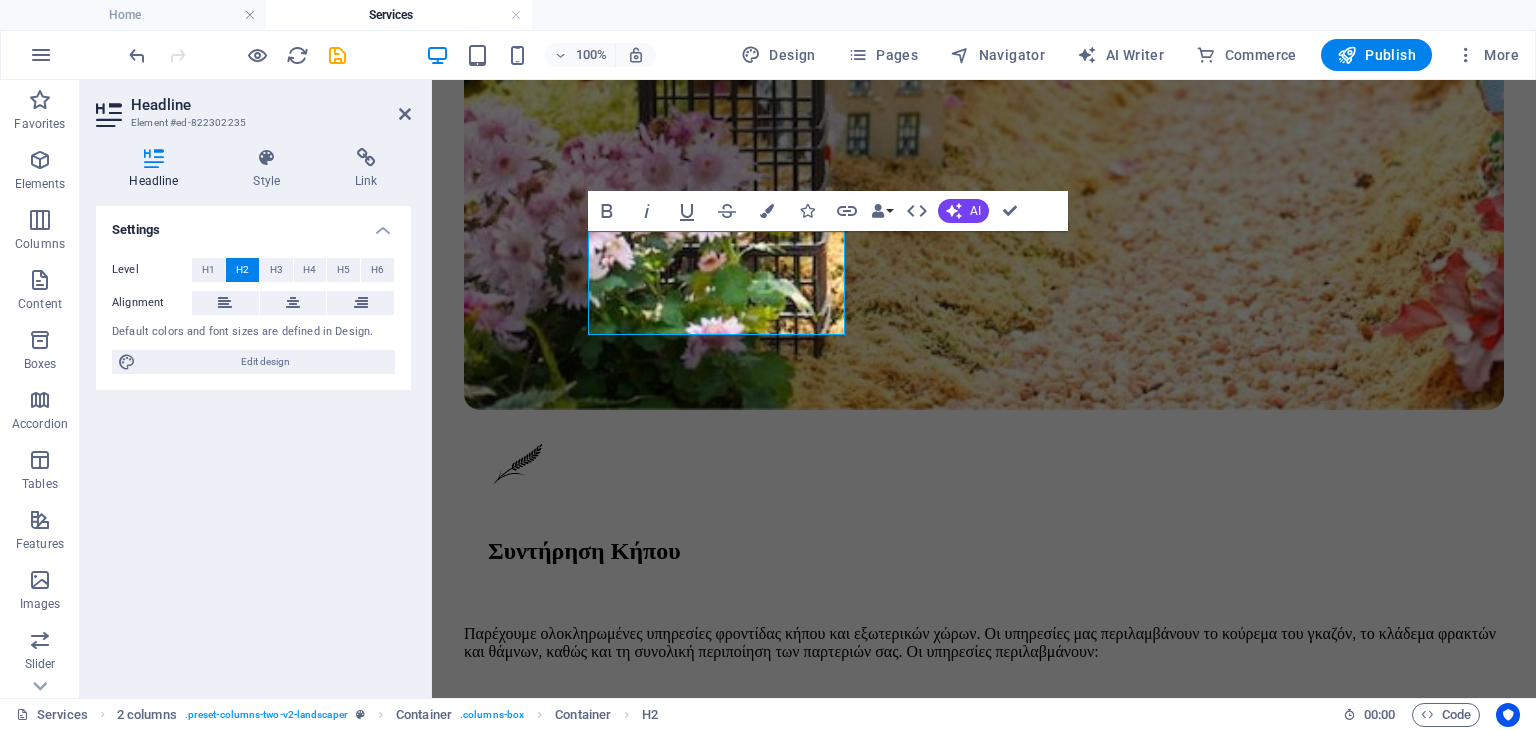 type 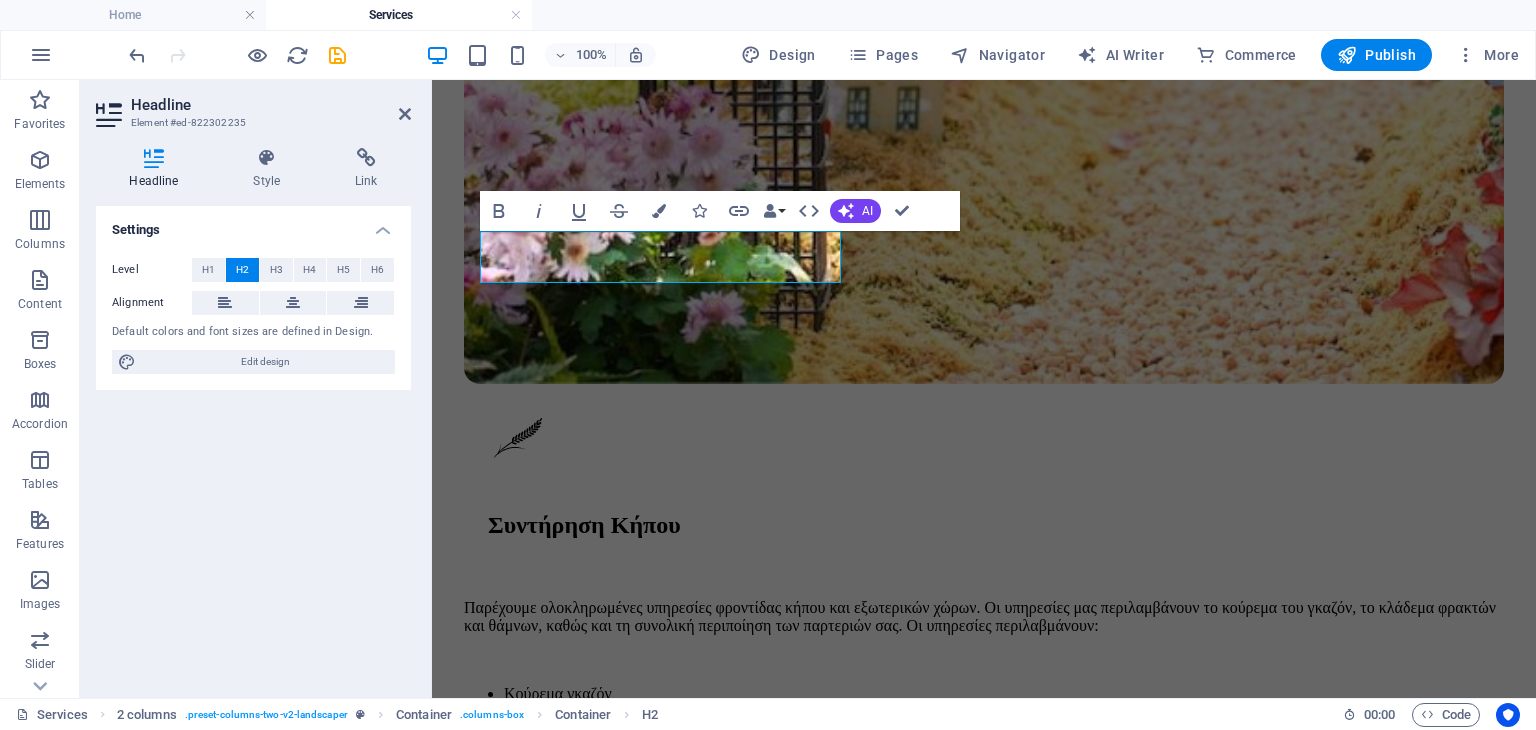 scroll, scrollTop: 2536, scrollLeft: 0, axis: vertical 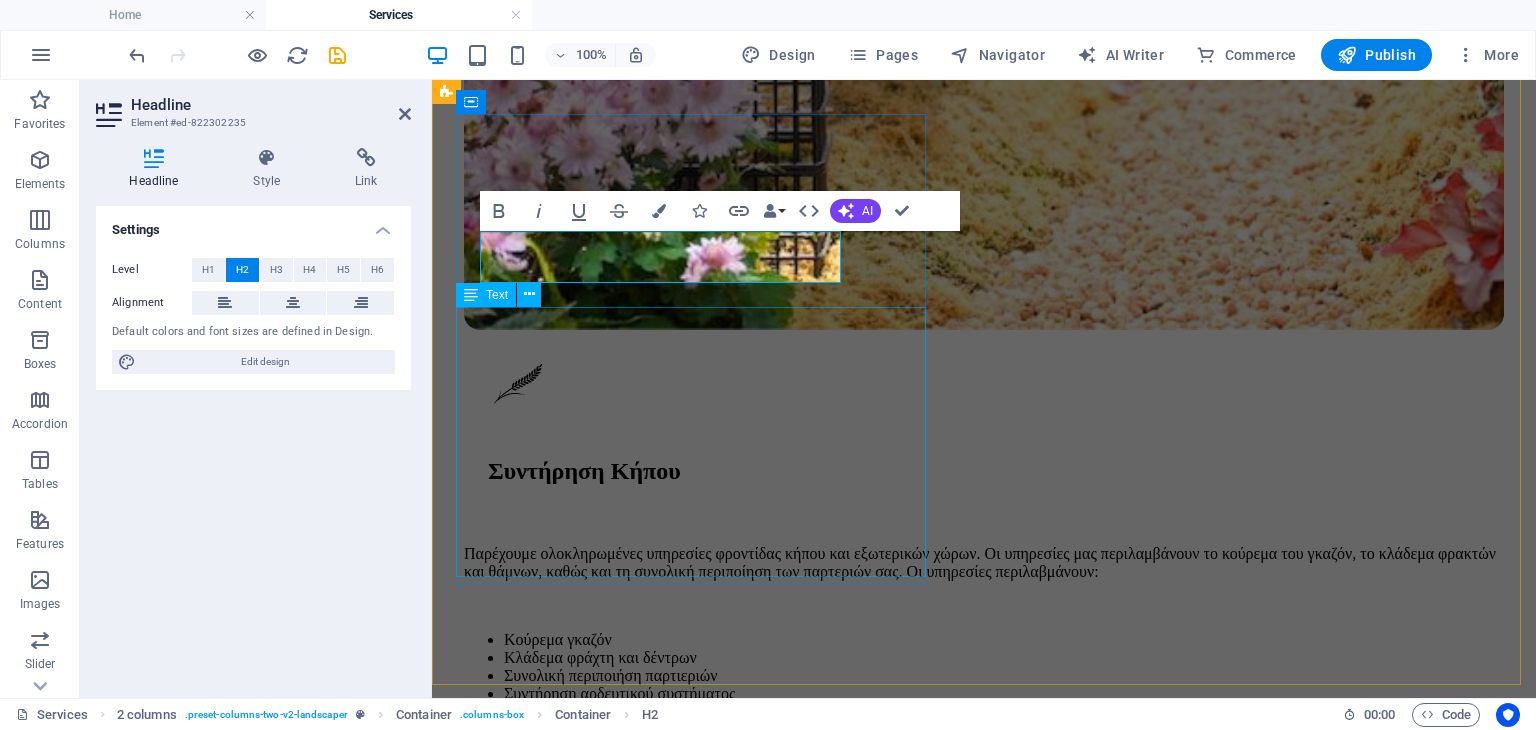click on "Παρέχουμε υπηρεσίες συντήρησης για το αρδευτικό σας σύστημα, διασφαλίζοντας την εύρυθμη λειτουργία του. Αναλαμβάνουμε επίσης τον καθαρισμό οικοπέδων, απομακρύνοντας χόρτα και ανεπιθύμητα στοιχεία για τη διατήρηση ενός τακτοποιημένου χώρου. Επιπλέον, προσφέρουμε ολοκληρωμένη φυτοπροστασία για την πρόληψη και καταπολέμηση ασθενειών και εντόμων, προστατεύοντας έτσι τα φυτά σας." at bounding box center (984, 4243) 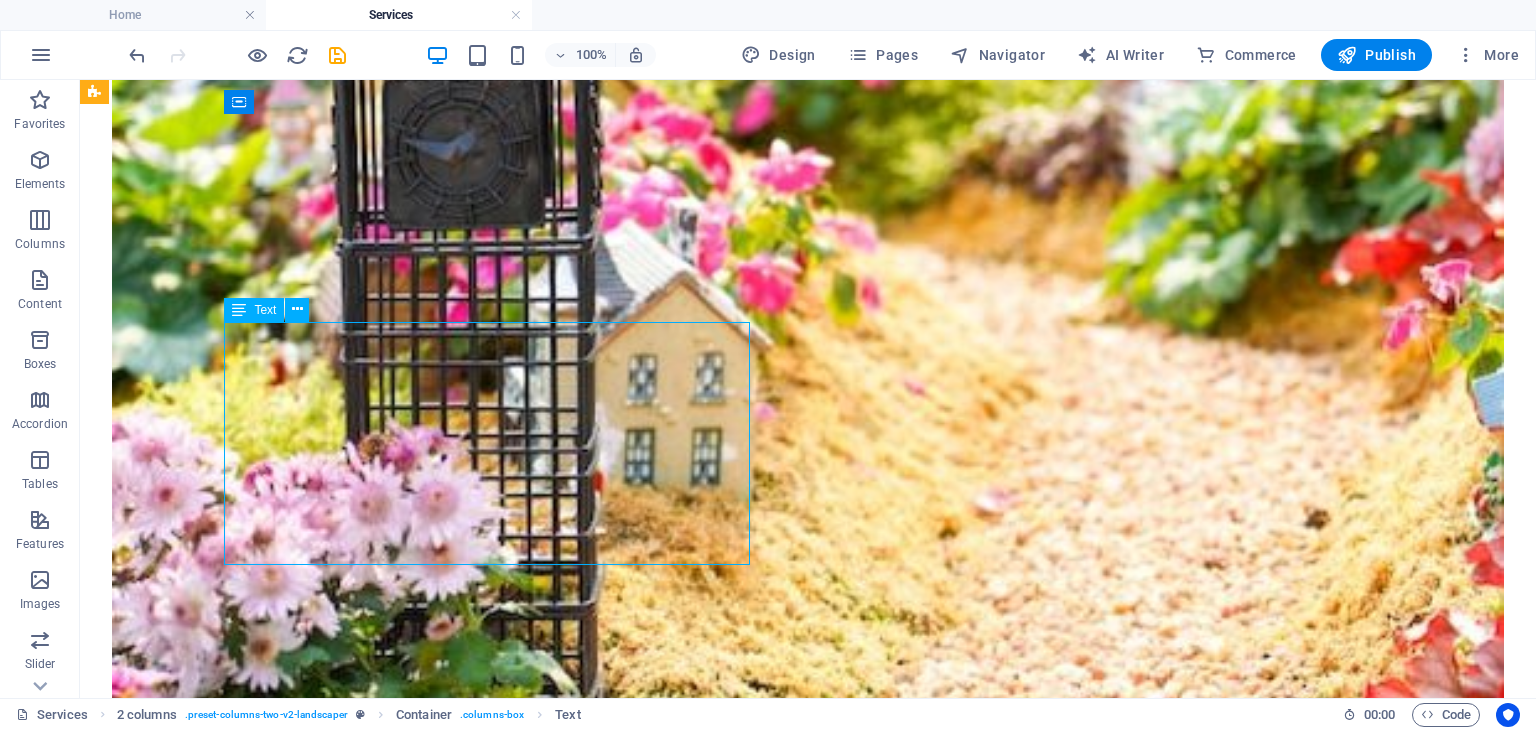 scroll, scrollTop: 2620, scrollLeft: 0, axis: vertical 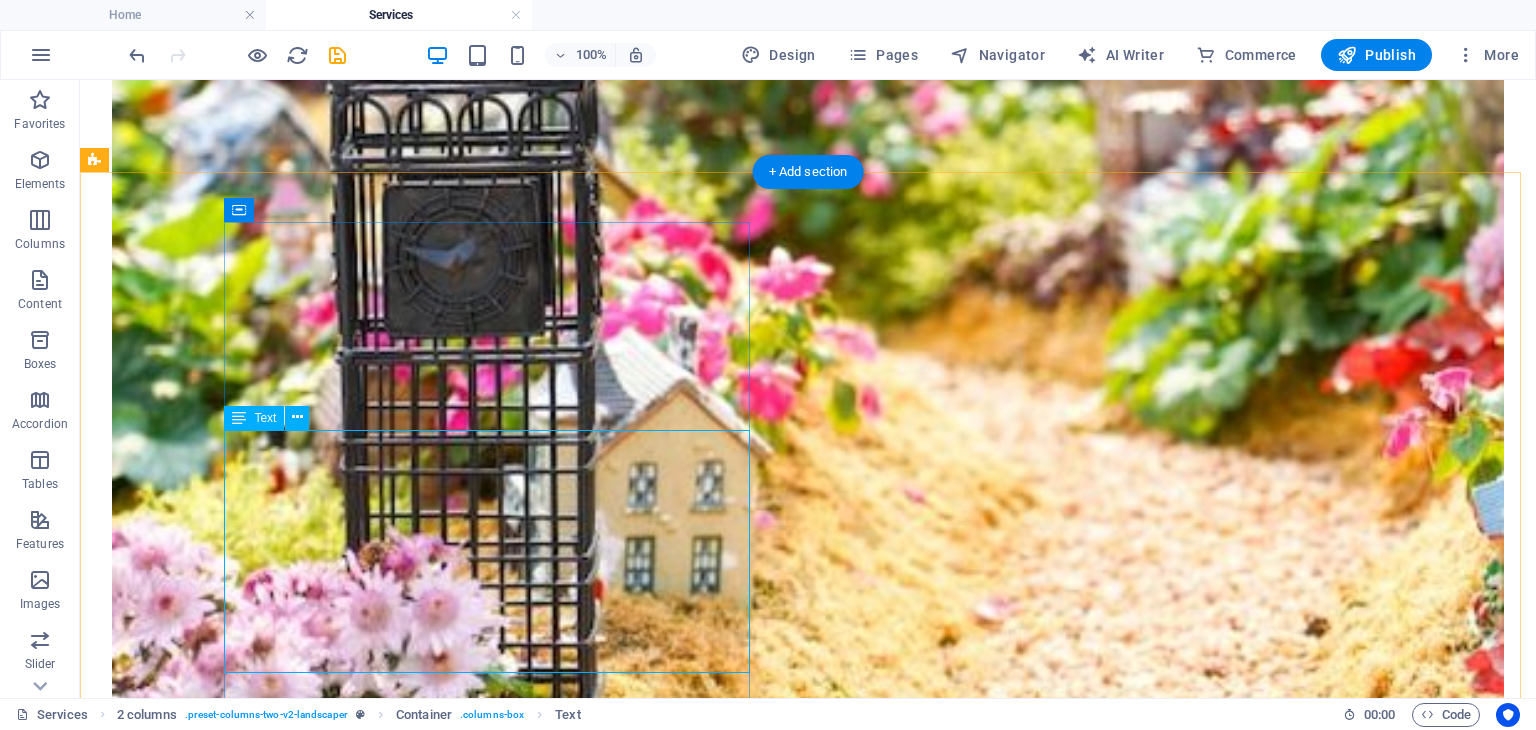 click on "Παρέχουμε υπηρεσίες συντήρησης για το αρδευτικό σας σύστημα, διασφαλίζοντας την εύρυθμη λειτουργία του. Αναλαμβάνουμε επίσης τον καθαρισμό οικοπέδων, απομακρύνοντας χόρτα και ανεπιθύμητα στοιχεία για τη διατήρηση ενός τακτοποιημένου χώρου. Επιπλέον, προσφέρουμε ολοκληρωμένη φυτοπροστασία για την πρόληψη και καταπολέμηση ασθενειών και εντόμων, προστατεύοντας έτσι τα φυτά σας." at bounding box center (808, 5506) 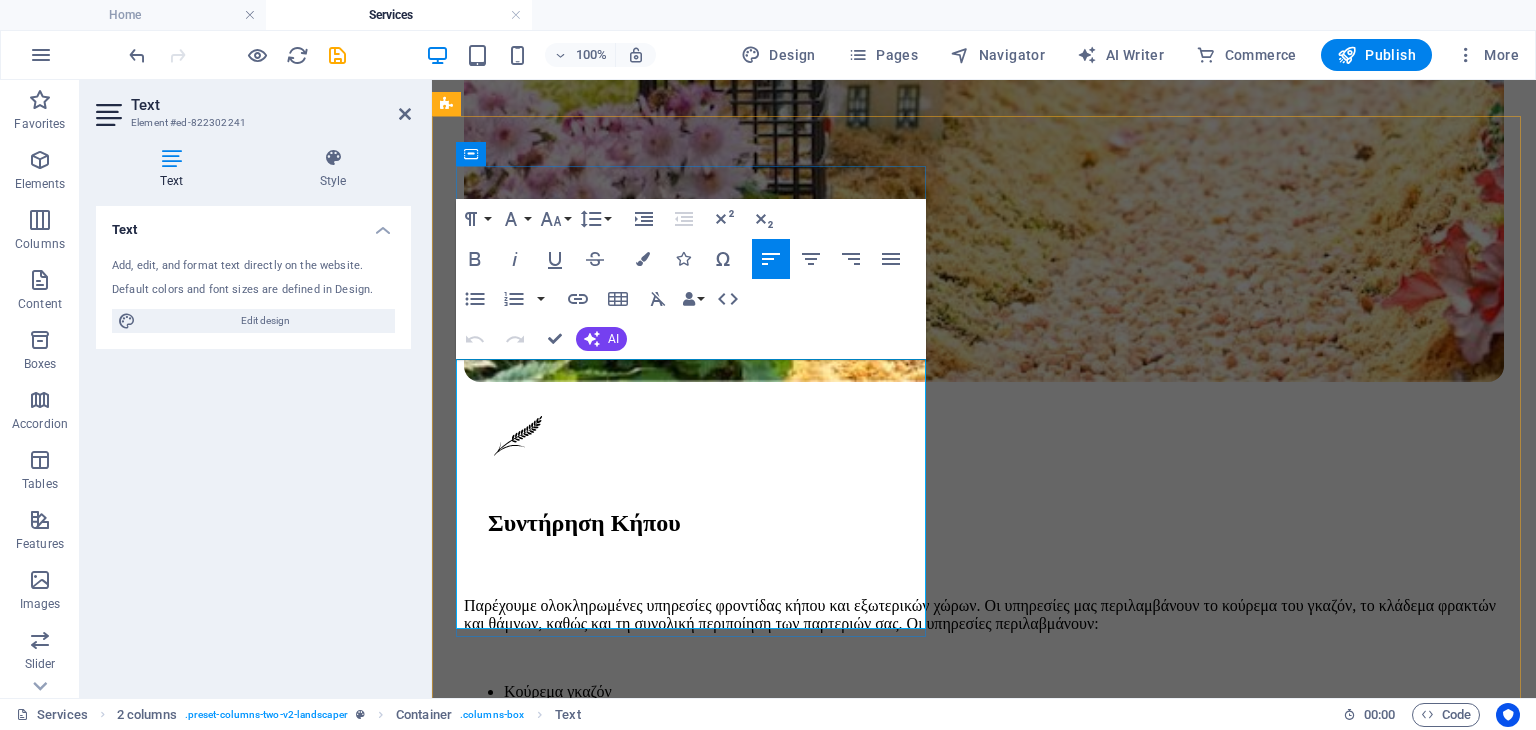 click on "Παρέχουμε υπηρεσίες συντήρησης για το αρδευτικό σας σύστημα, διασφαλίζοντας την εύρυθμη λειτουργία του. Αναλαμβάνουμε επίσης τον καθαρισμό οικοπέδων, απομακρύνοντας χόρτα και ανεπιθύμητα στοιχεία για τη διατήρηση ενός τακτοποιημένου χώρου. Επιπλέον, προσφέρουμε ολοκληρωμένη φυτοπροστασία για την πρόληψη και καταπολέμηση ασθενειών και εντόμων, προστατεύοντας έτσι τα φυτά σας." at bounding box center (984, 4295) 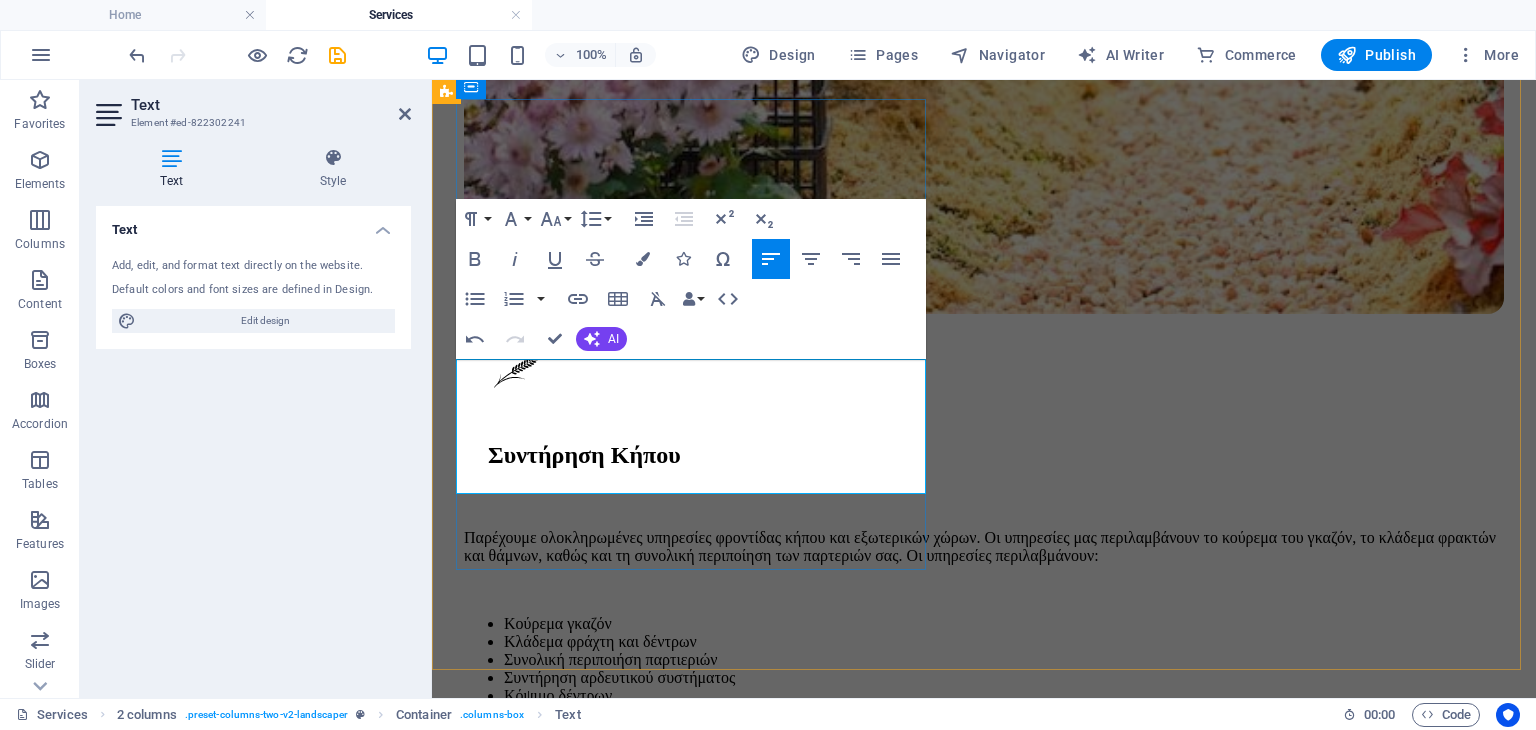 click on "Με τις υπηρεσίες  φυτοπροστασίας και ειδικών φροντίδων , αναλαμβάνουμε τη διάγνωση και την άμεση αντιμετώπιση κάθε ασθένειας ή προβλήματος που αντιμετωπίζει η βλάστησή σας" at bounding box center (984, 4218) 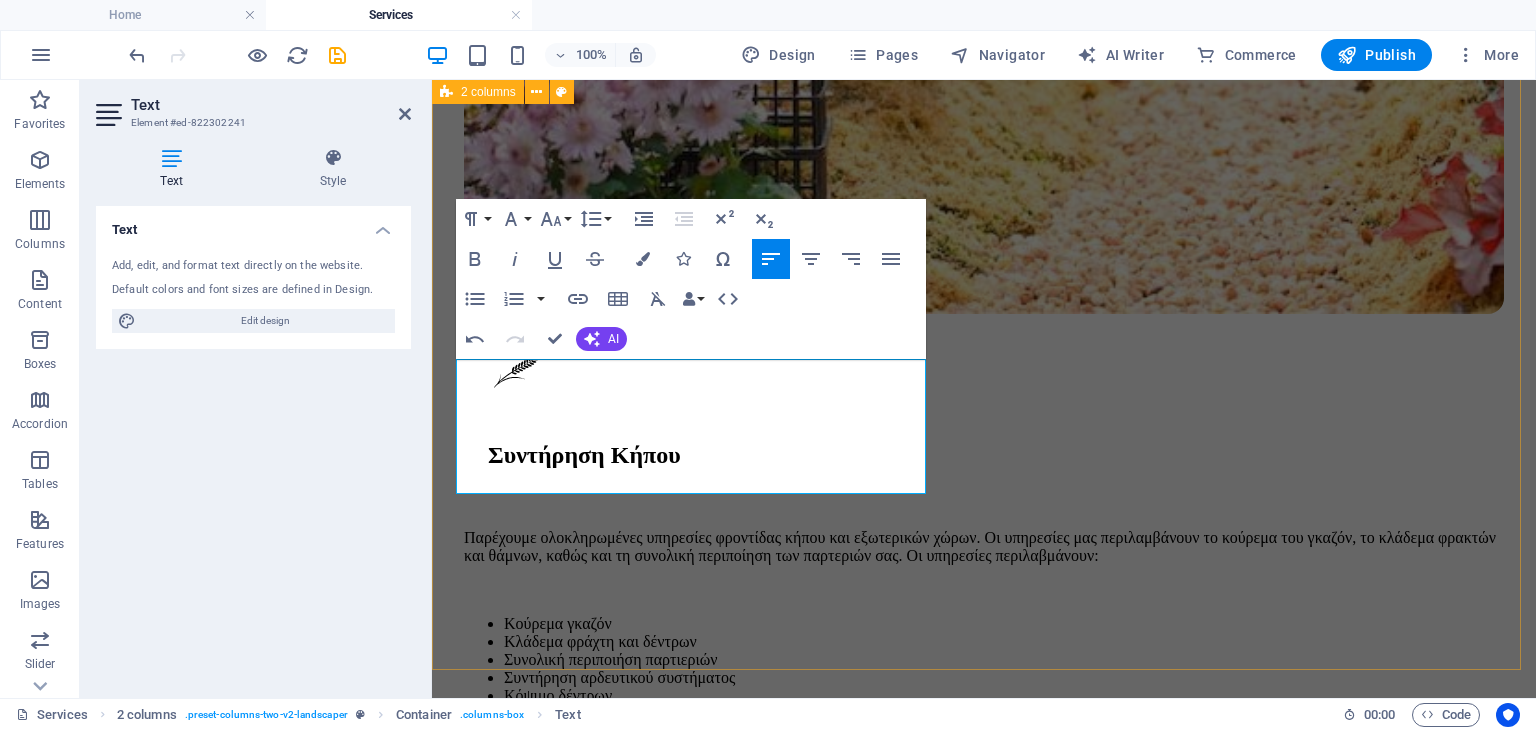 drag, startPoint x: 524, startPoint y: 479, endPoint x: 659, endPoint y: 341, distance: 193.0518 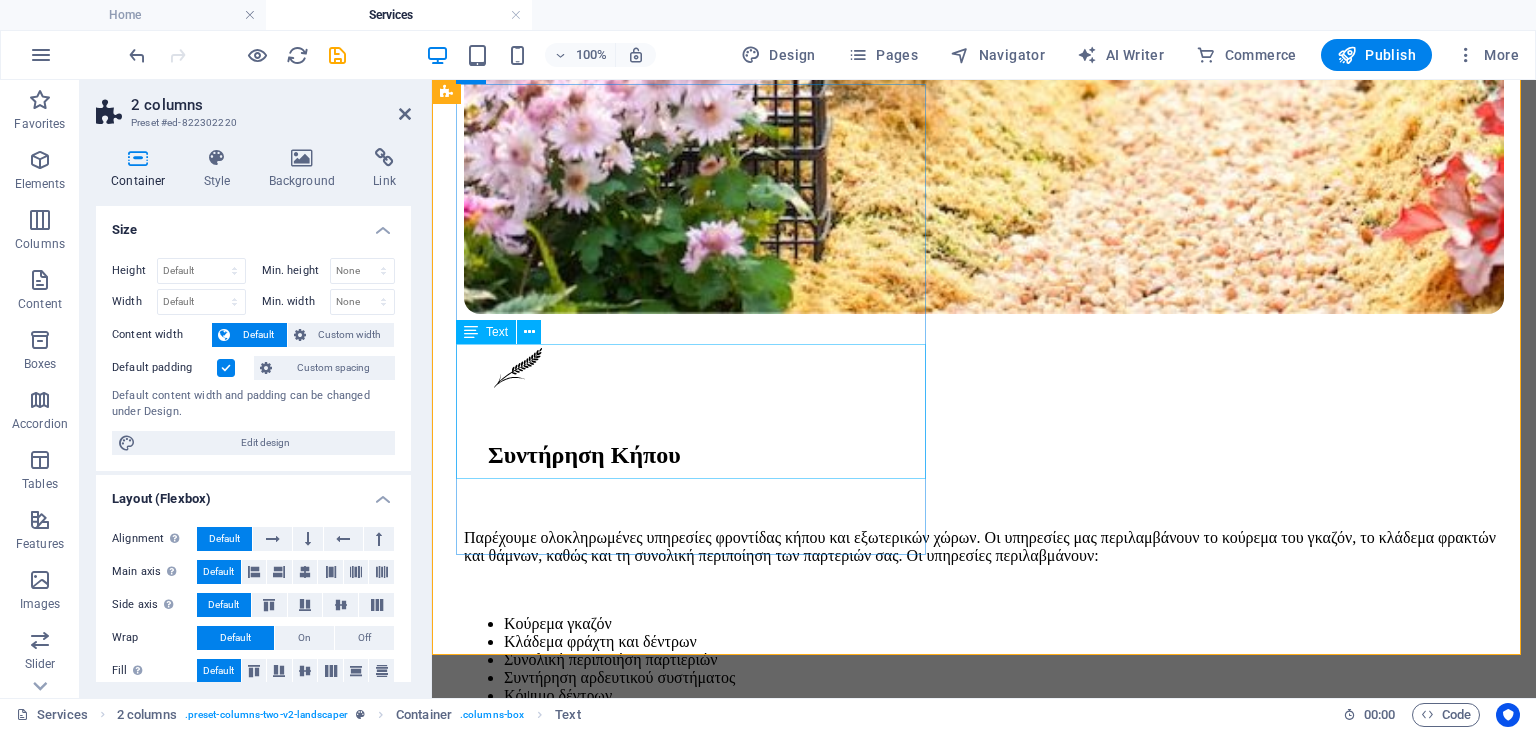 scroll, scrollTop: 2567, scrollLeft: 0, axis: vertical 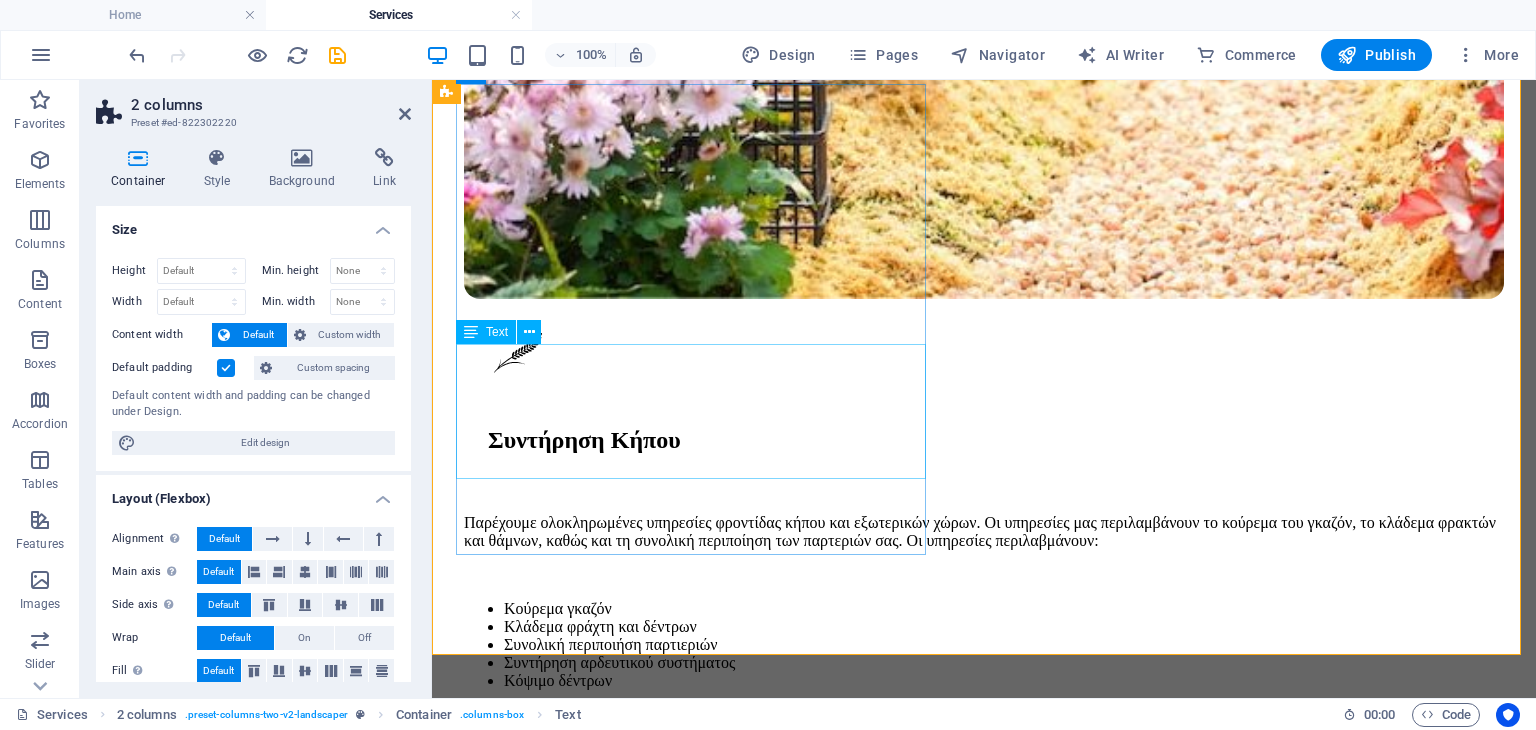 click on "Με τις υπηρεσίες  φυτοπροστασίας και ειδικών φροντίδων , αναλαμβάνουμε τη διάγνωση και την άμεση αντιμετώπιση κάθε ασθένειας ή προβλήματος που αντιμετωπίζει η βλάστησή σας" at bounding box center (984, 4203) 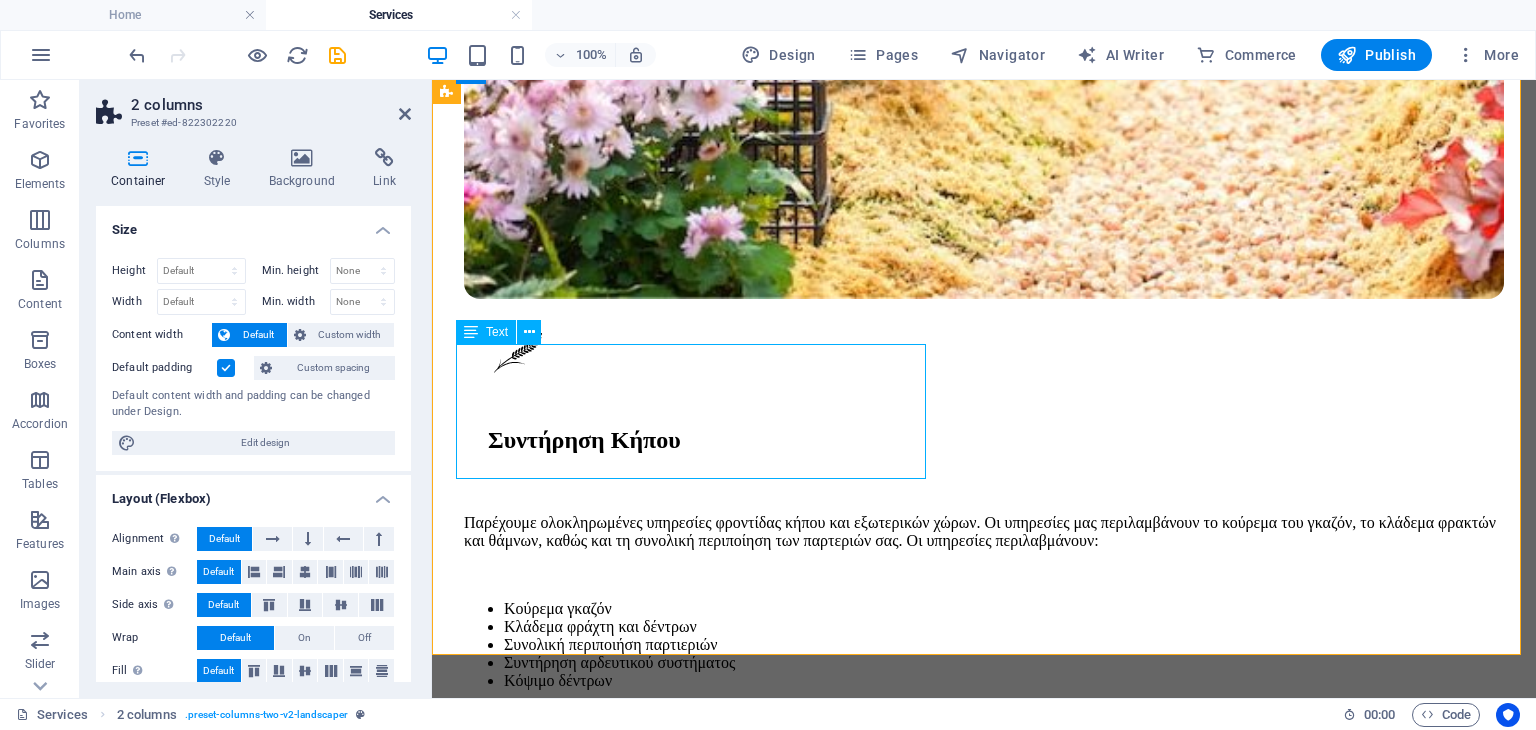 click on "Με τις υπηρεσίες  φυτοπροστασίας και ειδικών φροντίδων , αναλαμβάνουμε τη διάγνωση και την άμεση αντιμετώπιση κάθε ασθένειας ή προβλήματος που αντιμετωπίζει η βλάστησή σας" at bounding box center [984, 4203] 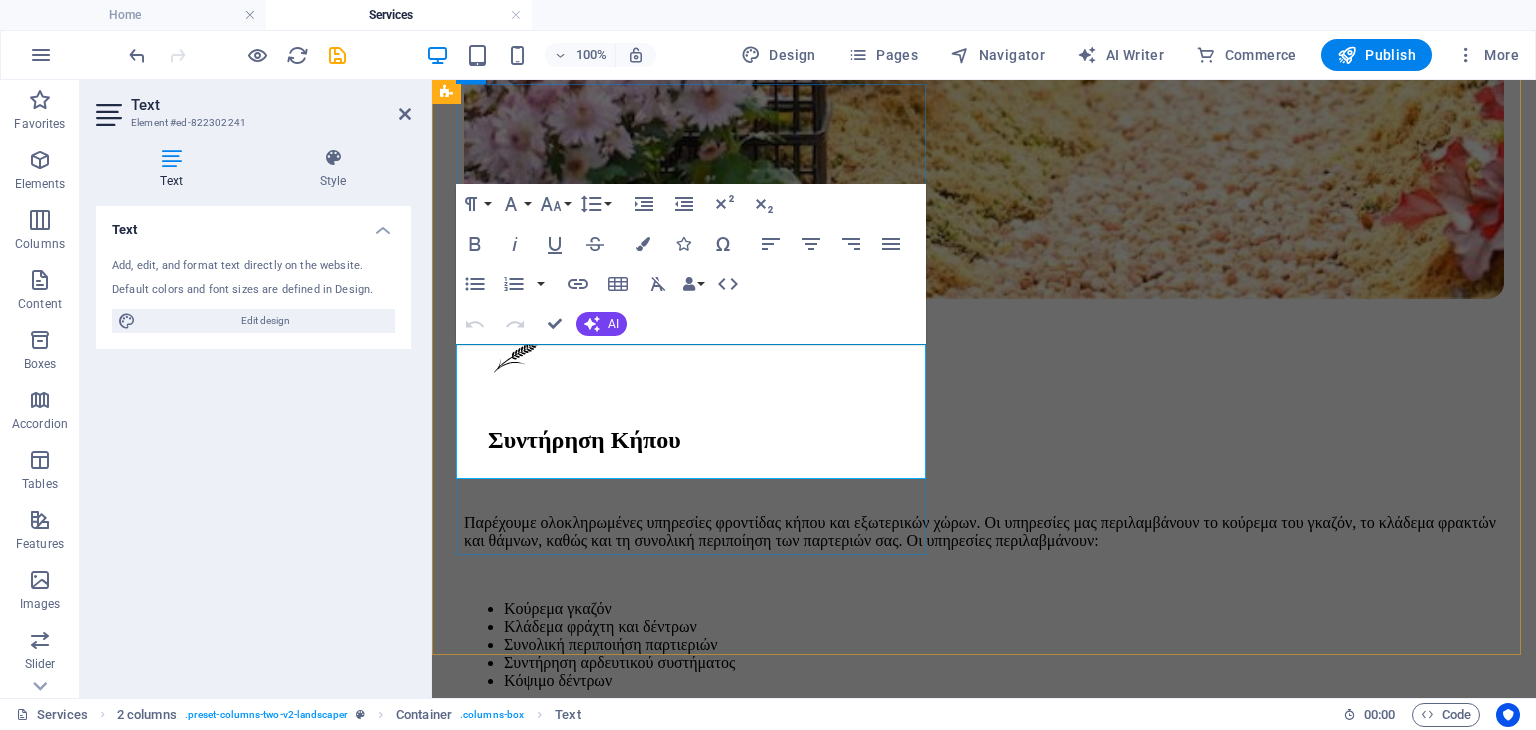 click on "Με τις υπηρεσίες  φυτοπροστασίας και ειδικών φροντίδων , αναλαμβάνουμε τη διάγνωση και την άμεση αντιμετώπιση κάθε ασθένειας ή προβλήματος που αντιμετωπίζει η βλάστησή σας" at bounding box center (984, 4203) 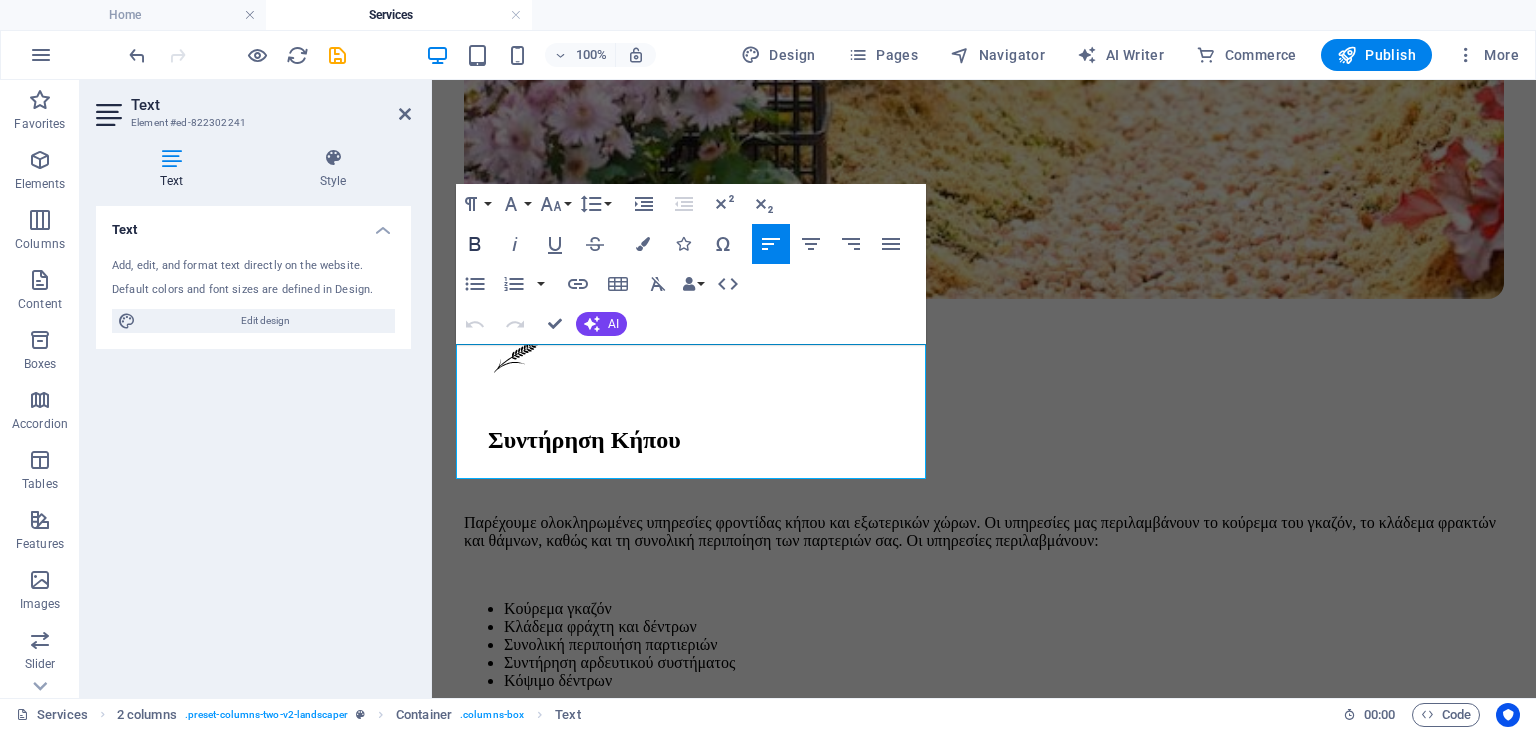 click 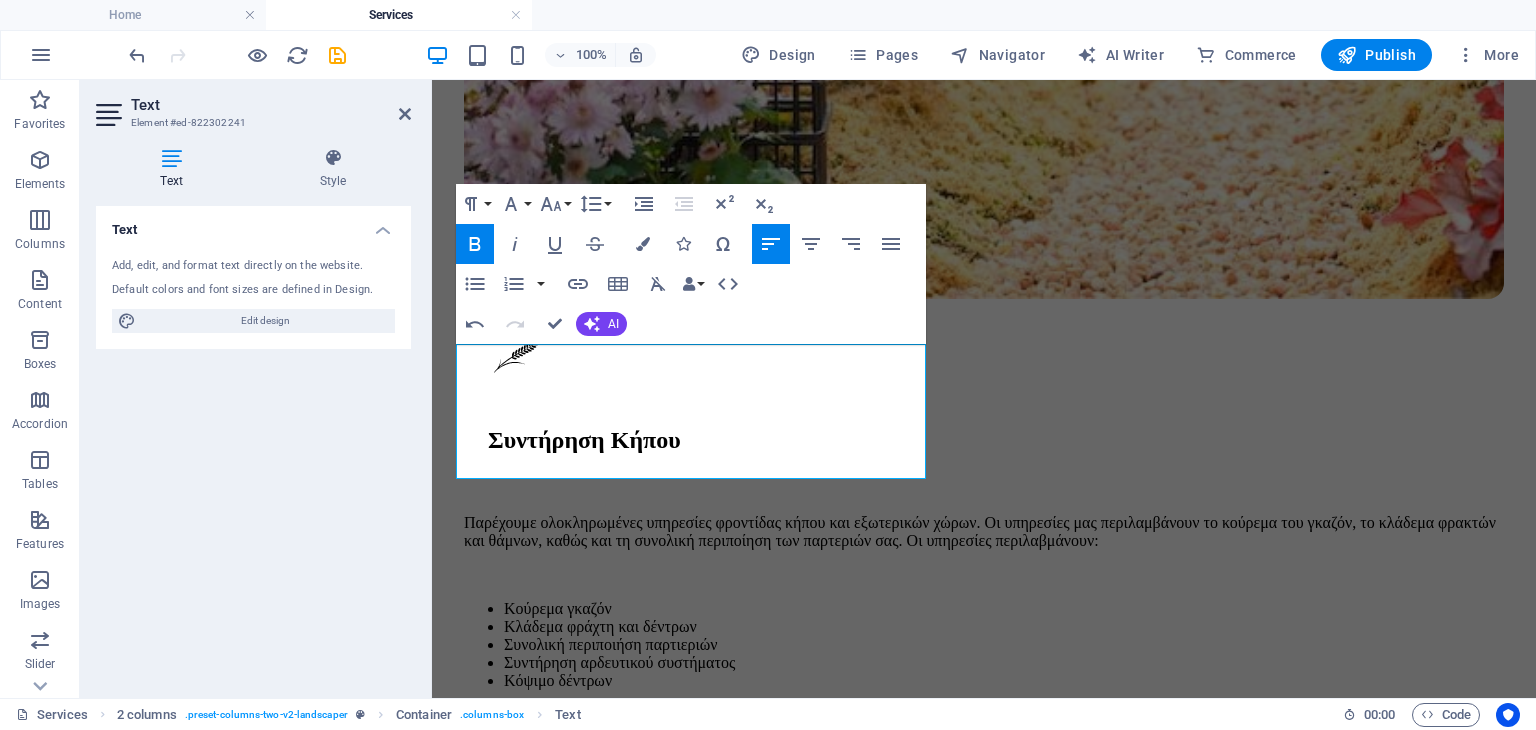 click 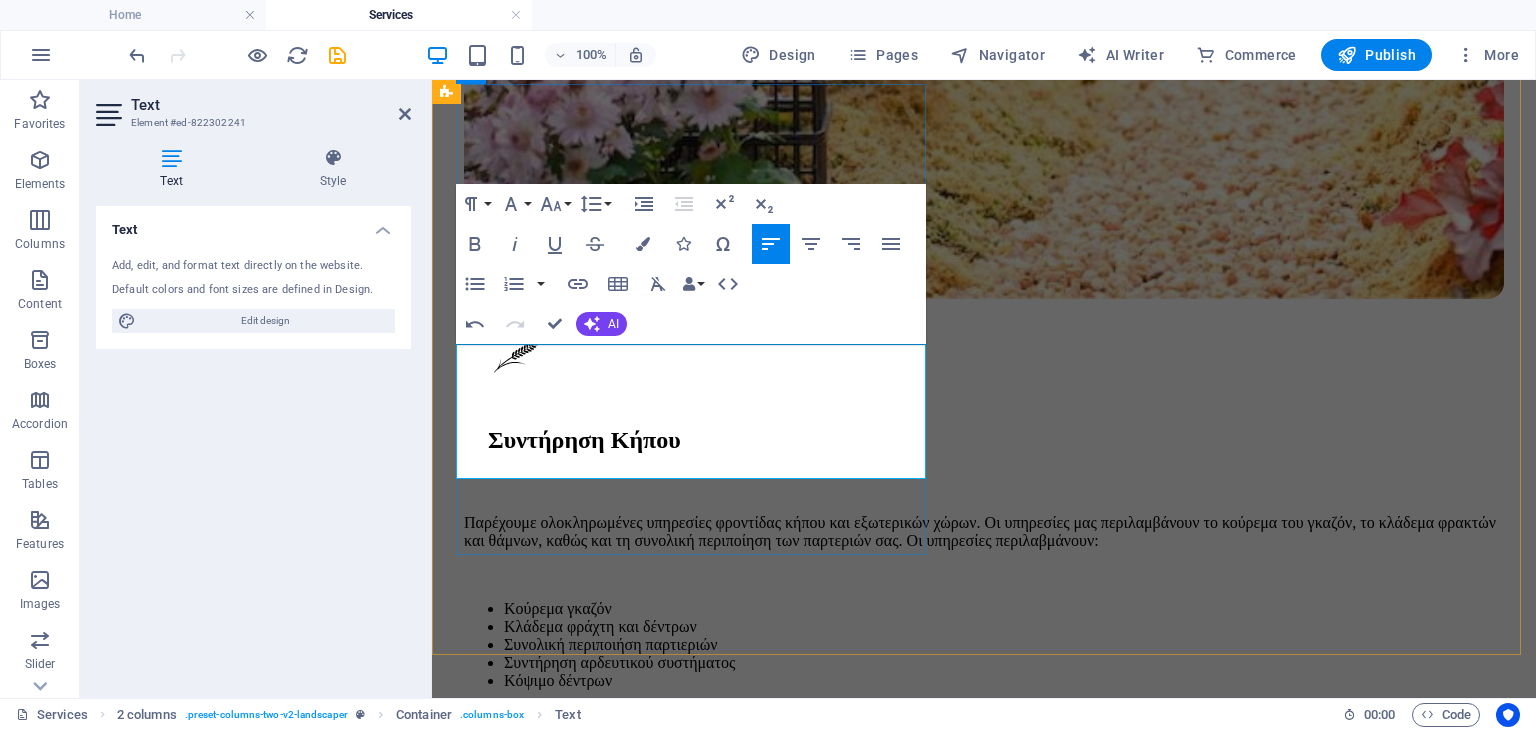 click on "Με τις υπηρεσίες φυτοπροστασίας και ειδικών φροντίδων, αναλαμβάνουμε τη διάγνωση και την άμεση αντιμετώπιση κάθε ασθένειας ή προβλήματος που αντιμετωπίζει η βλάστησή σας" at bounding box center [984, 4203] 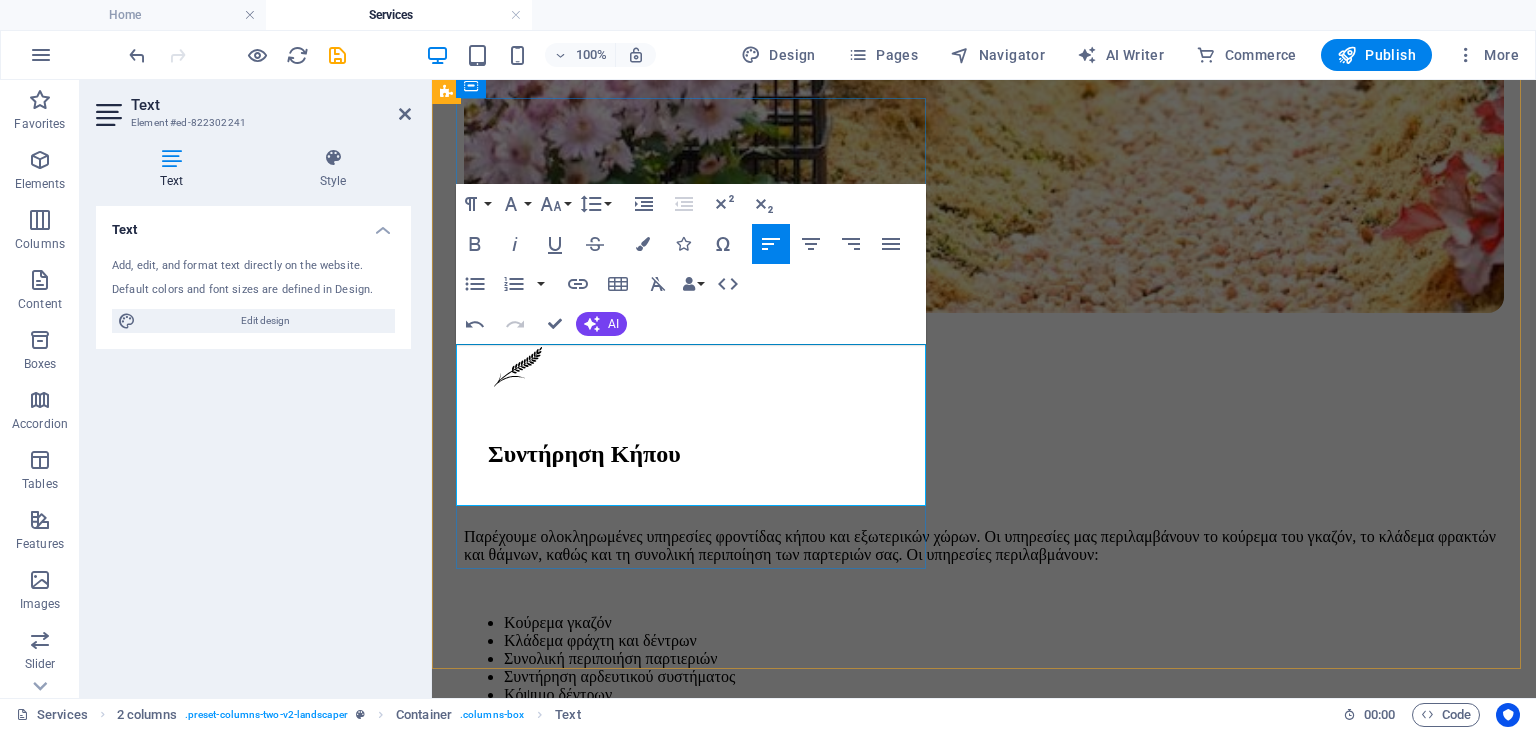 scroll, scrollTop: 2540, scrollLeft: 0, axis: vertical 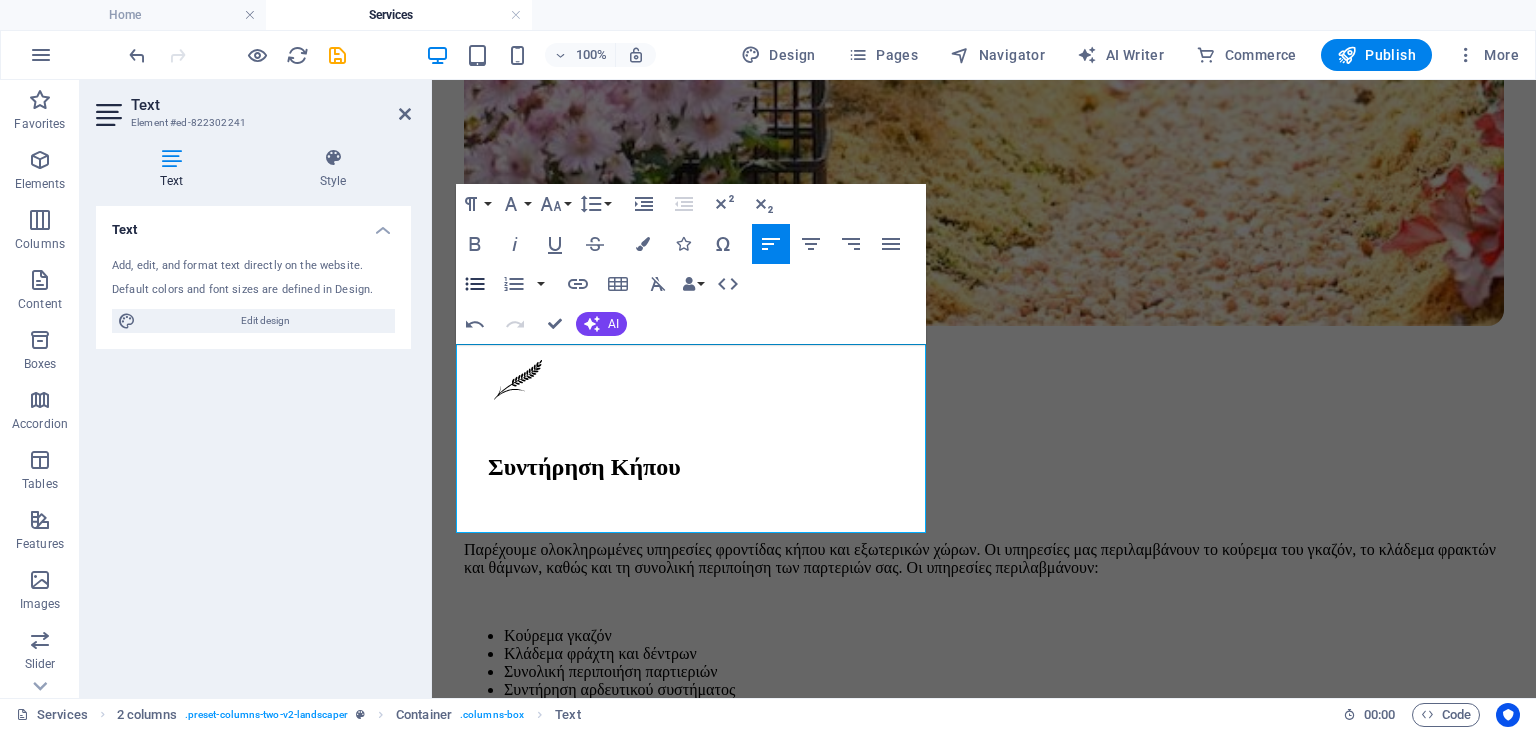click 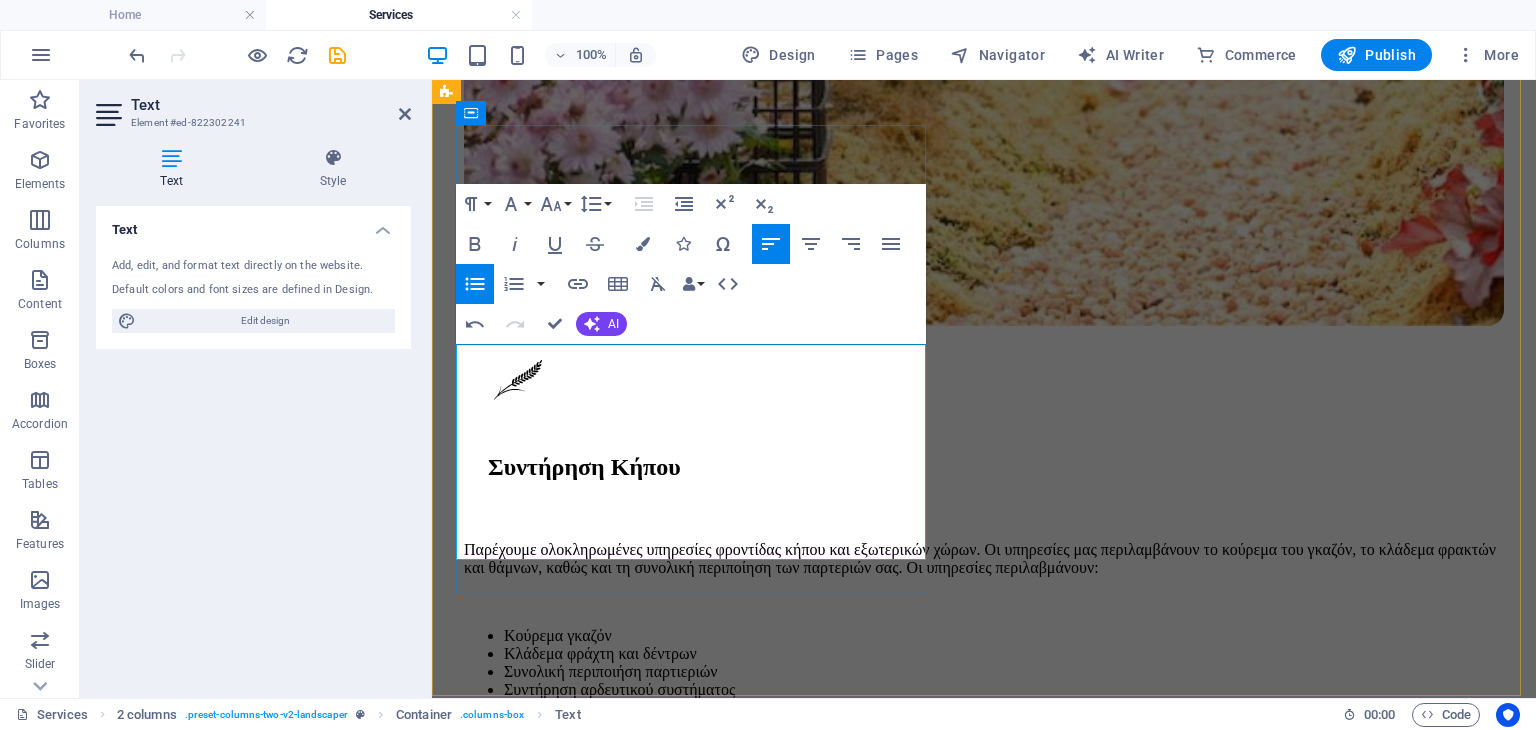 scroll, scrollTop: 2526, scrollLeft: 0, axis: vertical 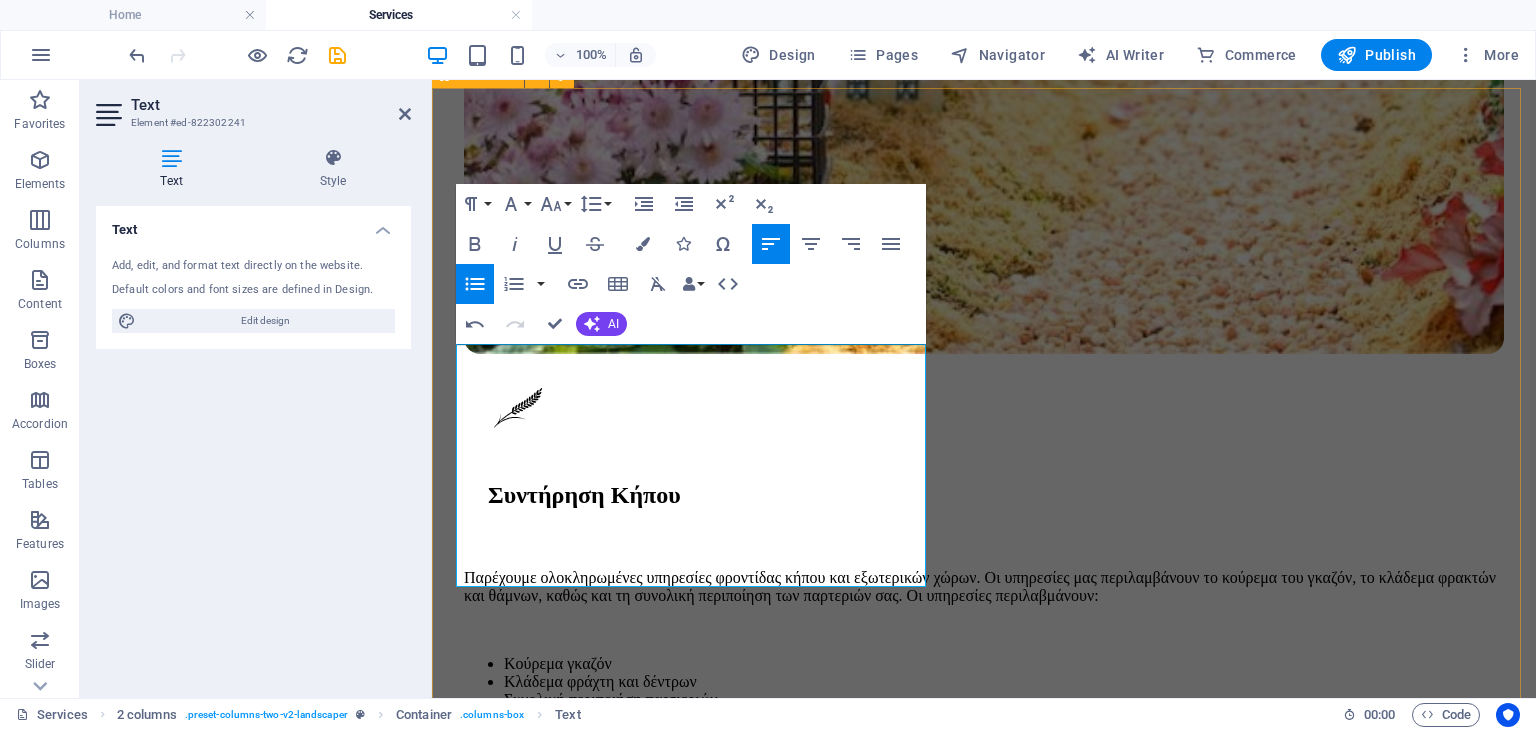 click on "Φυτοπροστασία Με τις υπηρεσίες φυτοπροστασίας και ειδικών φροντίδων, αναλαμβάνουμε τη διάγνωση και την άμεση αντιμετώπιση κάθε ασθένειας ή προβλήματος που αντιμετωπίζει η βλάστησή σας. Οι υπηρεσίες περιλαμβάνουν: Ράντισμα Ψεκασμοί φυτοφαρμάκων Τοποθέτηση λιπάσματος" at bounding box center (984, 4756) 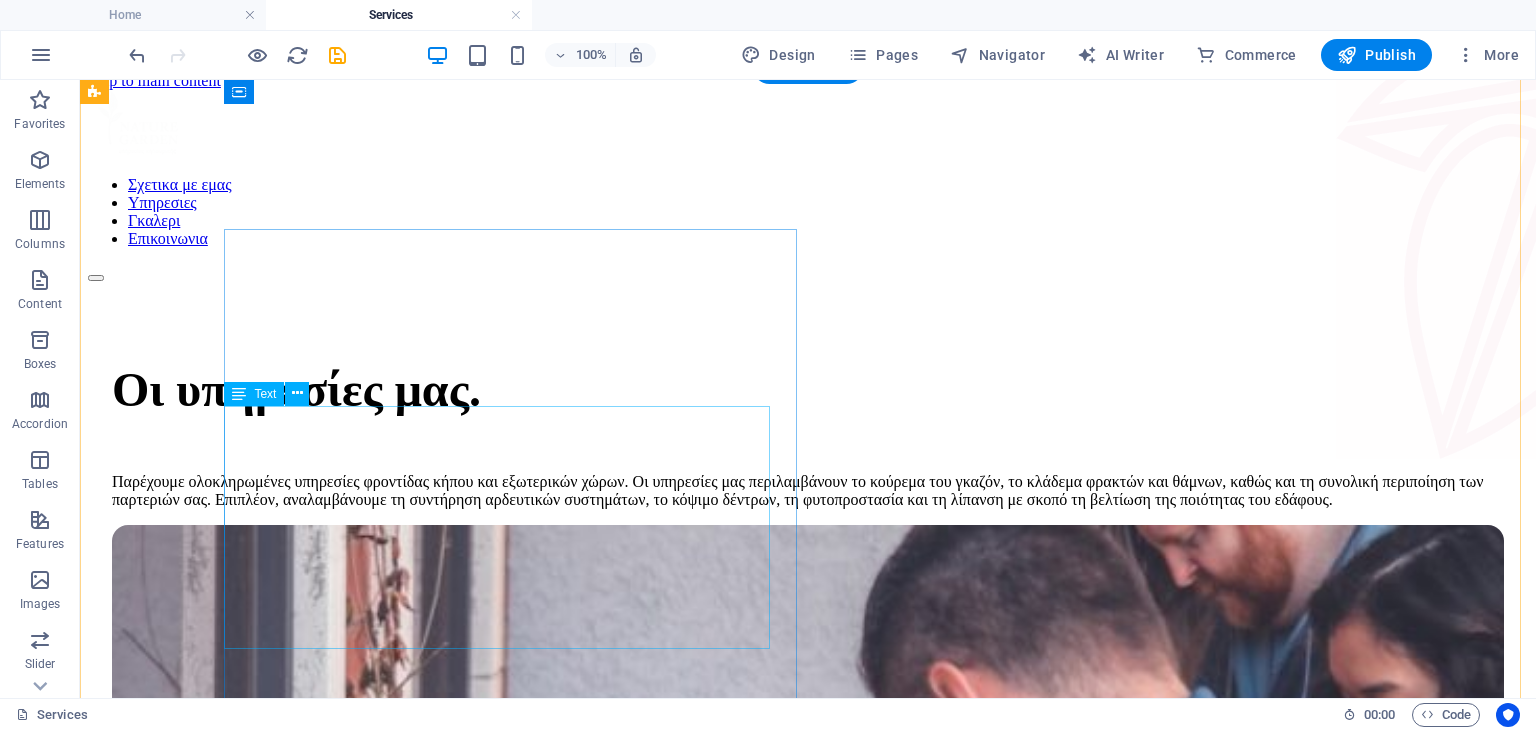 scroll, scrollTop: 0, scrollLeft: 0, axis: both 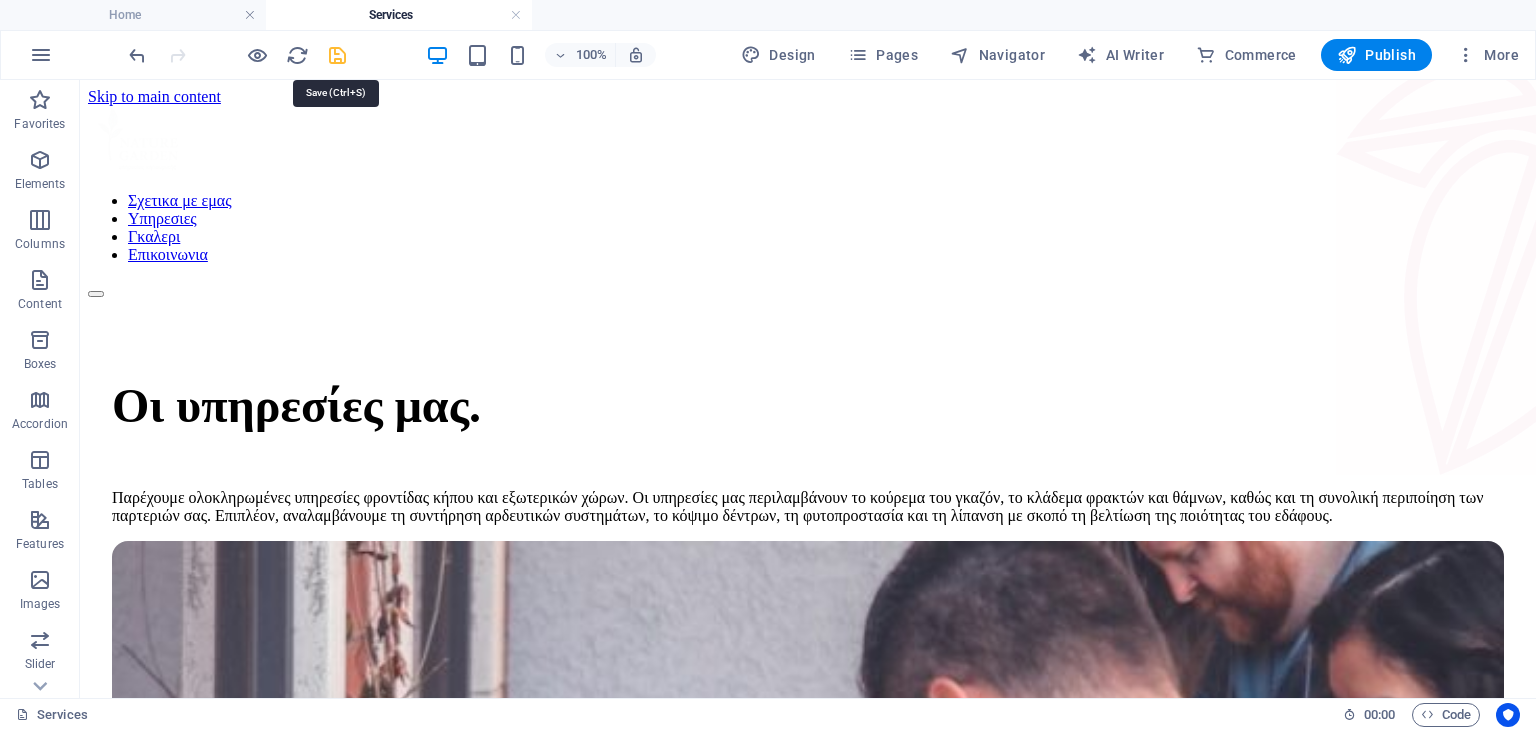 click at bounding box center (337, 55) 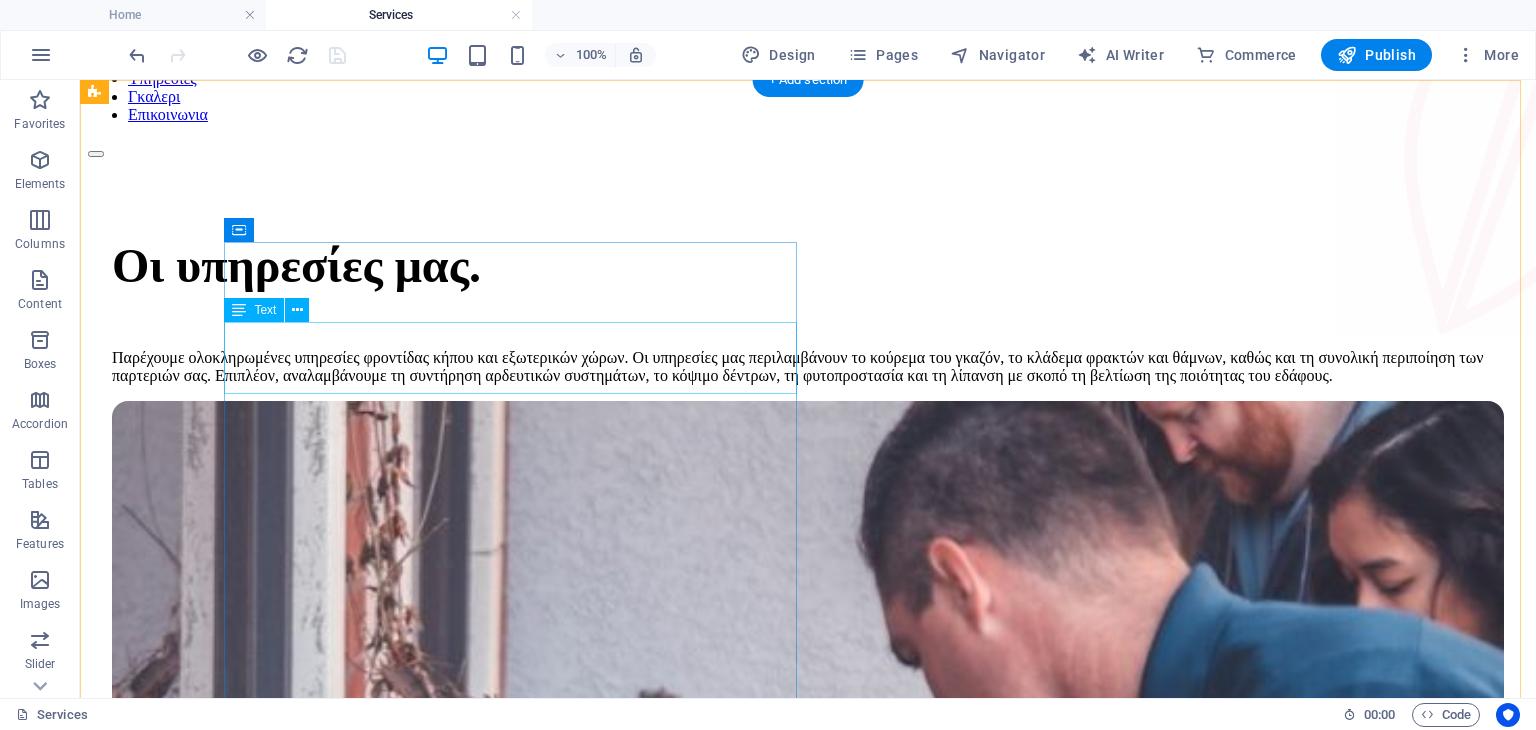 scroll, scrollTop: 0, scrollLeft: 0, axis: both 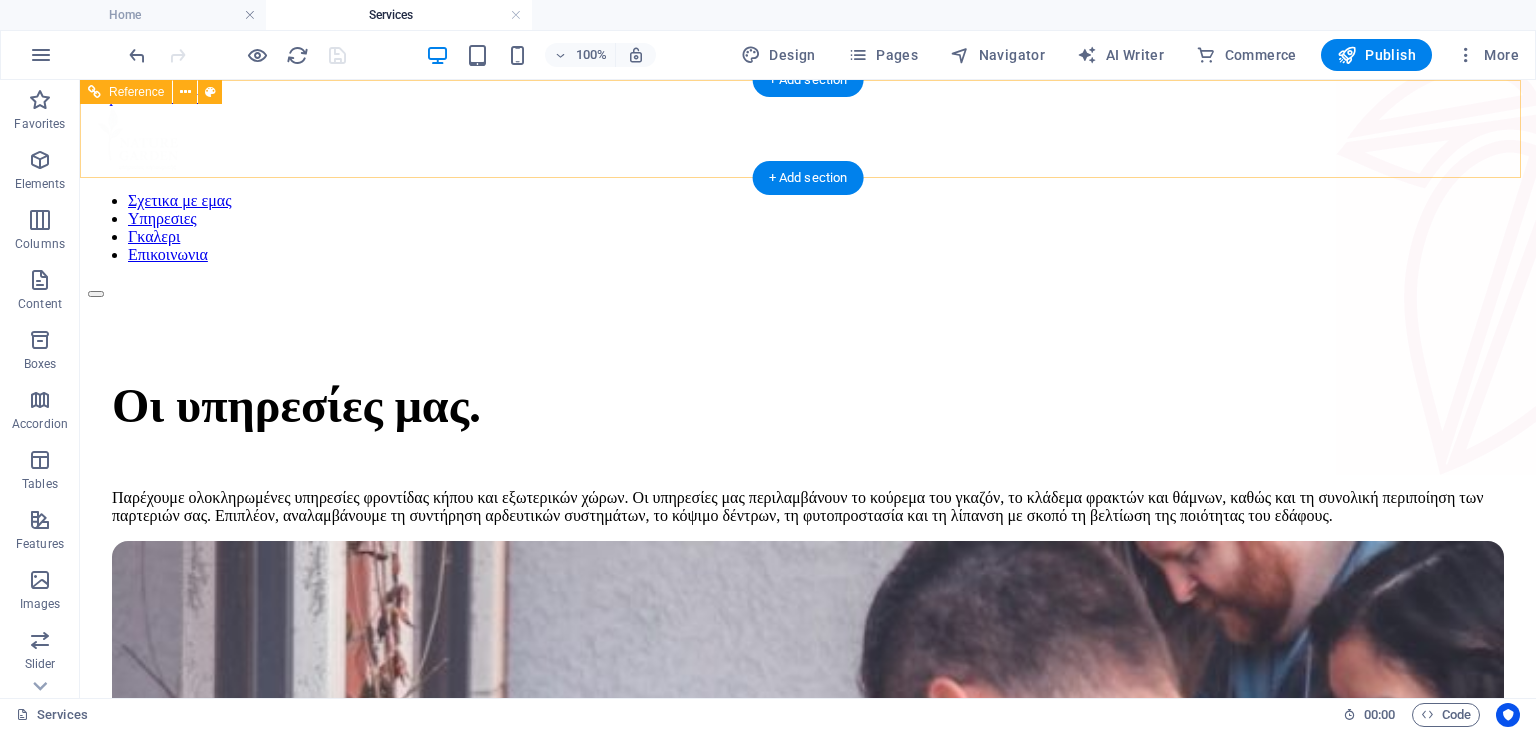 click on "Σχετικα με εμας Υπηρεσιες Γκαλερι Επικοινωνια" at bounding box center (808, 228) 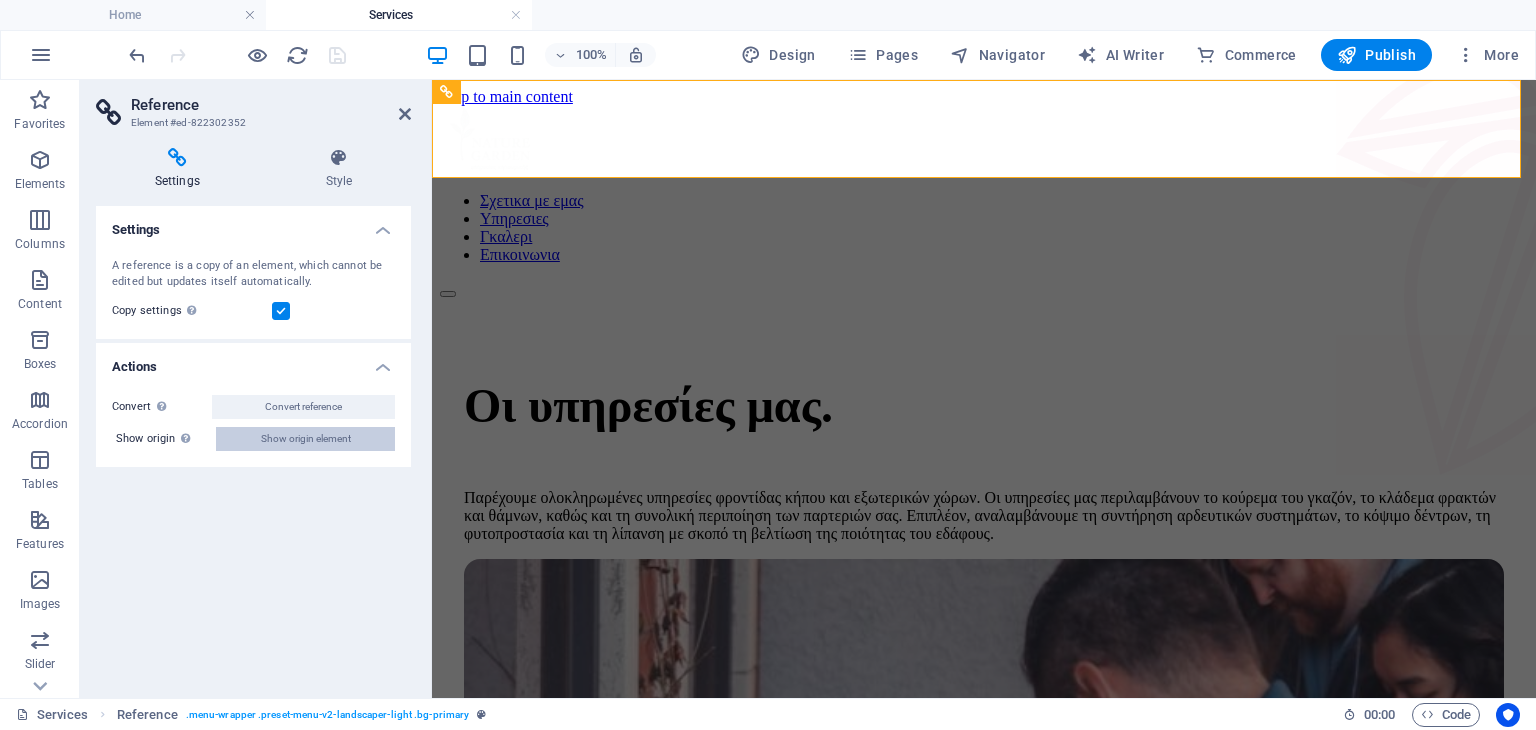 click on "Show origin element" at bounding box center (306, 439) 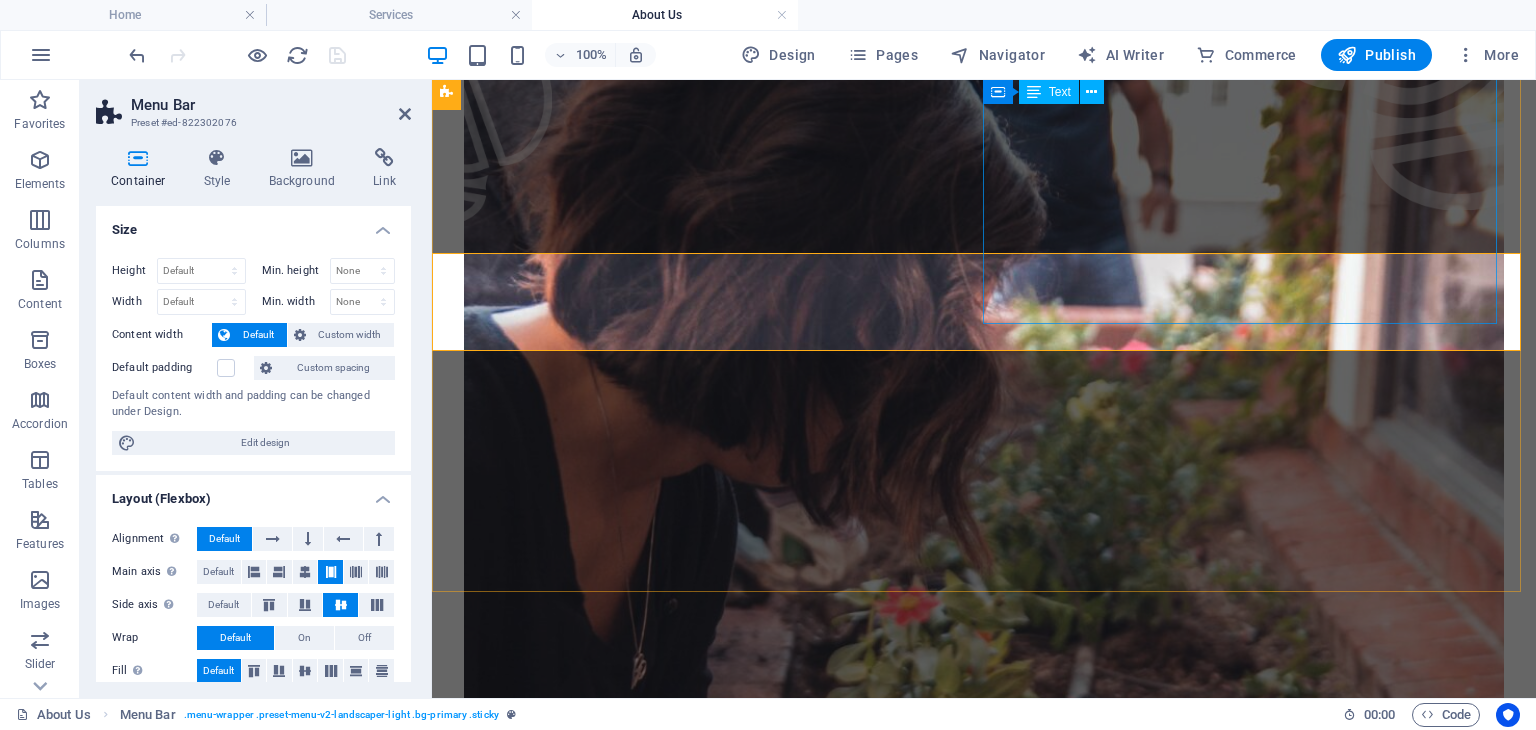 scroll, scrollTop: 0, scrollLeft: 0, axis: both 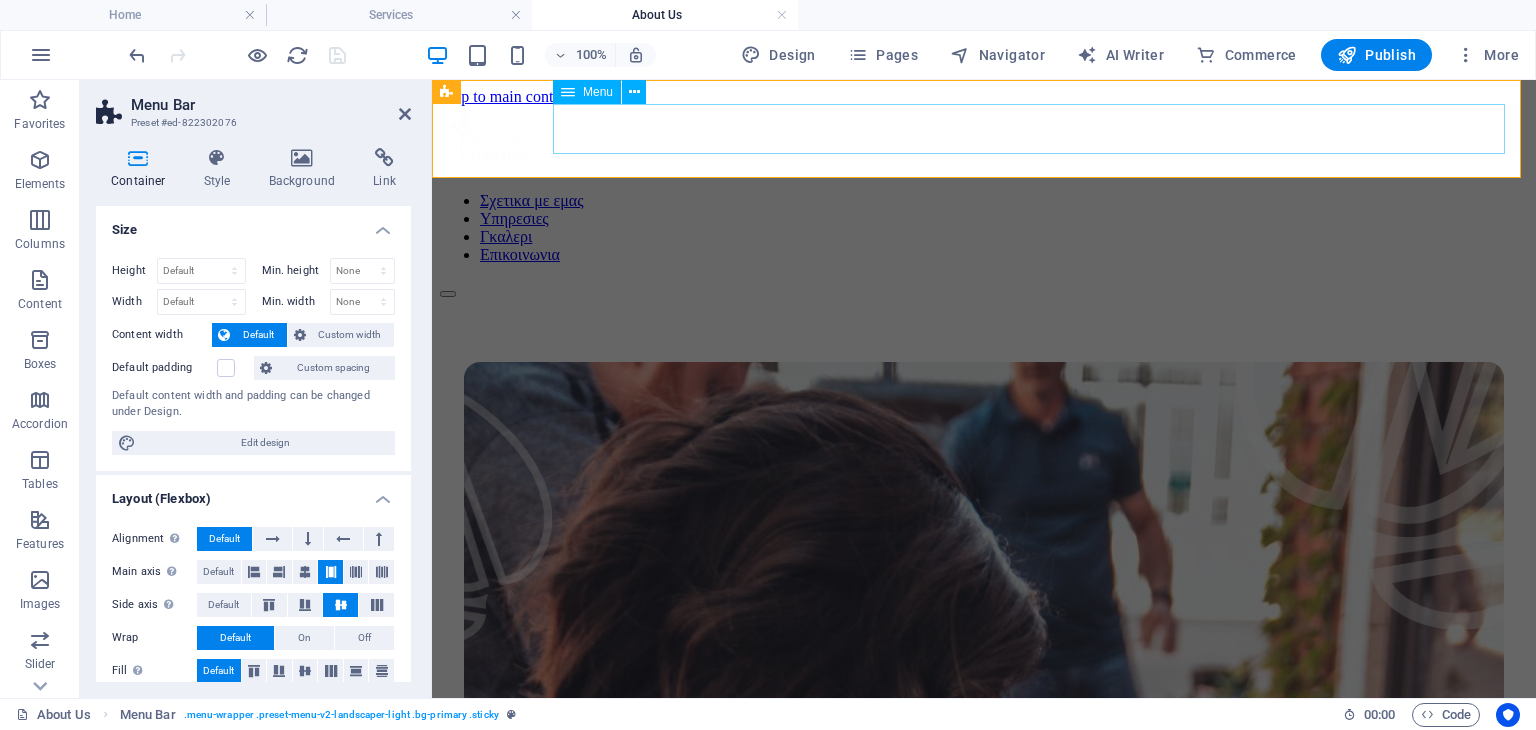 click on "Σχετικα με εμας Υπηρεσιες Γκαλερι Επικοινωνια" at bounding box center (984, 228) 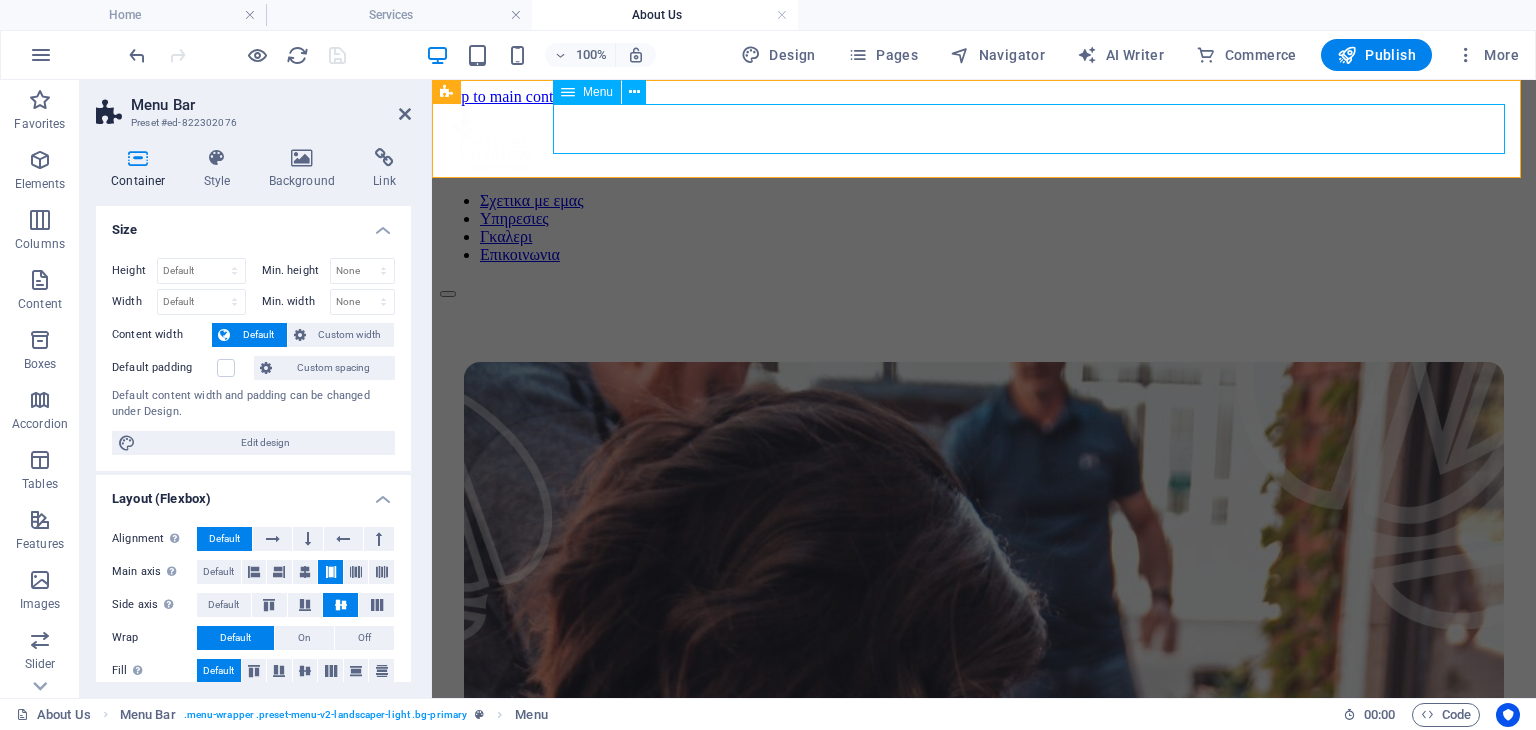 click on "Σχετικα με εμας Υπηρεσιες Γκαλερι Επικοινωνια" at bounding box center (984, 228) 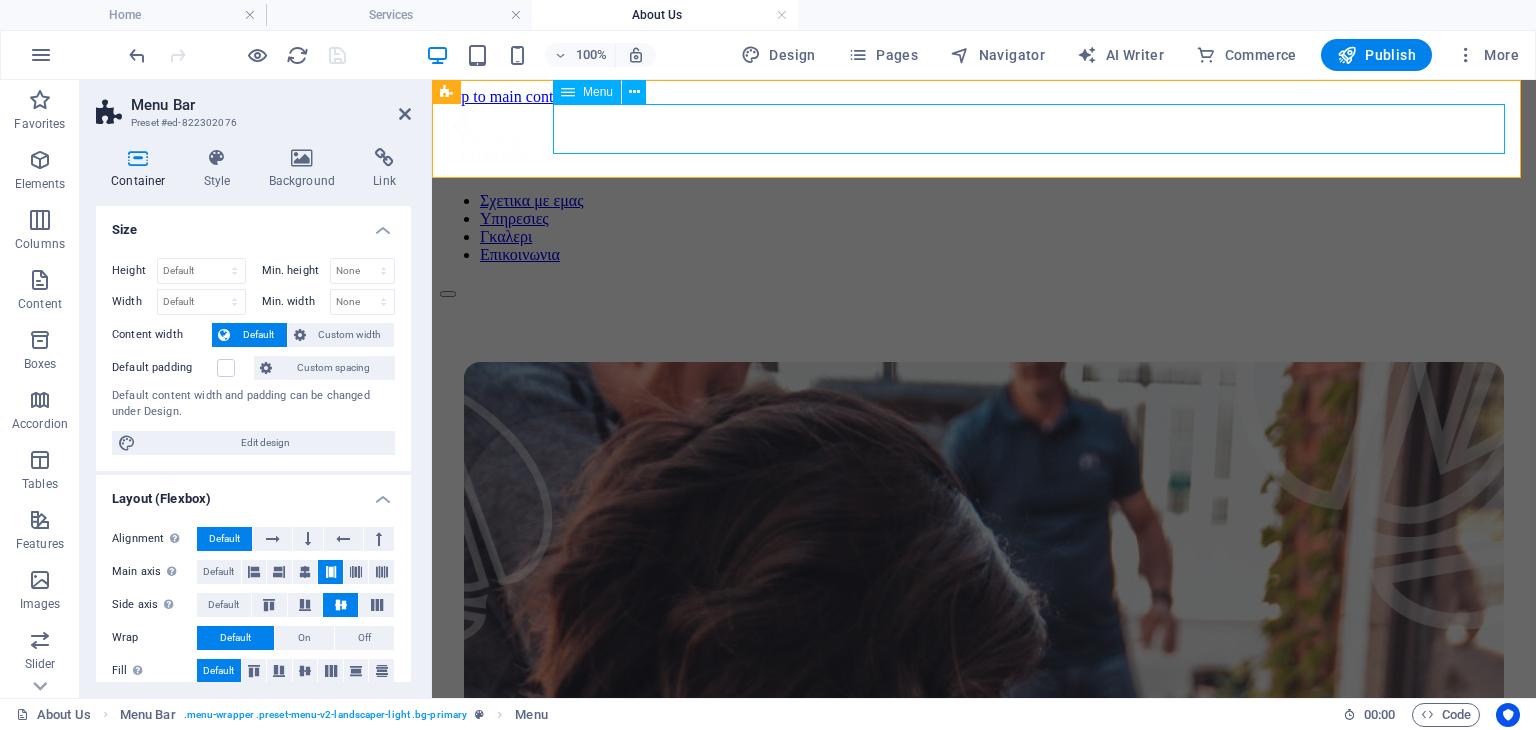 select on "2" 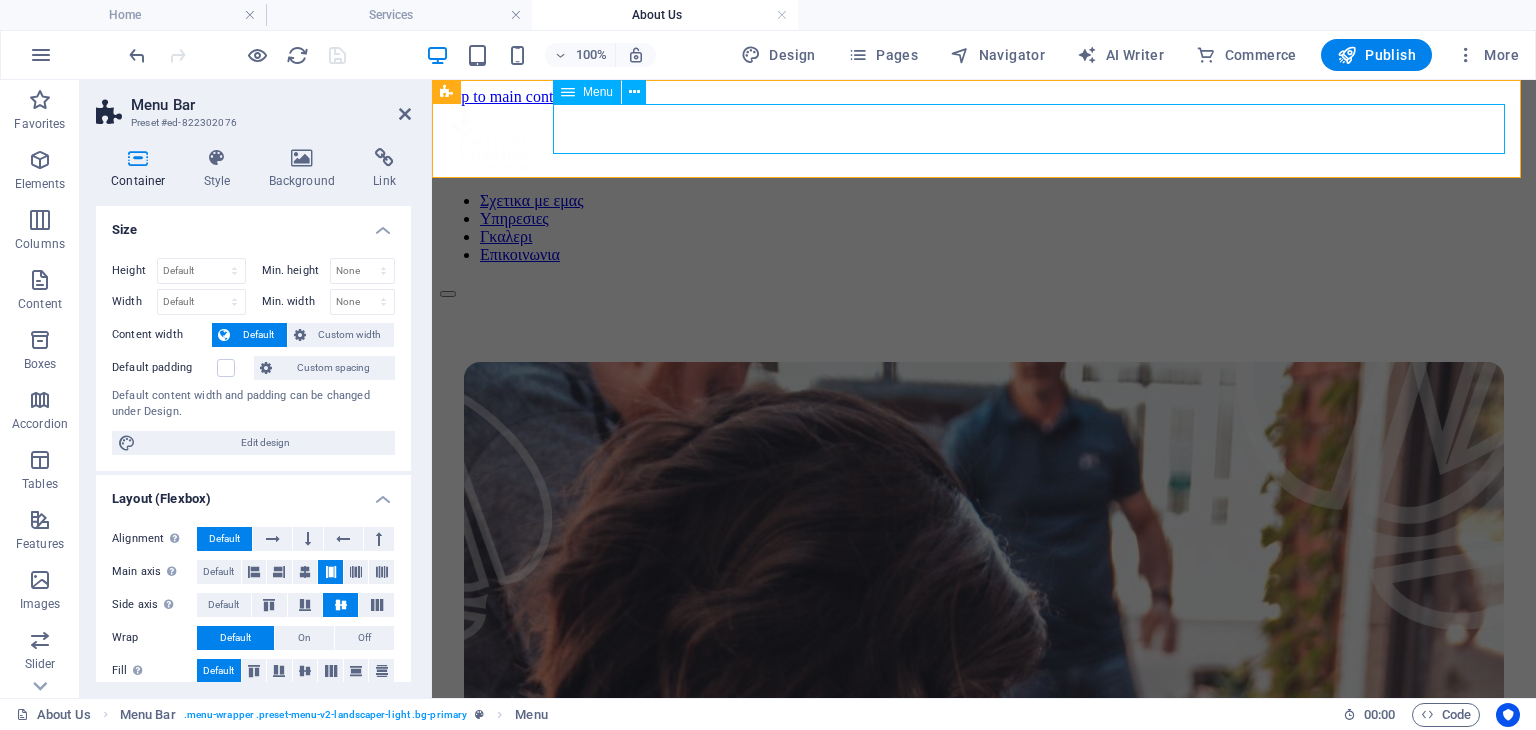 select 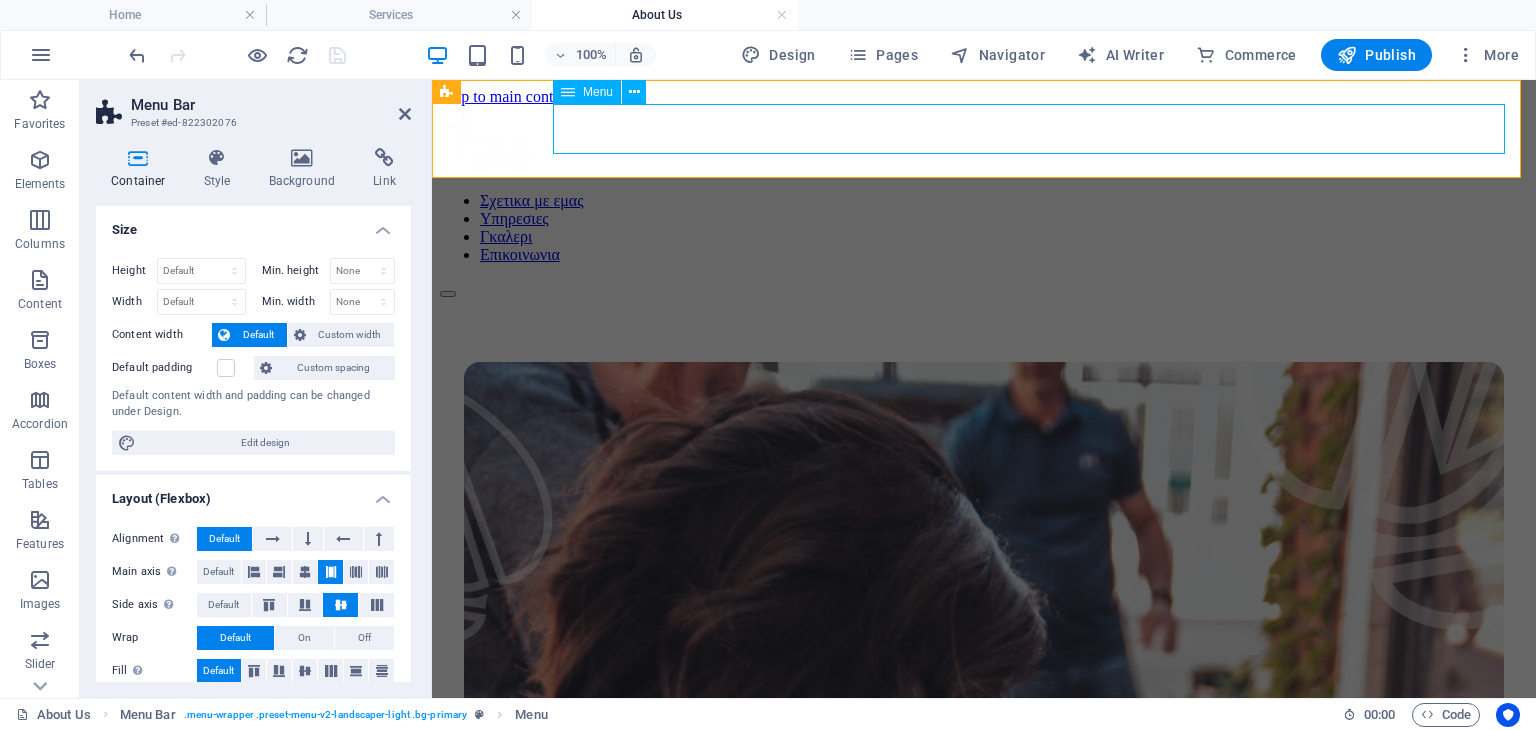 select on "3" 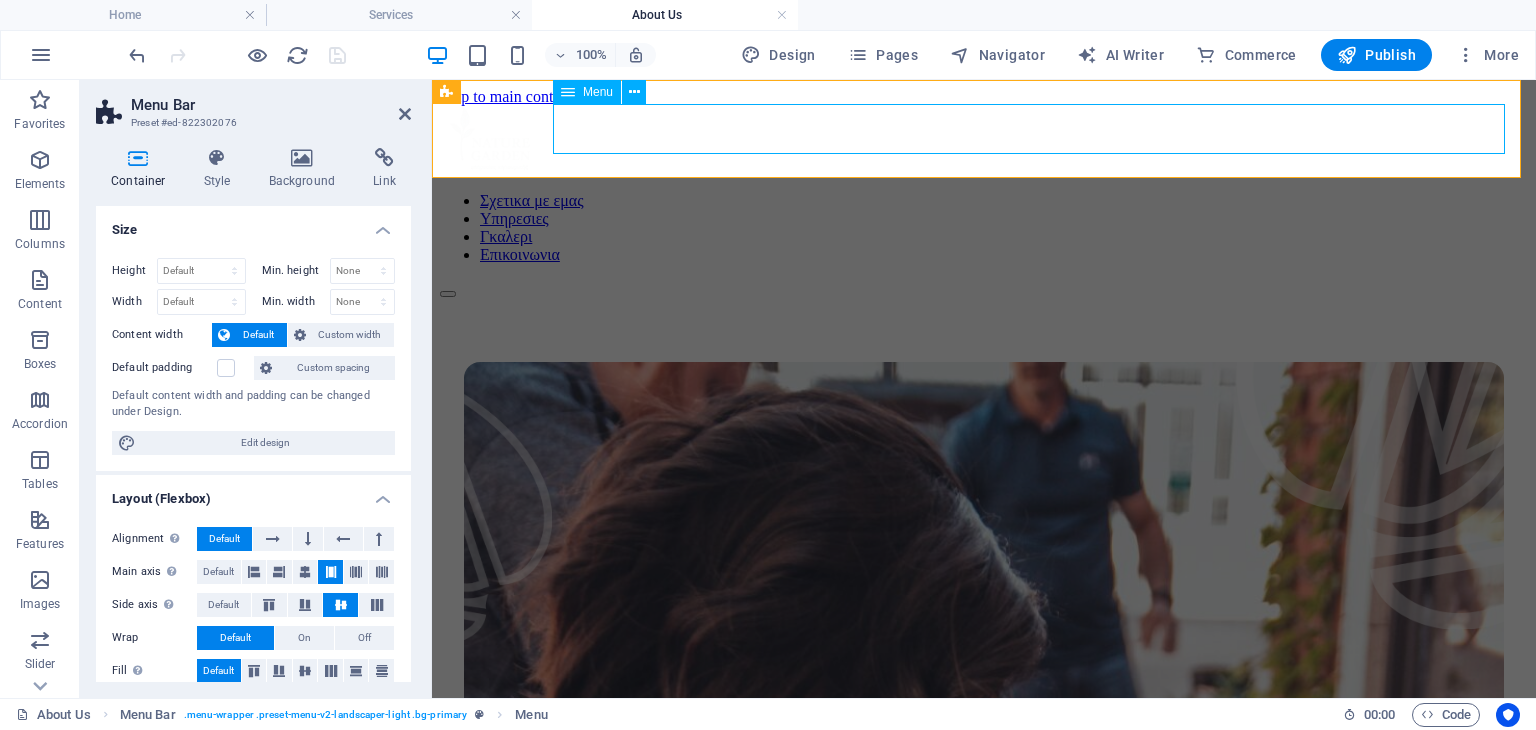 select 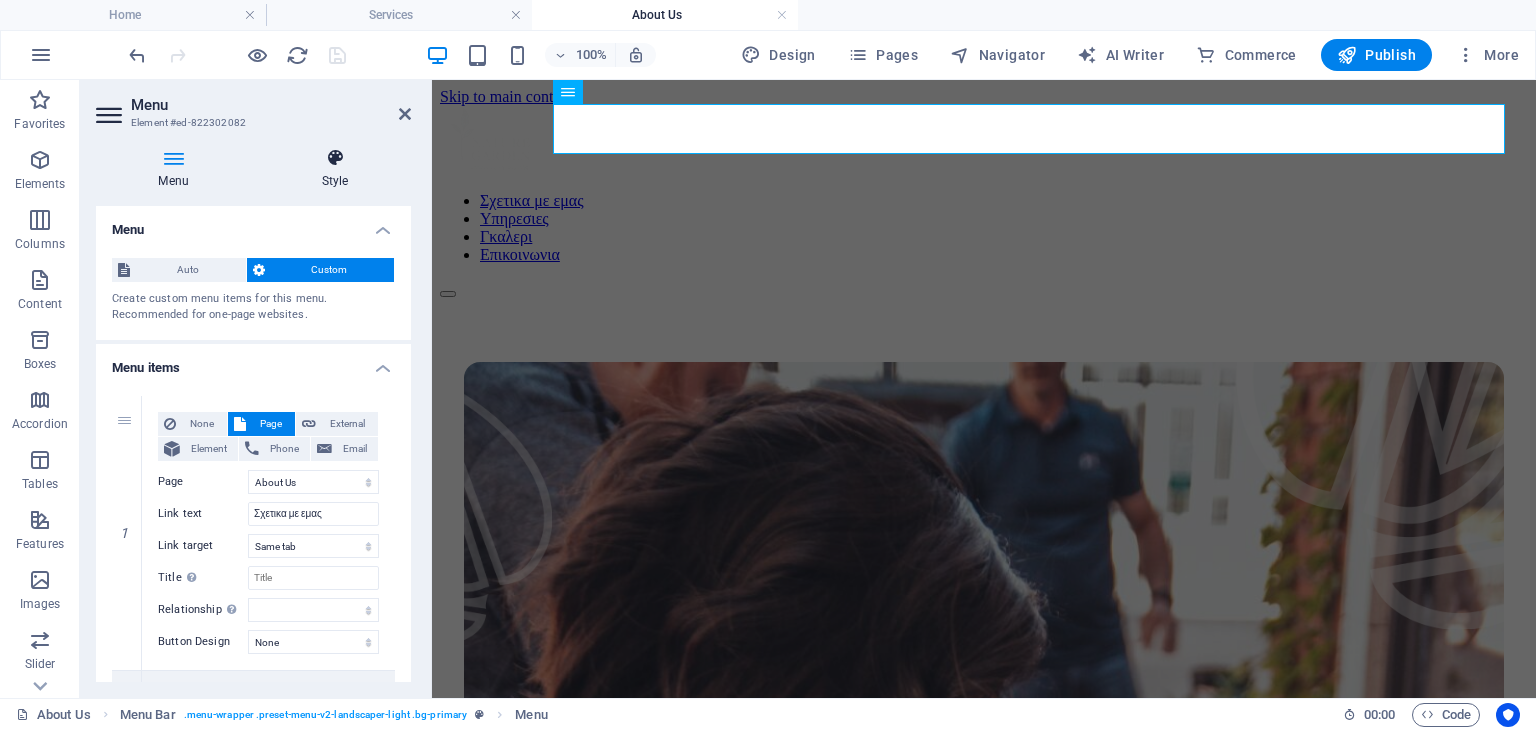 click on "Style" at bounding box center [335, 169] 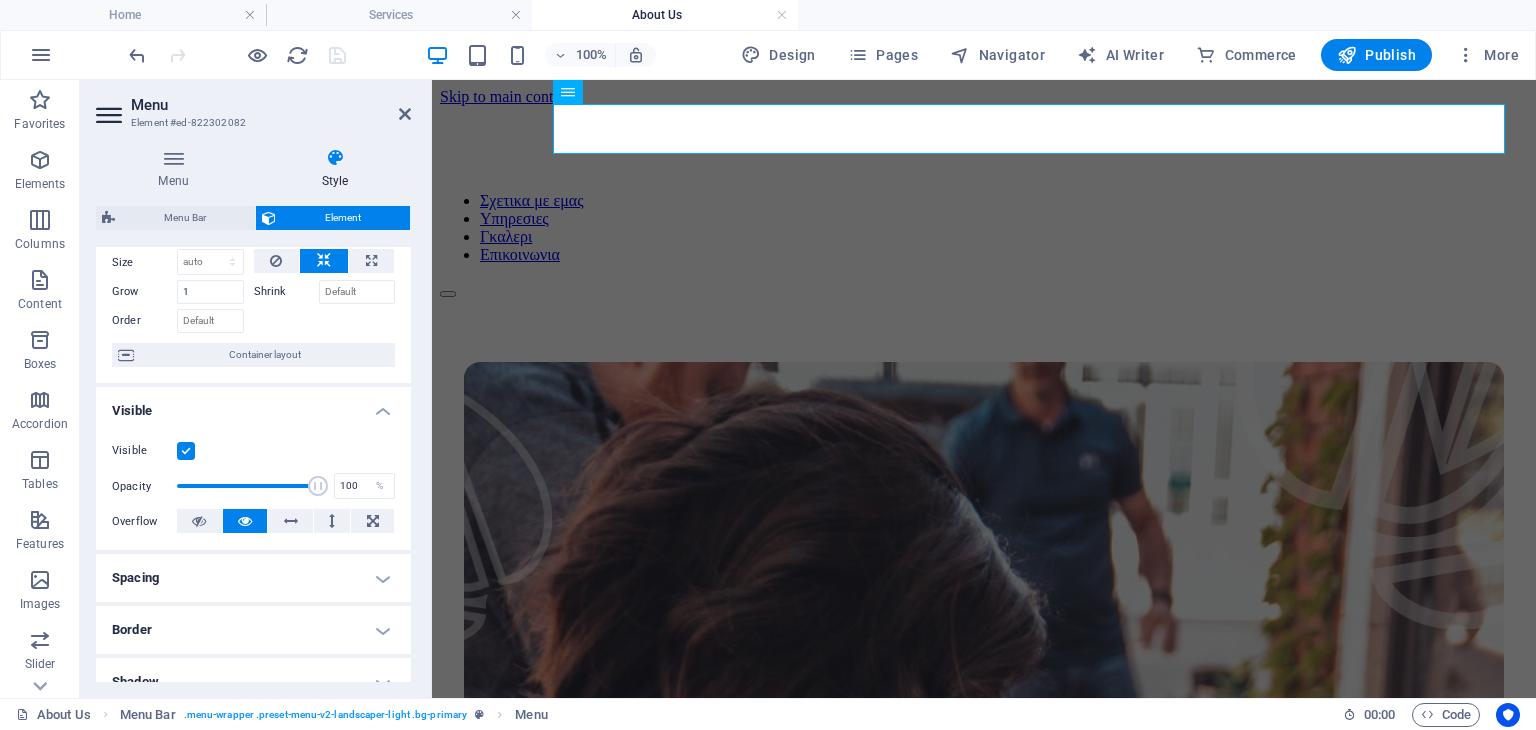 scroll, scrollTop: 100, scrollLeft: 0, axis: vertical 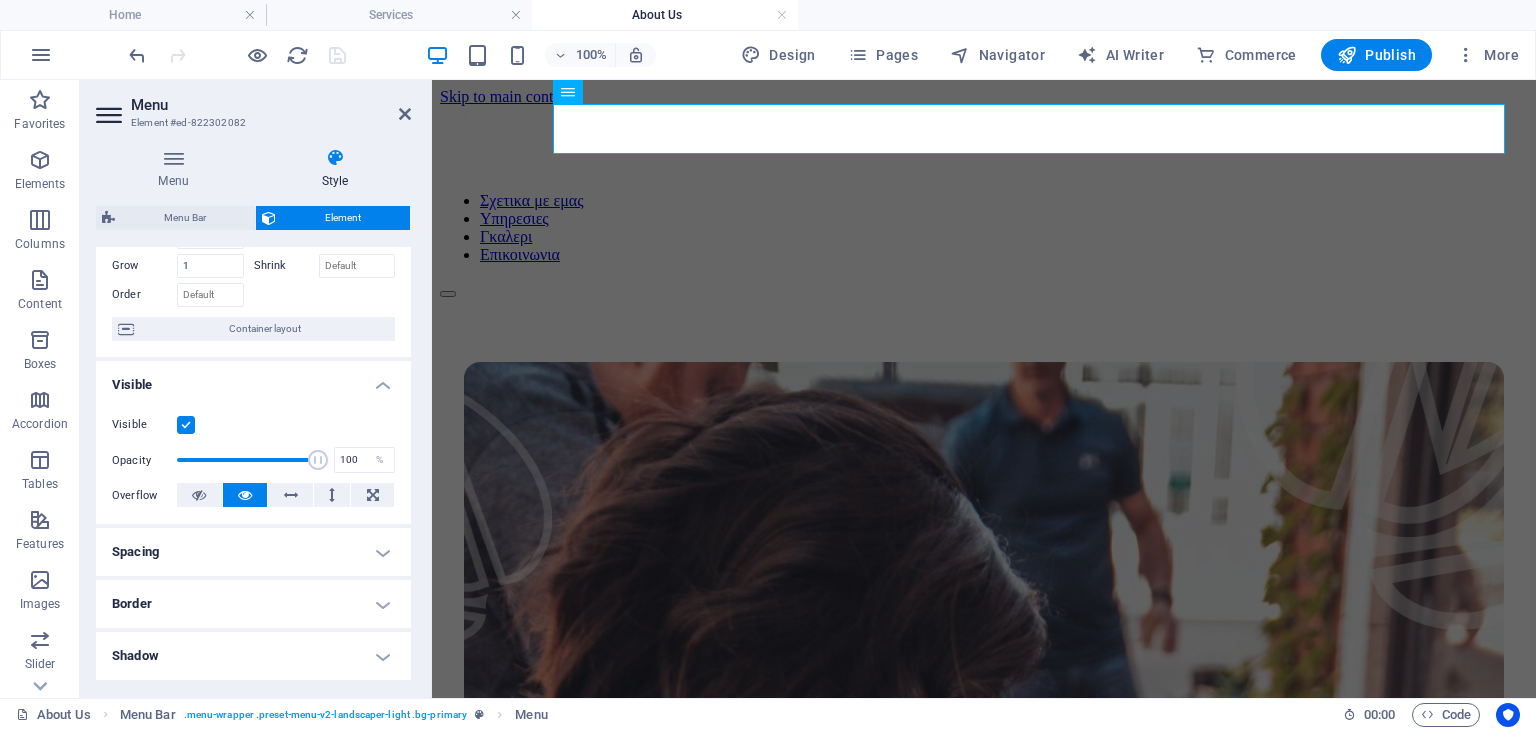click on "Spacing" at bounding box center [253, 552] 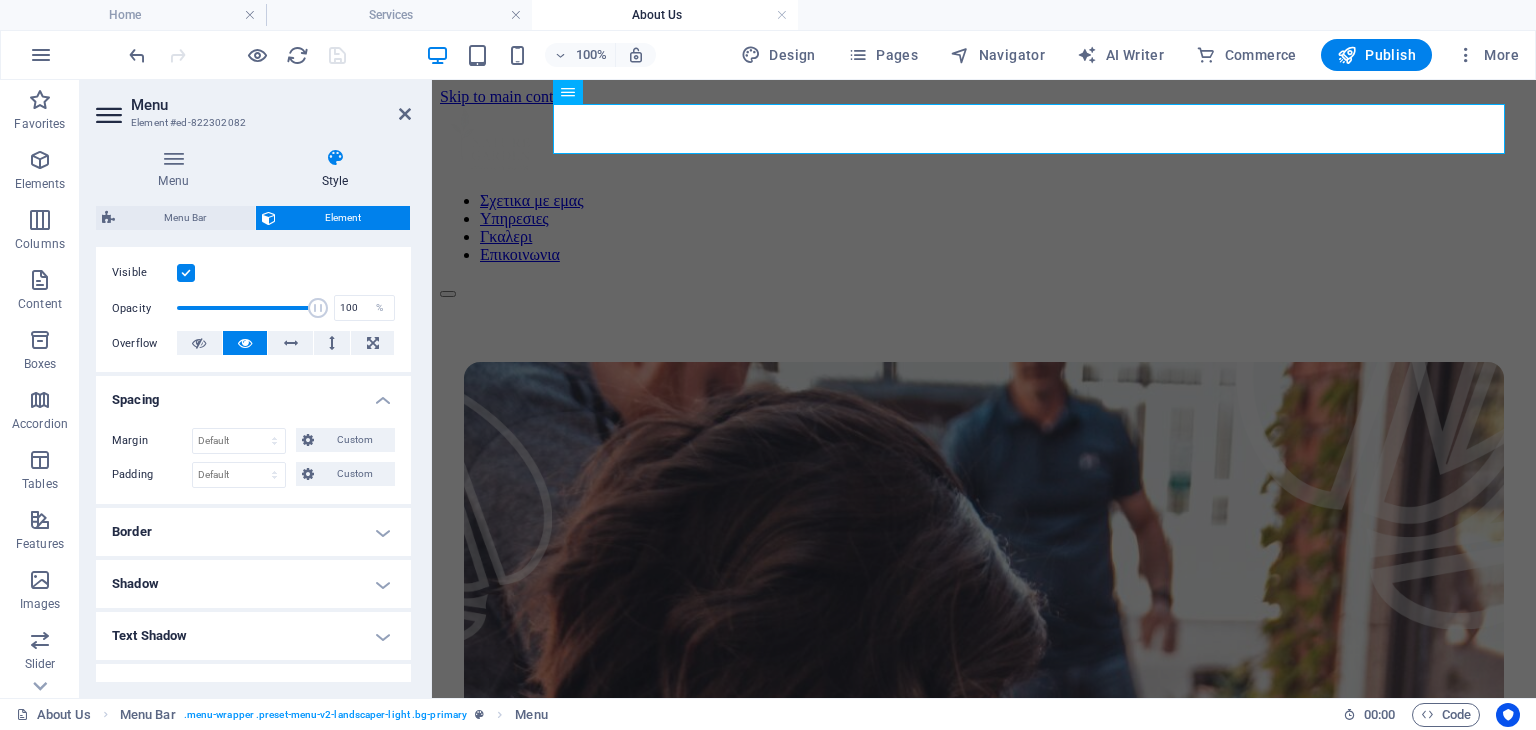 scroll, scrollTop: 400, scrollLeft: 0, axis: vertical 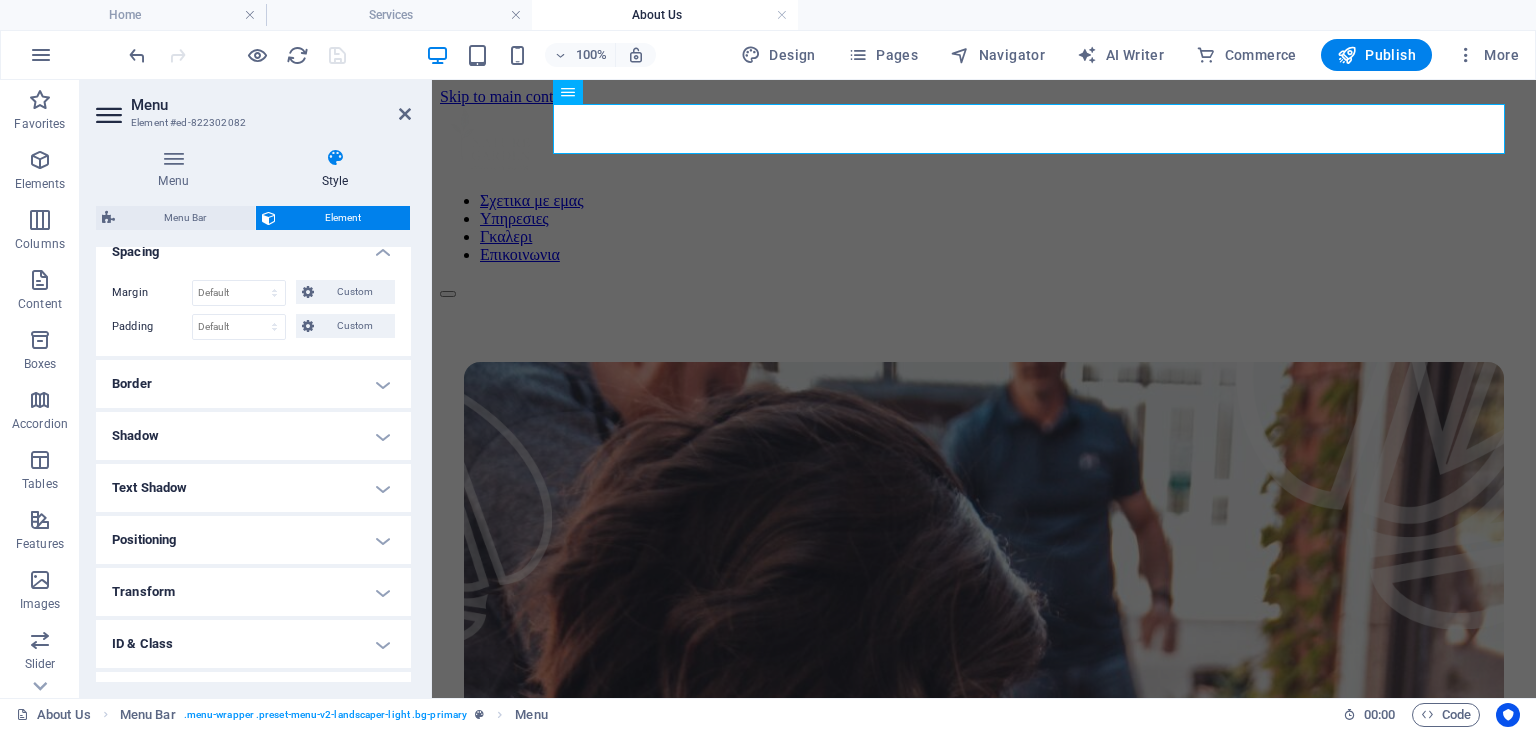 click on "Text Shadow" at bounding box center (253, 488) 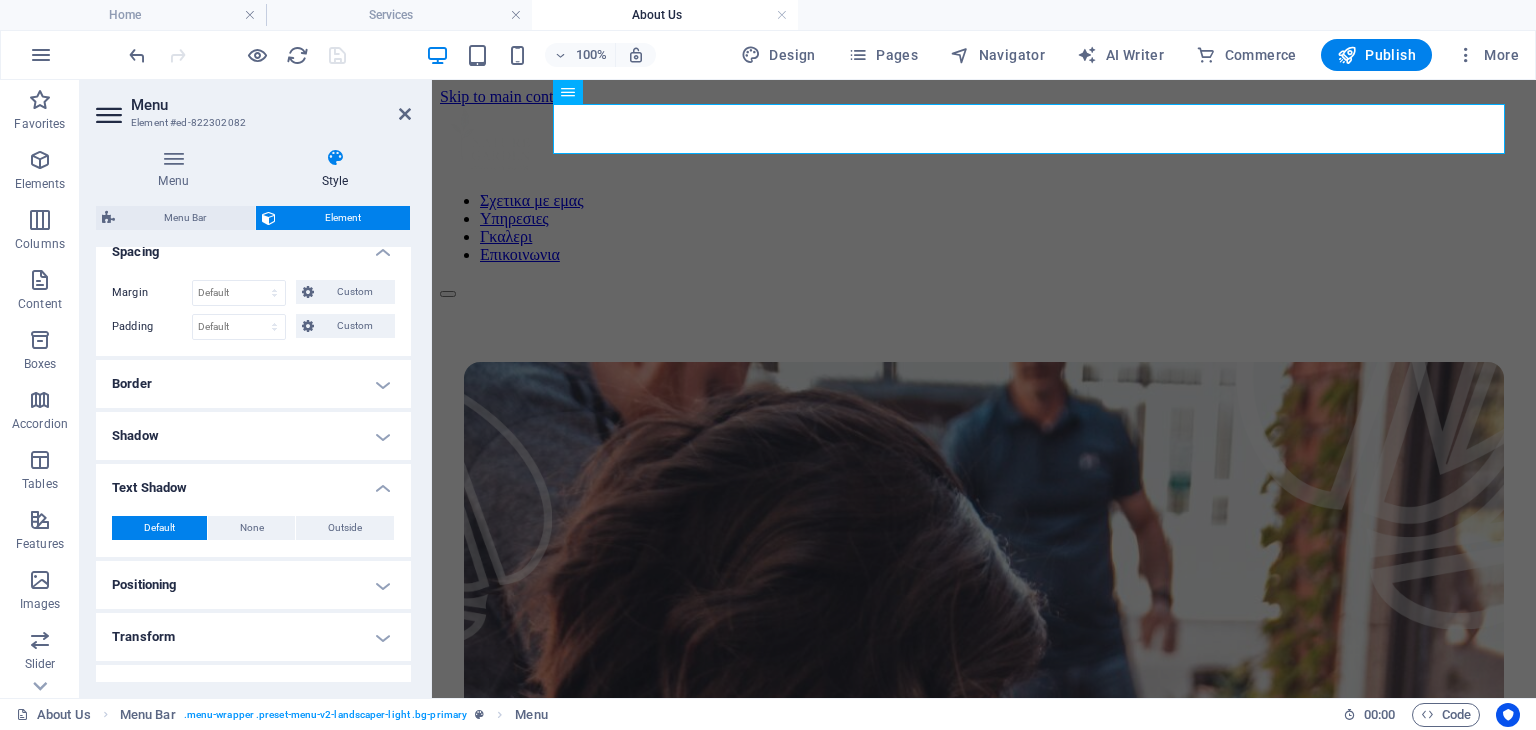 click on "Shadow" at bounding box center (253, 436) 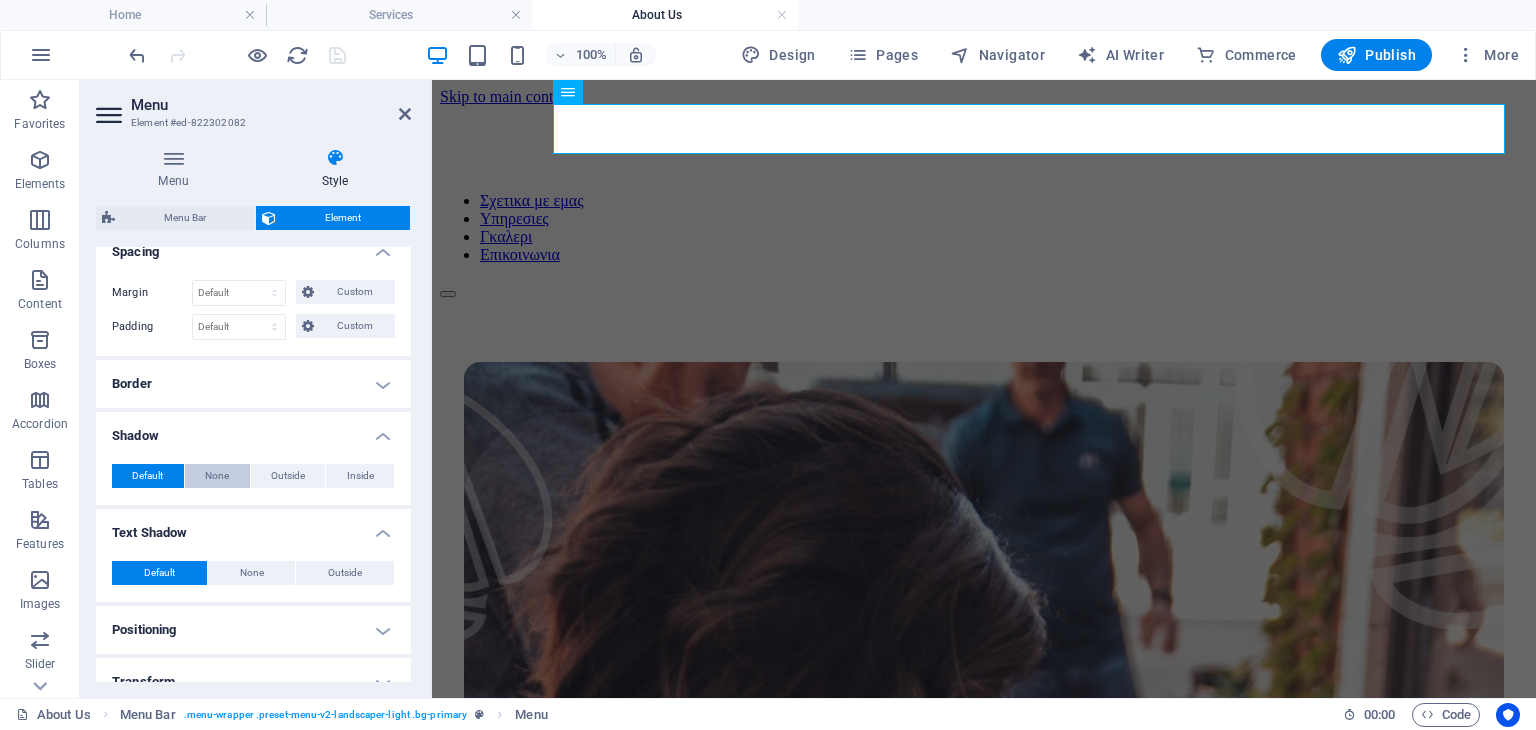 click on "None" at bounding box center [217, 476] 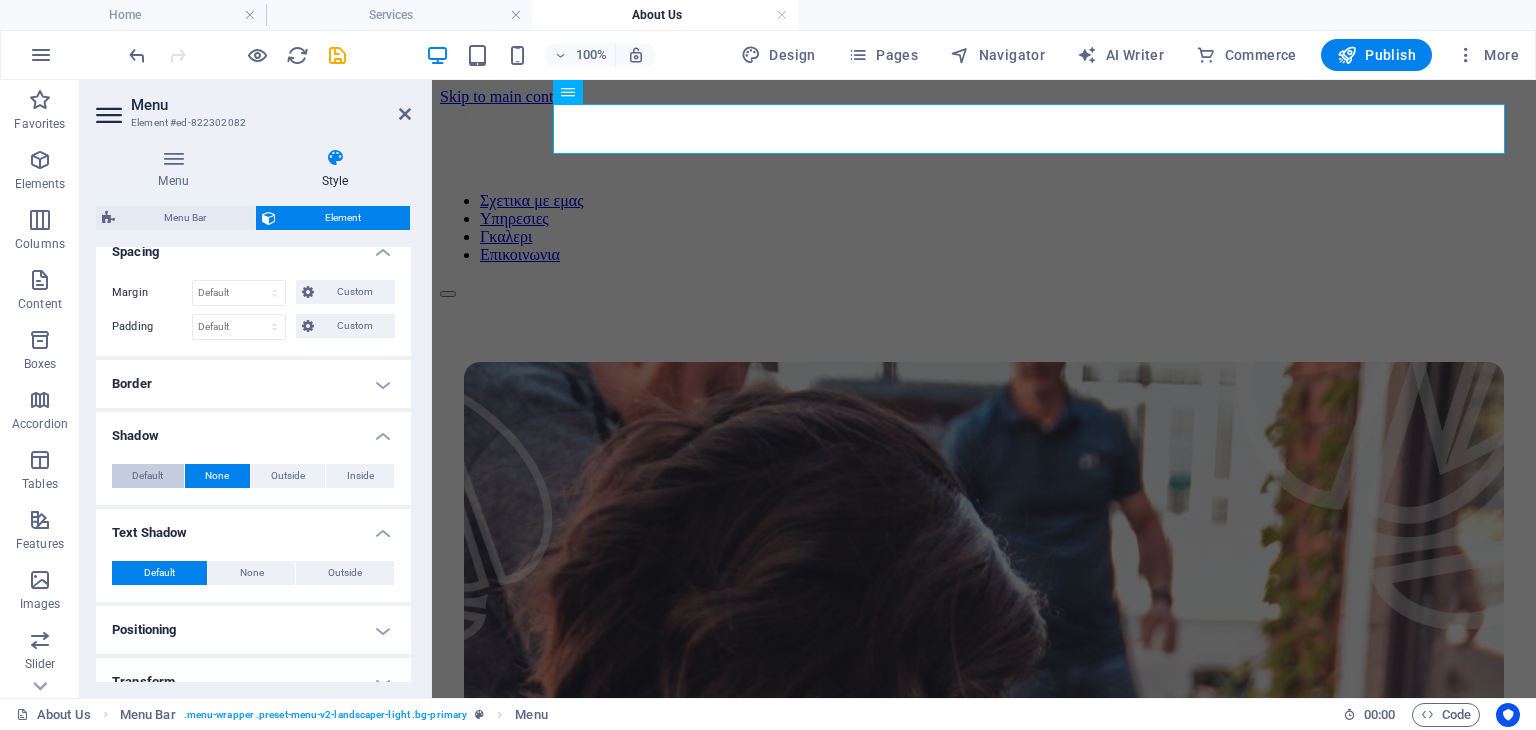 click on "Default" at bounding box center [147, 476] 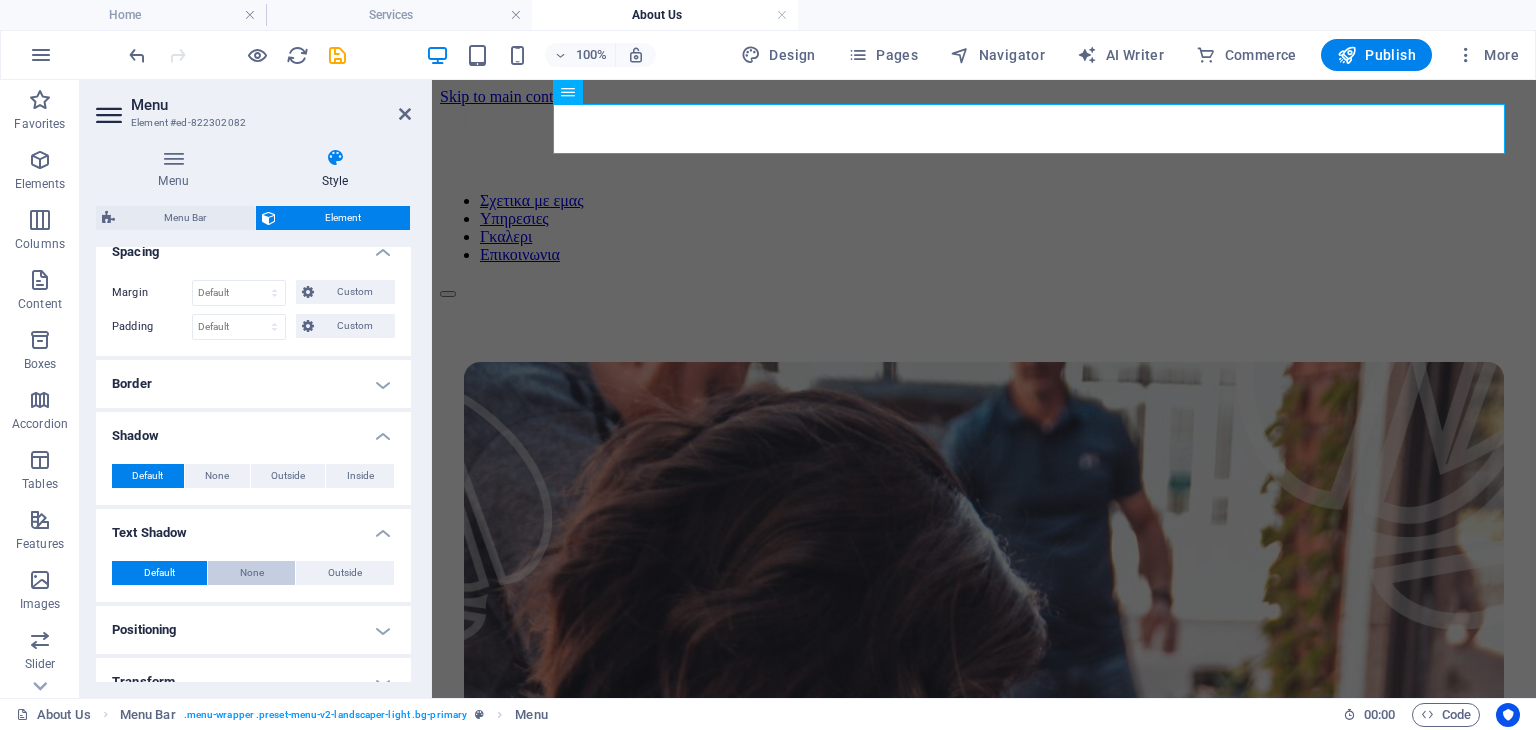 click on "None" at bounding box center [252, 573] 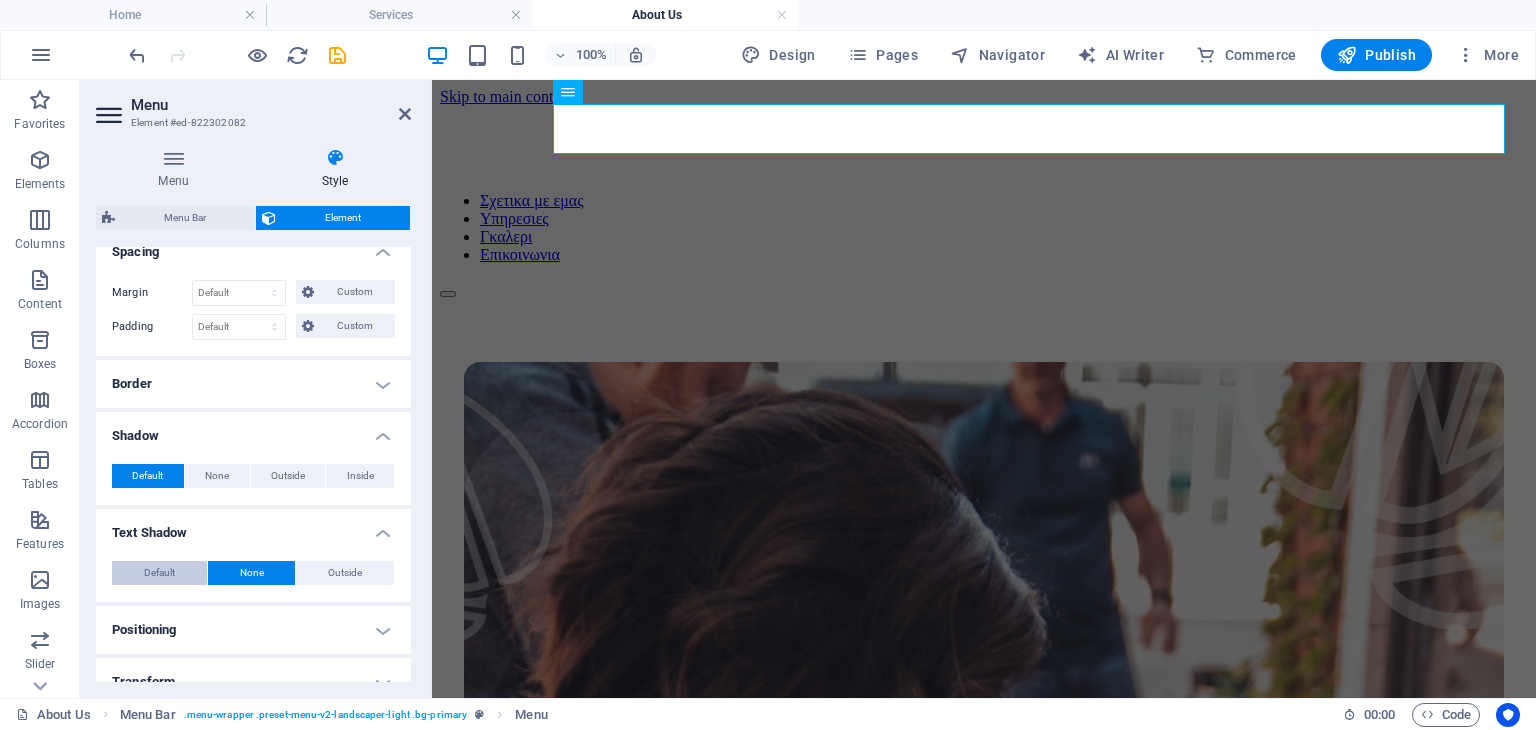 click on "Default" at bounding box center [159, 573] 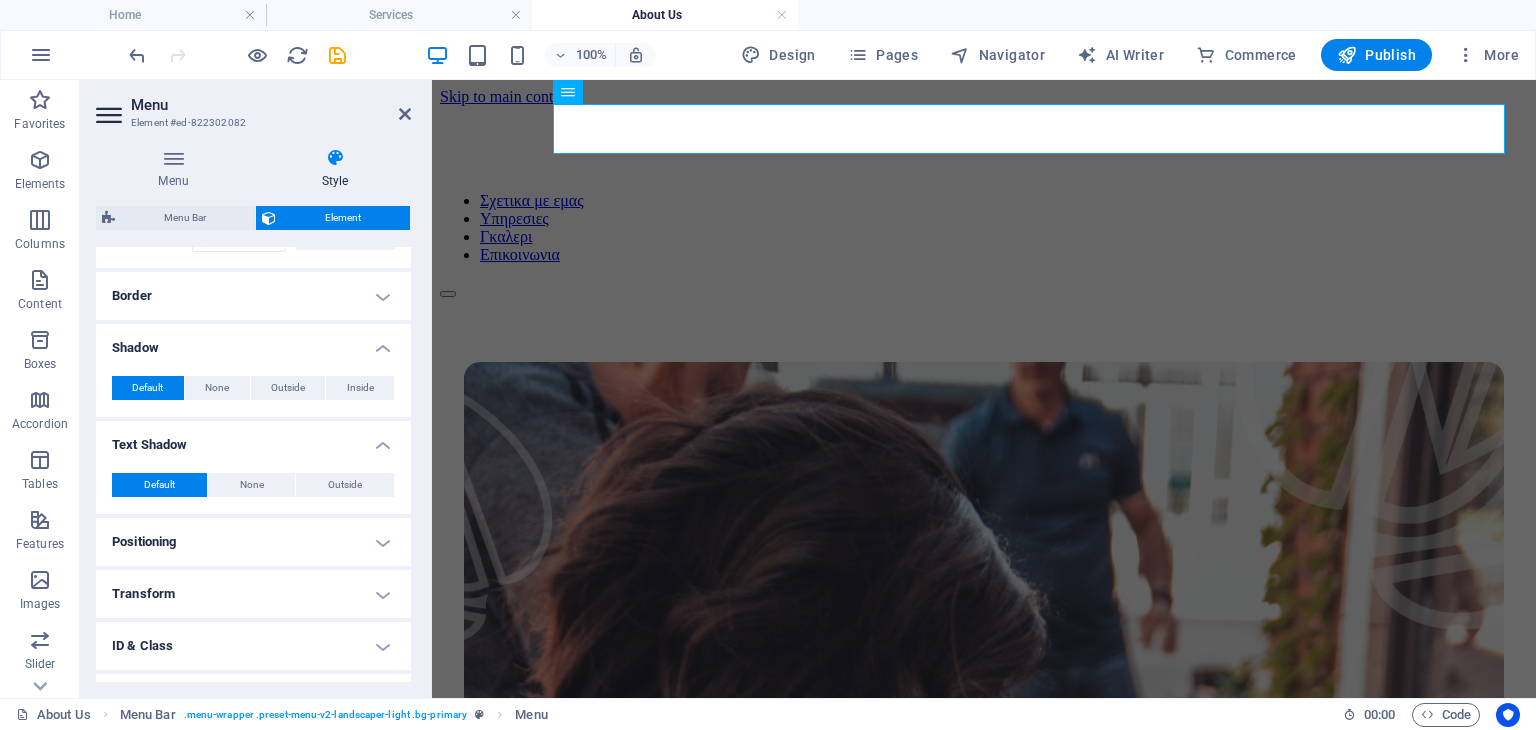 scroll, scrollTop: 579, scrollLeft: 0, axis: vertical 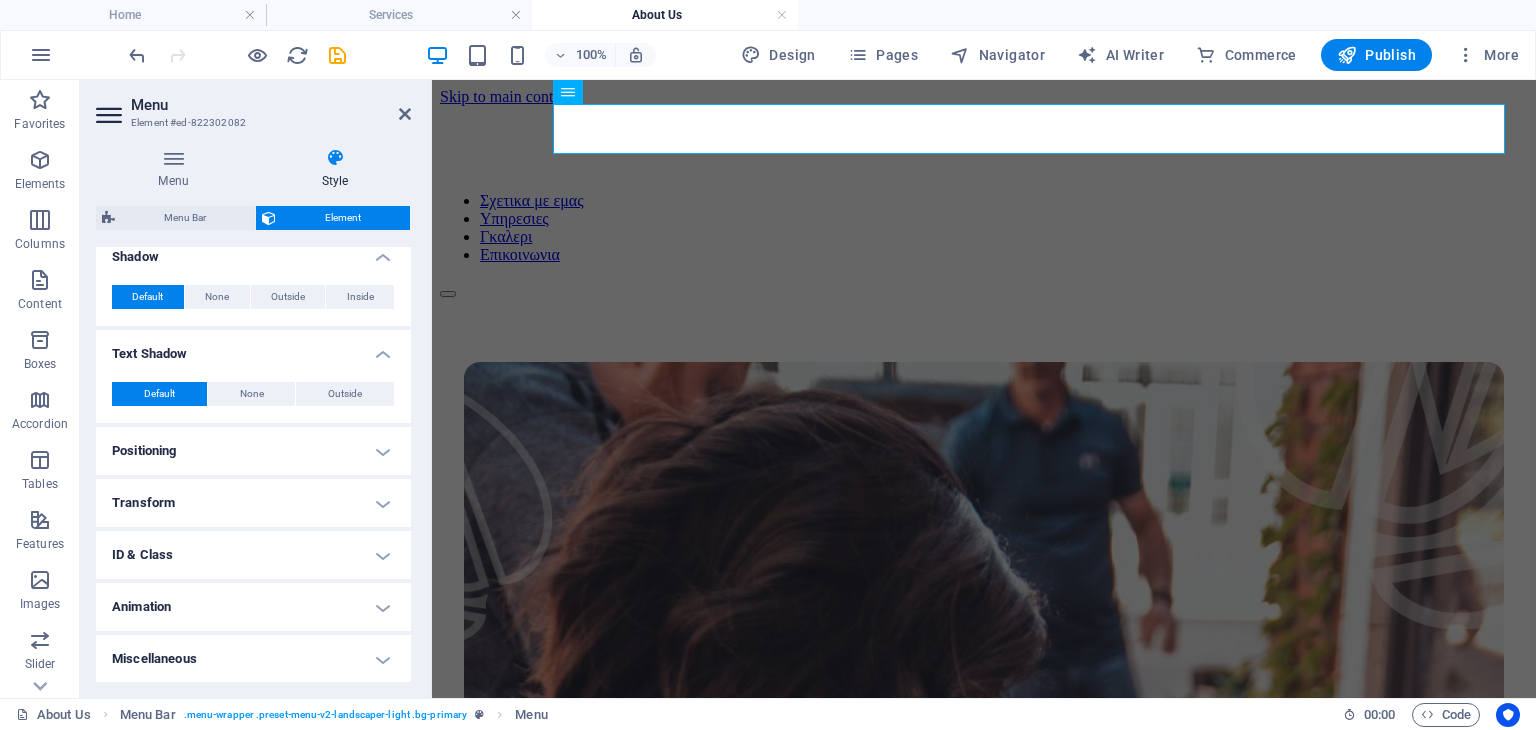 click on "Animation" at bounding box center (253, 607) 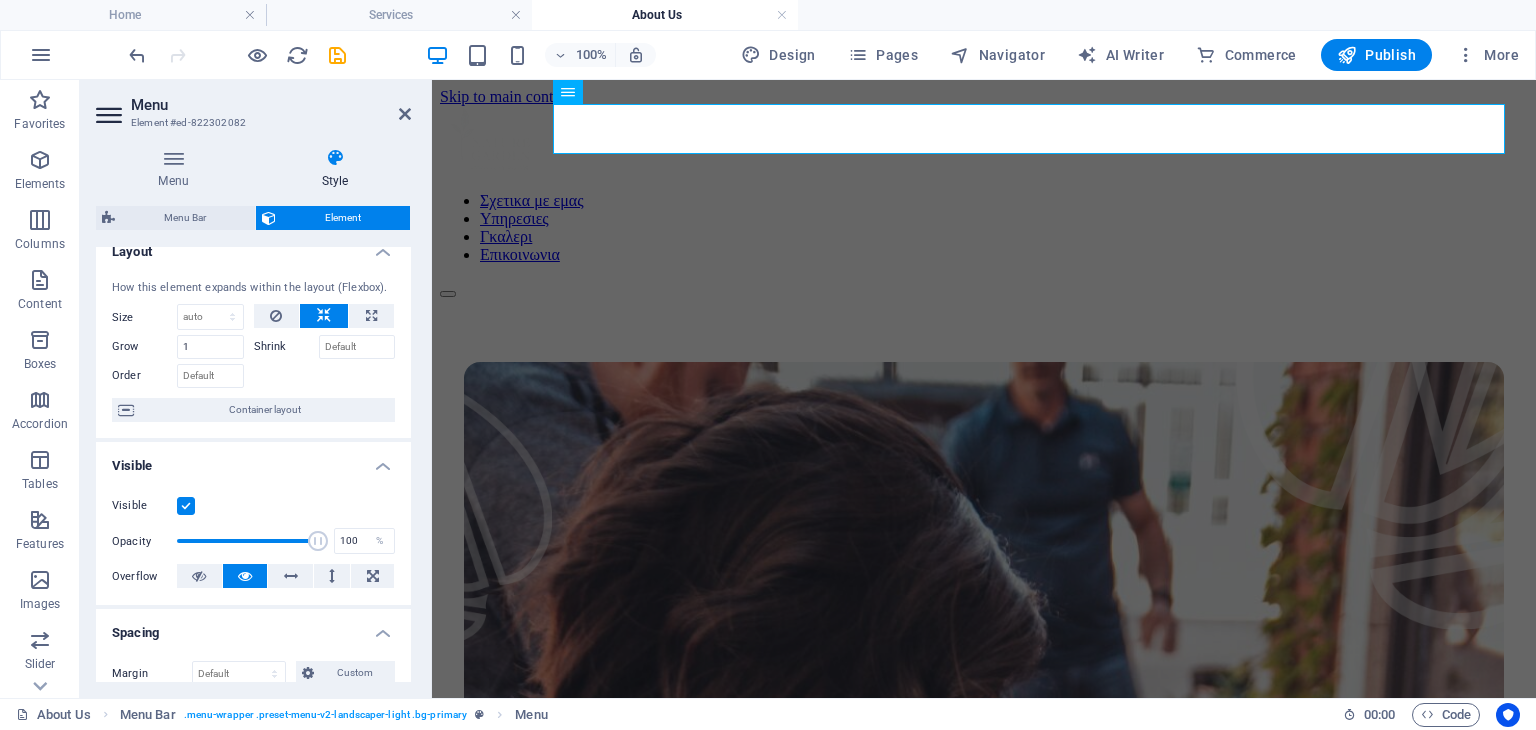 scroll, scrollTop: 0, scrollLeft: 0, axis: both 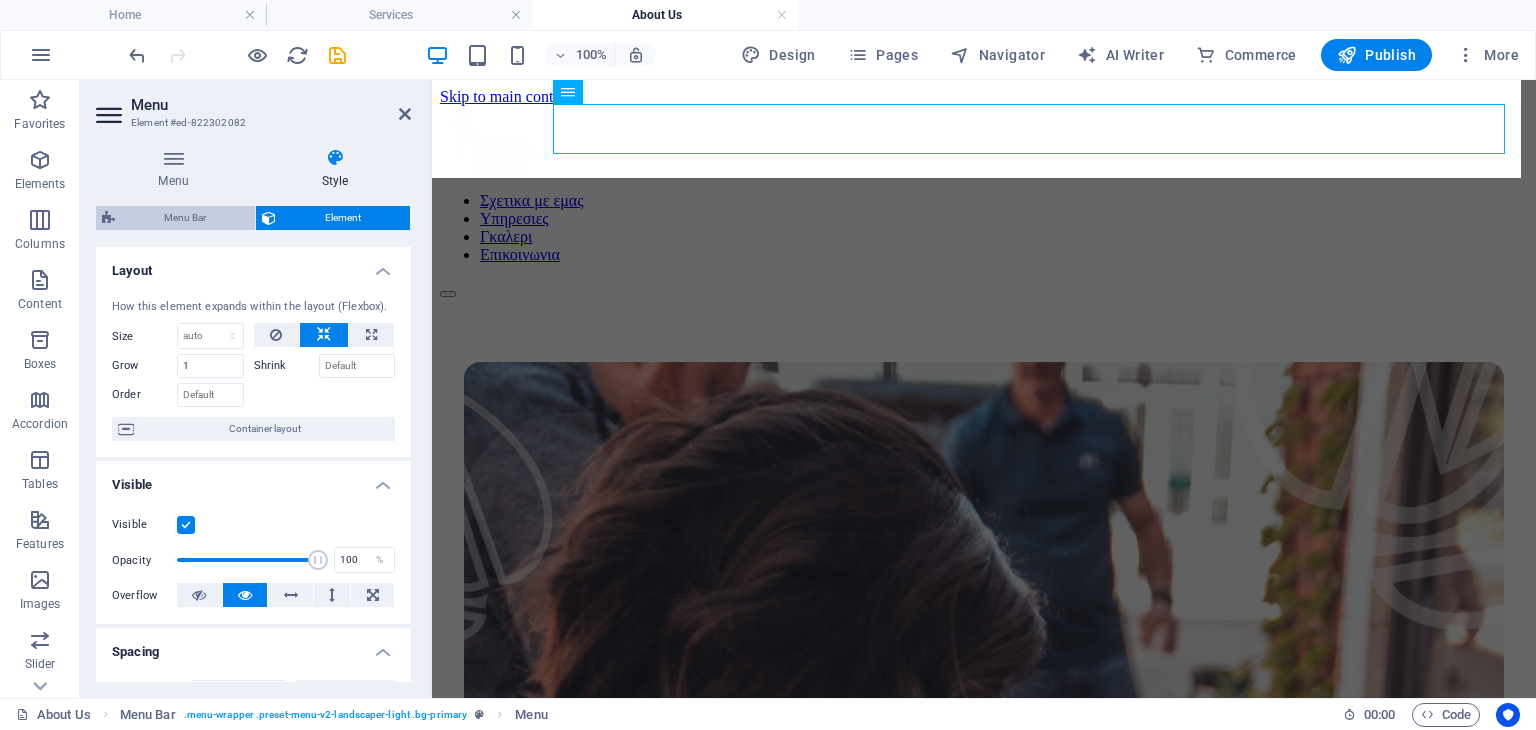 click on "Menu Bar" at bounding box center [185, 218] 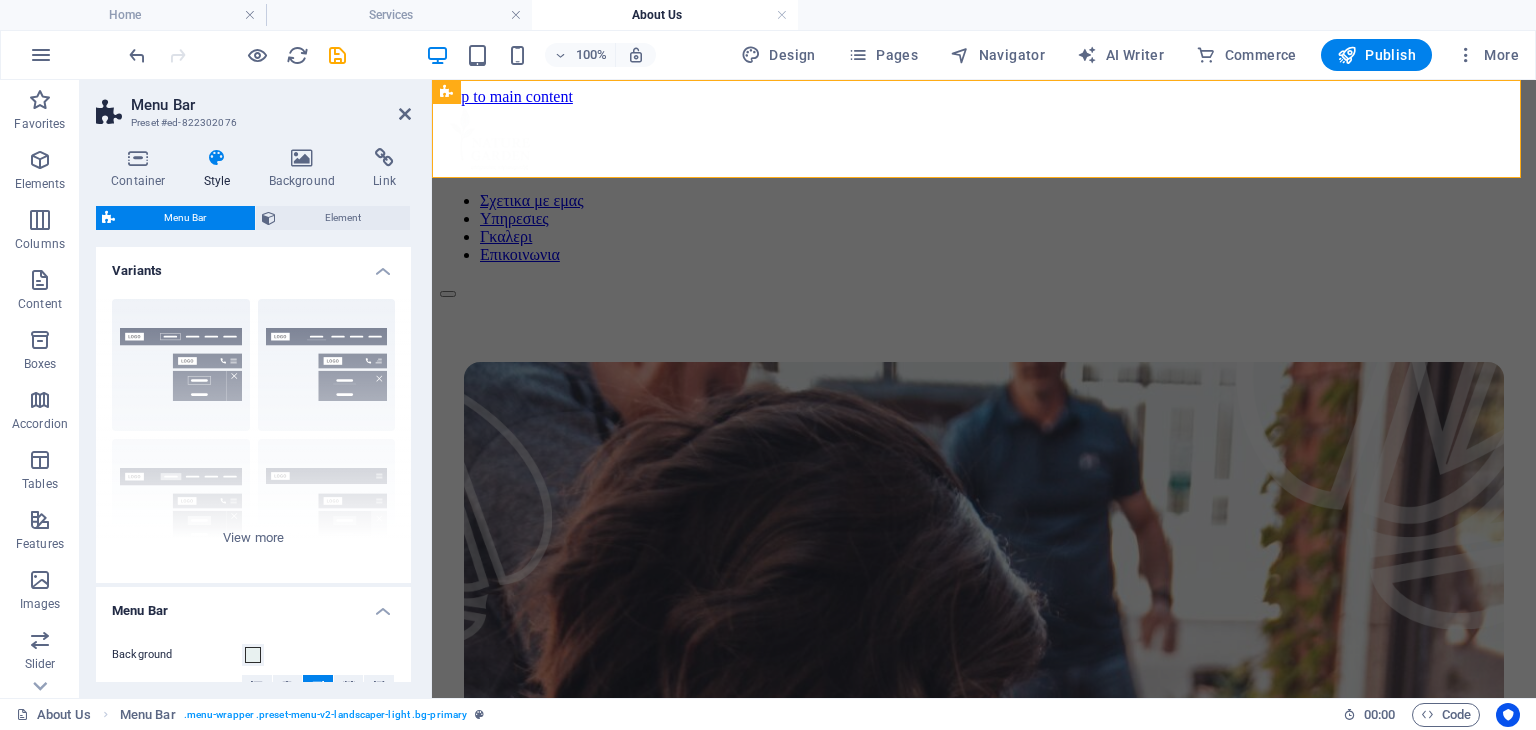 click on "100% Design Pages Navigator AI Writer Commerce Publish More" at bounding box center (826, 55) 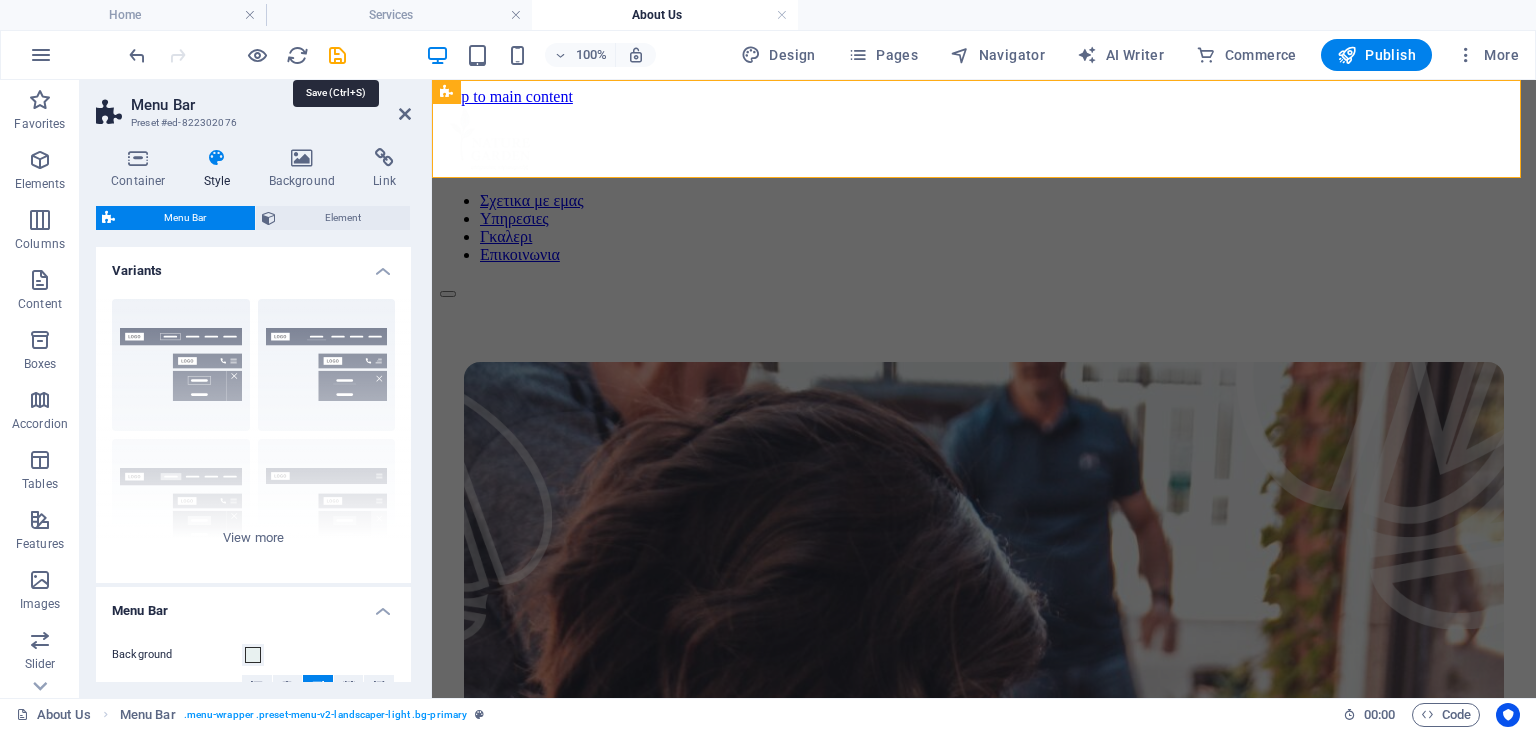 click at bounding box center (337, 55) 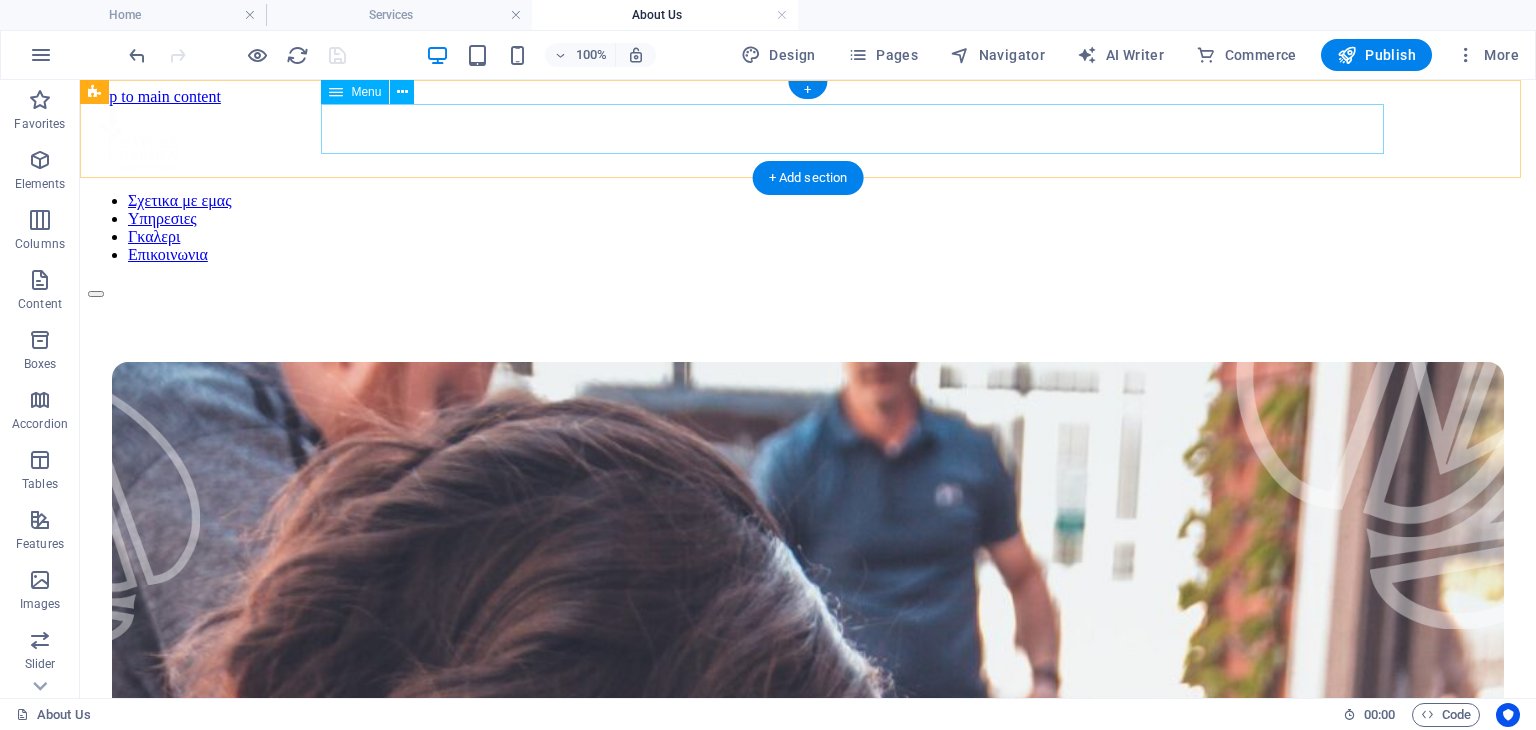 click on "Σχετικα με εμας Υπηρεσιες Γκαλερι Επικοινωνια" at bounding box center [808, 228] 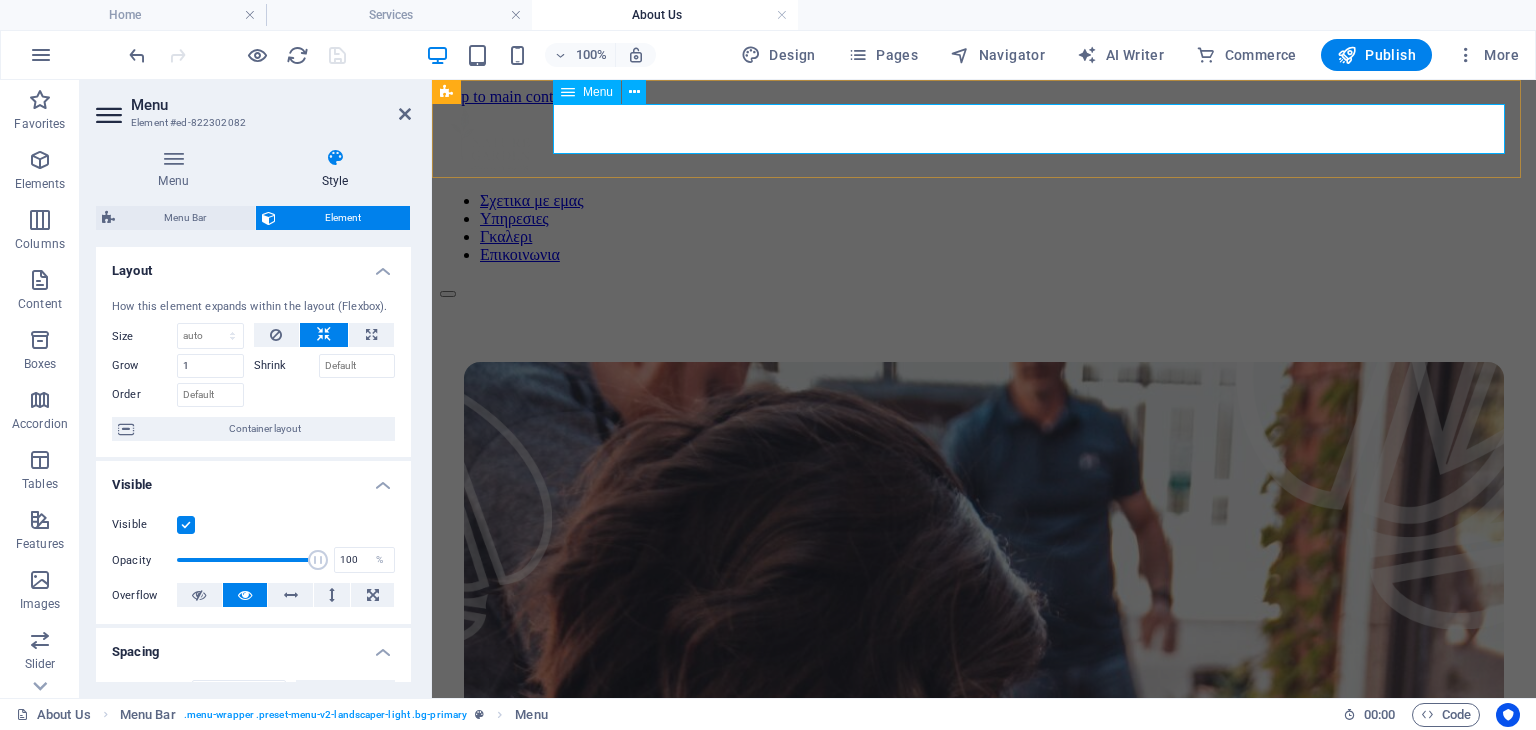 click on "Σχετικα με εμας Υπηρεσιες Γκαλερι Επικοινωνια" at bounding box center [984, 228] 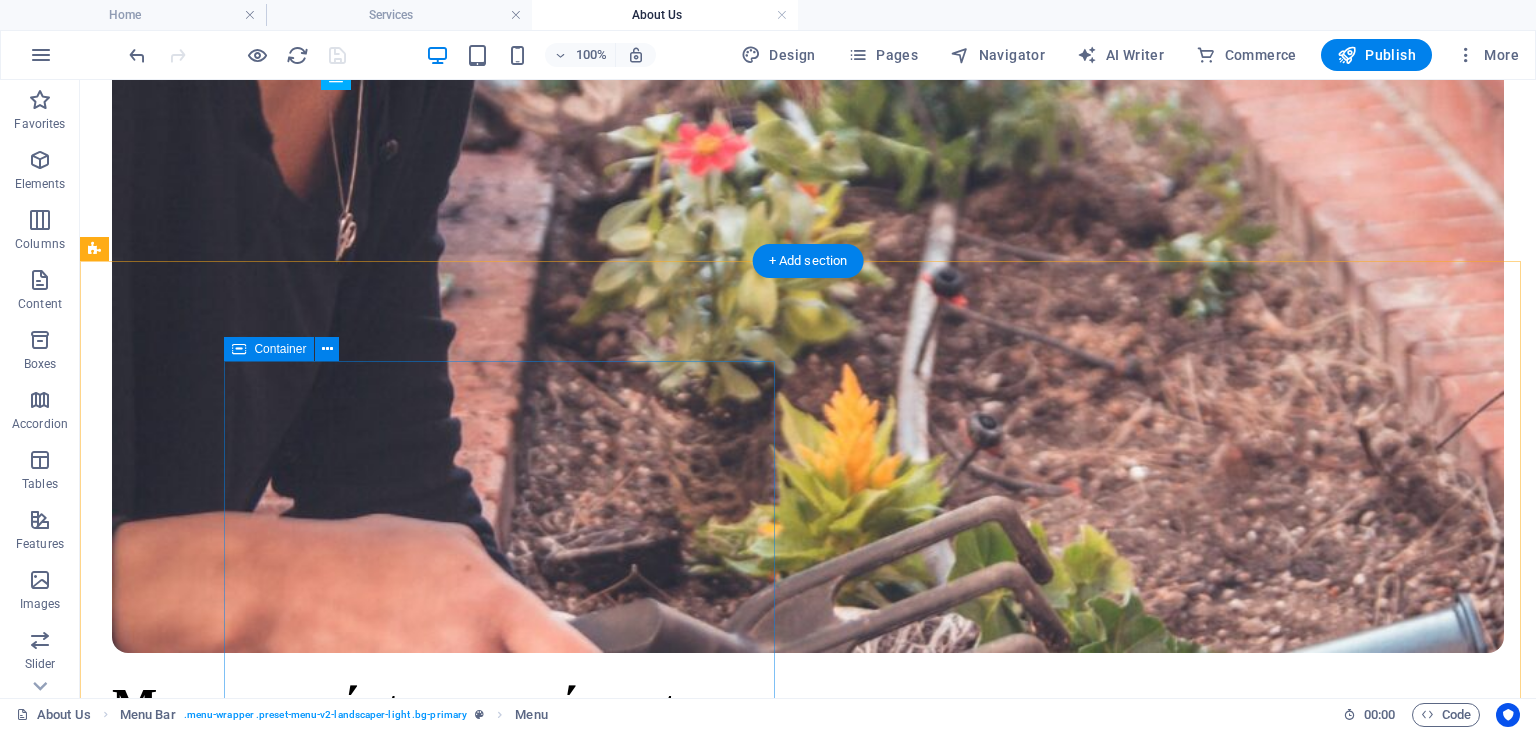 scroll, scrollTop: 1200, scrollLeft: 0, axis: vertical 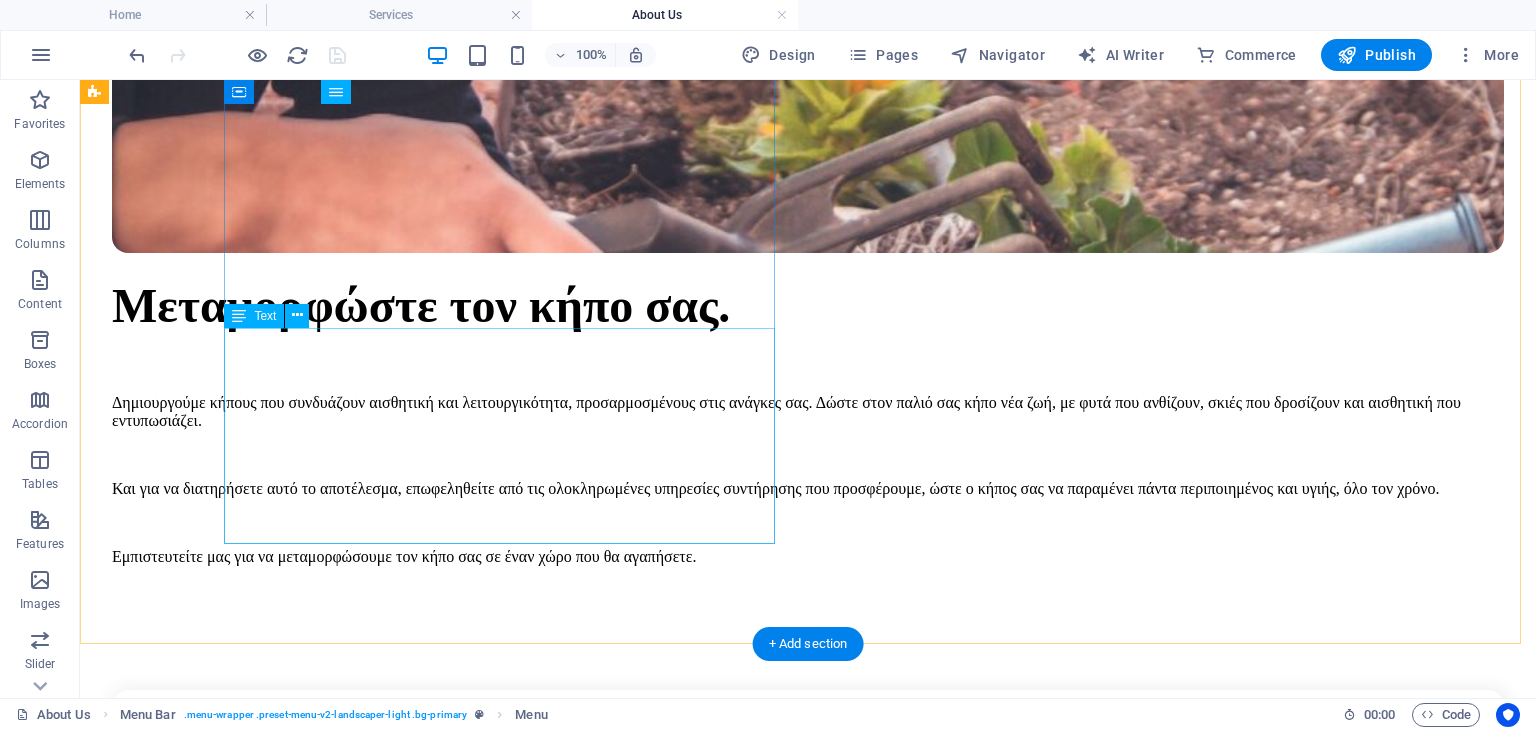 click on "Sed ut perspiciatis unde omnis iste natus error sit voluptatem accusantium doloremque laudantium, totam rem aperiam, eaquipsa quae ab illo inventore veritatis et quasi architecto beatae vitae dicta sunt explicabo. Nemo enim ipsam voluptatem quia voluptas sit. Sed ut perspiciatis unde omnis iste natus error sit voluptatem accusantium doloremque laudantium, totam rem aperiam, eaque ipsa qua." at bounding box center (808, 1993) 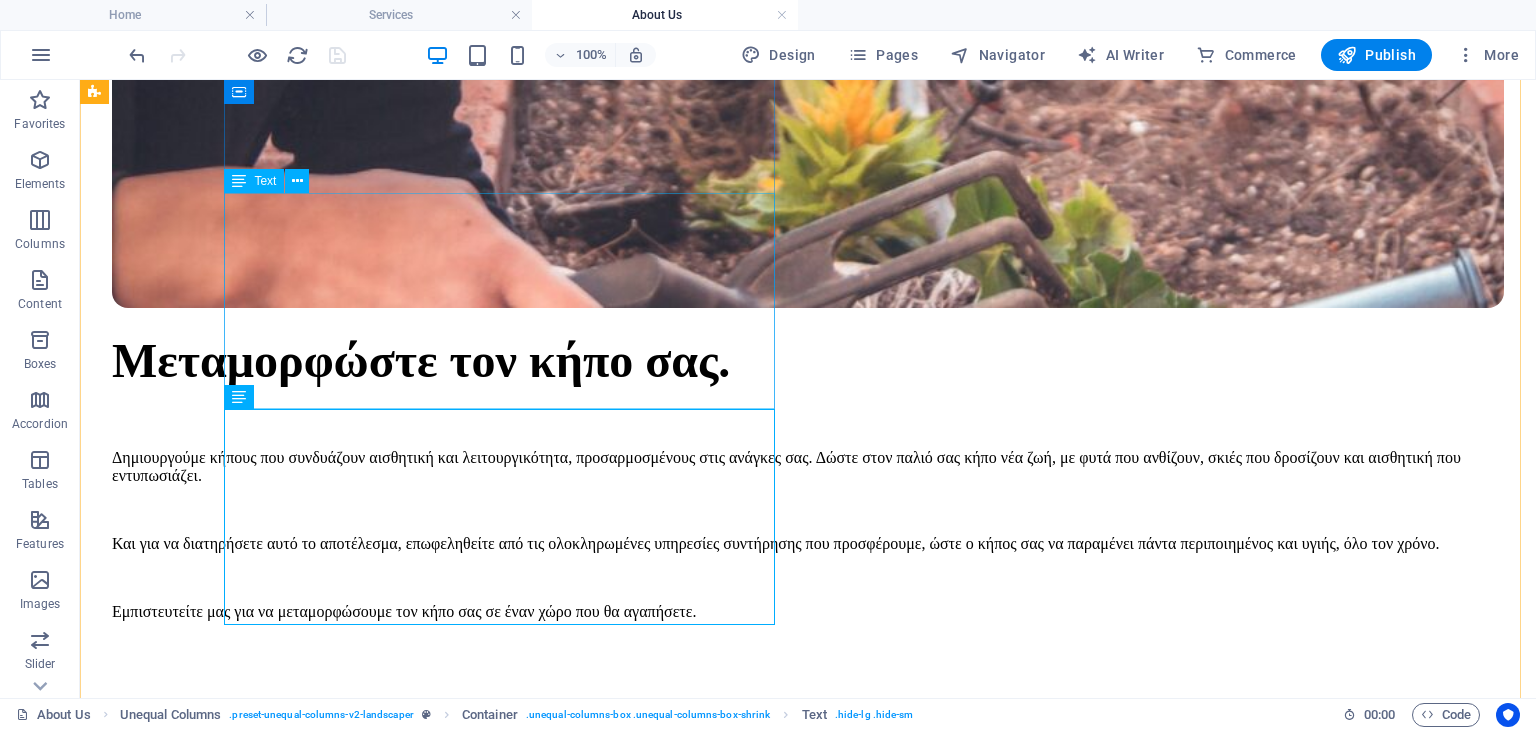 scroll, scrollTop: 1400, scrollLeft: 0, axis: vertical 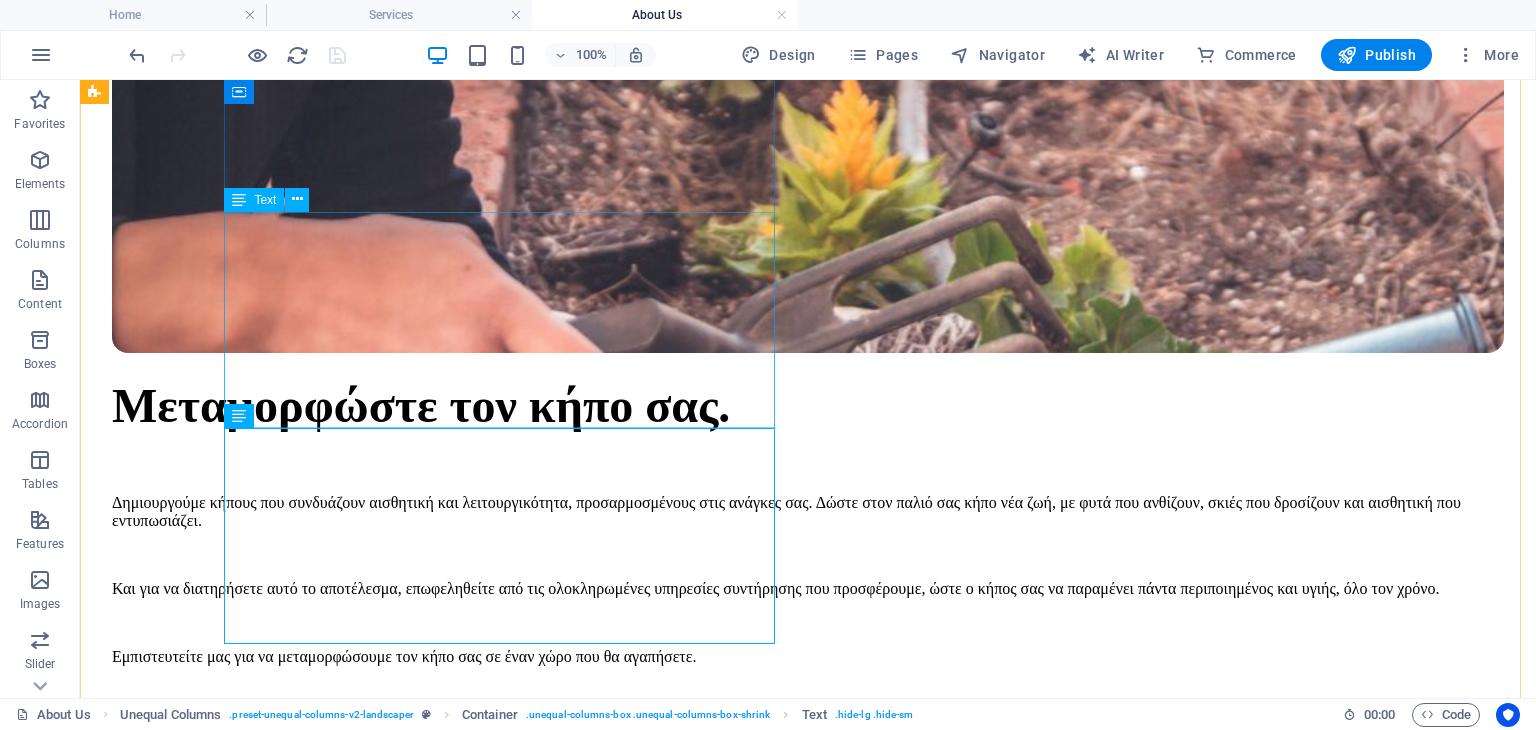 click on "Sed ut perspiciatis unde omnis iste natus error sit voluptatem accusantium doloremque laudantium, totam rem aperiam, eaquipsa quae ab illo inventore veritatis et quasi architecto beatae vitae dicta sunt explicabo. Nemo enim ipsam voluptatem quia voluptas sit. Sed ut perspiciatis unde omnis iste natus error sit voluptatem accusantium doloremque laudantium, totam rem aperiam, eaque ipsa qua." at bounding box center [808, 2041] 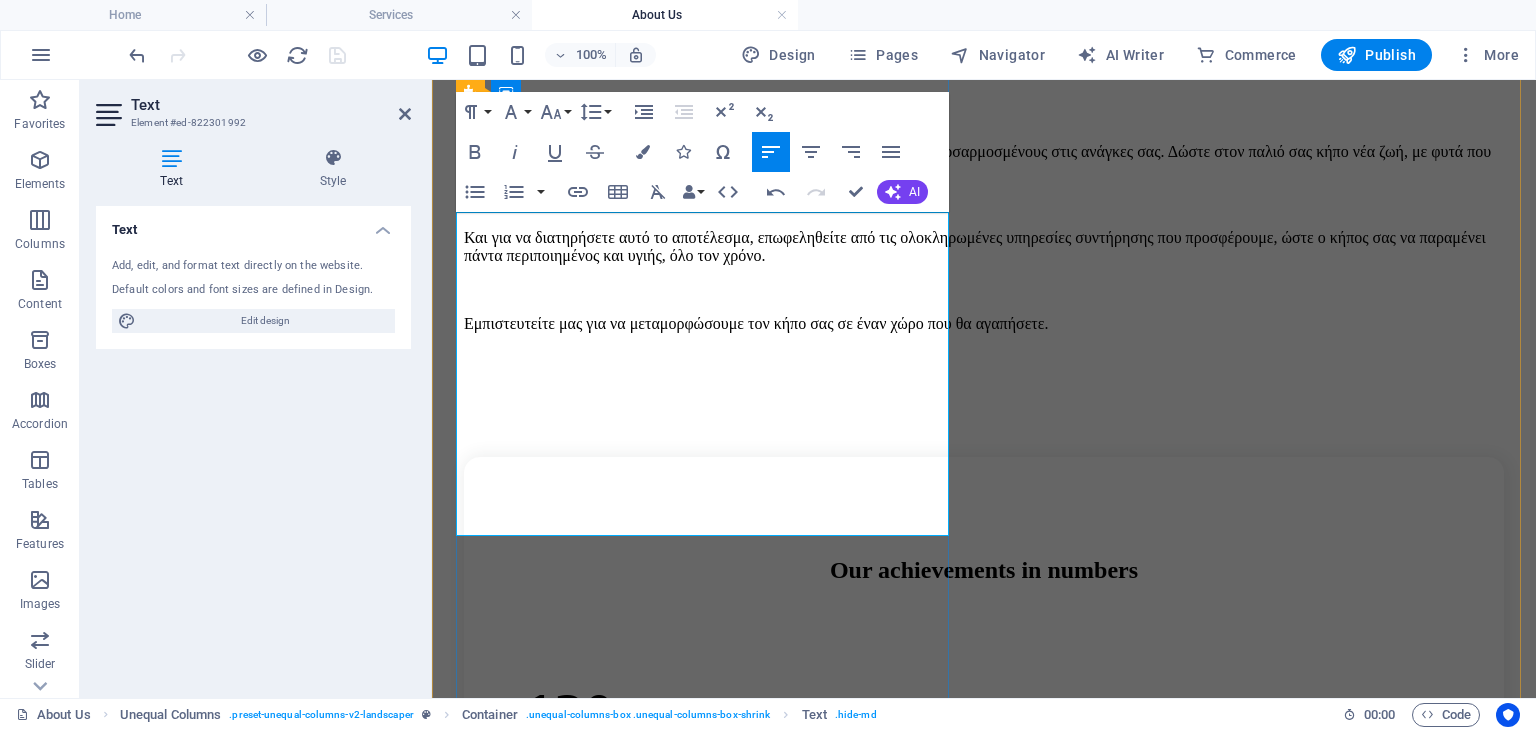 scroll, scrollTop: 8452, scrollLeft: 0, axis: vertical 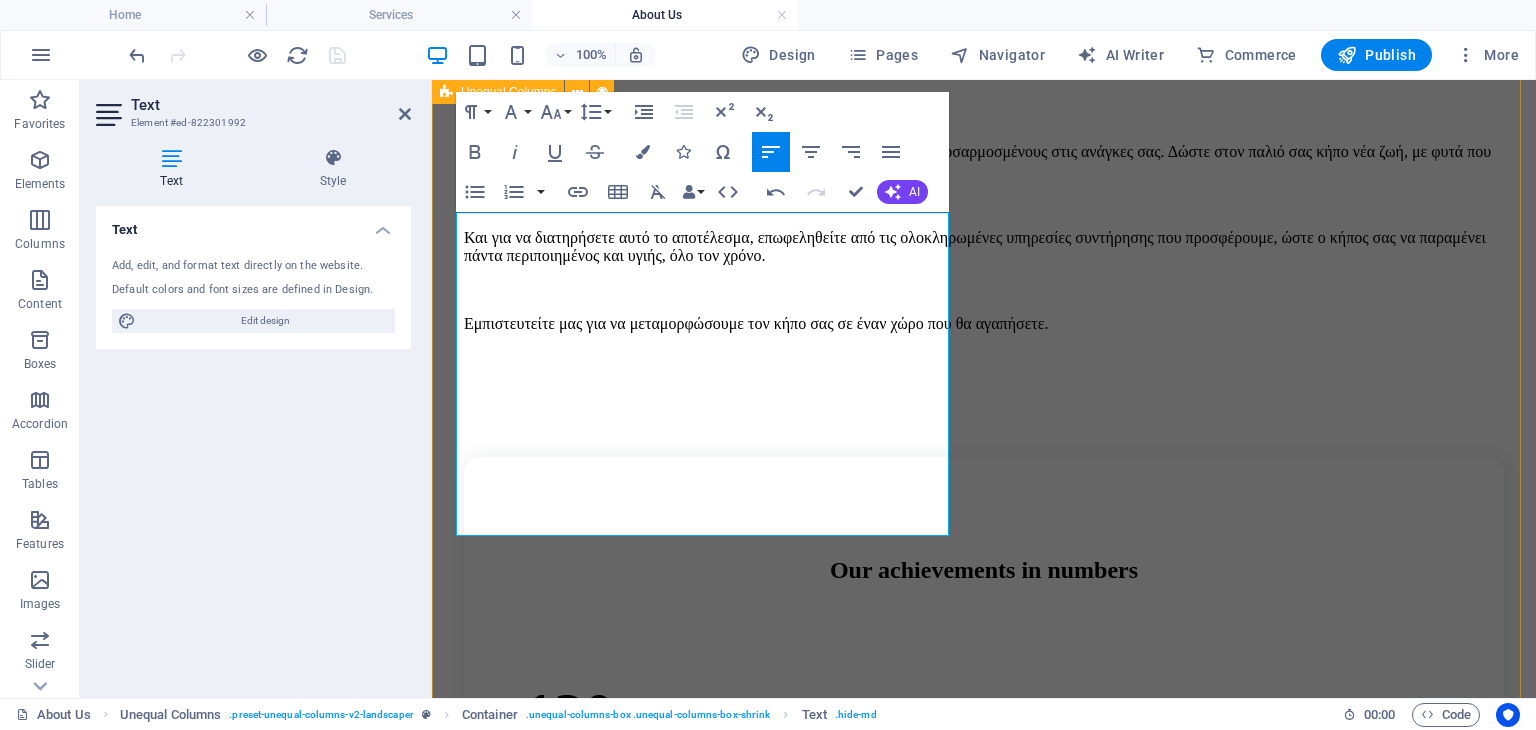 click on "Our team is what makes us great Είμαστε μια ομάδα επαγγελματιών κηπουρικής με πάθος για το πράσινο και τη διαμόρφωση εξωτερικών χώρων. Στόχος μας είναι να δημιουργούμε όμορφους και λειτουργικούς κήπους που προσφέρουν χαλάρωση και αναβαθμίζουν την ποιότητα ζωής. Με εμπειρία και εξειδίκευση στις σύγχρονες πρακτικές κηποτεχνίας, αναλαμβάνουμε τη μελέτη, κατασκευή και συντήρηση κάθε είδους κήπου, προσαρμόζοντας τις υπηρεσίες μας στις ανάγκες σας." at bounding box center (984, 2242) 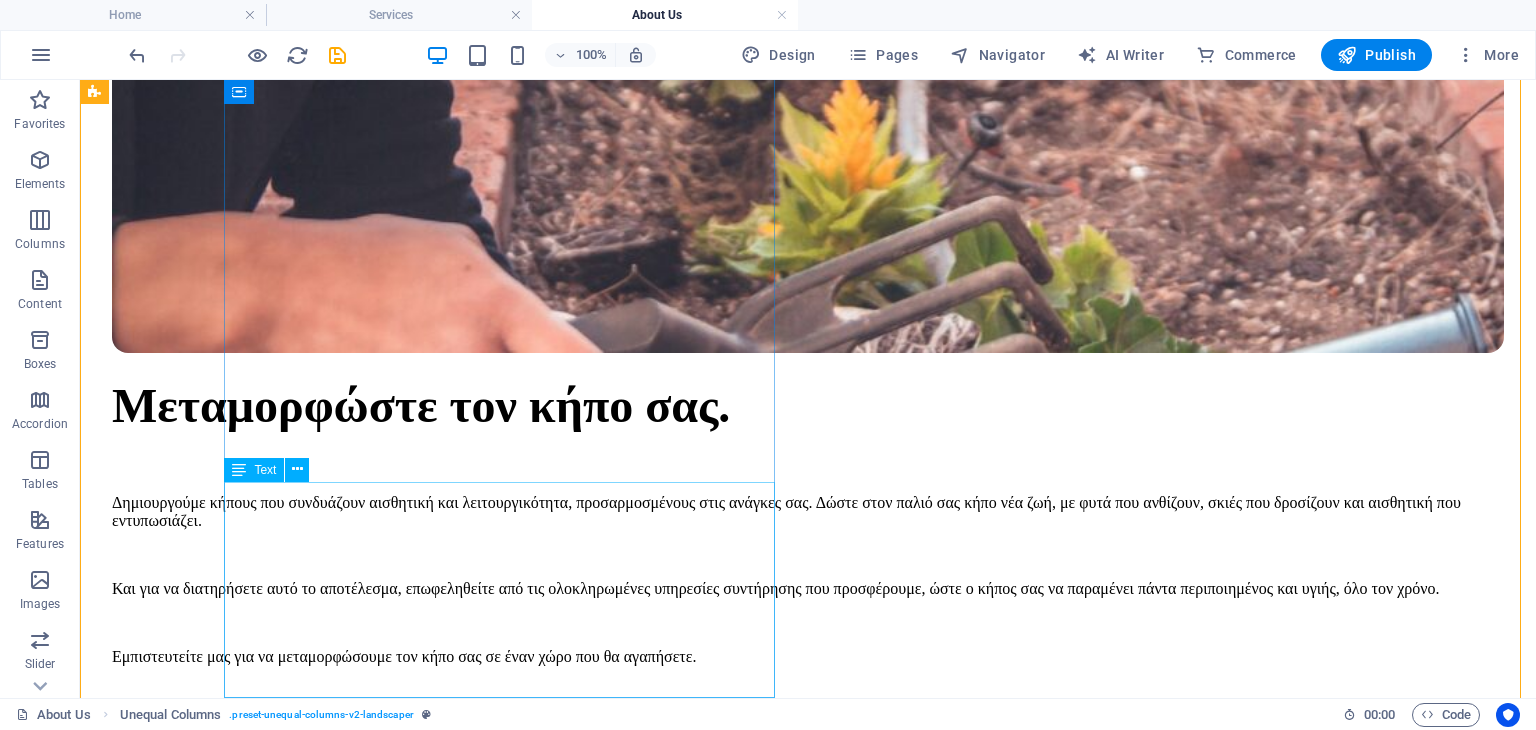 click on "Sed ut perspiciatis unde omnis iste natus error sit voluptatem accusantium doloremque laudantium, totam rem aperiam, eaquipsa quae ab illo inventore veritatis et quasi architecto beatae vitae dicta sunt explicabo. Nemo enim ipsam voluptatem quia voluptas sit. Sed ut perspiciatis unde omnis iste natus error sit voluptatem accusantium doloremque laudantium, totam rem aperiam, eaque ipsa qua." at bounding box center (808, 2145) 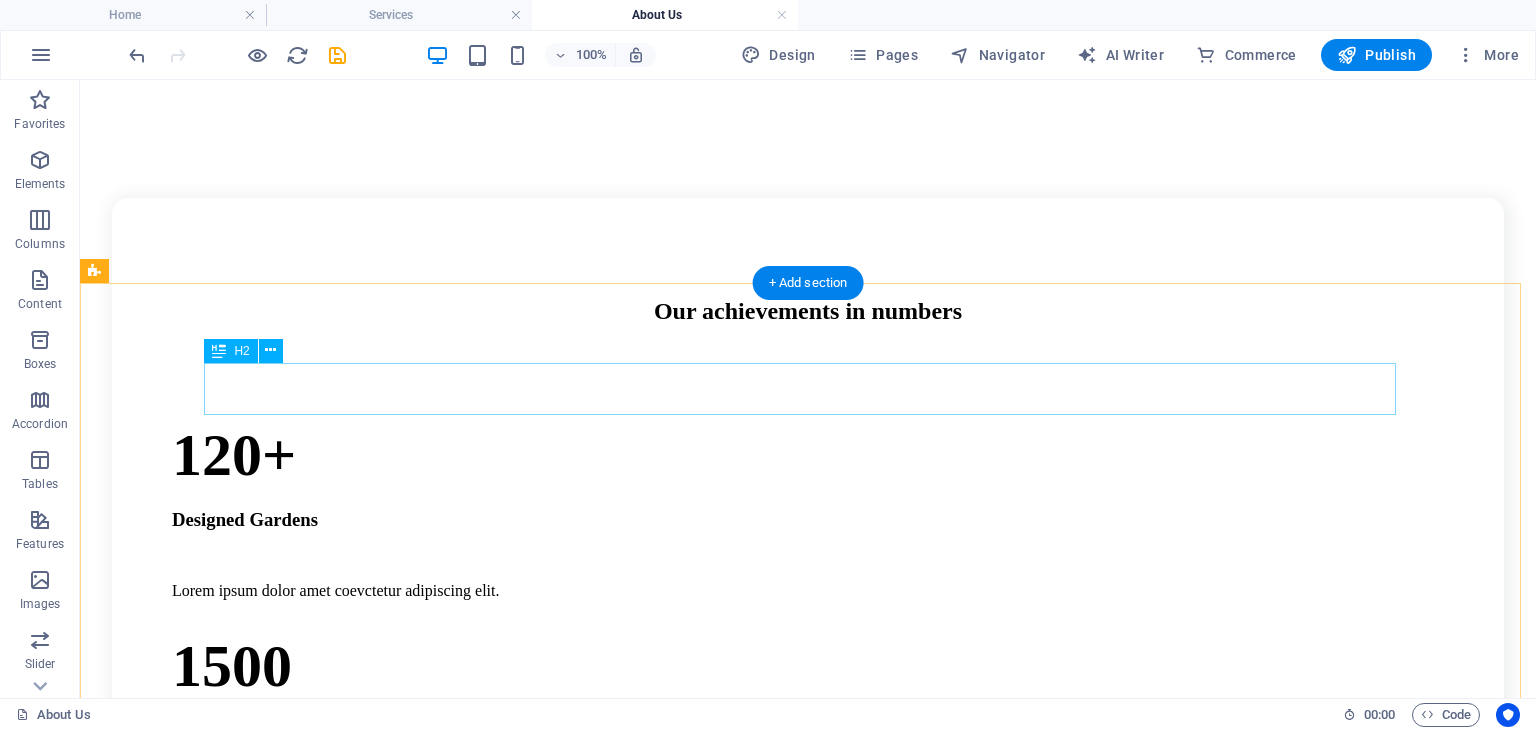 scroll, scrollTop: 1747, scrollLeft: 0, axis: vertical 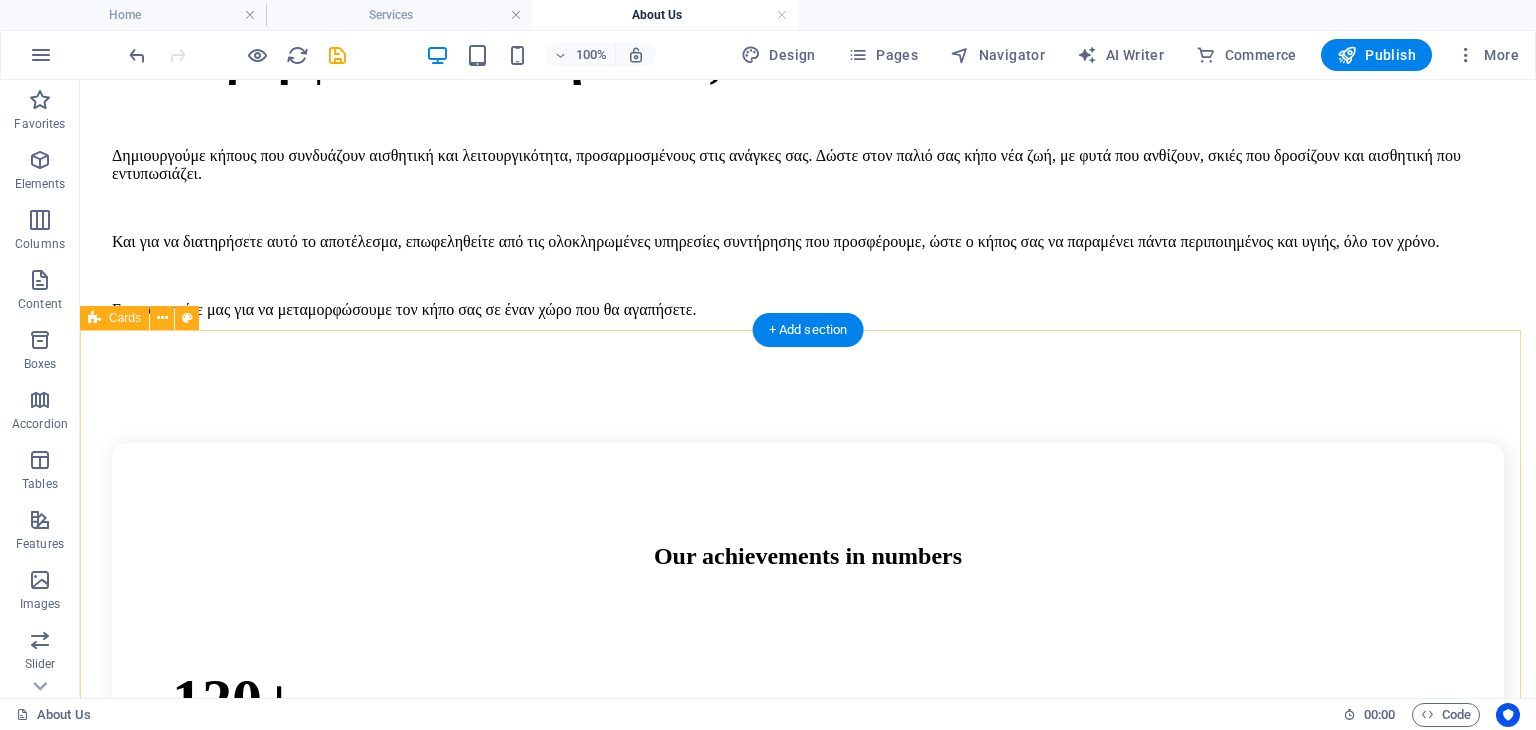 click on "Our team Maria  Grant Co-Founder Mario  Grant Co-Founder Anna  Loya Garden Designer Gina Garcia Garden Designer" at bounding box center (808, 7398) 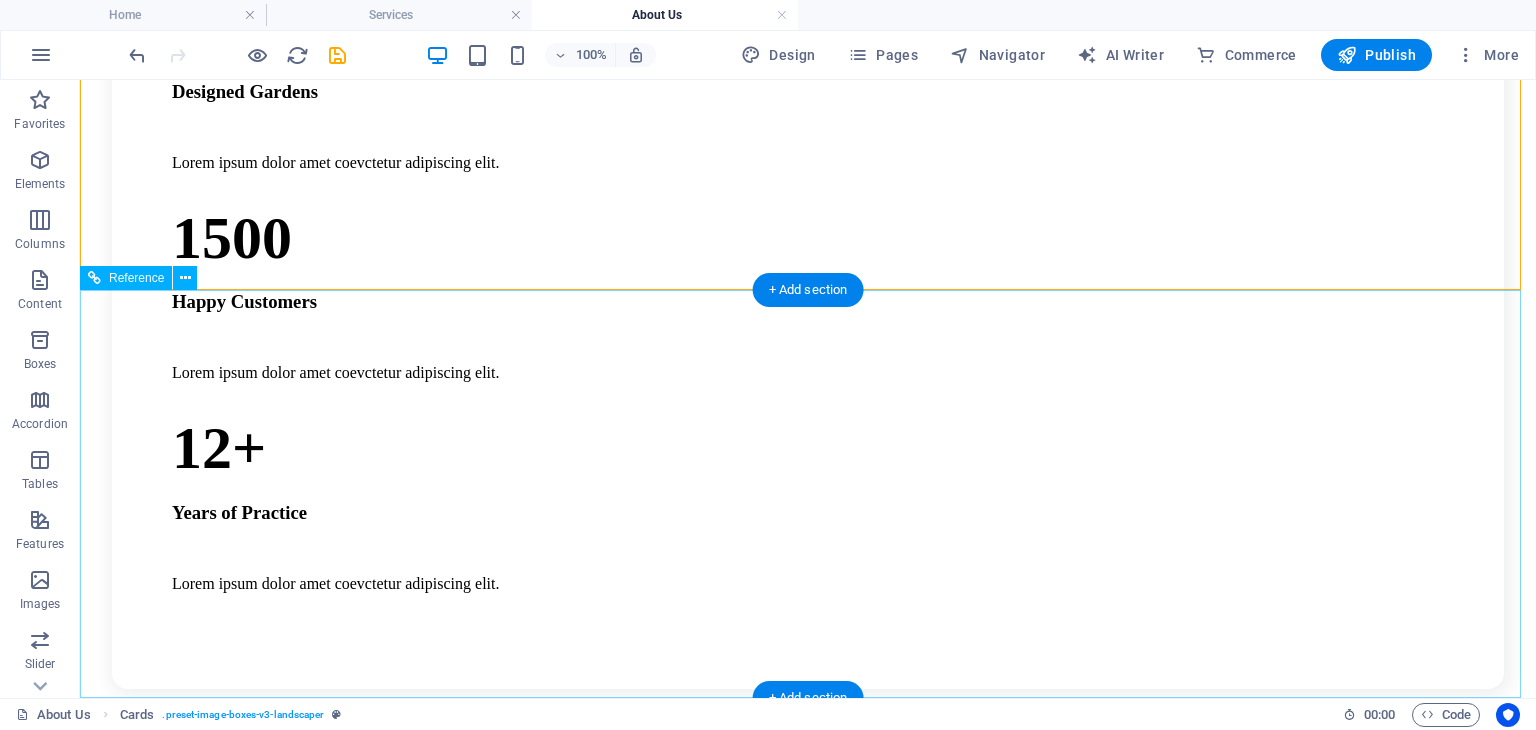 scroll, scrollTop: 2421, scrollLeft: 0, axis: vertical 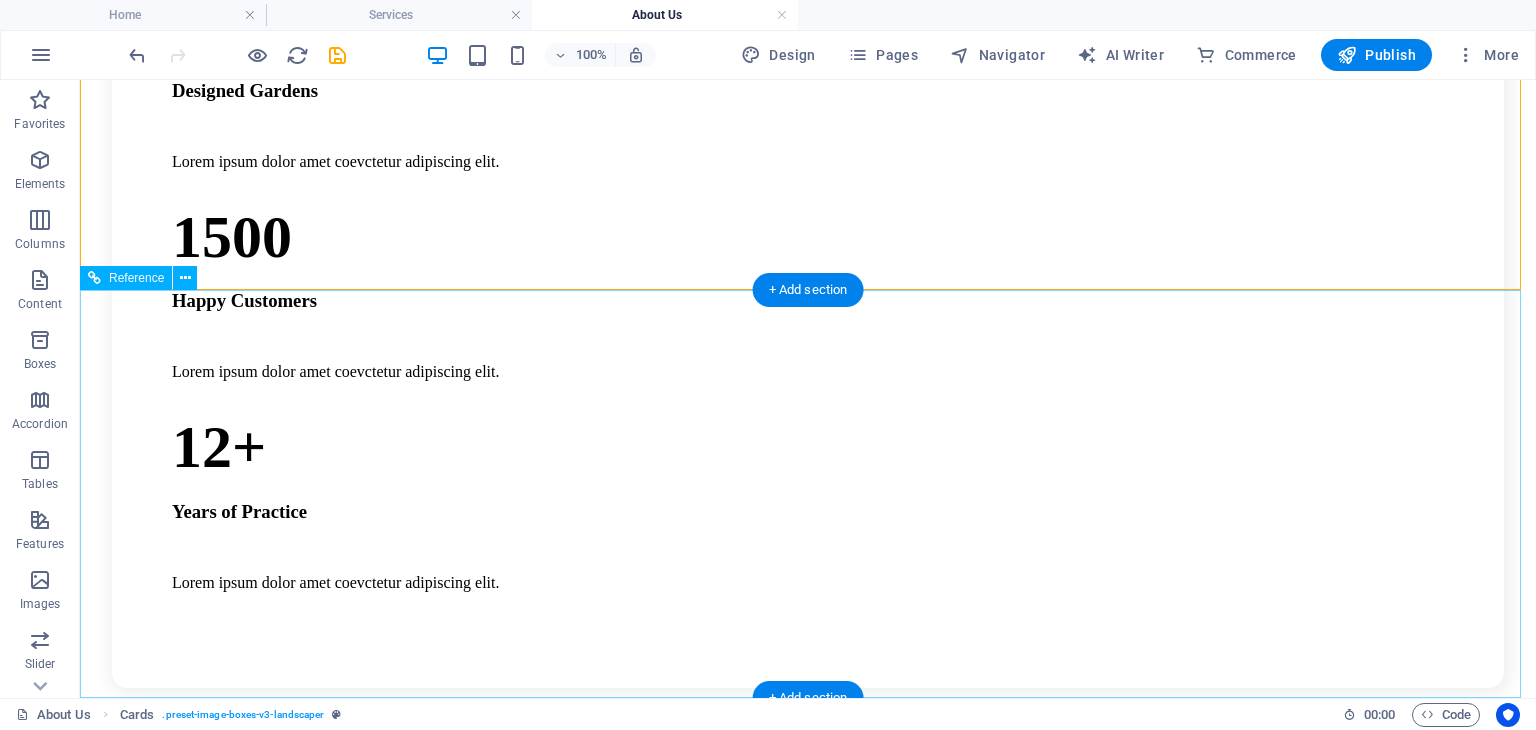 click at bounding box center (808, 16575) 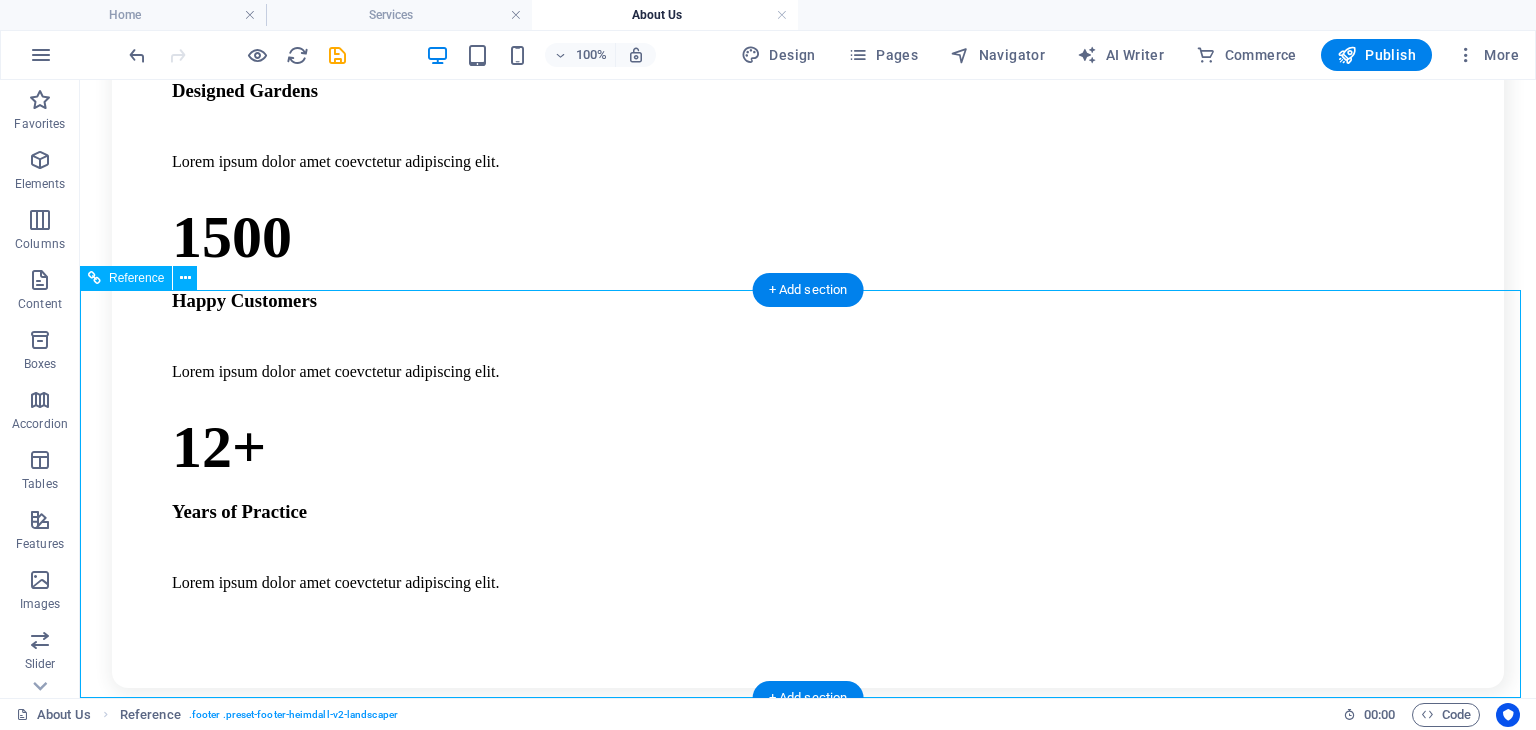 click on "© 2023. Dream Garden. All Rights Reserved." at bounding box center [808, 19965] 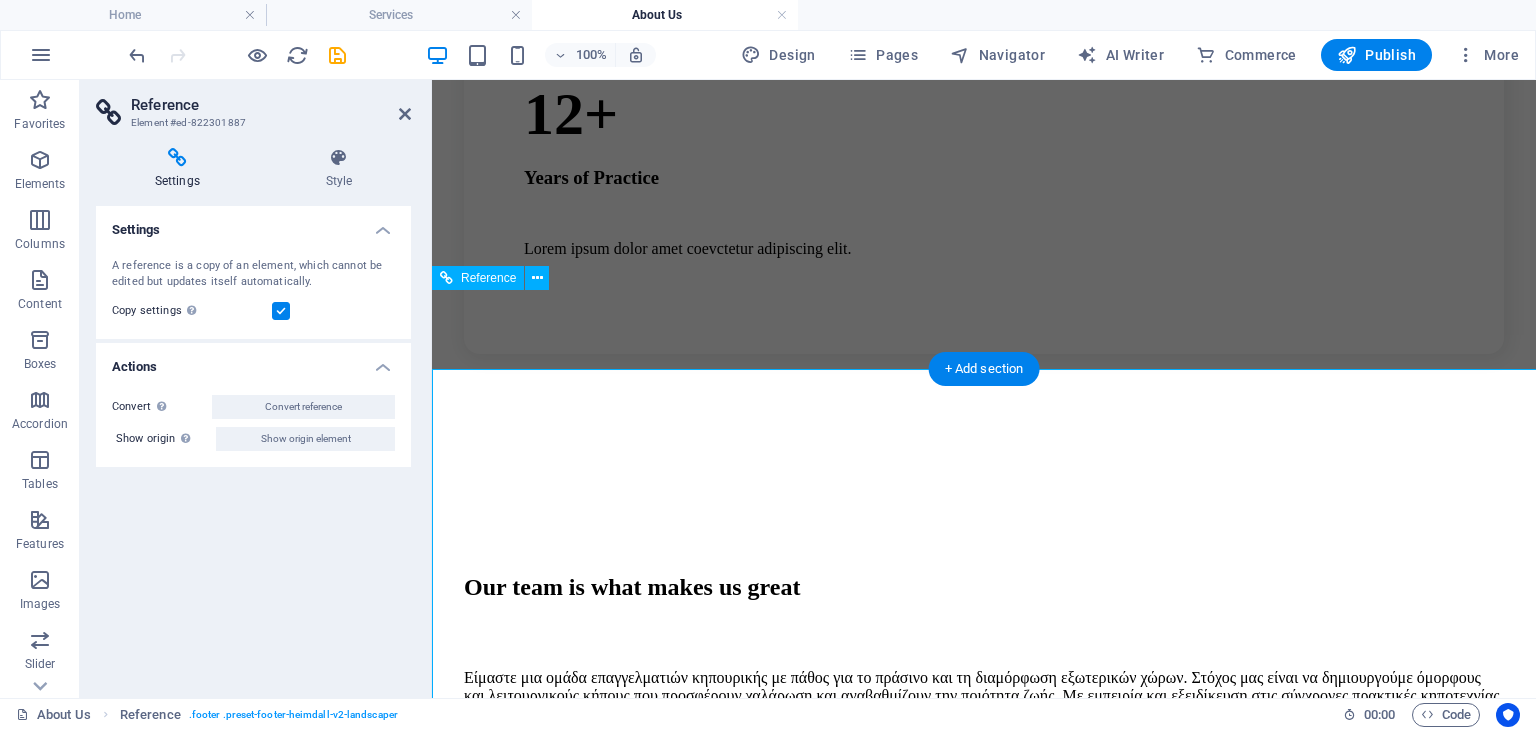 scroll, scrollTop: 2342, scrollLeft: 0, axis: vertical 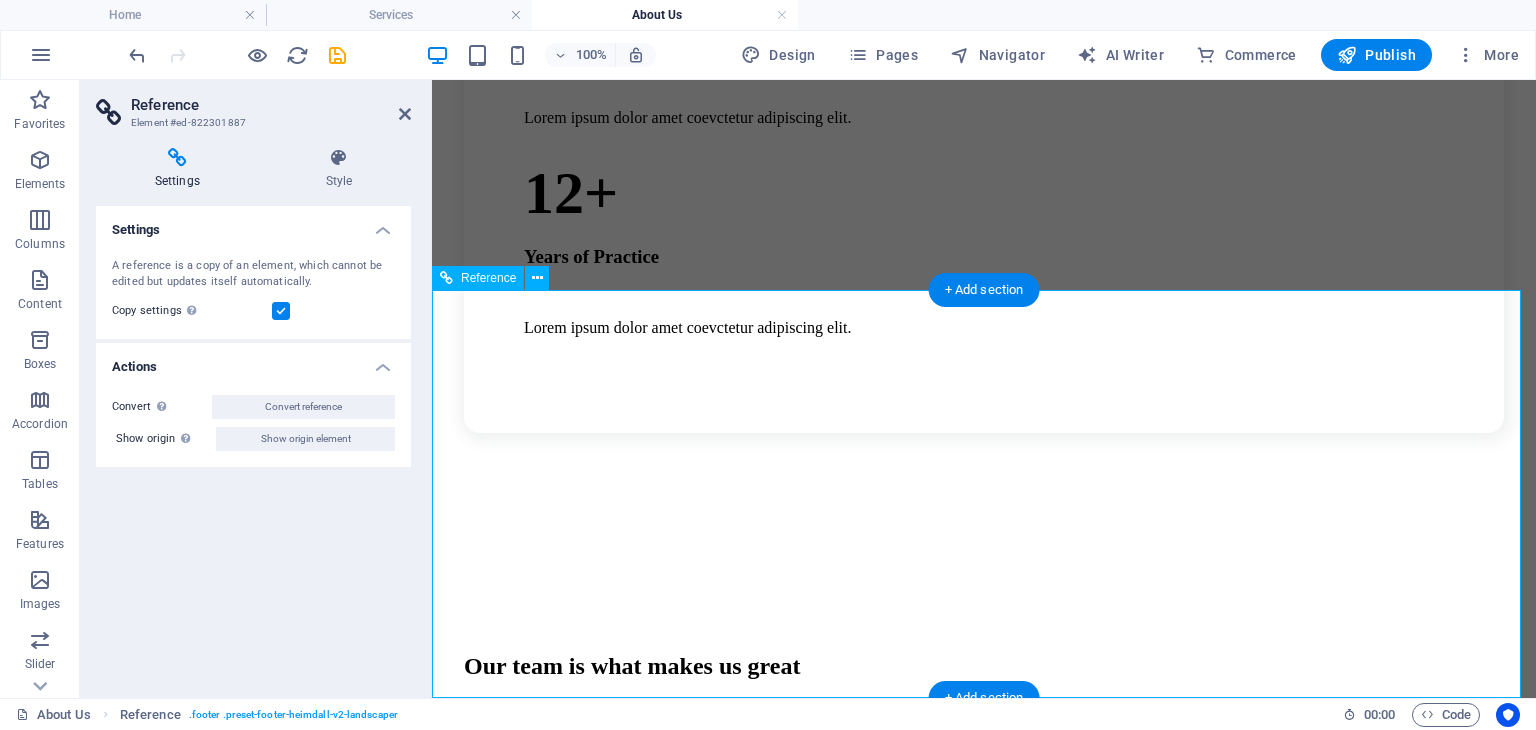 click at bounding box center (984, 12797) 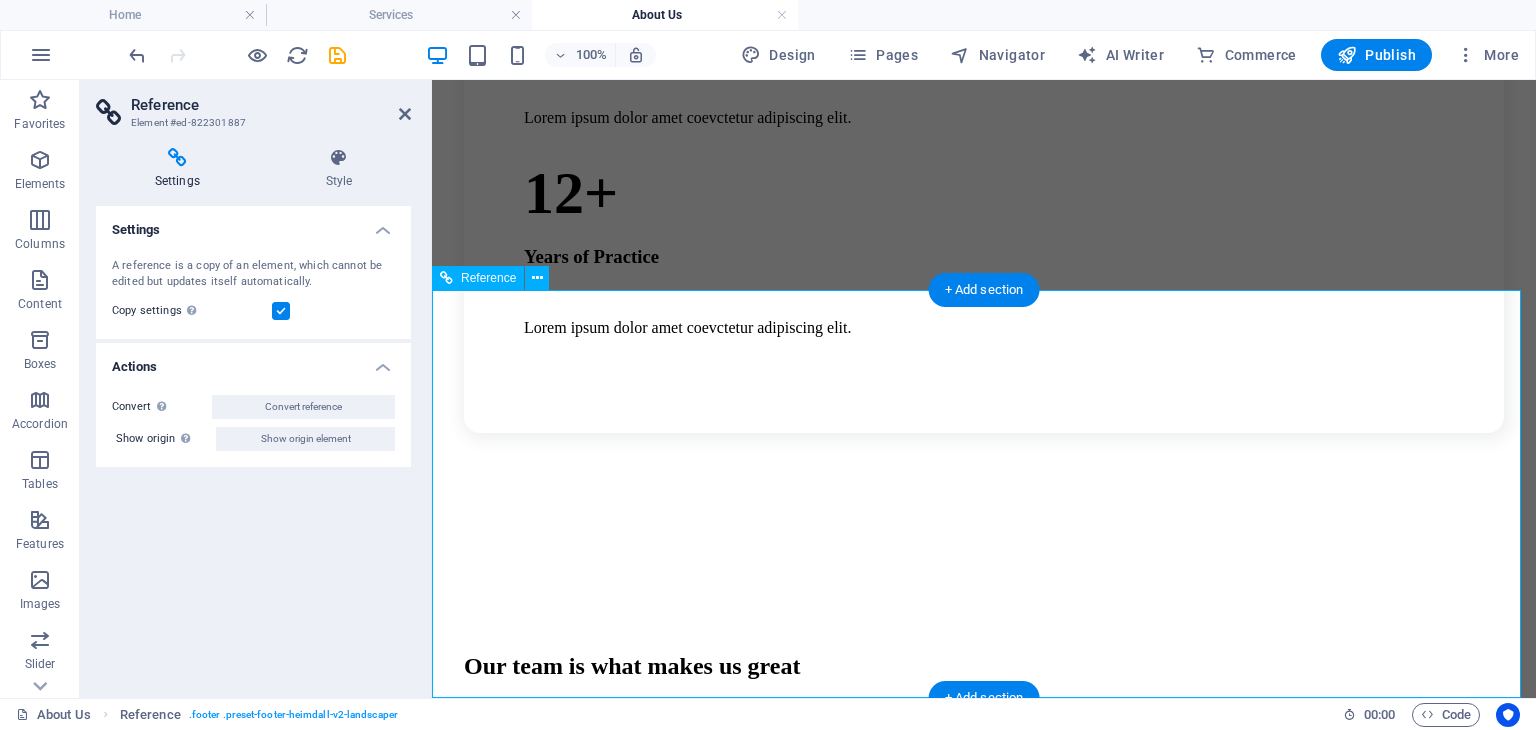 click at bounding box center (984, 12797) 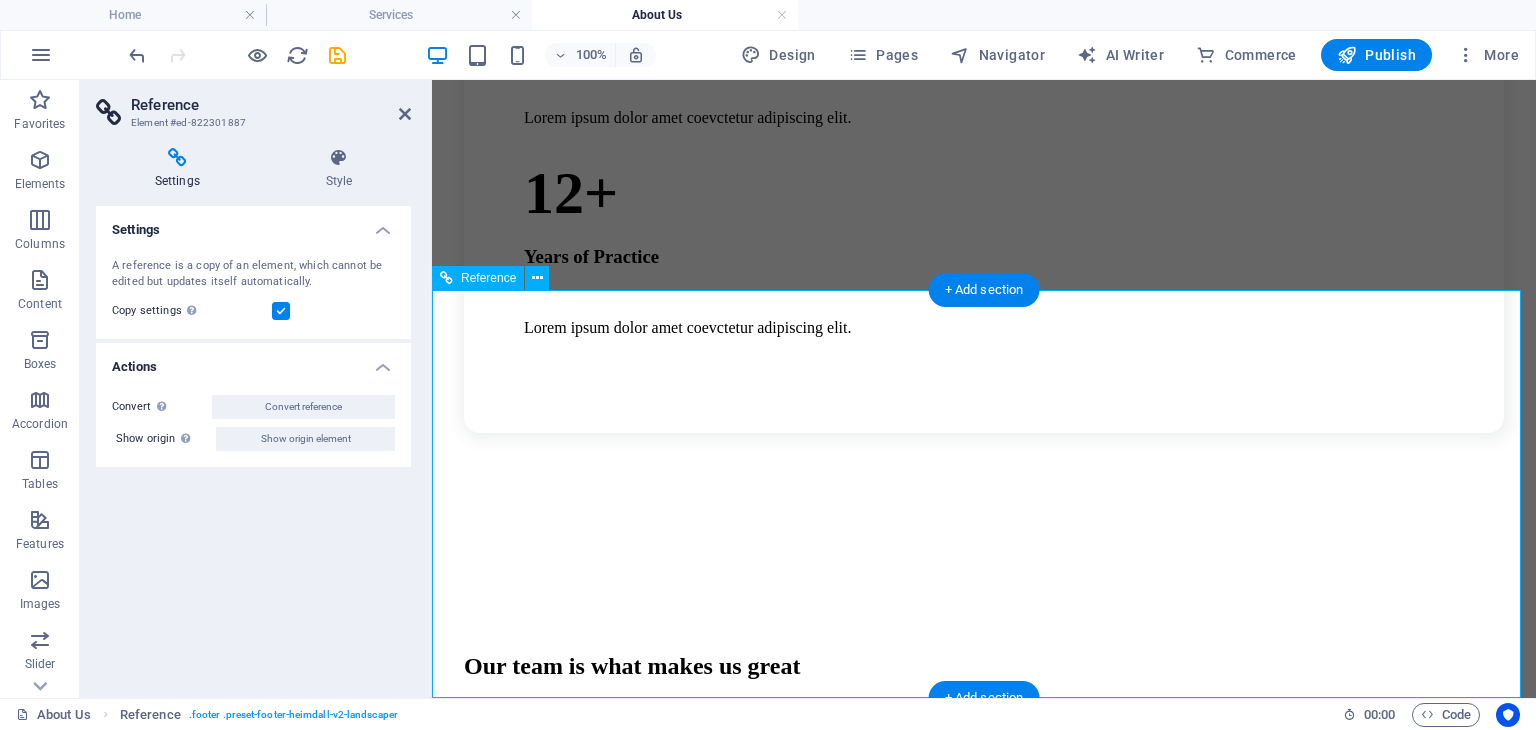 click at bounding box center (984, 12797) 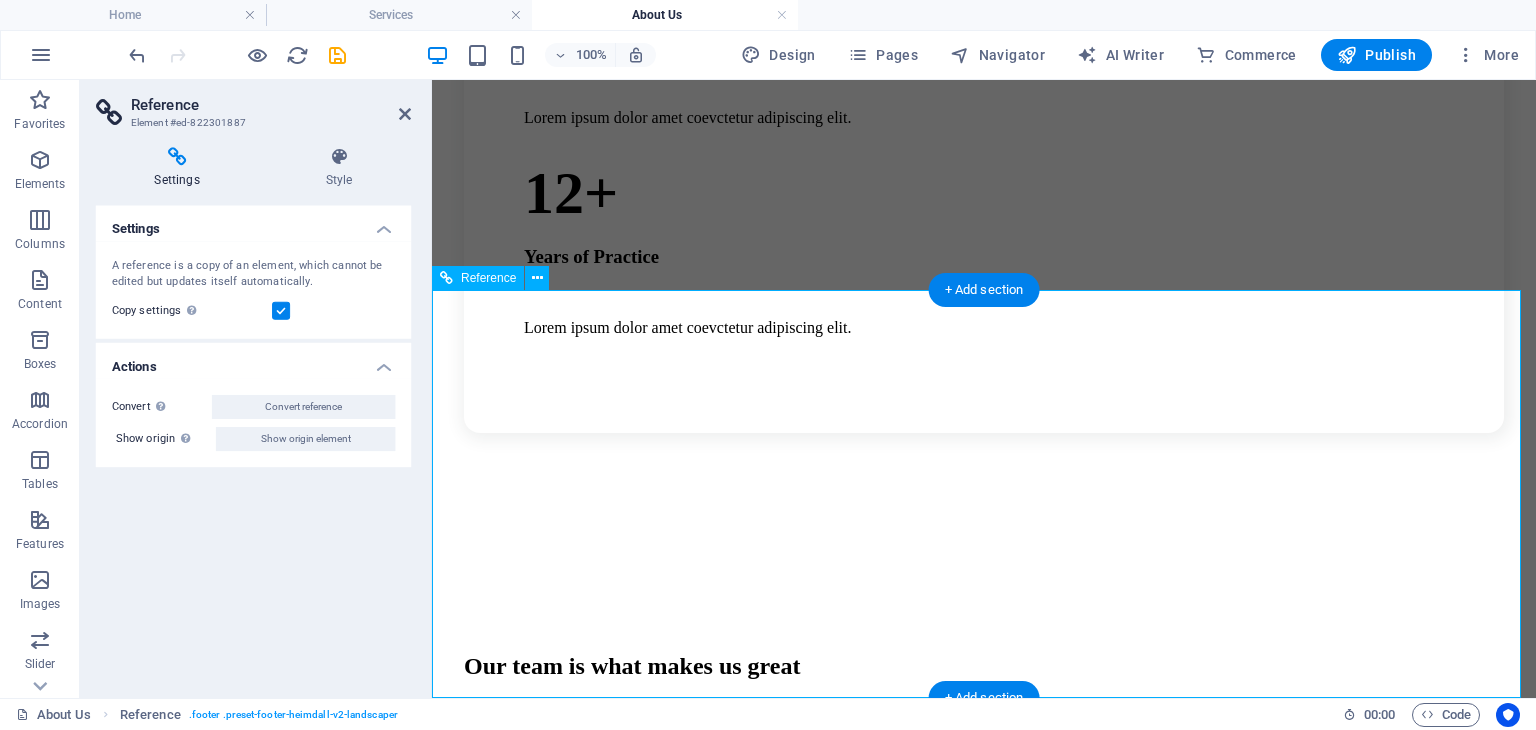 click at bounding box center [984, 12797] 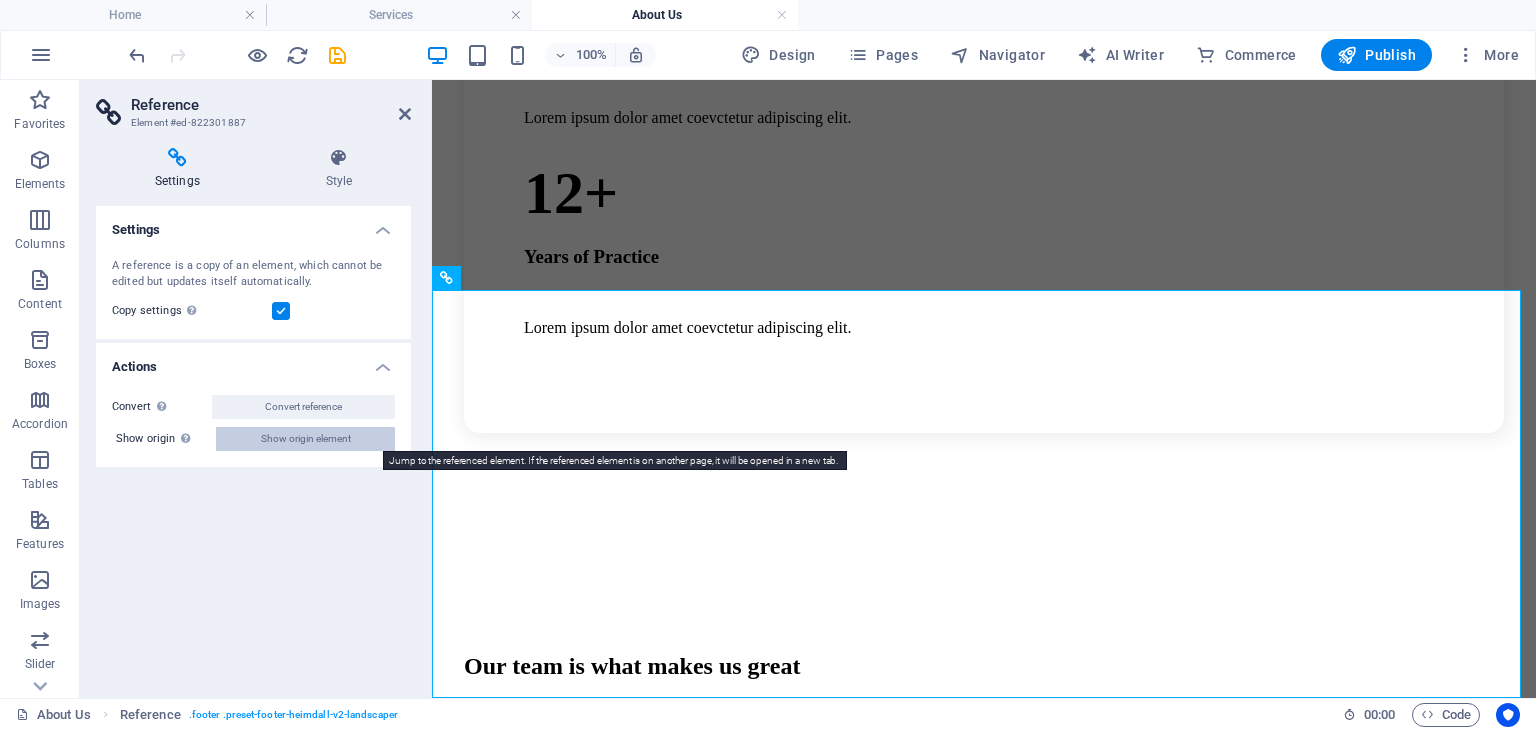 drag, startPoint x: 305, startPoint y: 444, endPoint x: 630, endPoint y: 451, distance: 325.07538 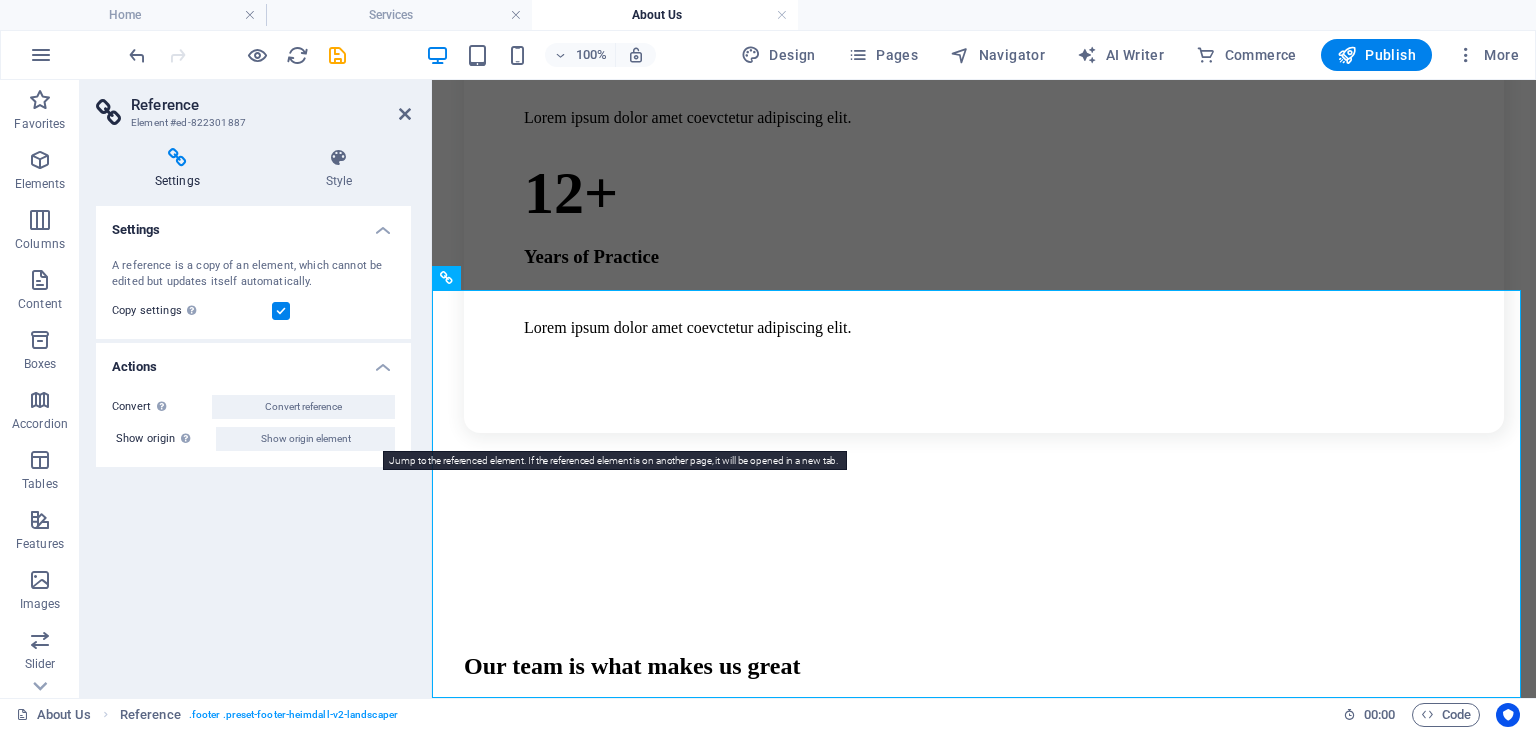 select on "footer" 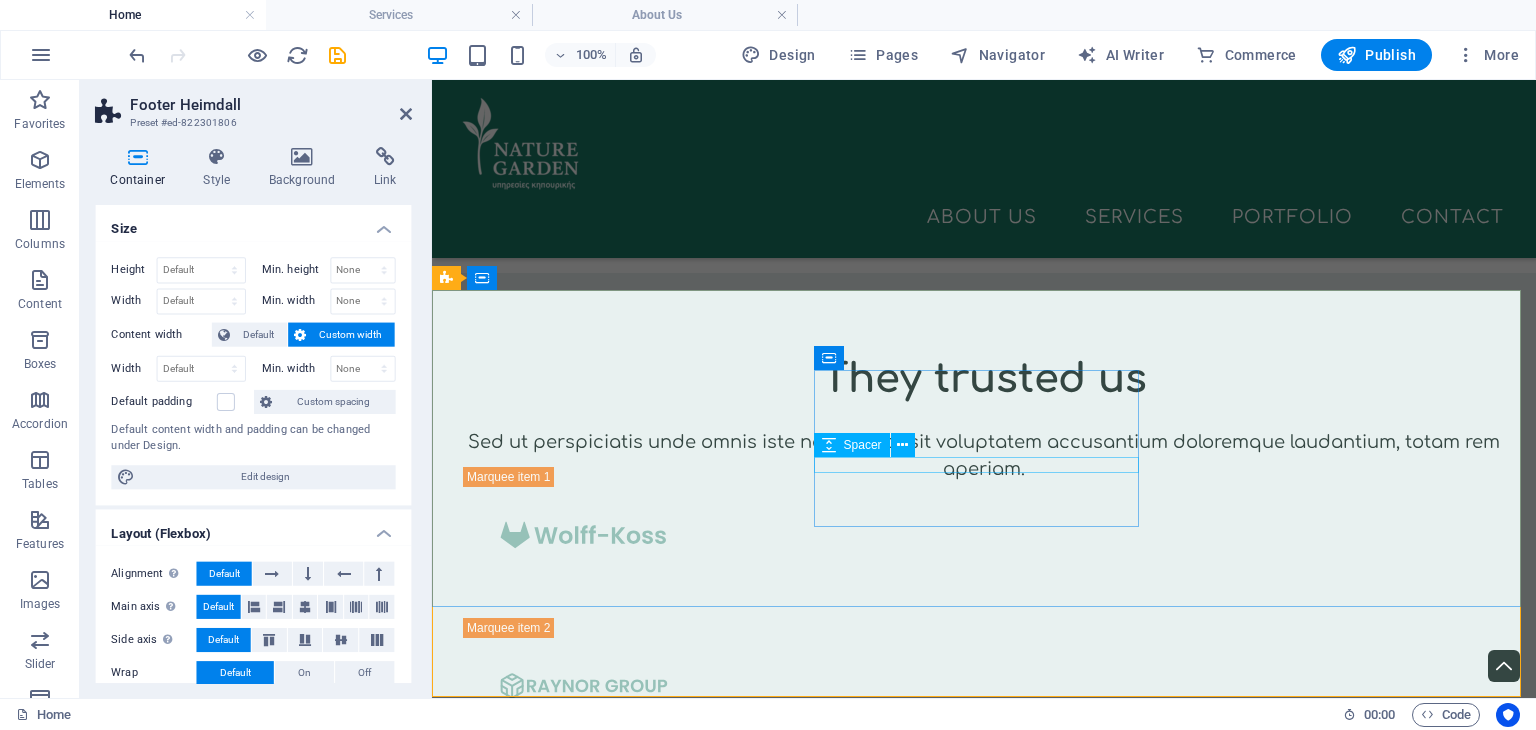 scroll, scrollTop: 0, scrollLeft: 0, axis: both 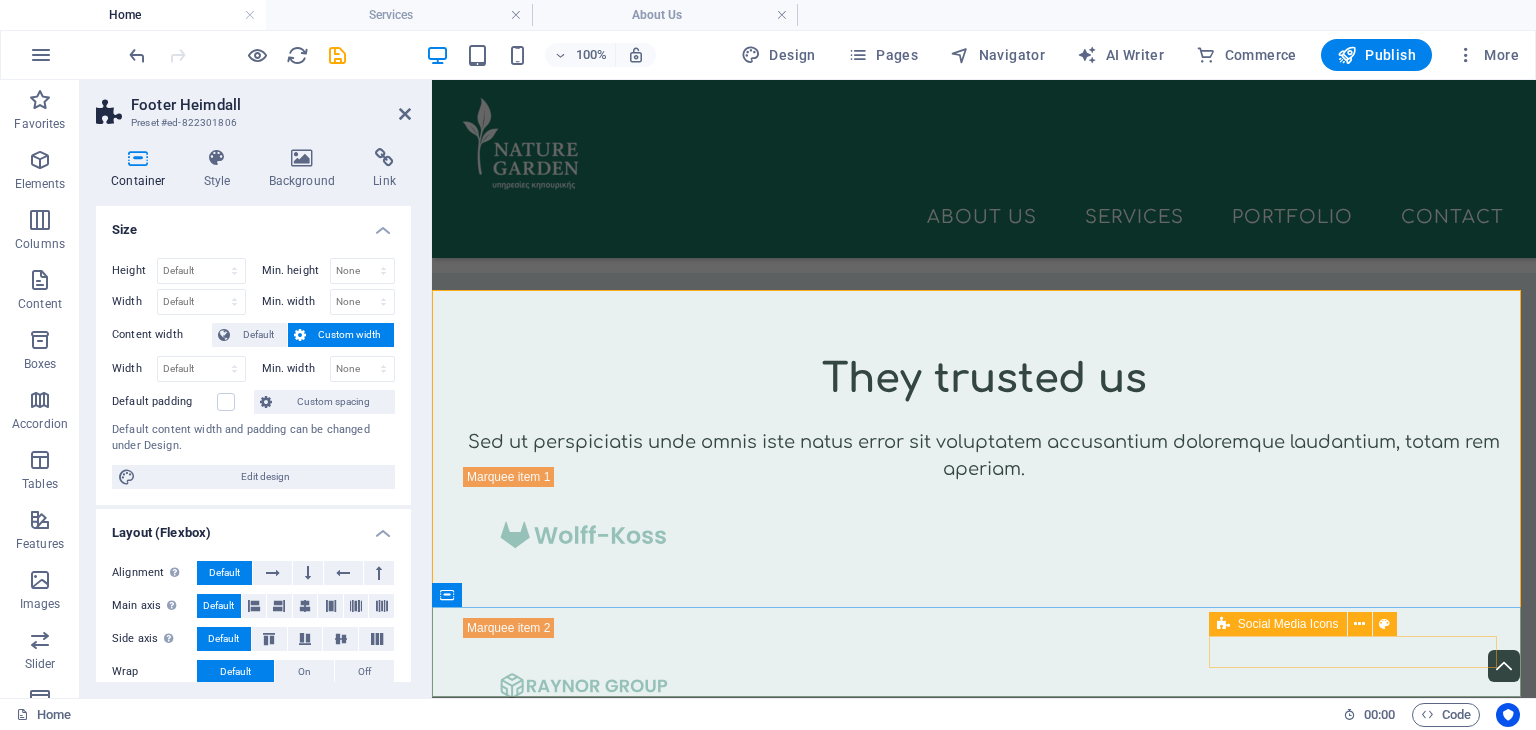 click at bounding box center (984, 10311) 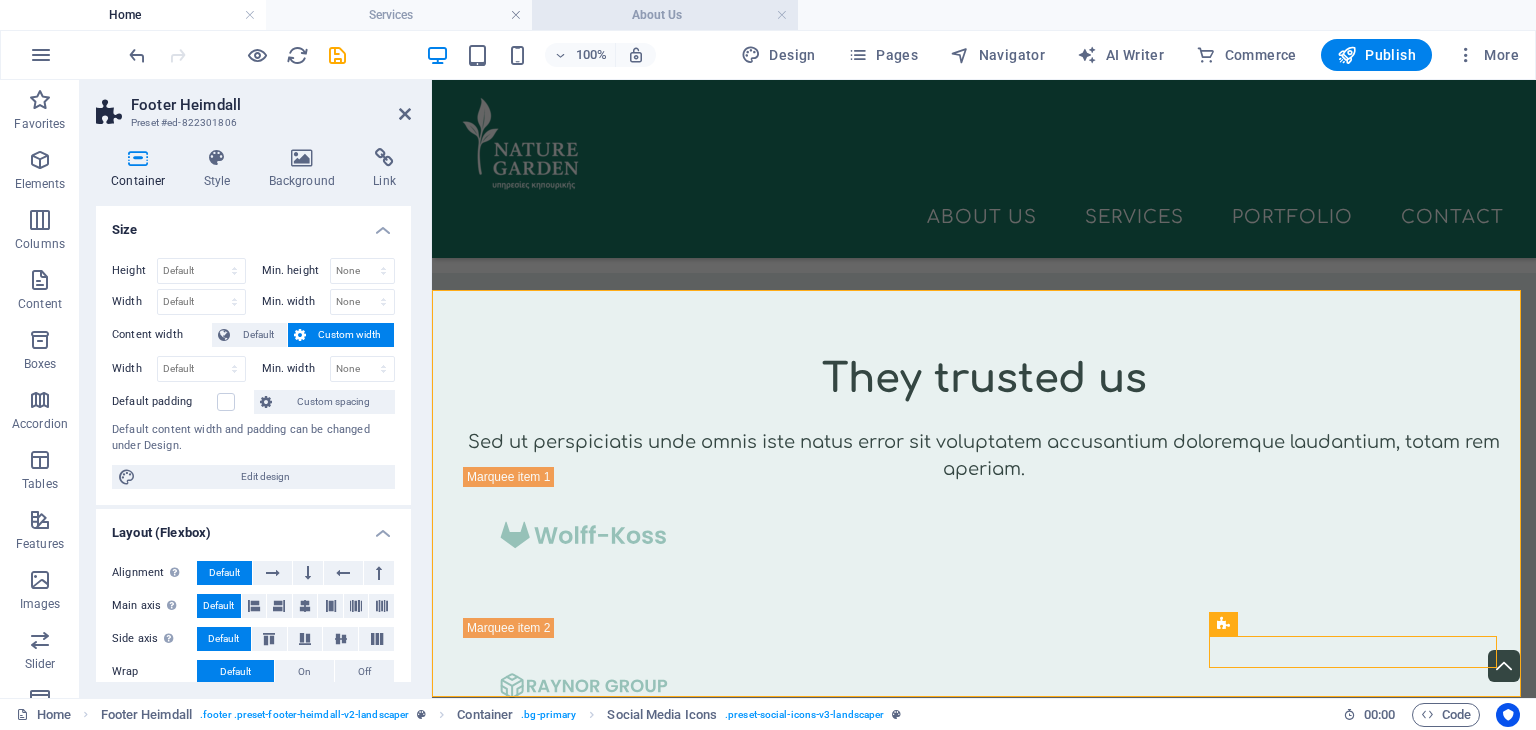 click on "About Us" at bounding box center [665, 15] 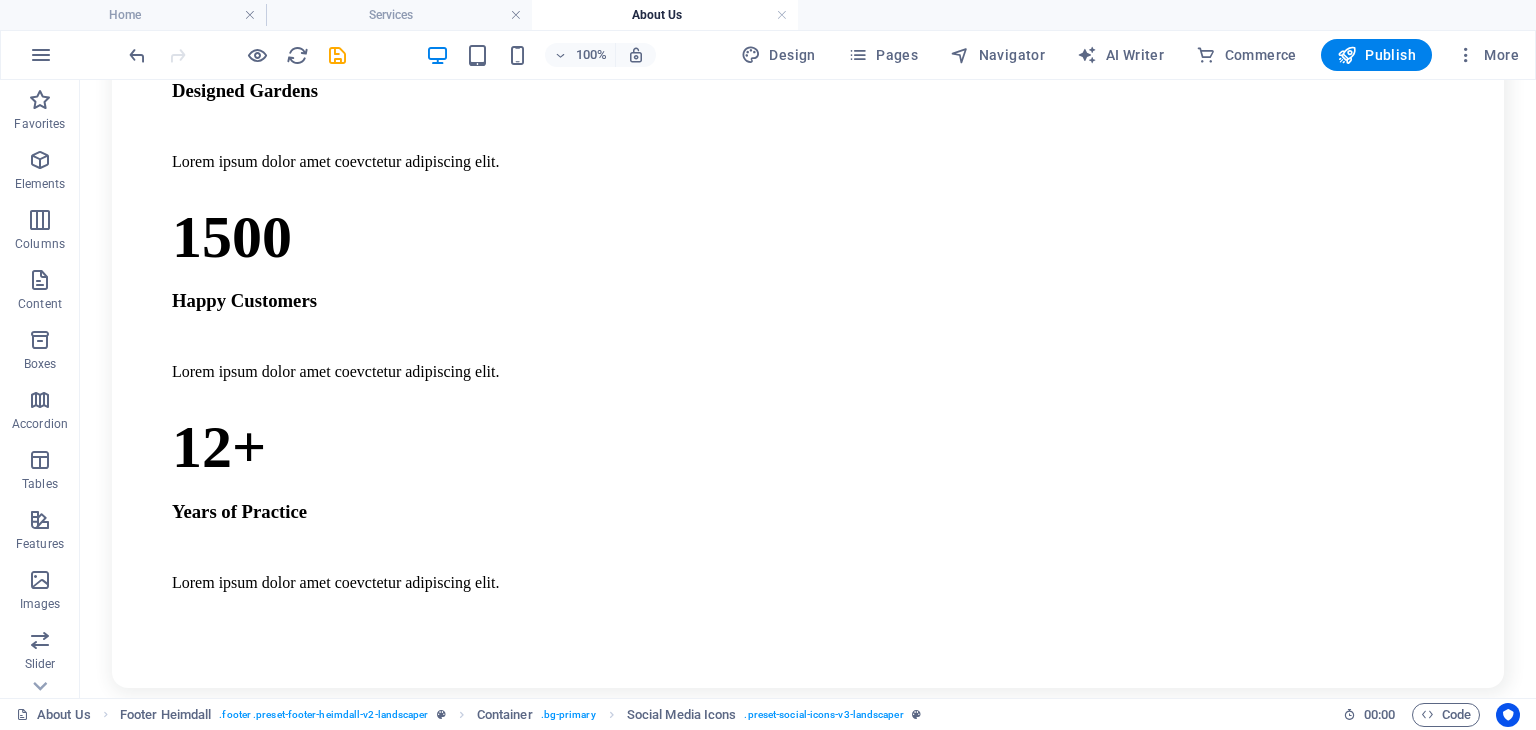 scroll, scrollTop: 0, scrollLeft: 0, axis: both 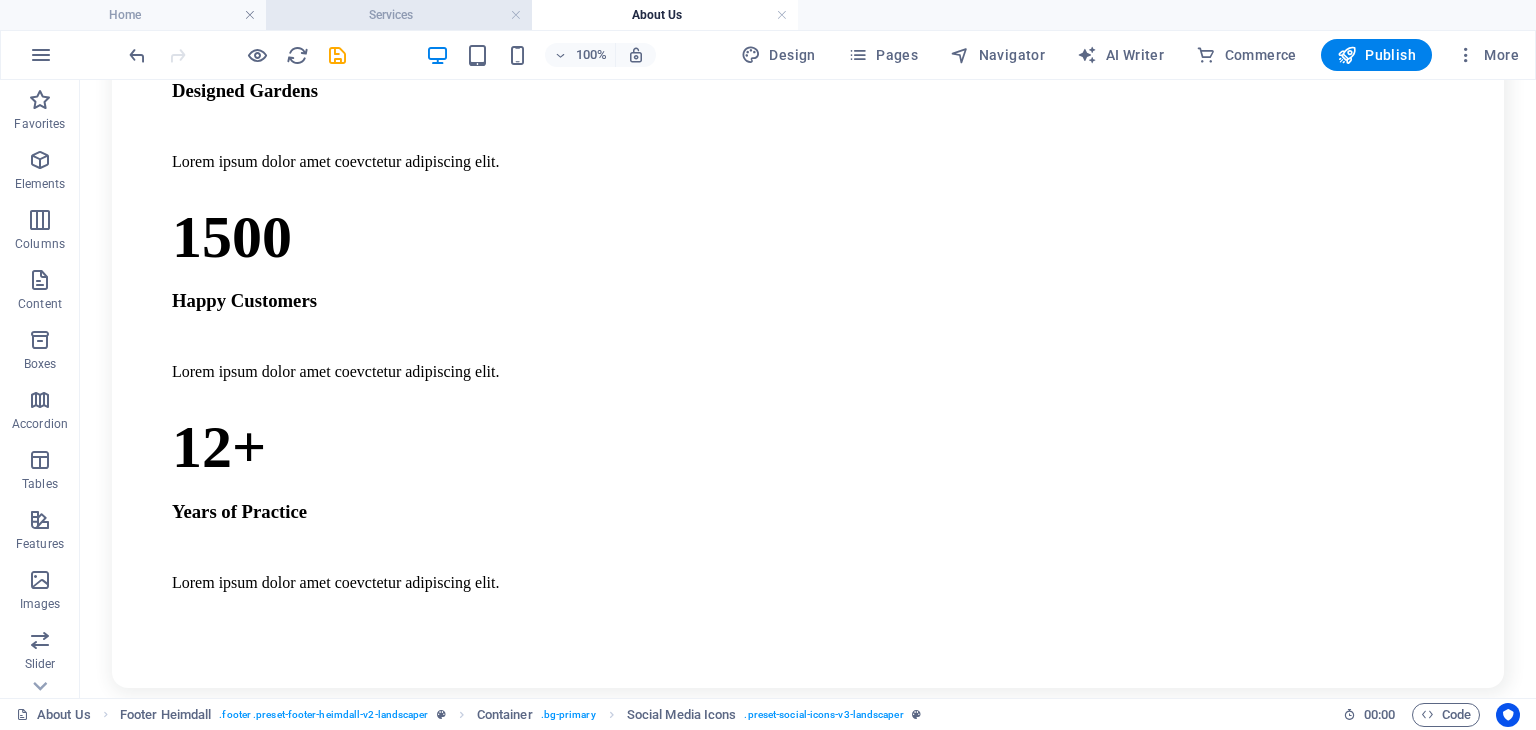 click on "Services" at bounding box center [399, 15] 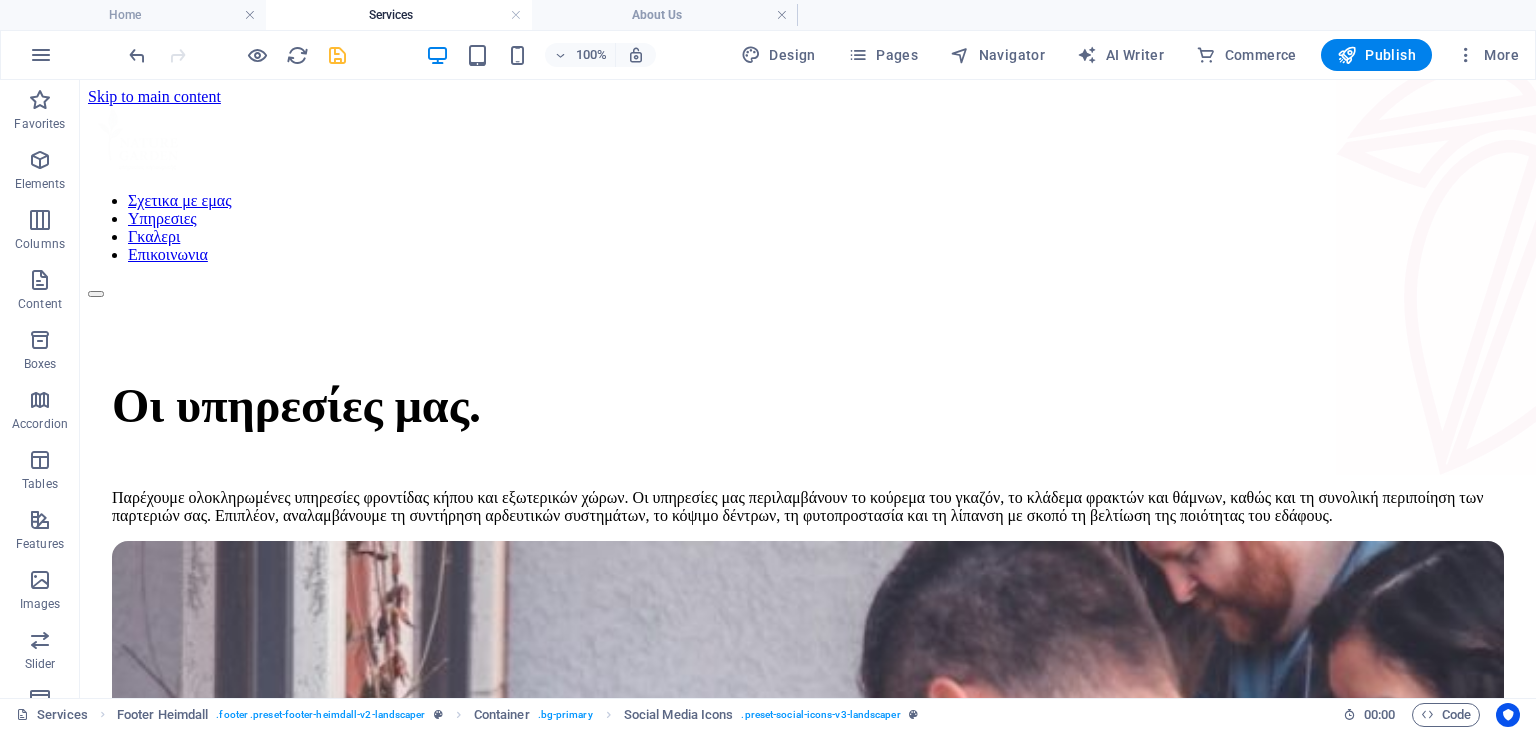 scroll, scrollTop: 0, scrollLeft: 0, axis: both 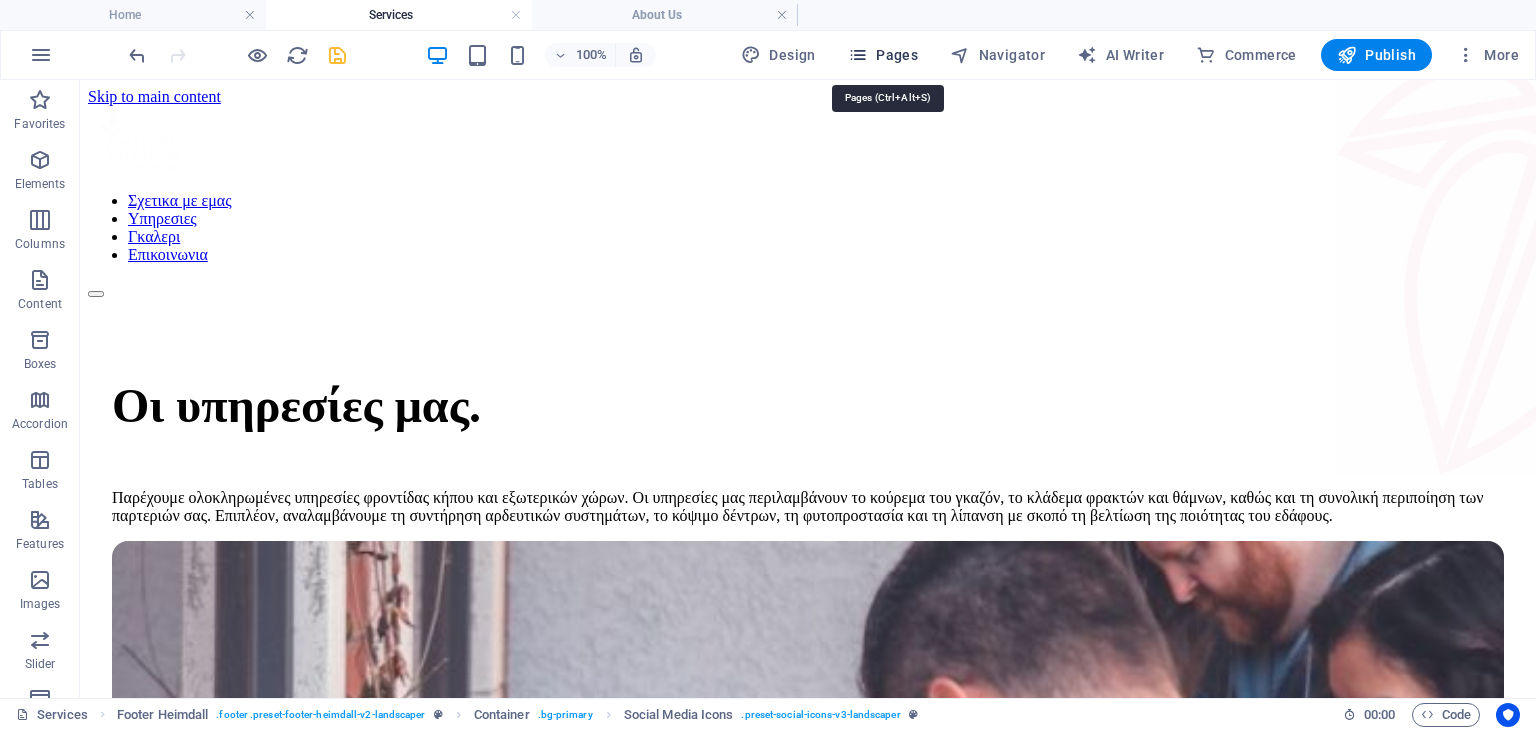 click at bounding box center [858, 55] 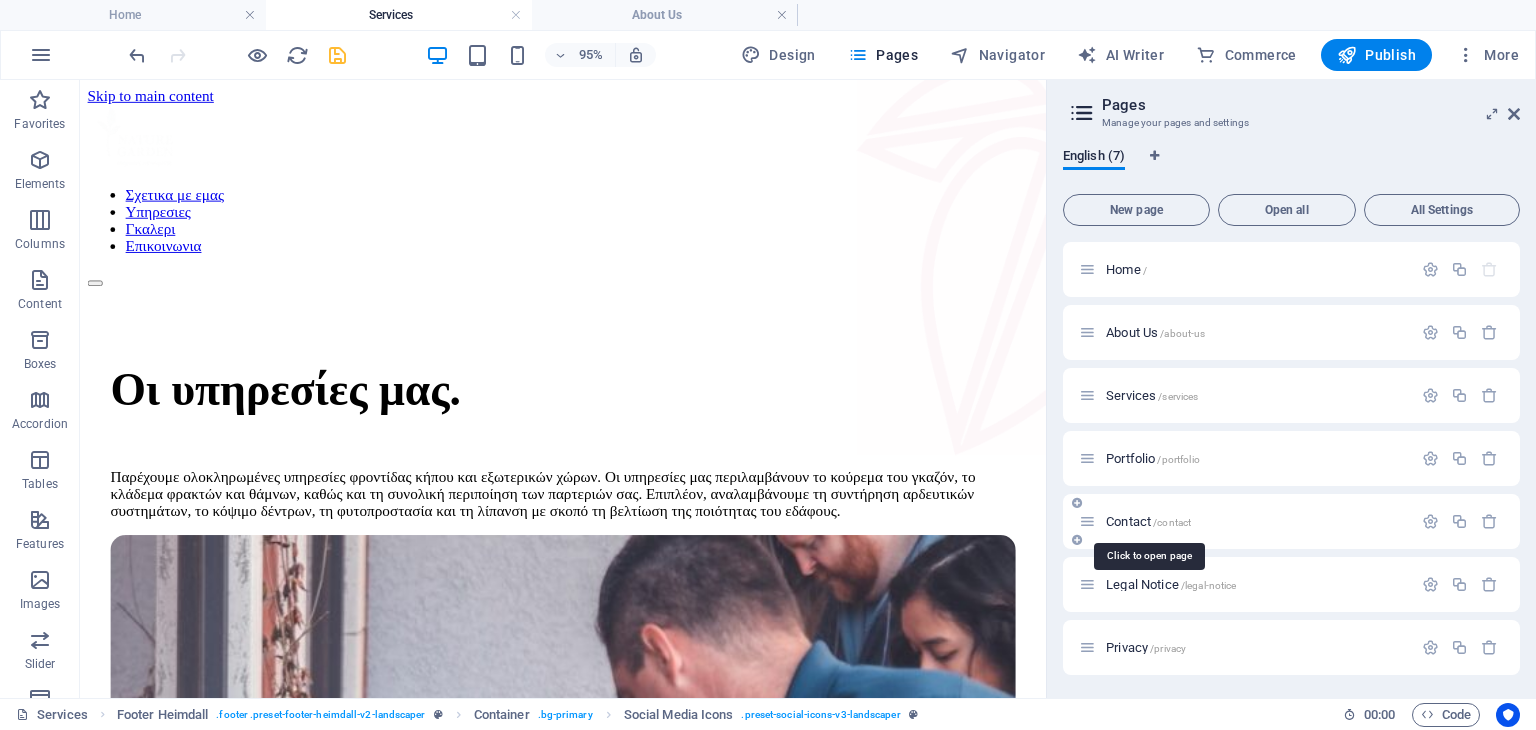 click on "Contact /contact" at bounding box center (1148, 521) 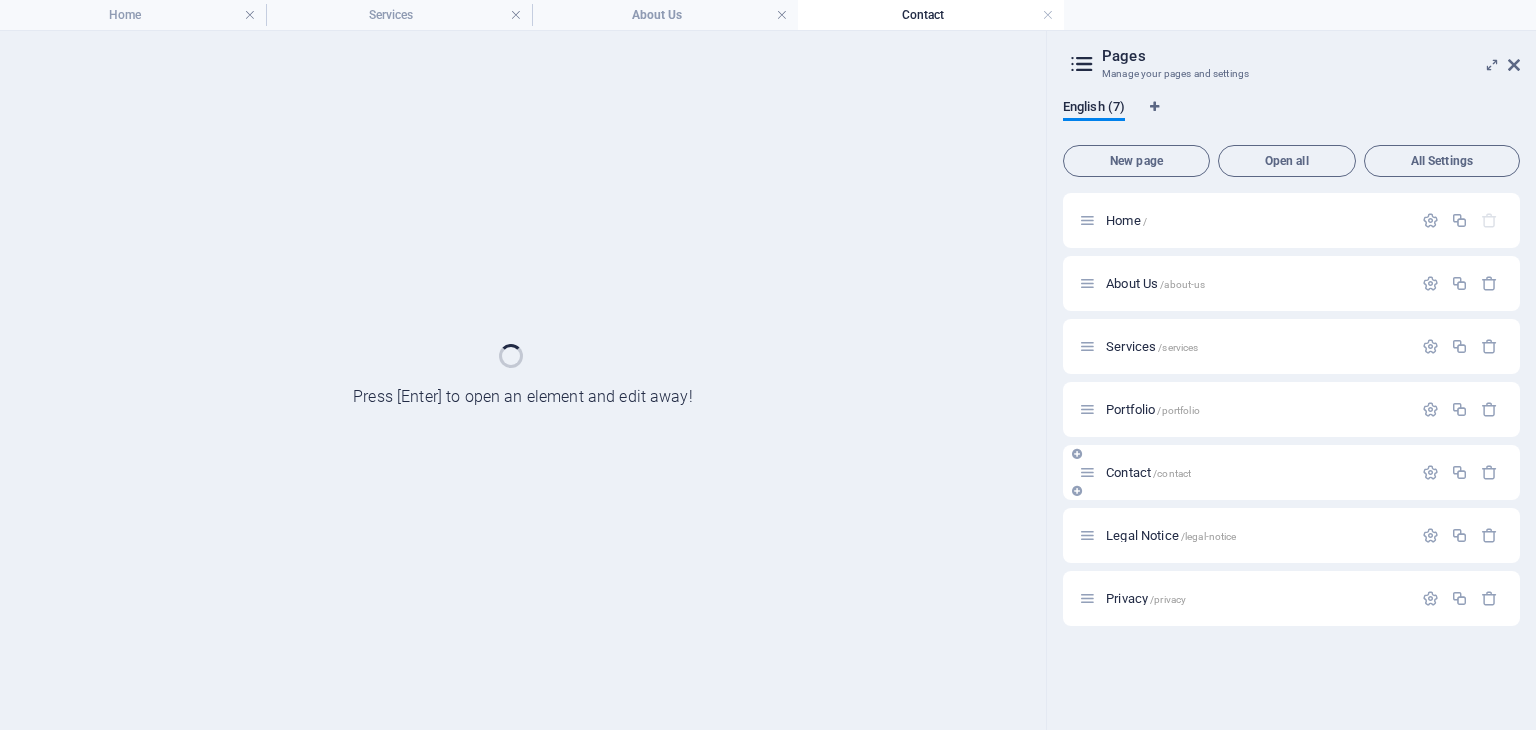 click on "Legal Notice /legal-notice" at bounding box center (1291, 535) 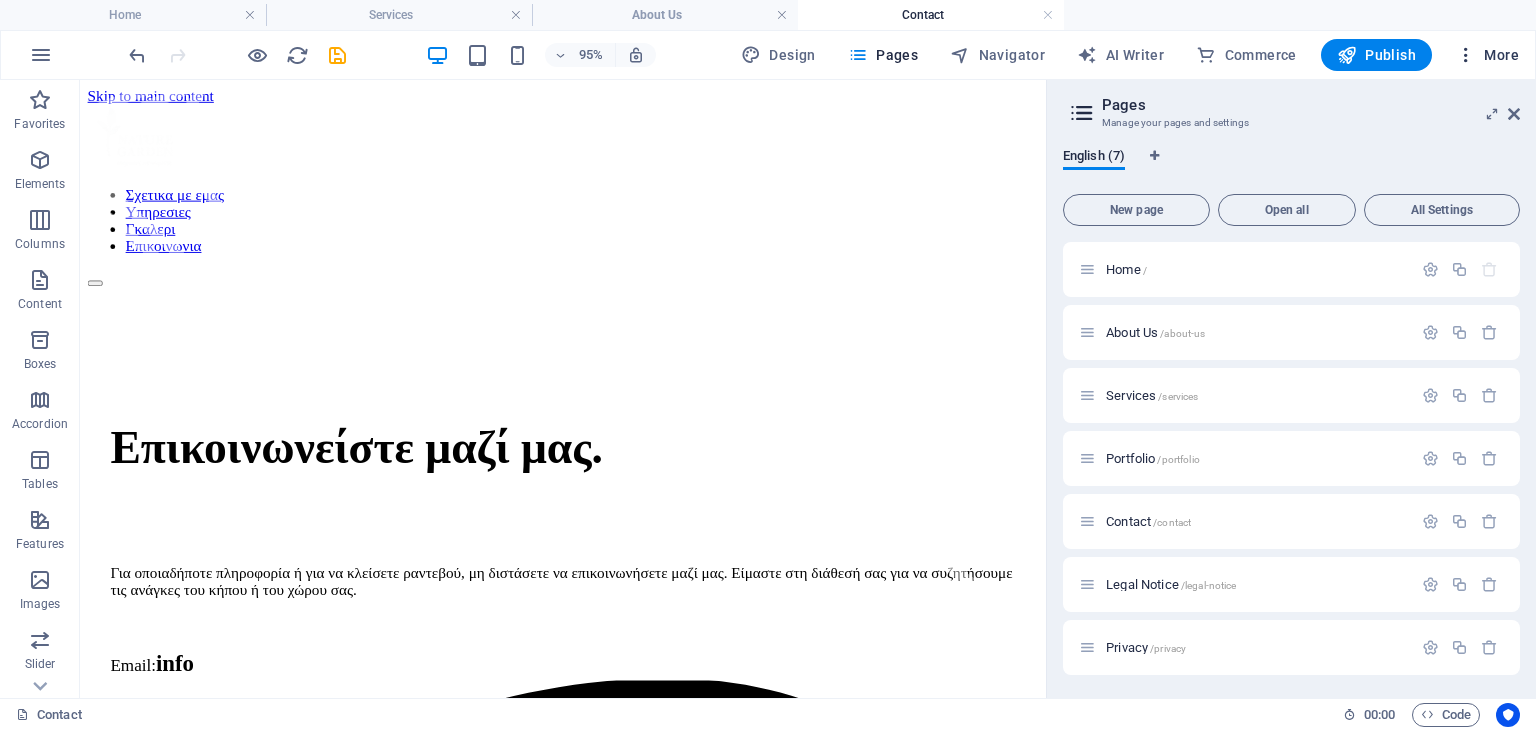 scroll, scrollTop: 0, scrollLeft: 0, axis: both 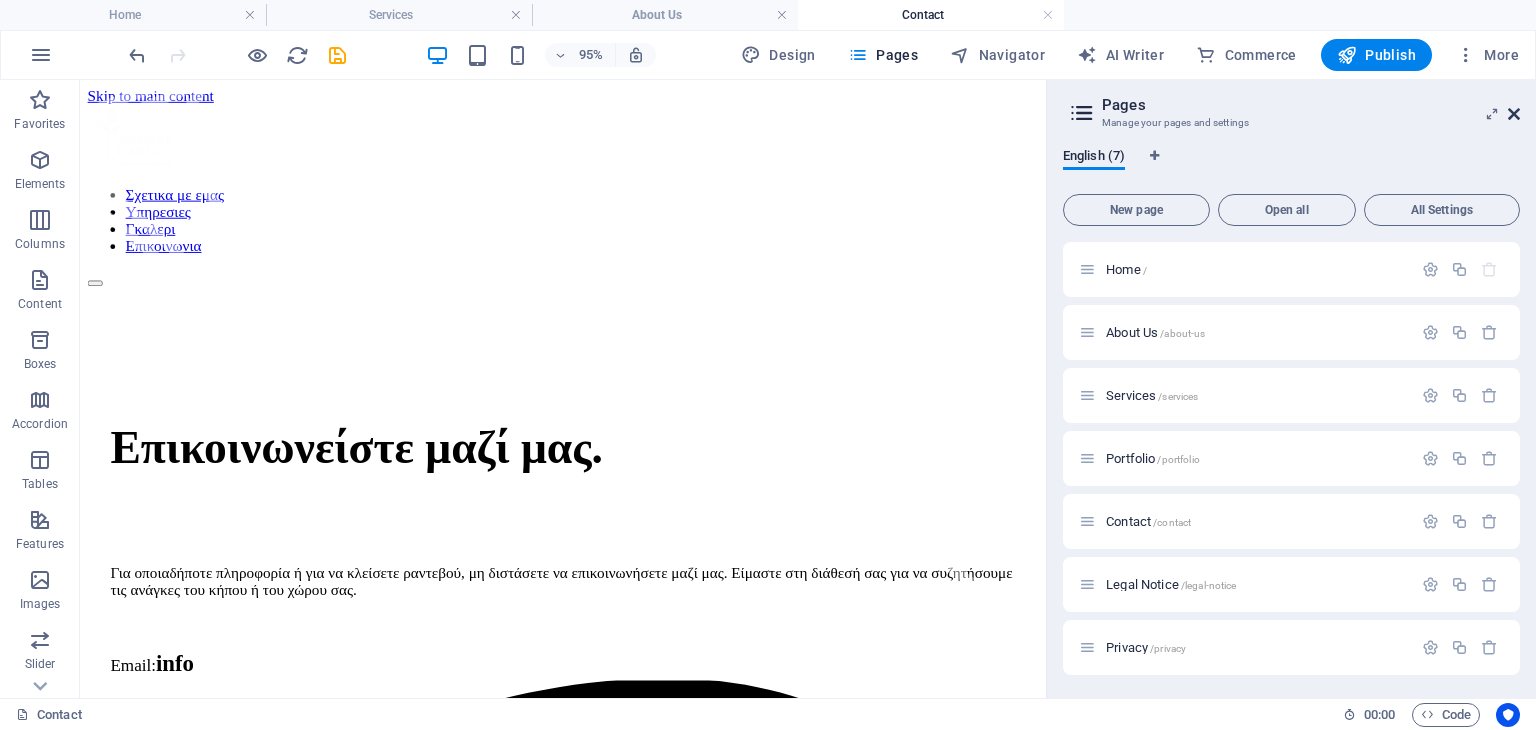 click at bounding box center [1514, 114] 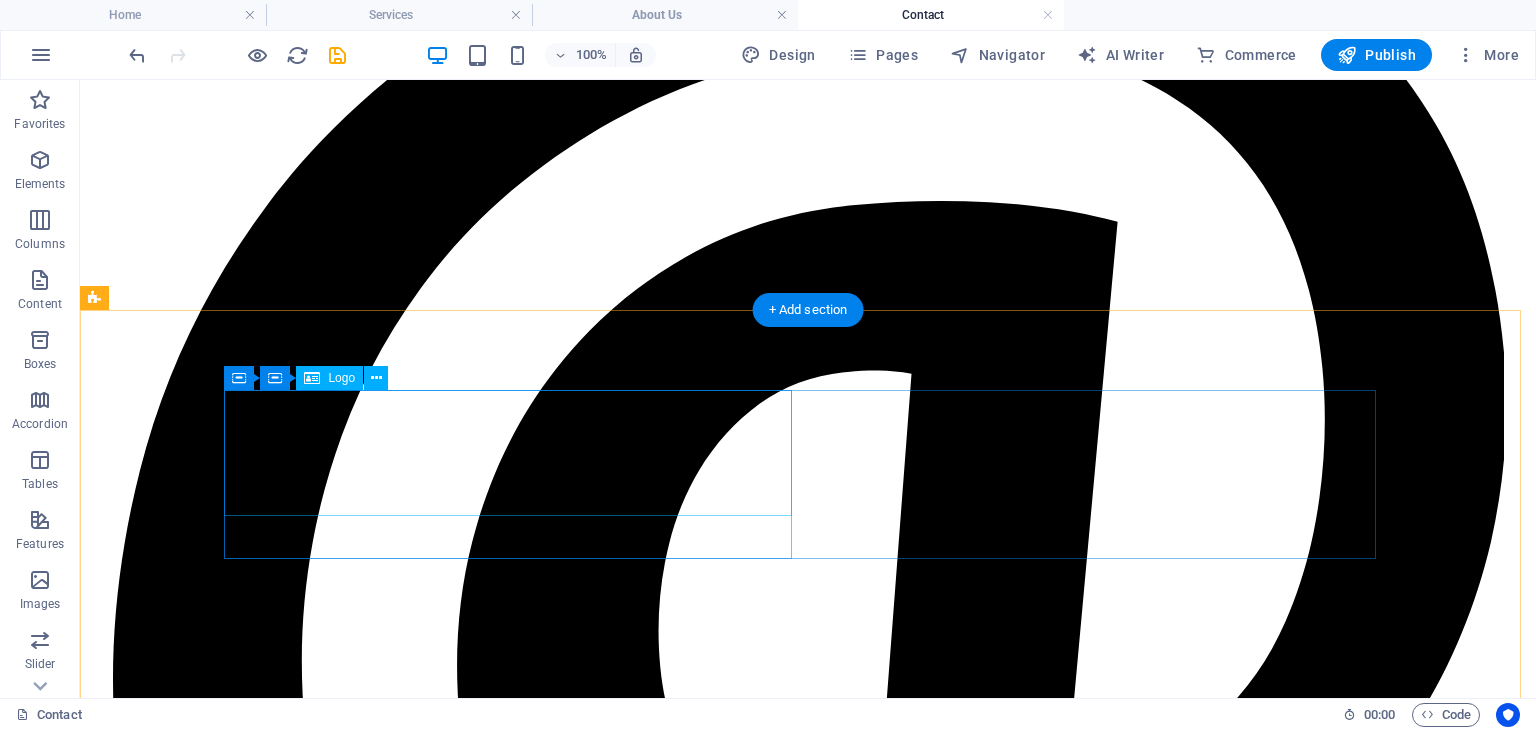 scroll, scrollTop: 1048, scrollLeft: 0, axis: vertical 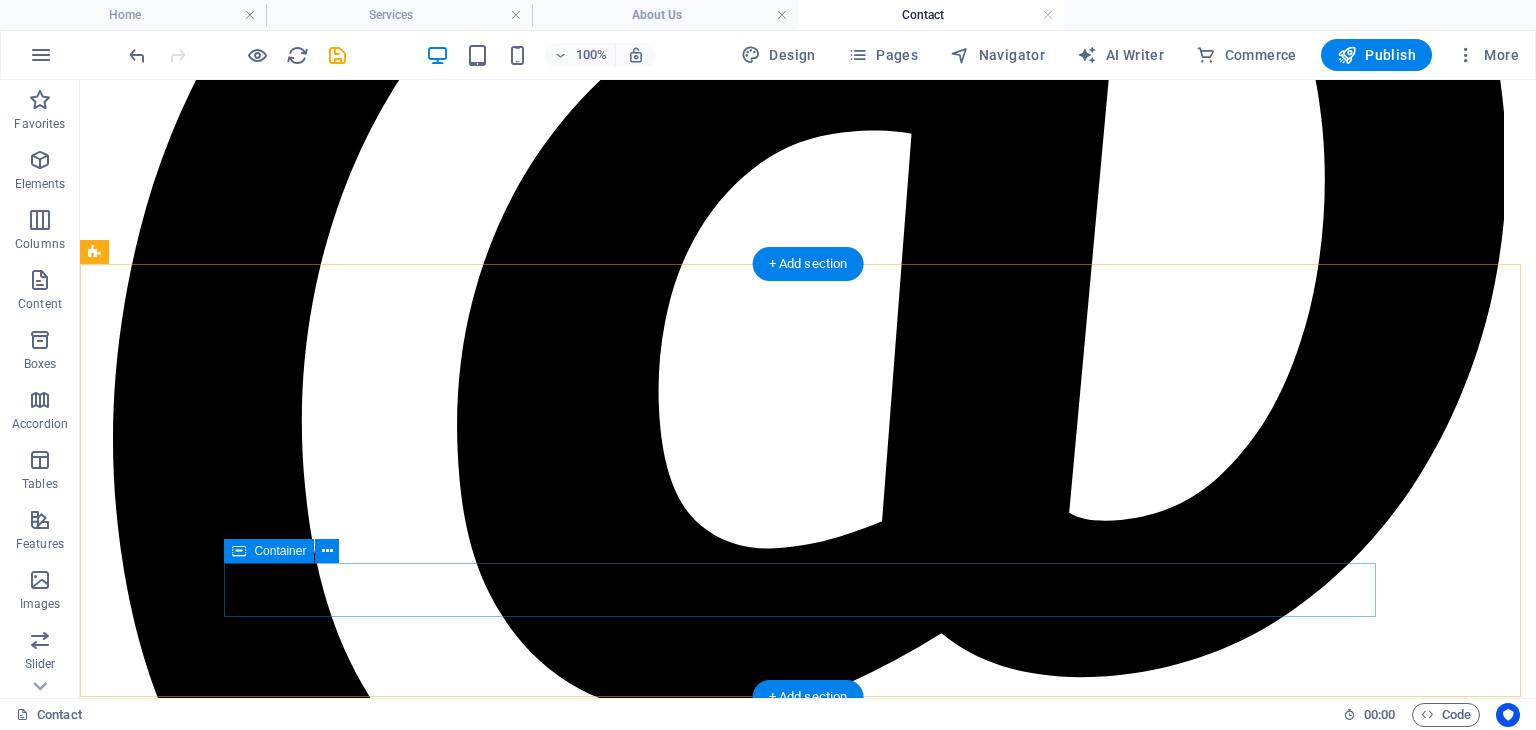 click on "naturegarden.gr   Legal Notice  |  Πολιτική Απορρήτου" at bounding box center [808, 2087] 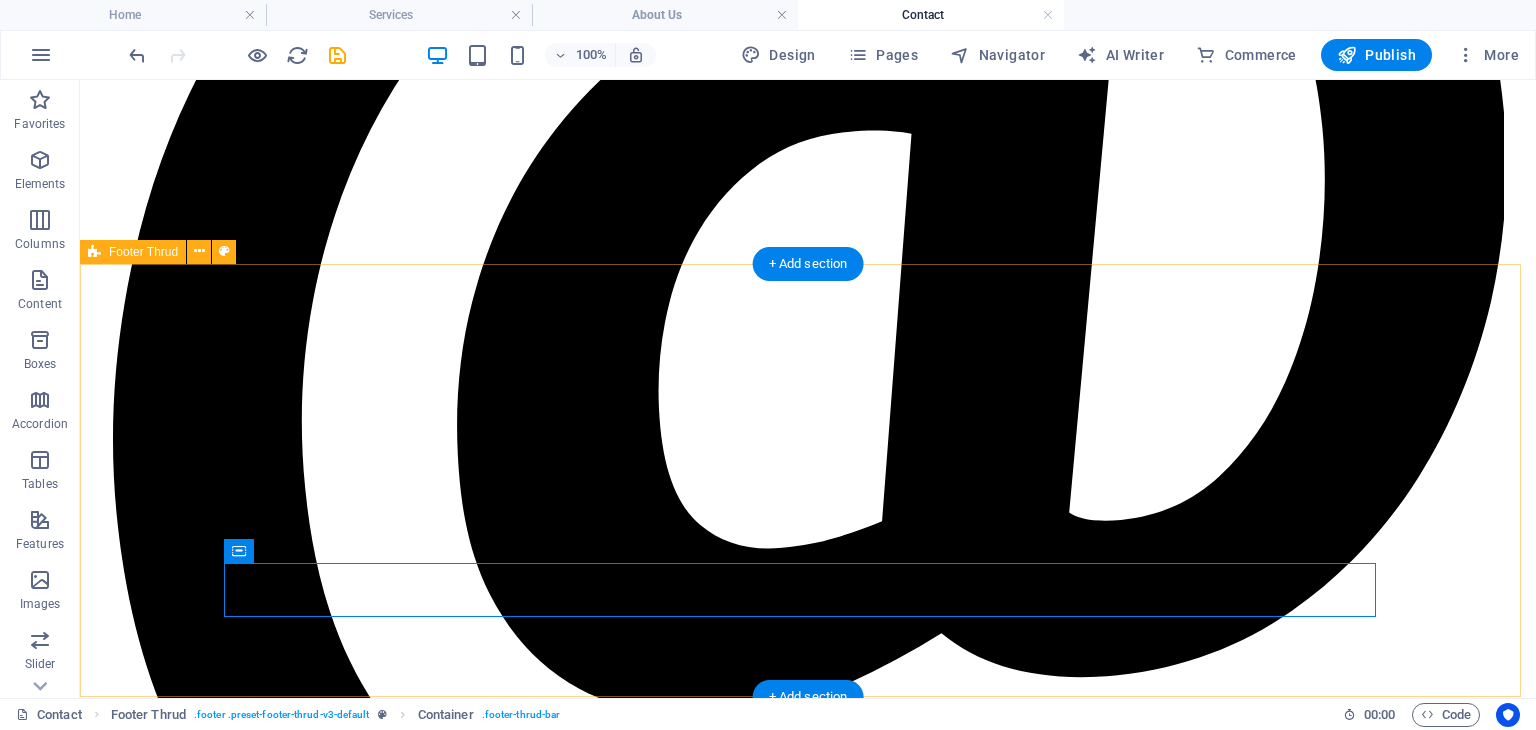 click on "Ο κήπος σας είναι η δική μας φροντίδα. Αρχική Σχετικά με εμάς Υπηρεσίες Επικοινωνία
naturegarden.gr   Legal Notice  |  Πολιτική Απορρήτου" at bounding box center (808, 1920) 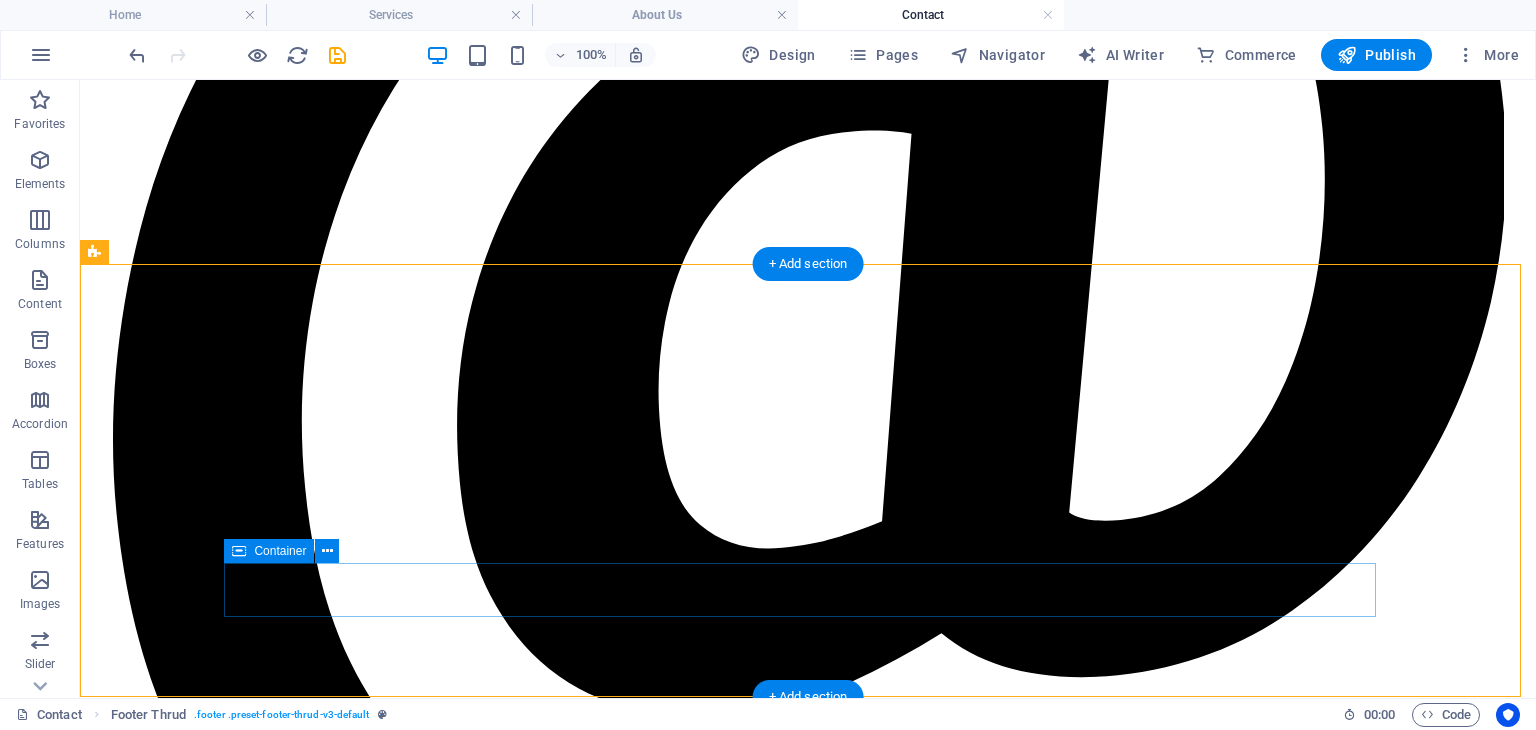 click on "naturegarden.gr   Legal Notice  |  Πολιτική Απορρήτου" at bounding box center [808, 2087] 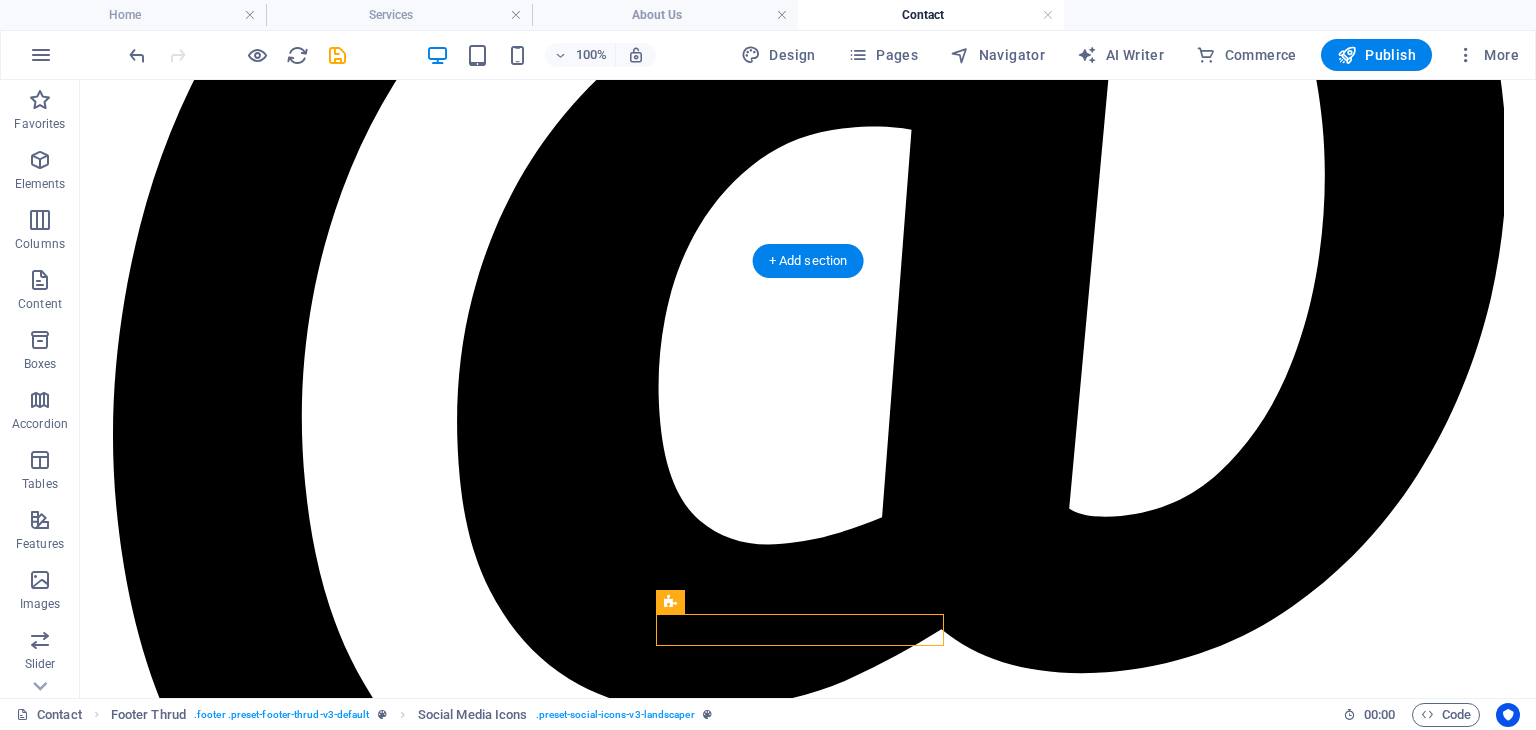 drag, startPoint x: 768, startPoint y: 620, endPoint x: 1111, endPoint y: 578, distance: 345.56186 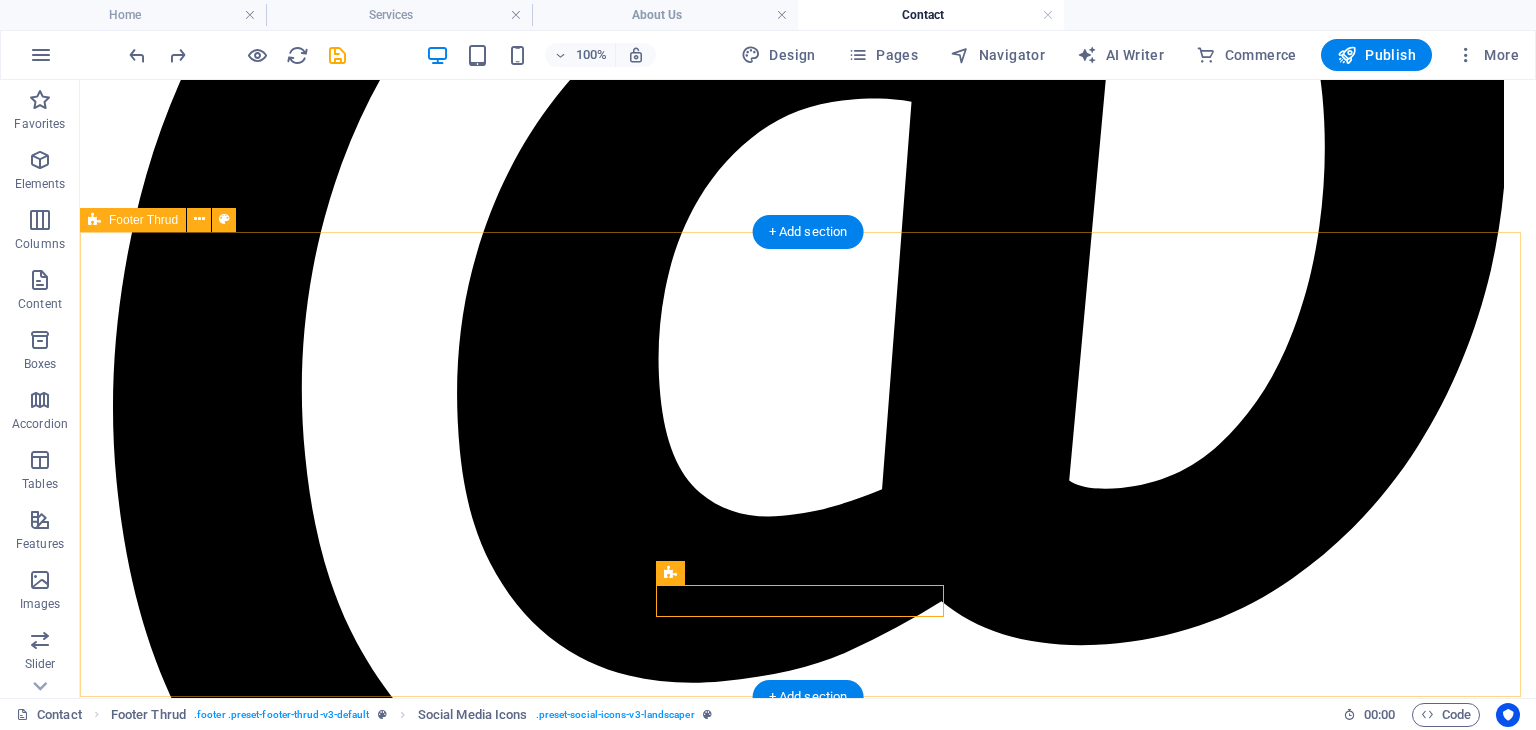 scroll, scrollTop: 1048, scrollLeft: 0, axis: vertical 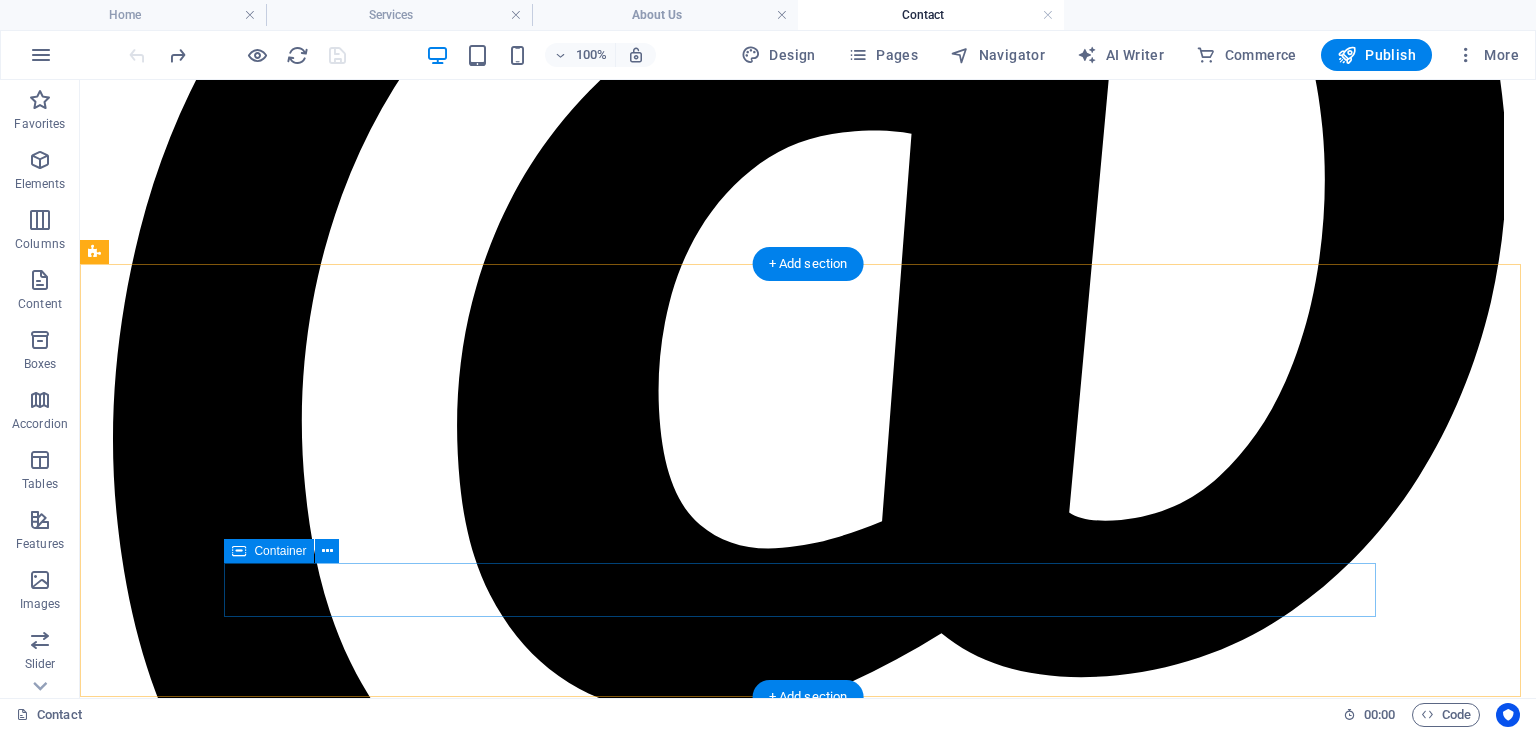 click on "naturegarden.gr   Legal Notice  |  Πολιτική Απορρήτου" at bounding box center [808, 2087] 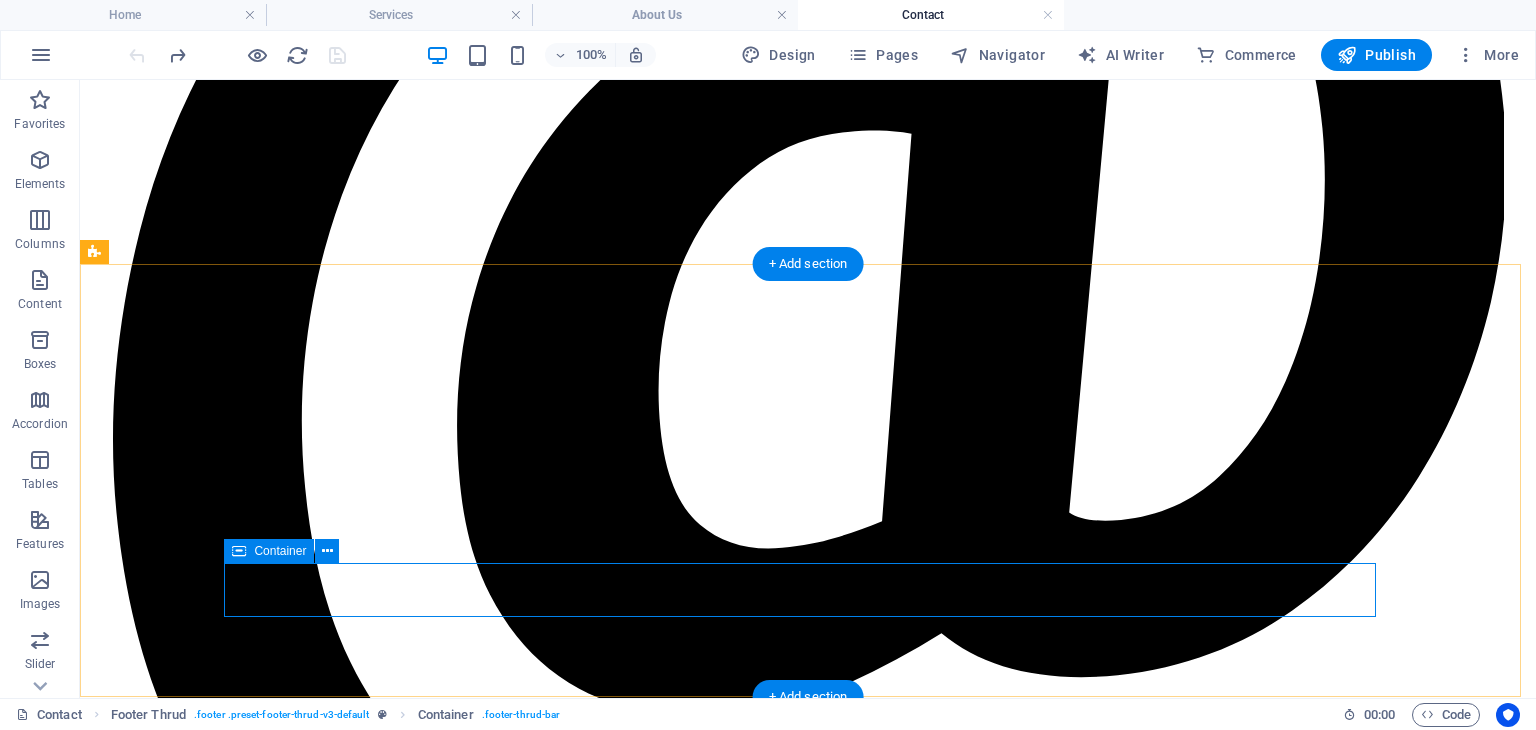 click on "naturegarden.gr   Legal Notice  |  Πολιτική Απορρήτου" at bounding box center [808, 2087] 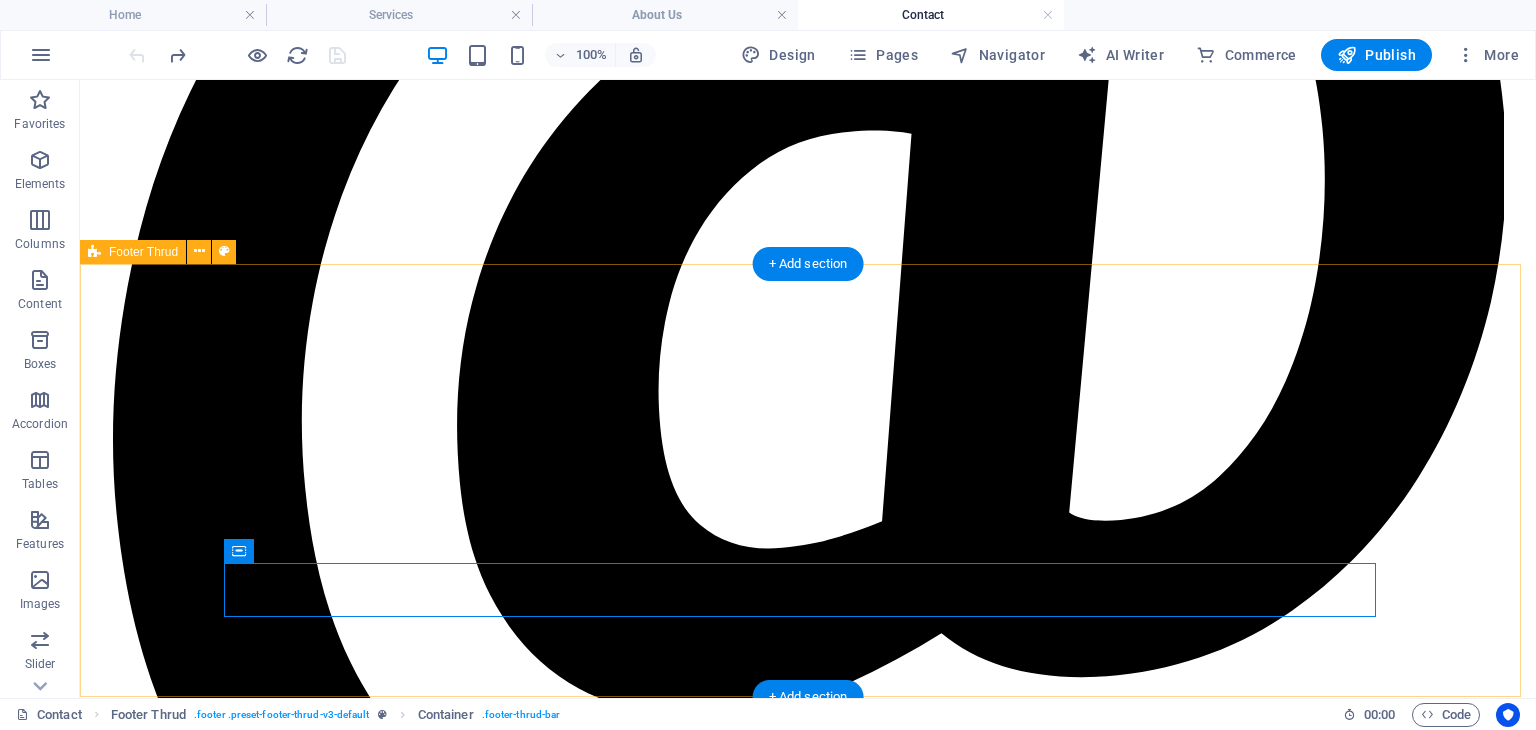 click on "Ο κήπος σας είναι η δική μας φροντίδα. Αρχική Σχετικά με εμάς Υπηρεσίες Επικοινωνία
naturegarden.gr   Legal Notice  |  Πολιτική Απορρήτου" at bounding box center (808, 1920) 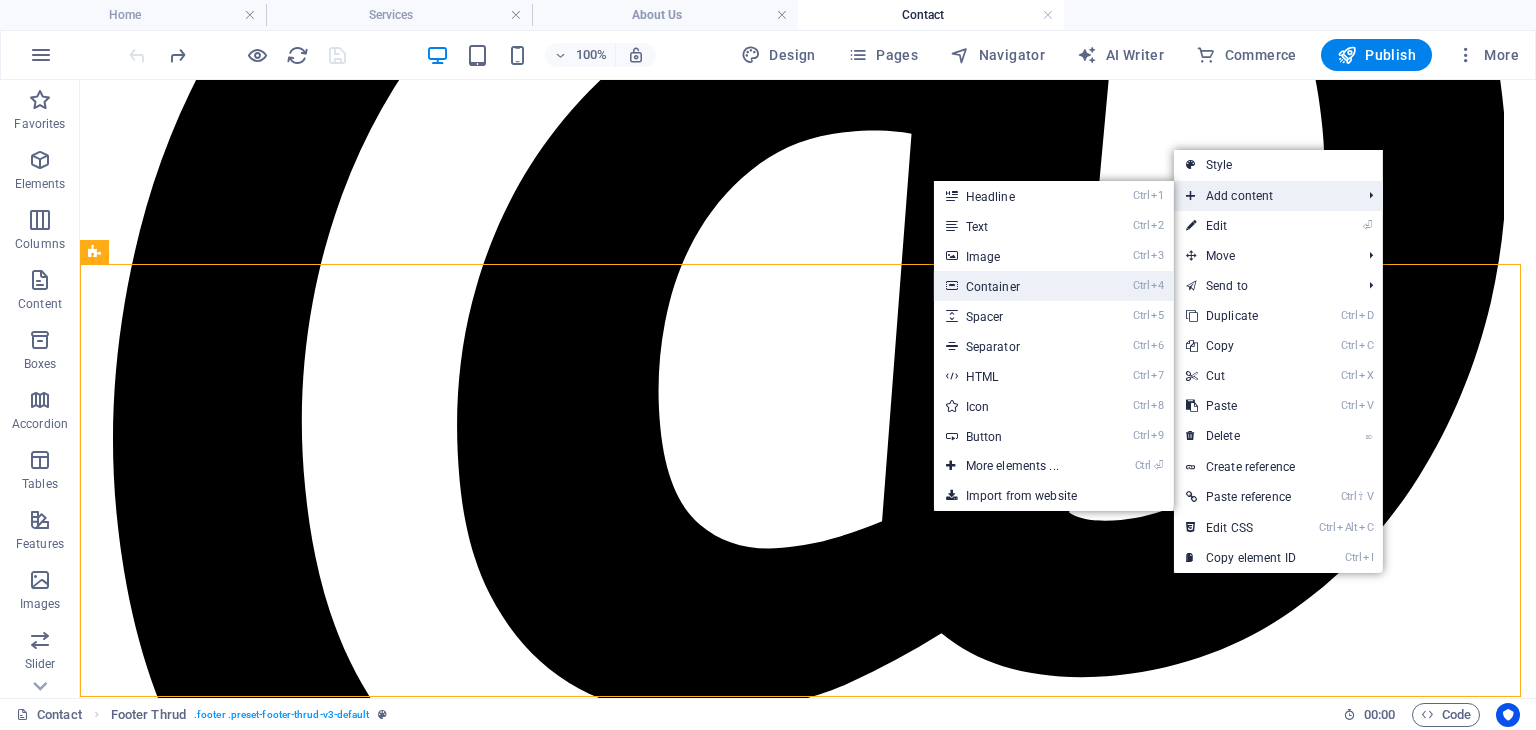 drag, startPoint x: 980, startPoint y: 284, endPoint x: 504, endPoint y: 489, distance: 518.26733 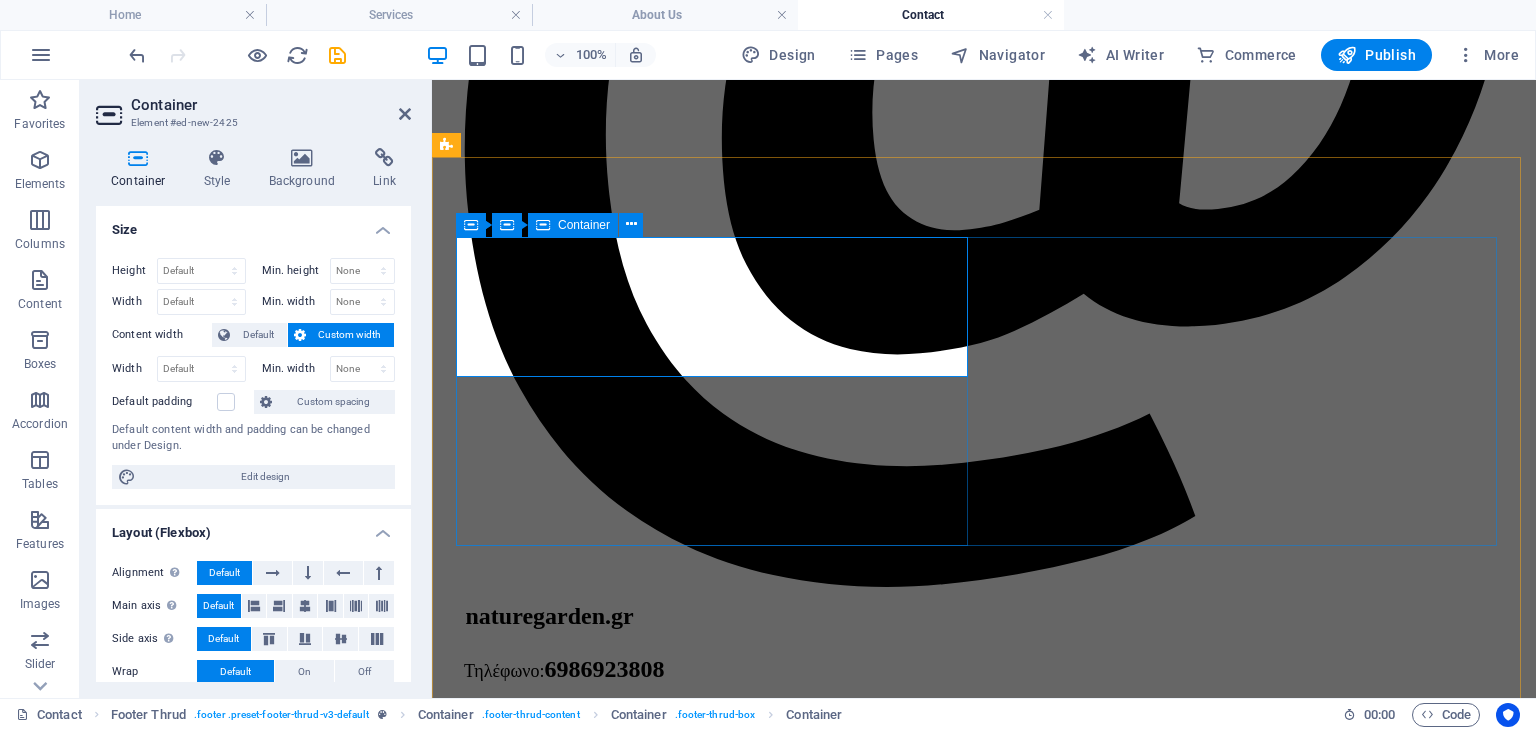 scroll, scrollTop: 1189, scrollLeft: 0, axis: vertical 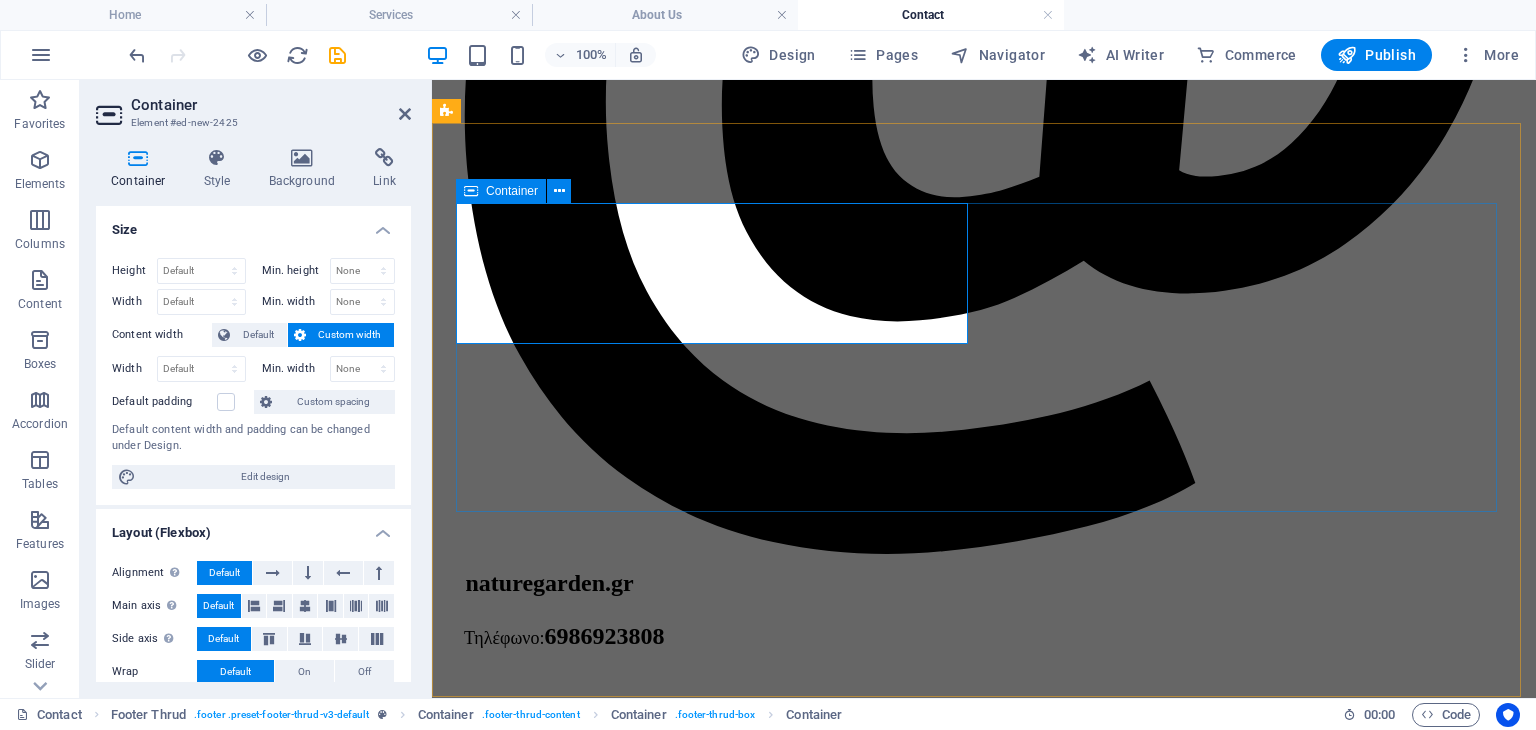 click on "Drop content here or  Add elements  Paste clipboard Ο κήπος σας είναι η δική μας φροντίδα. Αρχική Σχετικά με εμάς Υπηρεσίες Επικοινωνία" at bounding box center [984, 1467] 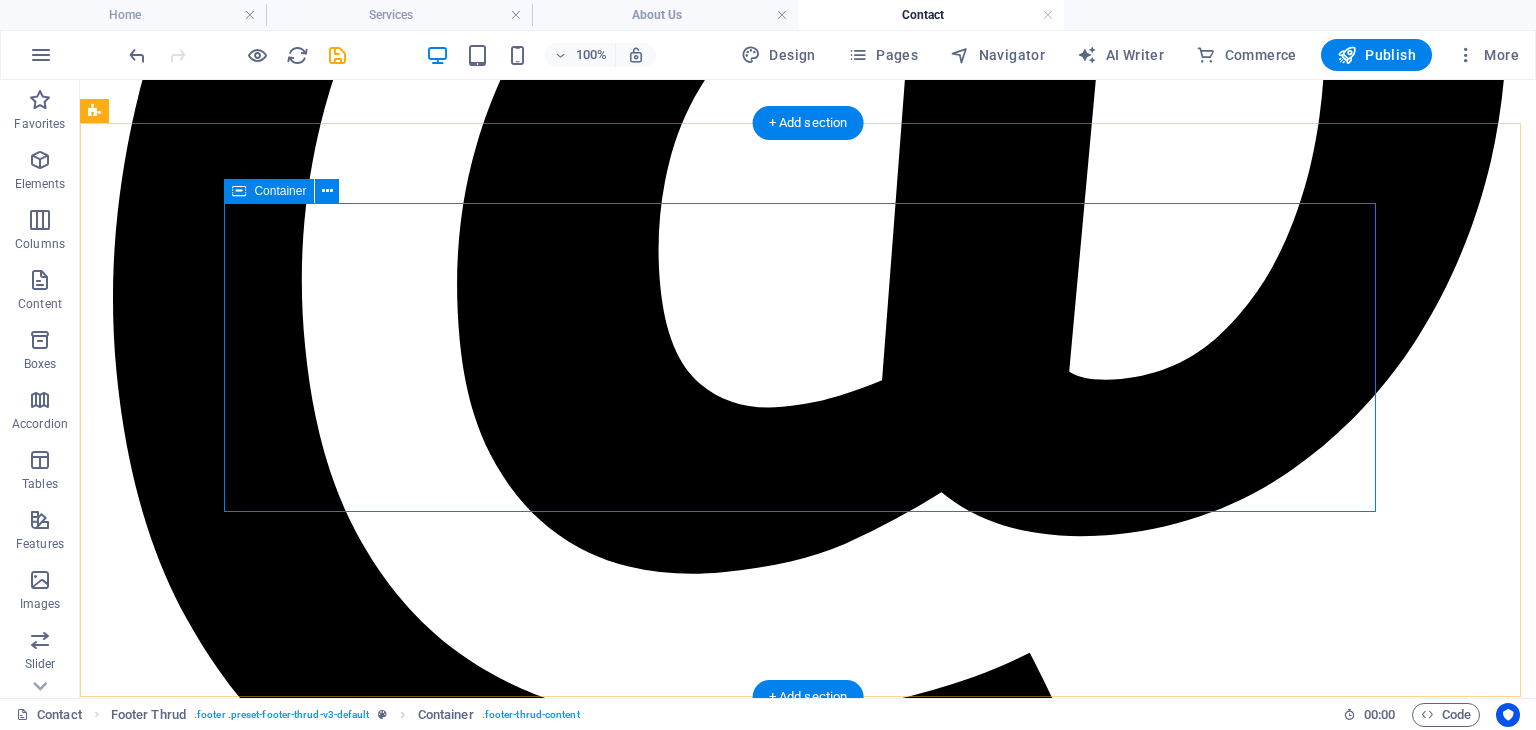 scroll, scrollTop: 1048, scrollLeft: 0, axis: vertical 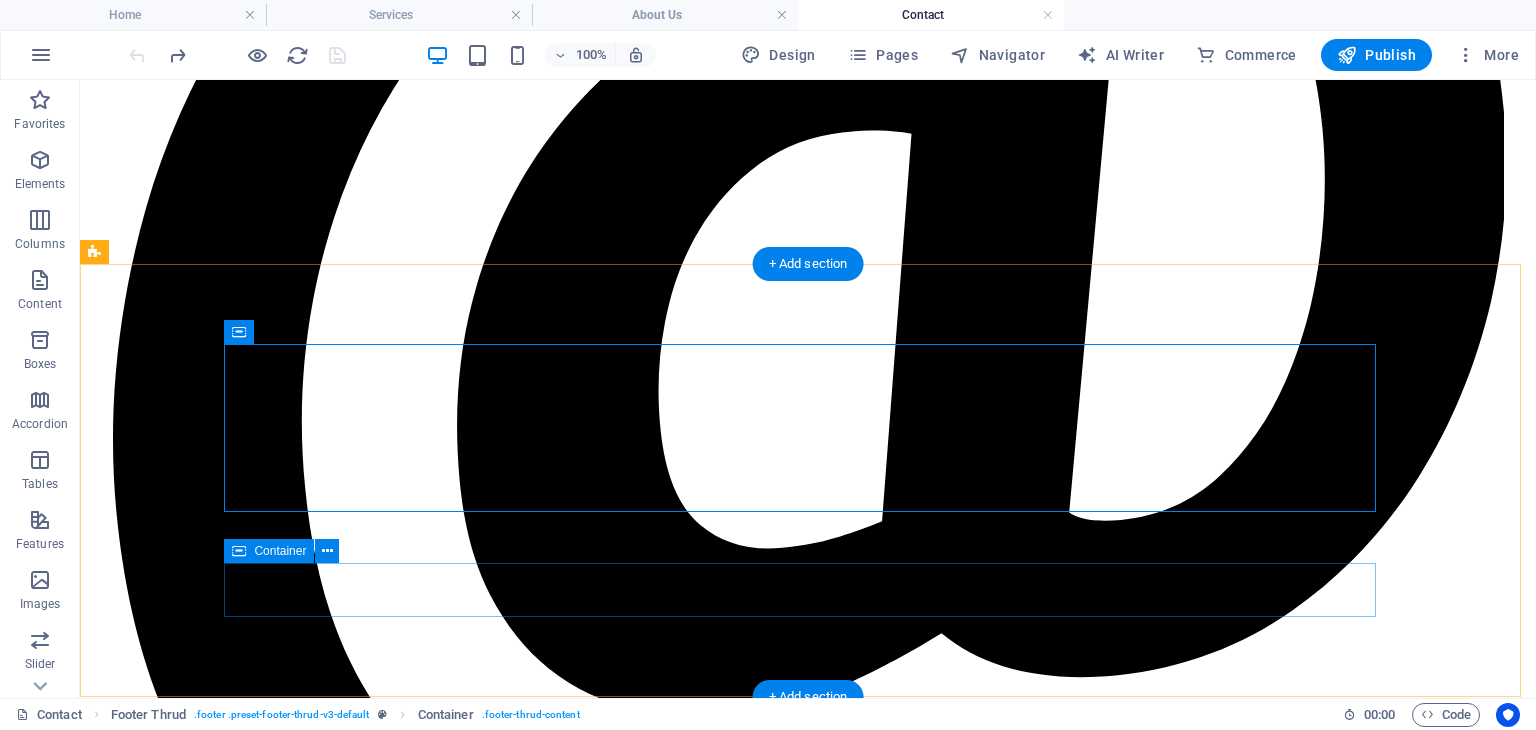 click on "naturegarden.gr   Legal Notice  |  Πολιτική Απορρήτου" at bounding box center [808, 2087] 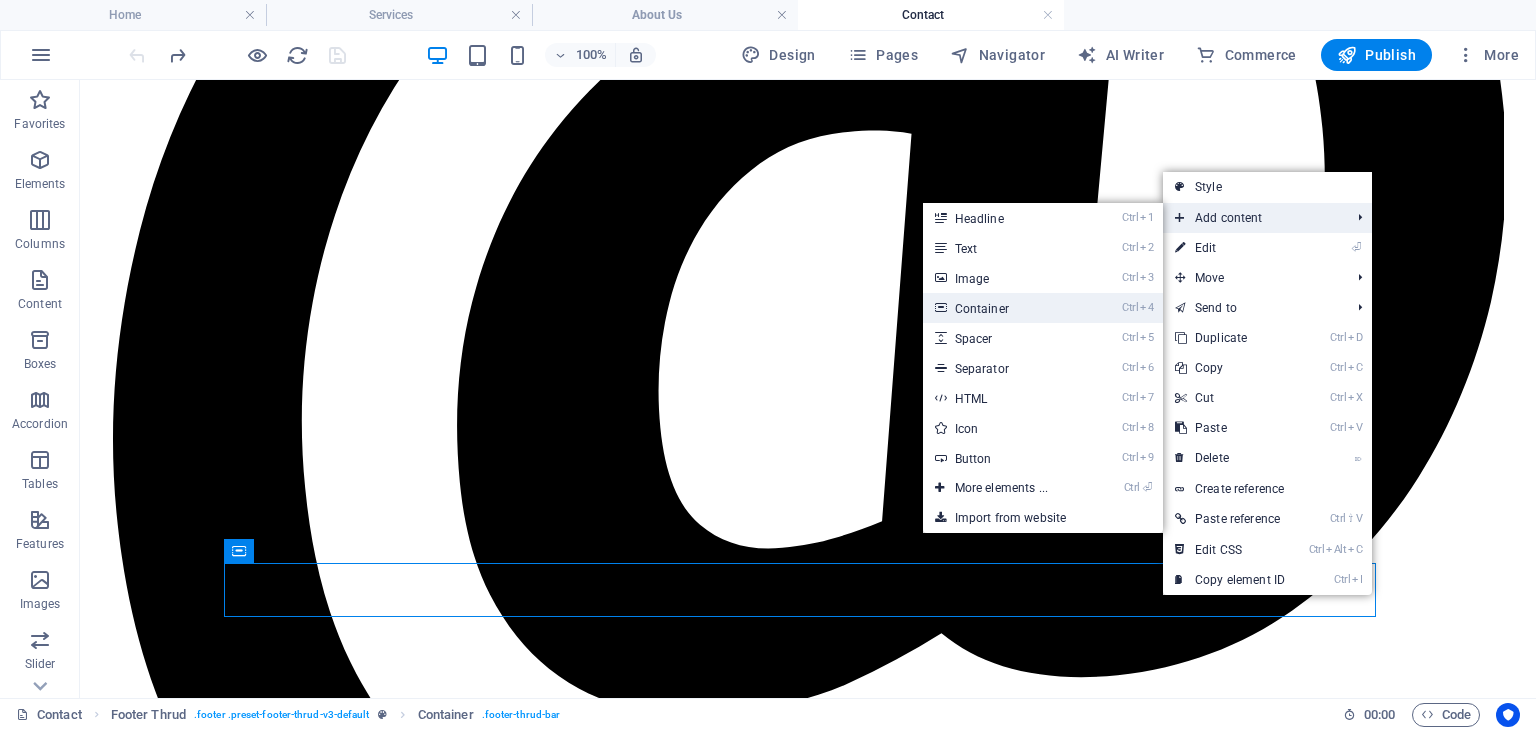 click on "Ctrl 4  Container" at bounding box center [1005, 308] 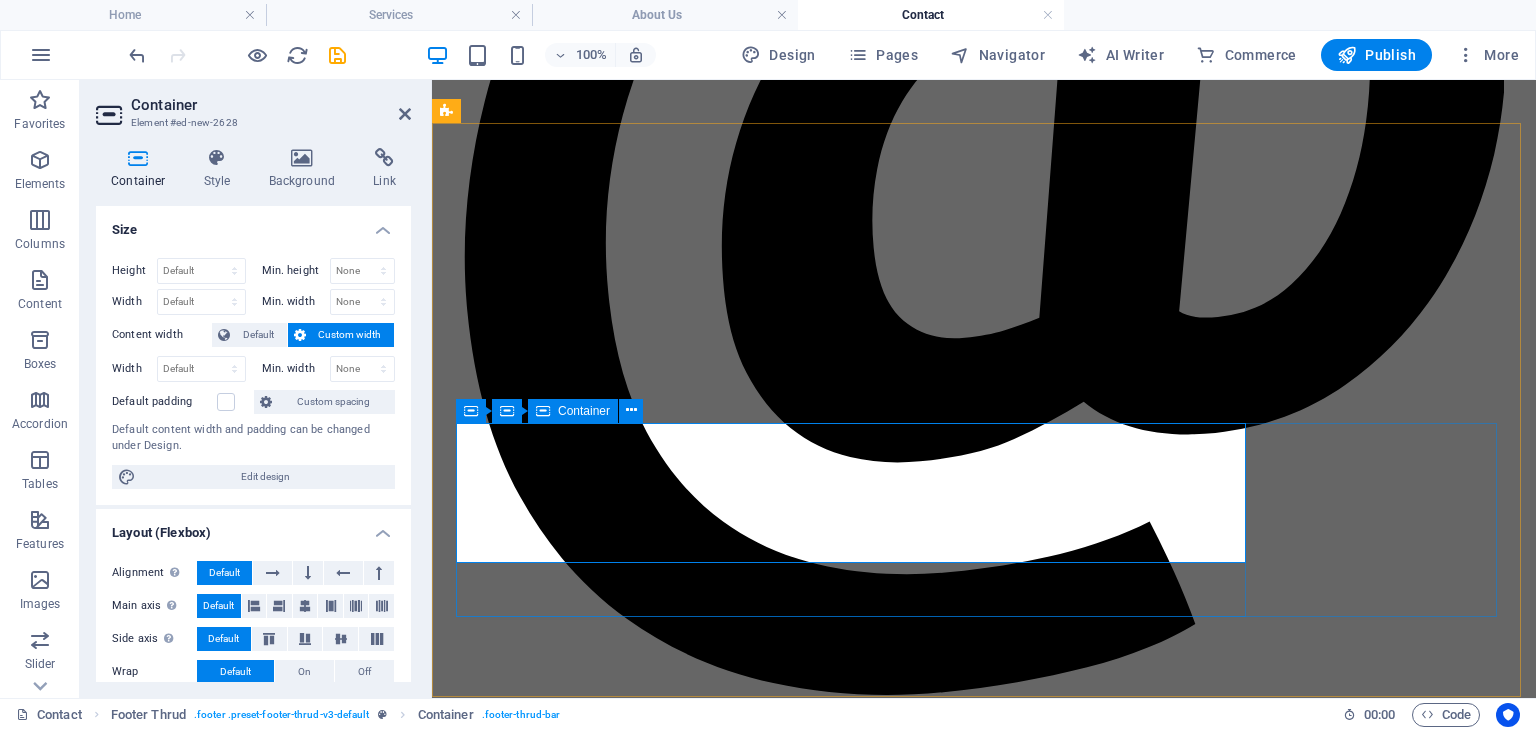 scroll, scrollTop: 1189, scrollLeft: 0, axis: vertical 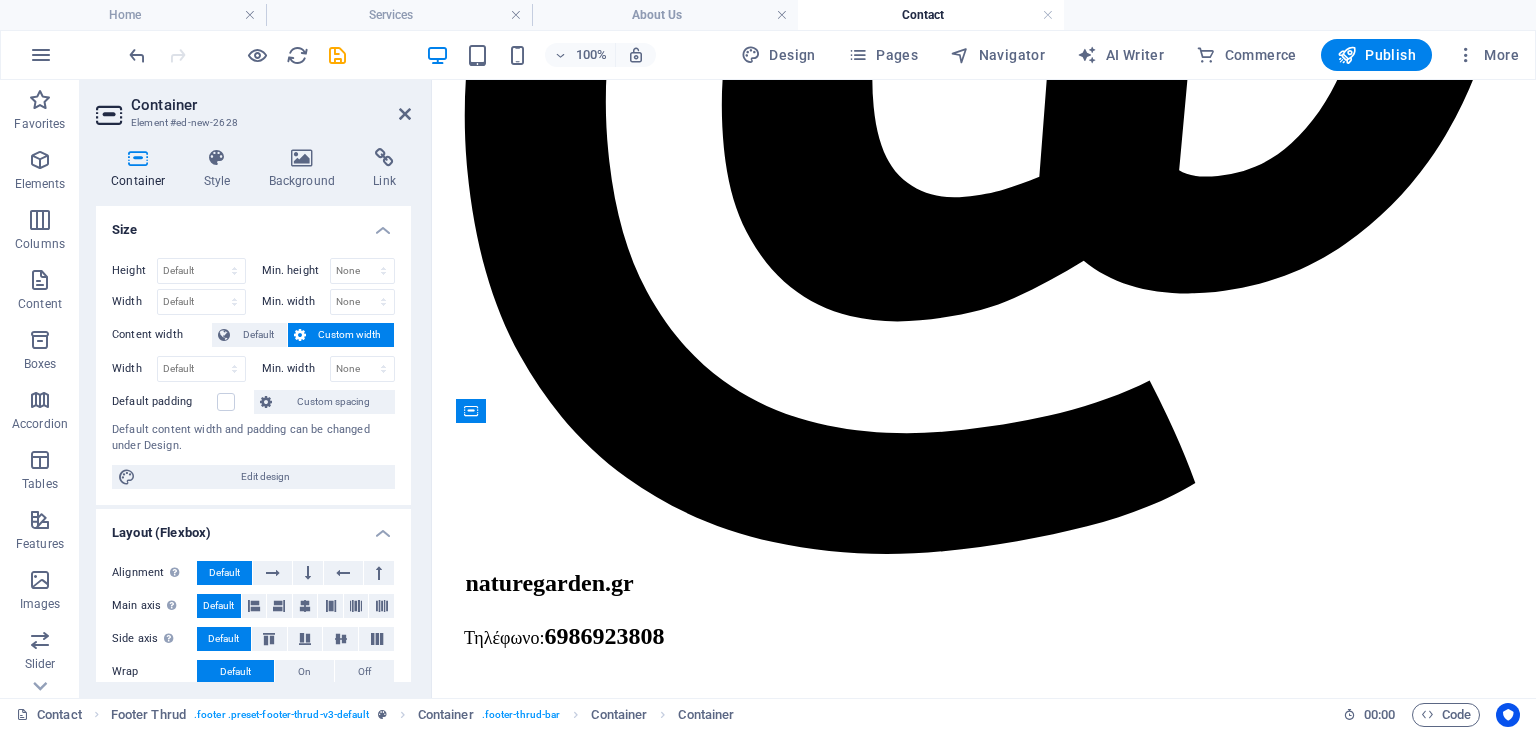 drag, startPoint x: 925, startPoint y: 480, endPoint x: 722, endPoint y: 608, distance: 239.98541 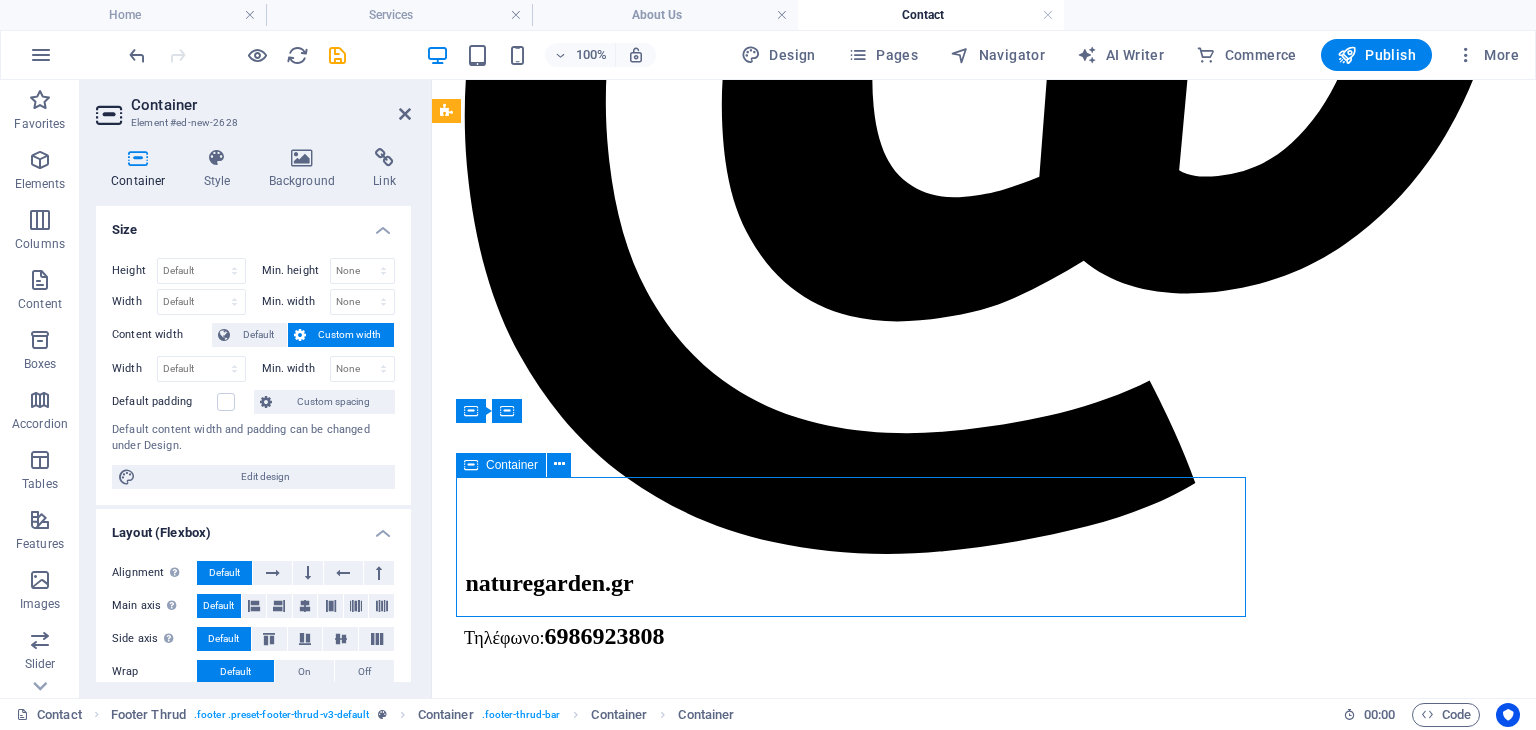 drag, startPoint x: 623, startPoint y: 505, endPoint x: 1034, endPoint y: 513, distance: 411.07785 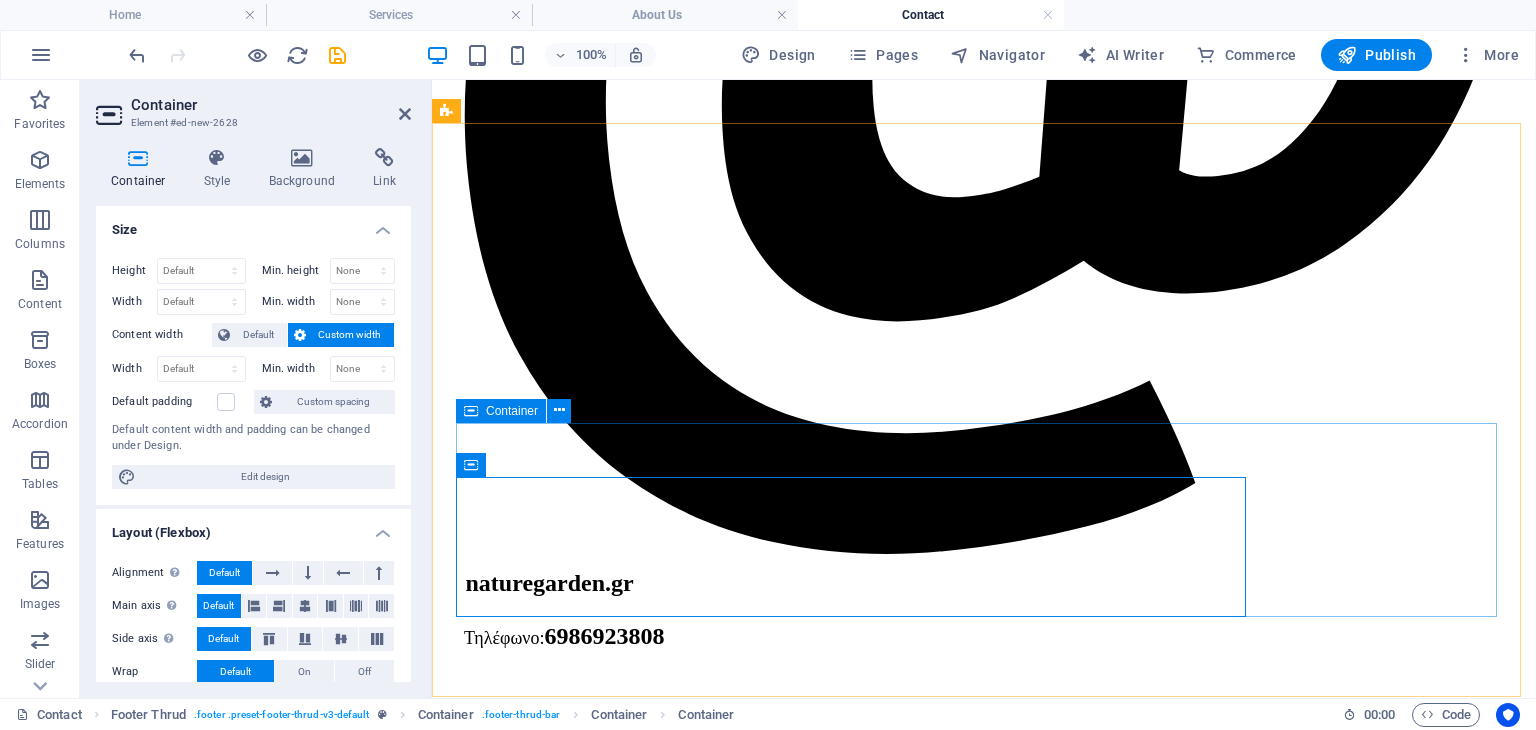 drag, startPoint x: 1241, startPoint y: 493, endPoint x: 1364, endPoint y: 470, distance: 125.13193 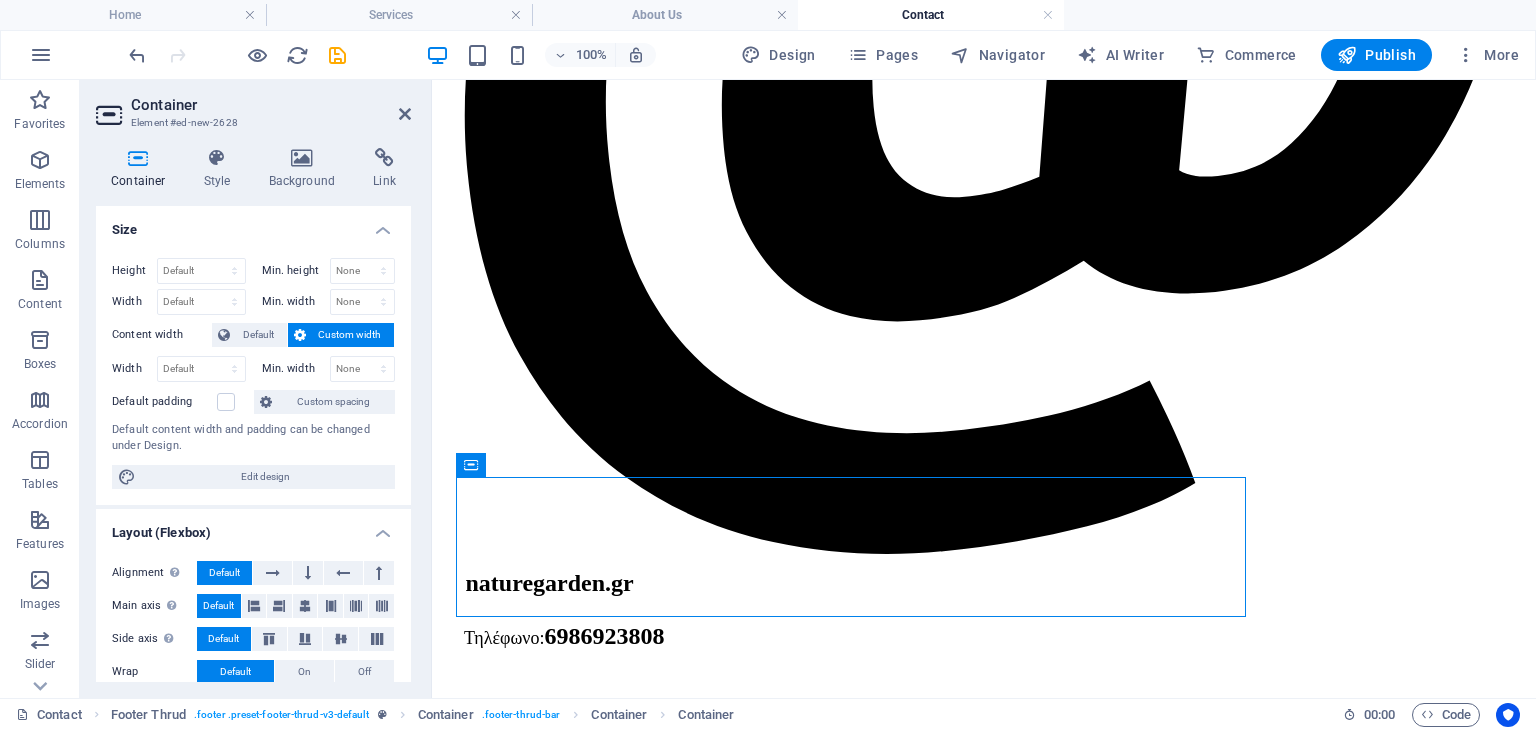 drag, startPoint x: 776, startPoint y: 476, endPoint x: 1236, endPoint y: 509, distance: 461.1822 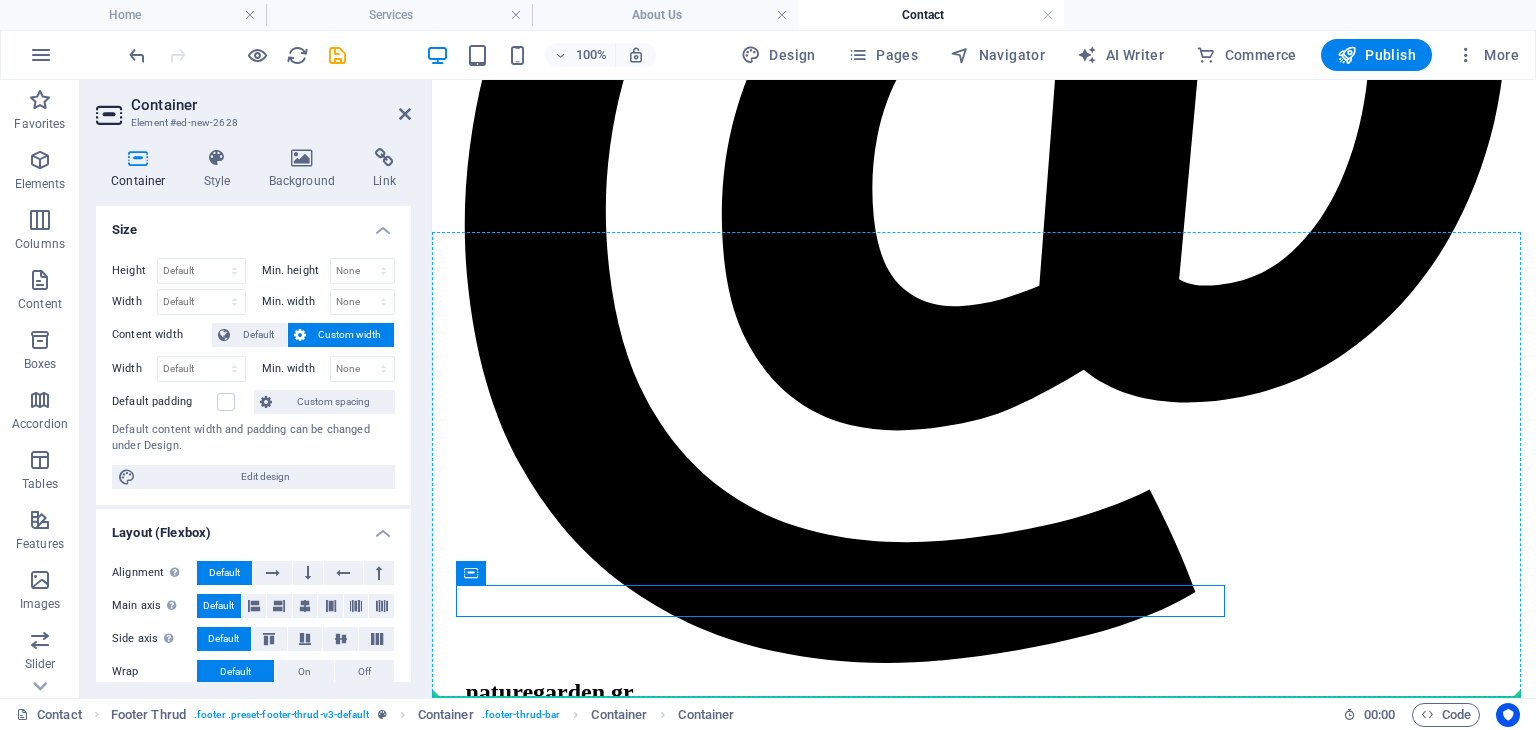 drag, startPoint x: 726, startPoint y: 604, endPoint x: 1258, endPoint y: 546, distance: 535.15234 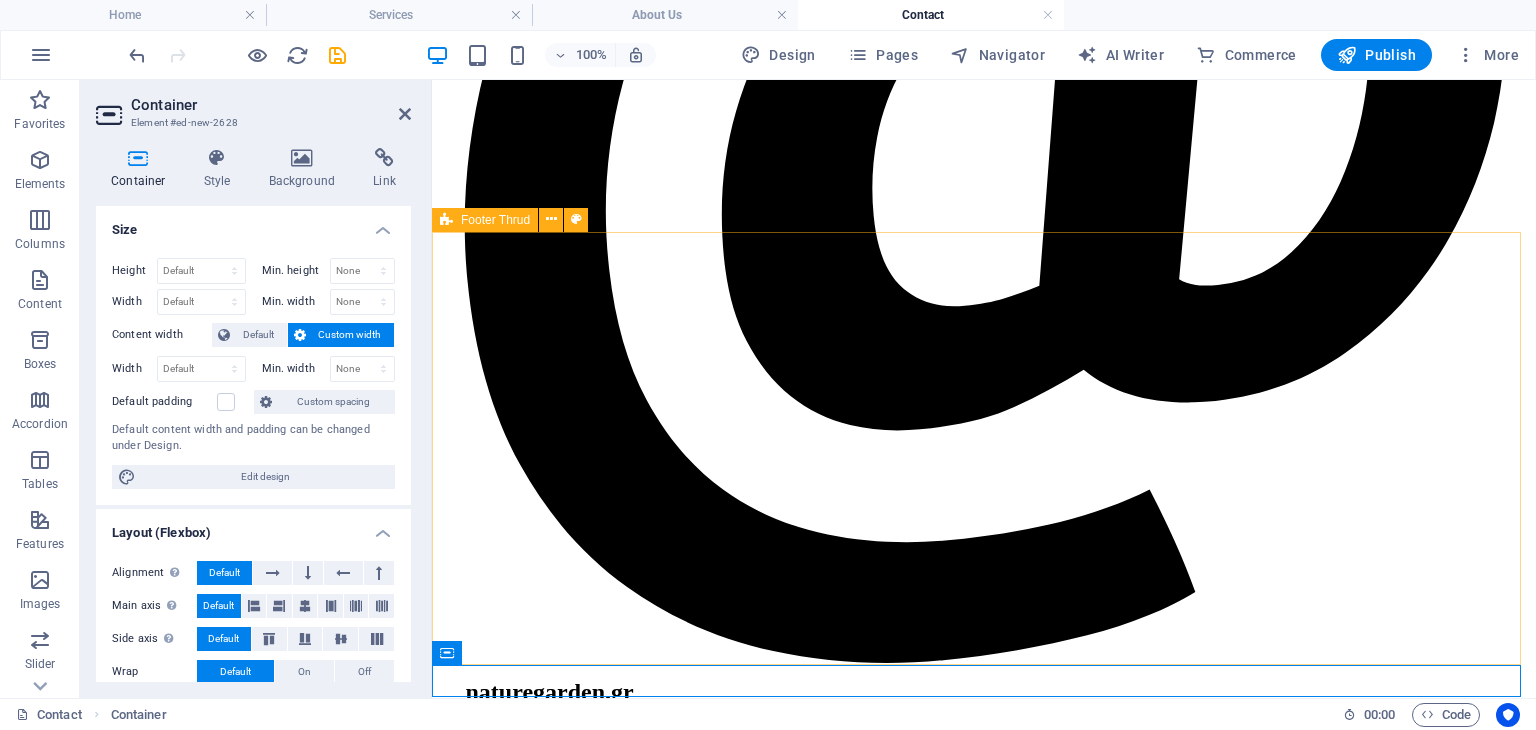 click on "Ο κήπος σας είναι η δική μας φροντίδα. Αρχική Σχετικά με εμάς Υπηρεσίες Επικοινωνία
naturegarden.gr   Legal Notice  |  Πολιτική Απορρήτου" at bounding box center [984, 1557] 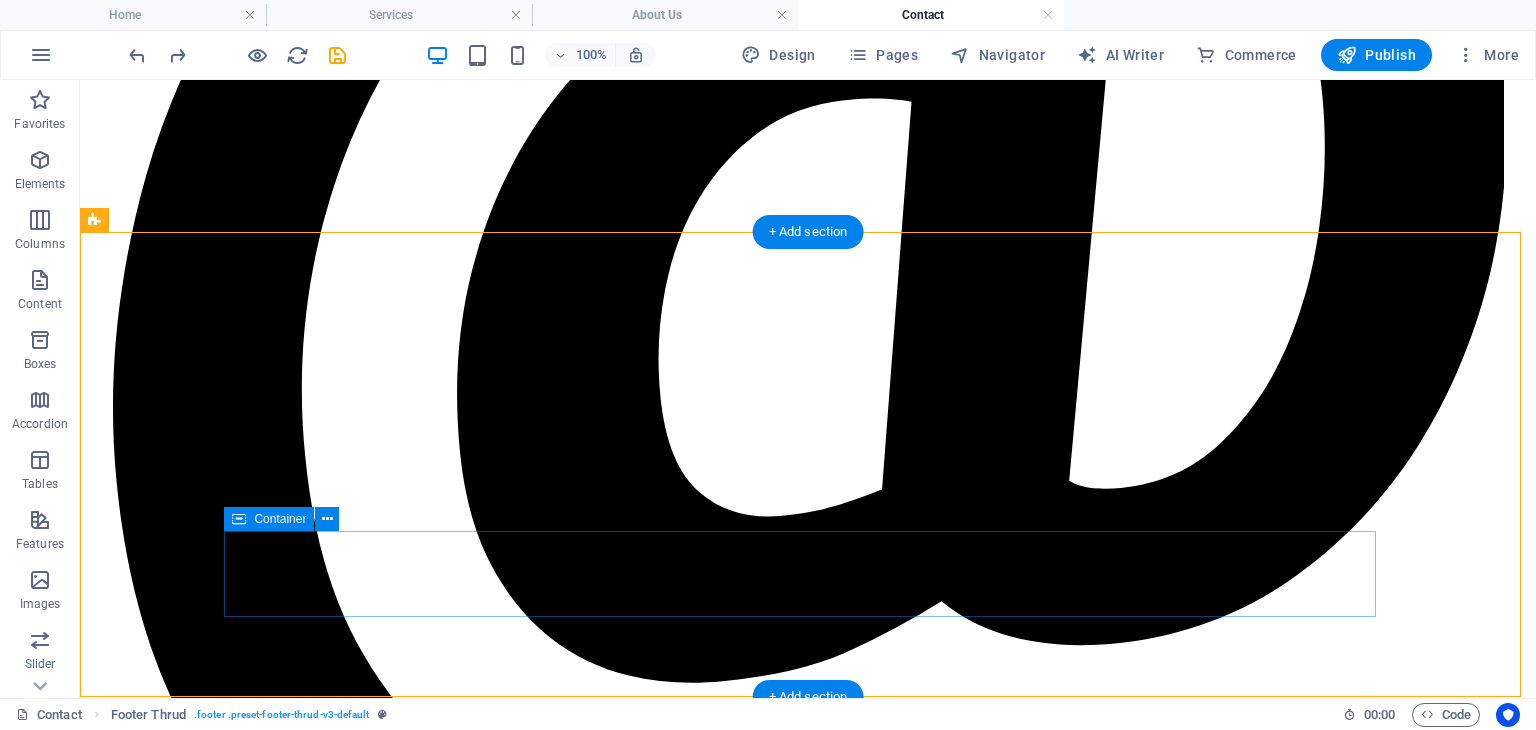 click on "naturegarden.gr   Legal Notice  |  Πολιτική Απορρήτου" at bounding box center [808, 6309] 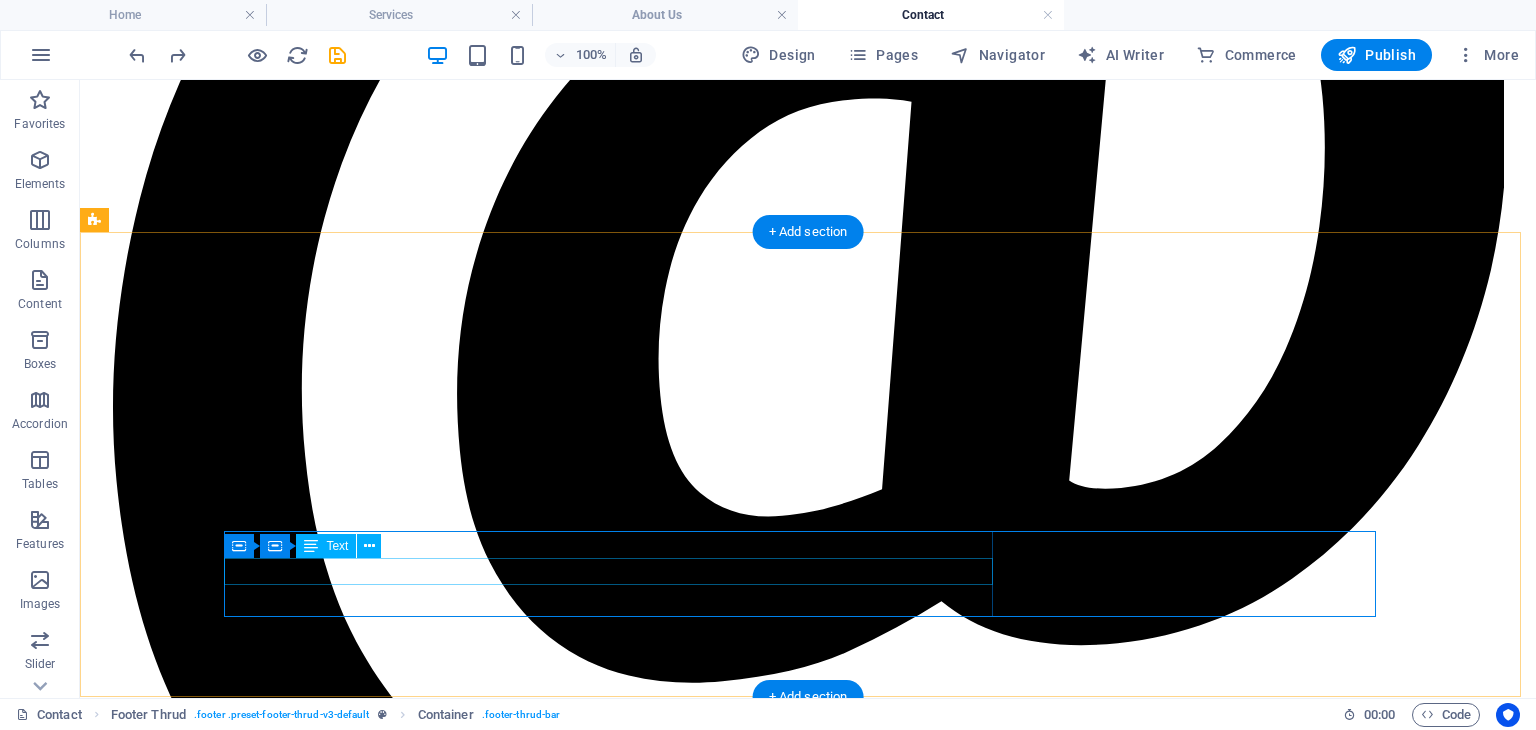 click on "Legal Notice  |  Πολιτική Απορρήτου" at bounding box center [808, 2072] 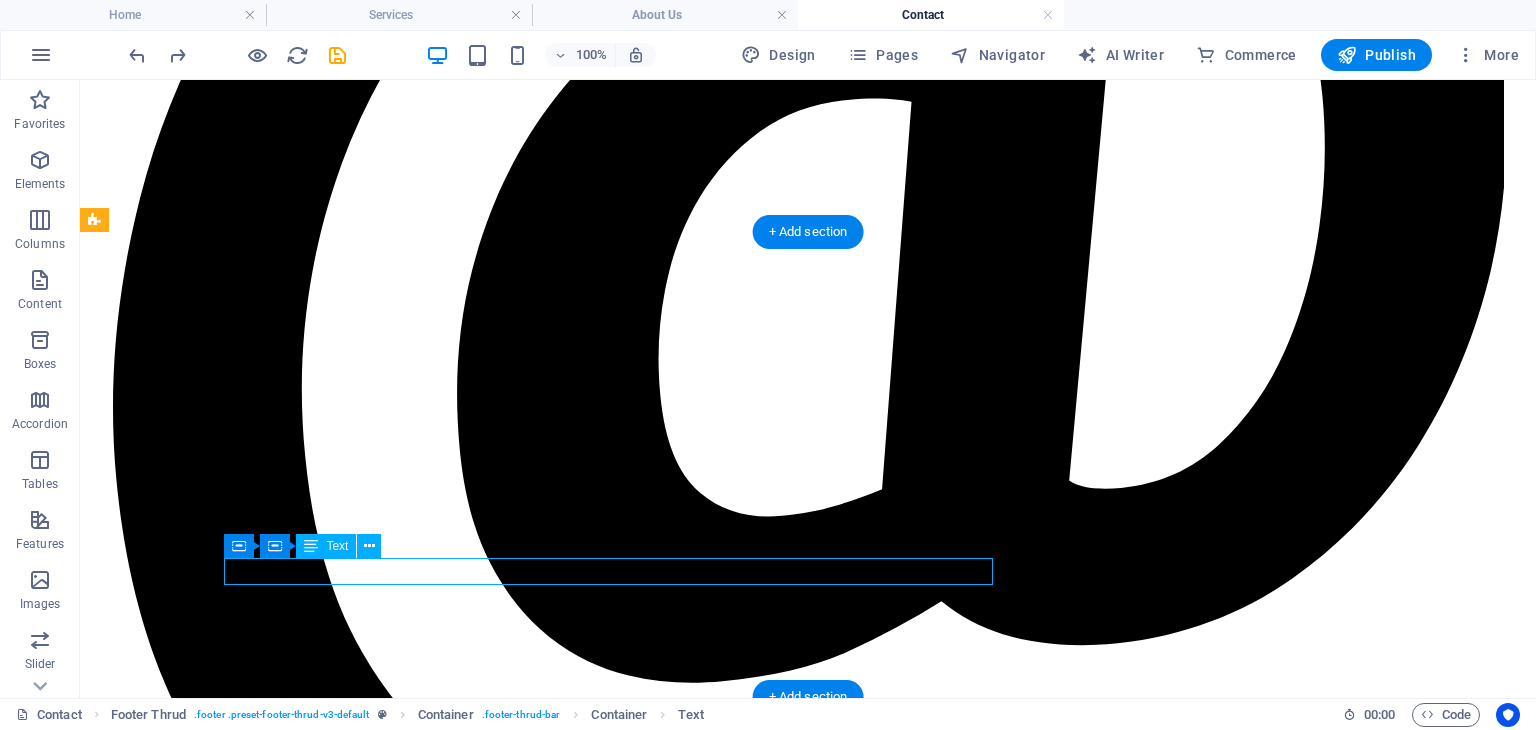 drag, startPoint x: 992, startPoint y: 561, endPoint x: 948, endPoint y: 559, distance: 44.04543 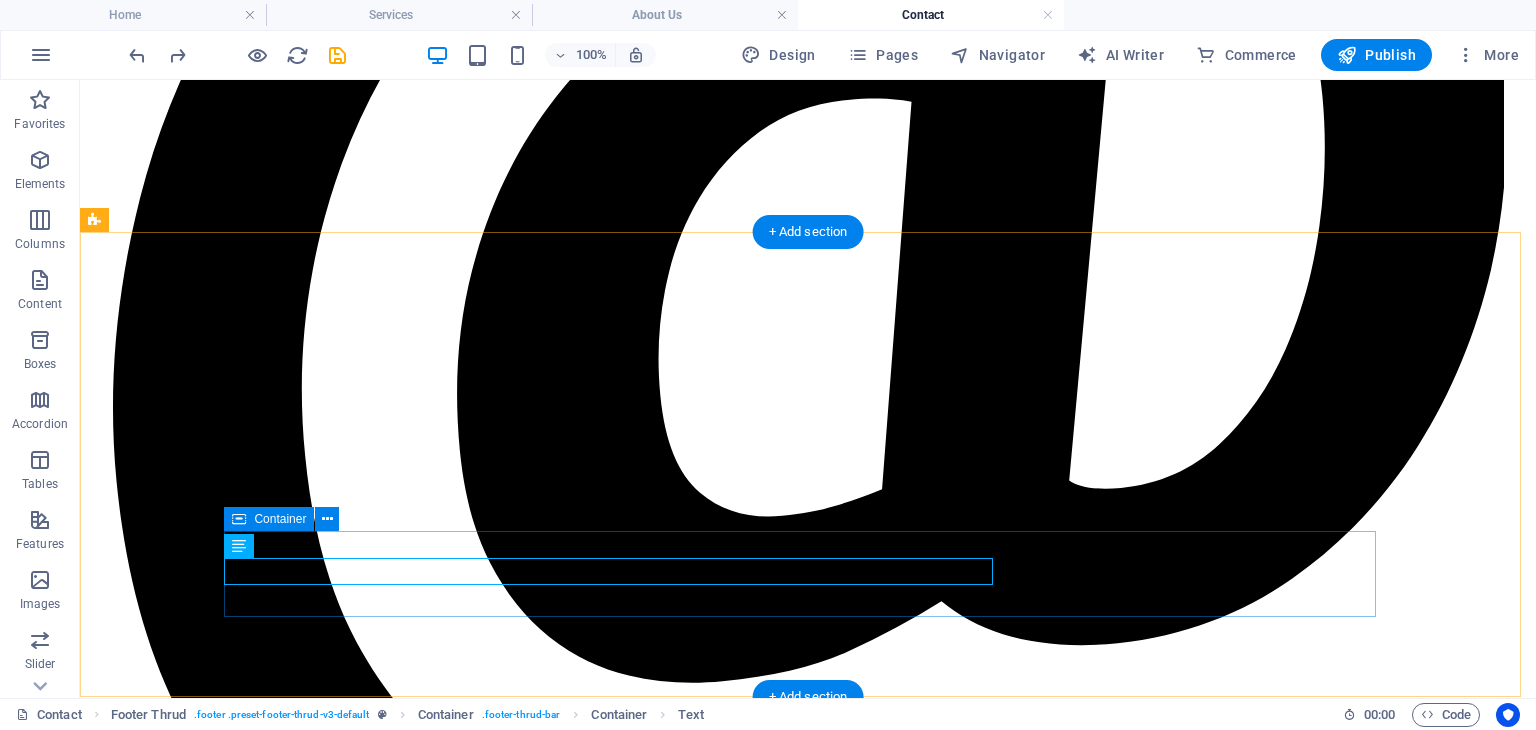 click on "naturegarden.gr   Legal Notice  |  Πολιτική Απορρήτου" at bounding box center [808, 6309] 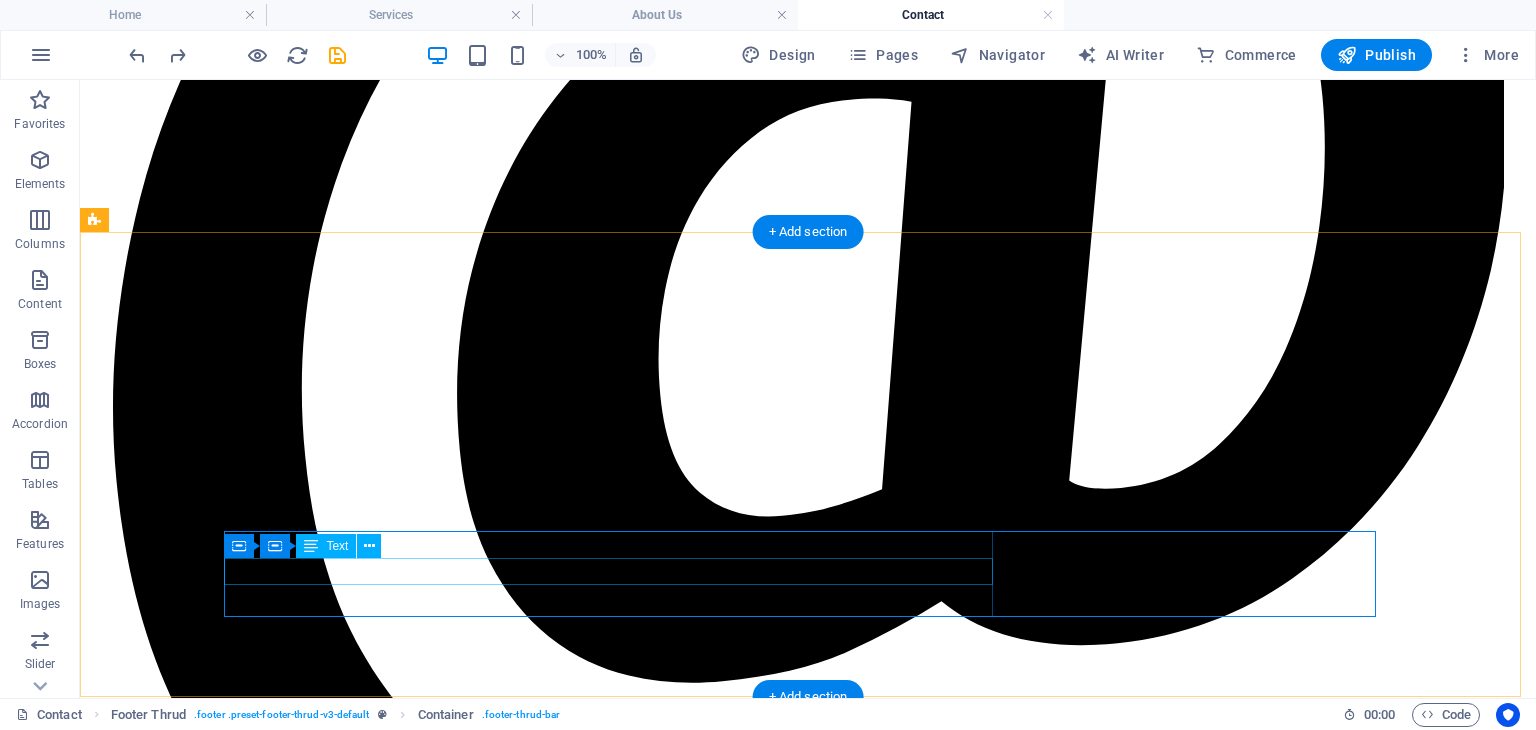 click on "Legal Notice  |  Πολιτική Απορρήτου" at bounding box center (808, 2072) 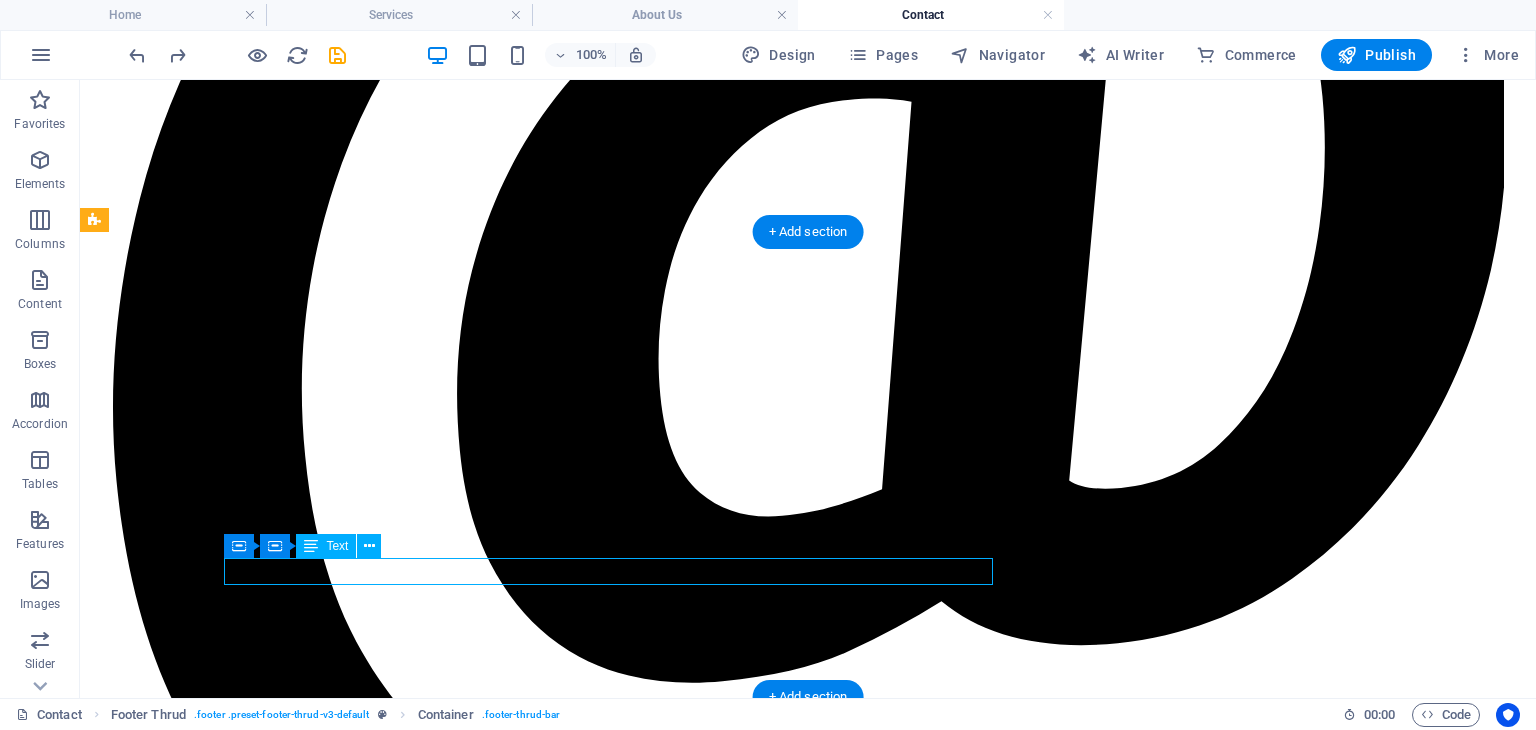click on "Legal Notice  |  Πολιτική Απορρήτου" at bounding box center (808, 2072) 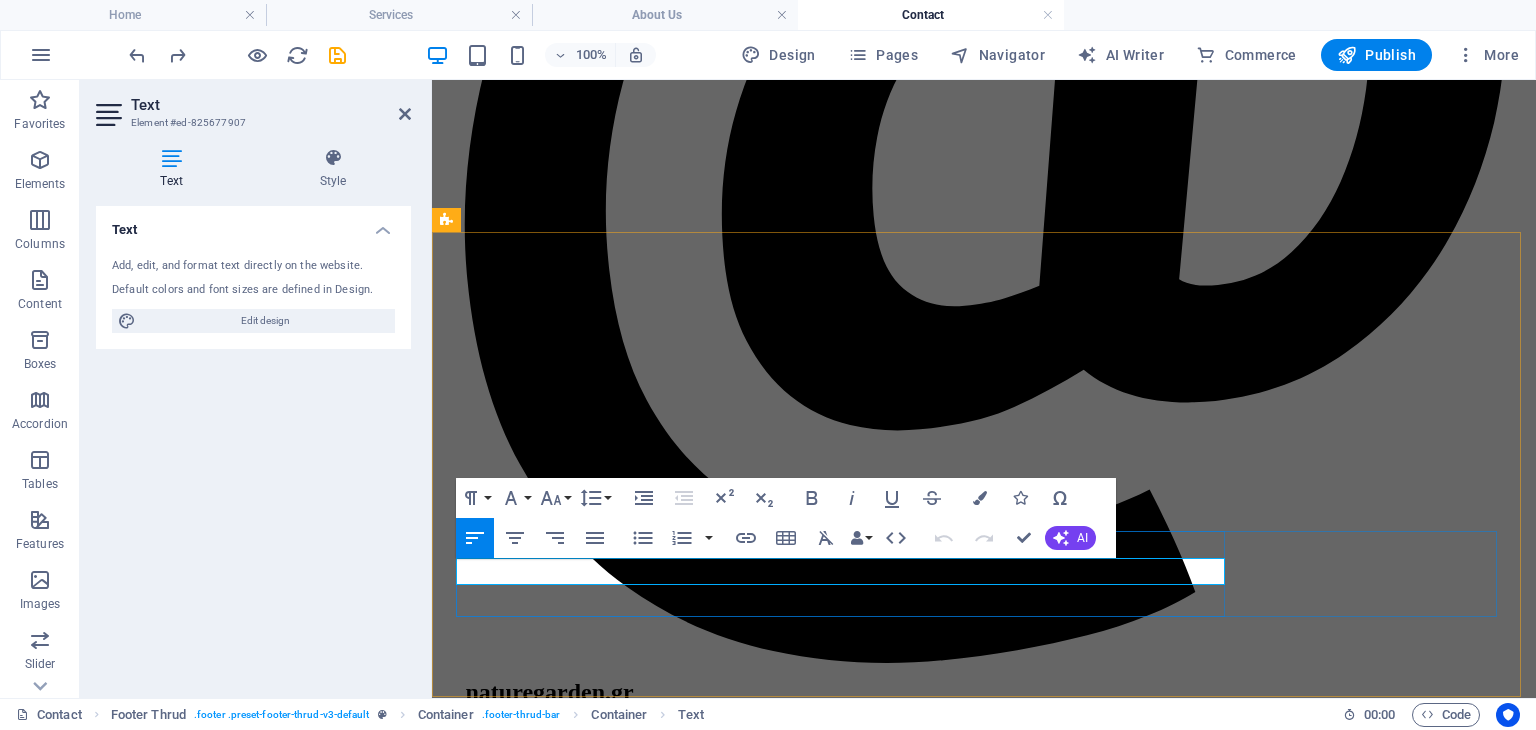 click on "naturegarden.gr   Legal Notice  |  Πολιτική Απορρήτου" at bounding box center [984, 4941] 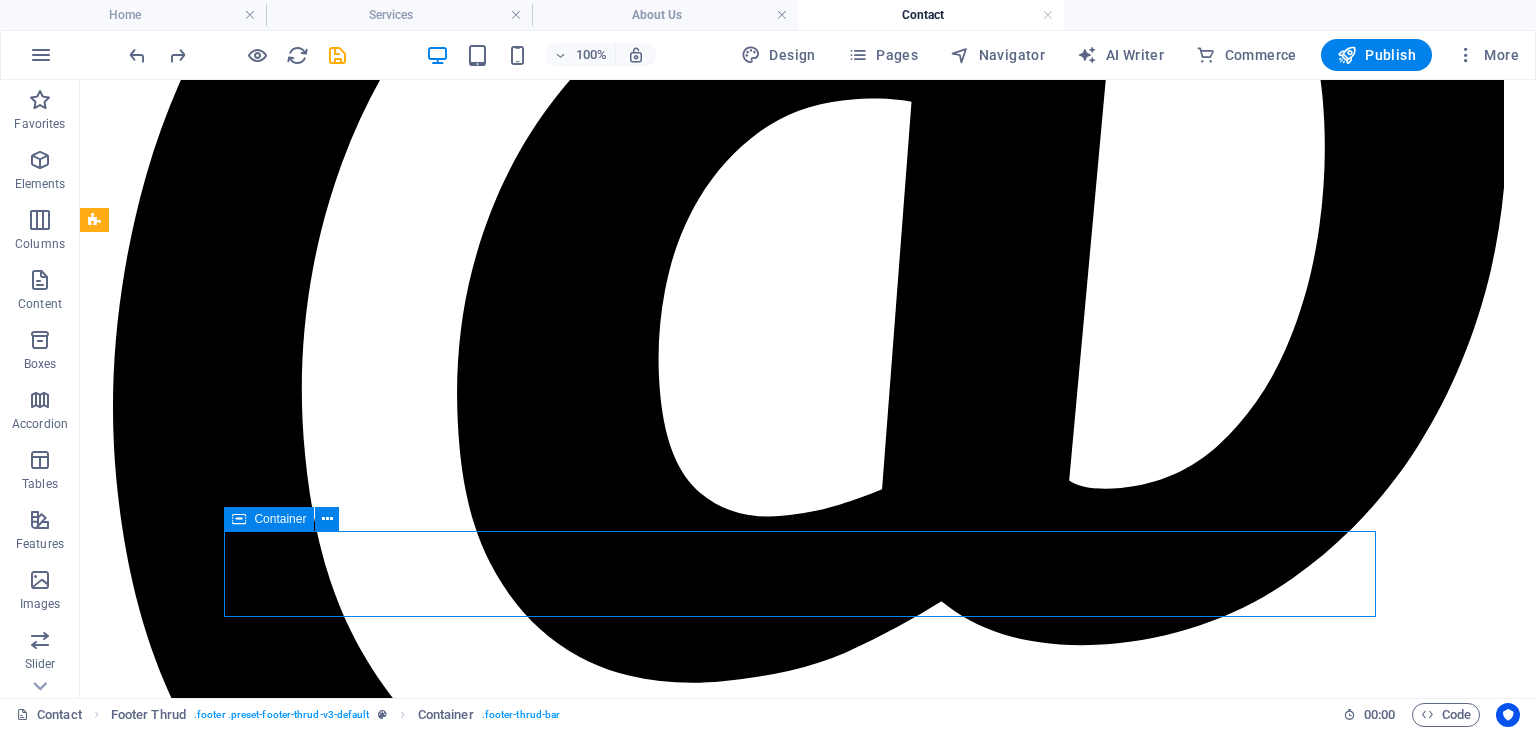 click on "naturegarden.gr   Legal Notice  |  Πολιτική Απορρήτου" at bounding box center [808, 6309] 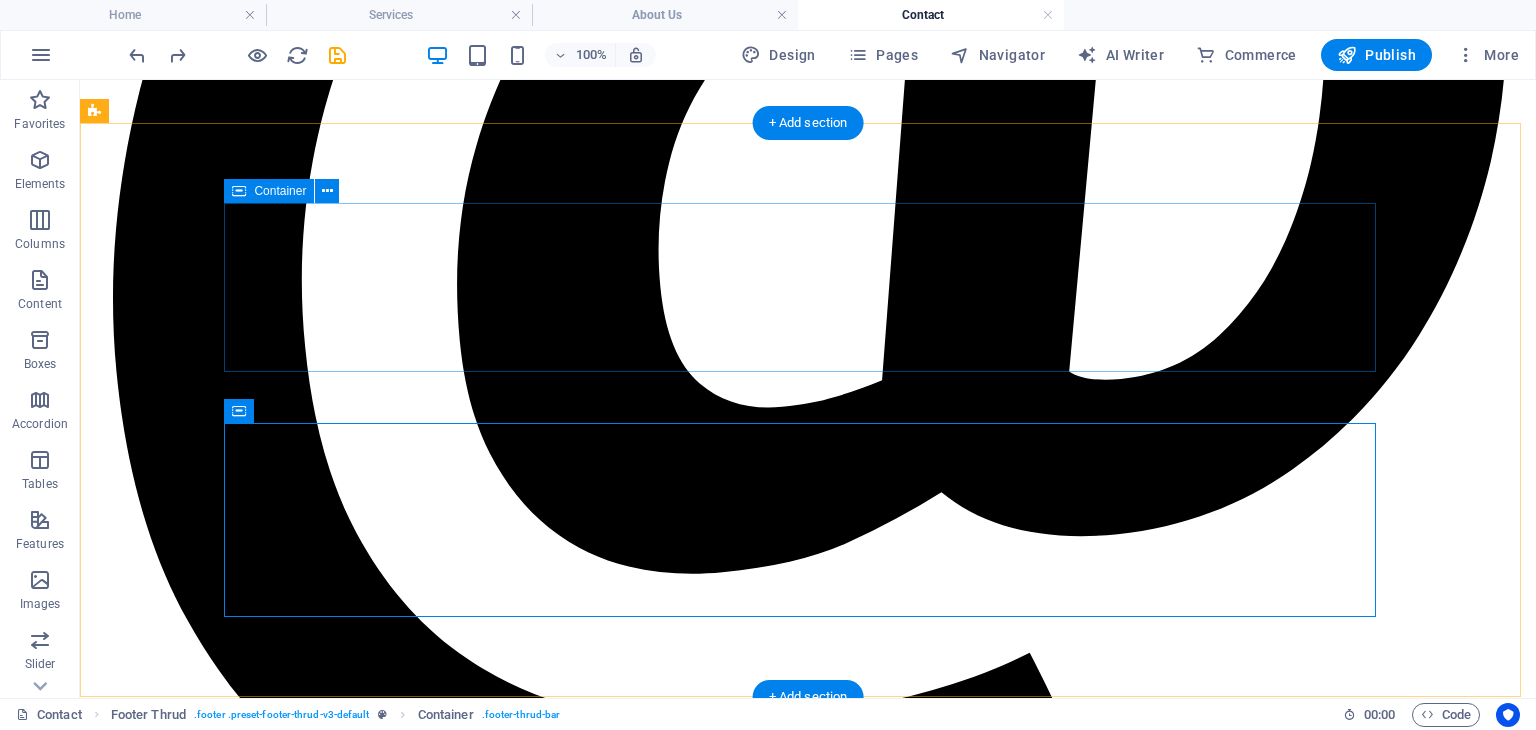 scroll, scrollTop: 1048, scrollLeft: 0, axis: vertical 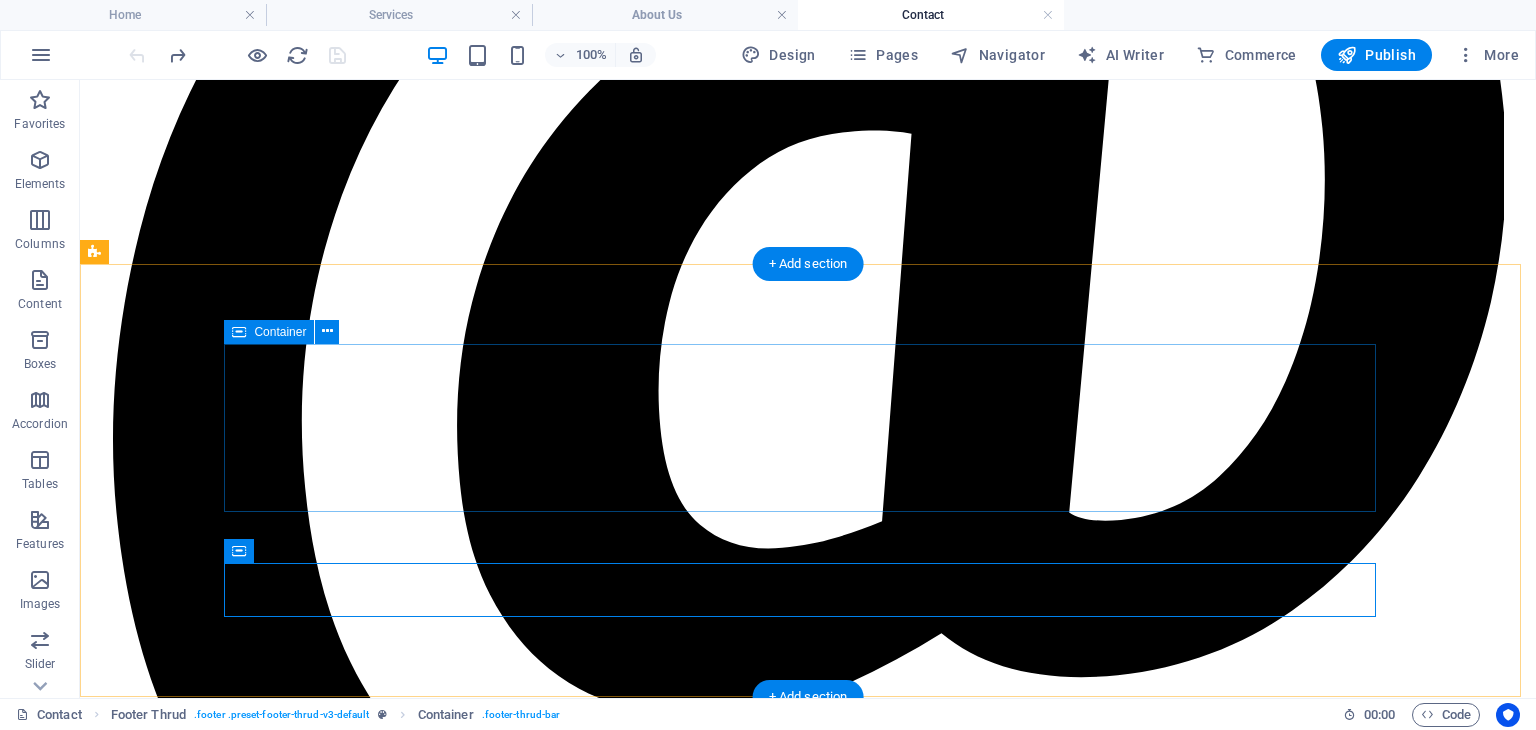 click on "Ο κήπος σας είναι η δική μας φροντίδα. Αρχική Σχετικά με εμάς Υπηρεσίες Επικοινωνία" at bounding box center (808, 1868) 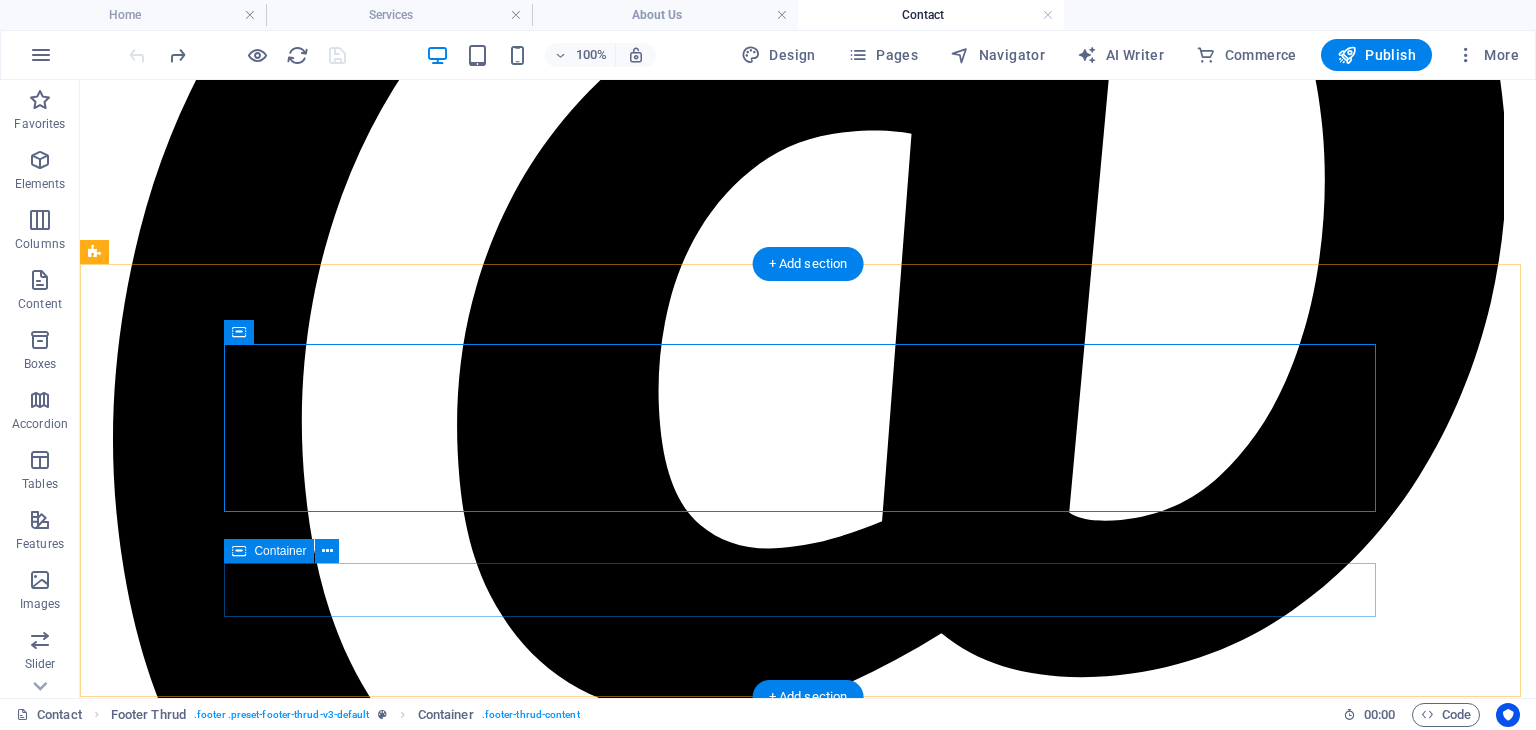 click on "naturegarden.gr   Legal Notice  |  Πολιτική Απορρήτου" at bounding box center (808, 2087) 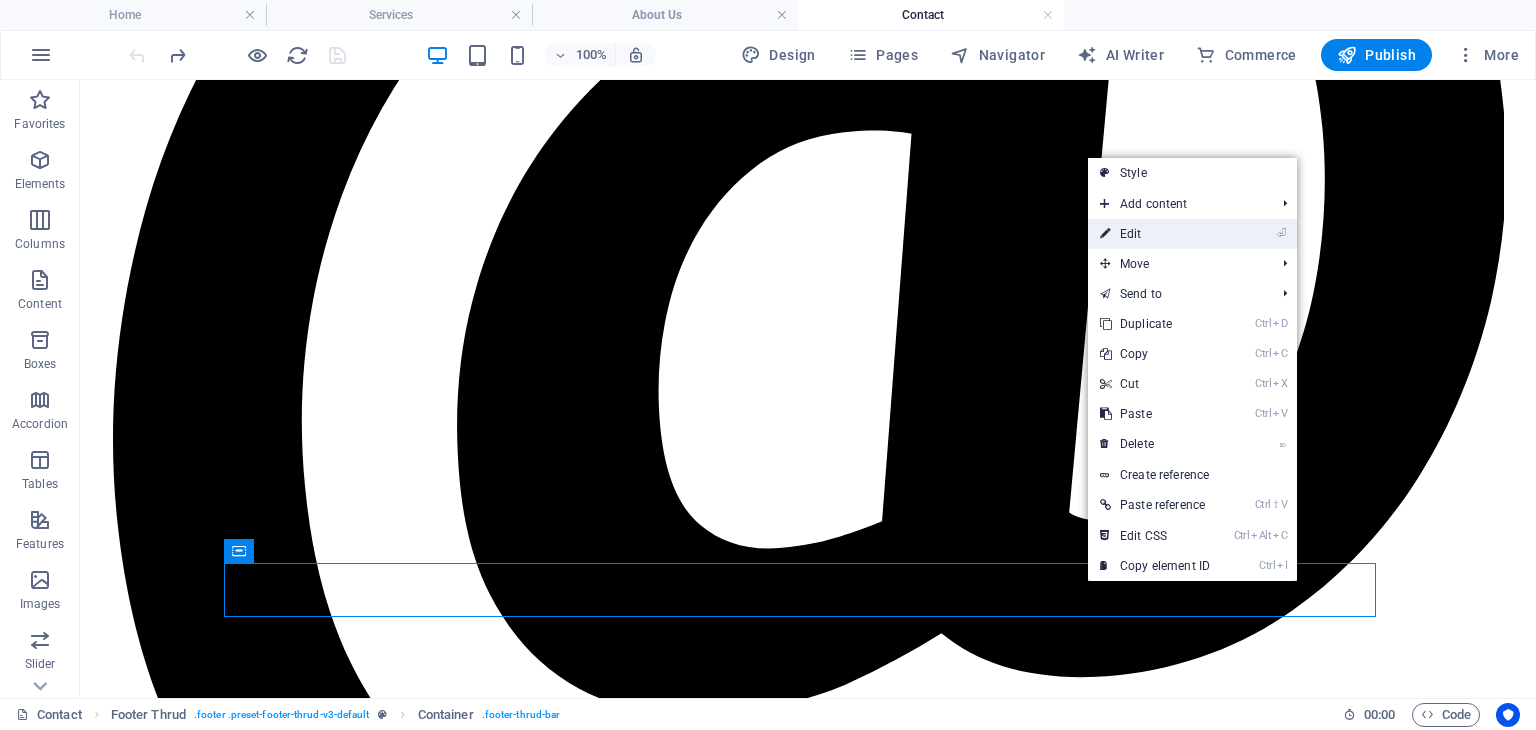 click on "⏎  Edit" at bounding box center (1155, 234) 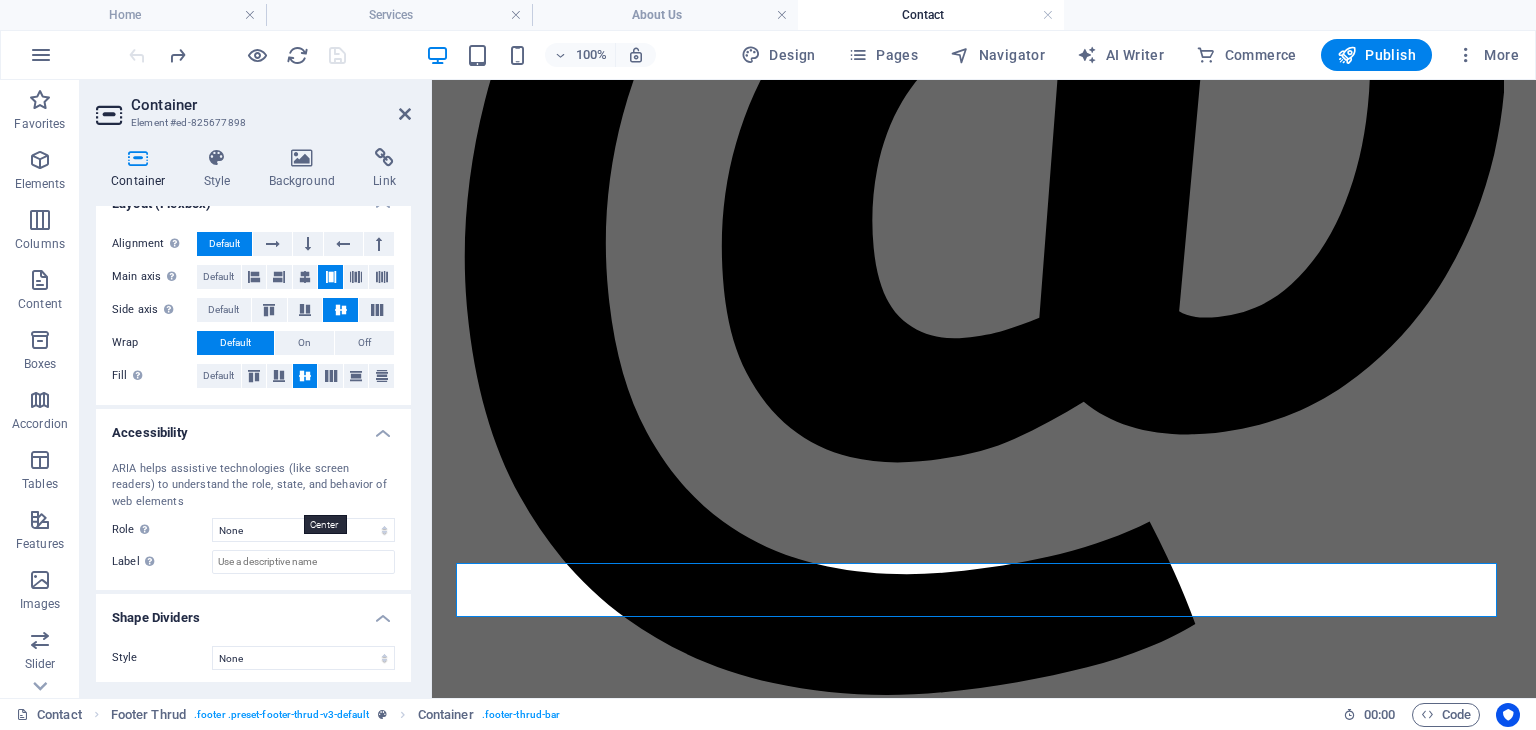 scroll, scrollTop: 332, scrollLeft: 0, axis: vertical 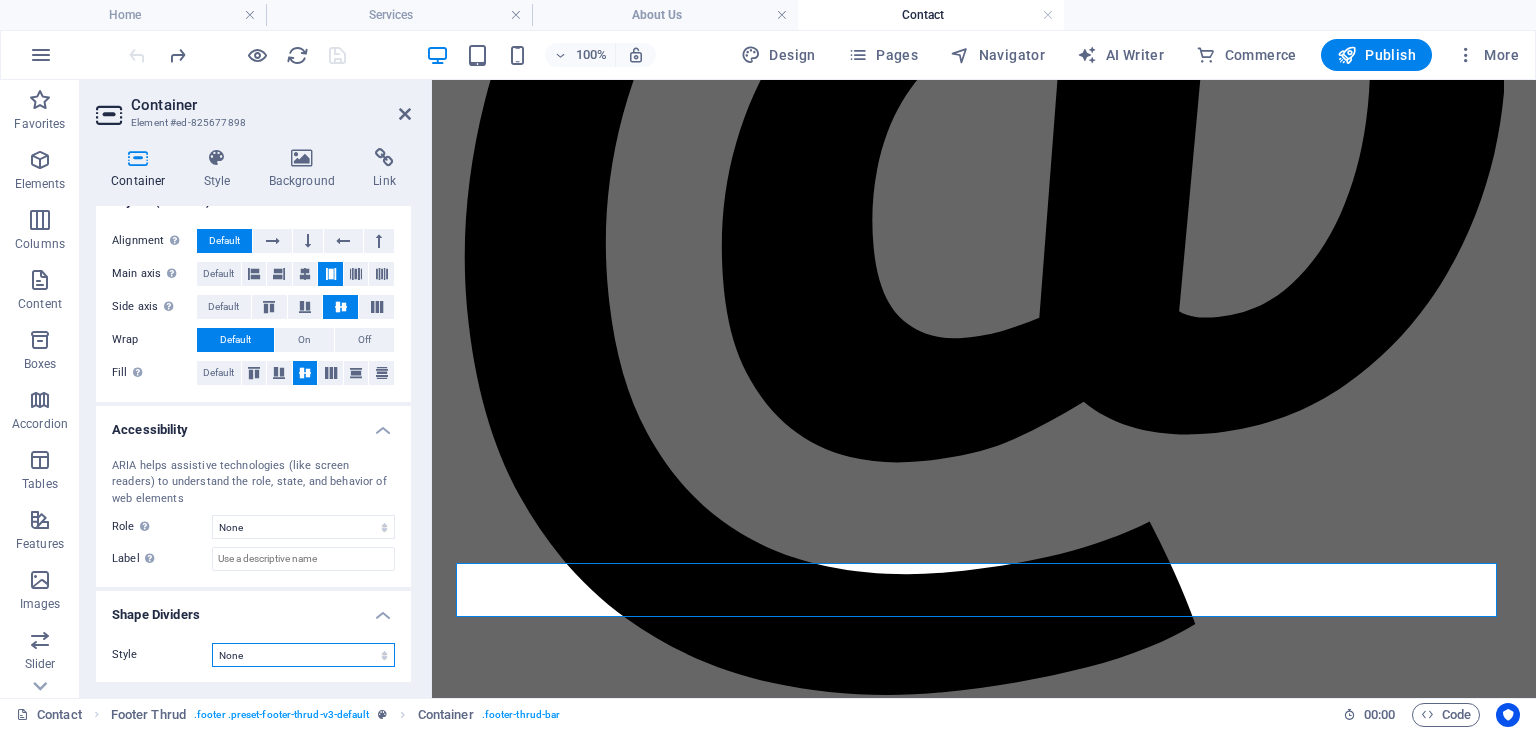 click on "None Triangle Square Diagonal Polygon 1 Polygon 2 Zigzag Multiple Zigzags Waves Multiple Waves Half Circle Circle Circle Shadow Blocks Hexagons Clouds Multiple Clouds Fan Pyramids Book Paint Drip Fire Shredded Paper Arrow" at bounding box center (303, 655) 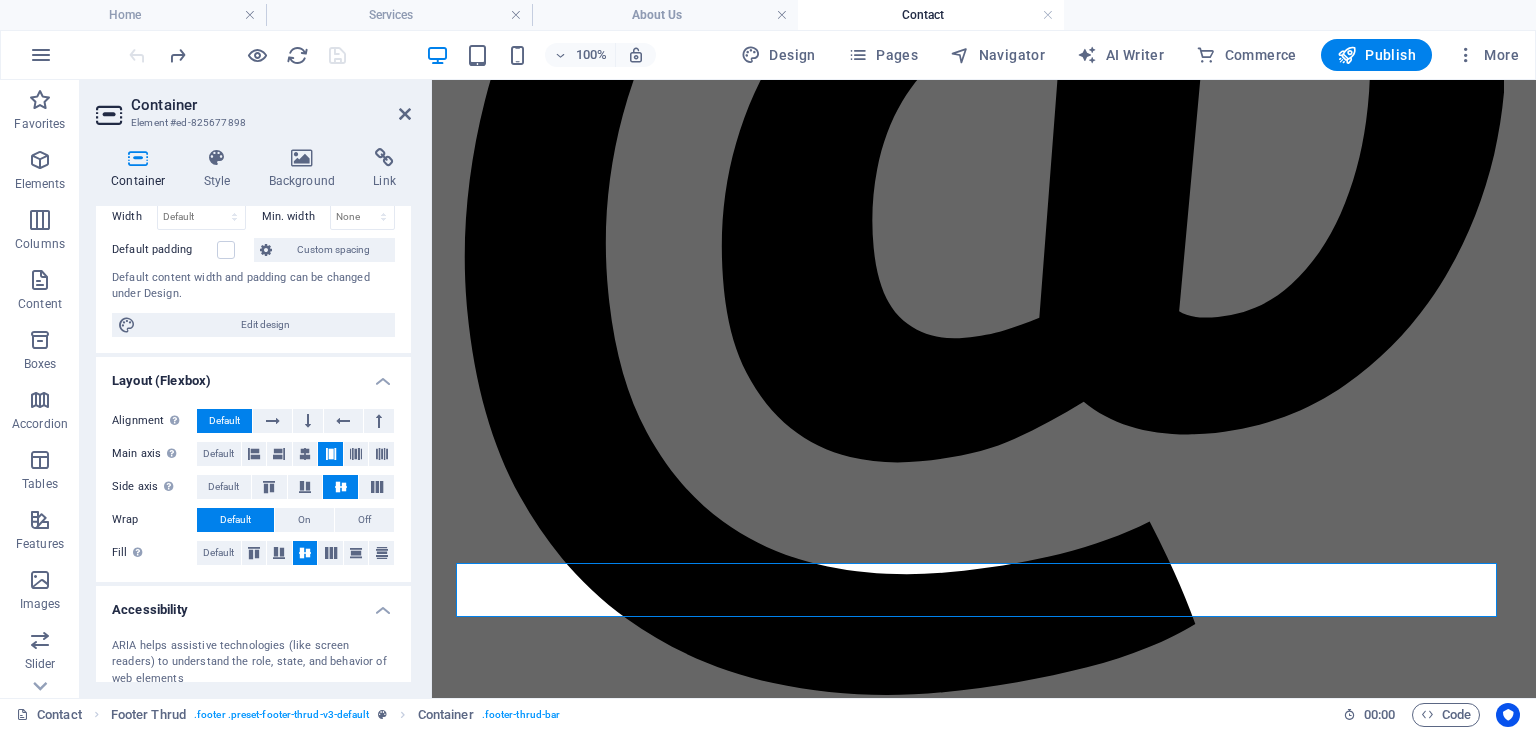 scroll, scrollTop: 0, scrollLeft: 0, axis: both 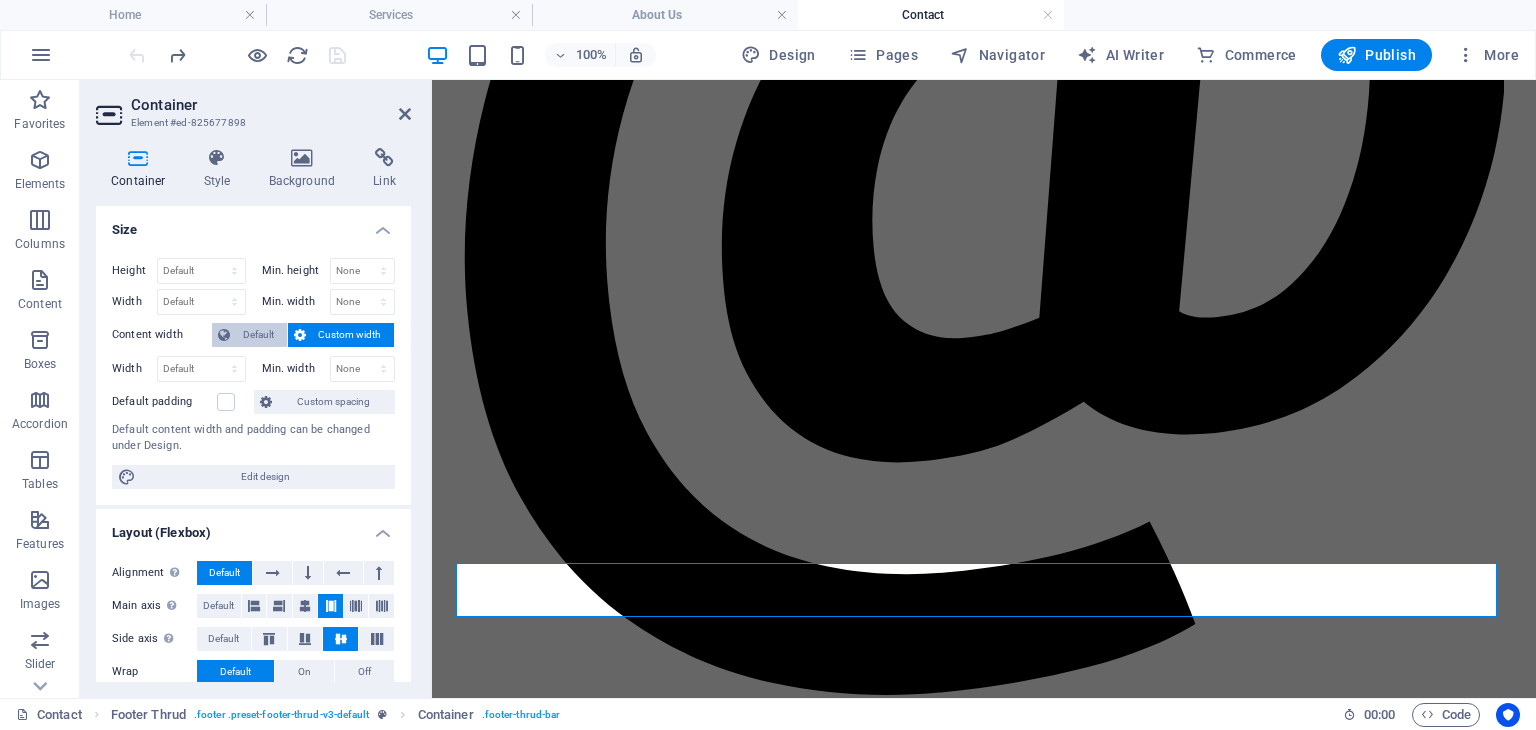 click on "Default" at bounding box center [258, 335] 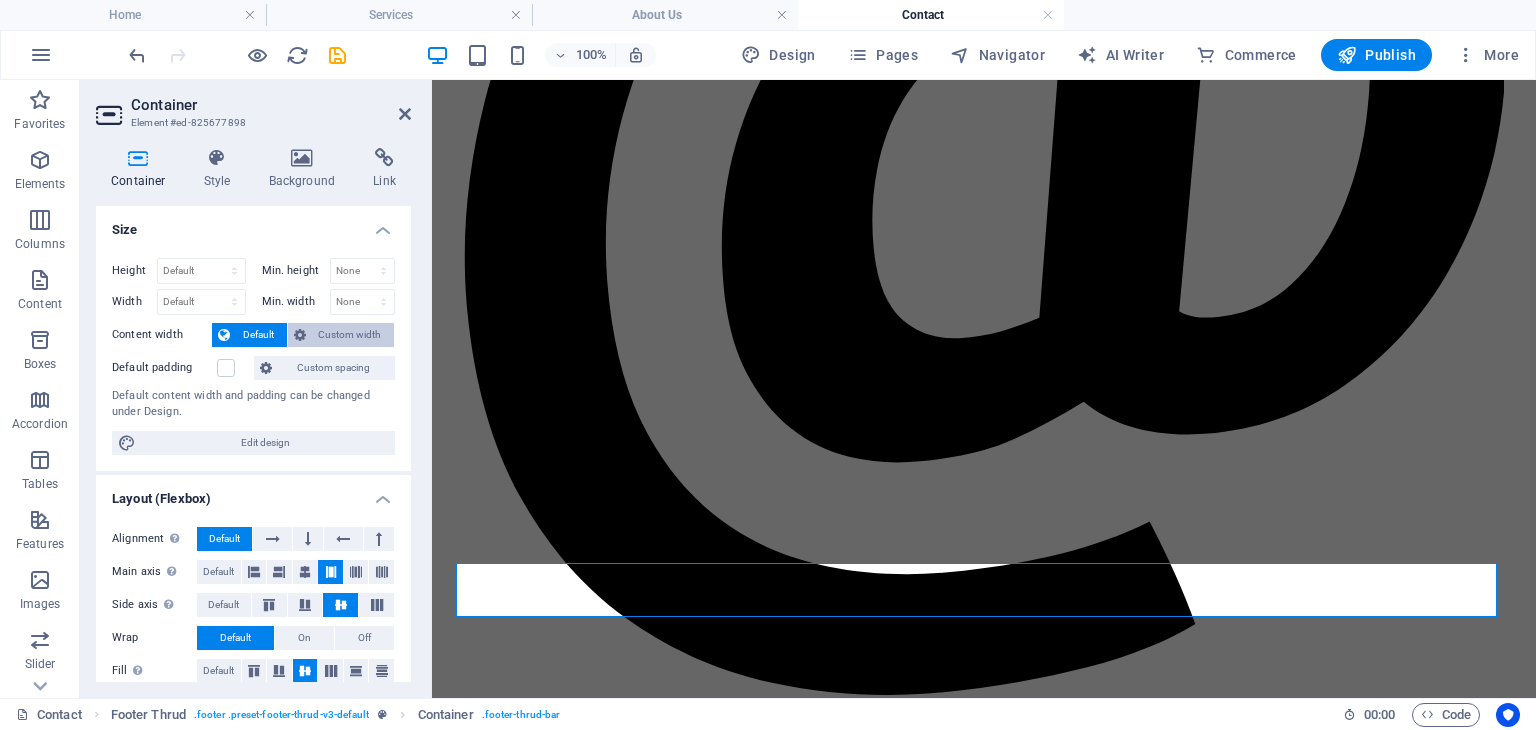 click on "Custom width" at bounding box center (350, 335) 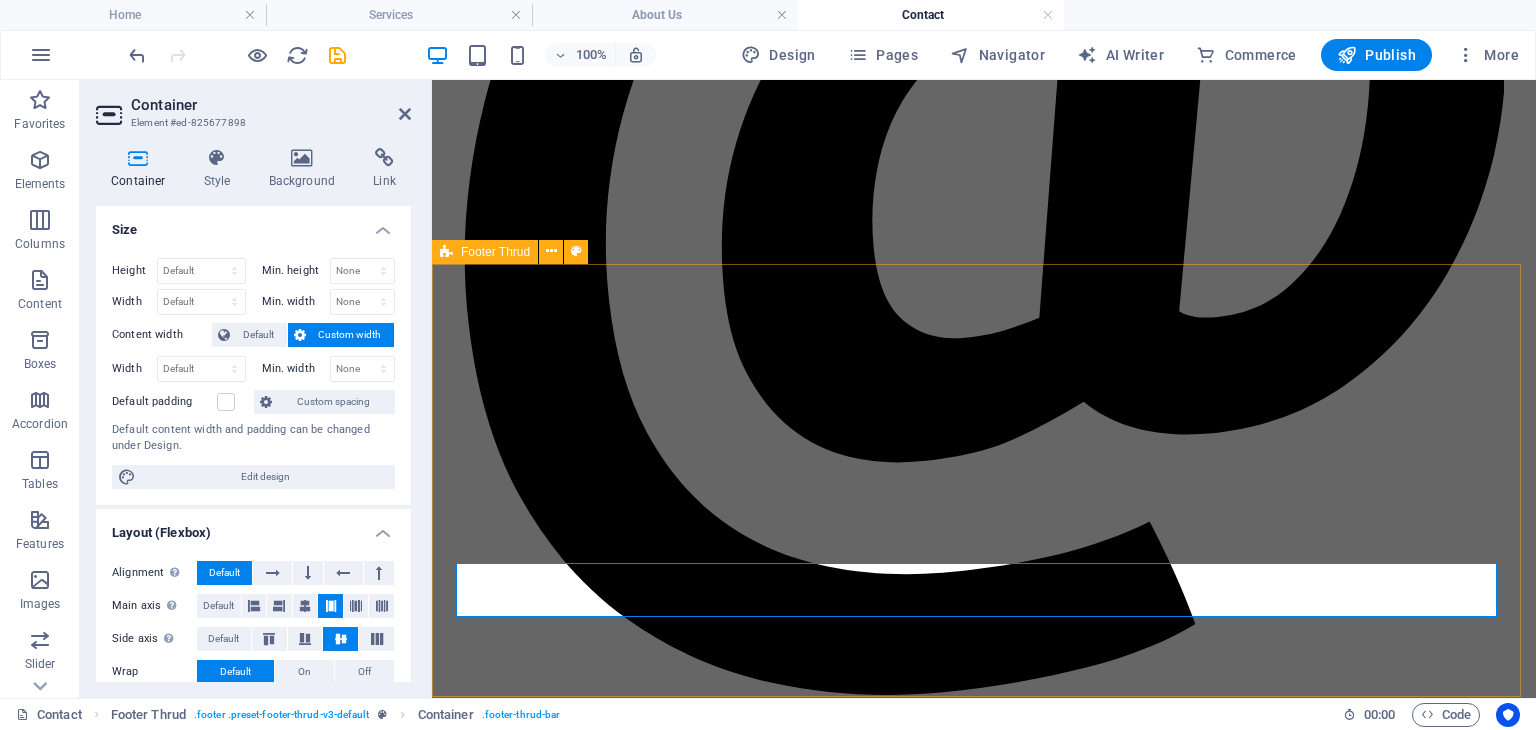 click on "Ο κήπος σας είναι η δική μας φροντίδα. Αρχική Σχετικά με εμάς Υπηρεσίες Επικοινωνία
naturegarden.gr   Legal Notice  |  Πολιτική Απορρήτου" at bounding box center [984, 1589] 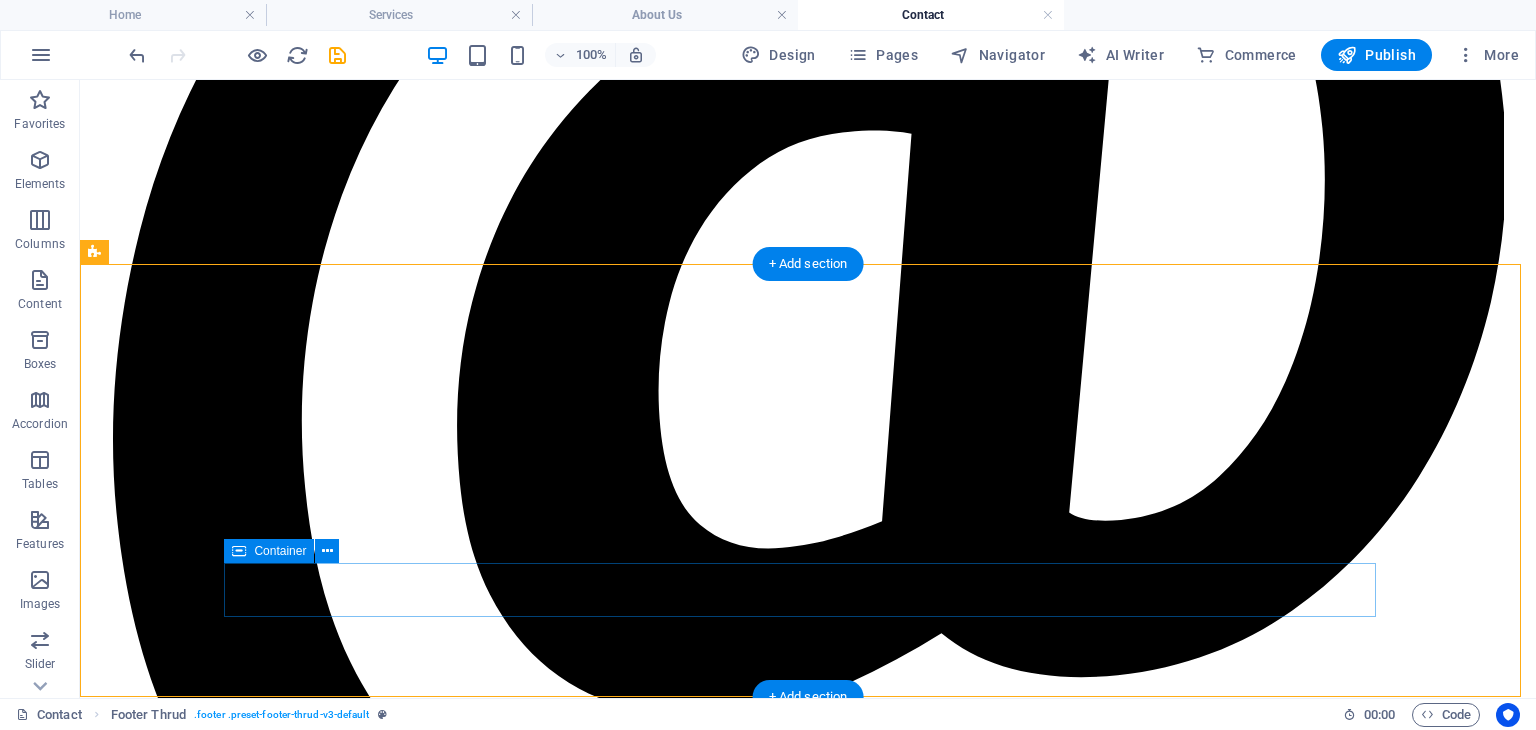click on "naturegarden.gr   Legal Notice  |  Πολιτική Απορρήτου" at bounding box center [808, 2087] 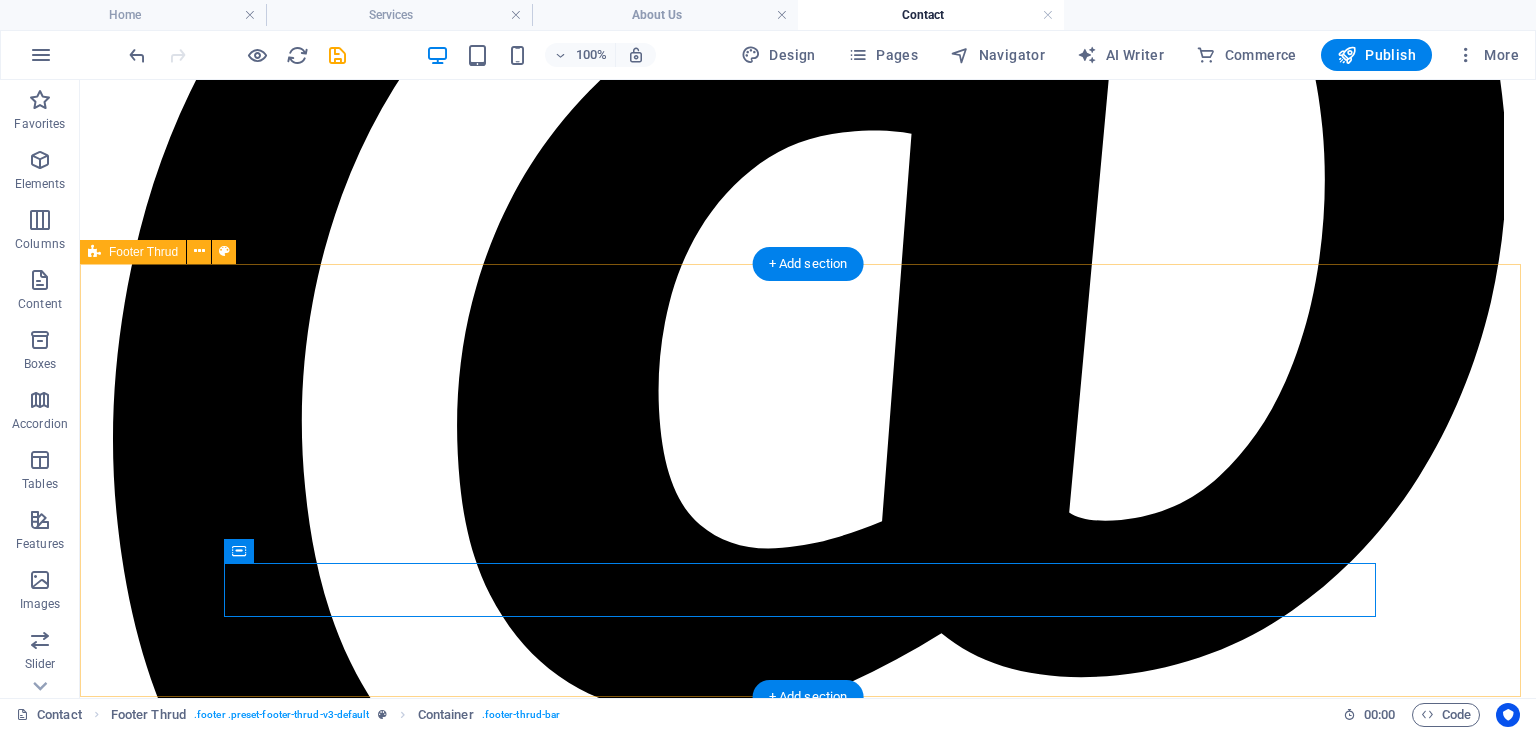 click on "Ο κήπος σας είναι η δική μας φροντίδα. Αρχική Σχετικά με εμάς Υπηρεσίες Επικοινωνία
naturegarden.gr   Legal Notice  |  Πολιτική Απορρήτου" at bounding box center [808, 1920] 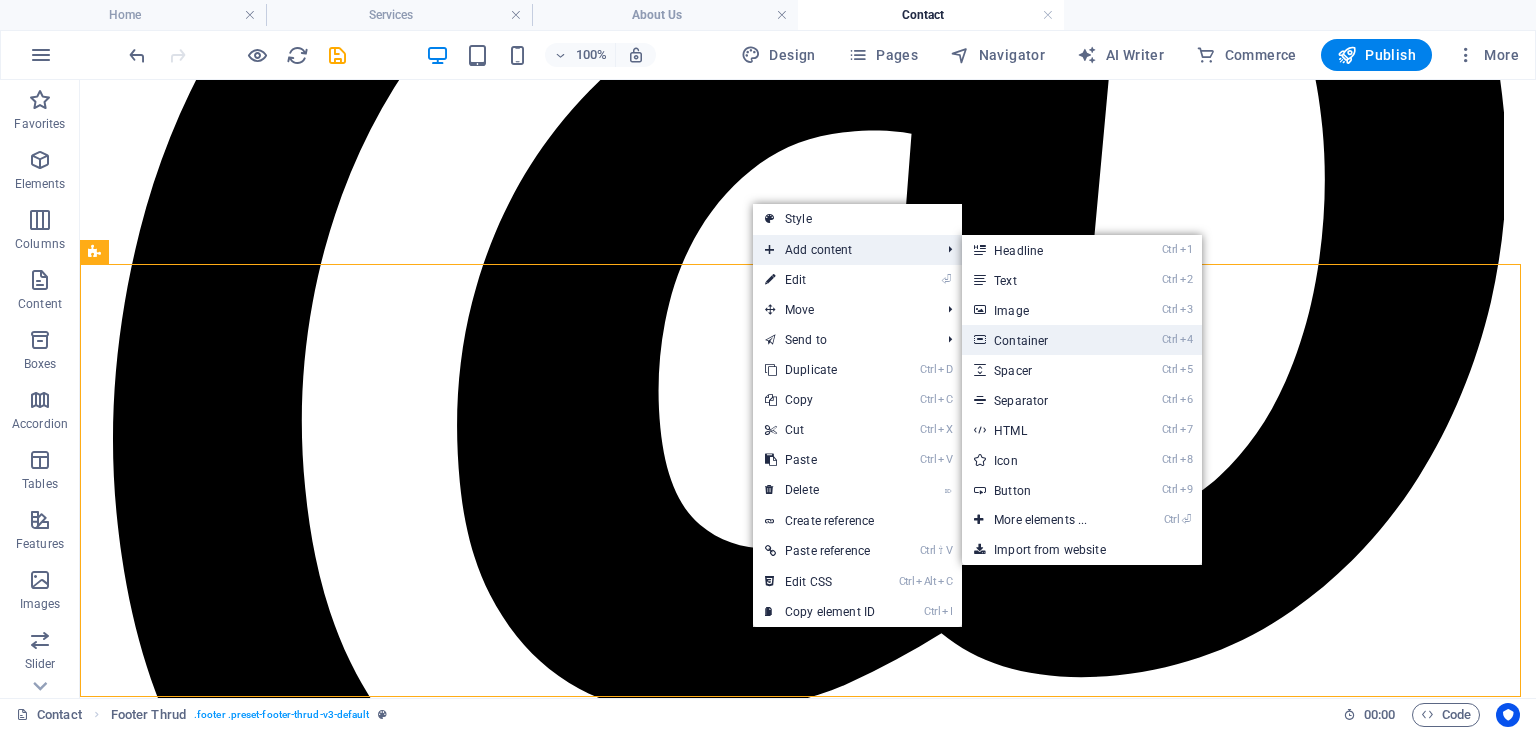 click on "Ctrl 4  Container" at bounding box center [1044, 340] 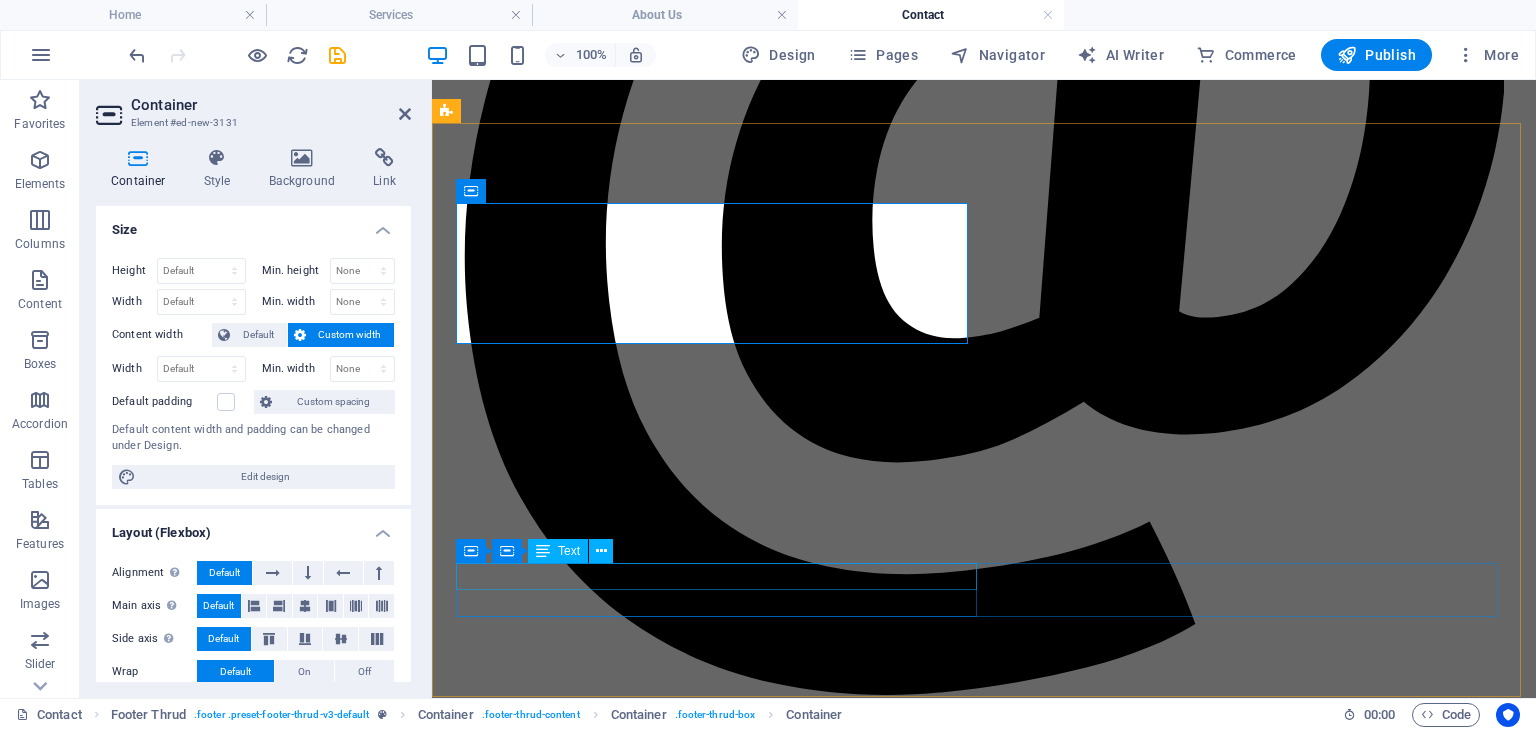 scroll, scrollTop: 1189, scrollLeft: 0, axis: vertical 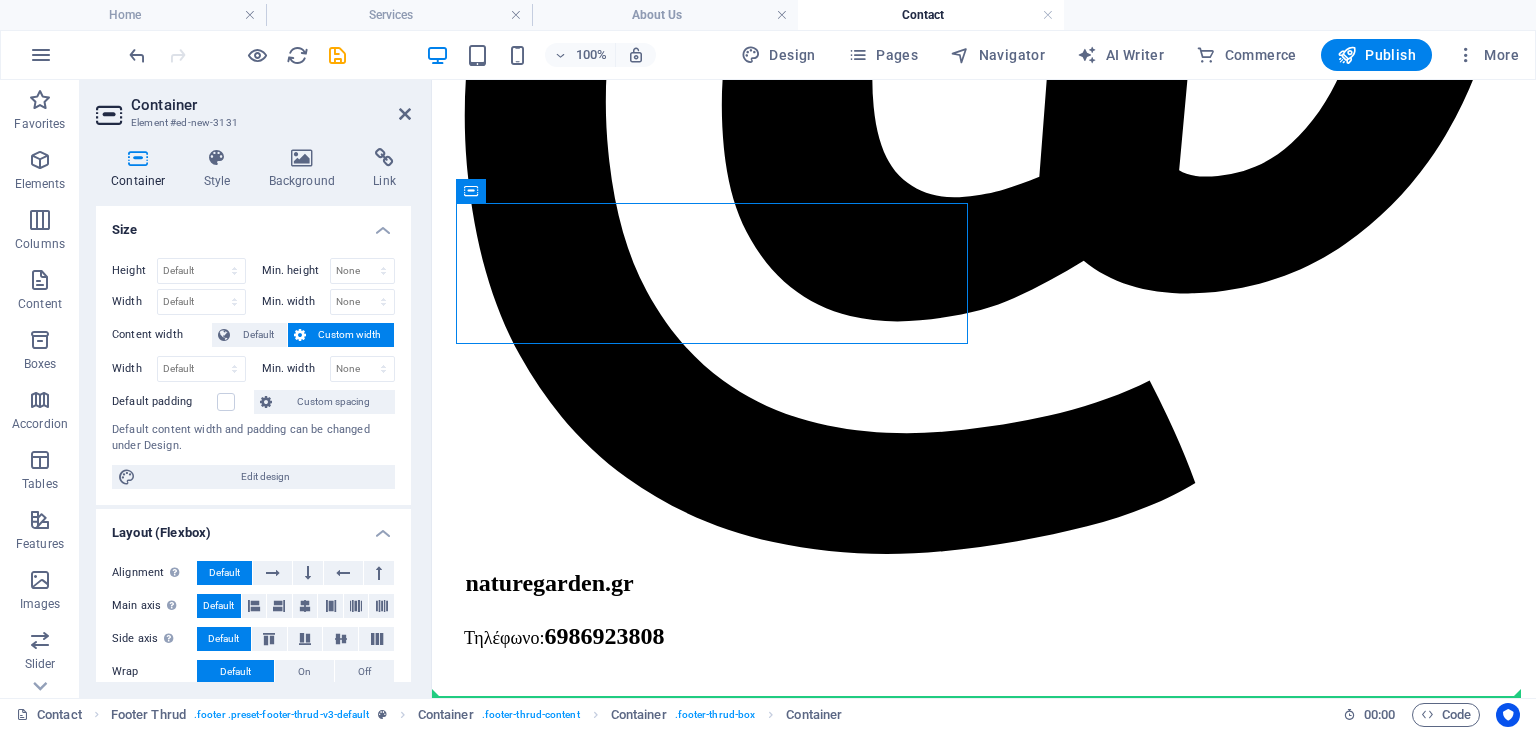 drag, startPoint x: 847, startPoint y: 290, endPoint x: 798, endPoint y: 643, distance: 356.3846 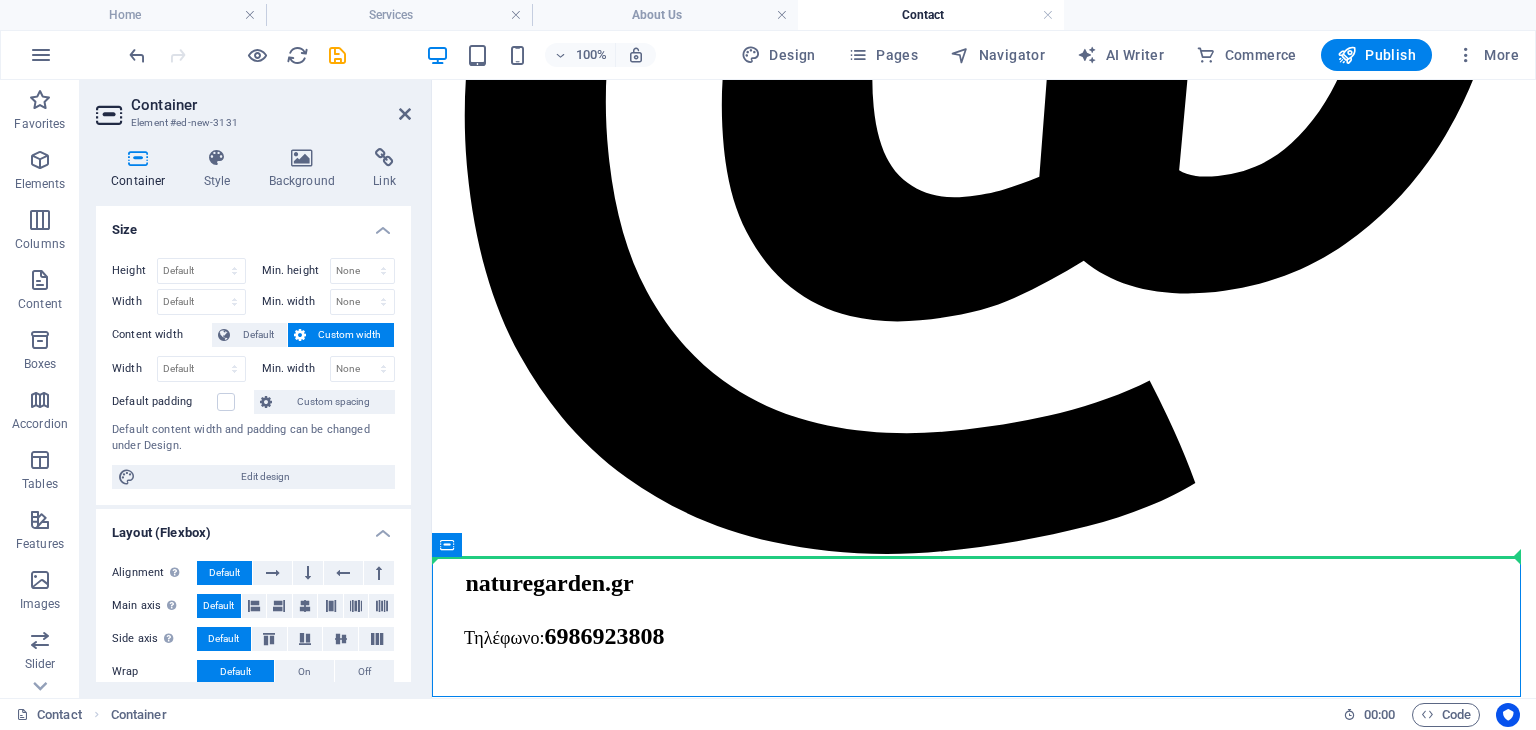 drag, startPoint x: 792, startPoint y: 562, endPoint x: 789, endPoint y: 513, distance: 49.09175 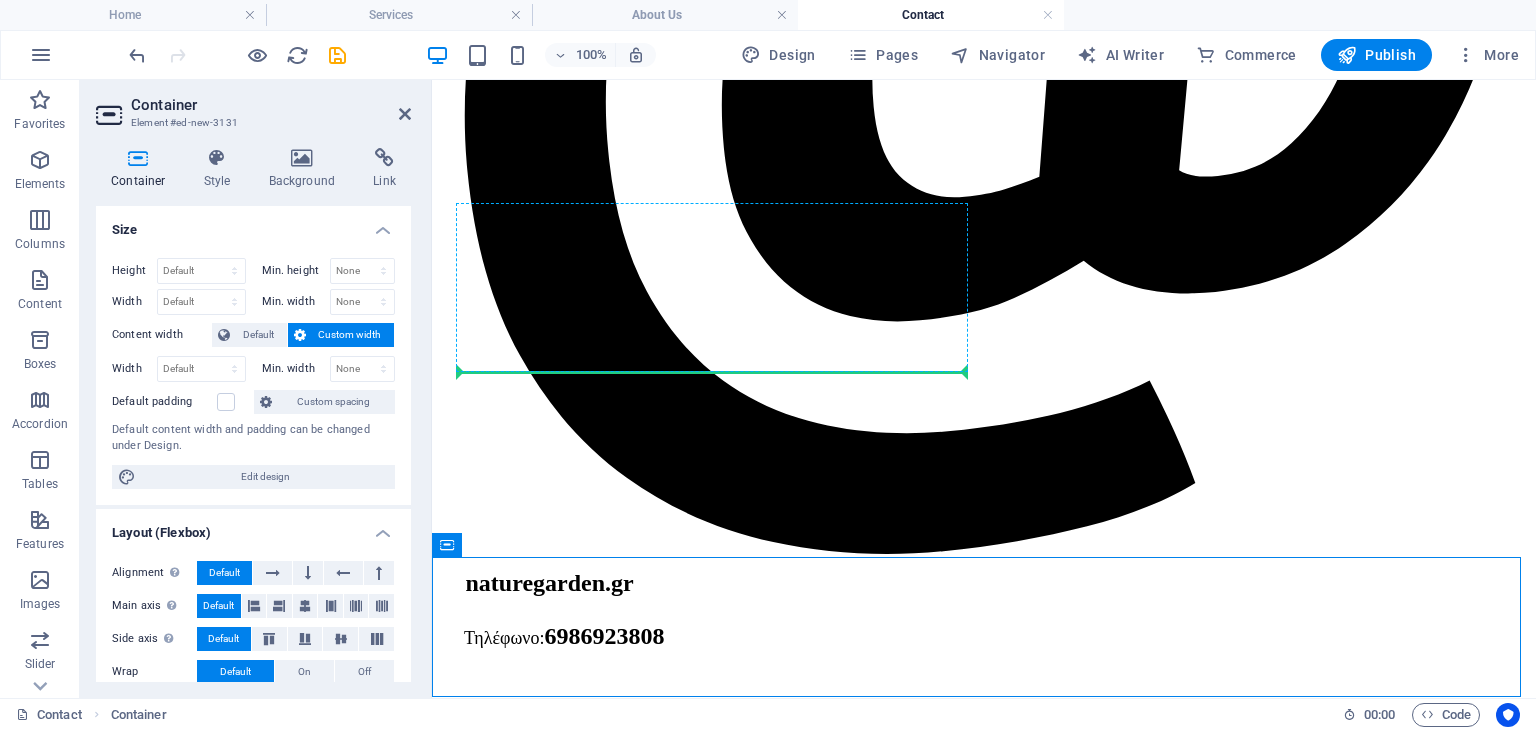 drag, startPoint x: 780, startPoint y: 625, endPoint x: 803, endPoint y: 369, distance: 257.03113 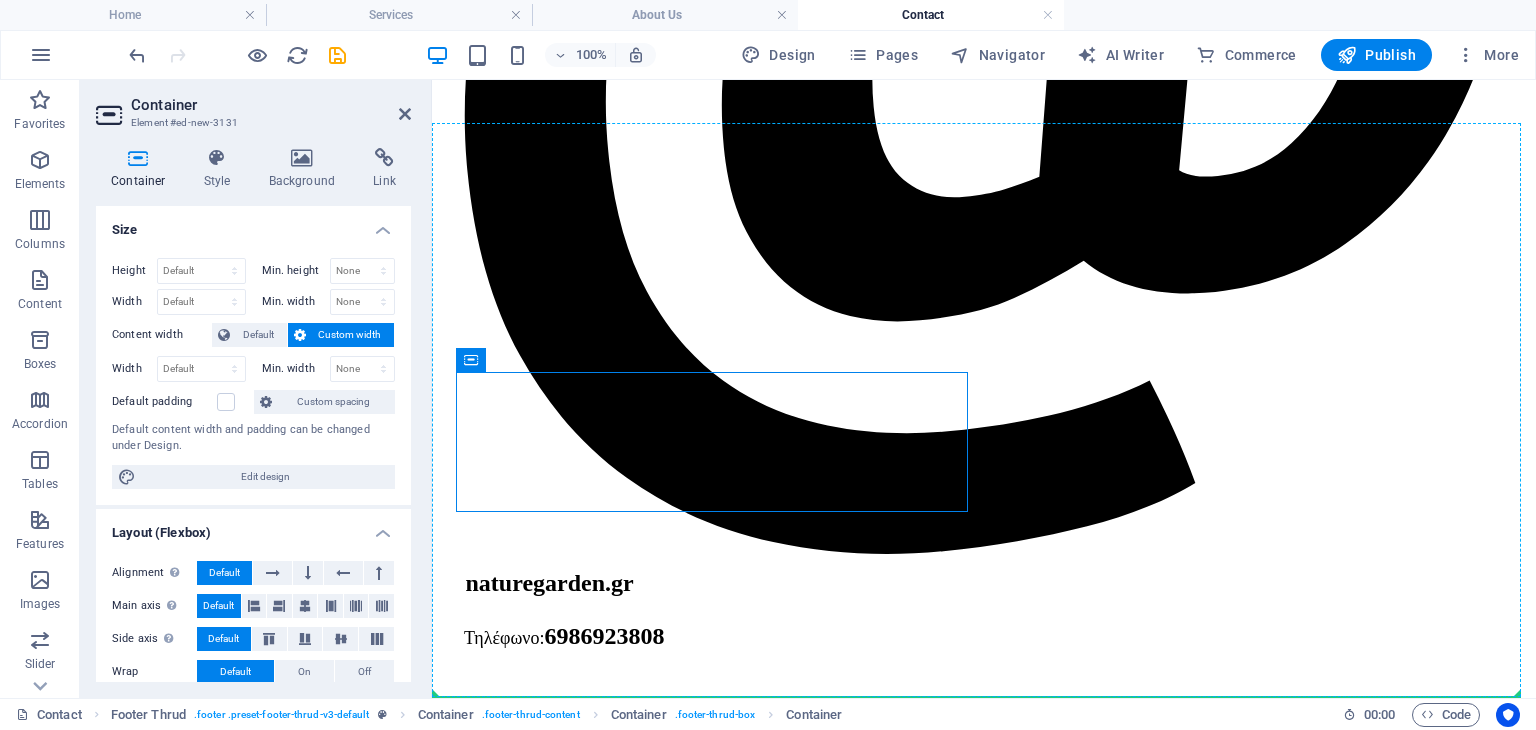 drag, startPoint x: 851, startPoint y: 429, endPoint x: 1056, endPoint y: 430, distance: 205.00244 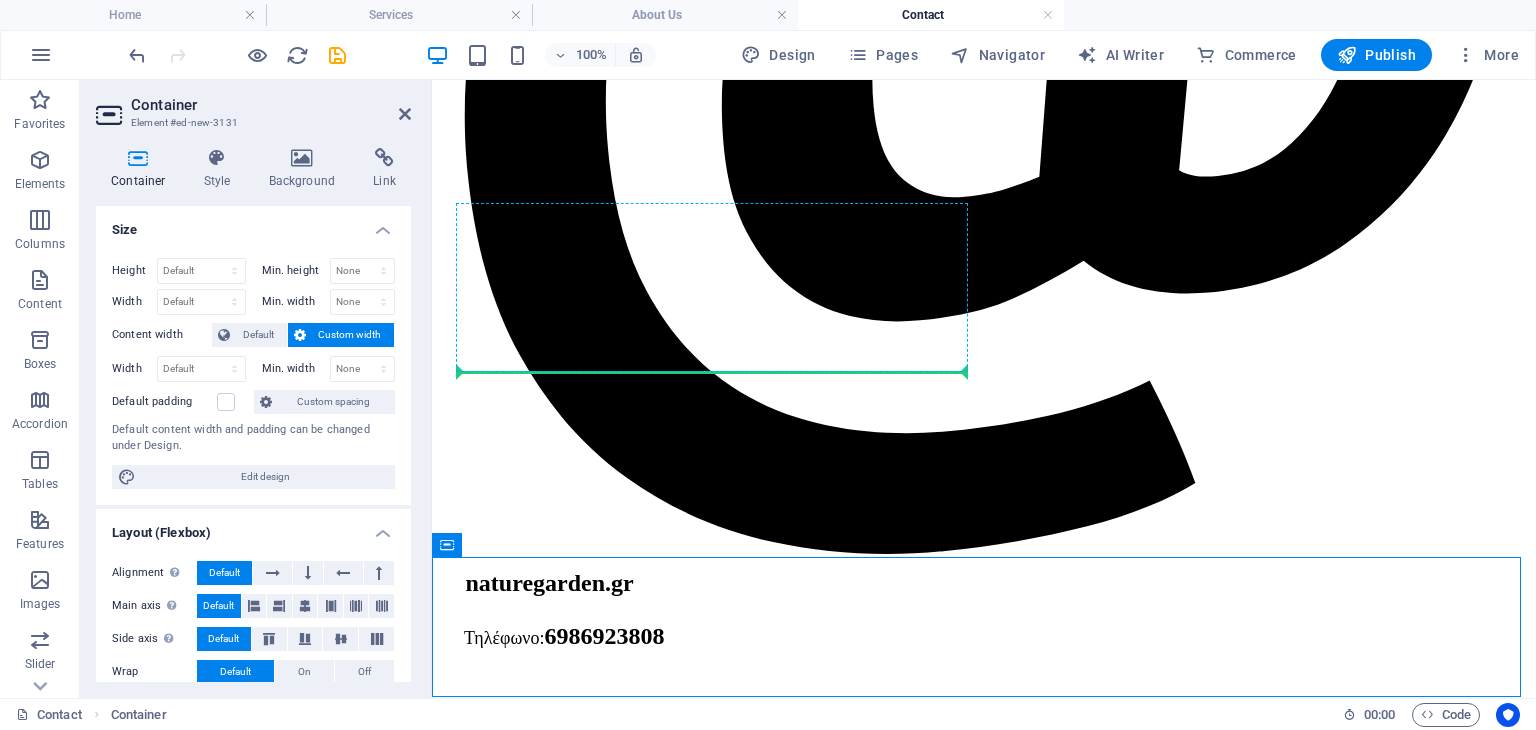 drag, startPoint x: 864, startPoint y: 605, endPoint x: 785, endPoint y: 361, distance: 256.47028 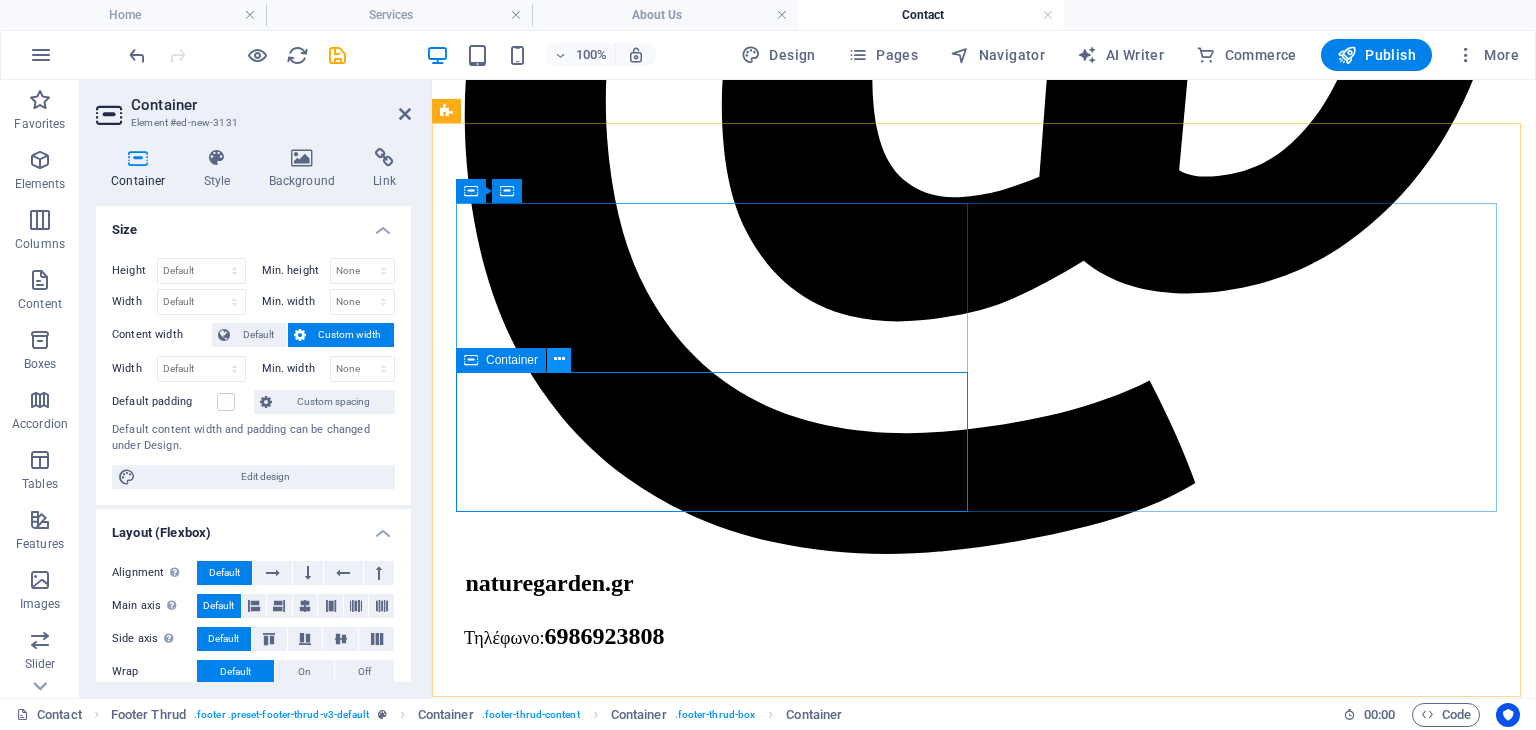 click at bounding box center [559, 359] 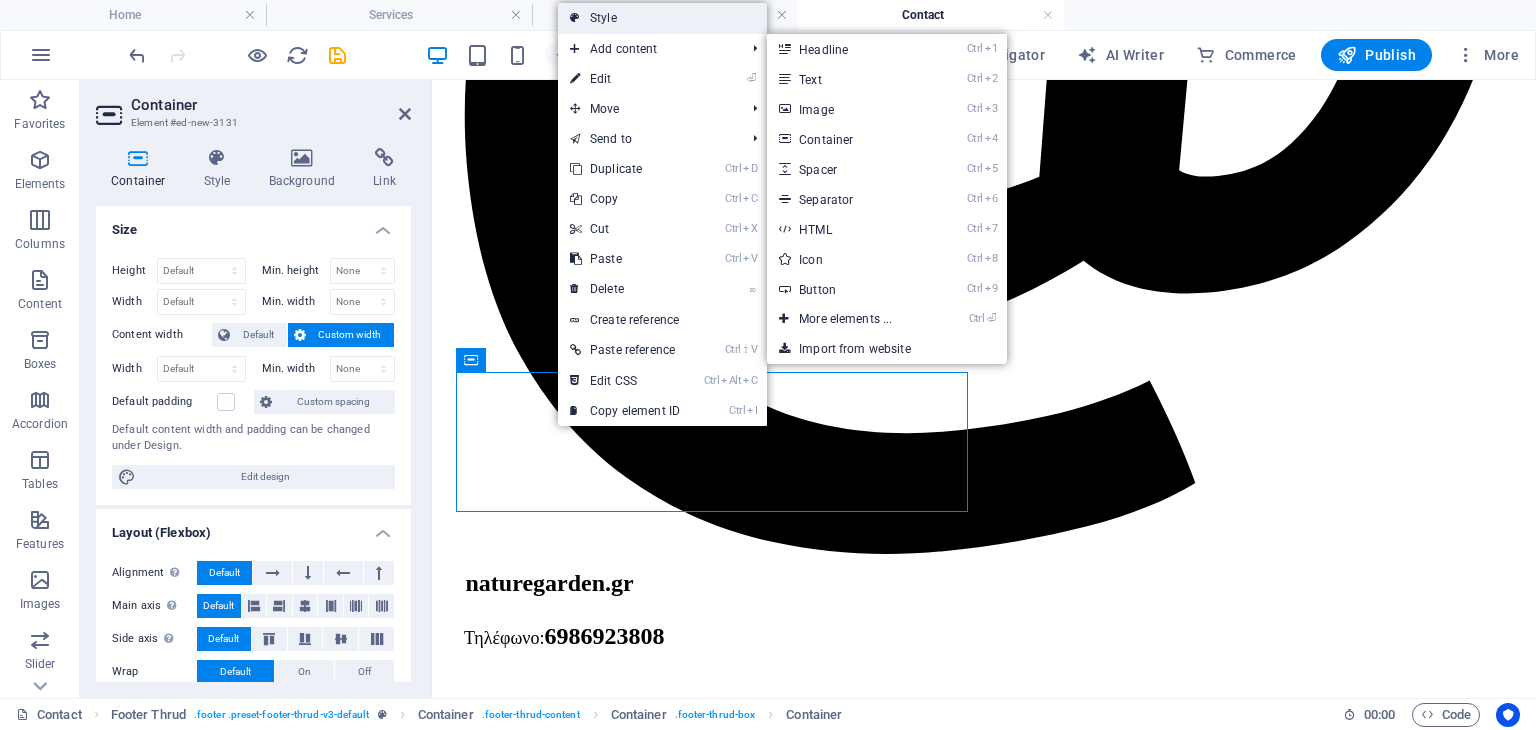 click on "Style" at bounding box center (662, 18) 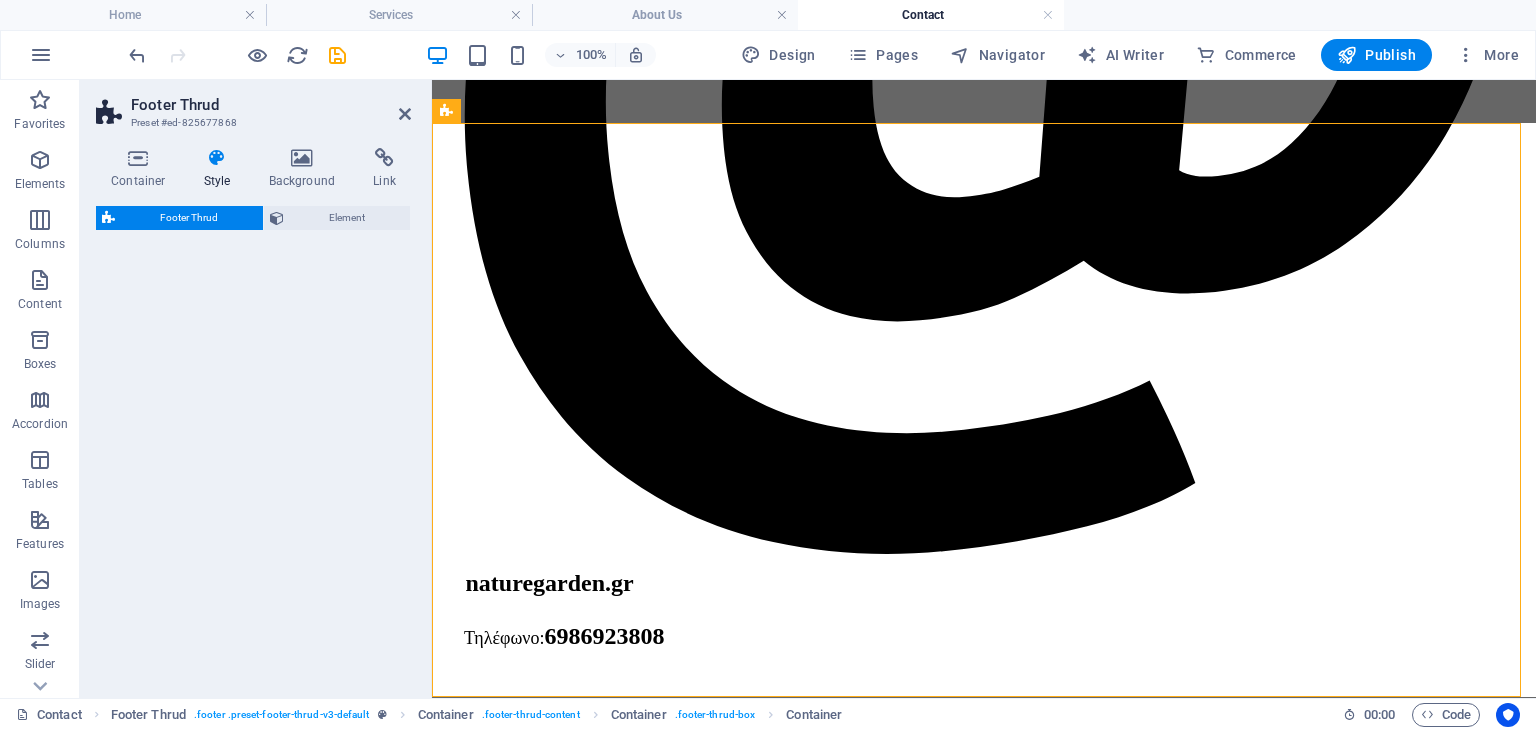 select on "rem" 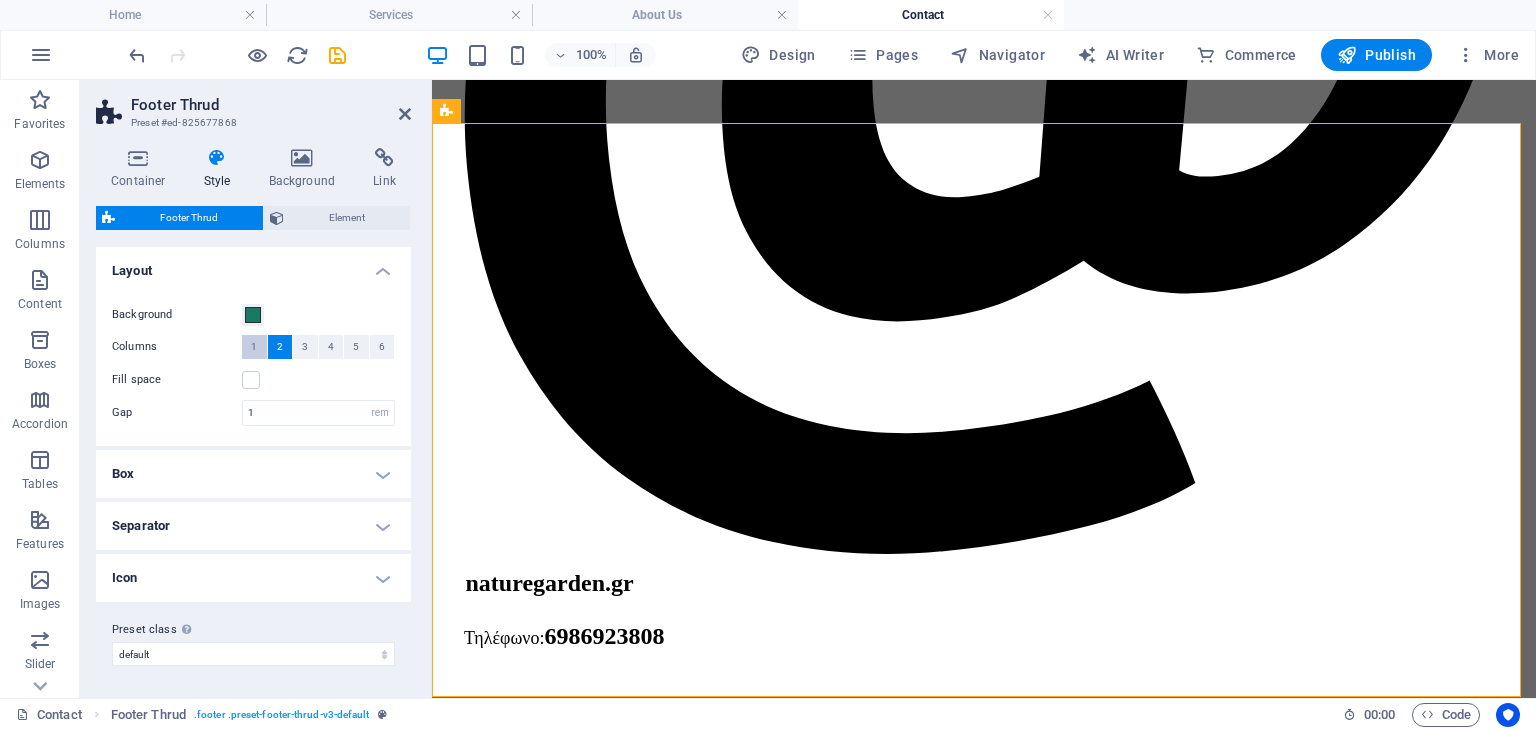 click on "1" at bounding box center (254, 347) 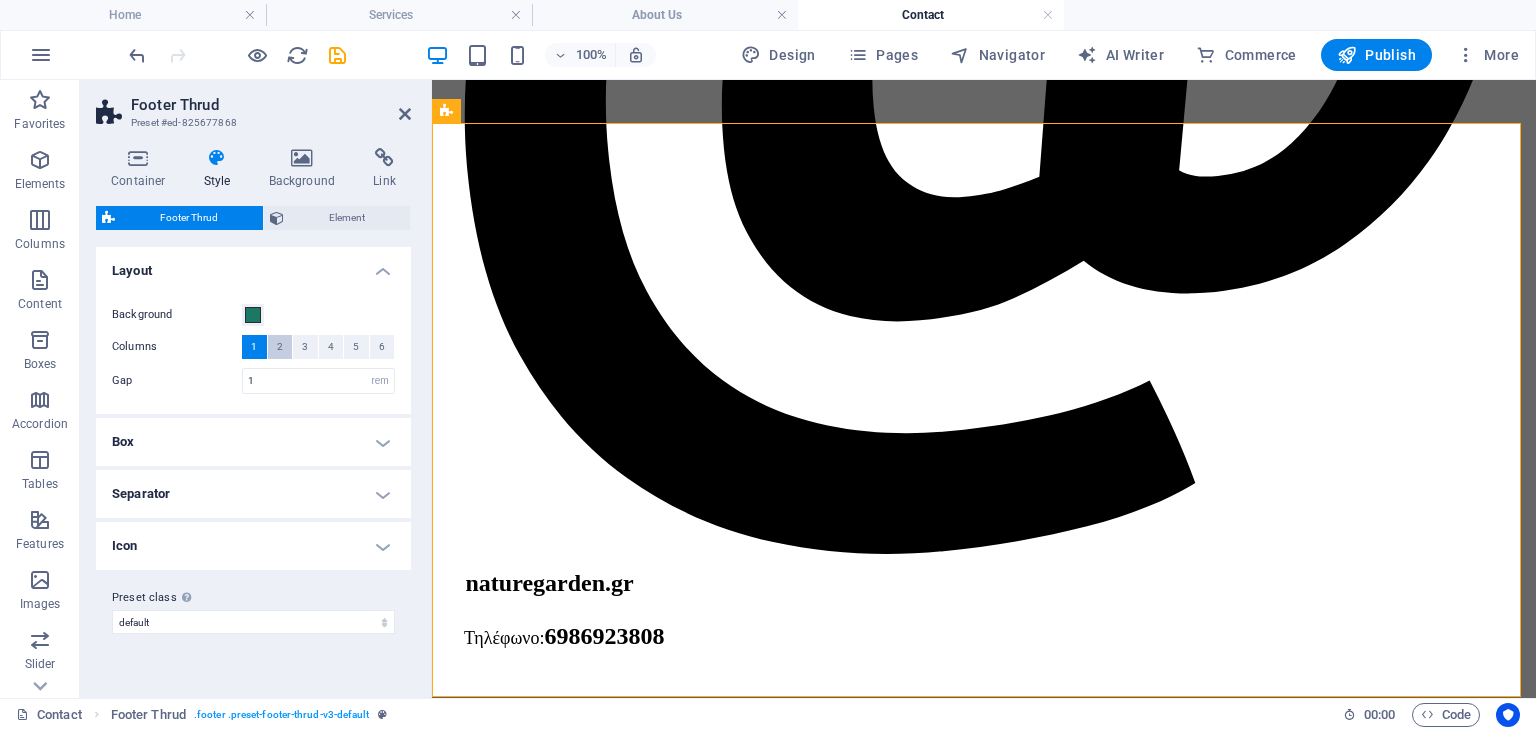 click on "2" at bounding box center [280, 347] 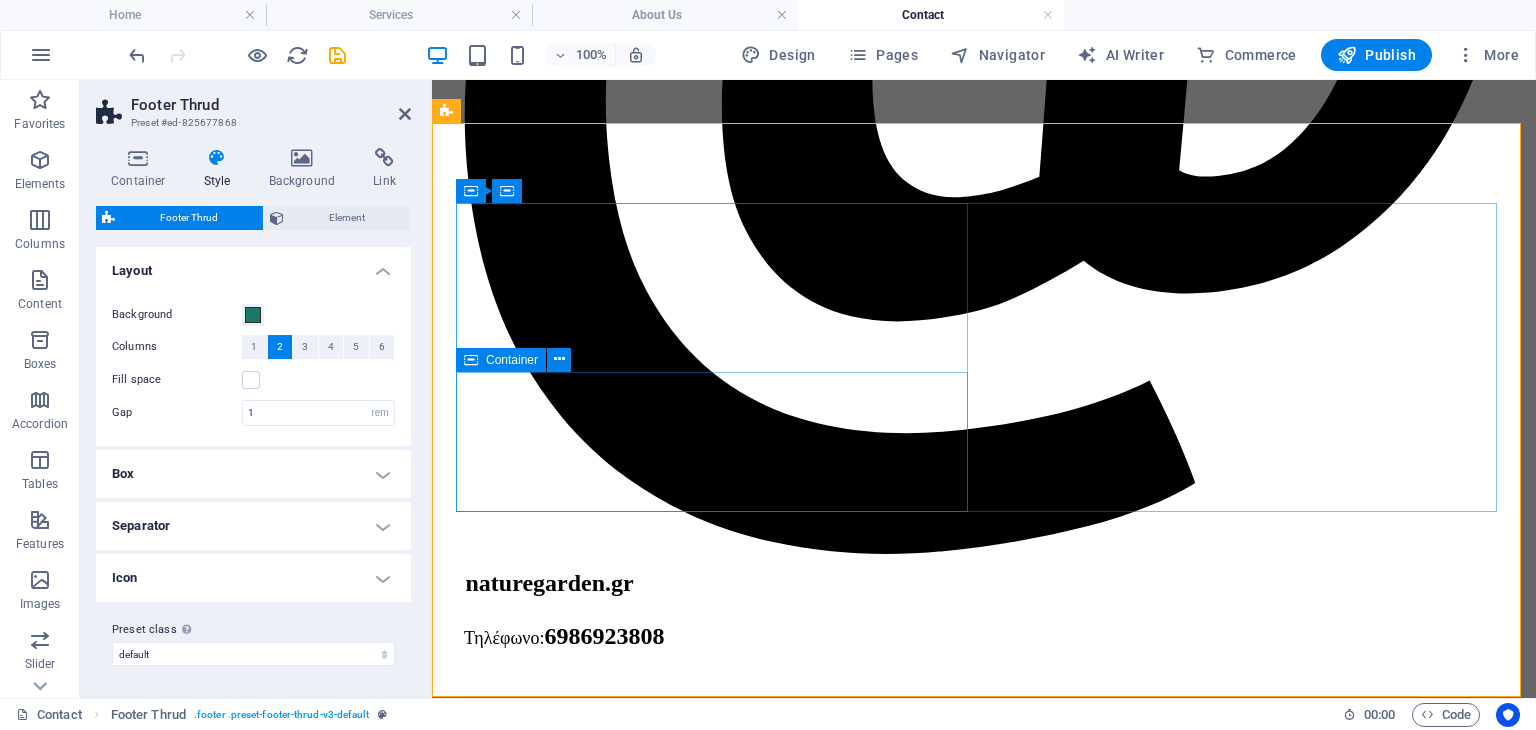 type 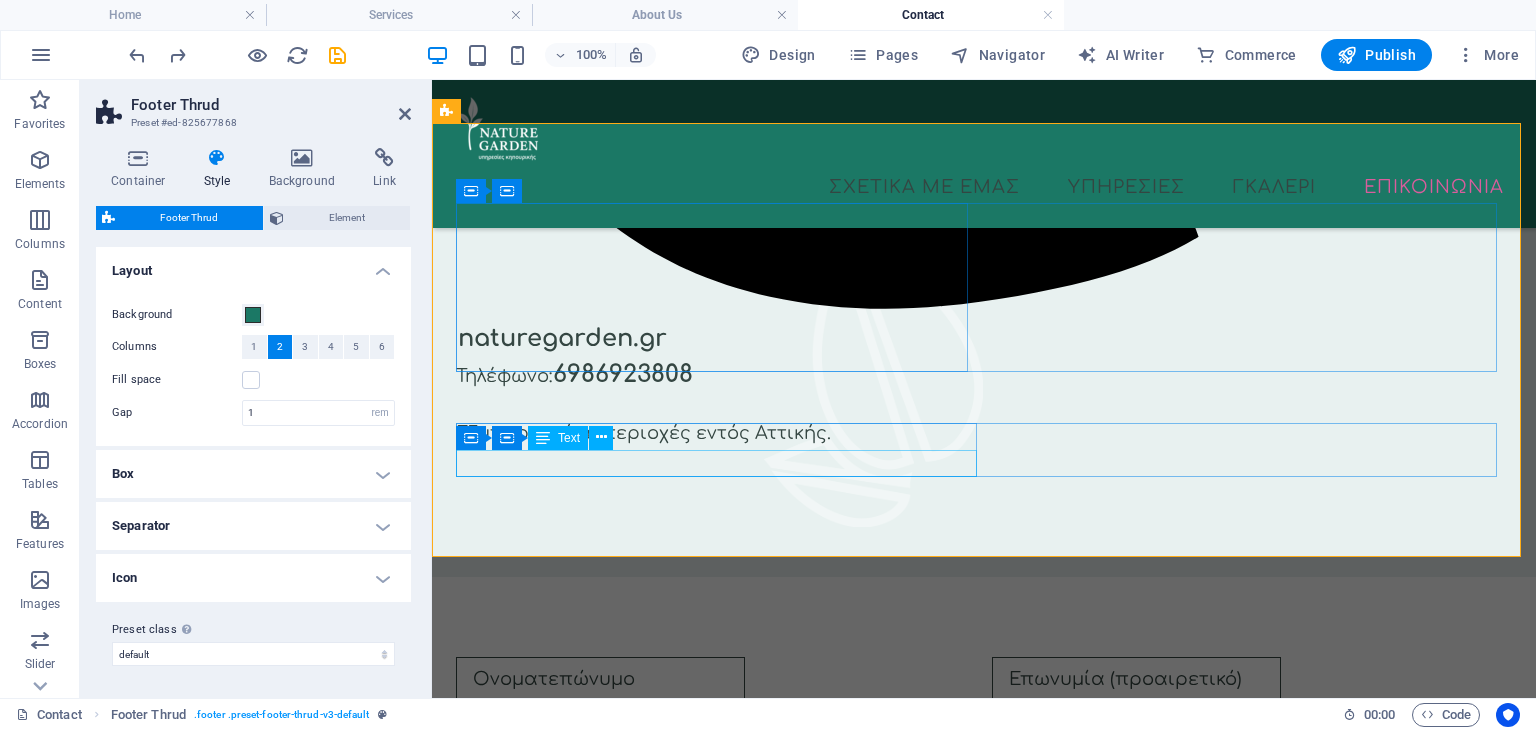 click on "Legal Notice  |  Πολιτική Απορρήτου" at bounding box center (984, 1490) 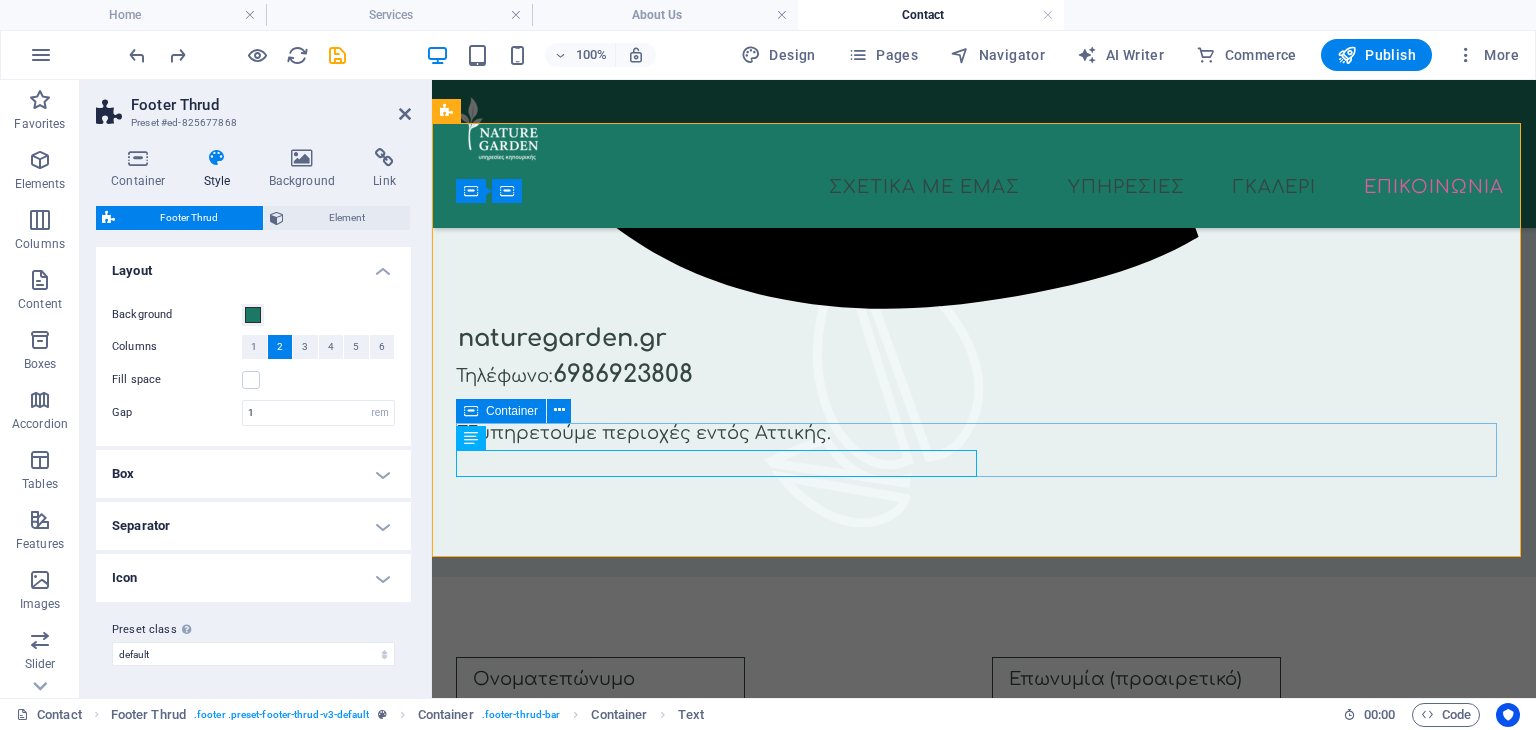 click on "naturegarden.gr   Legal Notice  |  Πολιτική Απορρήτου" at bounding box center (984, 1477) 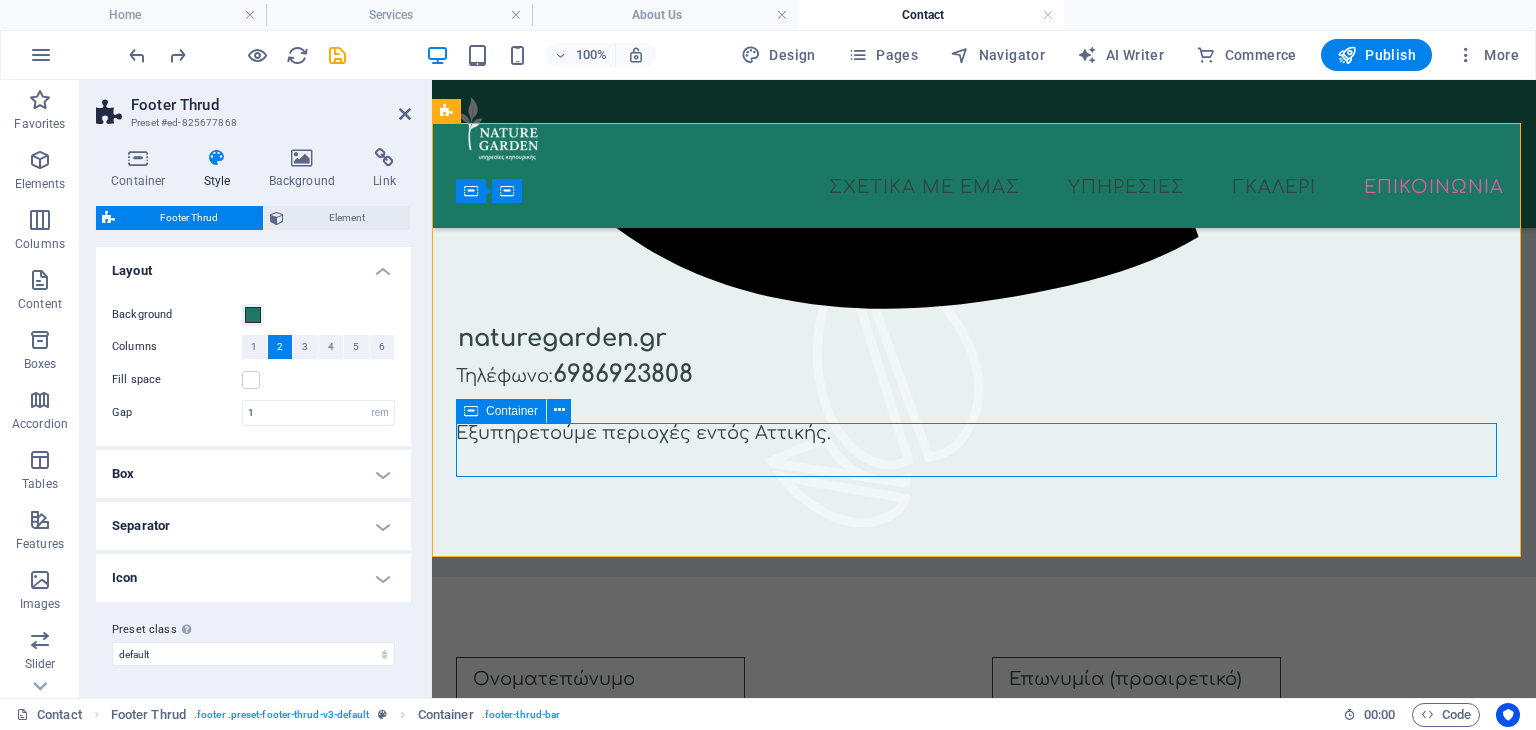 click on "naturegarden.gr   Legal Notice  |  Πολιτική Απορρήτου" at bounding box center (984, 1477) 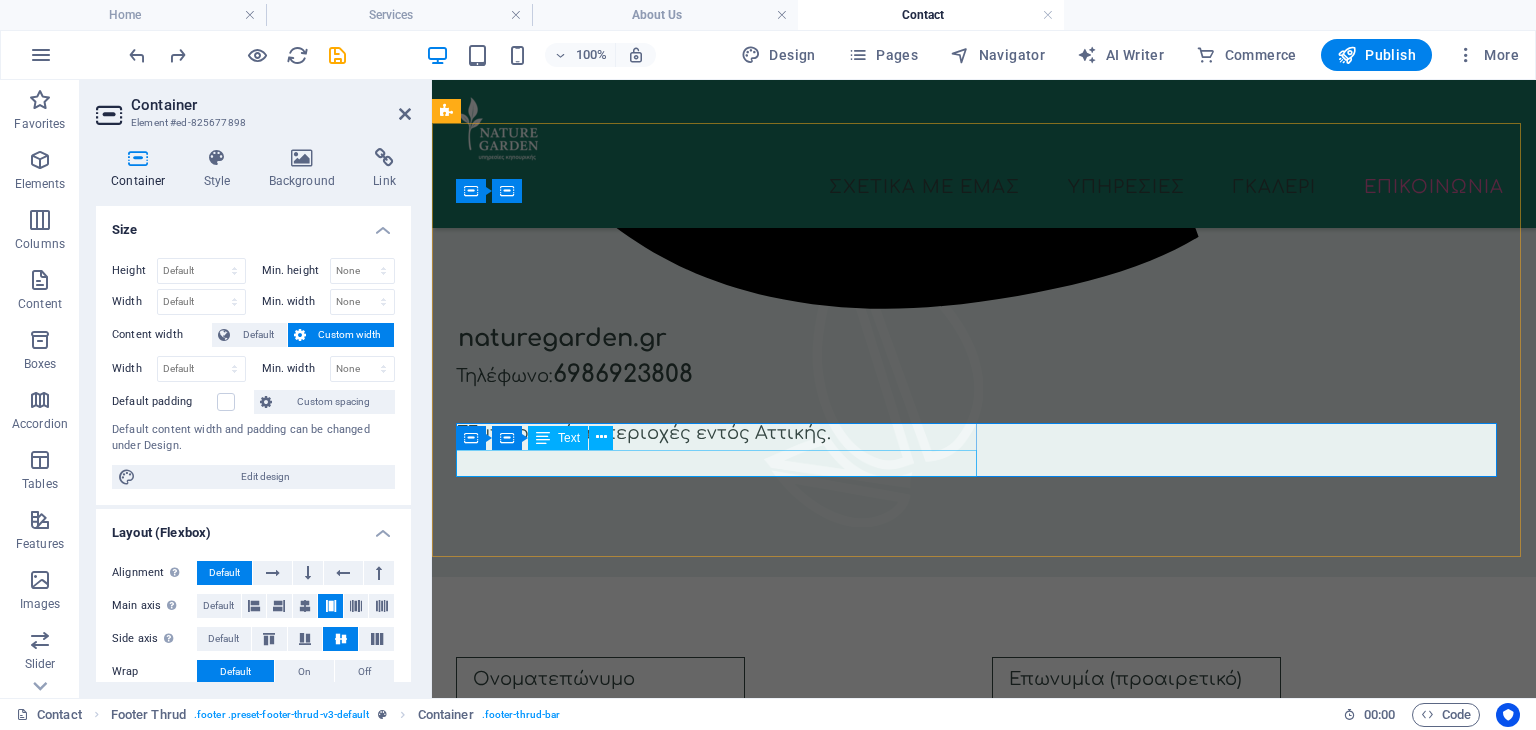click on "Ο κήπος σας είναι η δική μας φροντίδα. Αρχική Σχετικά με εμάς Υπηρεσίες Επικοινωνία
naturegarden.gr   Legal Notice  |  Πολιτική Απορρήτου" at bounding box center (984, 1342) 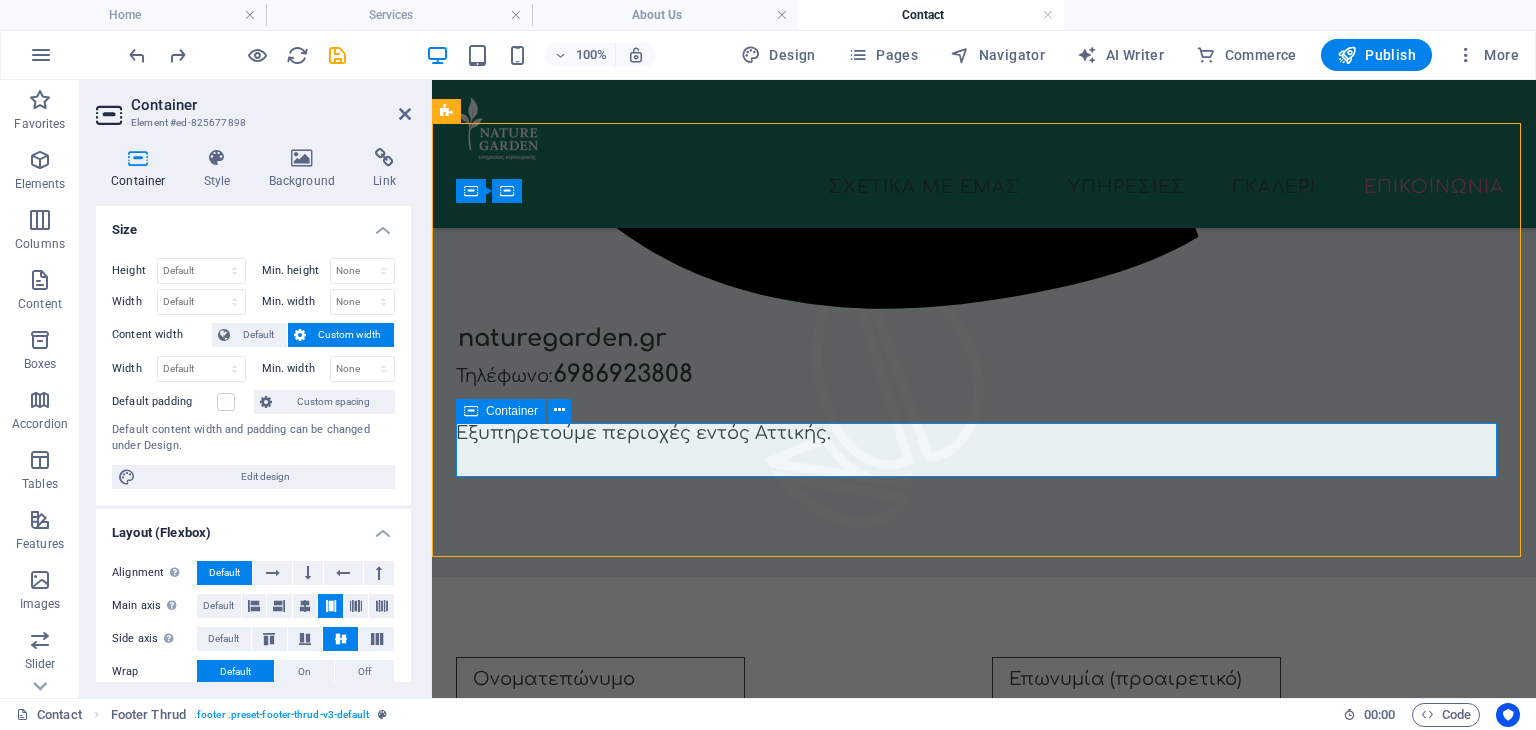 click on "naturegarden.gr   Legal Notice  |  Πολιτική Απορρήτου" at bounding box center (984, 1477) 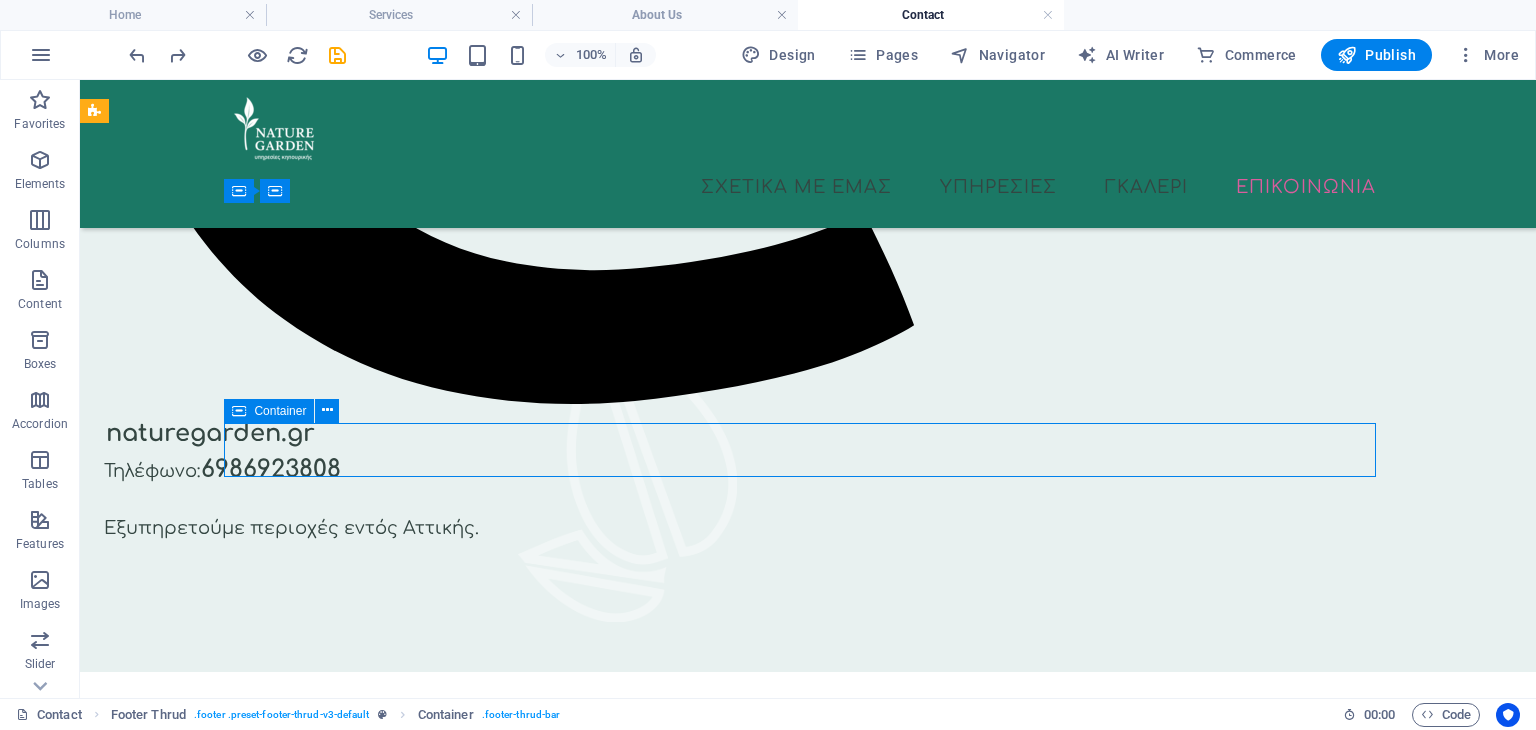 click on "naturegarden.gr   Legal Notice  |  Πολιτική Απορρήτου" at bounding box center [808, 1572] 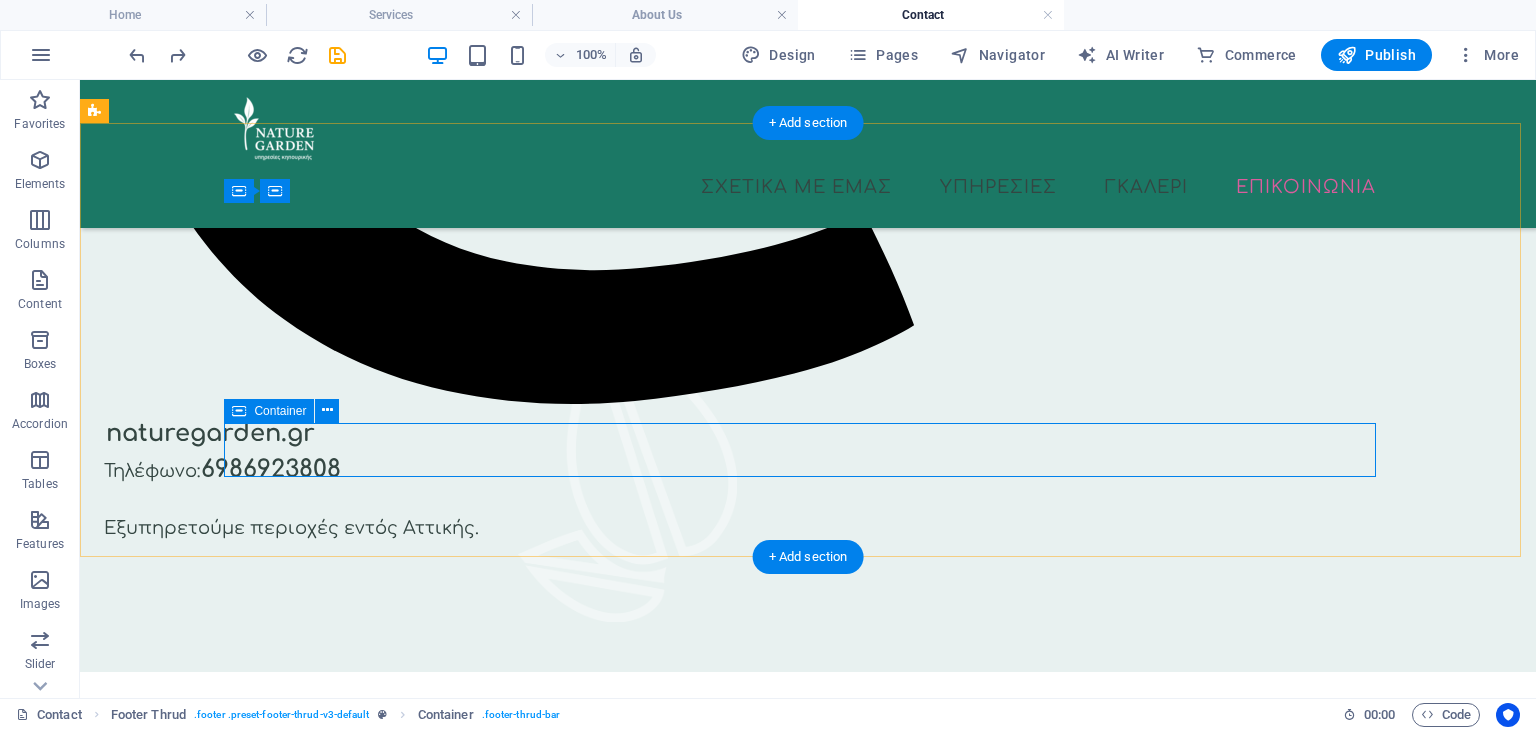 click on "naturegarden.gr   Legal Notice  |  Πολιτική Απορρήτου" at bounding box center (808, 1572) 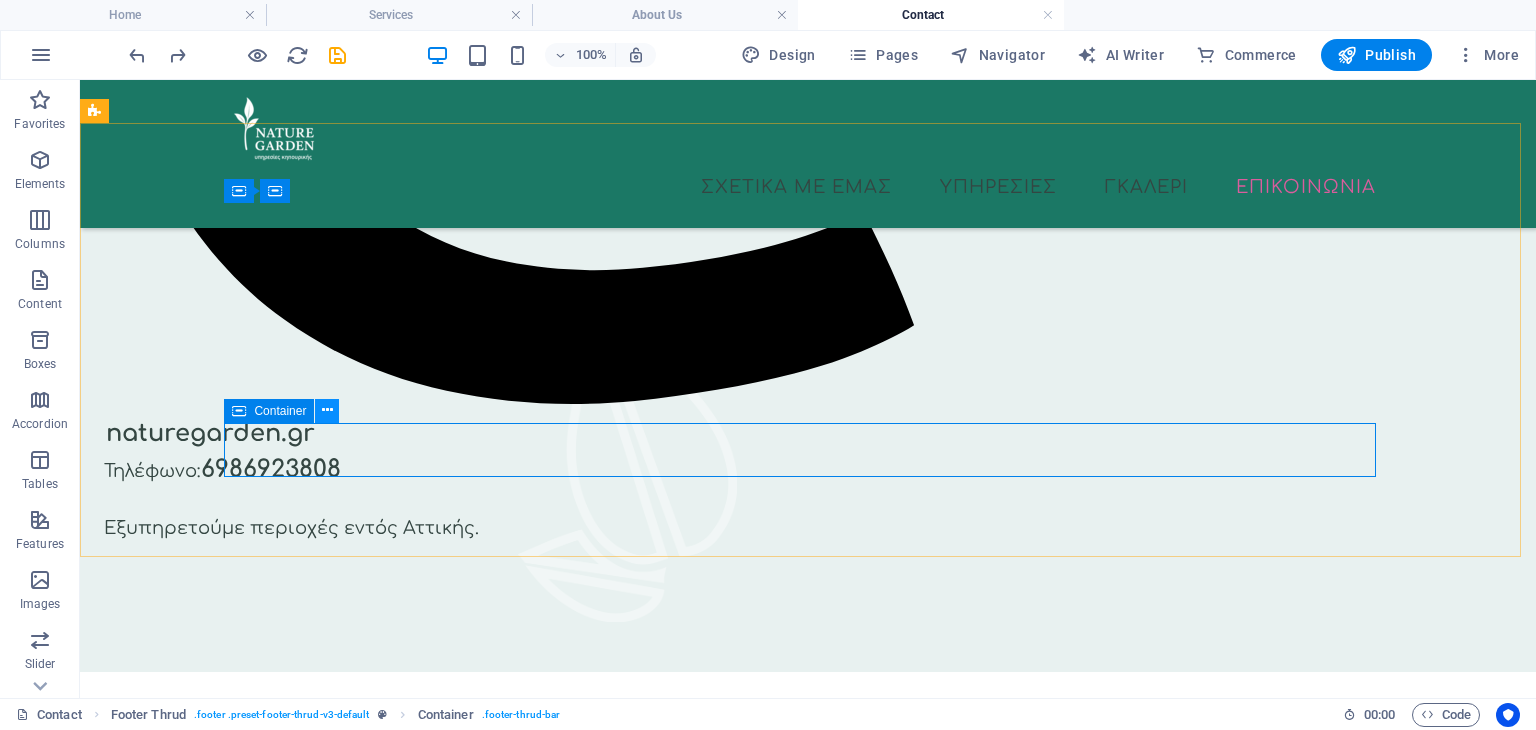 click at bounding box center [327, 411] 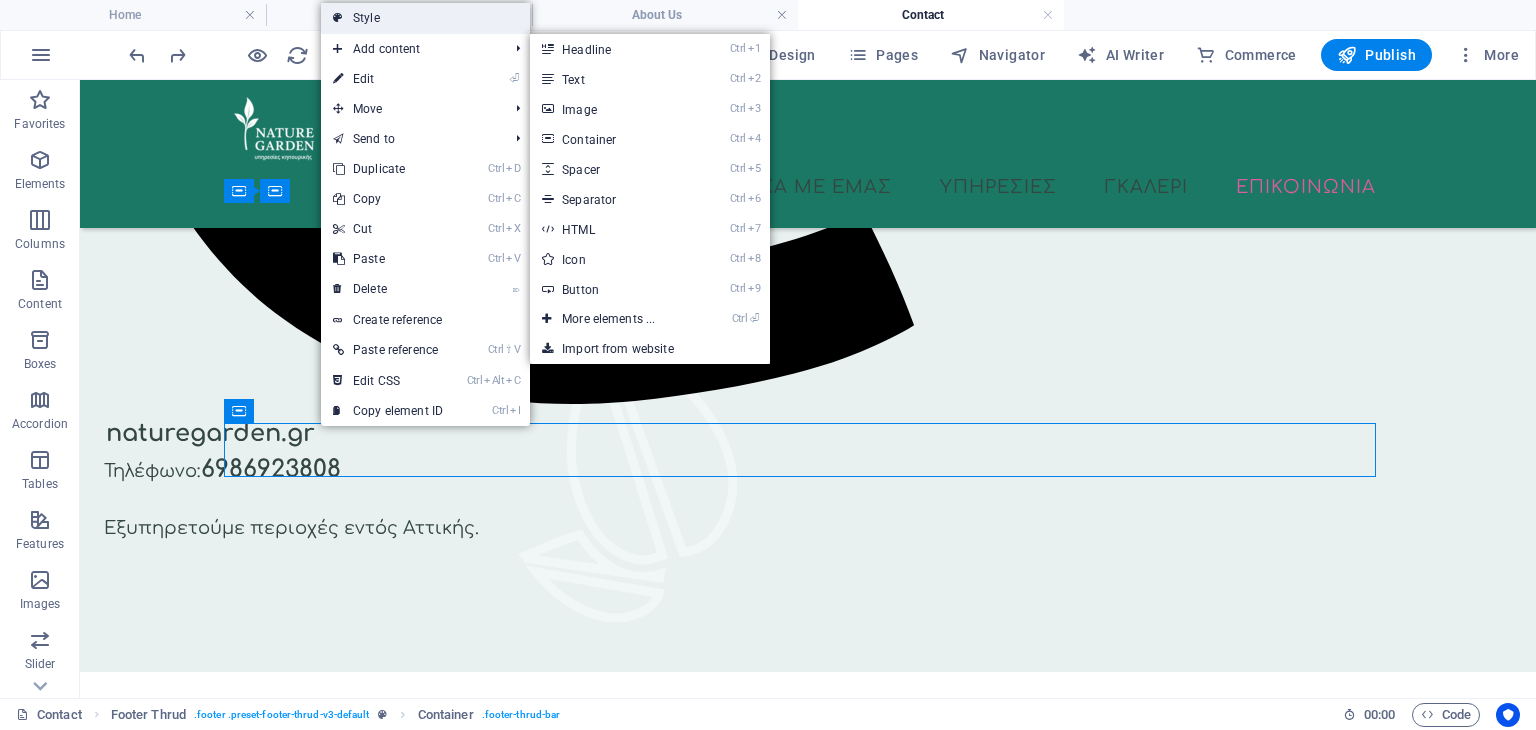 click on "Style" at bounding box center (425, 18) 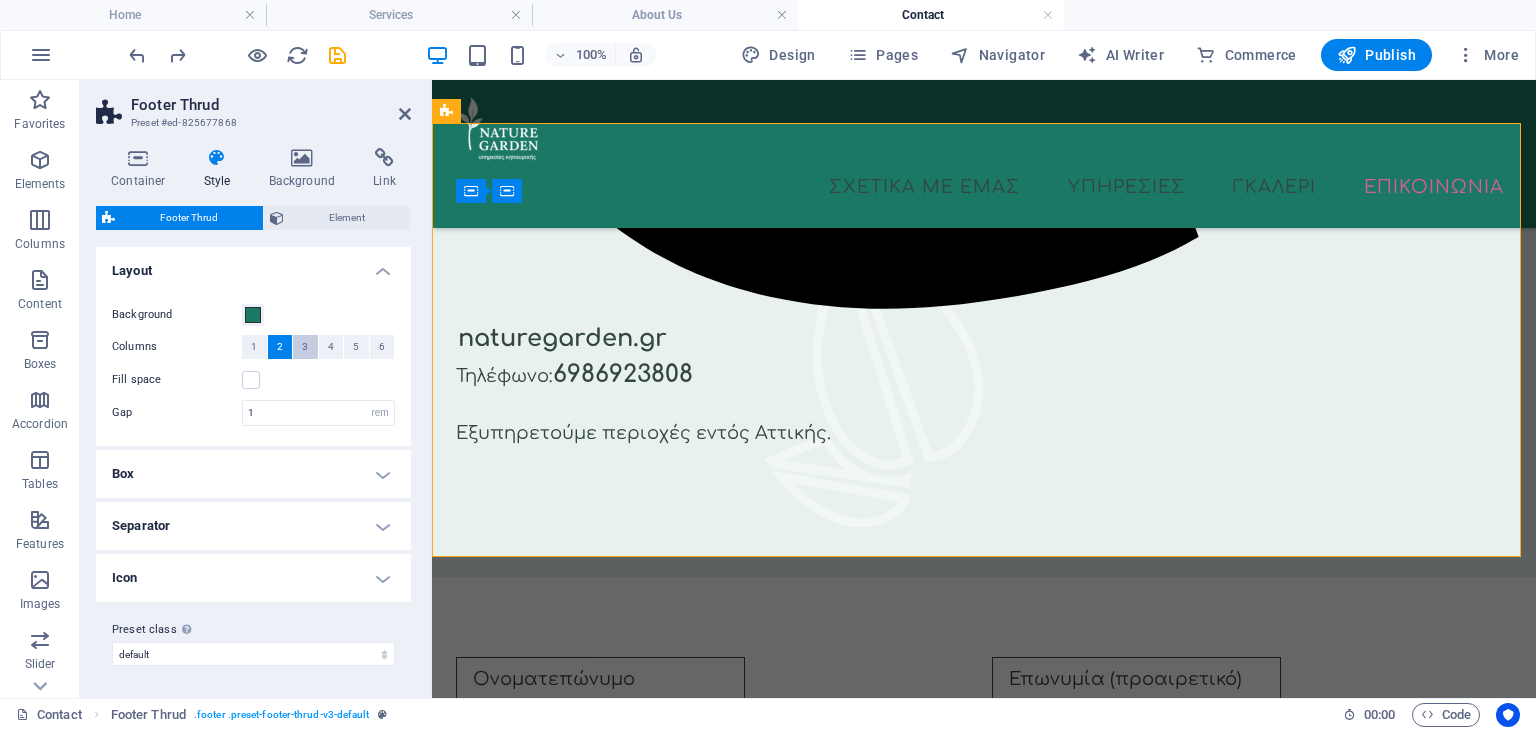 click on "3" at bounding box center (305, 347) 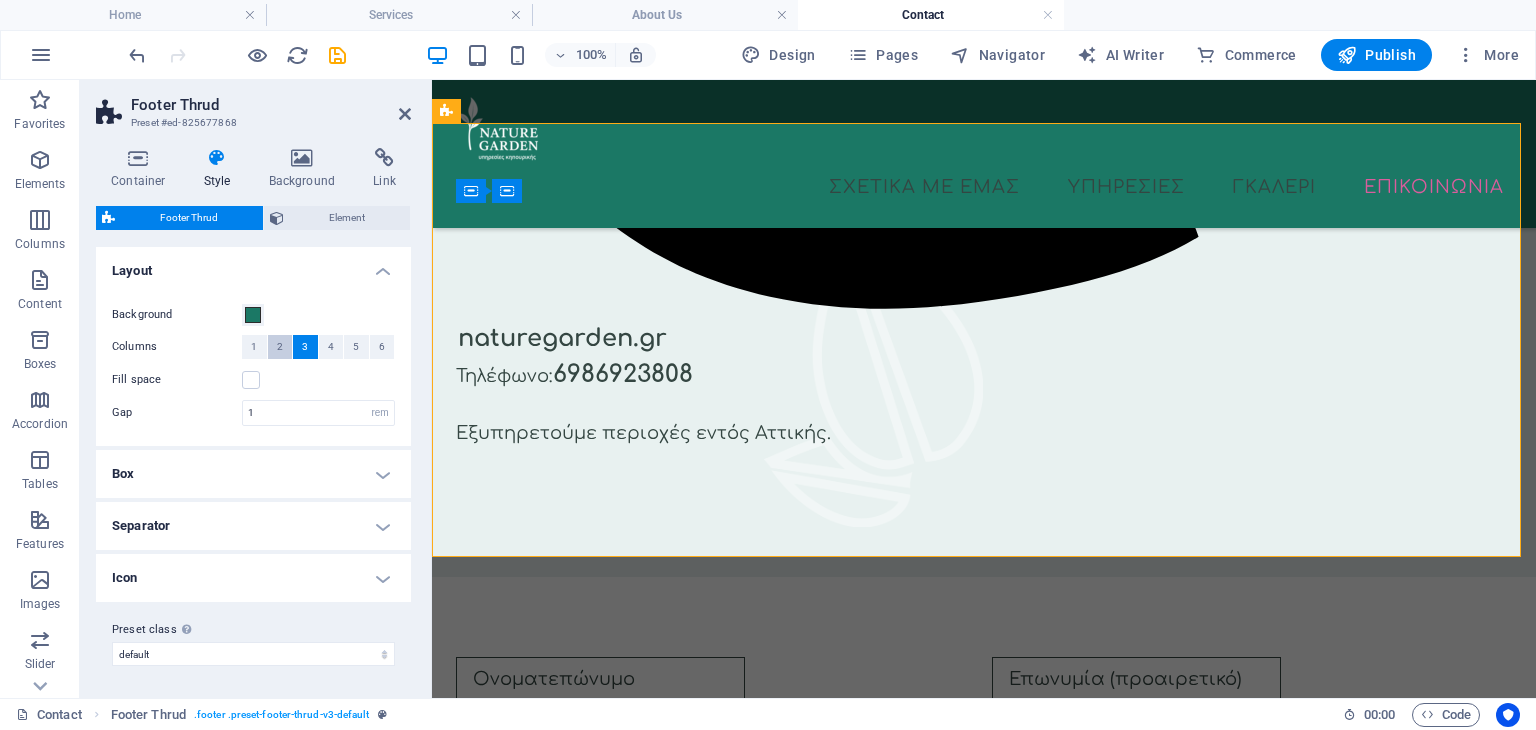 drag, startPoint x: 281, startPoint y: 349, endPoint x: 523, endPoint y: 426, distance: 253.95473 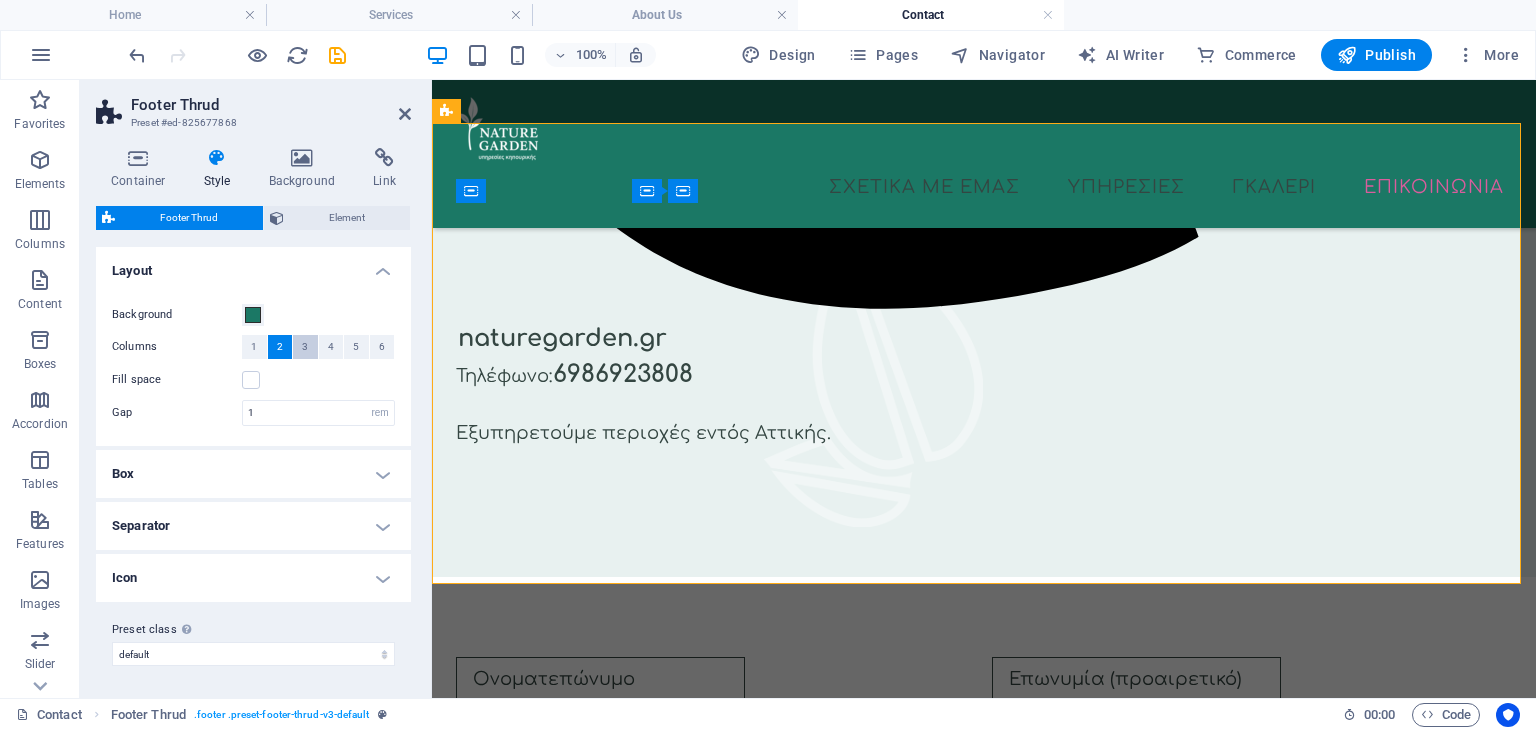 click on "3" at bounding box center (305, 347) 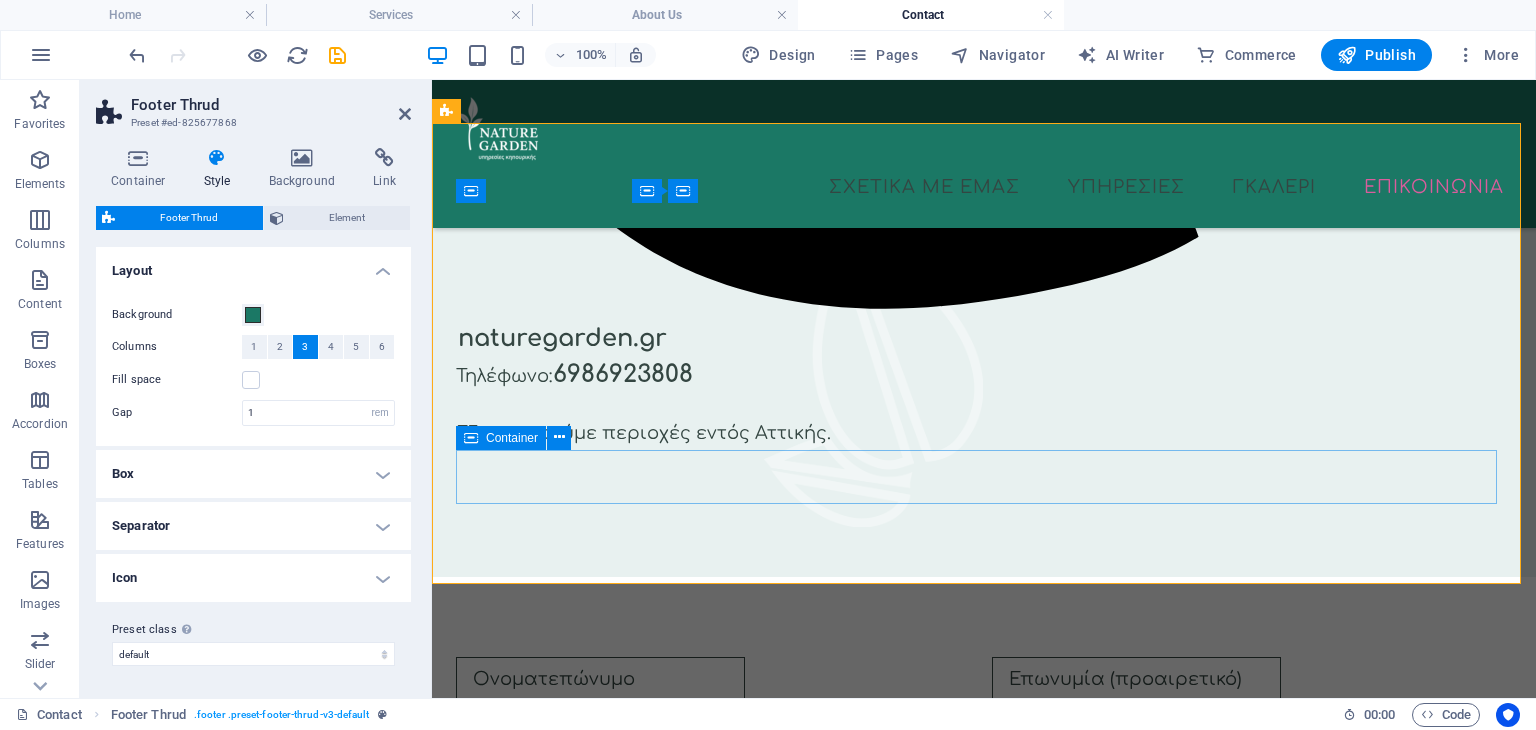 click on "naturegarden.gr   Legal Notice  |  Πολιτική Απορρήτου" at bounding box center [984, 1531] 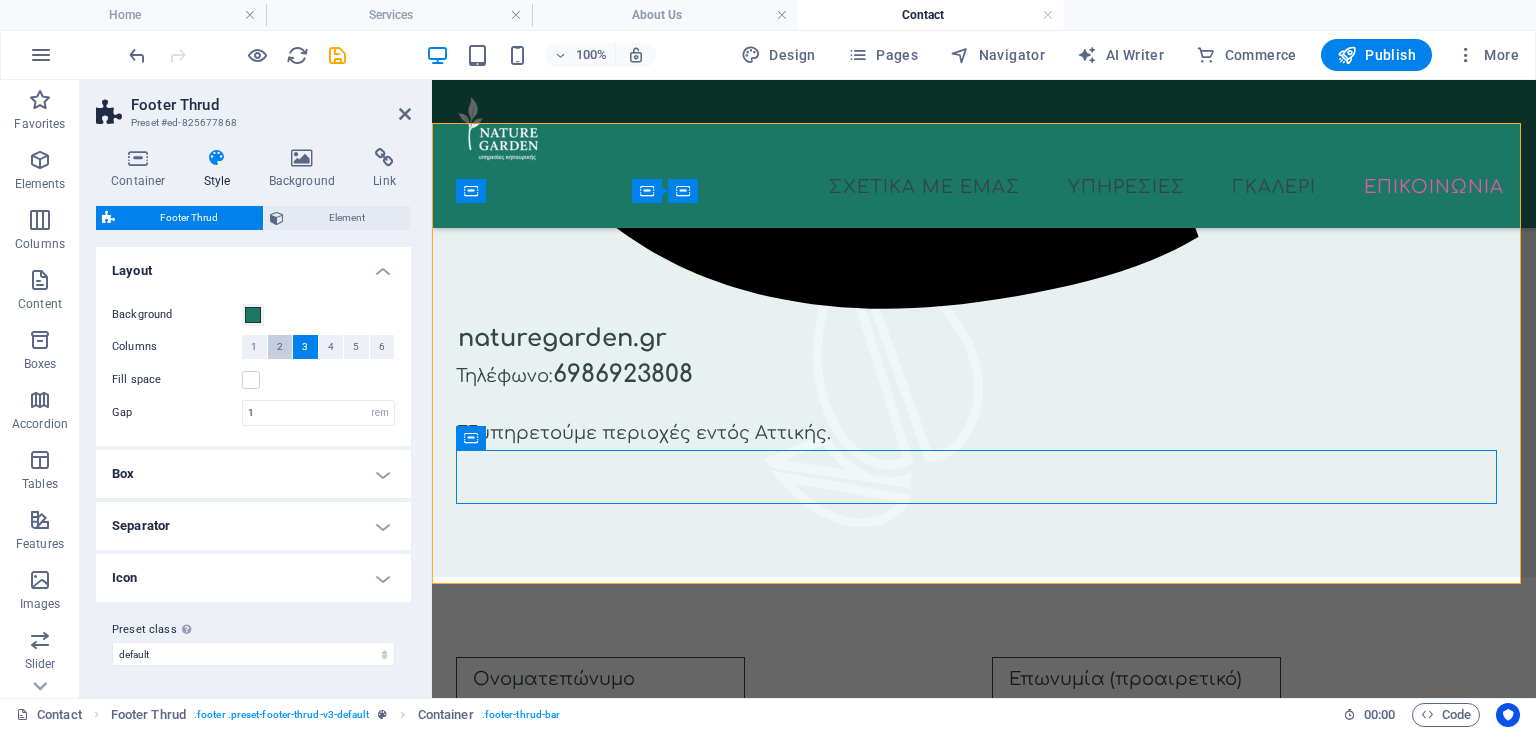 click on "2" at bounding box center [280, 347] 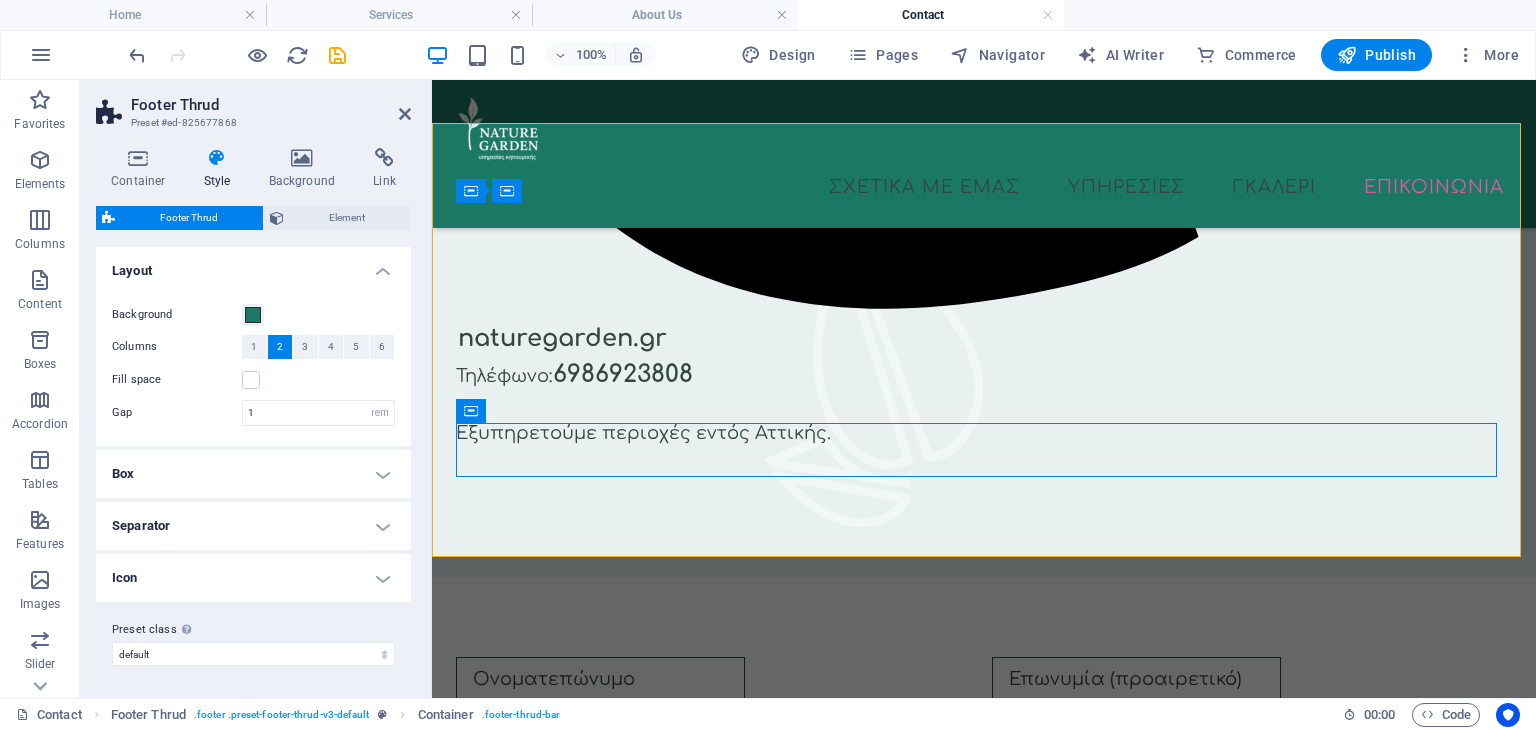 click on "Box" at bounding box center (253, 474) 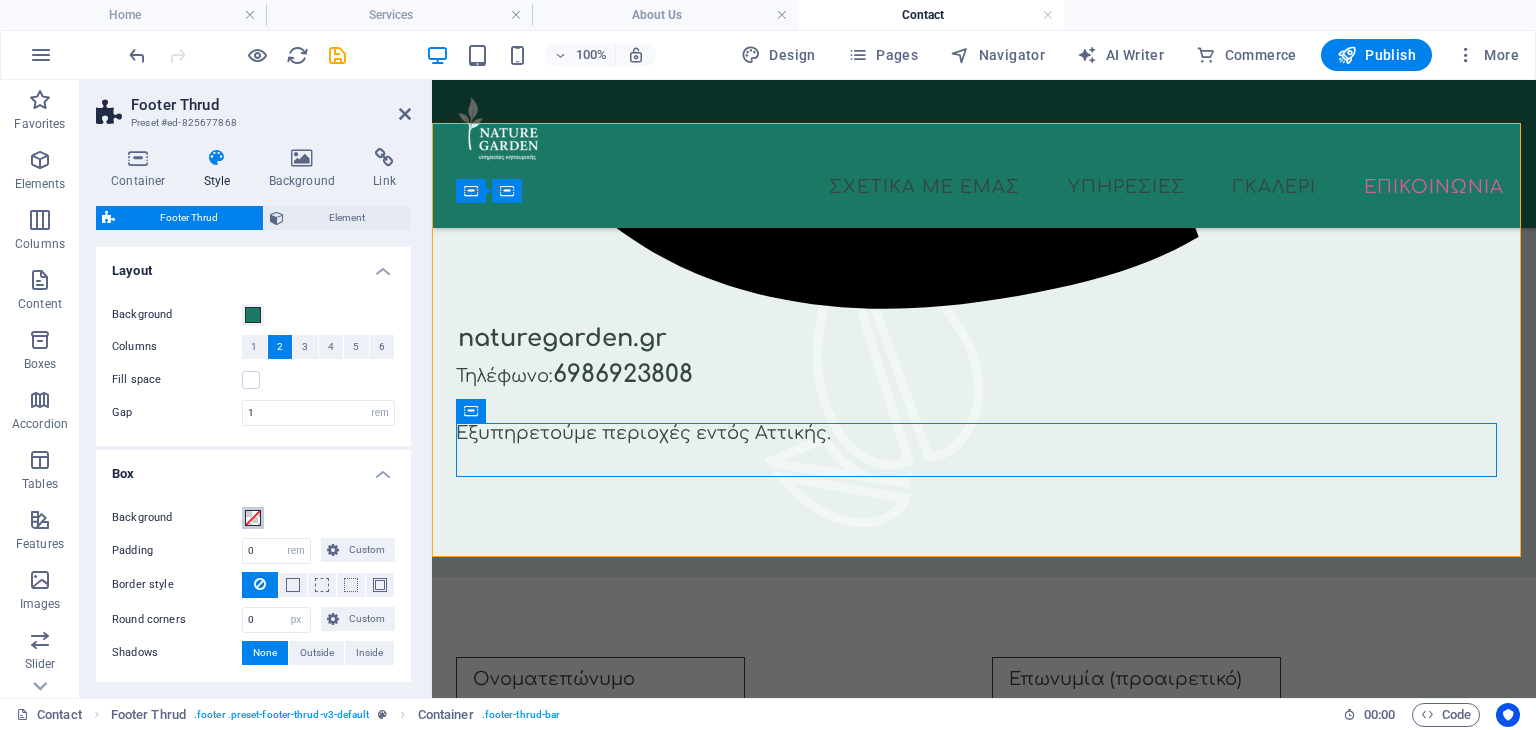 click at bounding box center (253, 518) 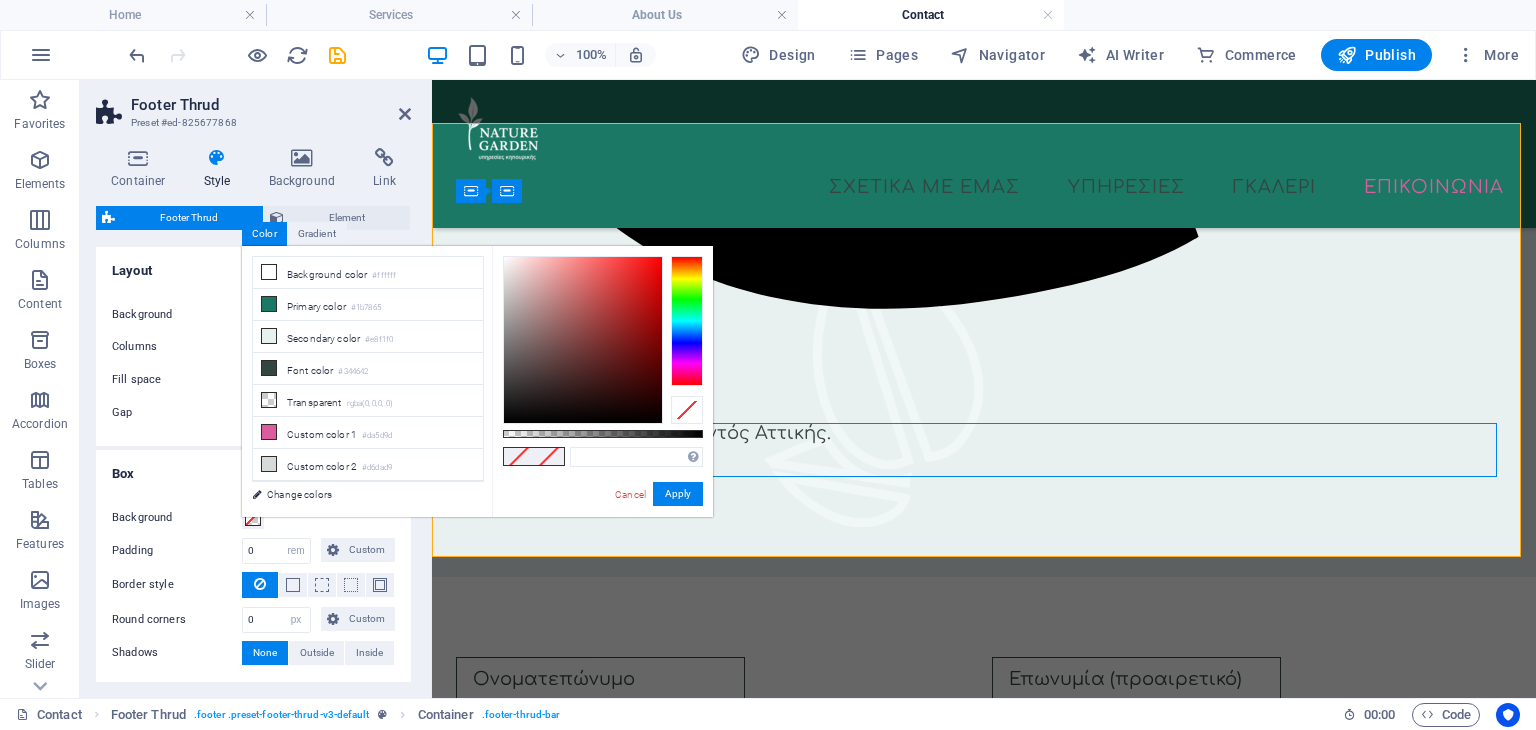 click on "Background" at bounding box center [177, 518] 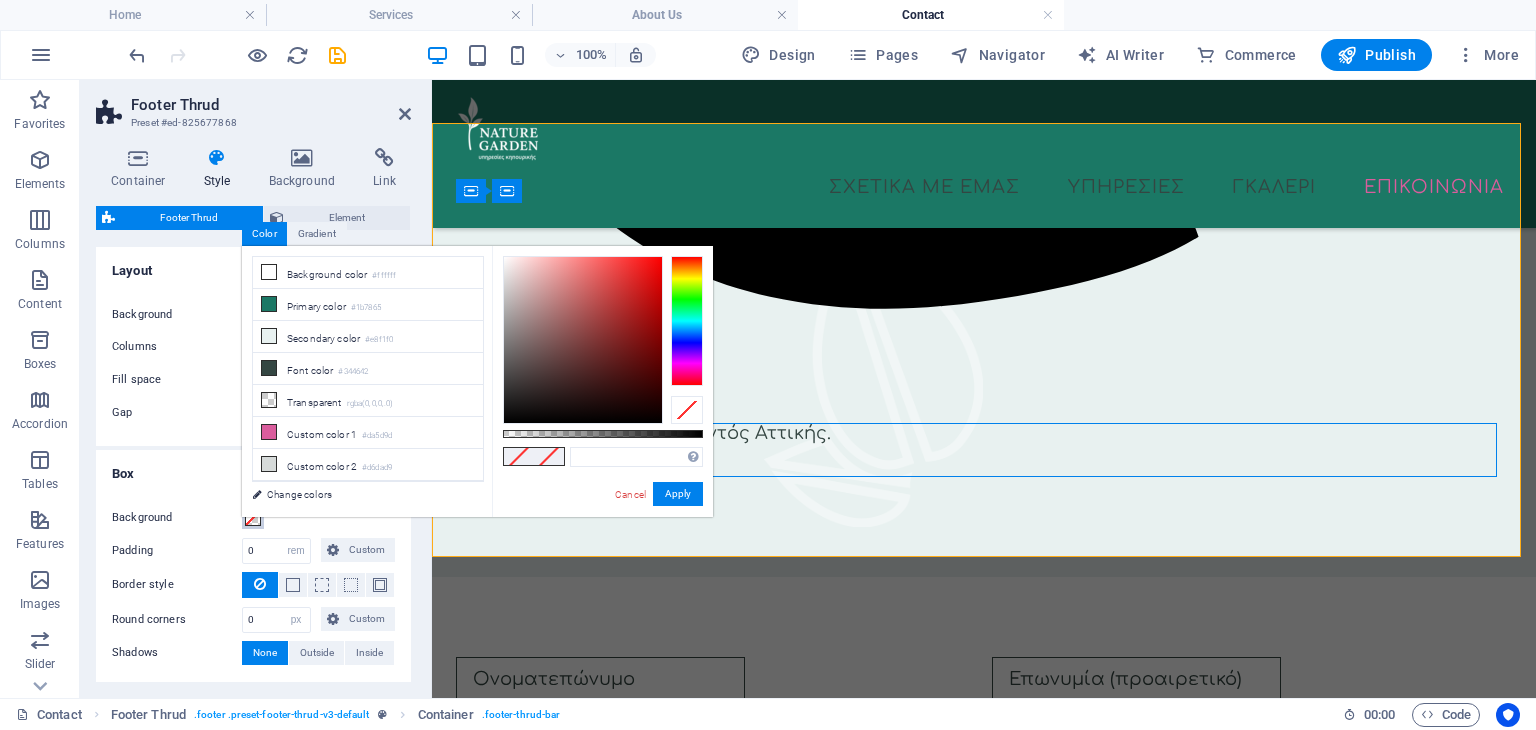 click on "Background" at bounding box center (253, 518) 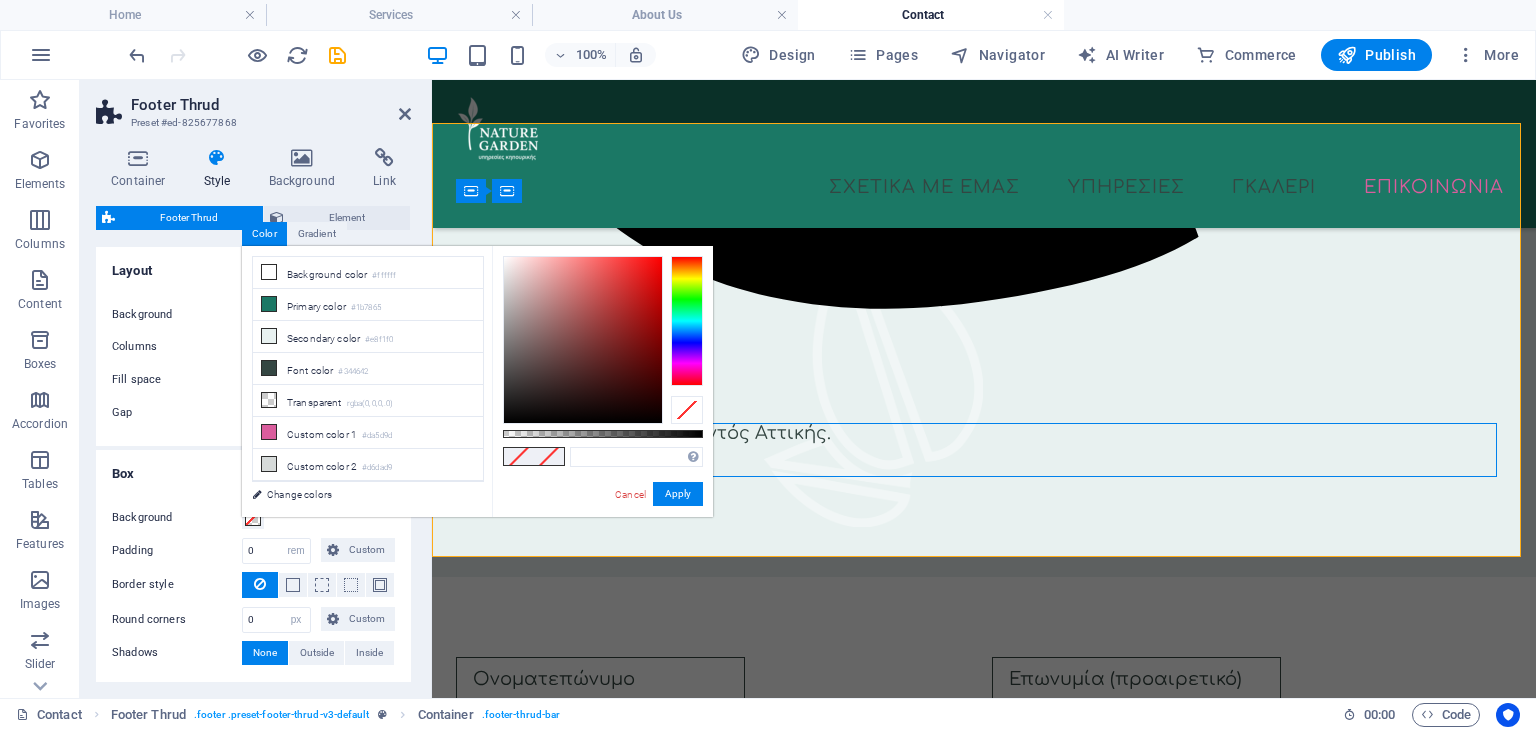 click on "Background" at bounding box center (177, 518) 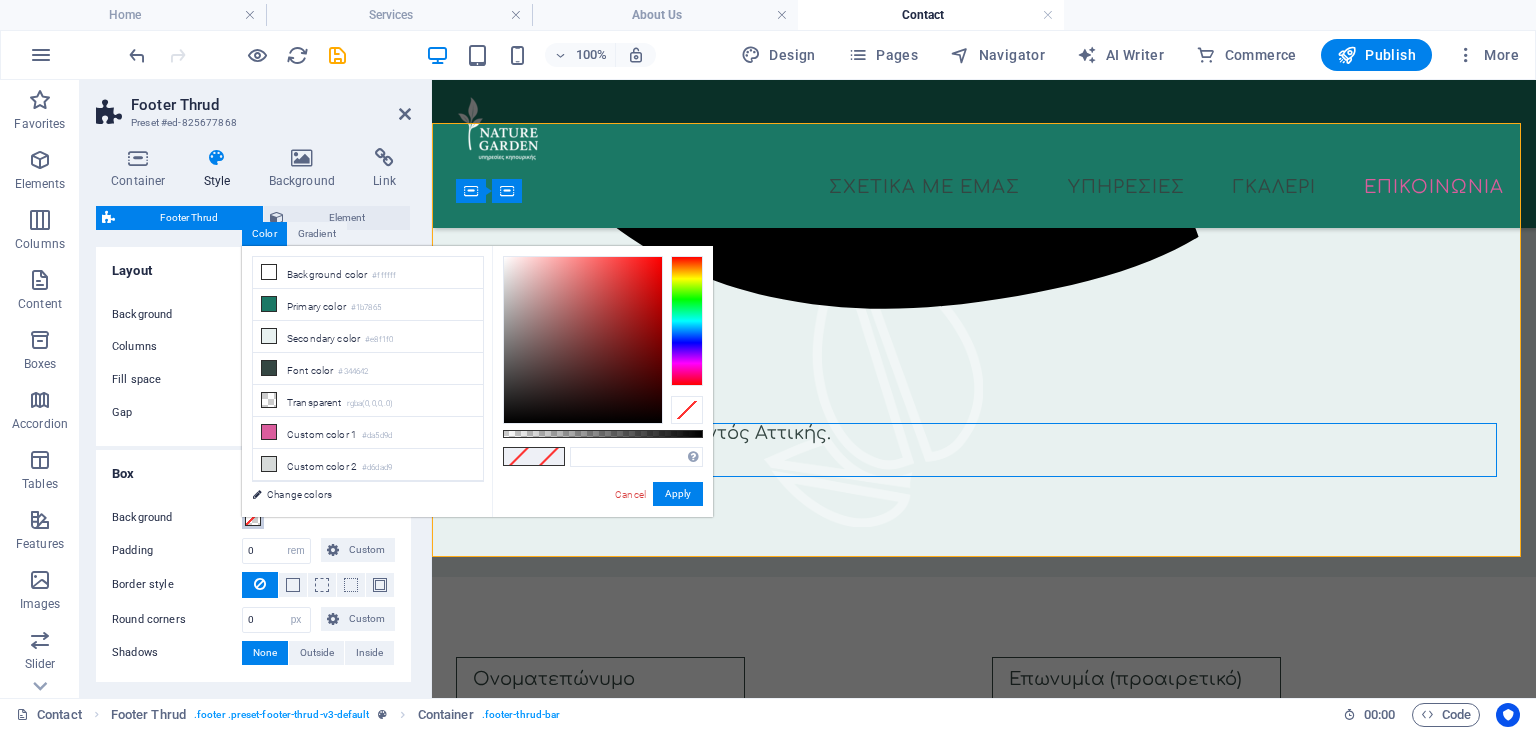 click on "Background" at bounding box center (253, 518) 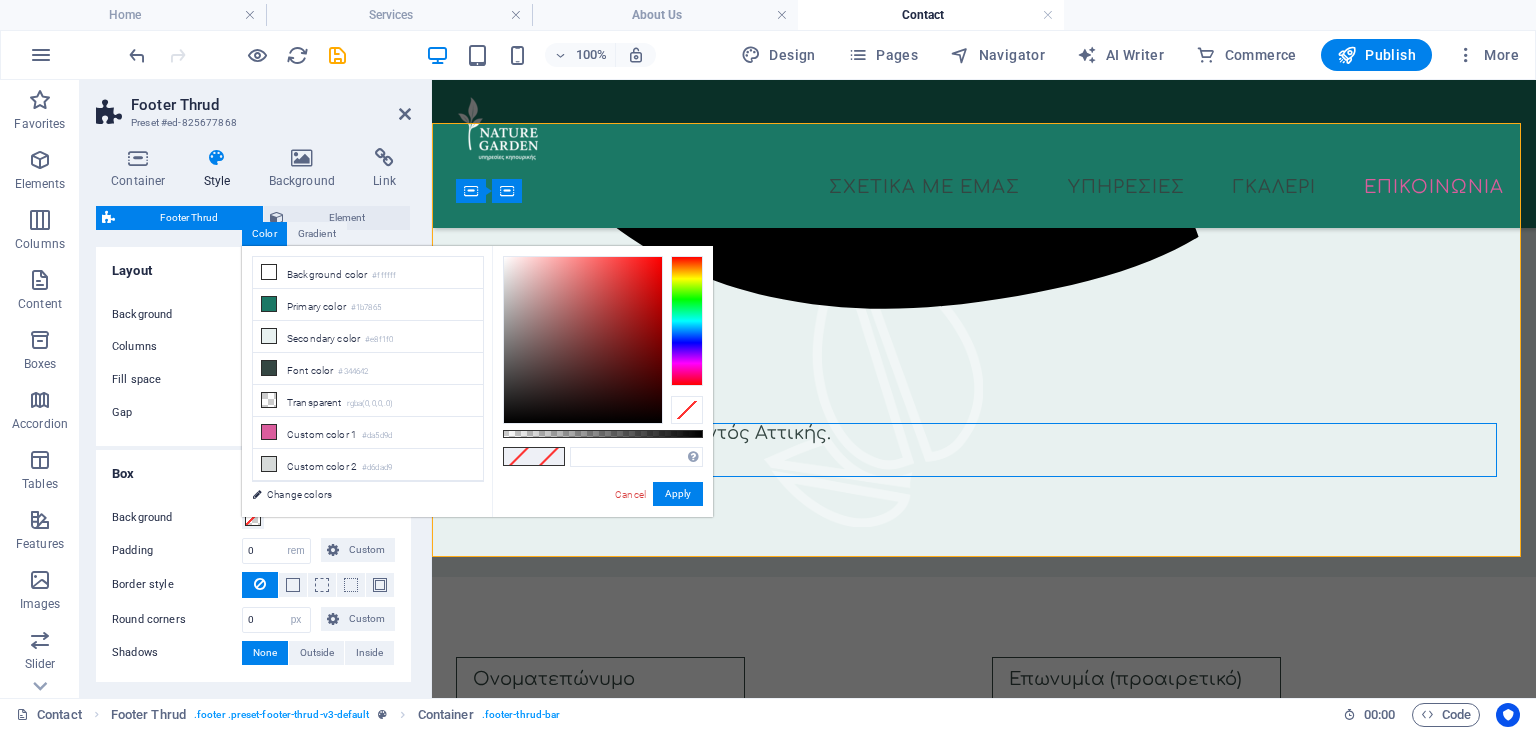click on "Box" at bounding box center (253, 468) 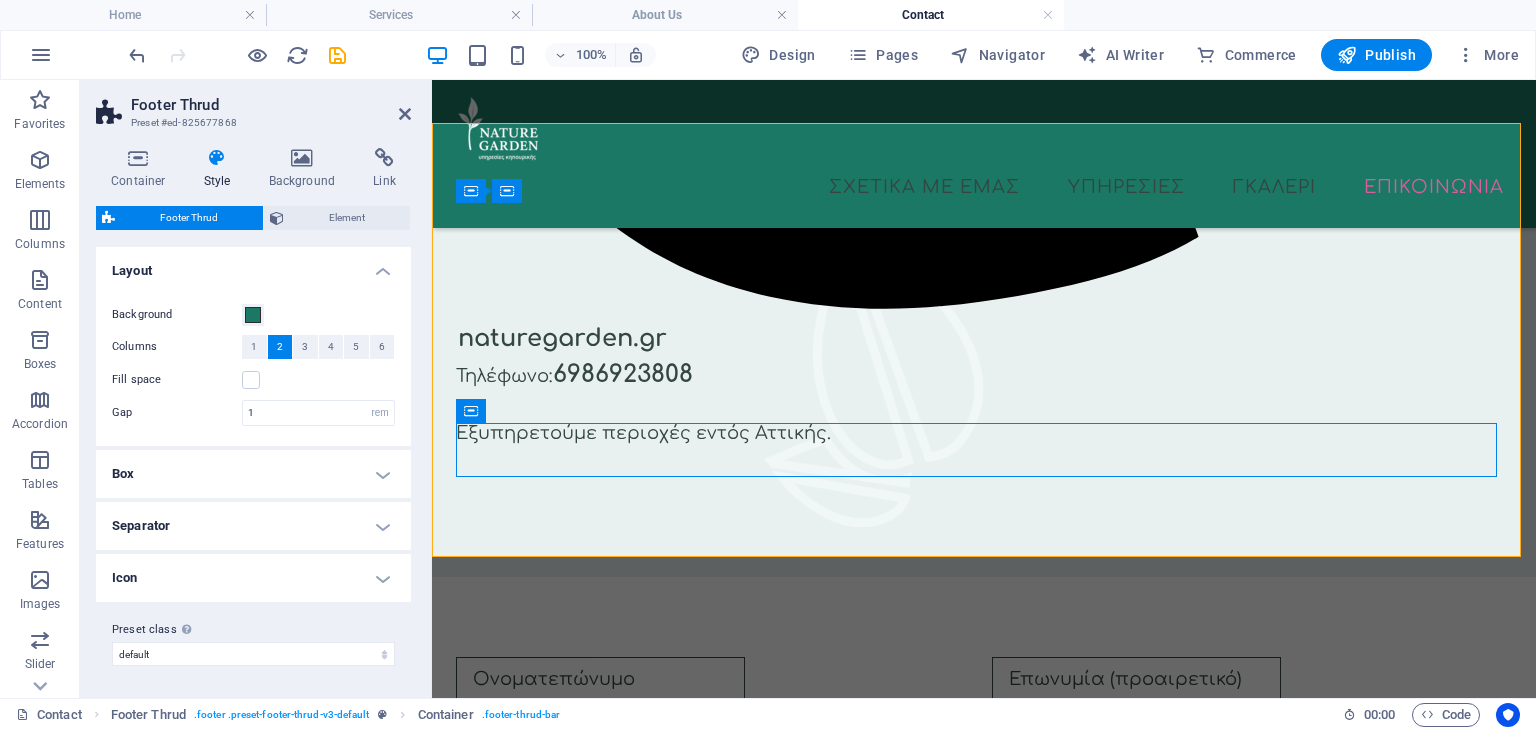 click on "Separator" at bounding box center (253, 526) 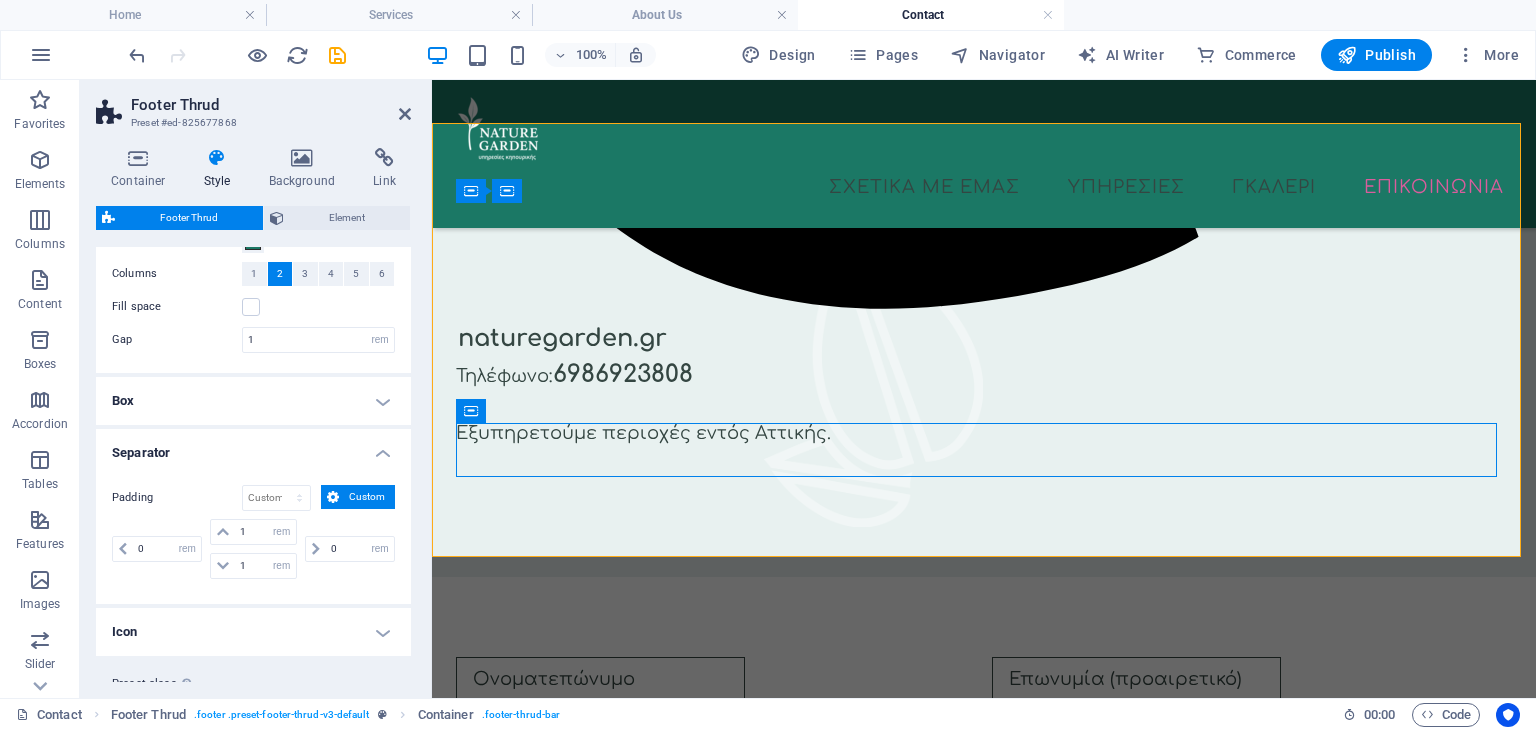 scroll, scrollTop: 125, scrollLeft: 0, axis: vertical 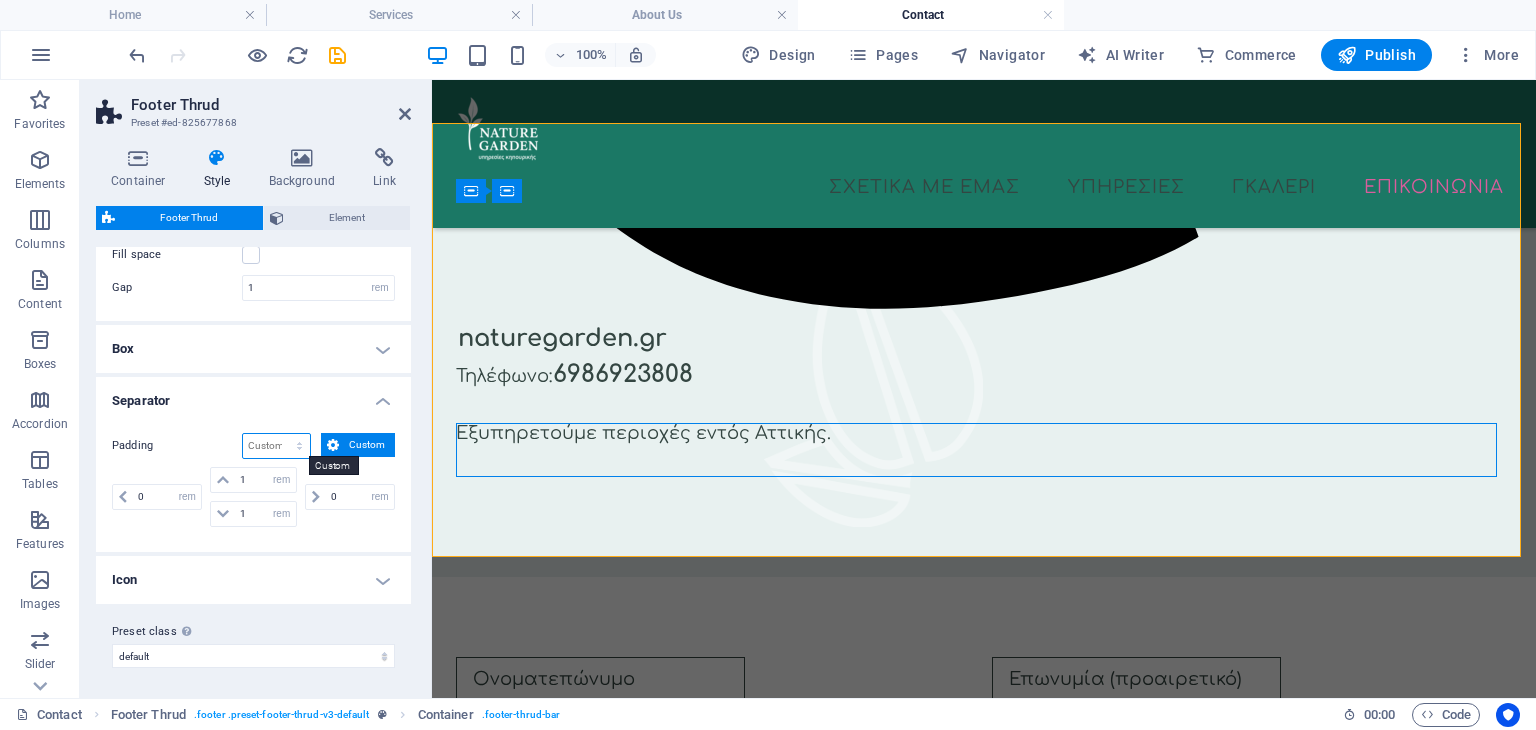 click on "px rem % vh vw Custom" at bounding box center [276, 446] 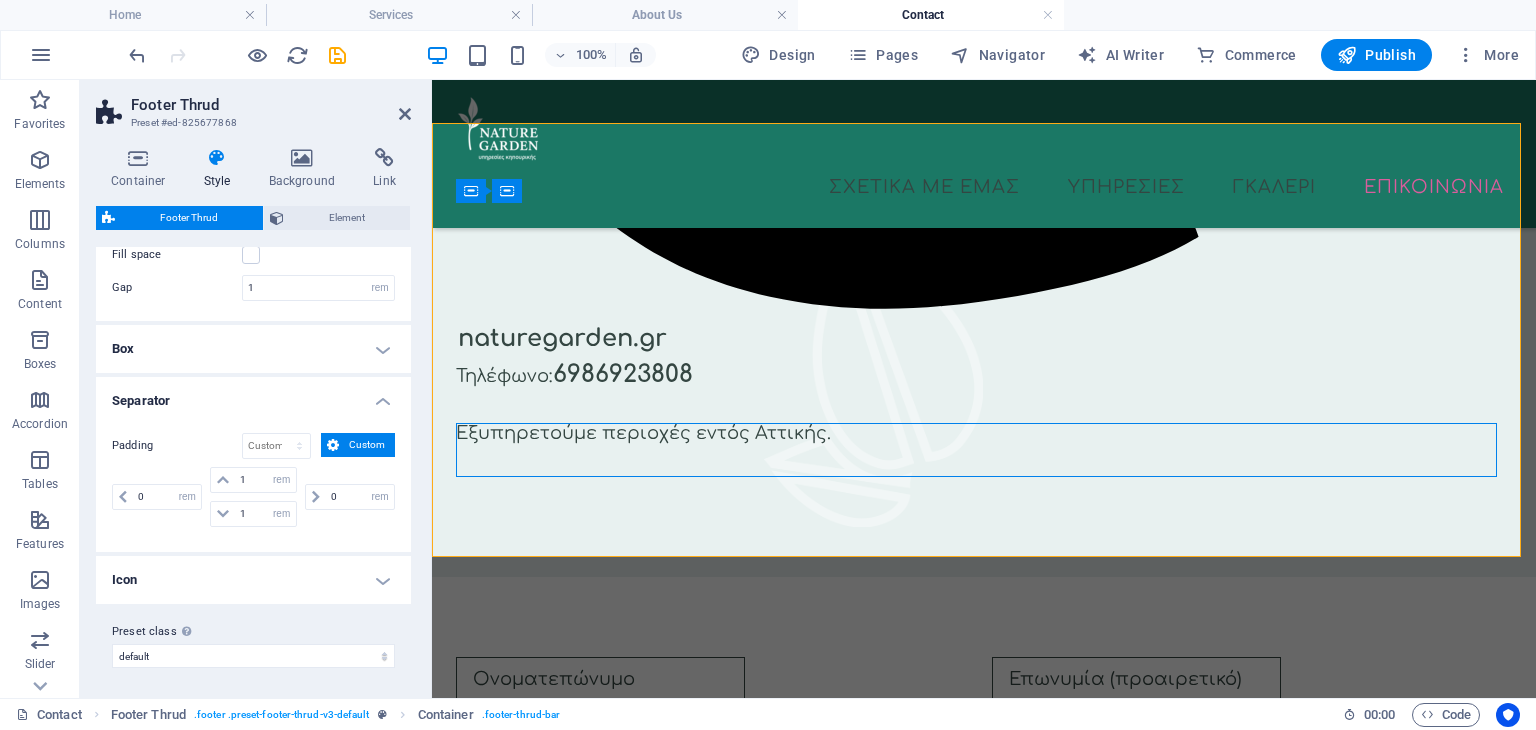click on "Custom" at bounding box center (367, 445) 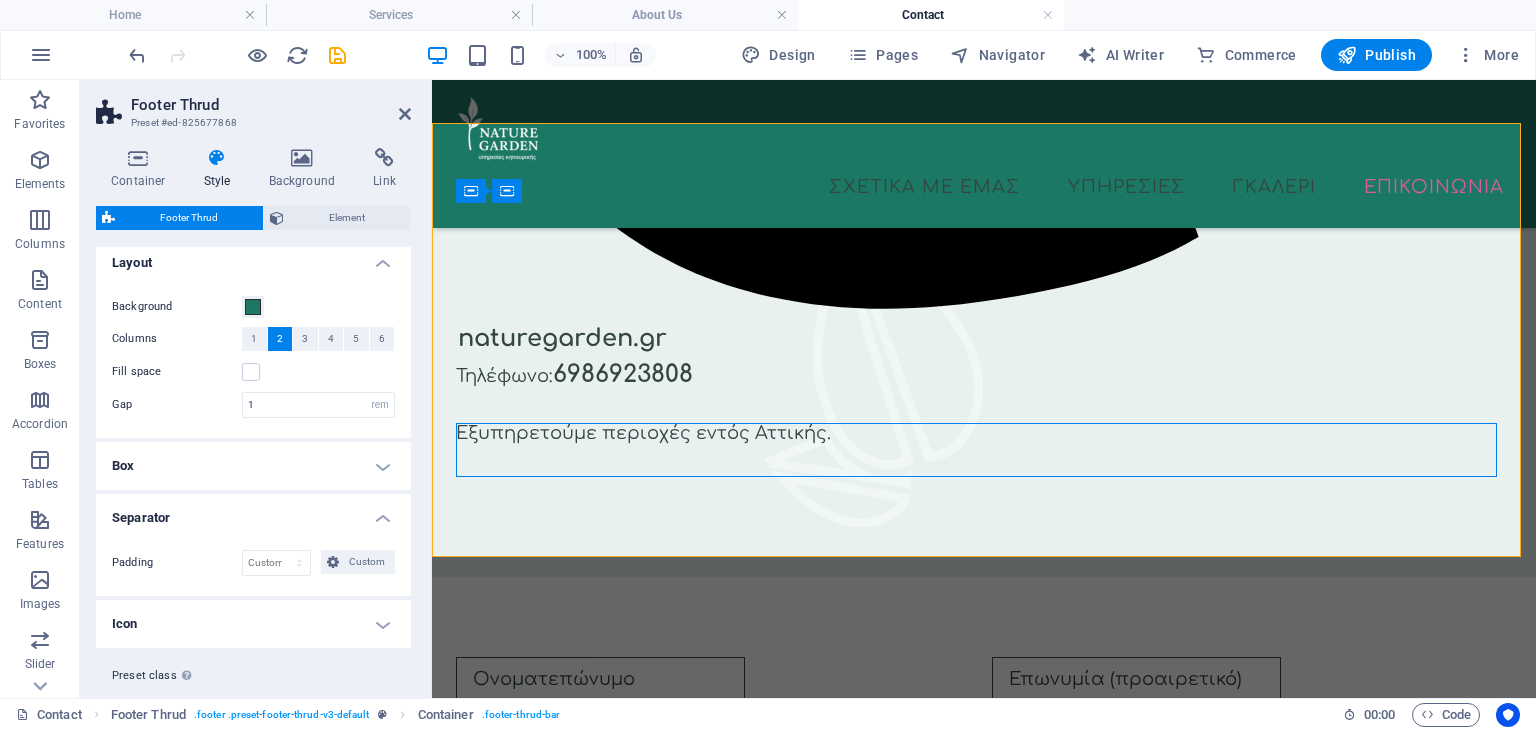 scroll, scrollTop: 0, scrollLeft: 0, axis: both 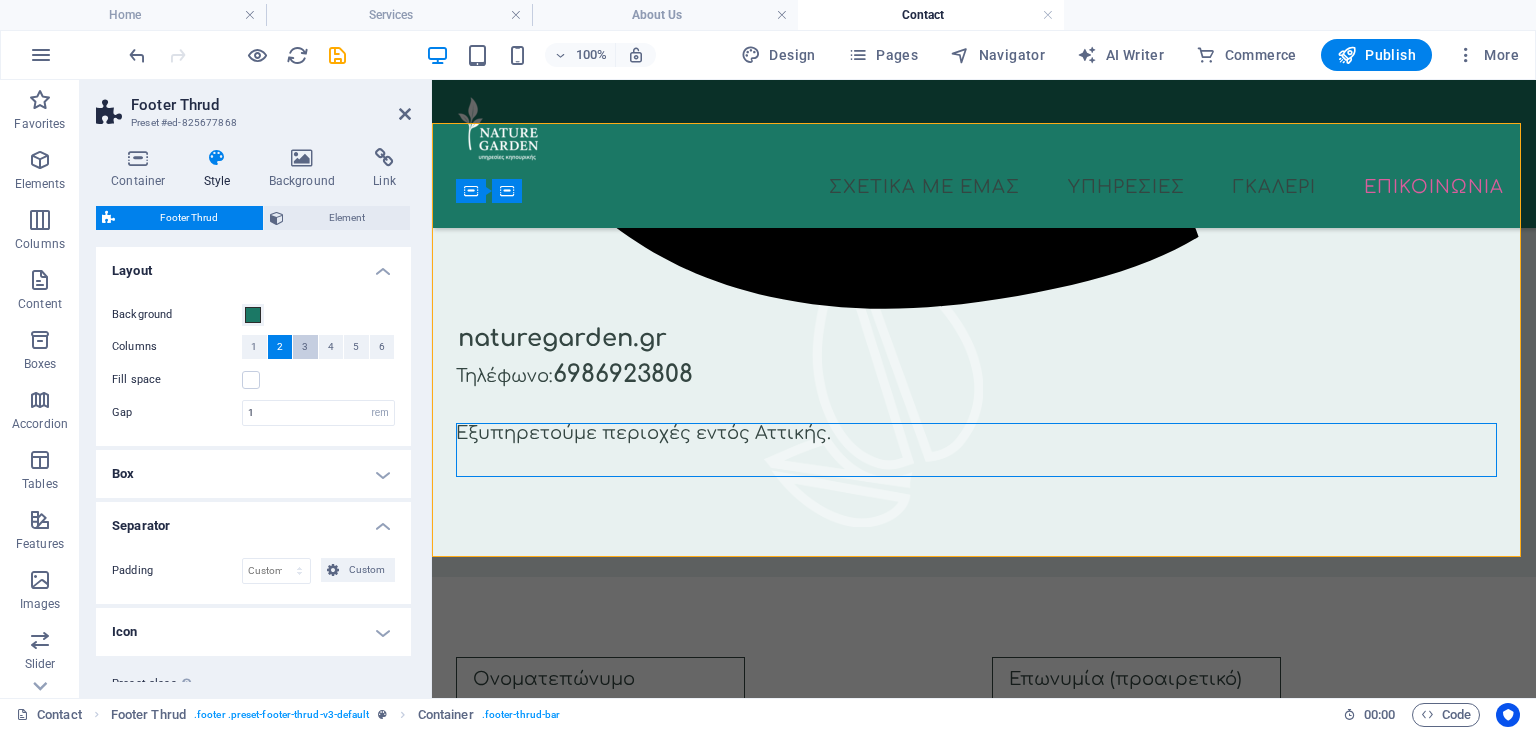 click on "3" at bounding box center [305, 347] 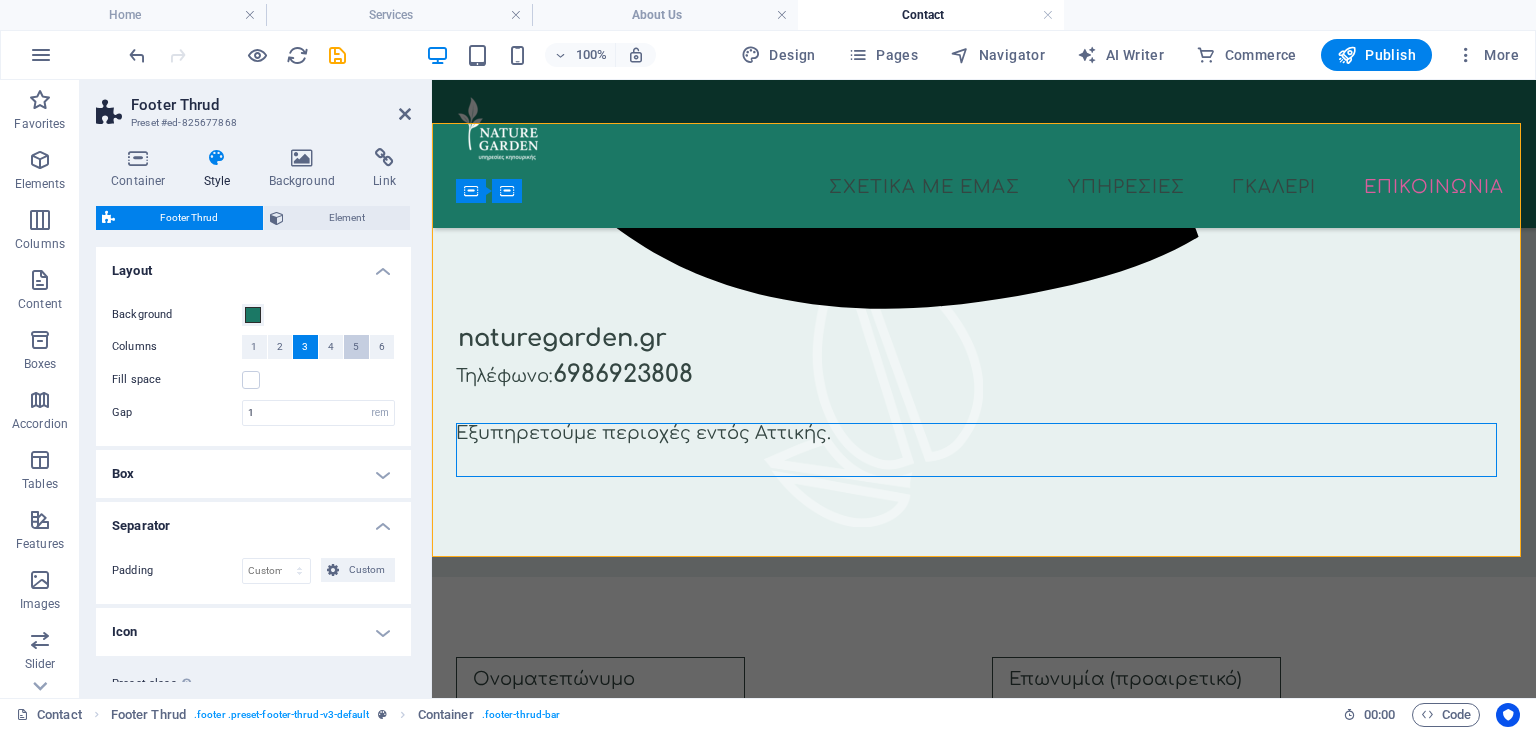 click on "5" at bounding box center [356, 347] 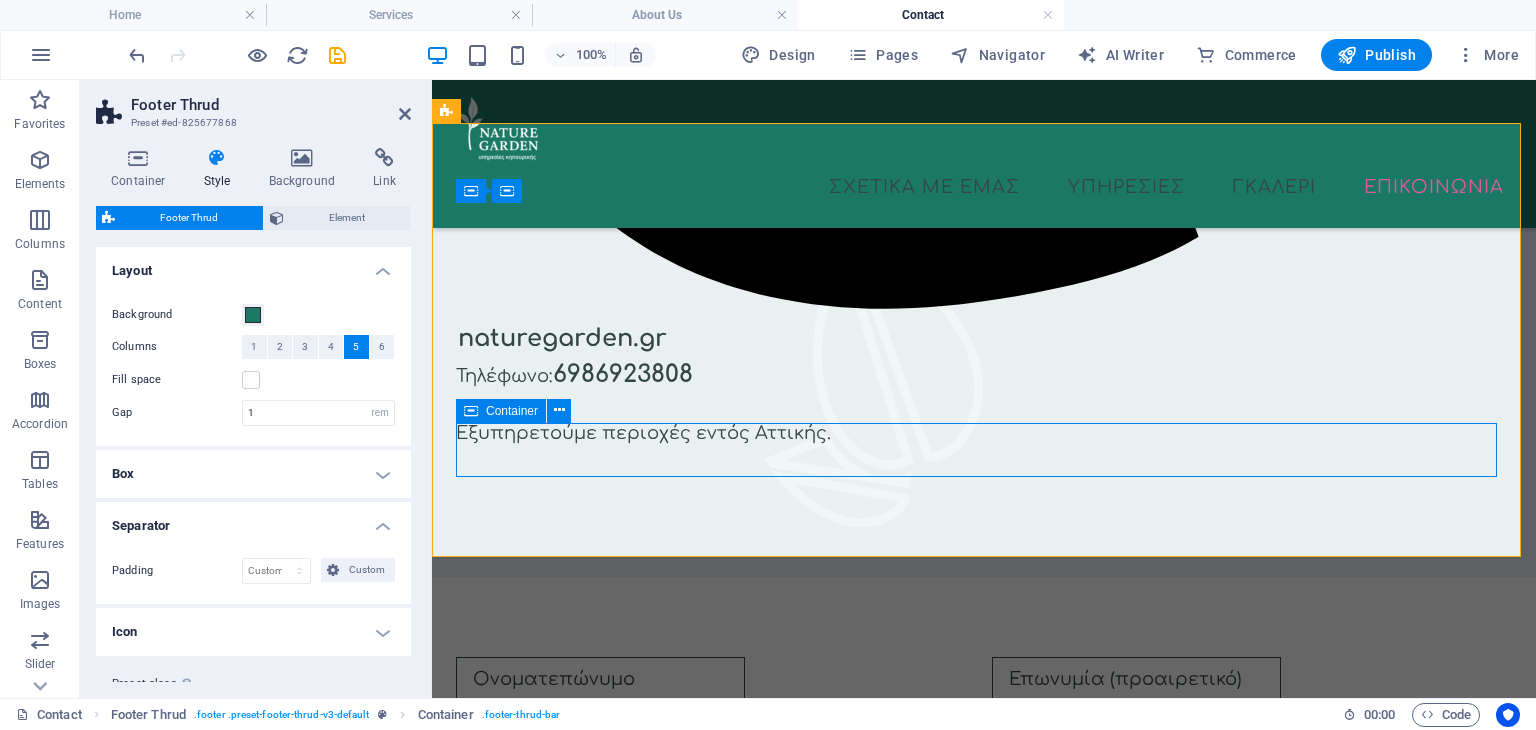 click on "naturegarden.gr   Legal Notice  |  Πολιτική Απορρήτου" at bounding box center [984, 1477] 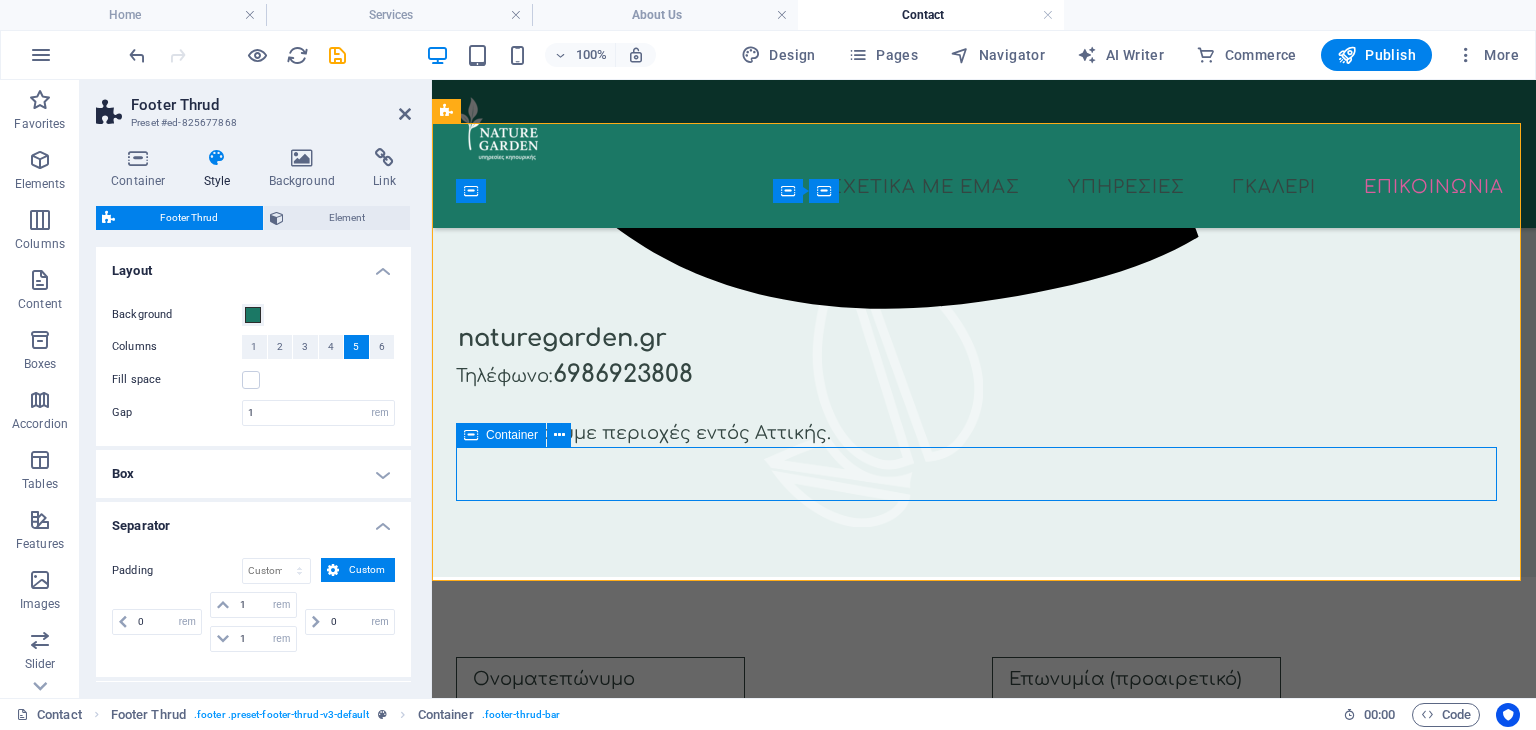 click on "naturegarden.gr   Legal Notice  |  Πολιτική Απορρήτου" at bounding box center [984, 1585] 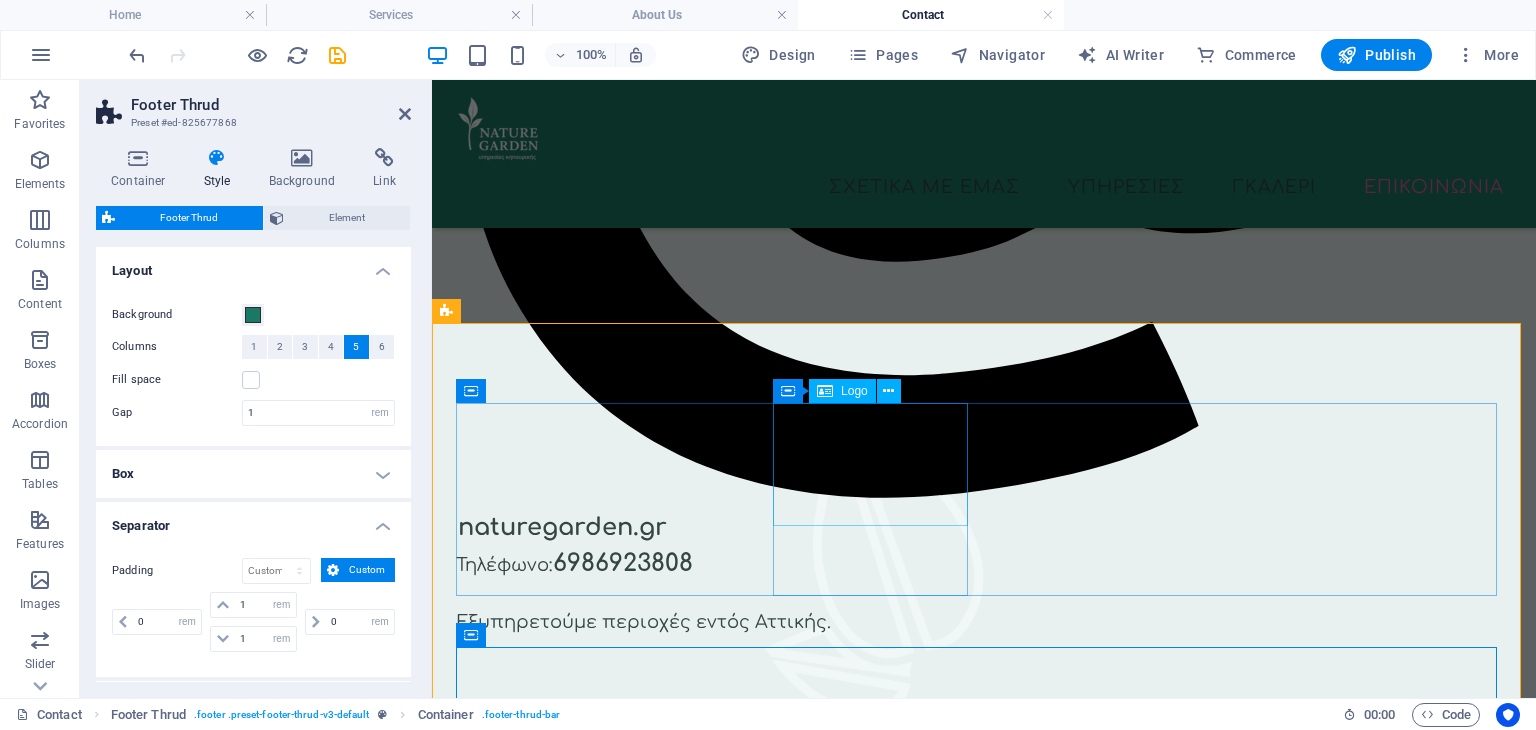scroll, scrollTop: 989, scrollLeft: 0, axis: vertical 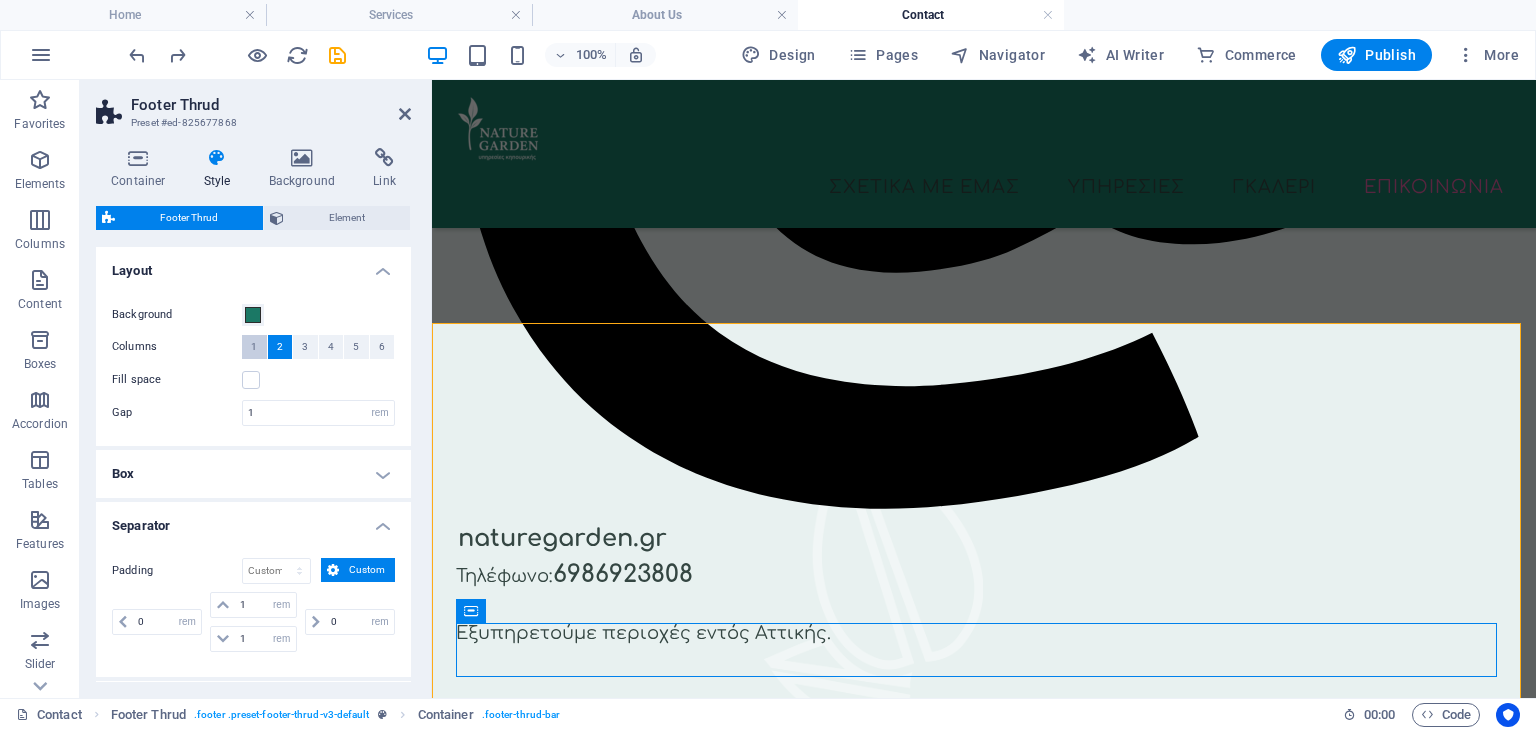 click on "1" at bounding box center (254, 347) 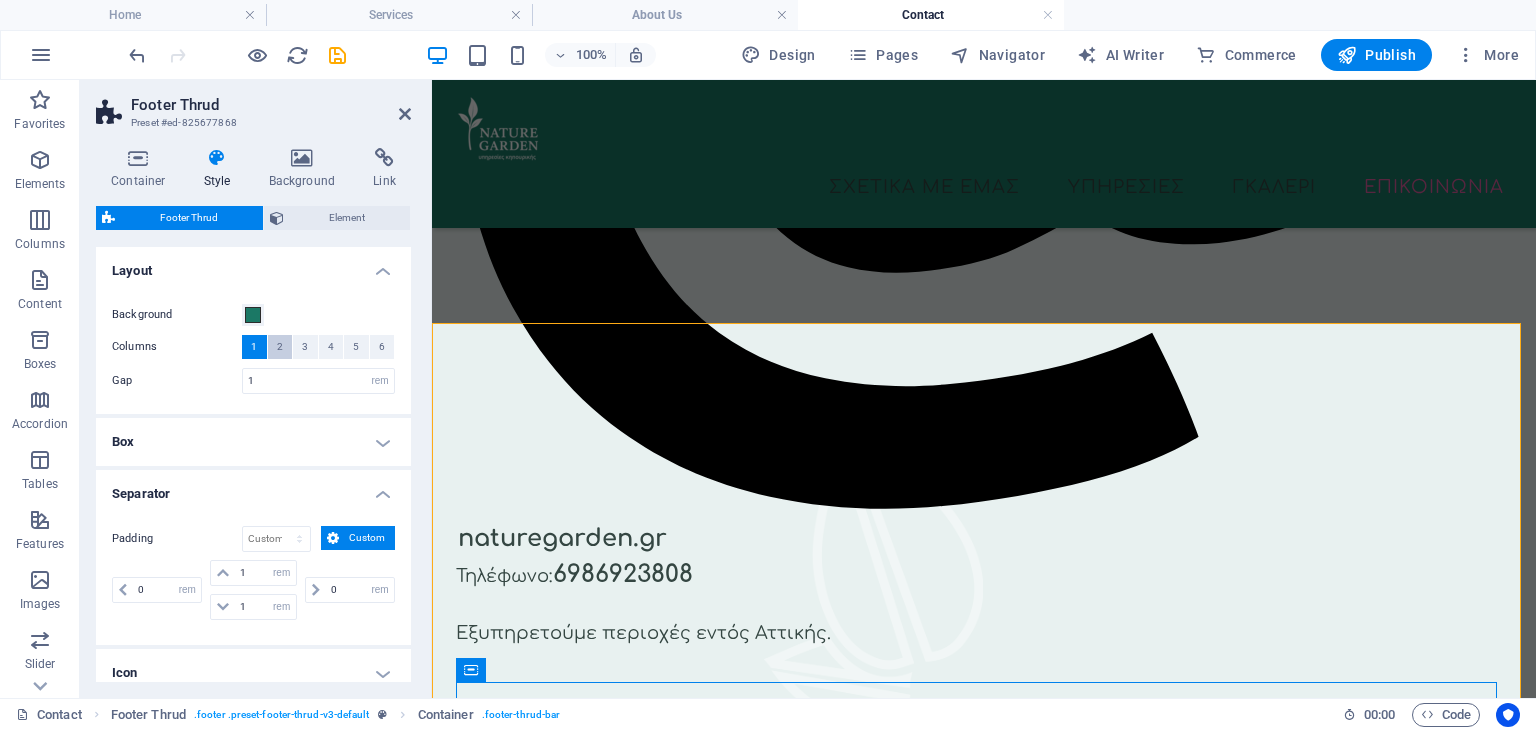 click on "2" at bounding box center [280, 347] 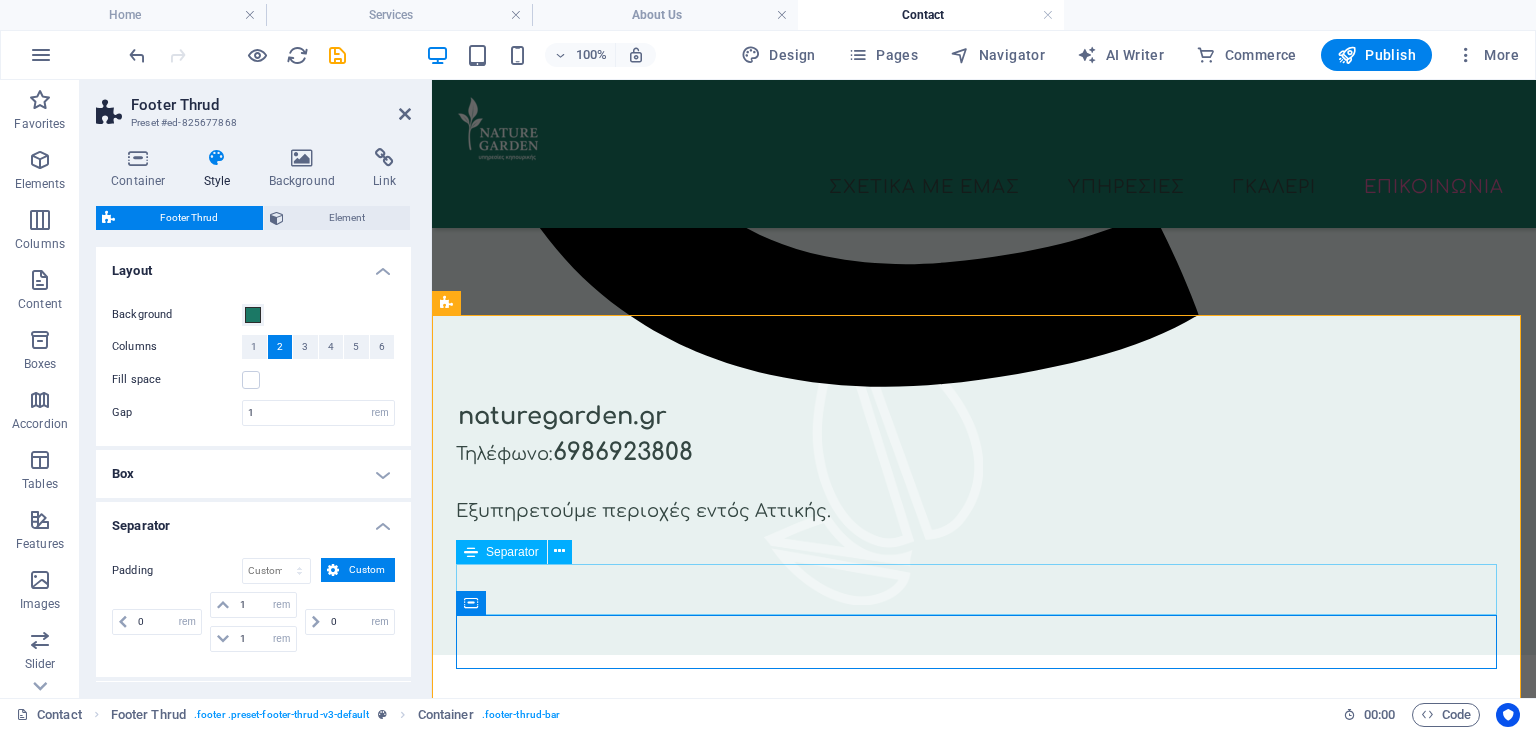 scroll, scrollTop: 1189, scrollLeft: 0, axis: vertical 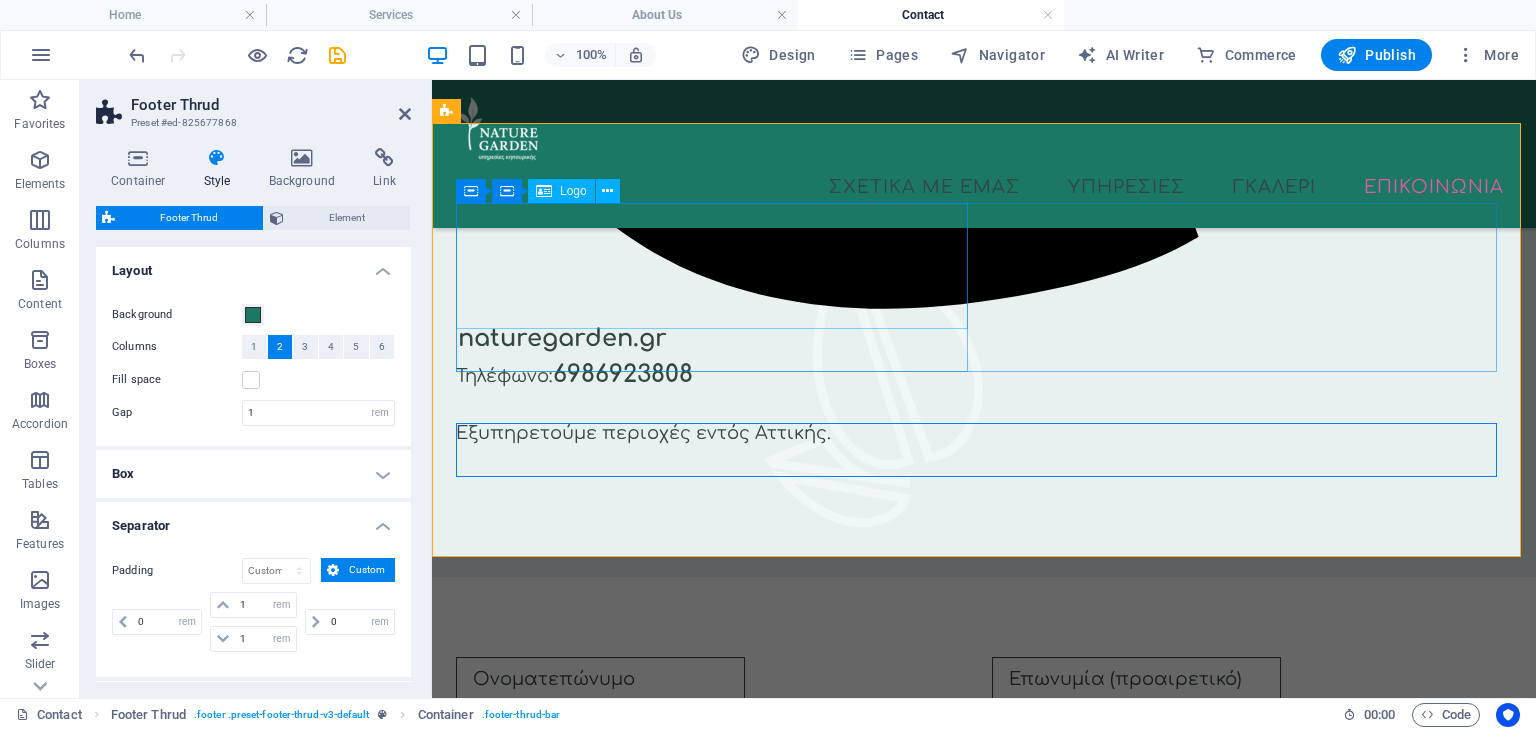 click at bounding box center [716, 1242] 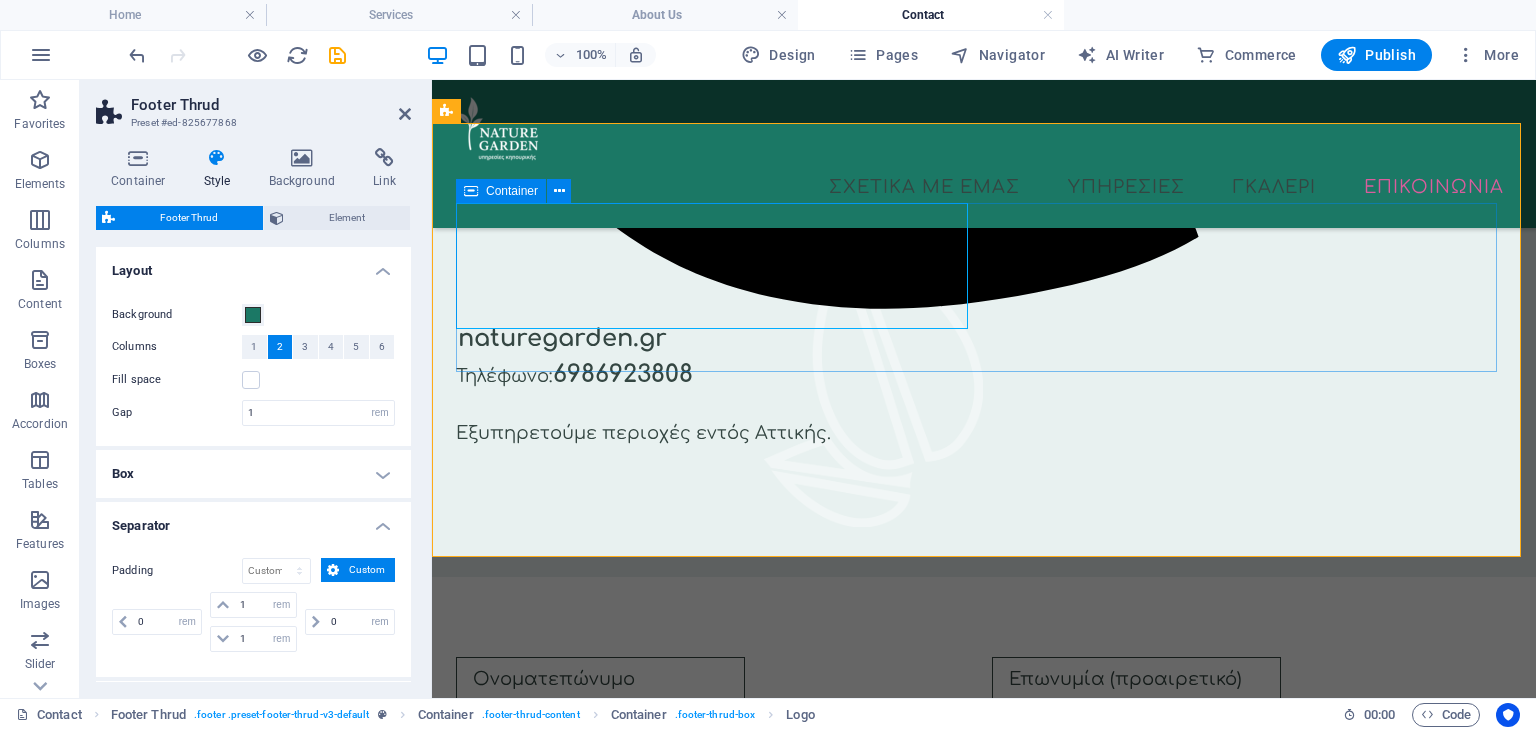 click on "Ο κήπος σας είναι η δική μας φροντίδα. Αρχική Σχετικά με εμάς Υπηρεσίες Επικοινωνία" at bounding box center (984, 1289) 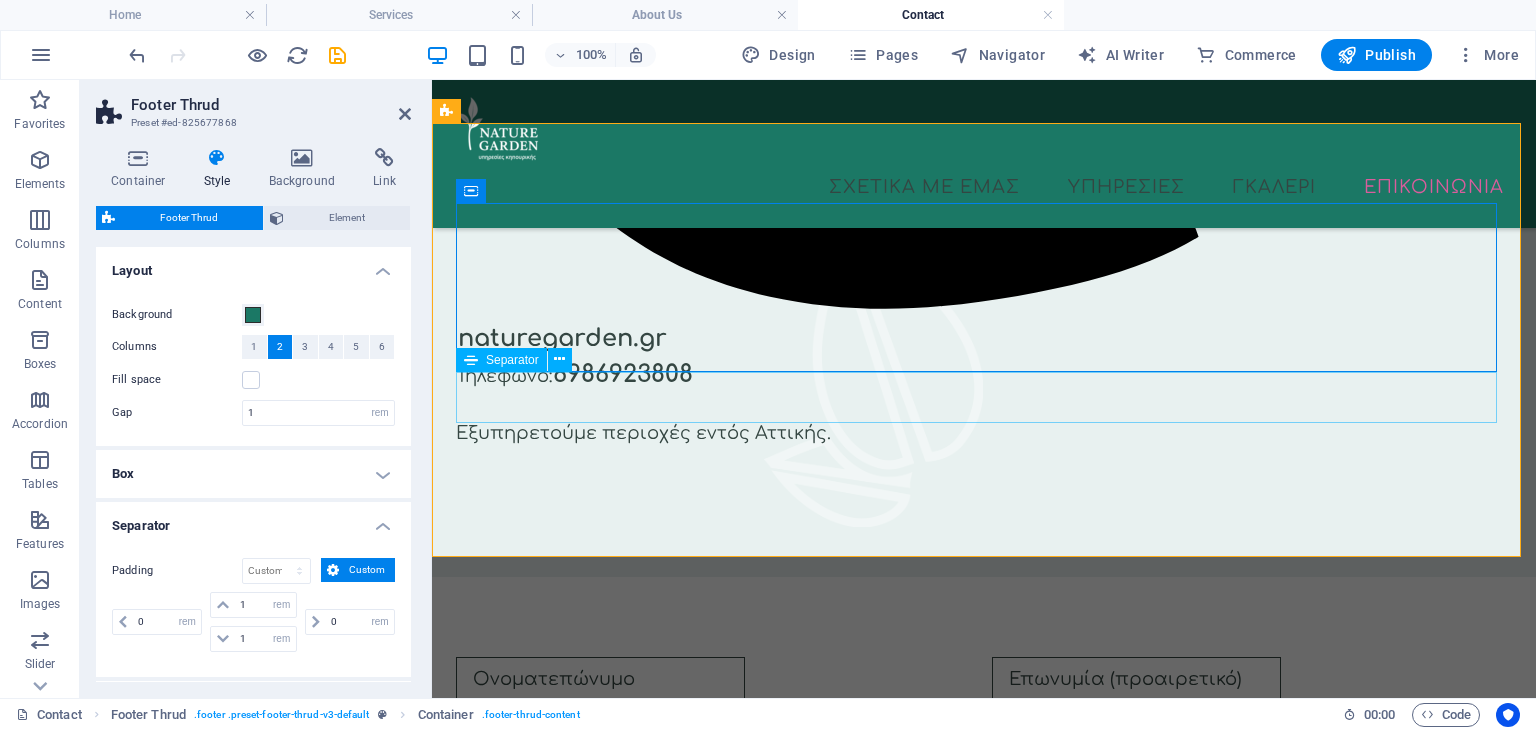 click at bounding box center (984, 1424) 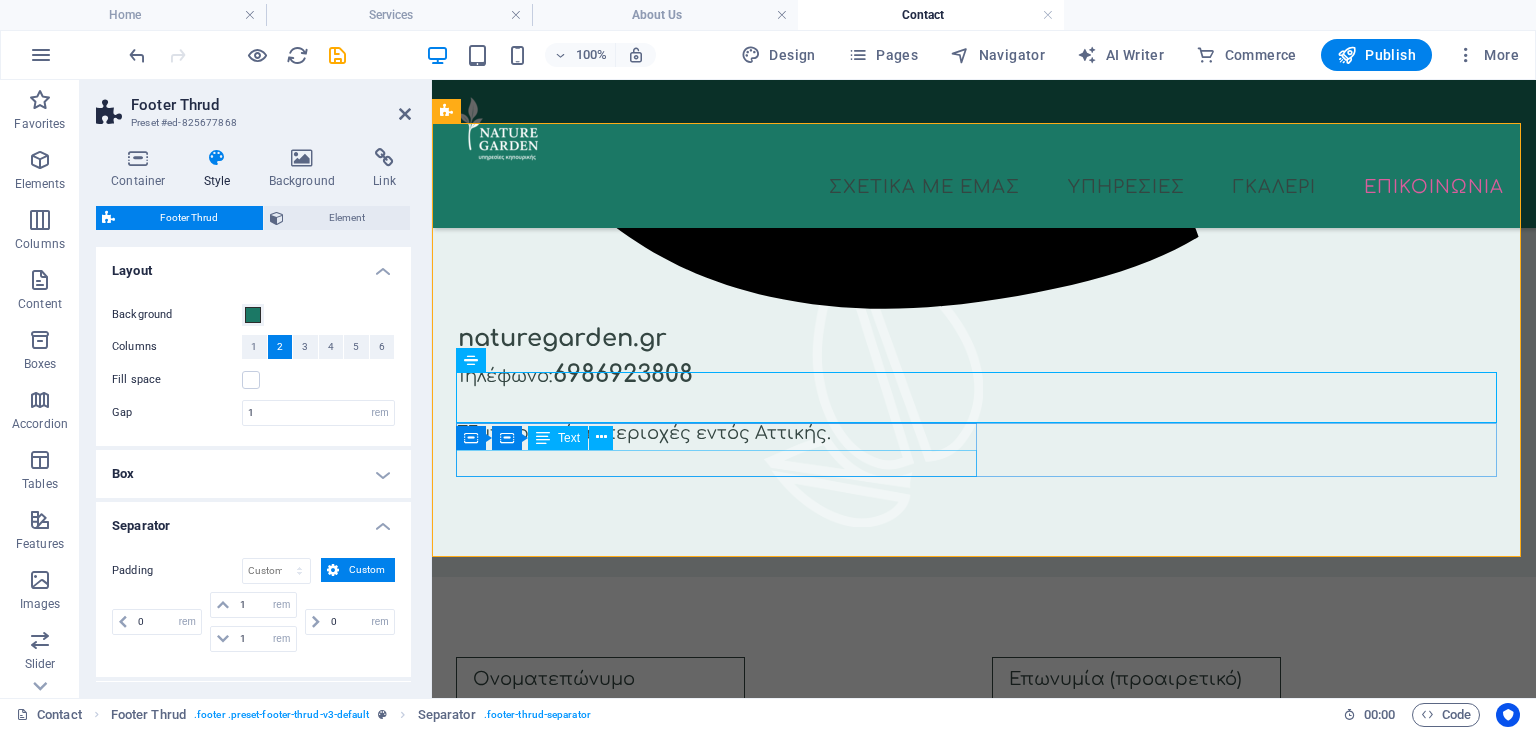 click on "Legal Notice  |  Πολιτική Απορρήτου" at bounding box center (984, 1490) 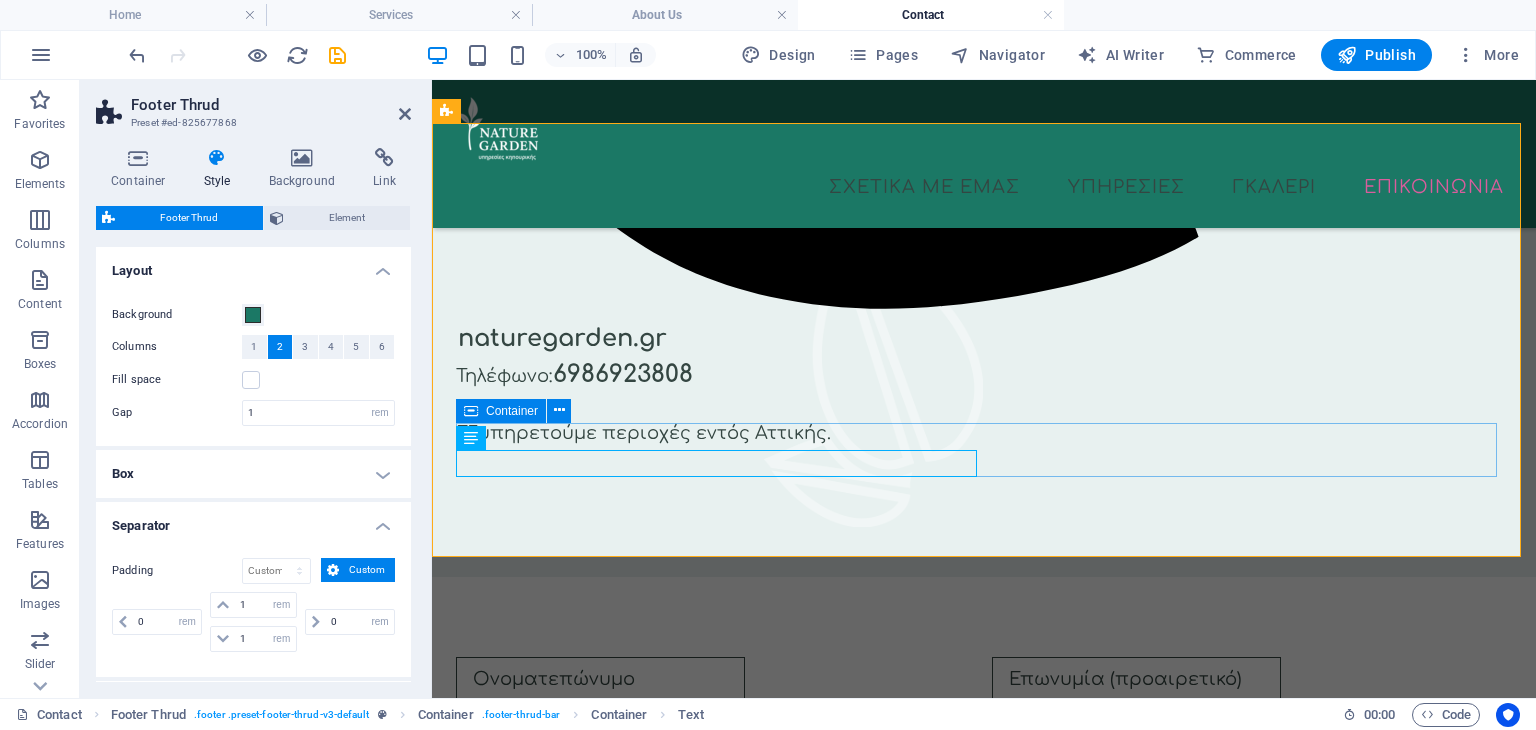 click on "naturegarden.gr   Legal Notice  |  Πολιτική Απορρήτου" at bounding box center (984, 1477) 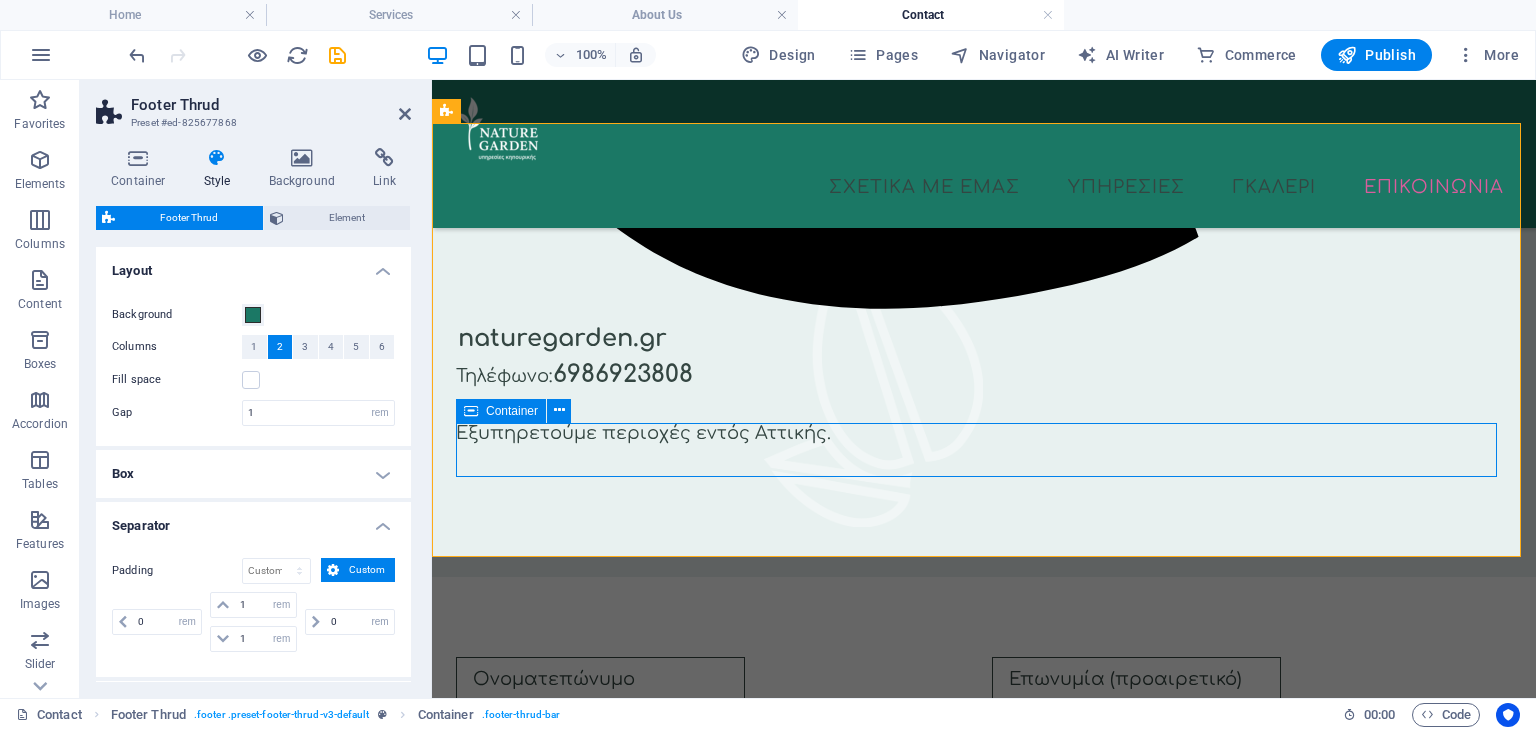 click on "naturegarden.gr   Legal Notice  |  Πολιτική Απορρήτου" at bounding box center [984, 1477] 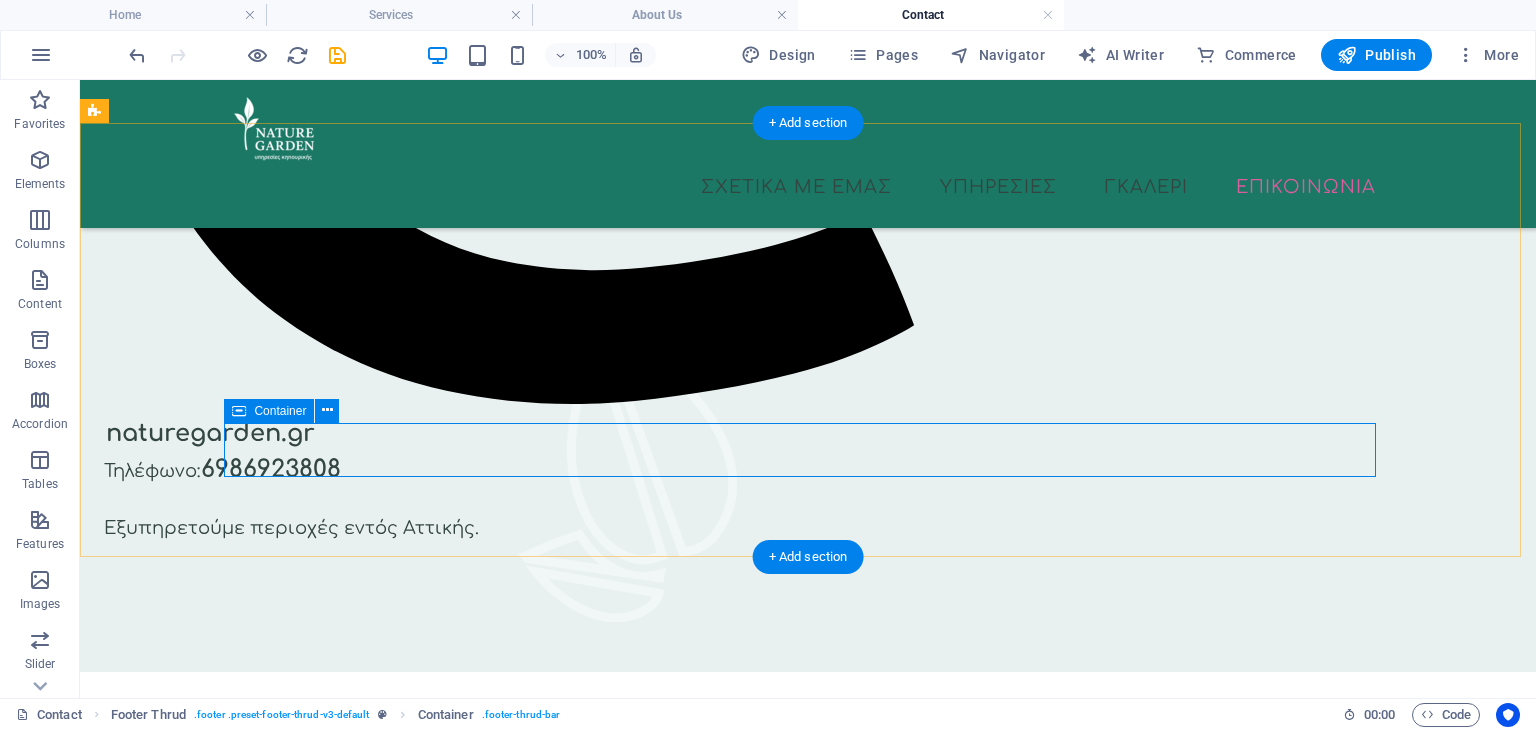 click on "naturegarden.gr   Legal Notice  |  Πολιτική Απορρήτου" at bounding box center [808, 1572] 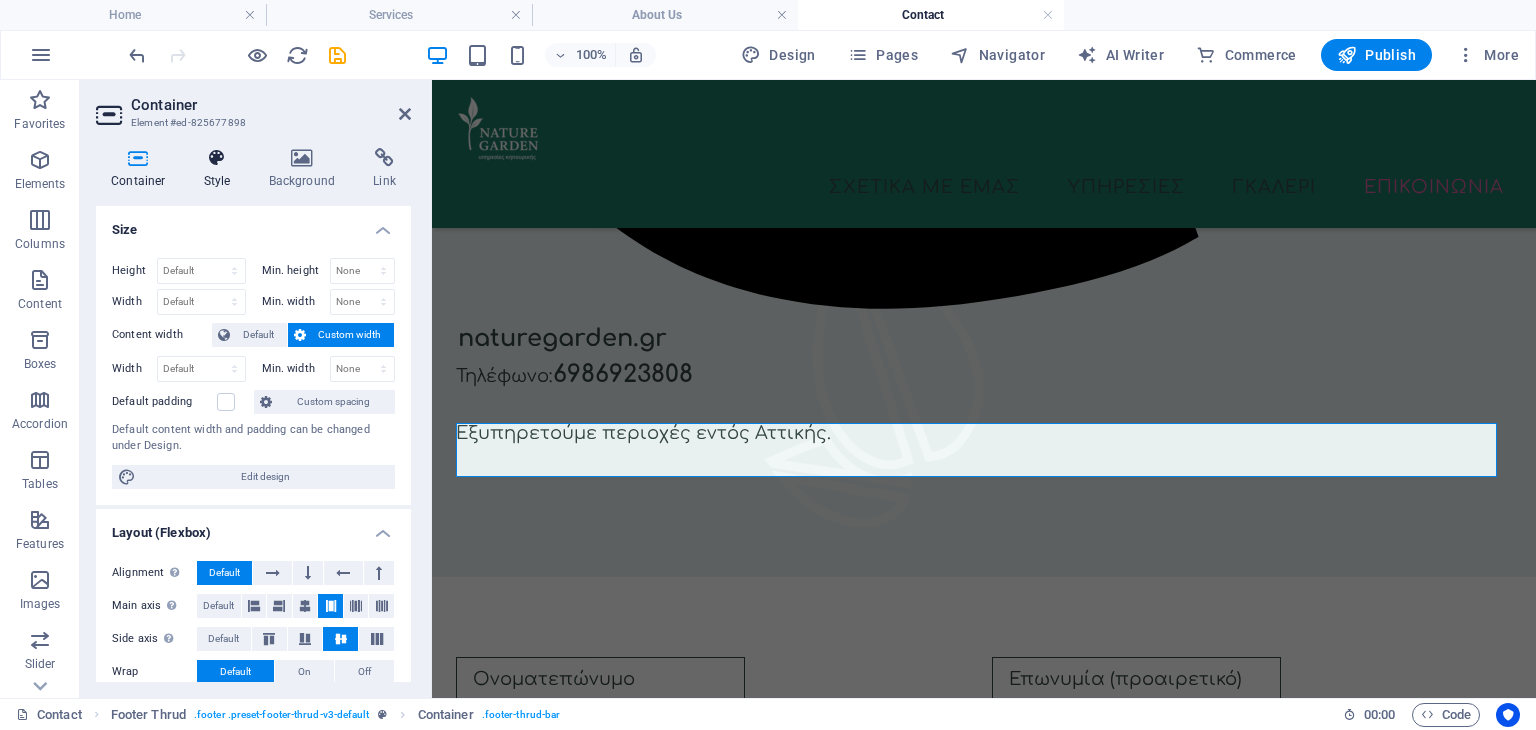 click at bounding box center [217, 158] 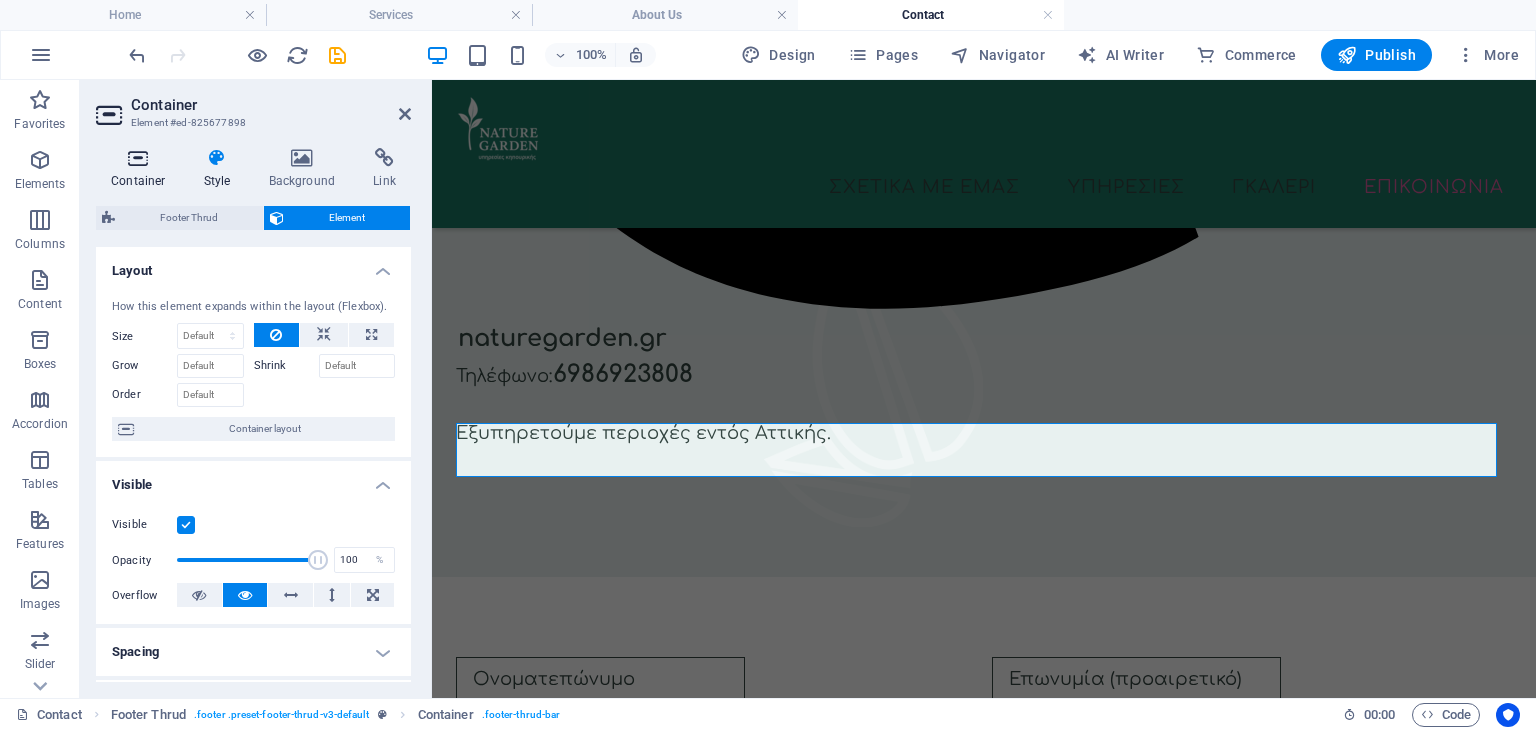 click at bounding box center [138, 158] 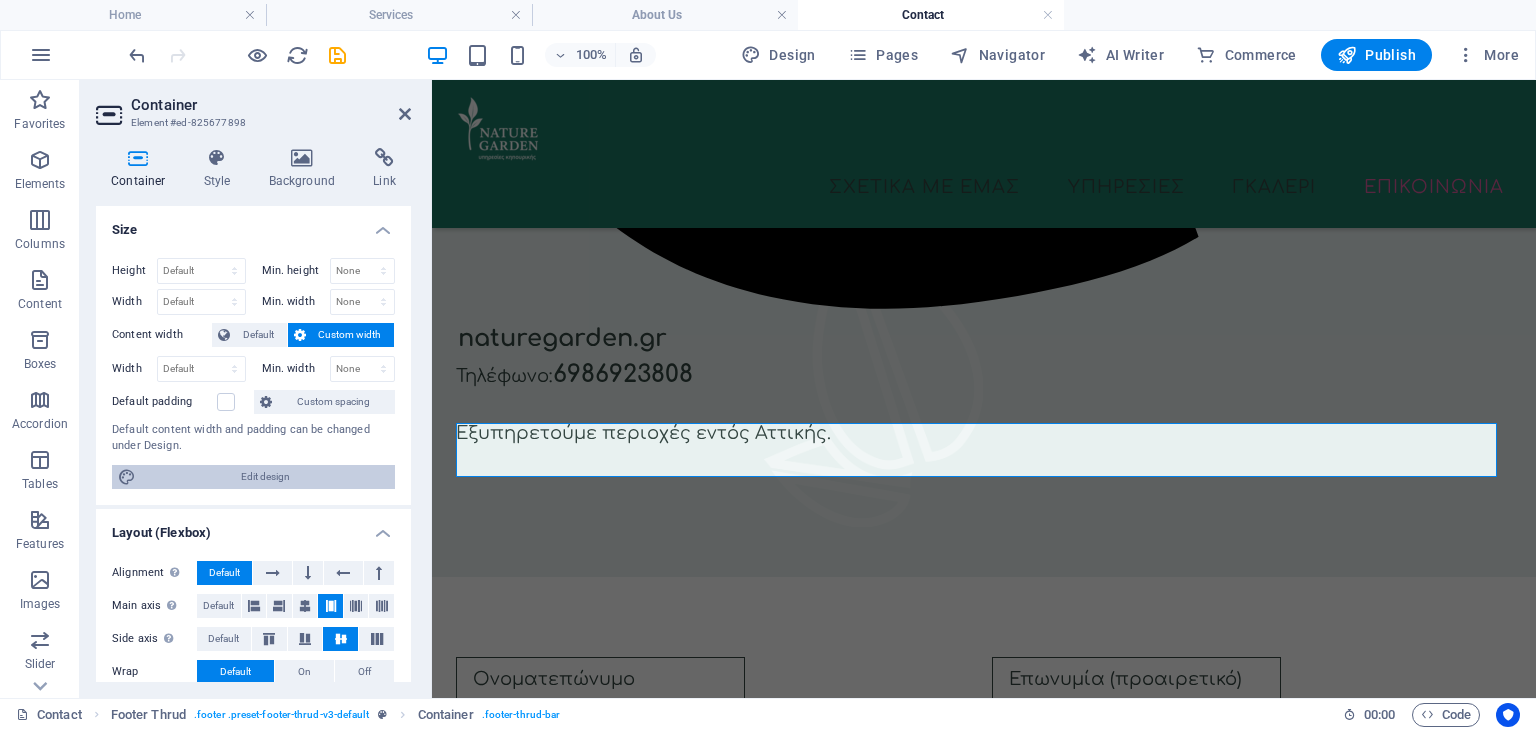 click on "Edit design" at bounding box center [265, 477] 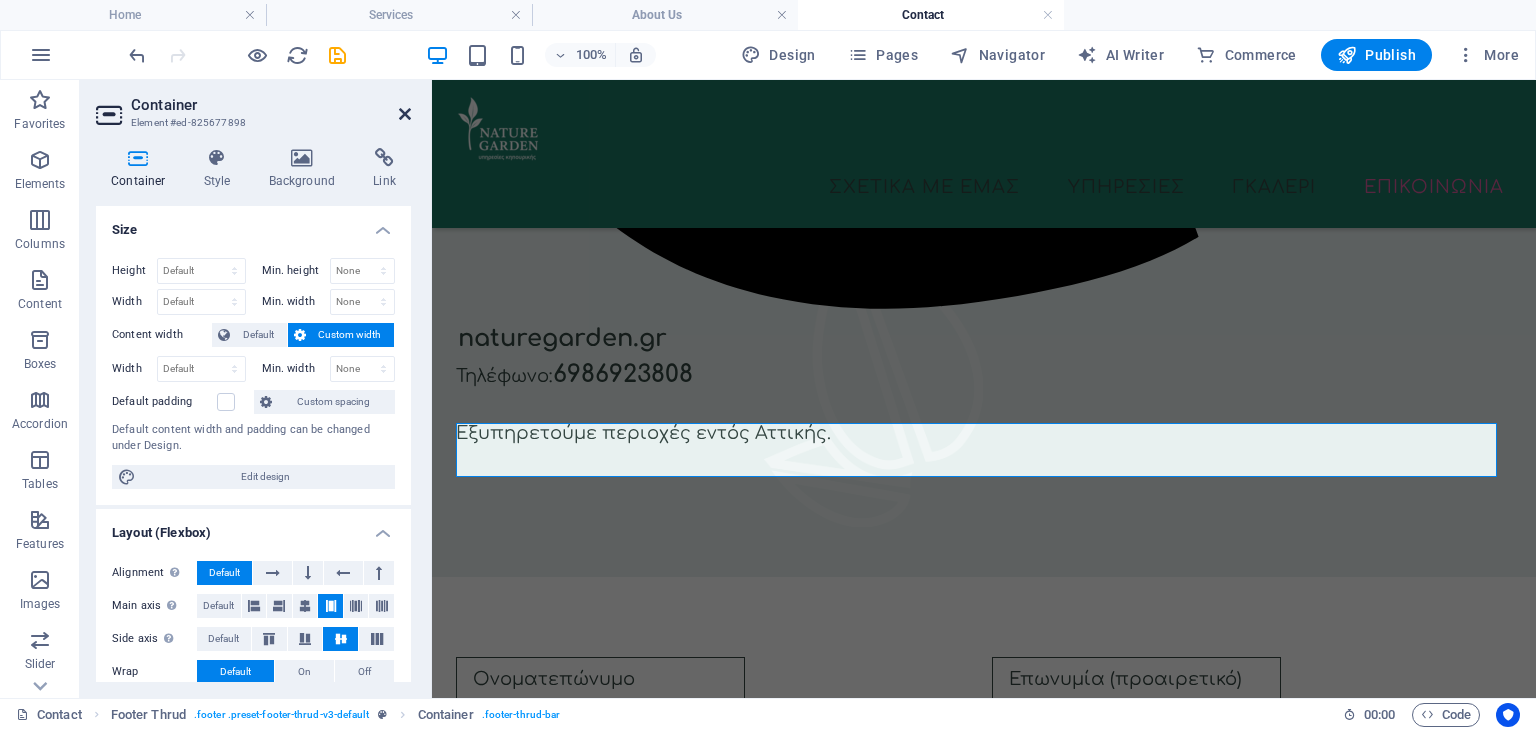 select on "px" 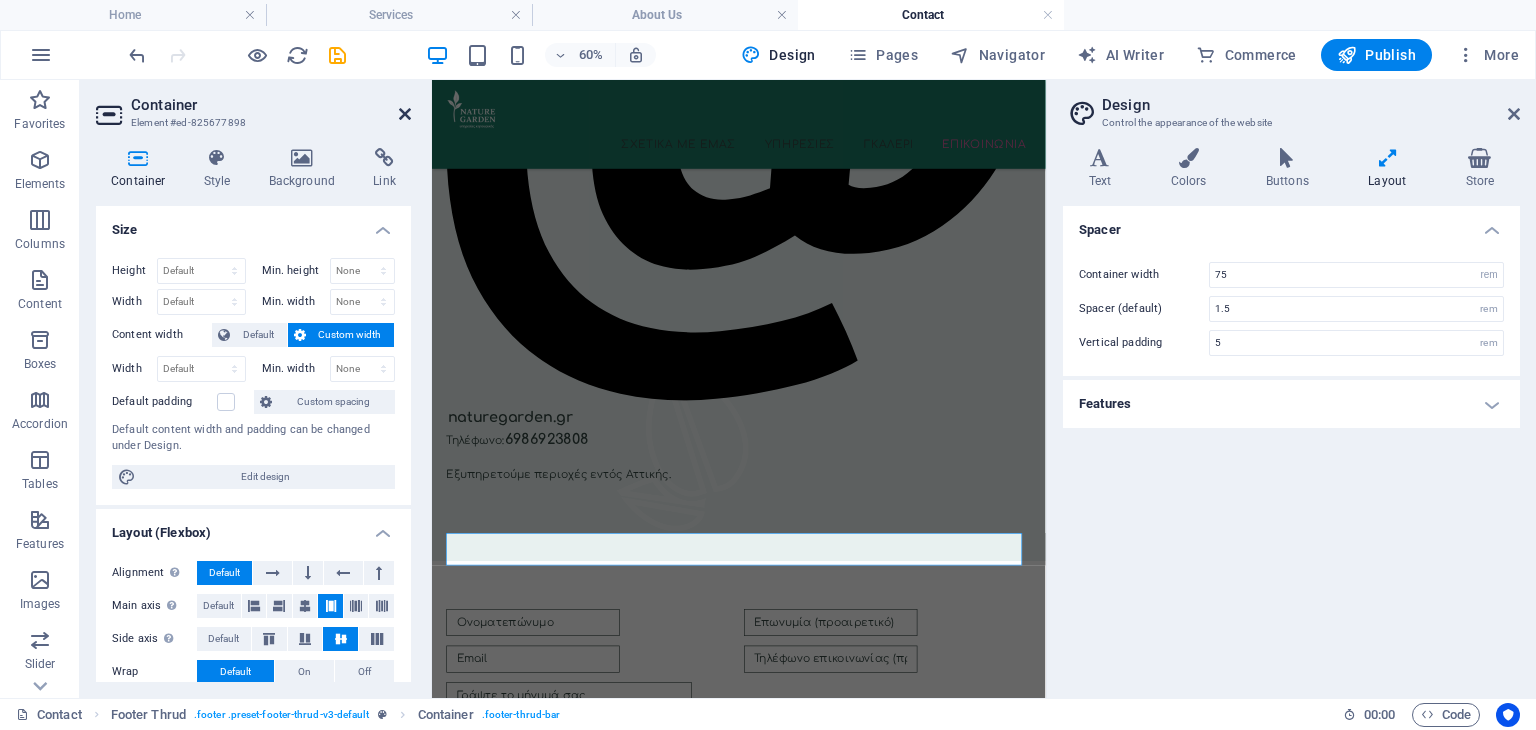 click at bounding box center (405, 114) 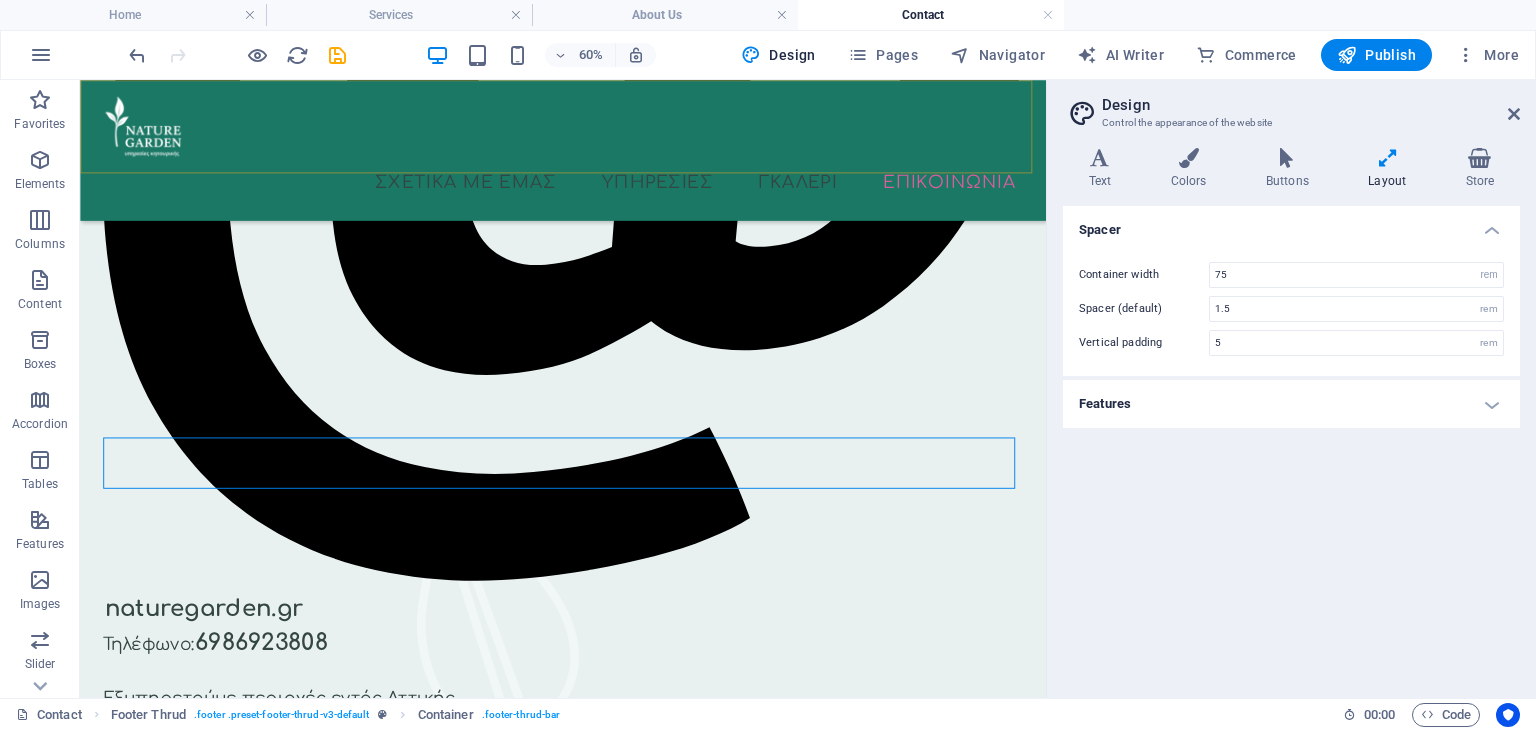 scroll, scrollTop: 1183, scrollLeft: 0, axis: vertical 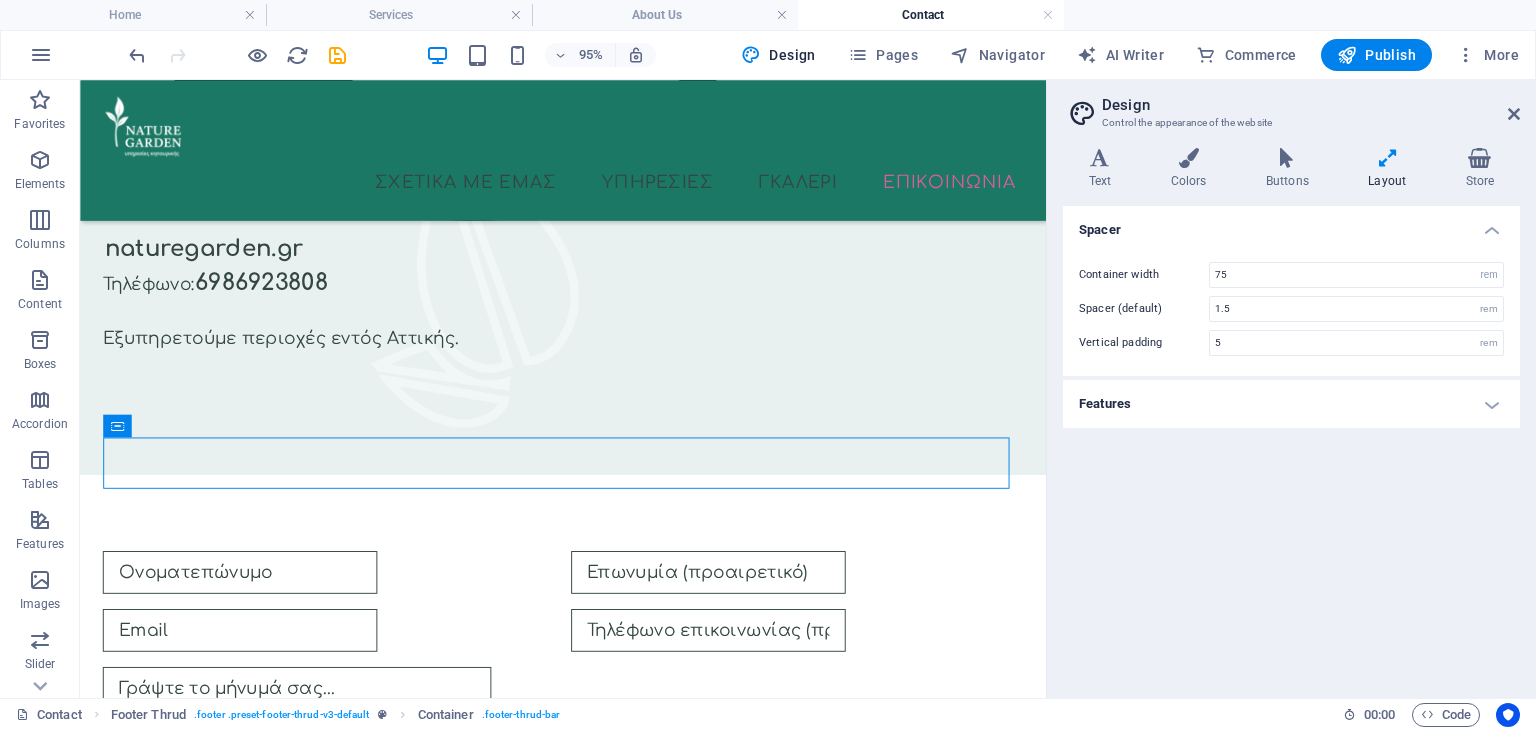 click on "Features" at bounding box center (1291, 404) 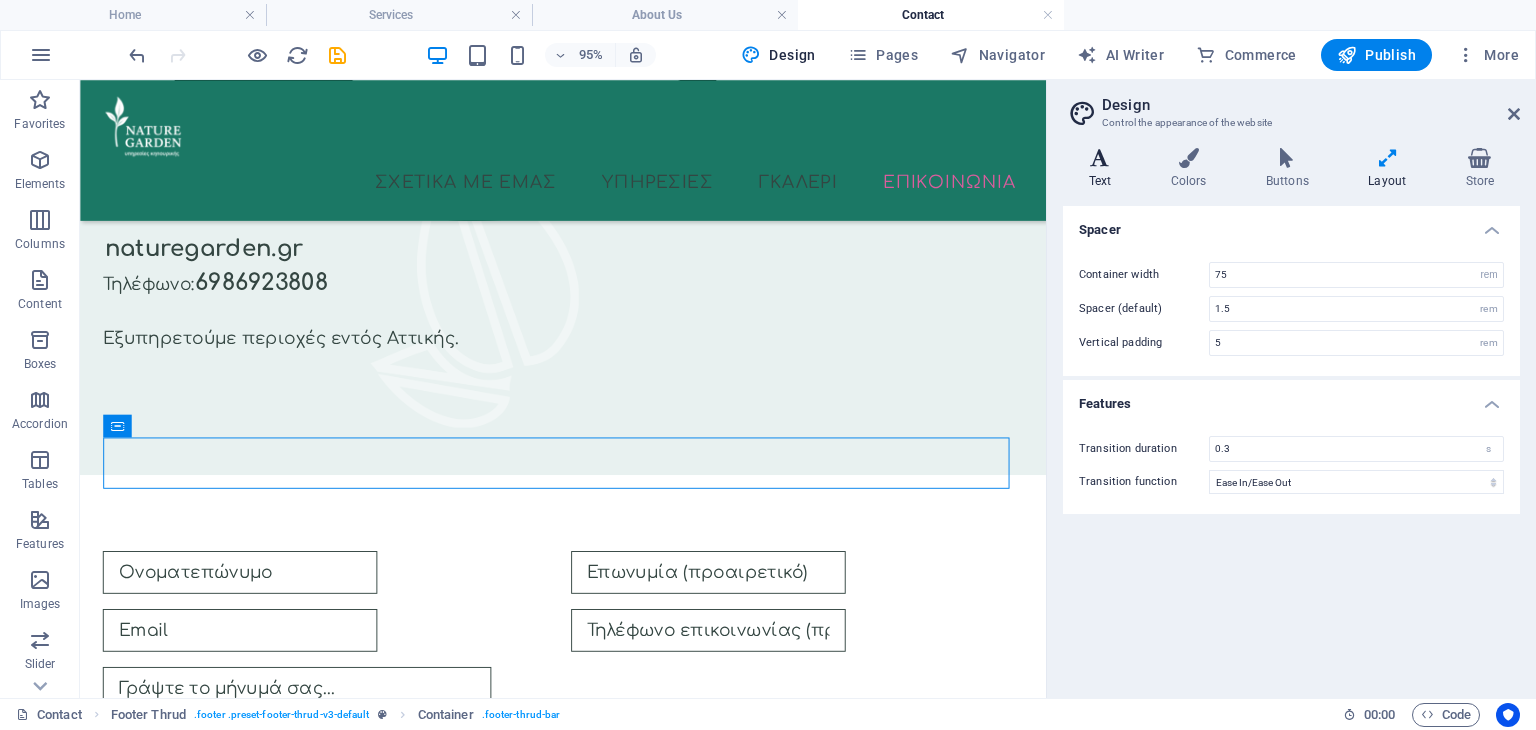 click at bounding box center (1100, 158) 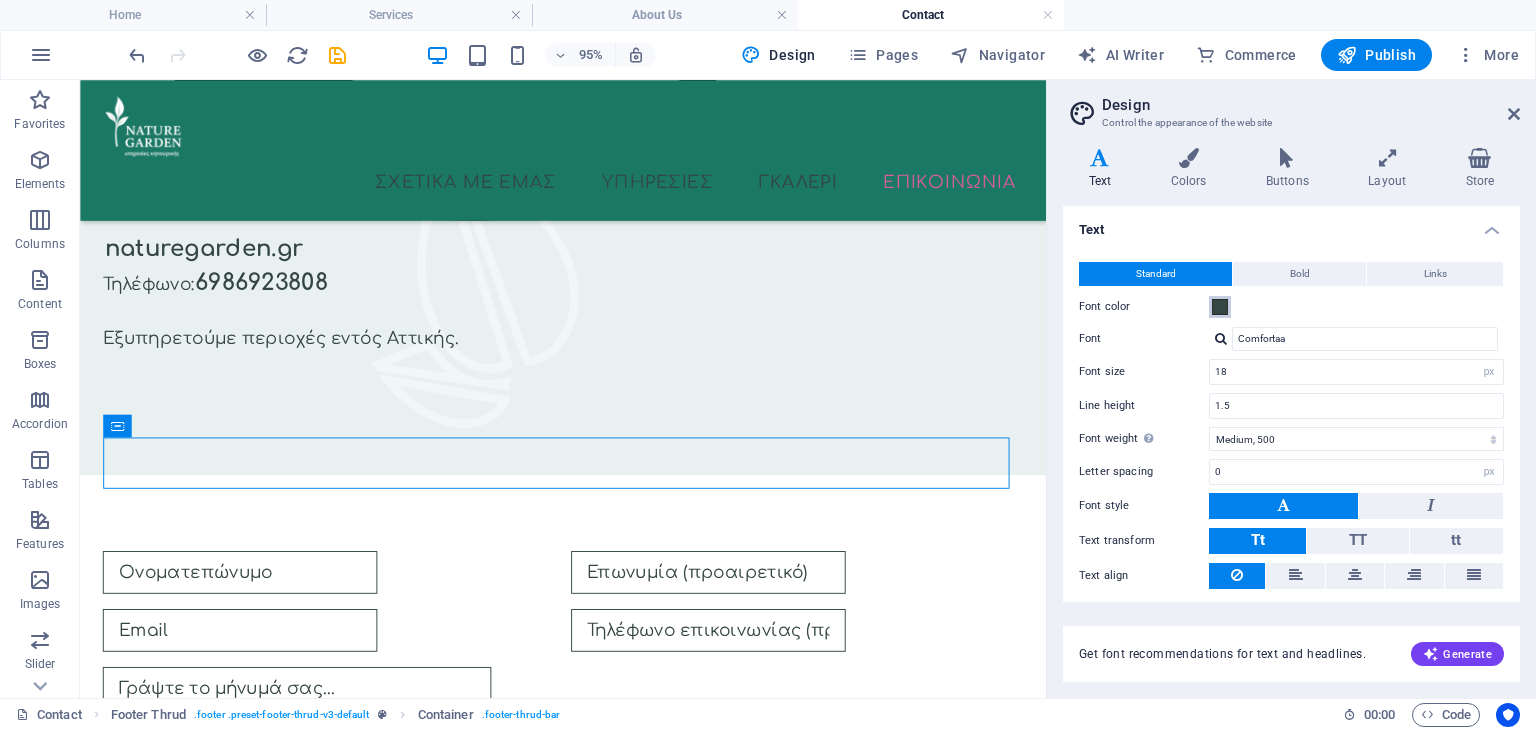 scroll, scrollTop: 57, scrollLeft: 0, axis: vertical 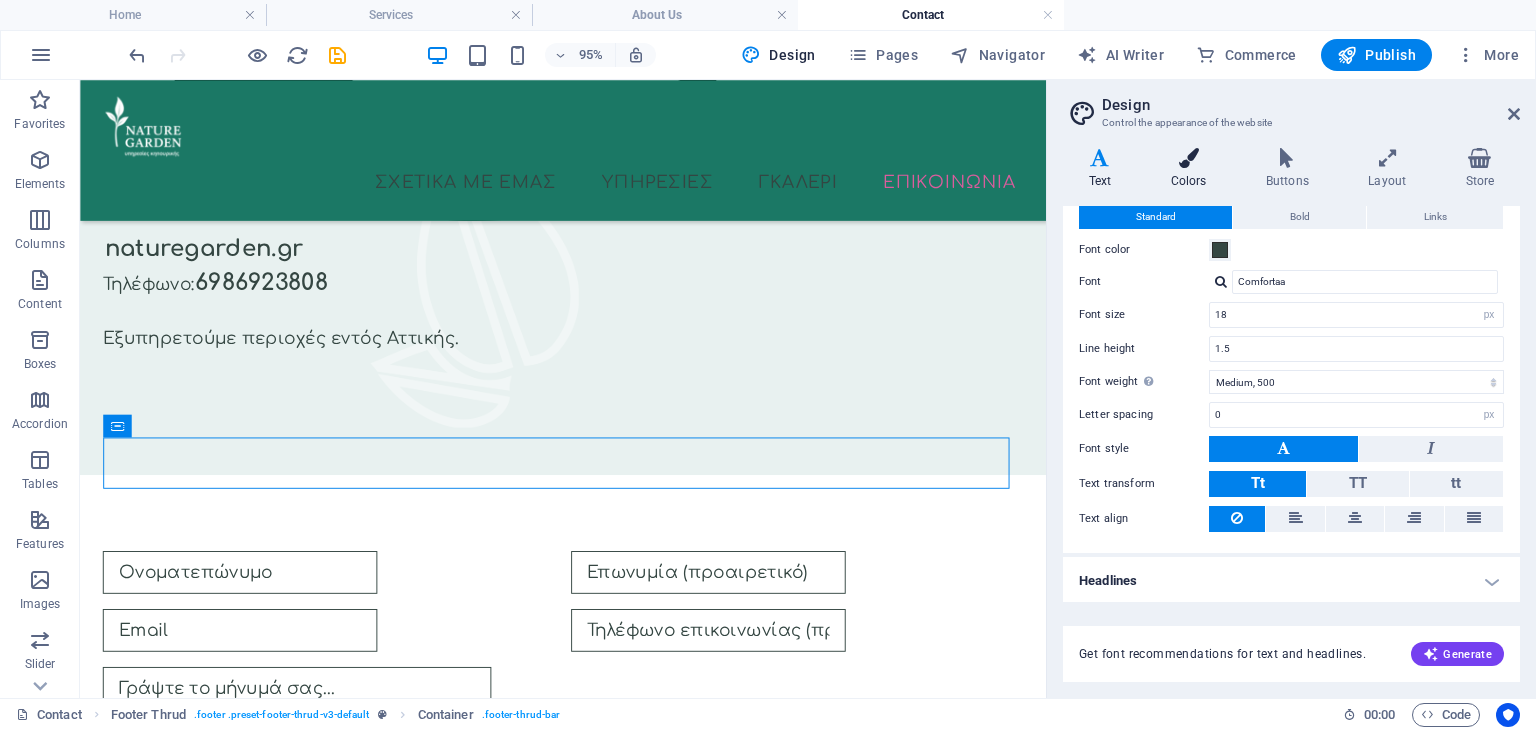 click at bounding box center (1188, 158) 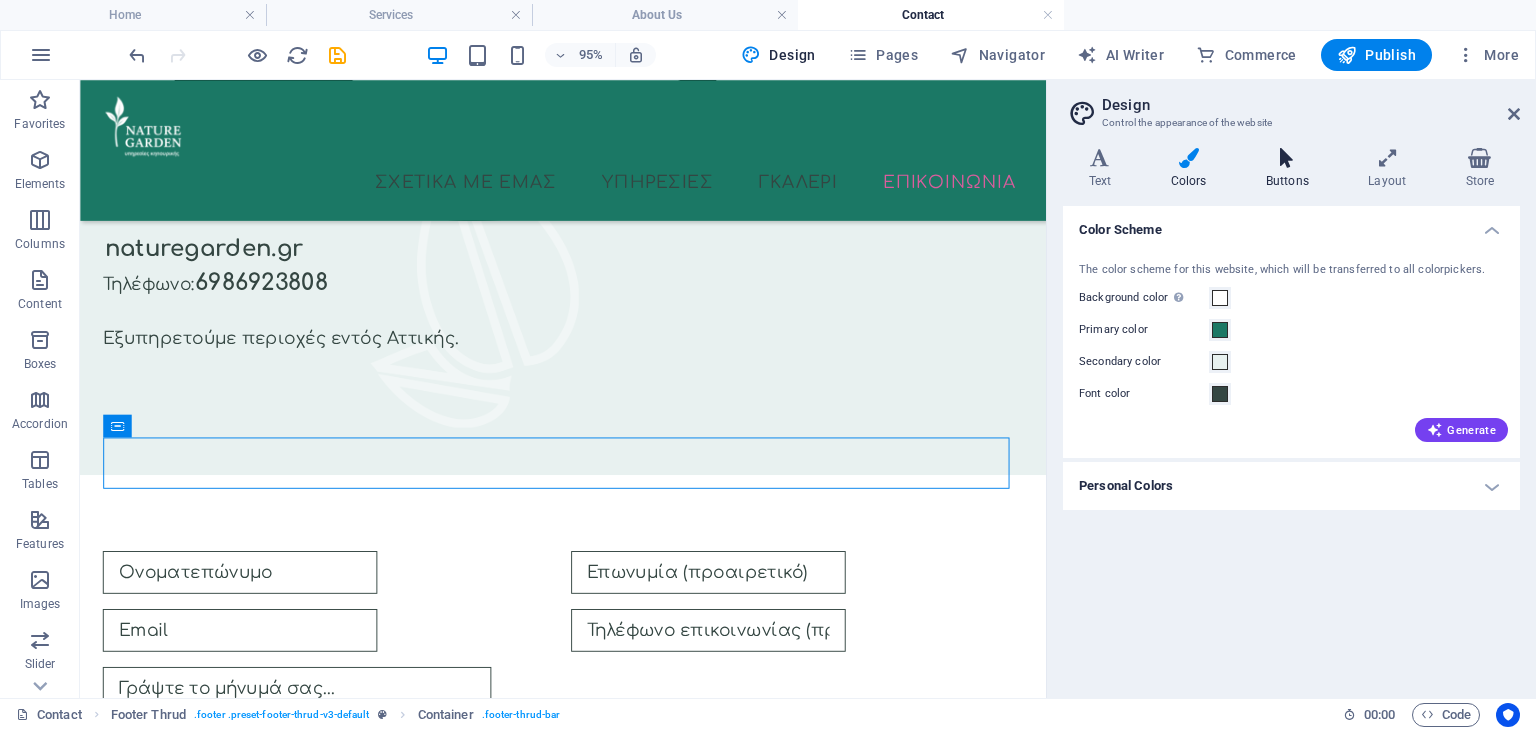 click at bounding box center (1287, 158) 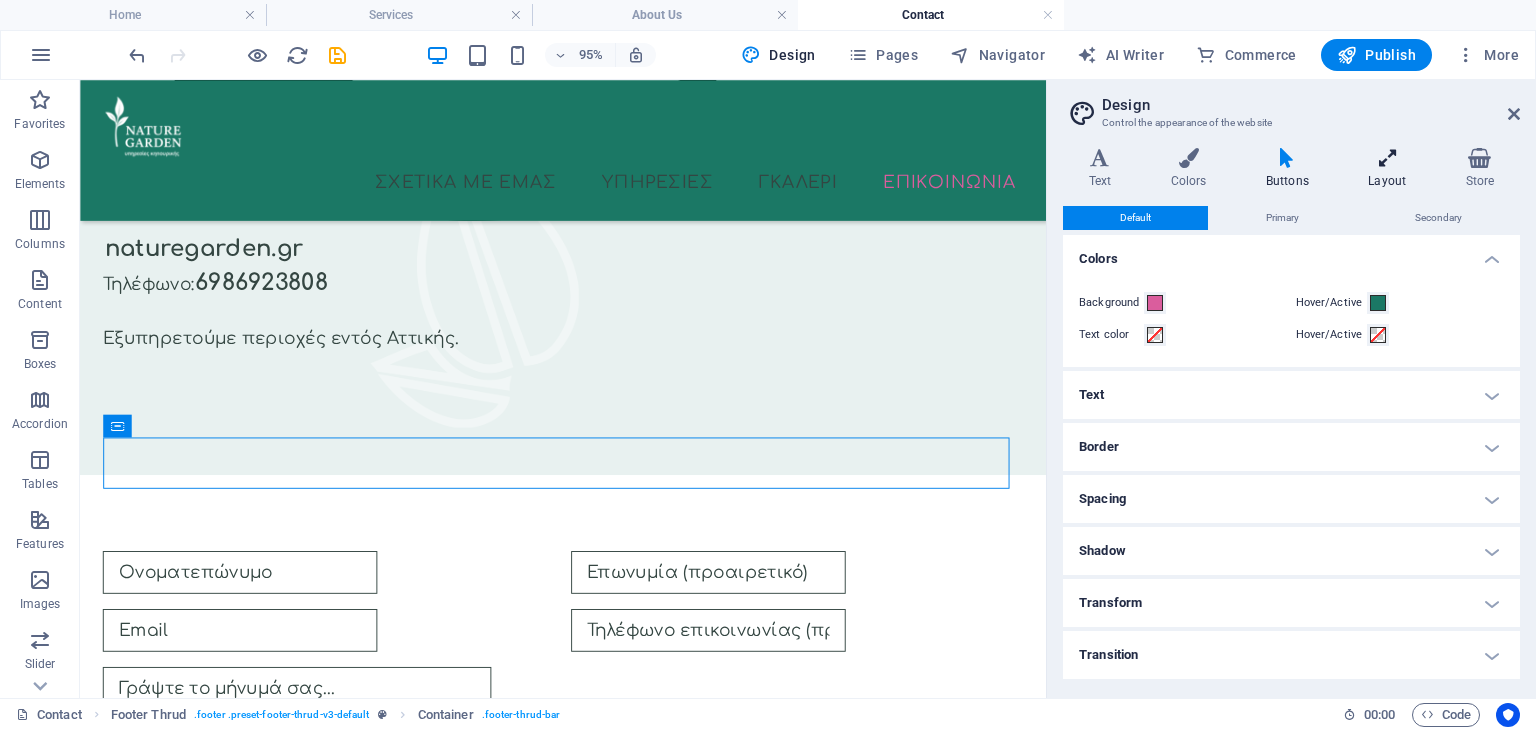 click at bounding box center (1387, 158) 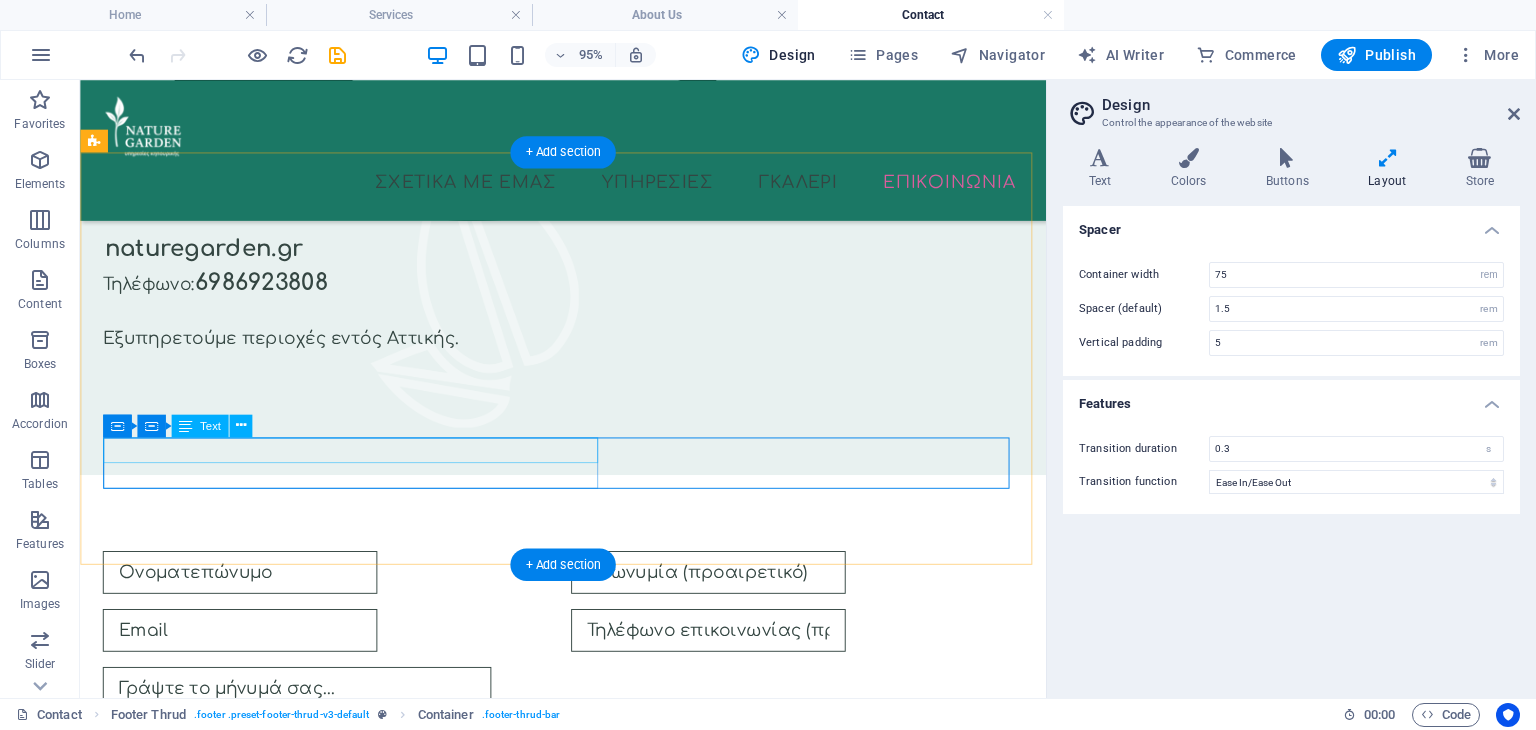 click on "naturegarden.gr" at bounding box center [584, 1409] 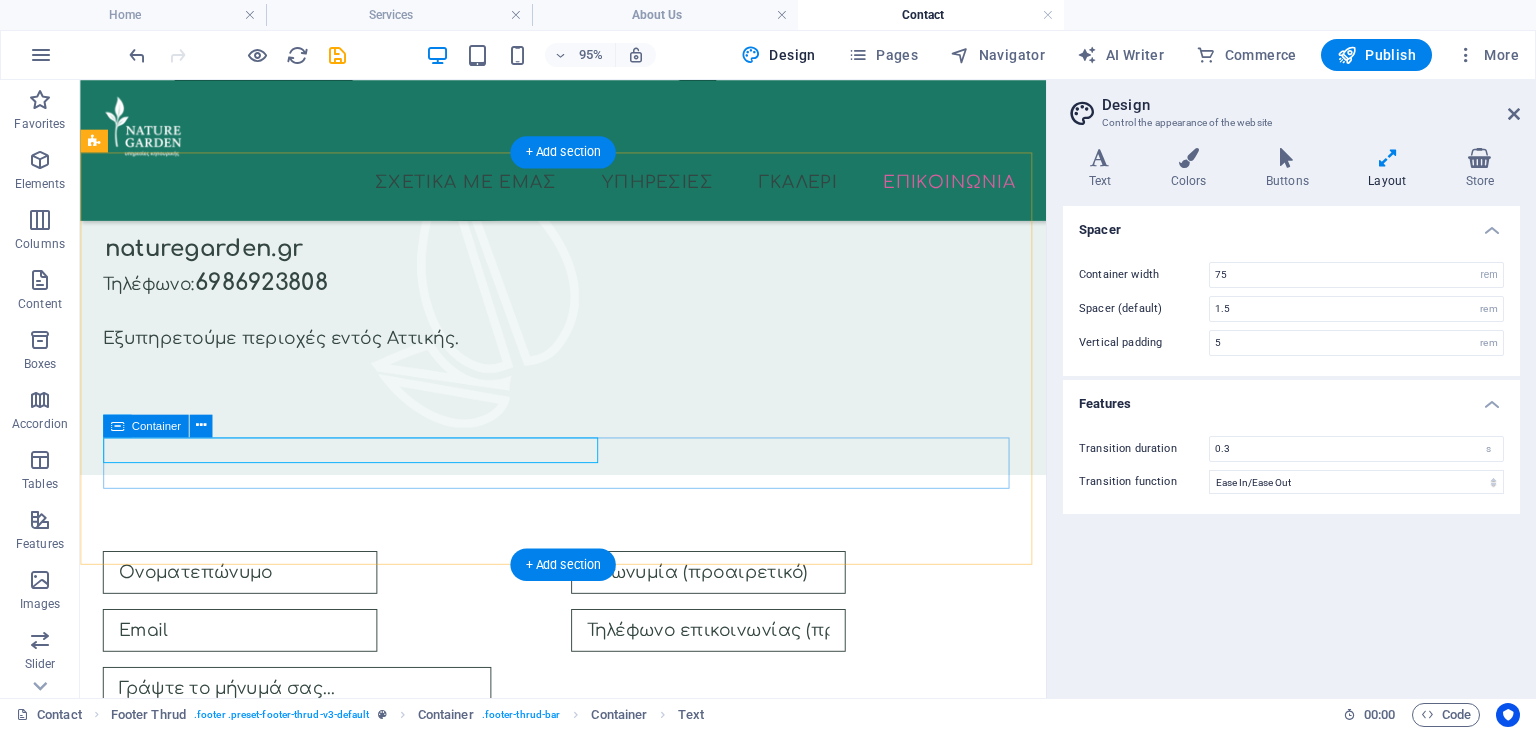 click on "naturegarden.gr   Legal Notice  |  Πολιτική Απορρήτου" at bounding box center (588, 1423) 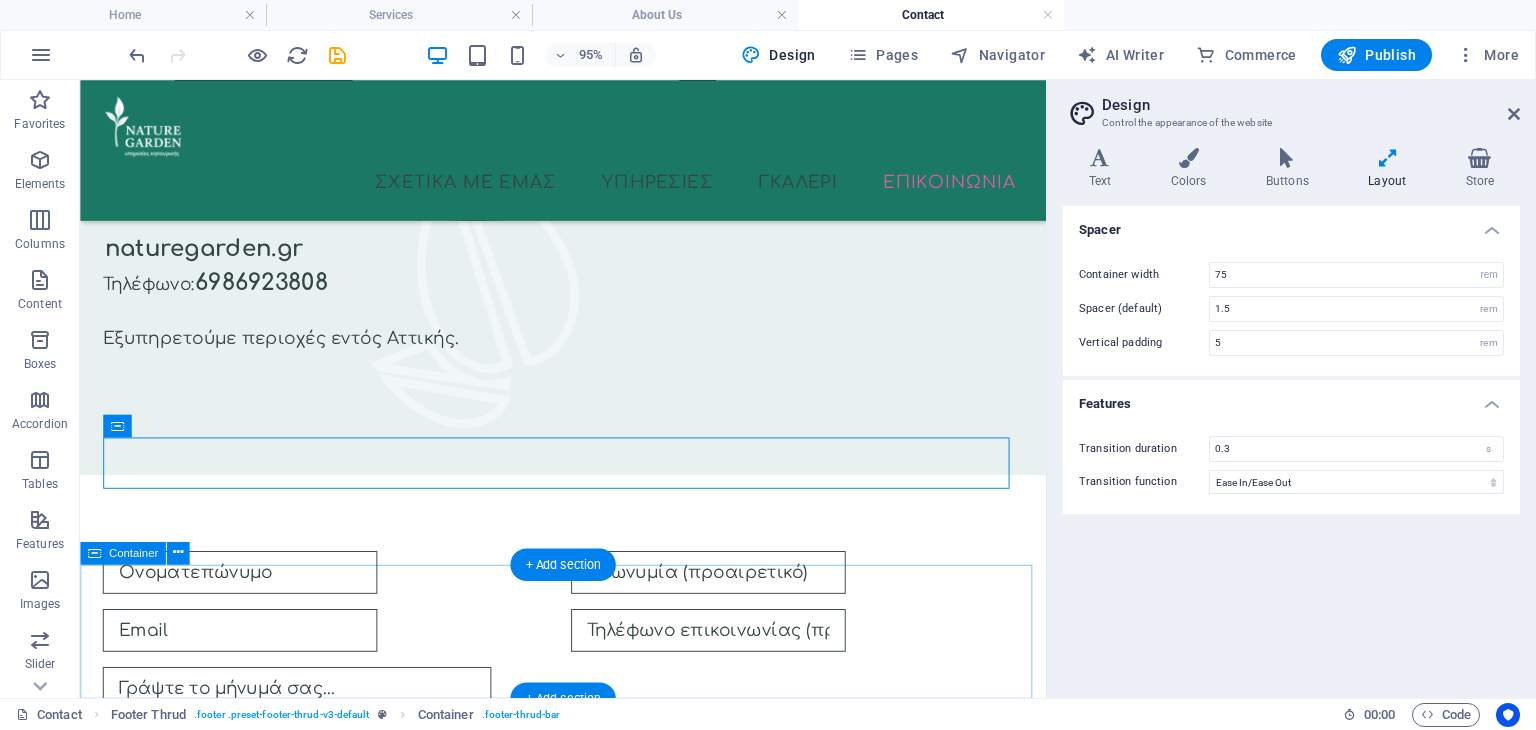 click on "Drop content here or  Add elements  Paste clipboard" at bounding box center [588, 1601] 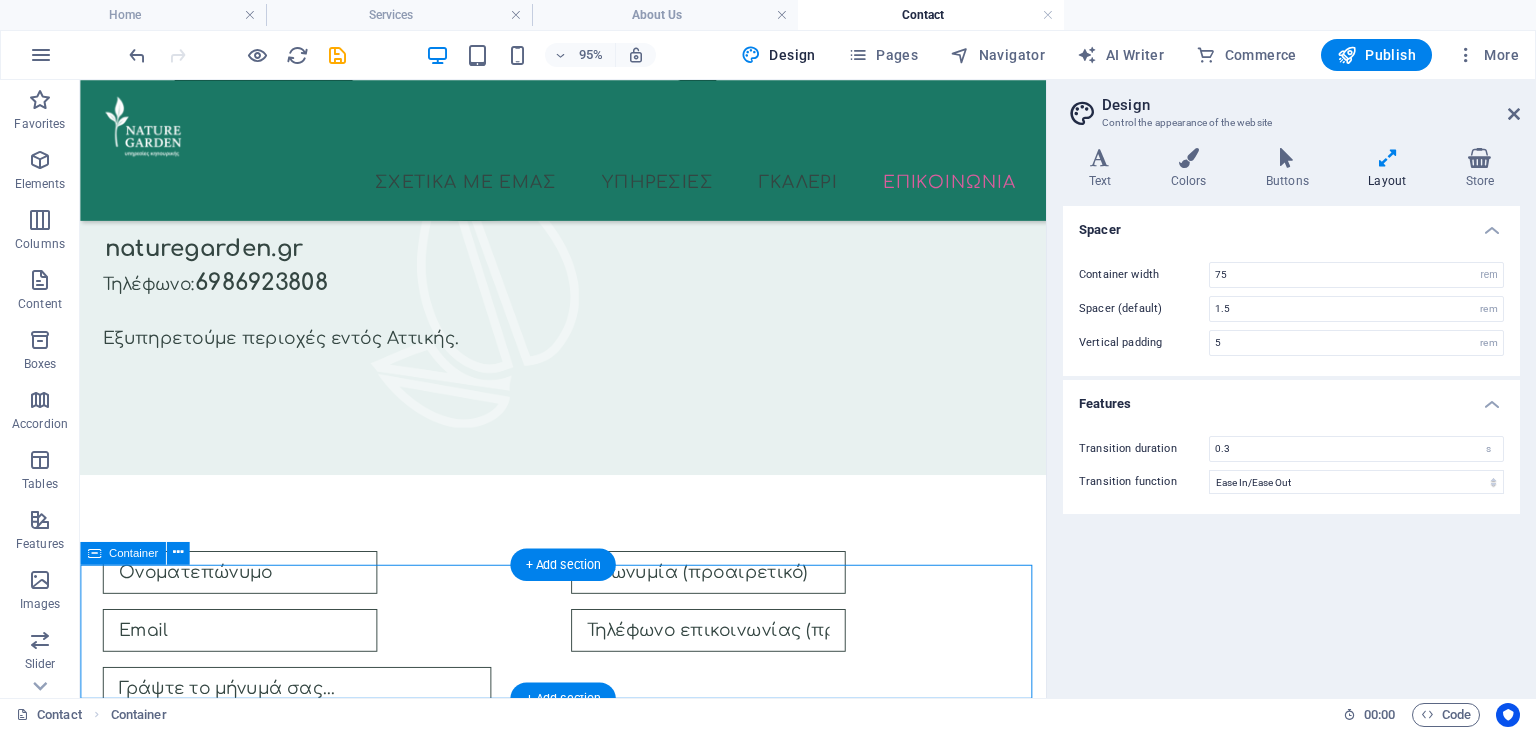scroll, scrollTop: 1042, scrollLeft: 0, axis: vertical 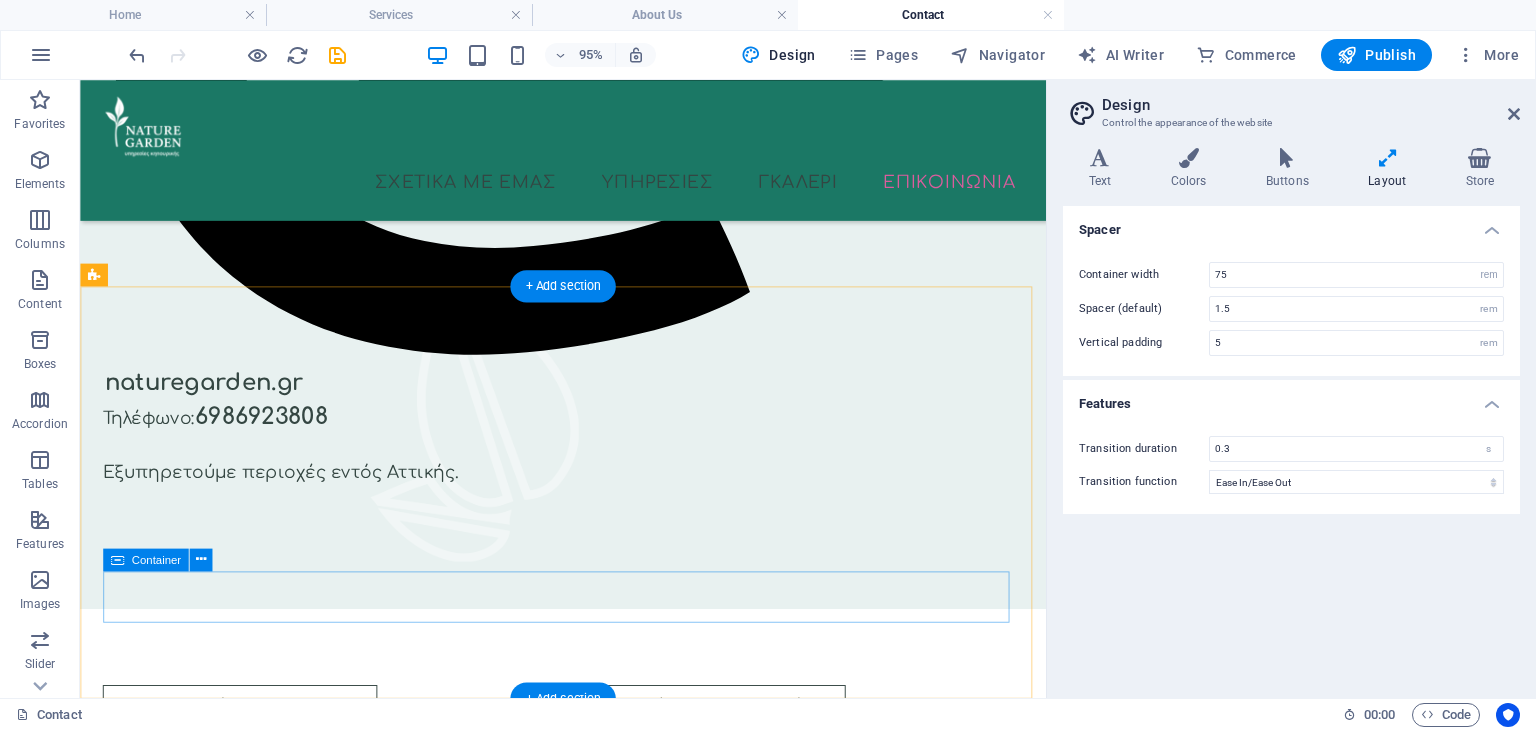 click on "naturegarden.gr   Legal Notice  |  Πολιτική Απορρήτου" at bounding box center [588, 1564] 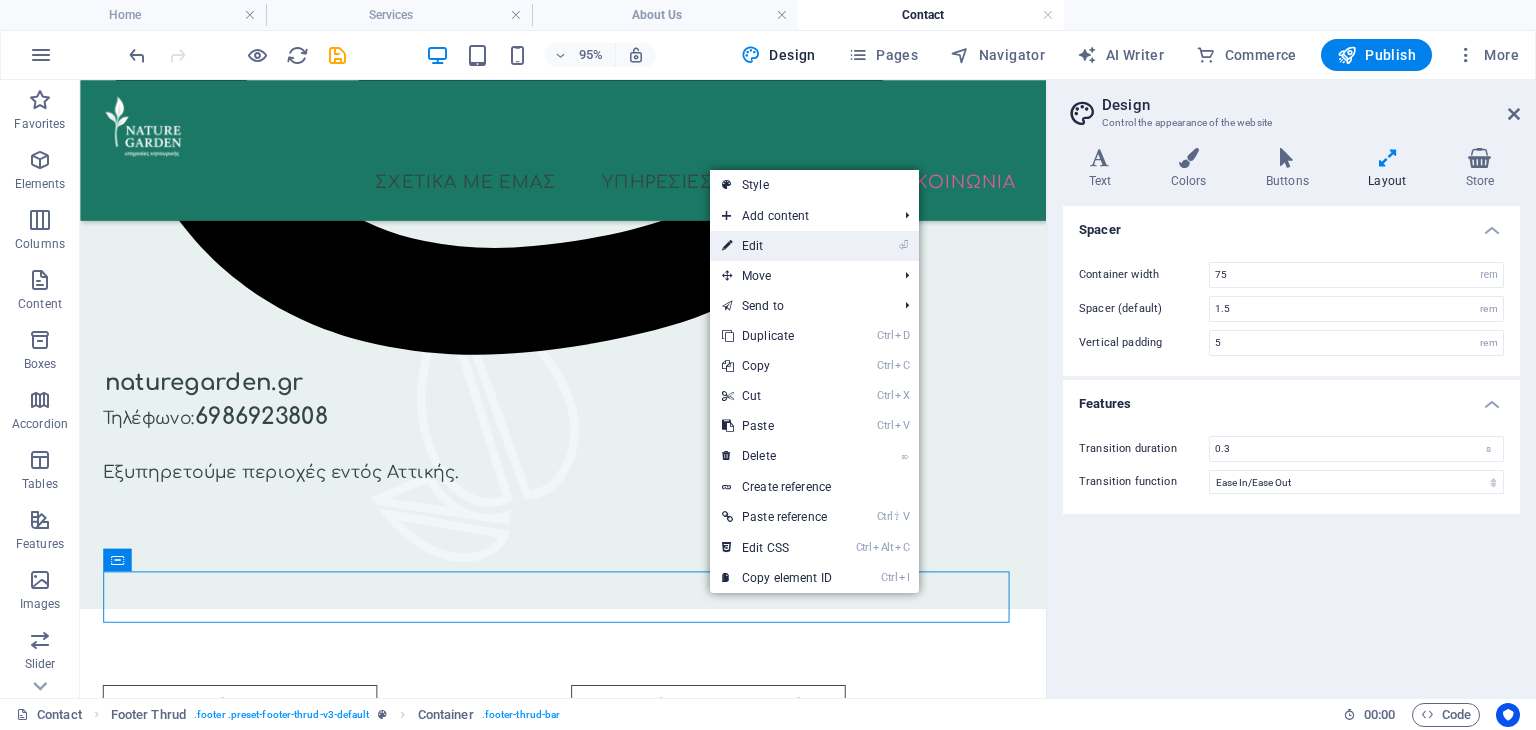 click on "⏎  Edit" at bounding box center [777, 246] 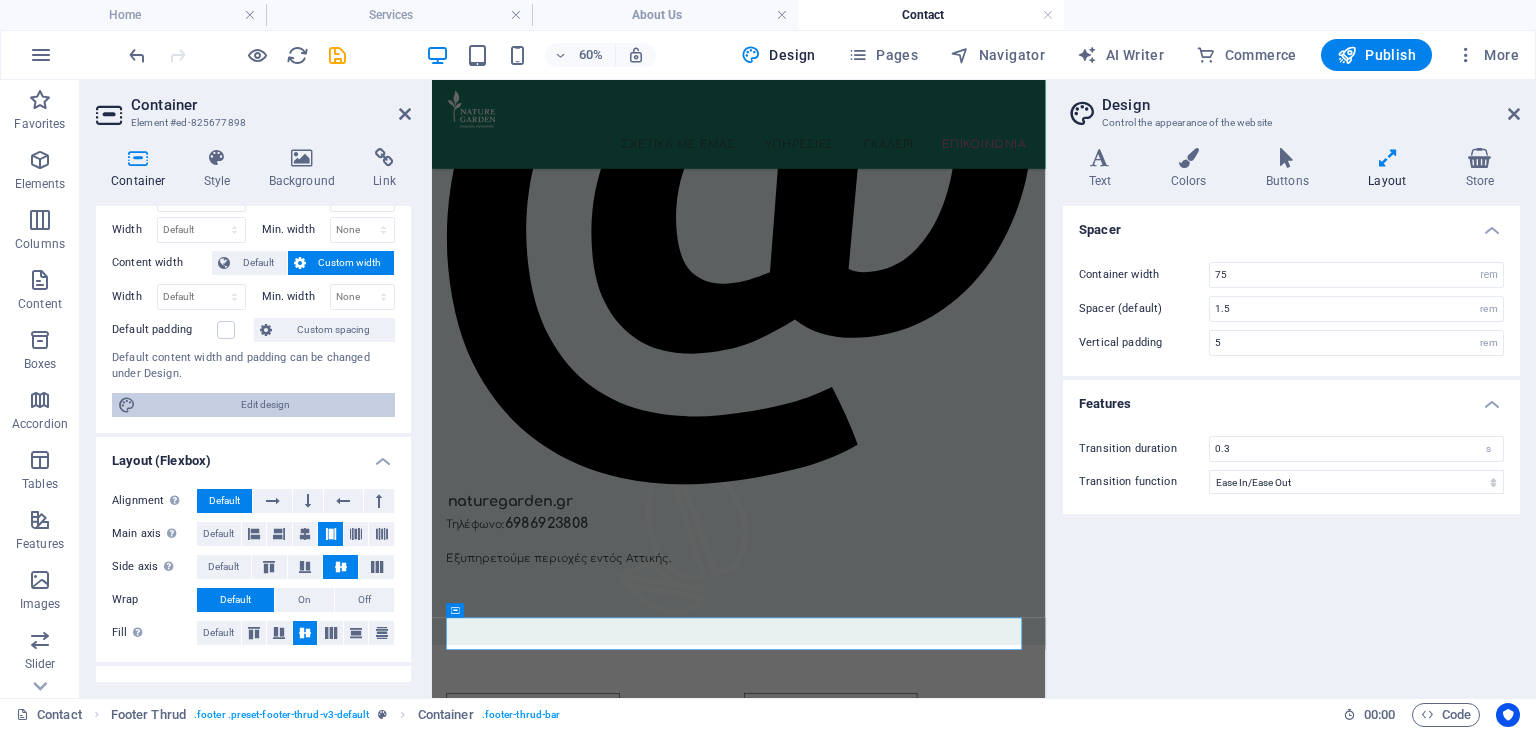 scroll, scrollTop: 100, scrollLeft: 0, axis: vertical 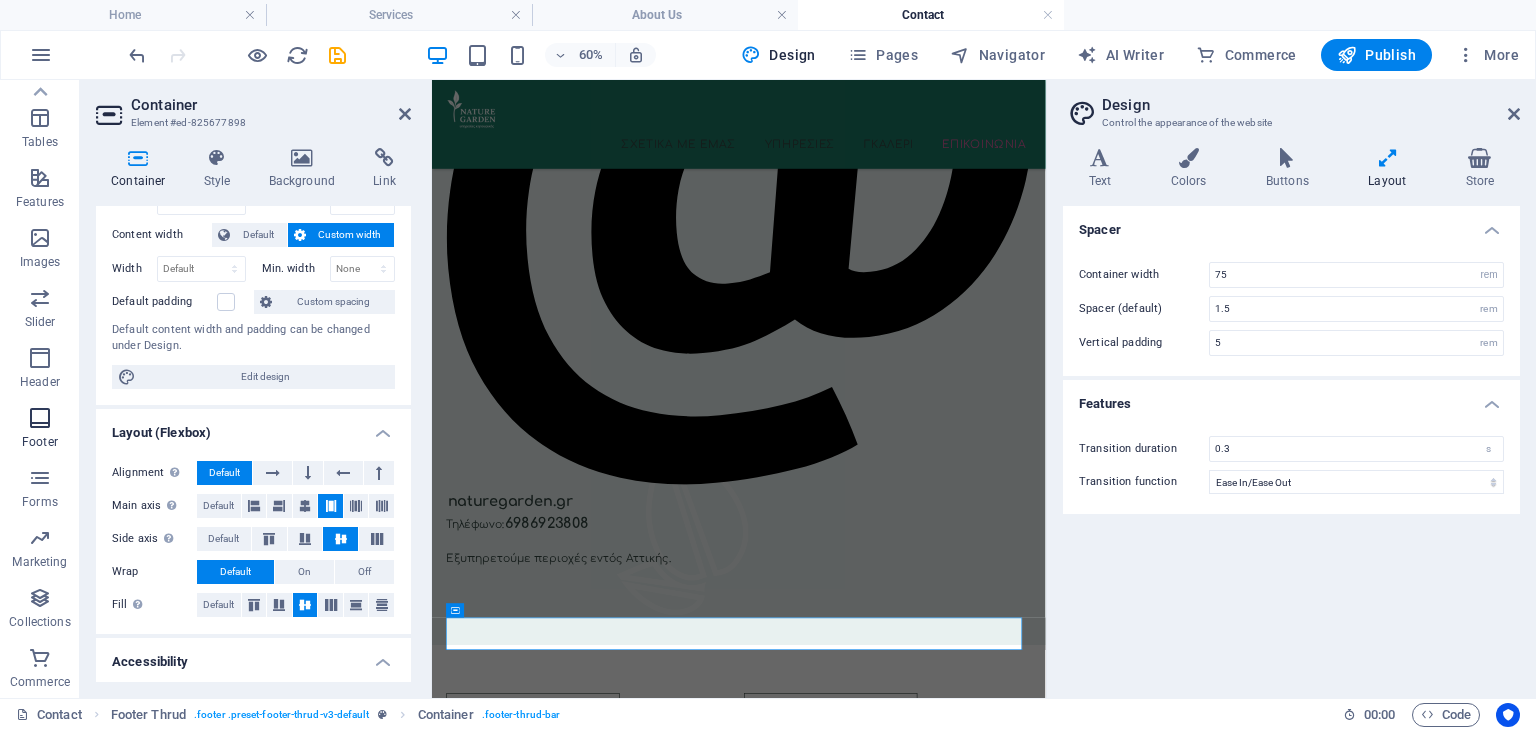 click on "Footer" at bounding box center [40, 442] 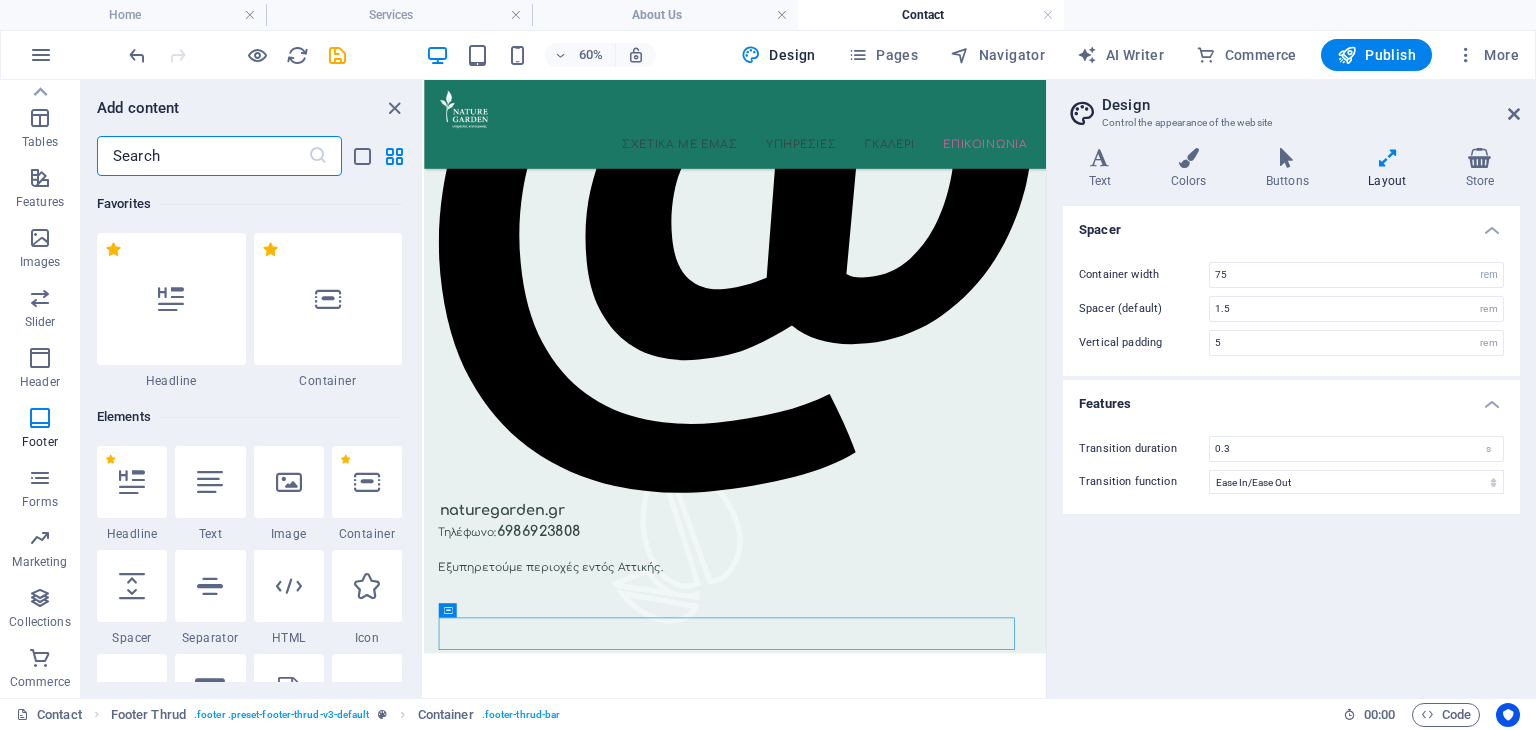 click on "Design Control the appearance of the website Variants  Text  Colors  Buttons  Layout  Store Text Standard Bold Links Font color Font Comfortaa Font size 18 rem px Line height 1.5 Font weight To display the font weight correctly, it may need to be enabled.  Manage Fonts Thin, 100 Extra-light, 200 Light, 300 Regular, 400 Medium, 500 Semi-bold, 600 Bold, 700 Extra-bold, 800 Black, 900 Letter spacing 0 rem px Font style Text transform Tt TT tt Text align Font weight To display the font weight correctly, it may need to be enabled.  Manage Fonts Thin, 100 Extra-light, 200 Light, 300 Regular, 400 Medium, 500 Semi-bold, 600 Bold, 700 Extra-bold, 800 Black, 900 Default Hover / Active Font color Font color Decoration Decoration Transition duration 0.3 s Transition function Ease Ease In Ease Out Ease In/Ease Out Linear Headlines All H1 / Textlogo H2 H3 H4 H5 H6 Font color Font Comfortaa Line height 1.3 Font weight To display the font weight correctly, it may need to be enabled.  Manage Fonts Thin, 100 Extra-light, 200 0" at bounding box center [1291, 389] 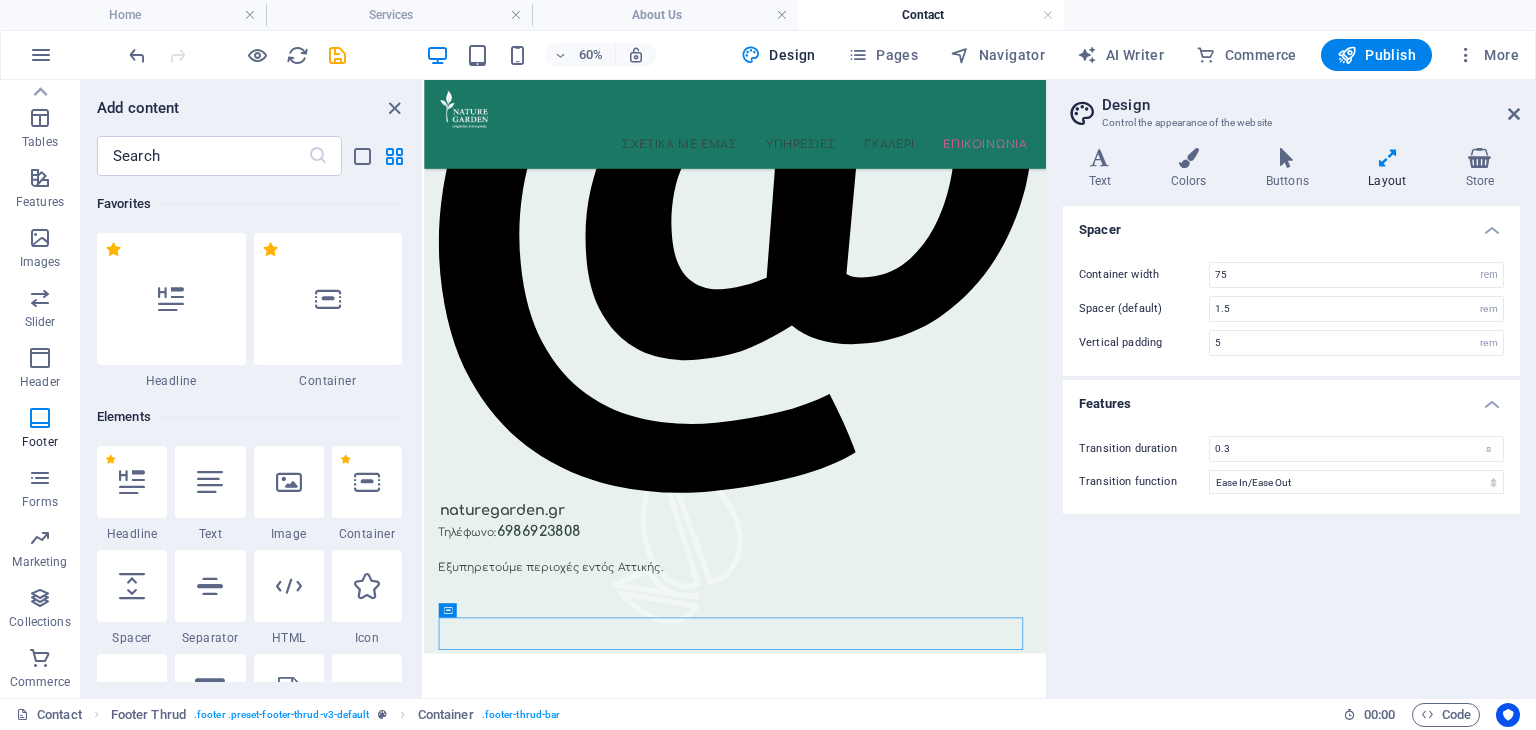 click on "Design" at bounding box center [1311, 105] 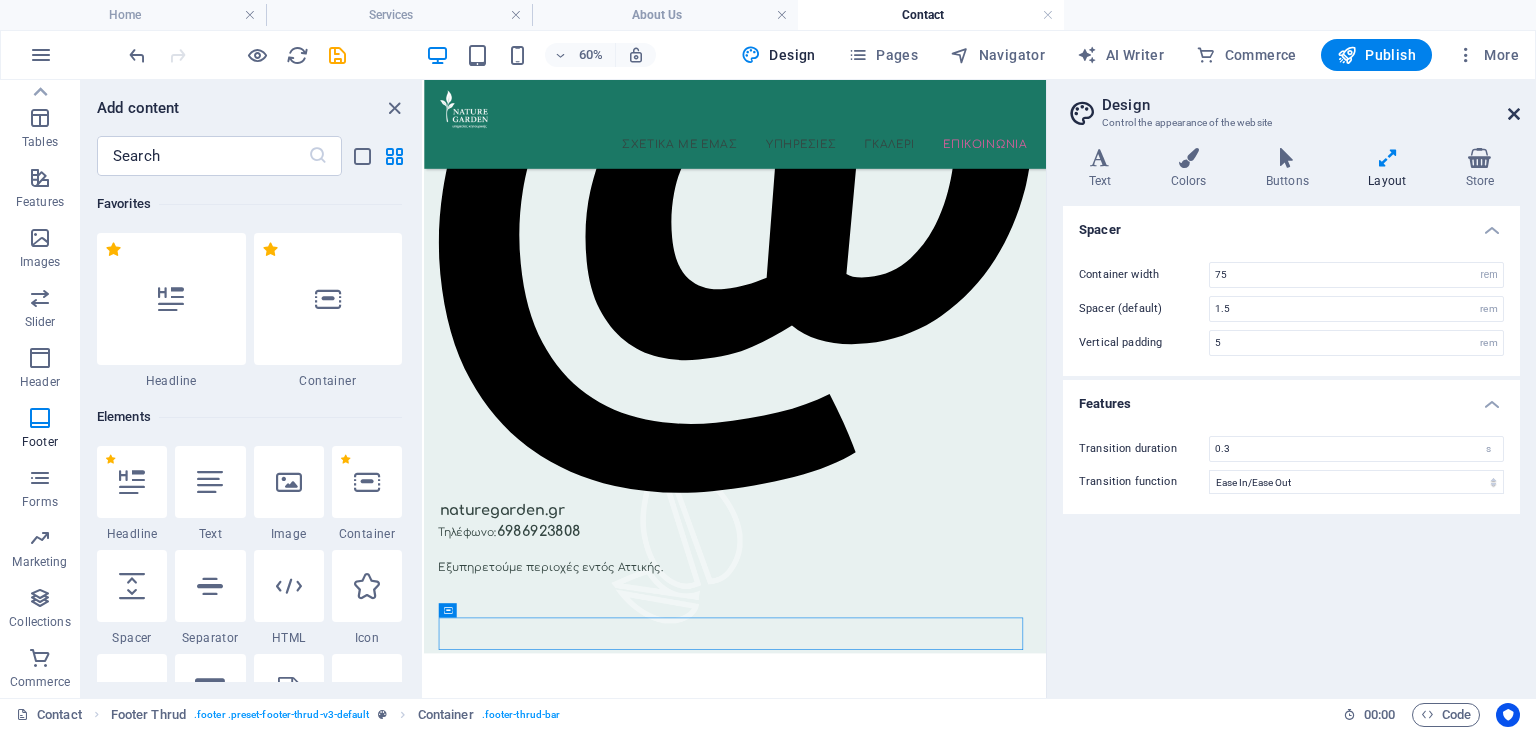 drag, startPoint x: 1515, startPoint y: 114, endPoint x: 1092, endPoint y: 33, distance: 430.6855 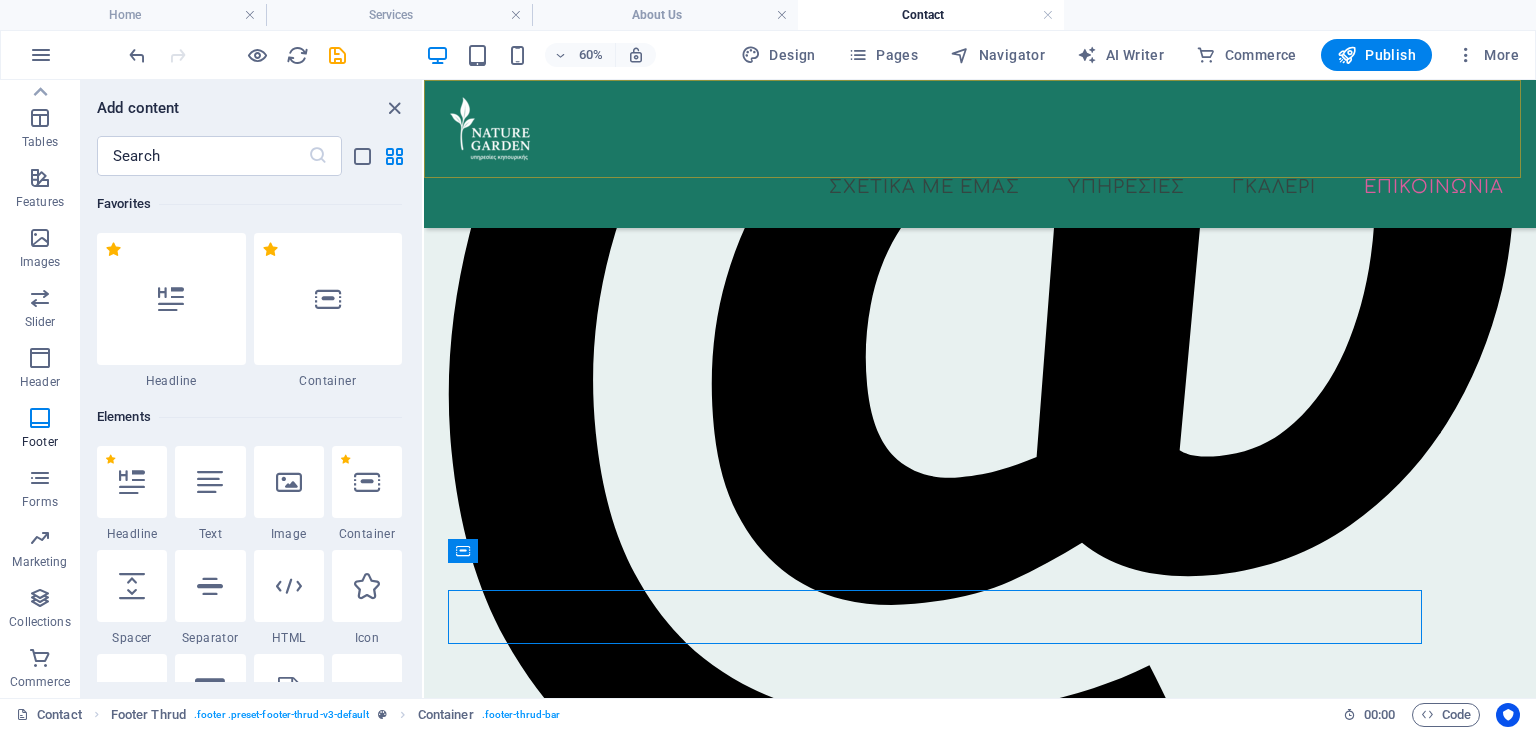 scroll, scrollTop: 1048, scrollLeft: 0, axis: vertical 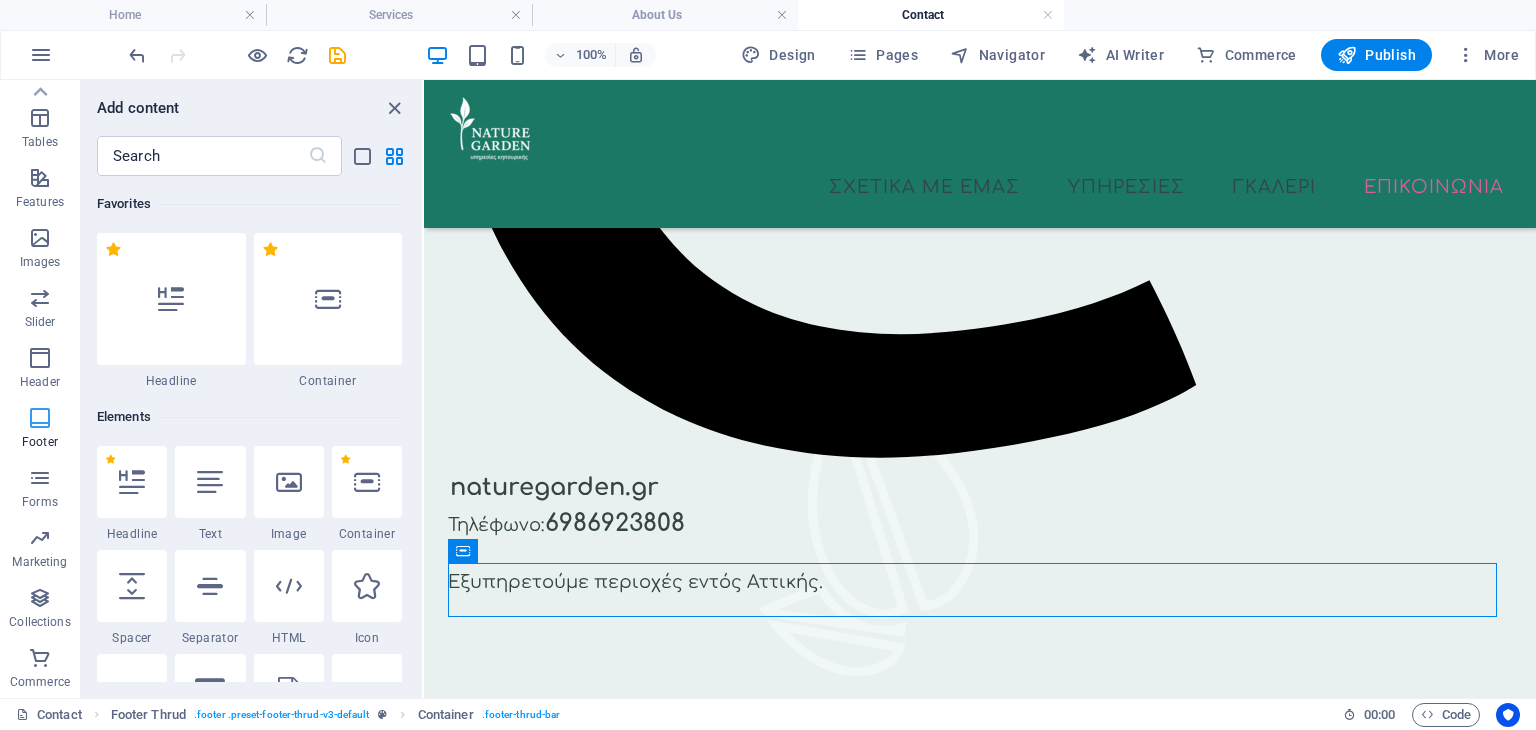 click at bounding box center (40, 418) 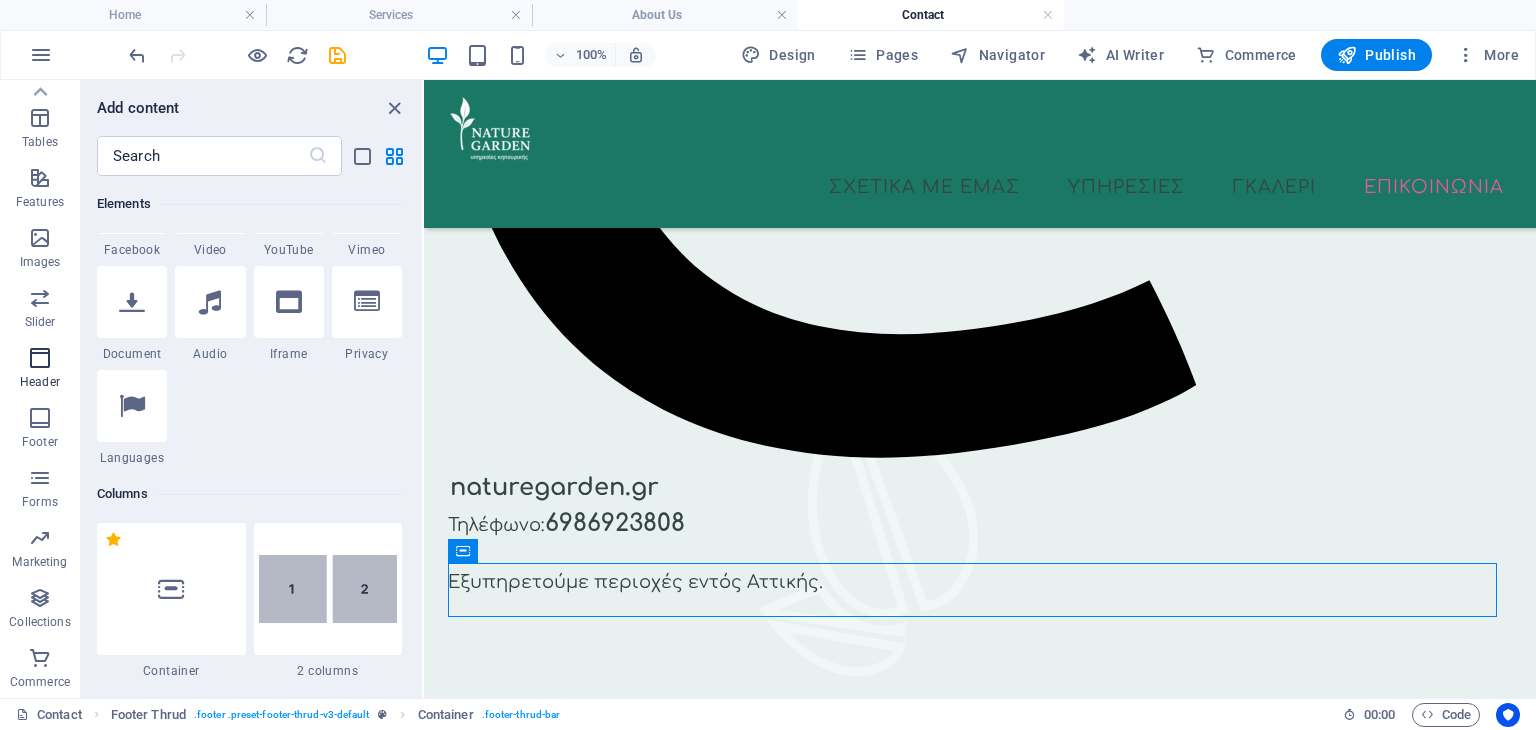 click at bounding box center (40, 358) 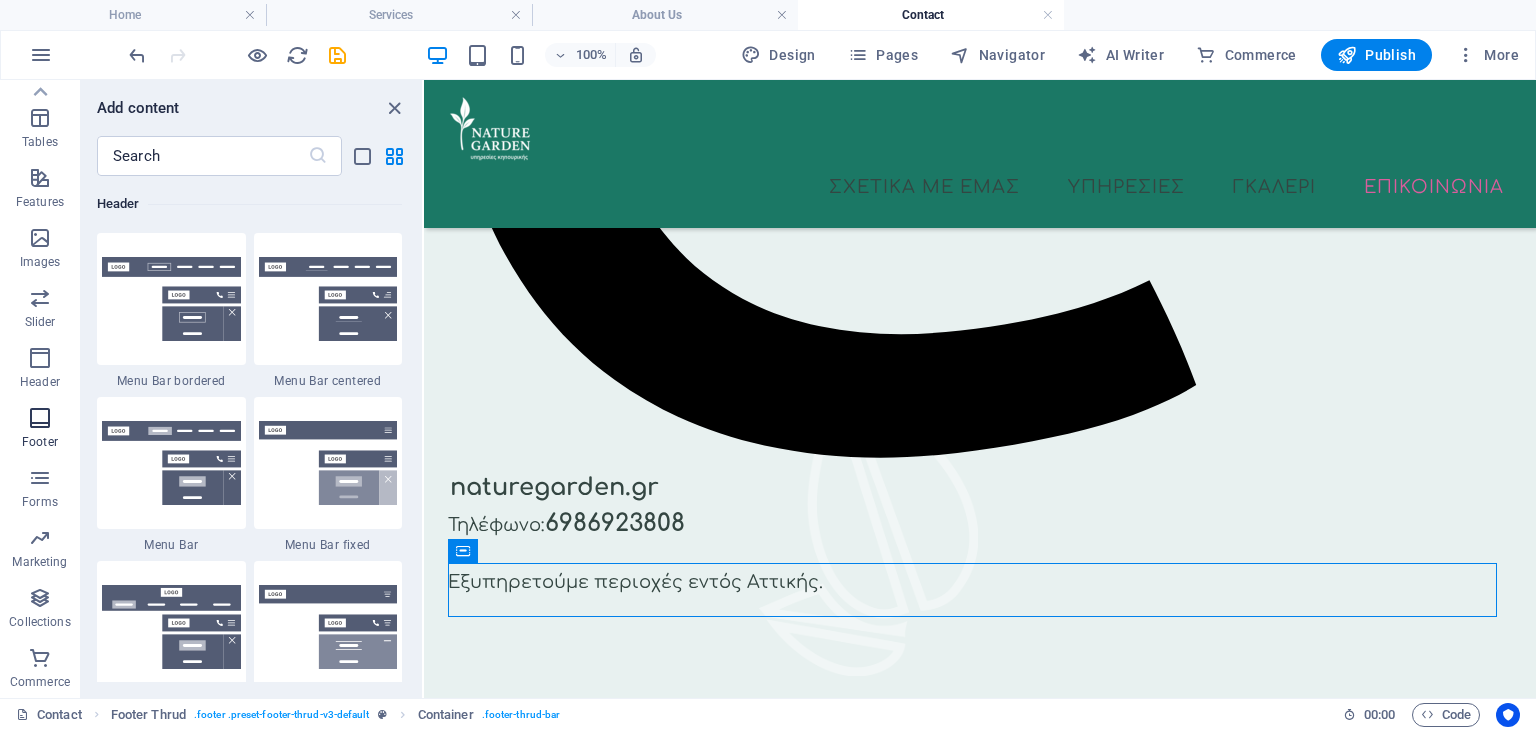 click on "Footer" at bounding box center (40, 442) 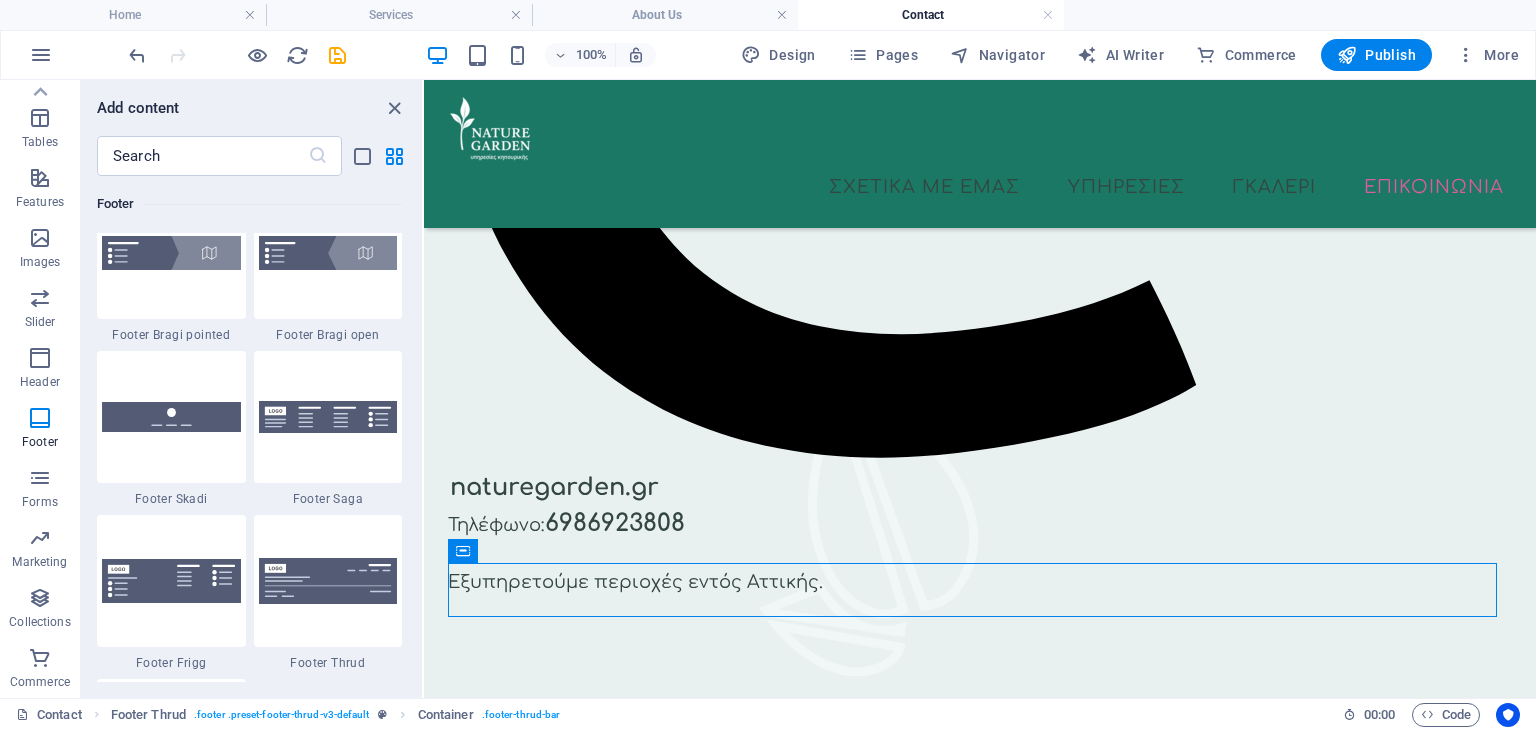 scroll, scrollTop: 14039, scrollLeft: 0, axis: vertical 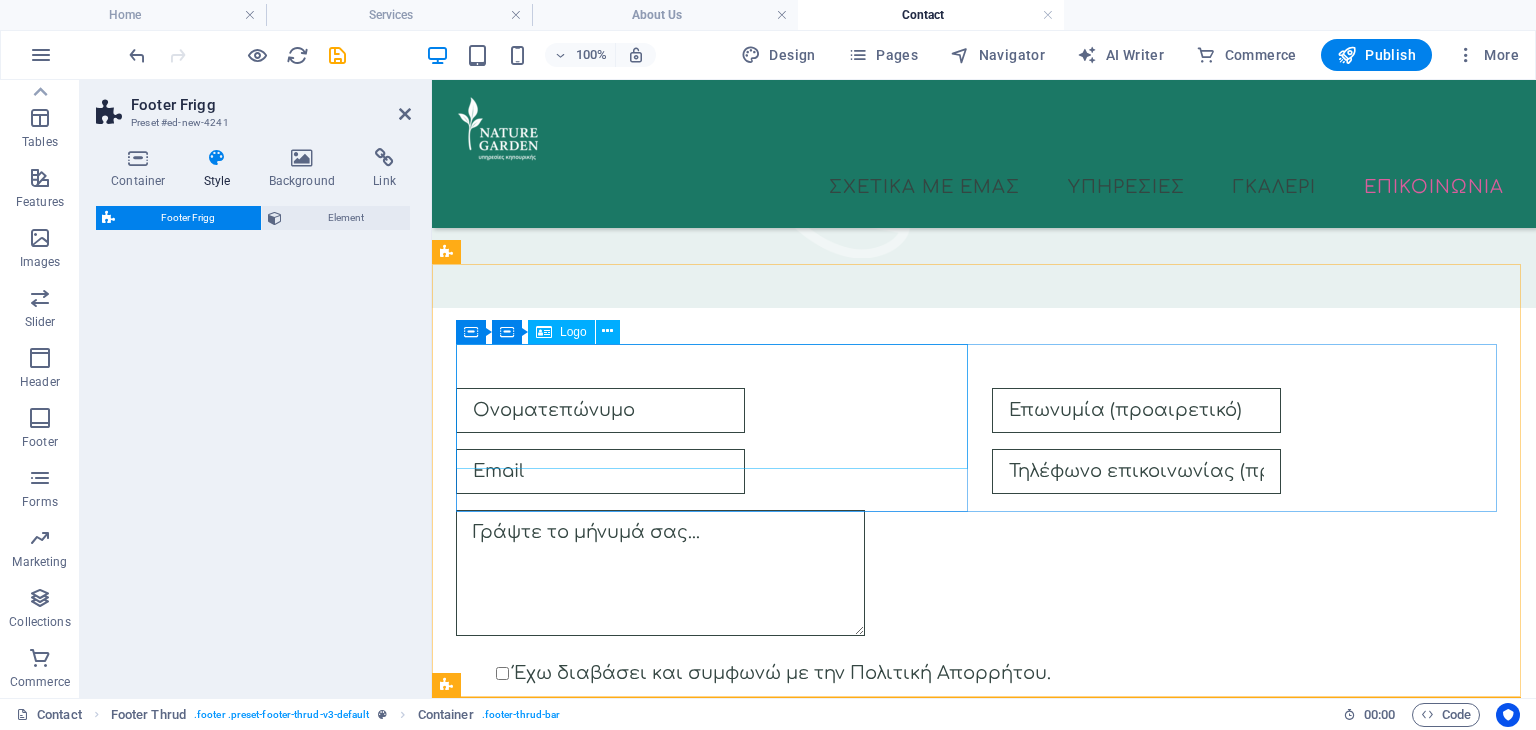 select on "rem" 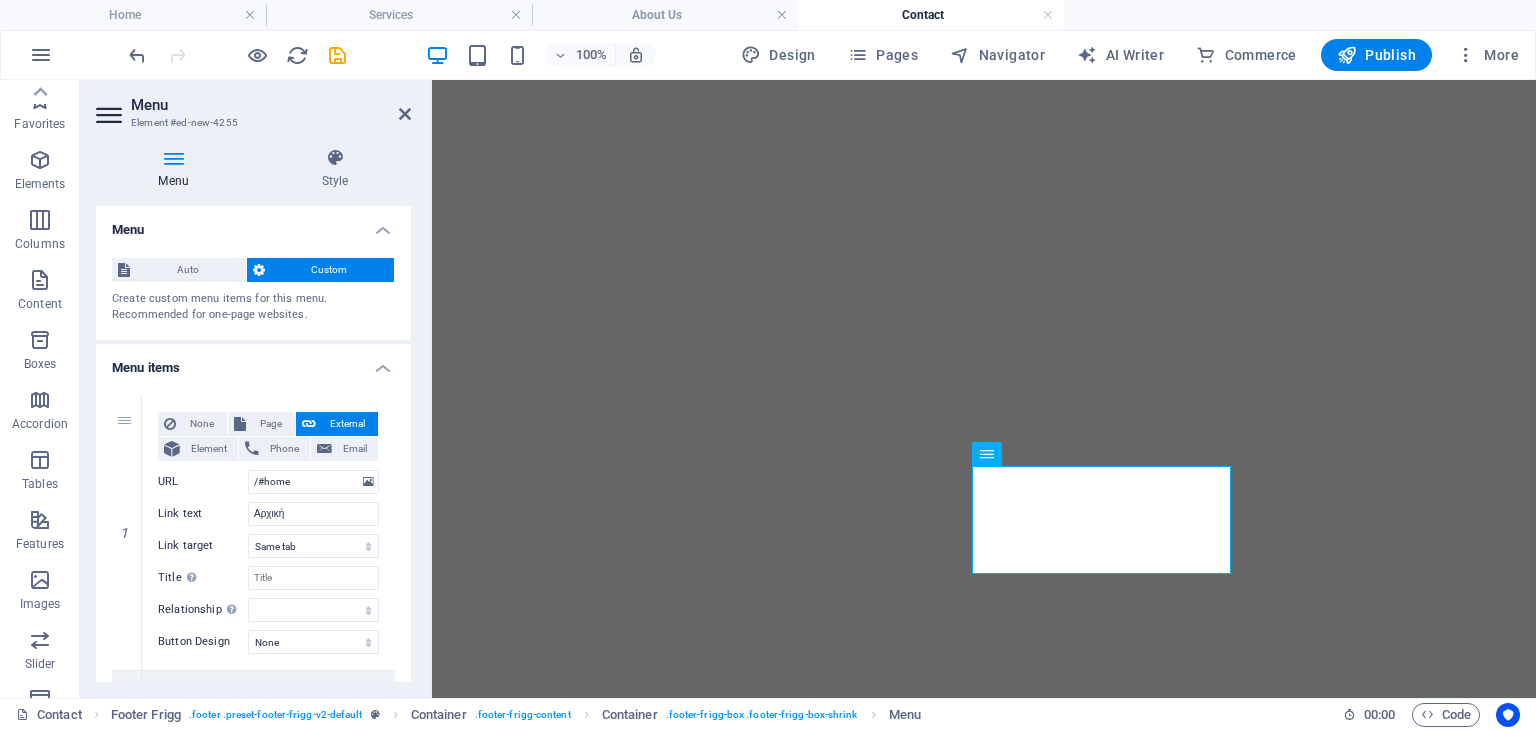 select 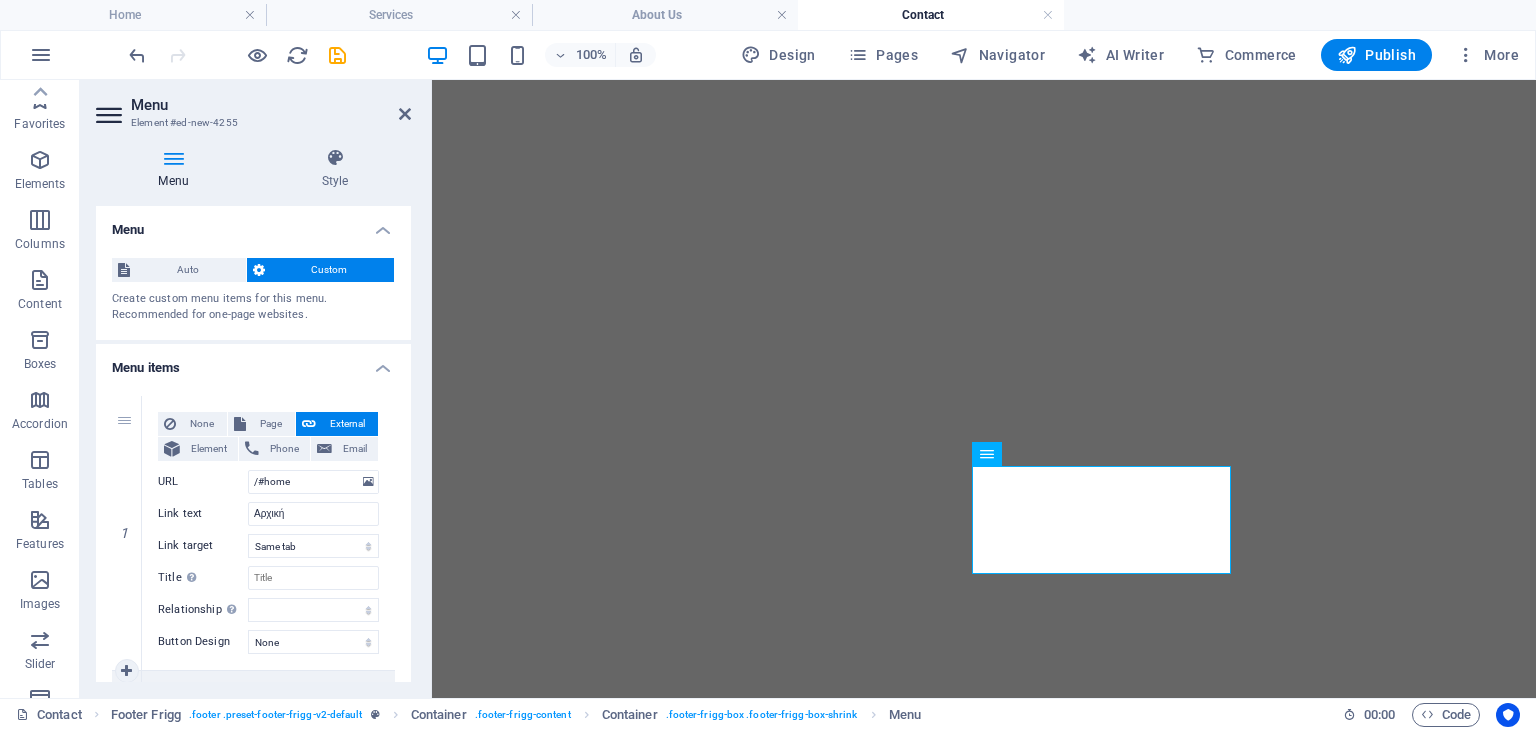 scroll, scrollTop: 0, scrollLeft: 0, axis: both 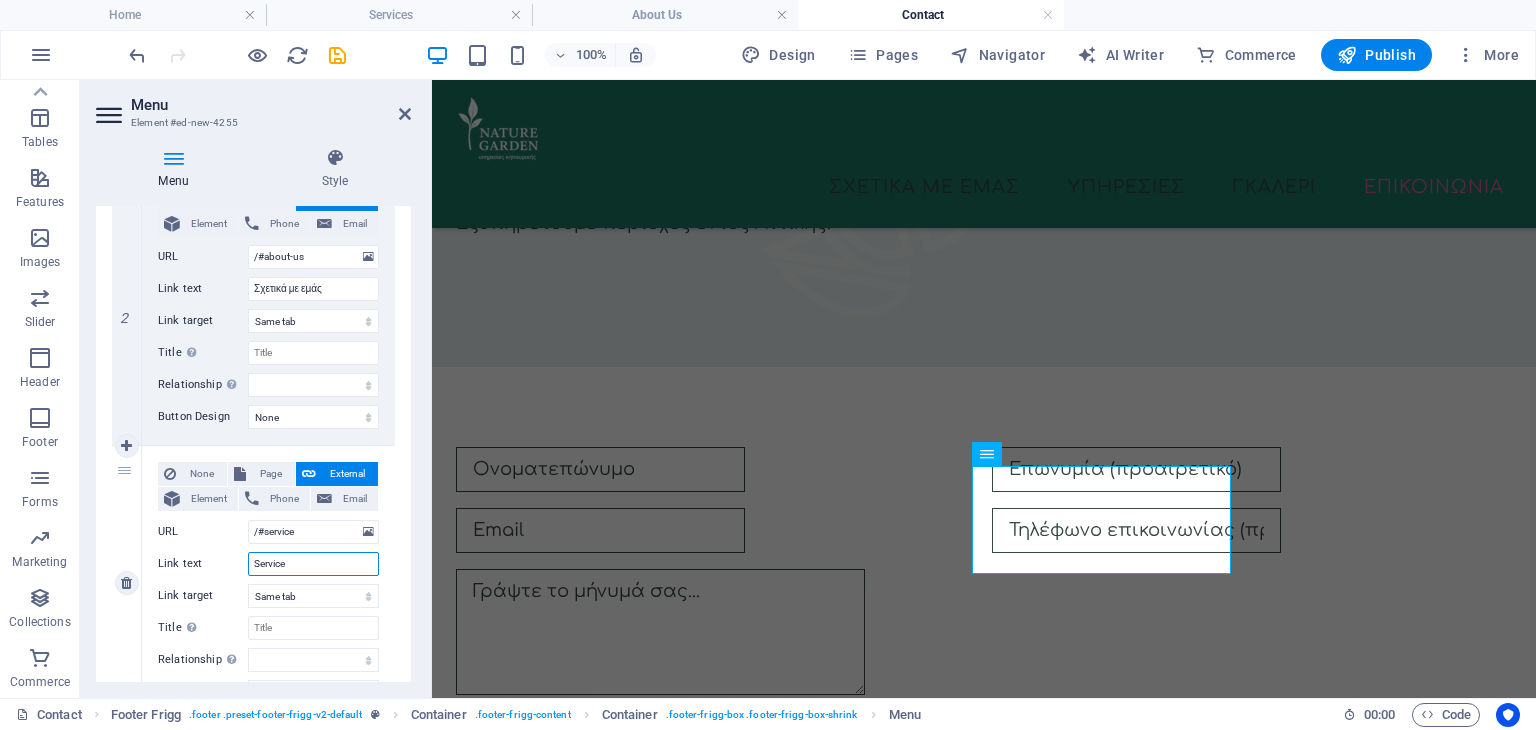 click on "Service" at bounding box center (313, 564) 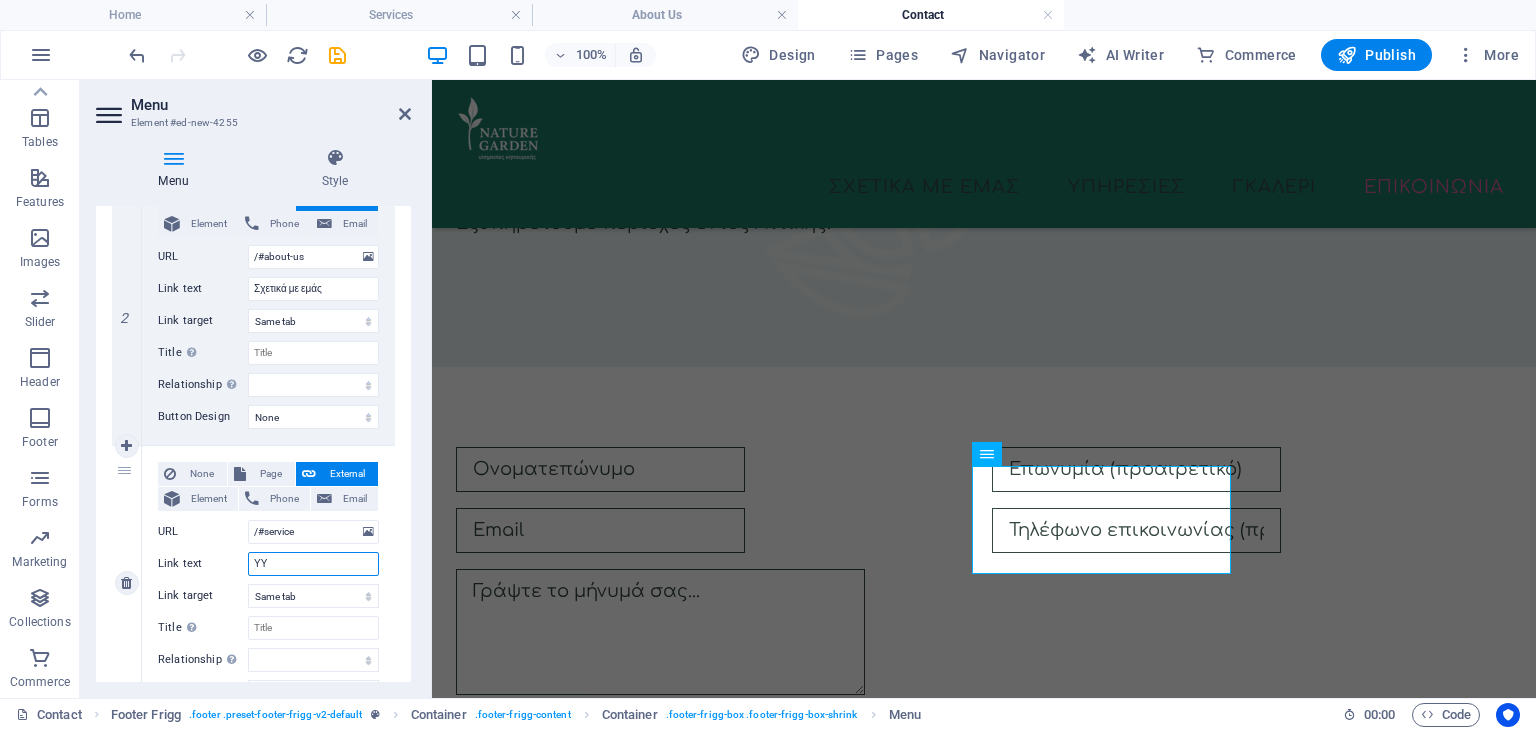 type on "Υ" 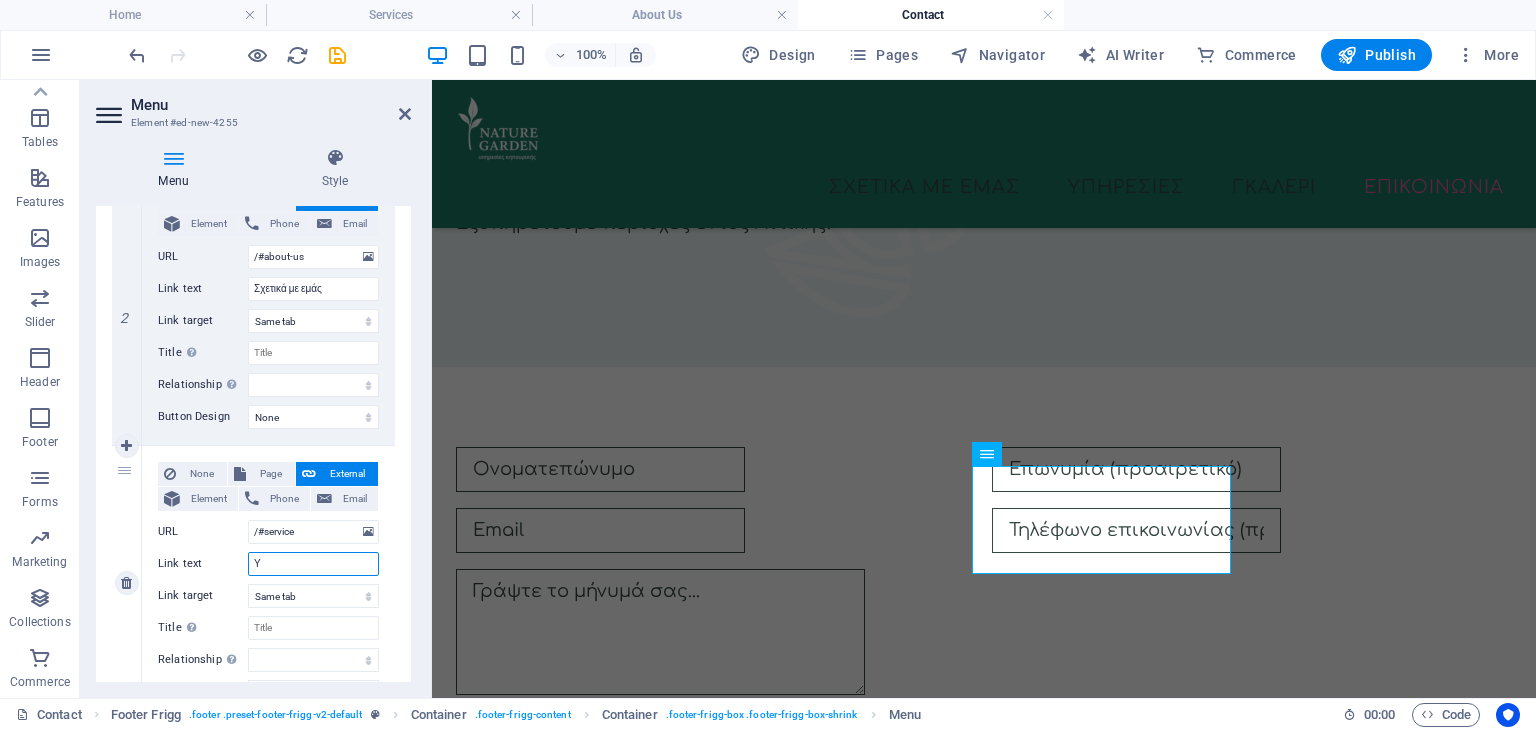 type 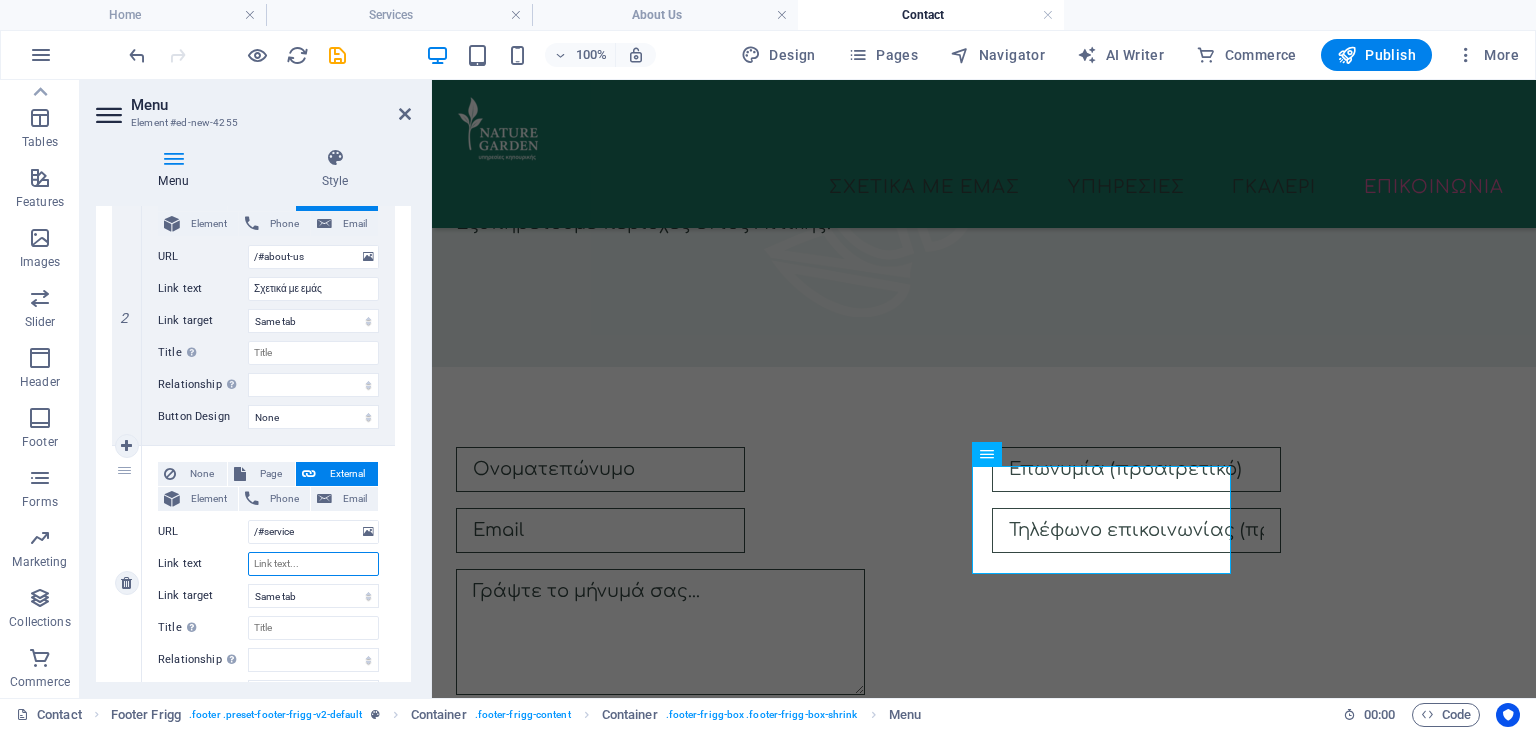 select 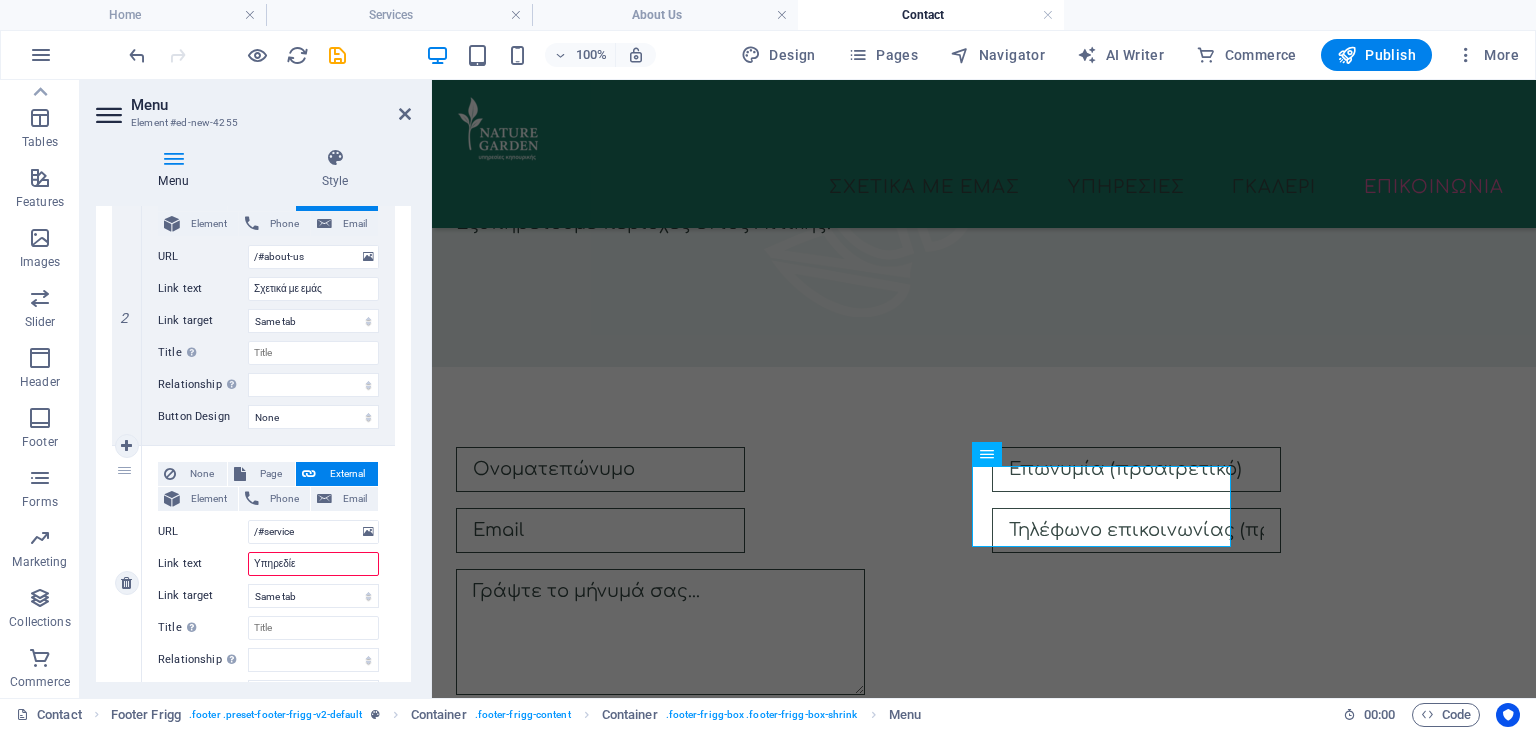 type on "Υπηρεδίες" 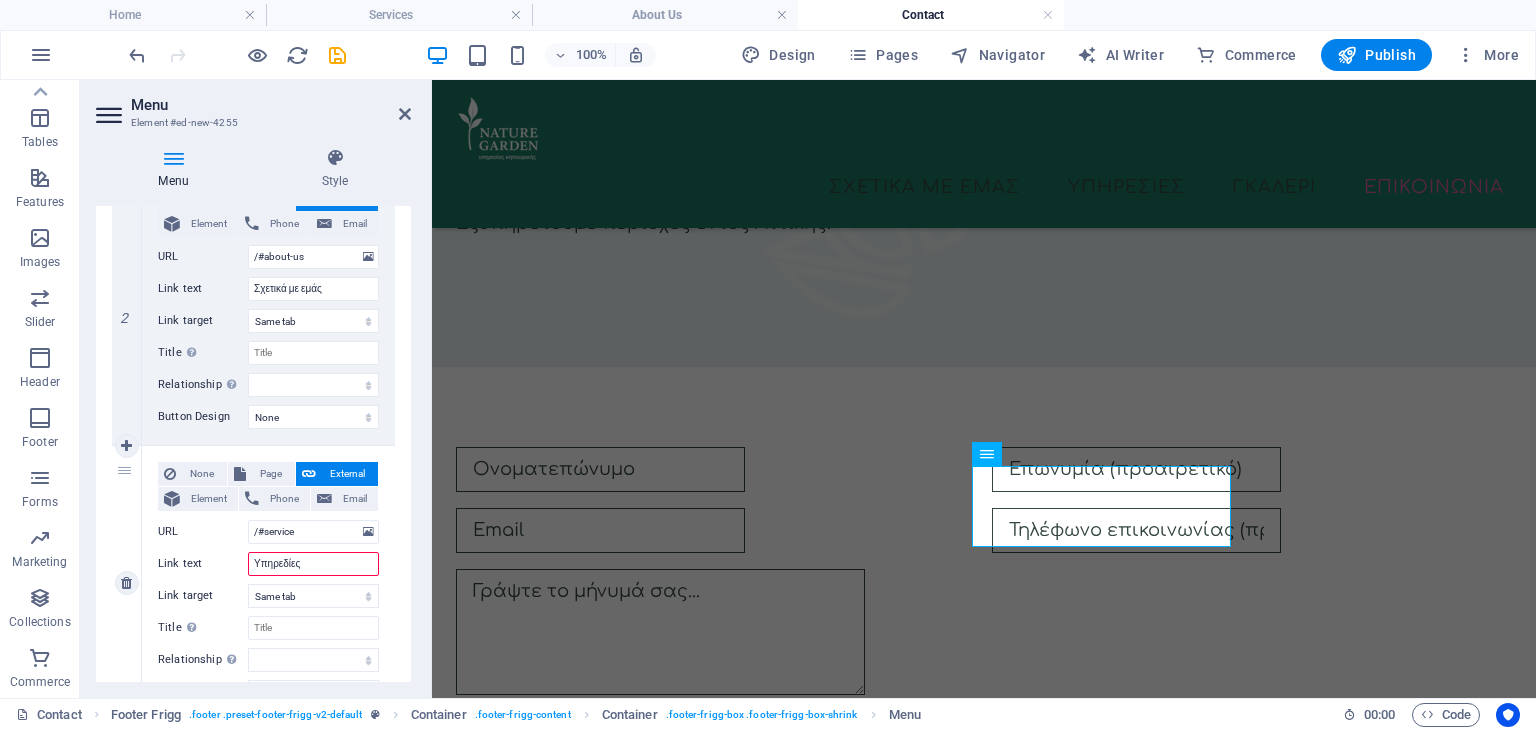 select 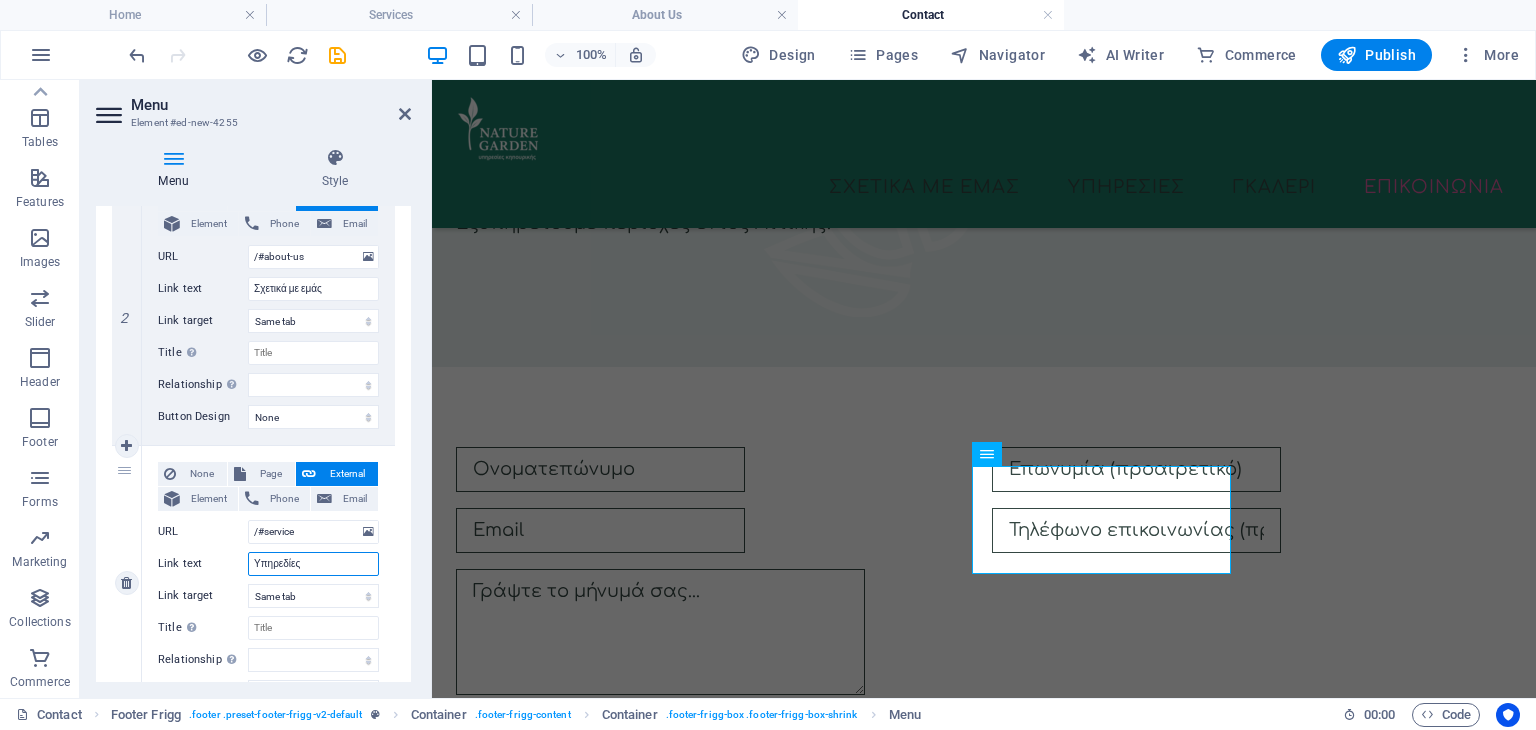 click on "Υπηρεδίες" at bounding box center (313, 564) 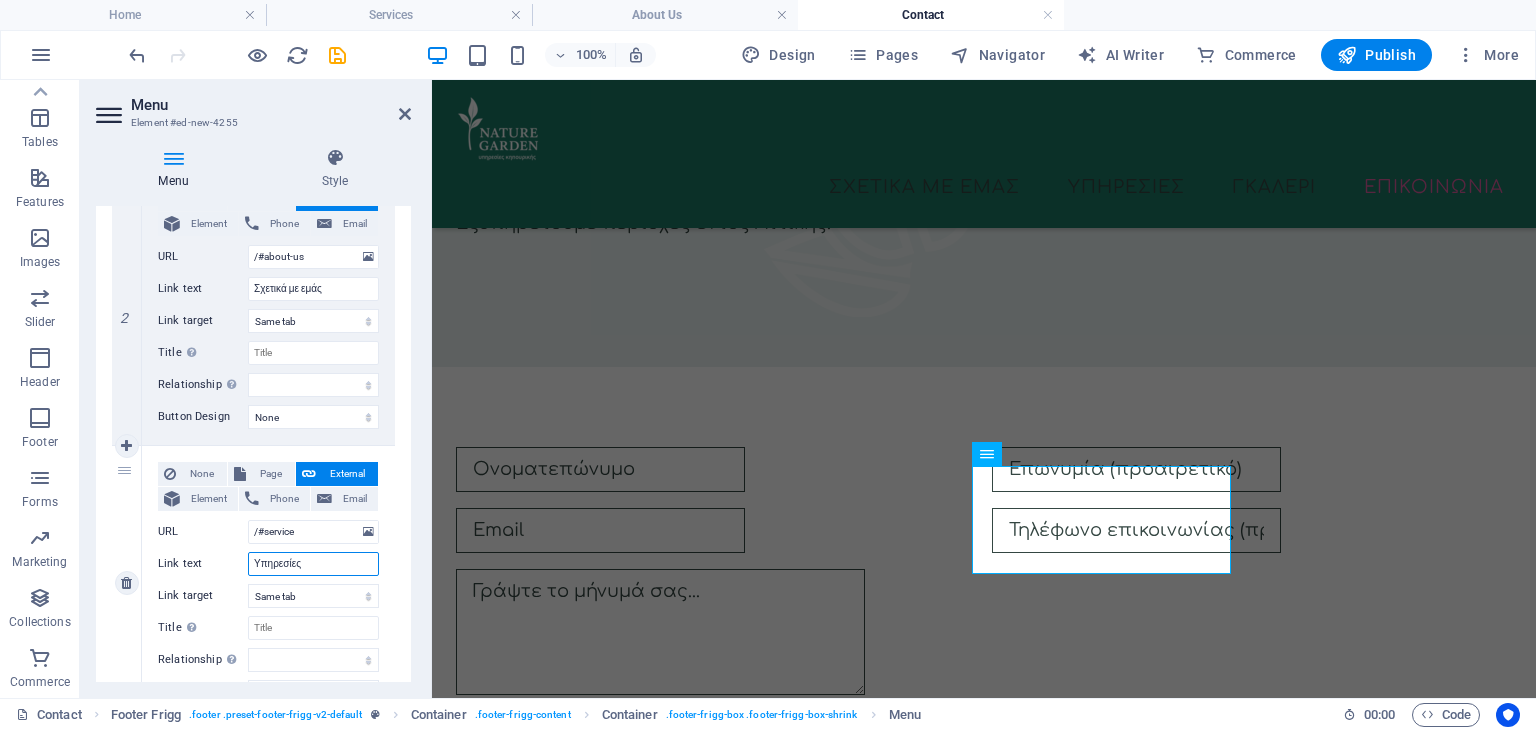 type on "Υπηρεσίες" 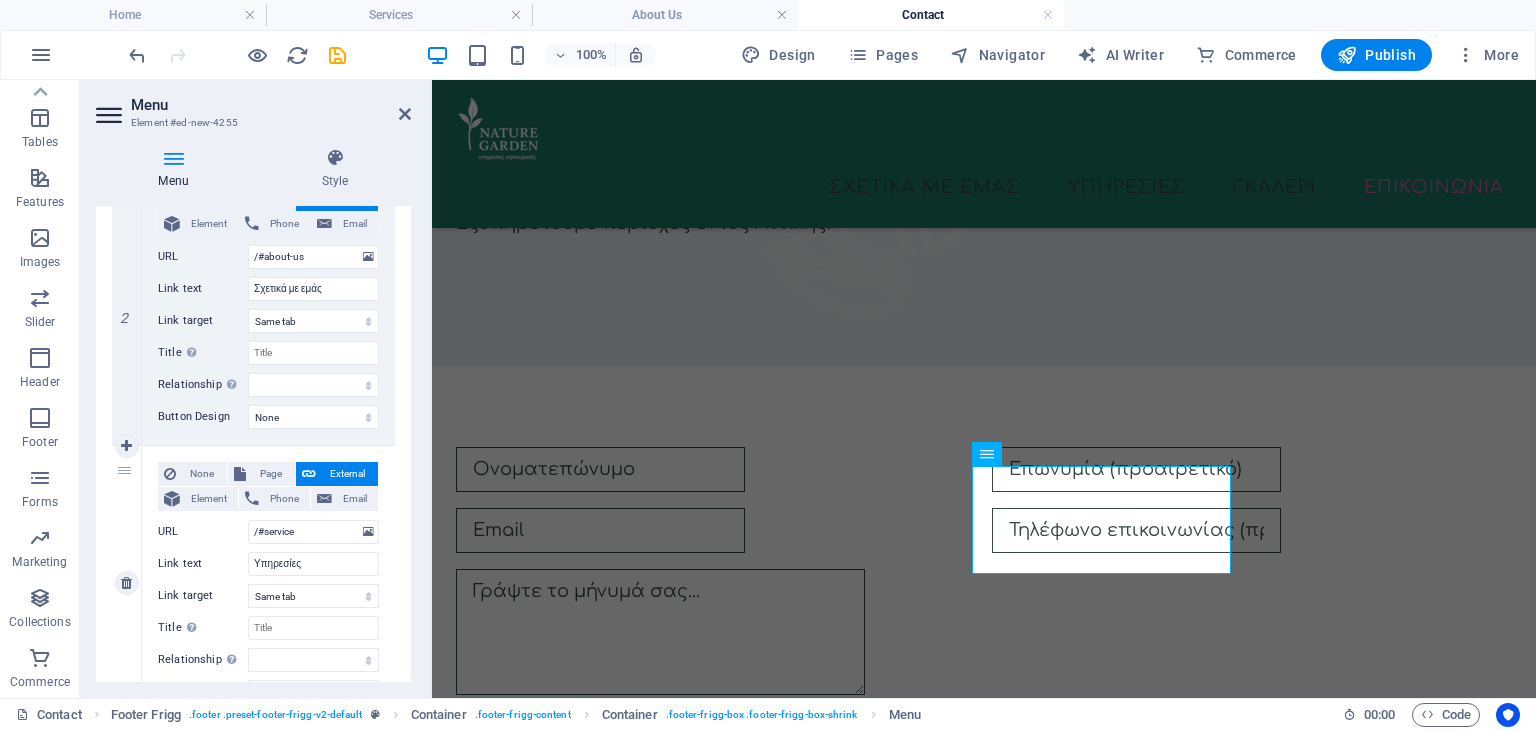 select 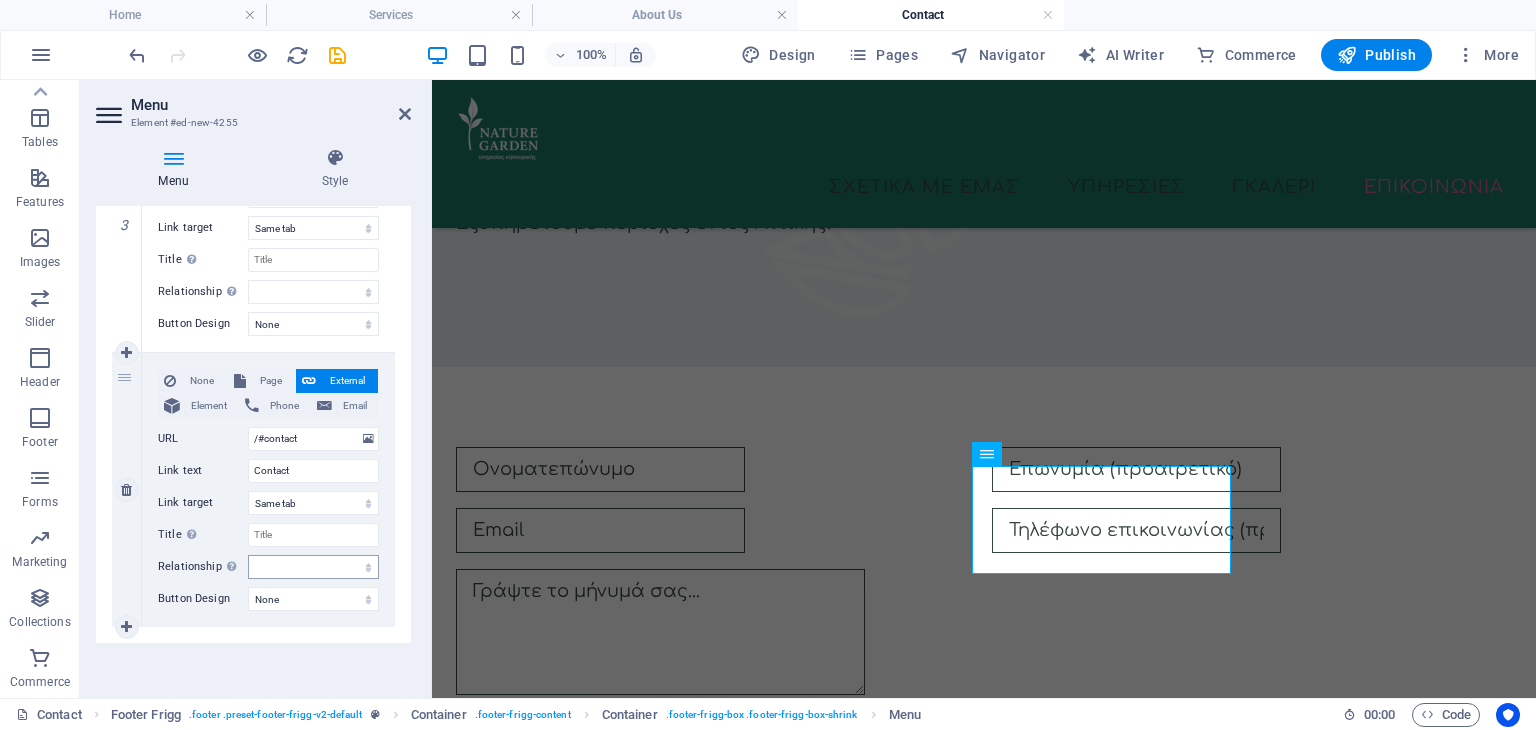 scroll, scrollTop: 868, scrollLeft: 0, axis: vertical 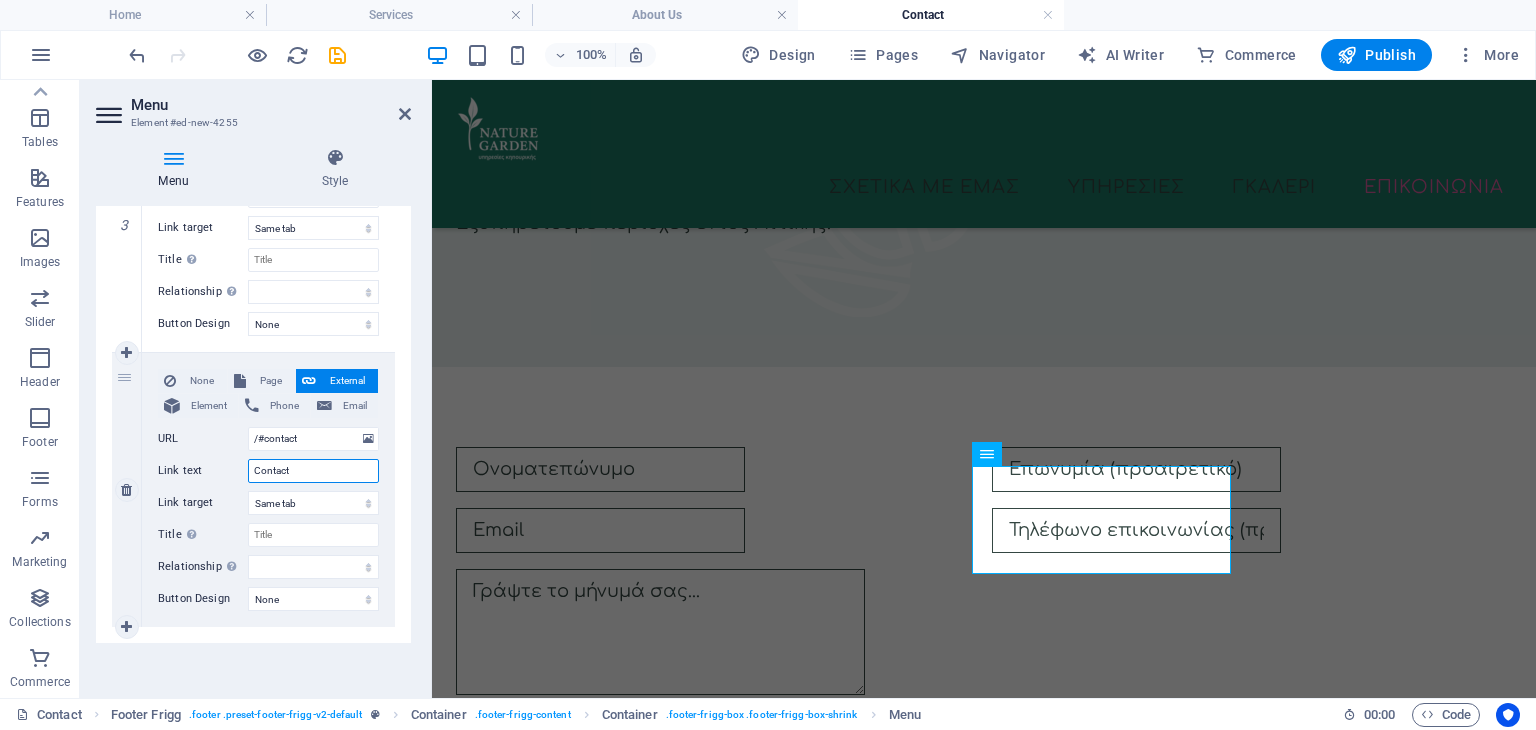 click on "Contact" at bounding box center [313, 471] 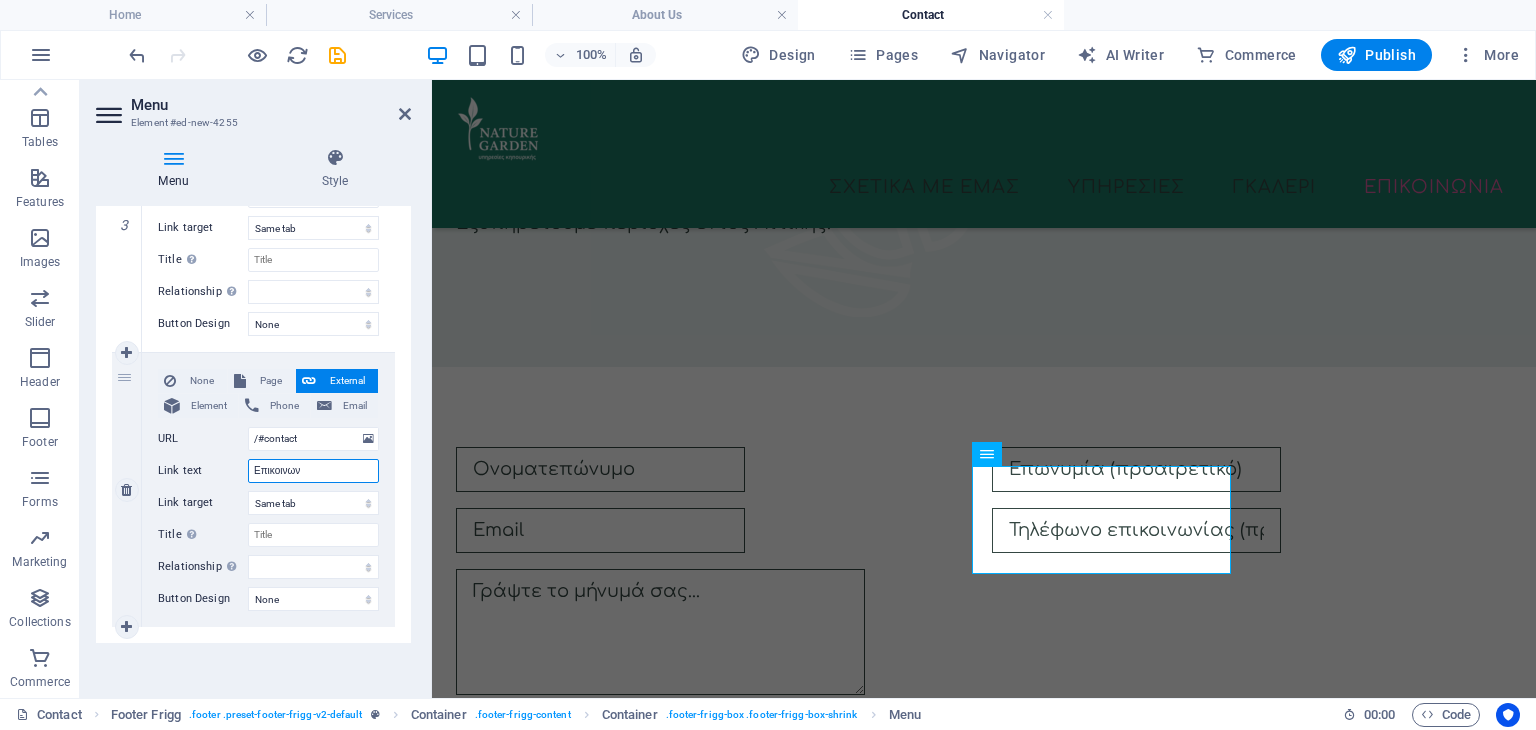 type on "Επικοινωνί" 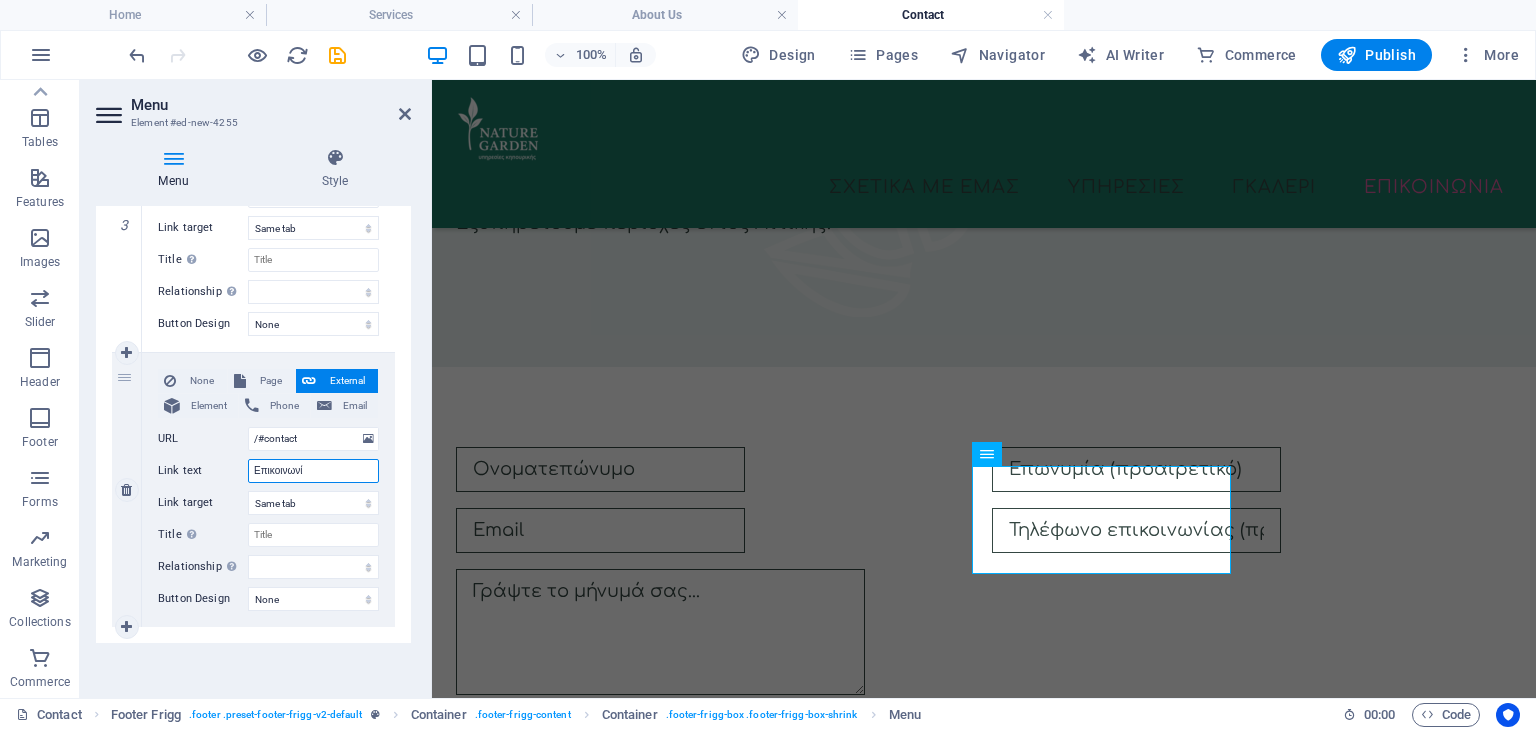 select 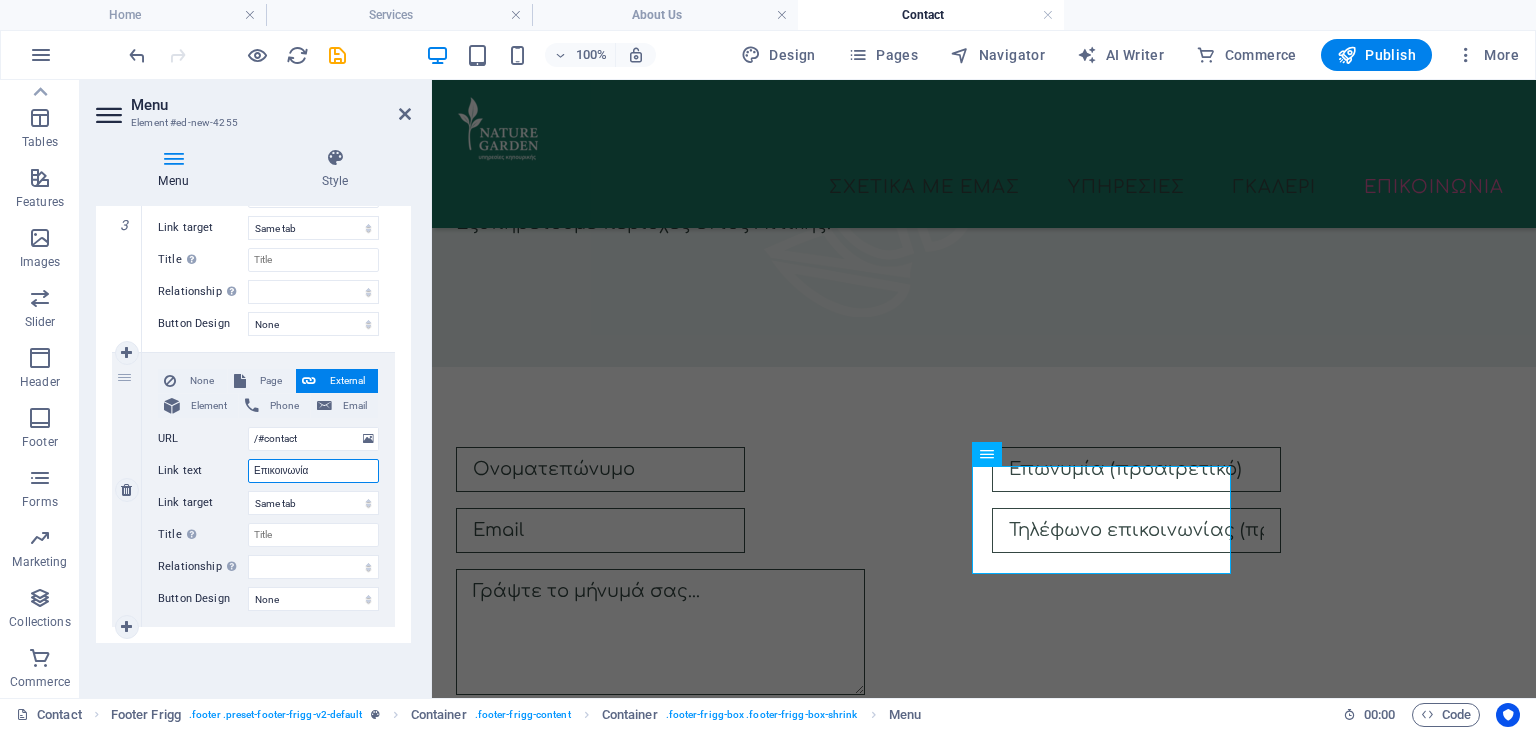 select 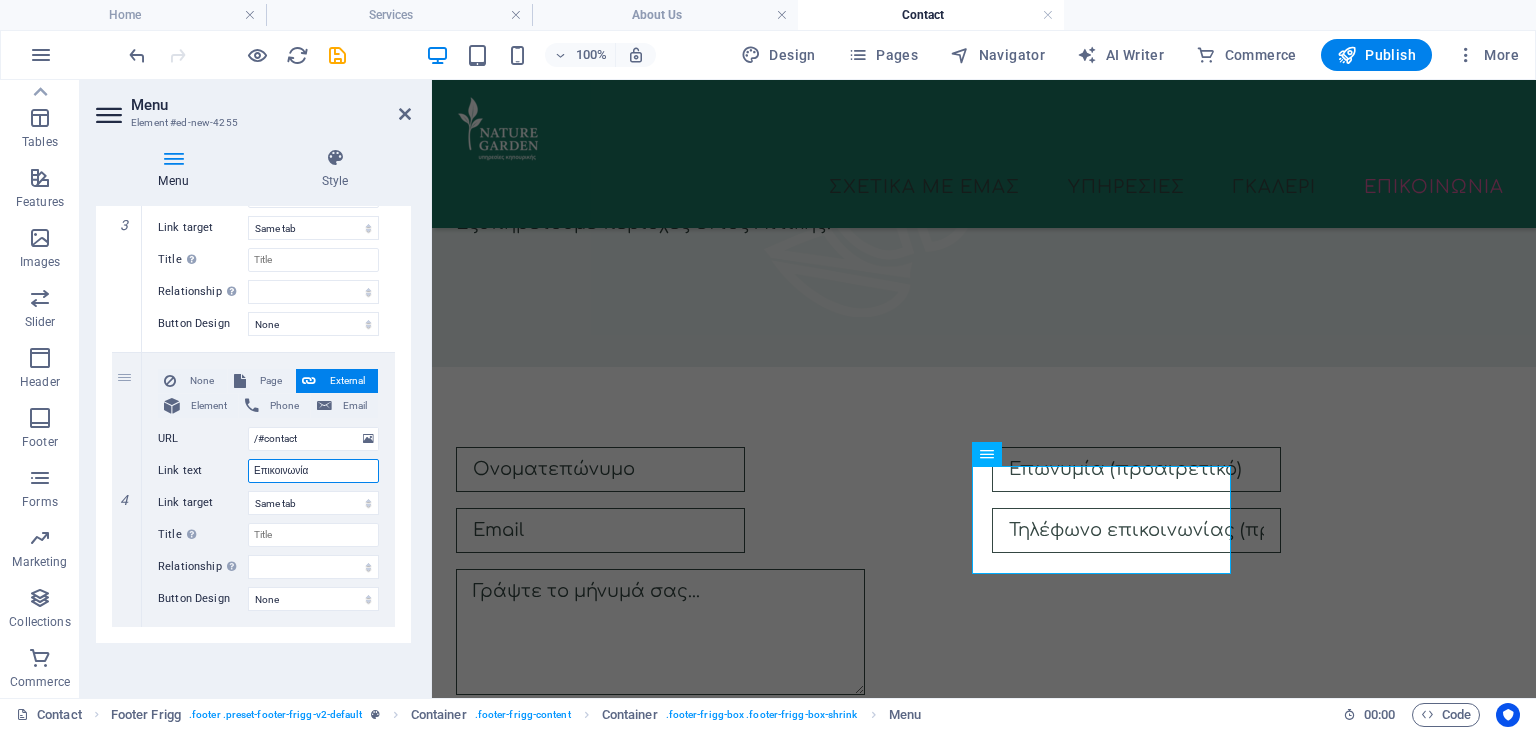type on "Επικοινωνία" 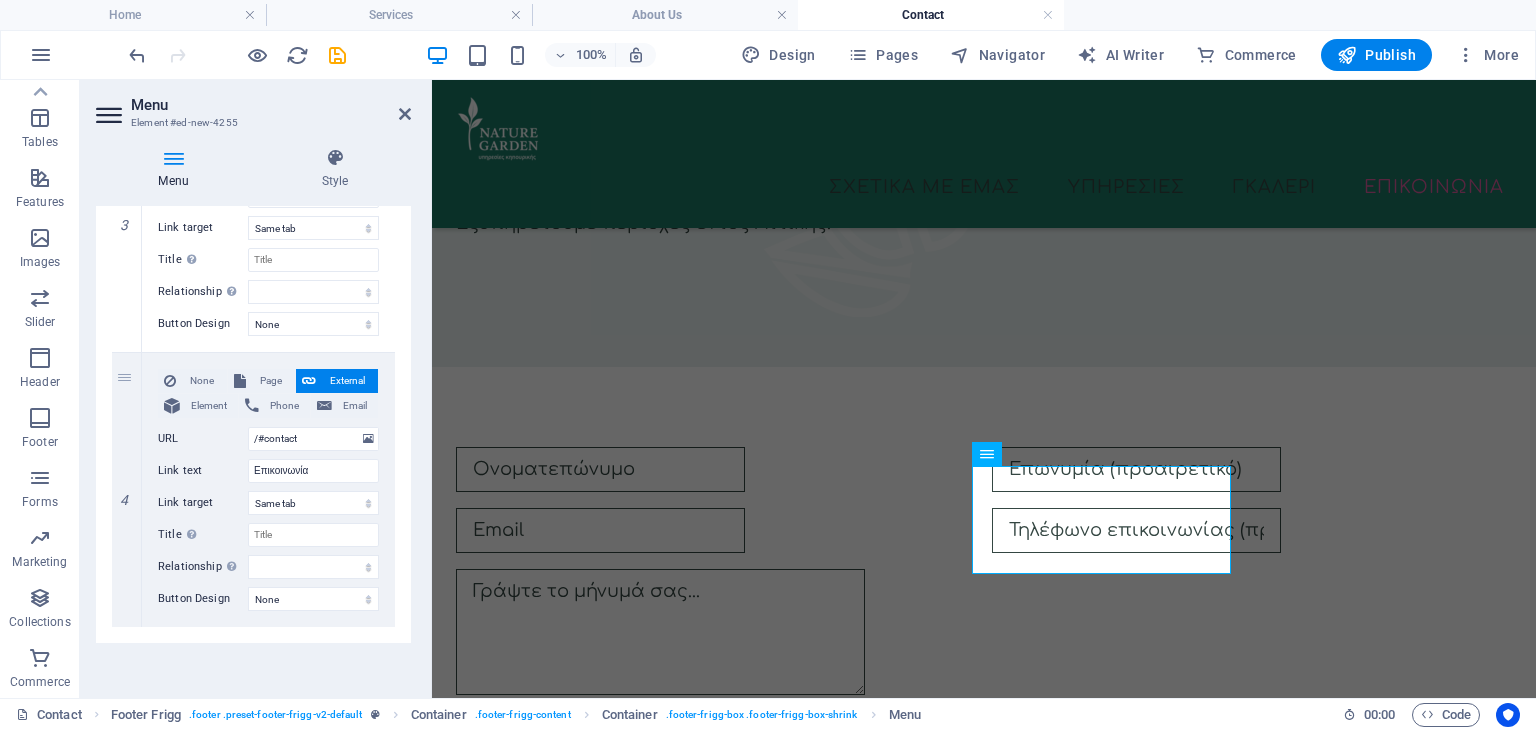 click on "1 None Page External Element Phone Email Page Home About Us Services Portfolio Contact Legal Notice Privacy Element
URL /#home Phone Email Link text Αρχική Link target New tab Same tab Overlay Title Additional link description, should not be the same as the link text. The title is most often shown as a tooltip text when the mouse moves over the element. Leave empty if uncertain. Relationship Sets the  relationship of this link to the link target . For example, the value "nofollow" instructs search engines not to follow the link. Can be left empty. alternate author bookmark external help license next nofollow noreferrer noopener prev search tag Button Design None Default Primary Secondary 2 None Page External Element Phone Email Page Home About Us Services Portfolio Contact Legal Notice Privacy Element
URL /#about-us Phone Email Link text Σχετικά με εμάς Link target New tab Same tab Overlay Title Relationship Sets the  alternate author bookmark" at bounding box center [253, 77] 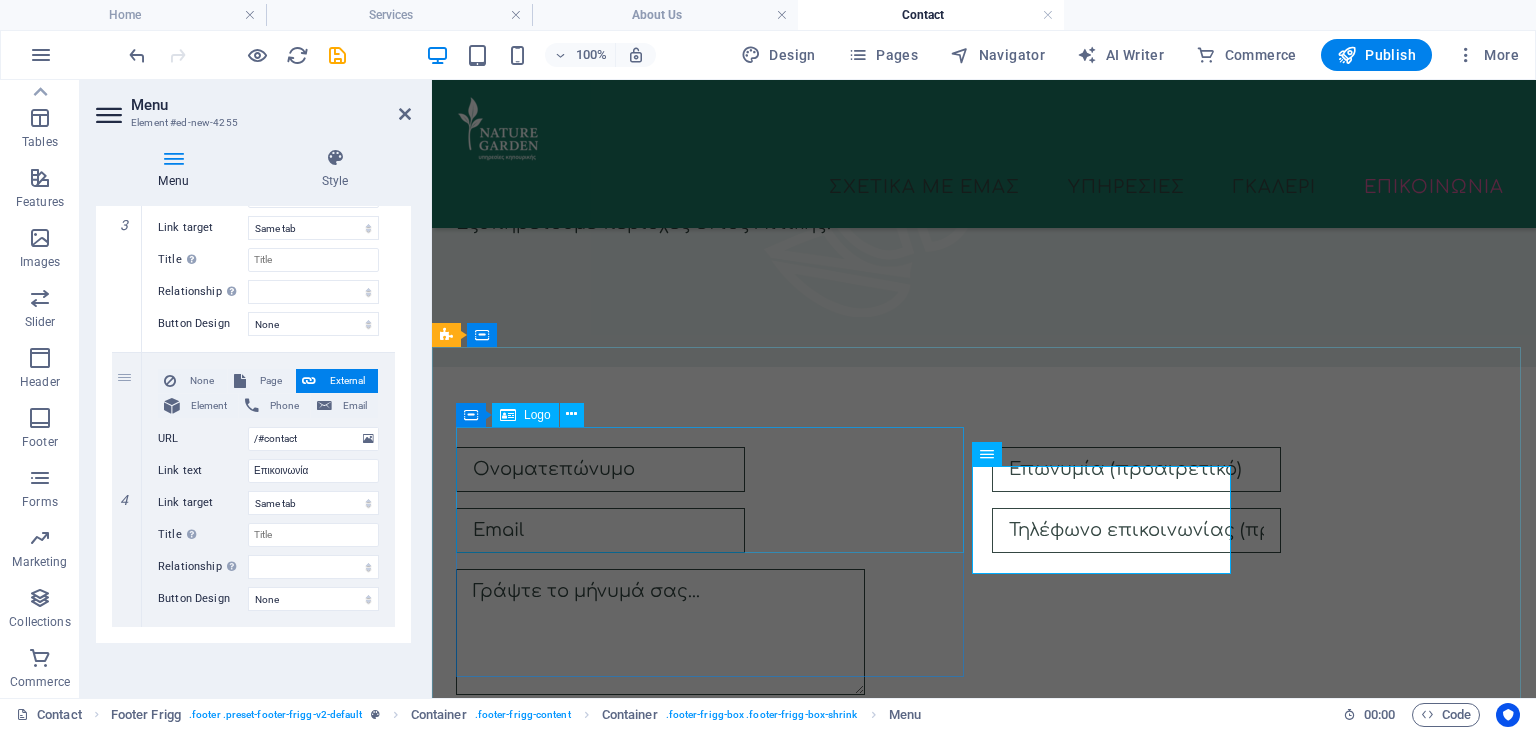 click at bounding box center [984, 1517] 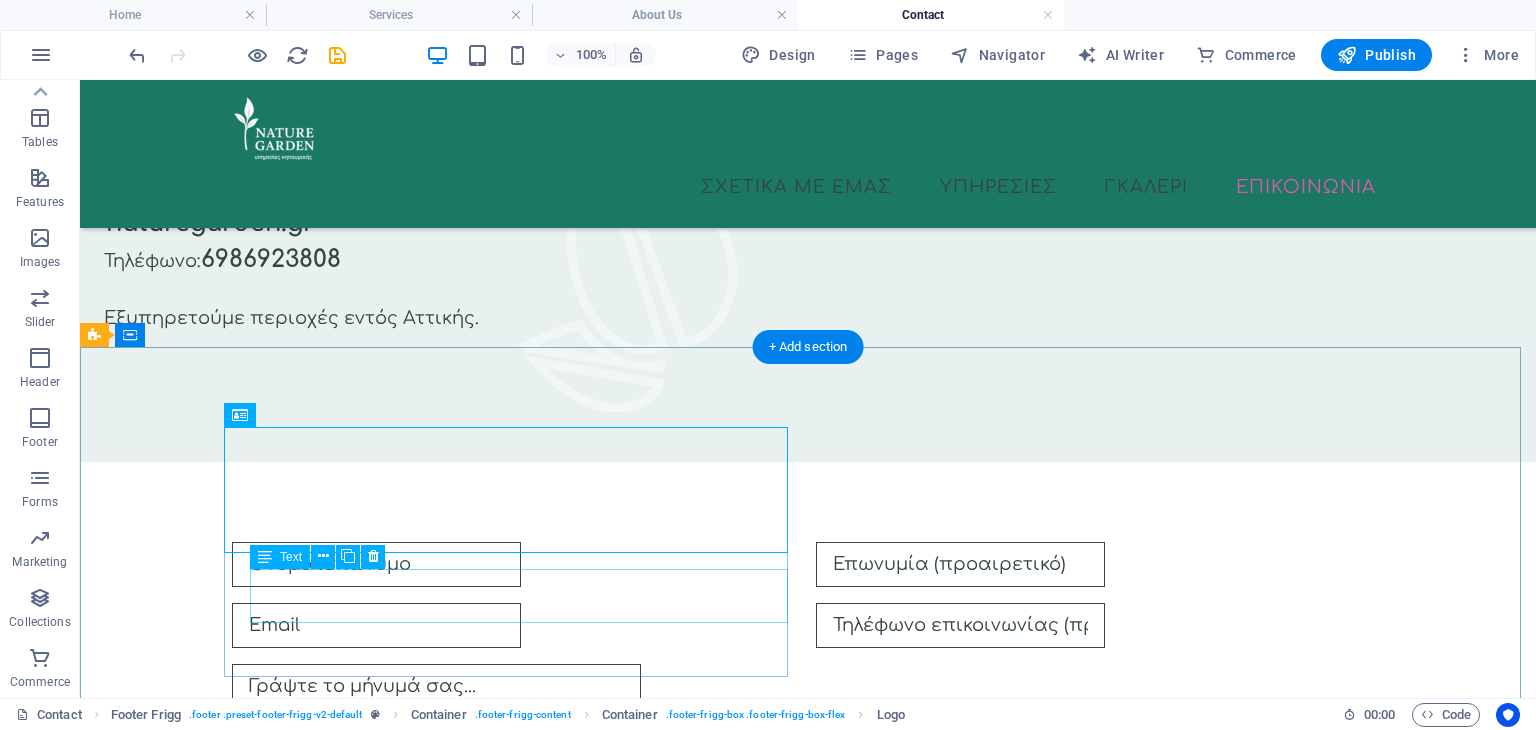 click on "Street" at bounding box center [131, 1731] 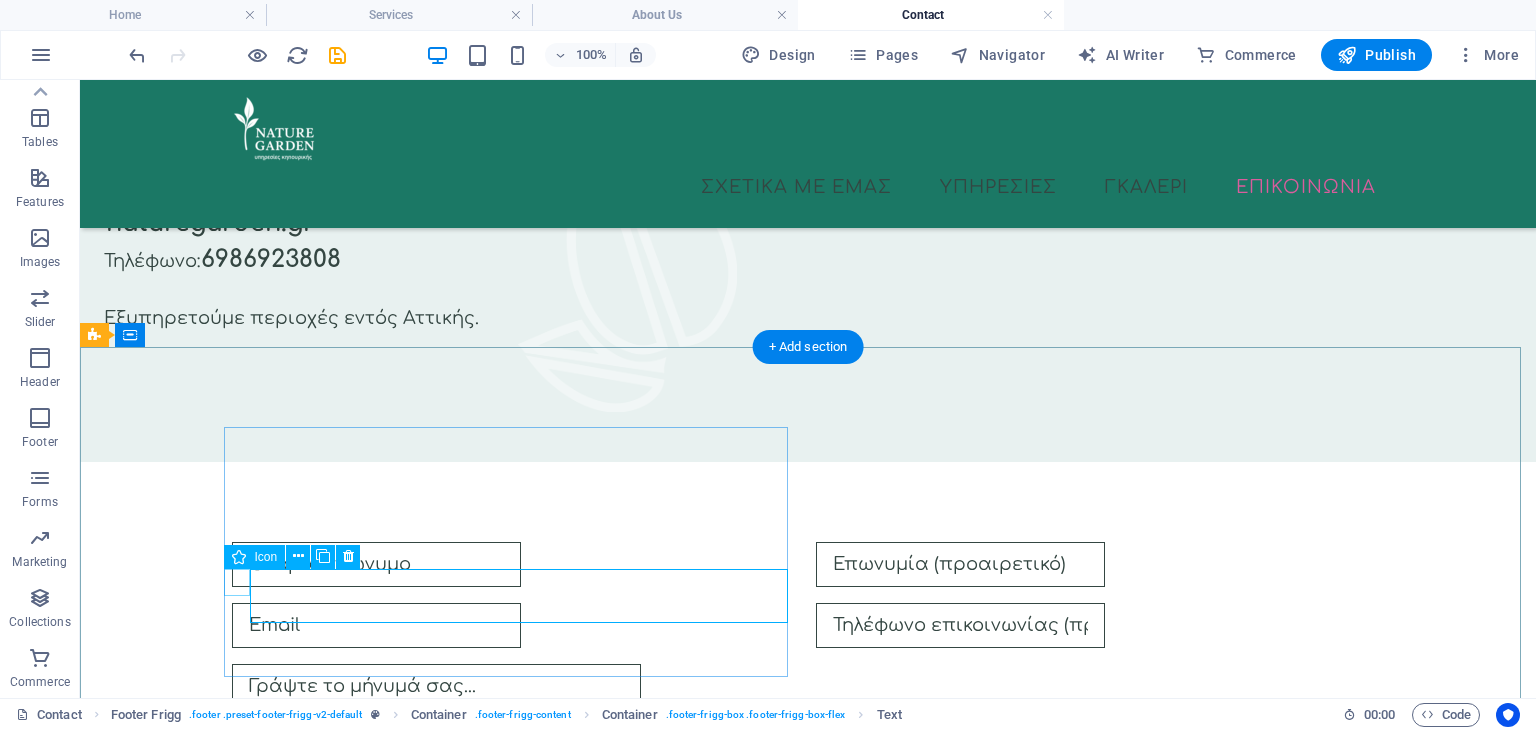click at bounding box center (680, 1704) 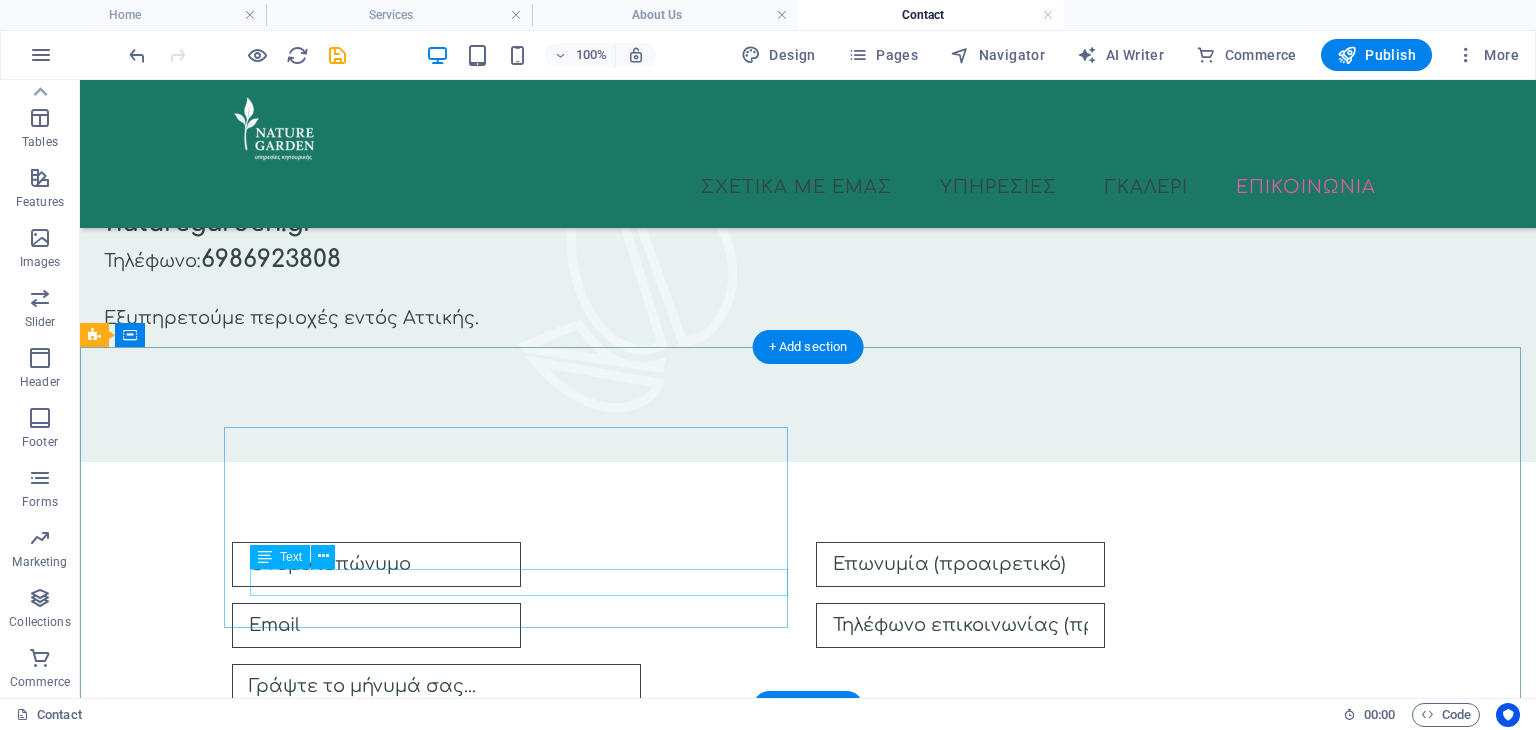 click on "0123 - 456789" at bounding box center [161, 1731] 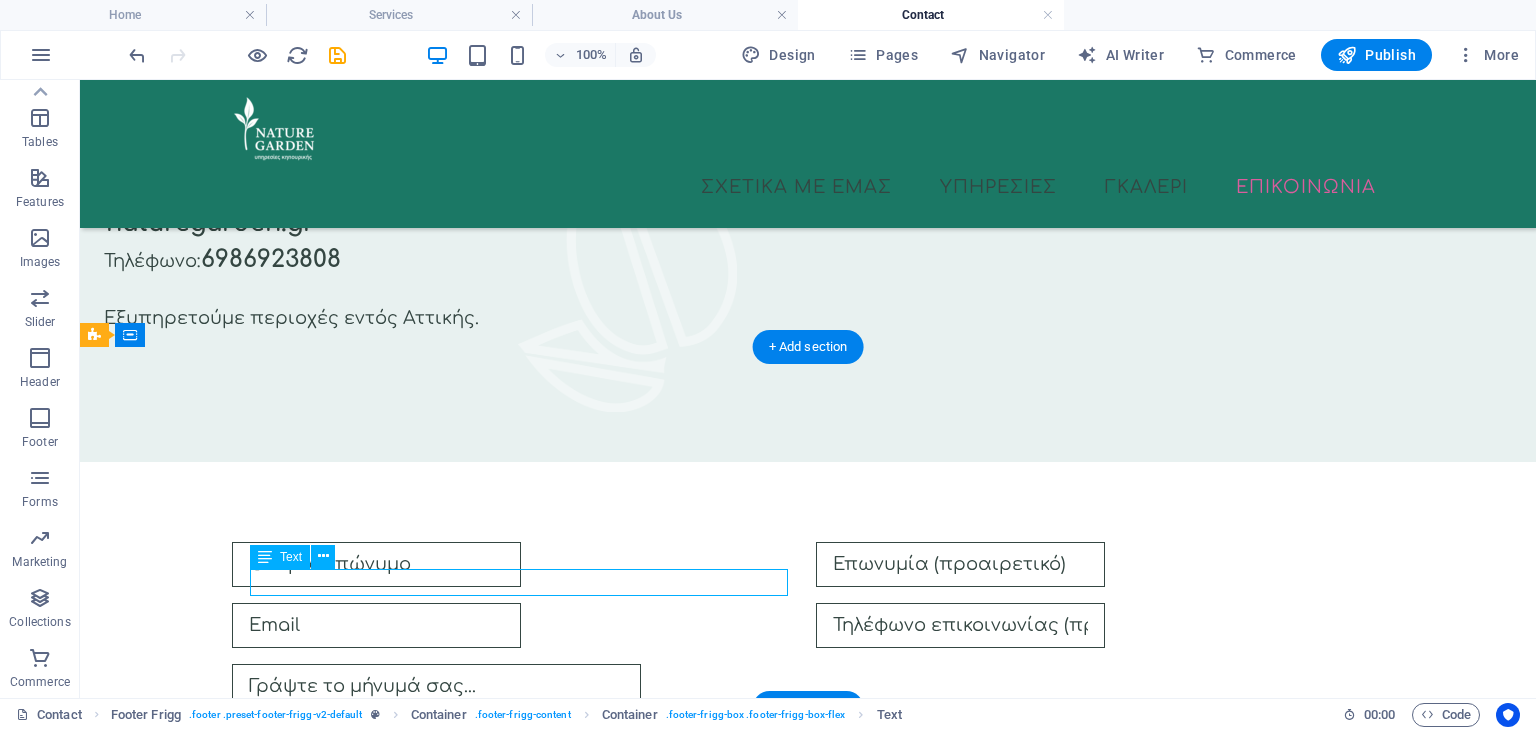 click on "0123 - 456789" at bounding box center (161, 1731) 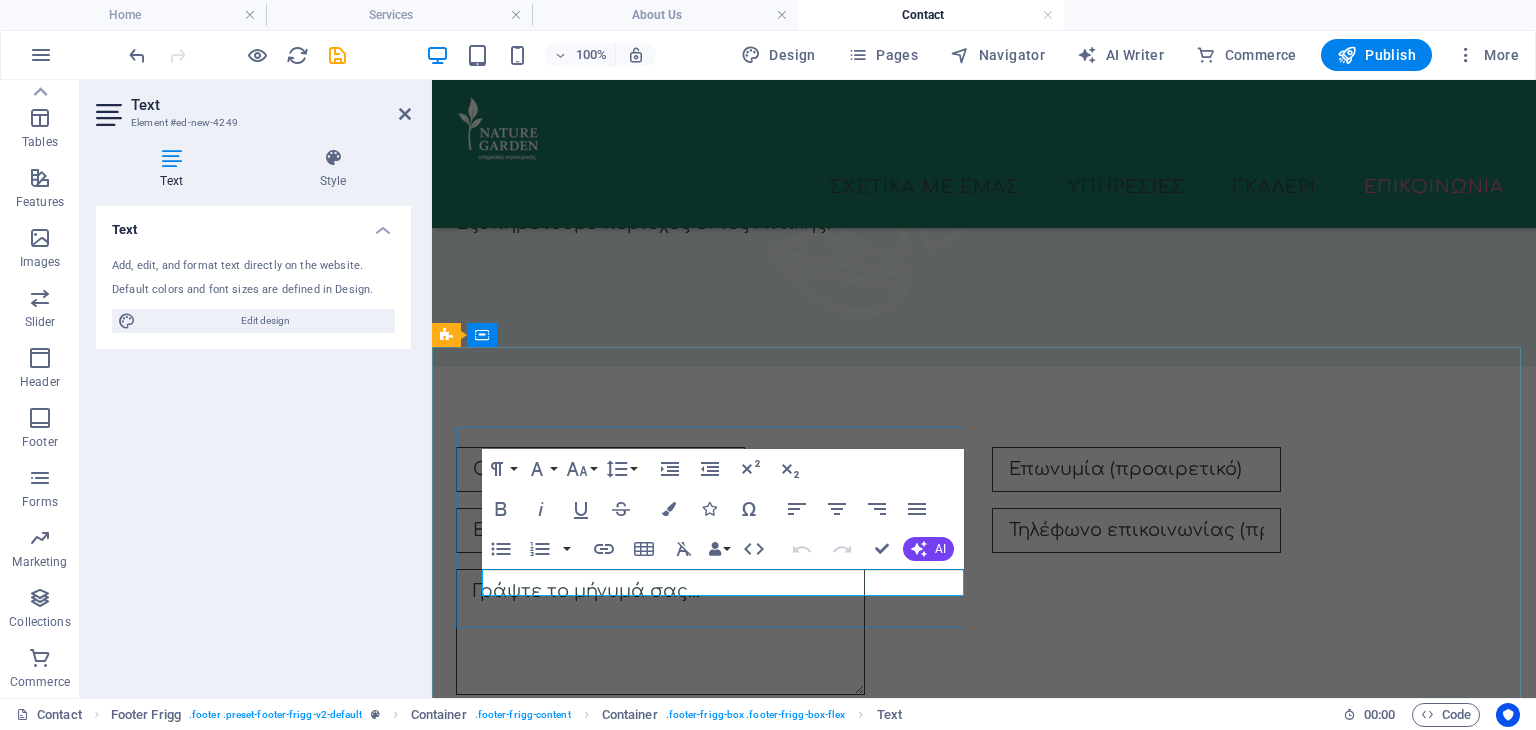 click on "0123 - 456789" at bounding box center [513, 1636] 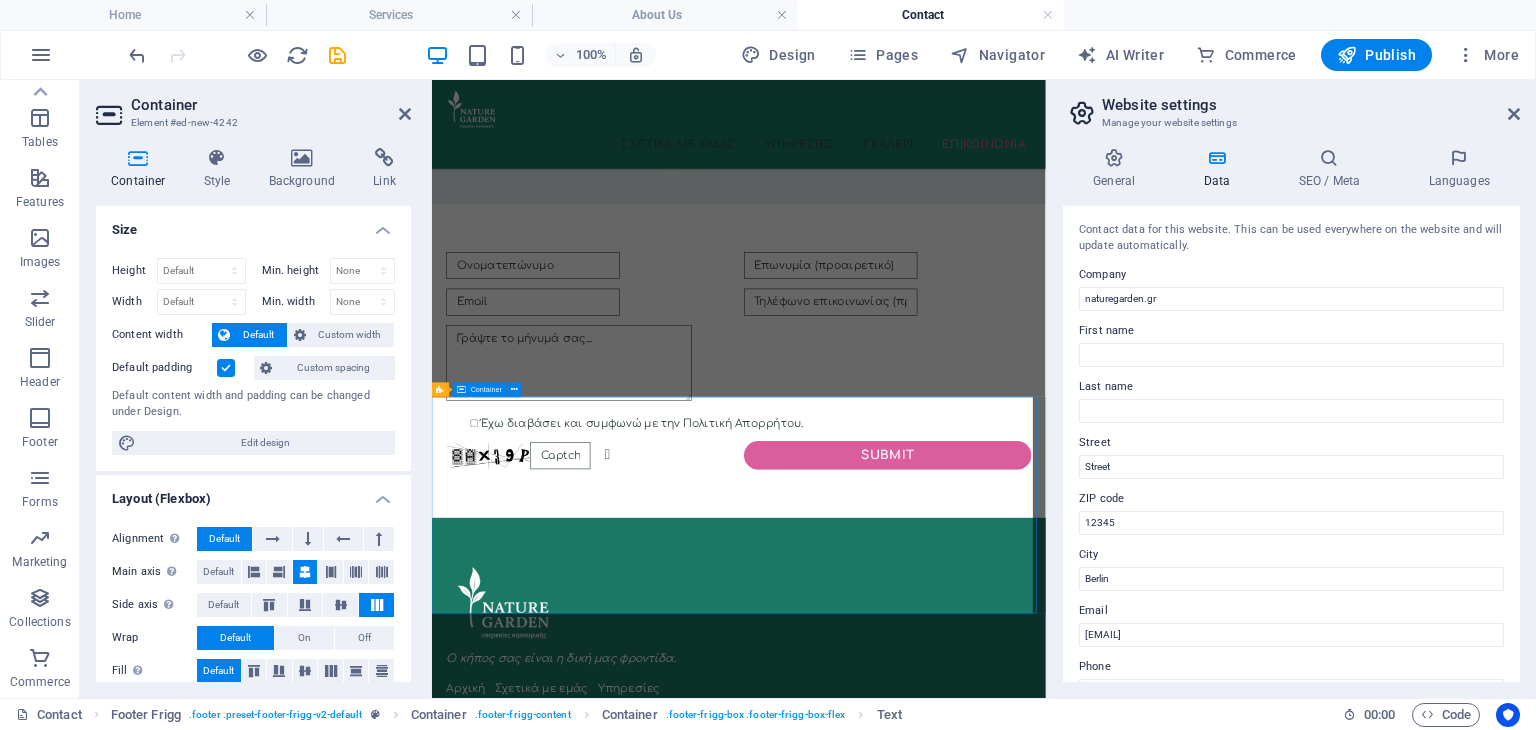 scroll, scrollTop: 1165, scrollLeft: 0, axis: vertical 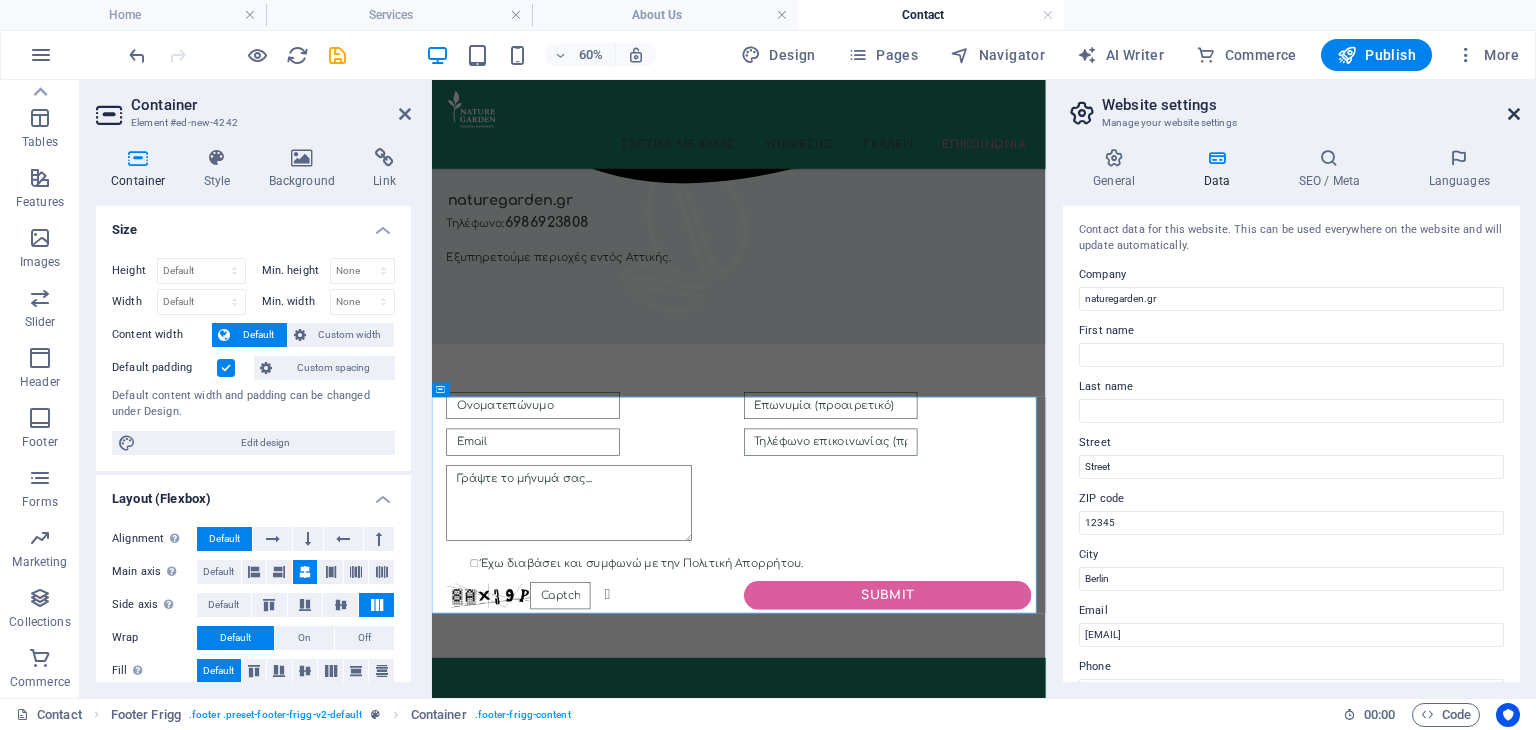 drag, startPoint x: 1512, startPoint y: 118, endPoint x: 1077, endPoint y: 38, distance: 442.29514 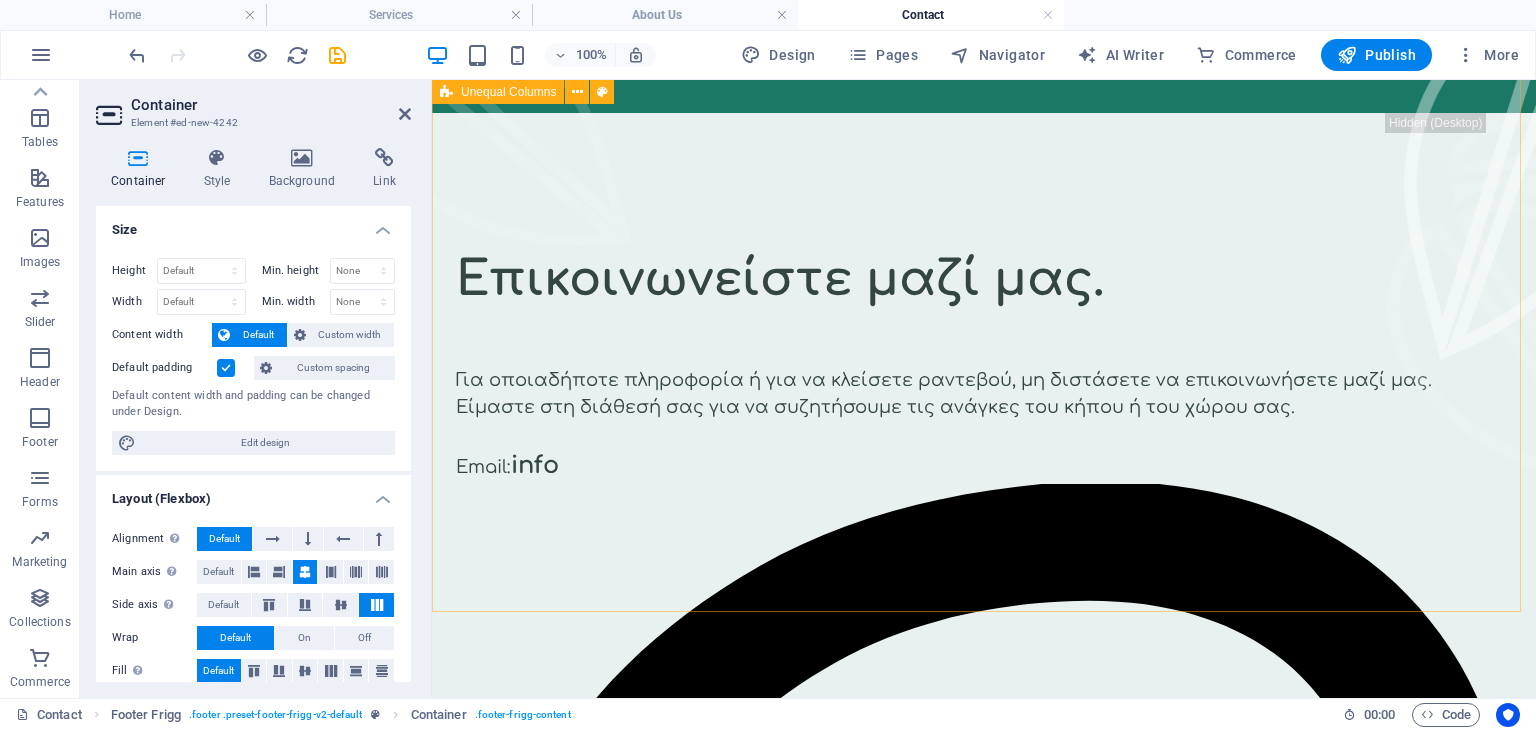 scroll, scrollTop: 200, scrollLeft: 0, axis: vertical 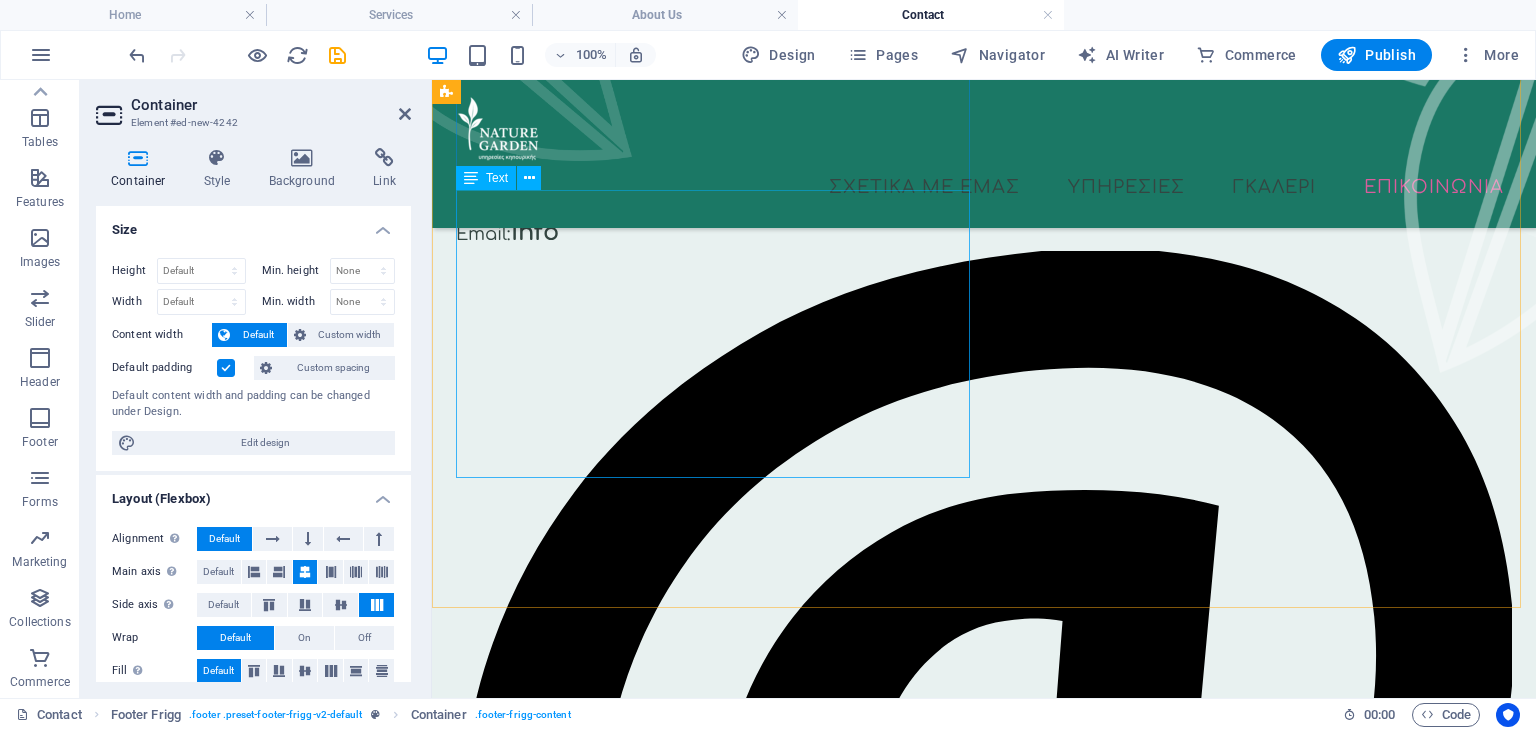 click on "Email: info @example.com Τηλέφωνο: [PHONE] Εξυπηρετούμε περιοχές εντός [STATE]." at bounding box center [984, 771] 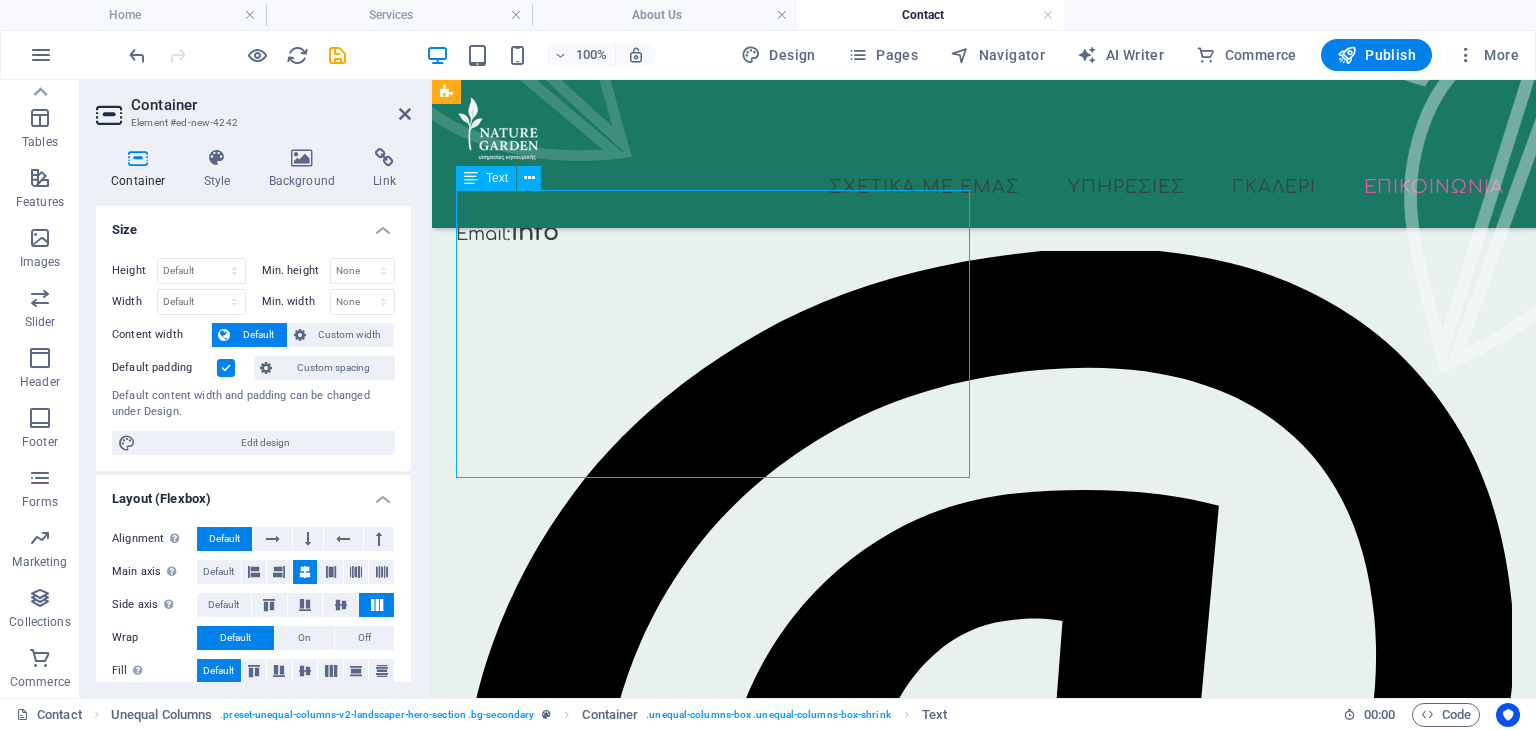 click on "Email: info @example.com Τηλέφωνο: [PHONE] Εξυπηρετούμε περιοχές εντός [STATE]." at bounding box center (984, 771) 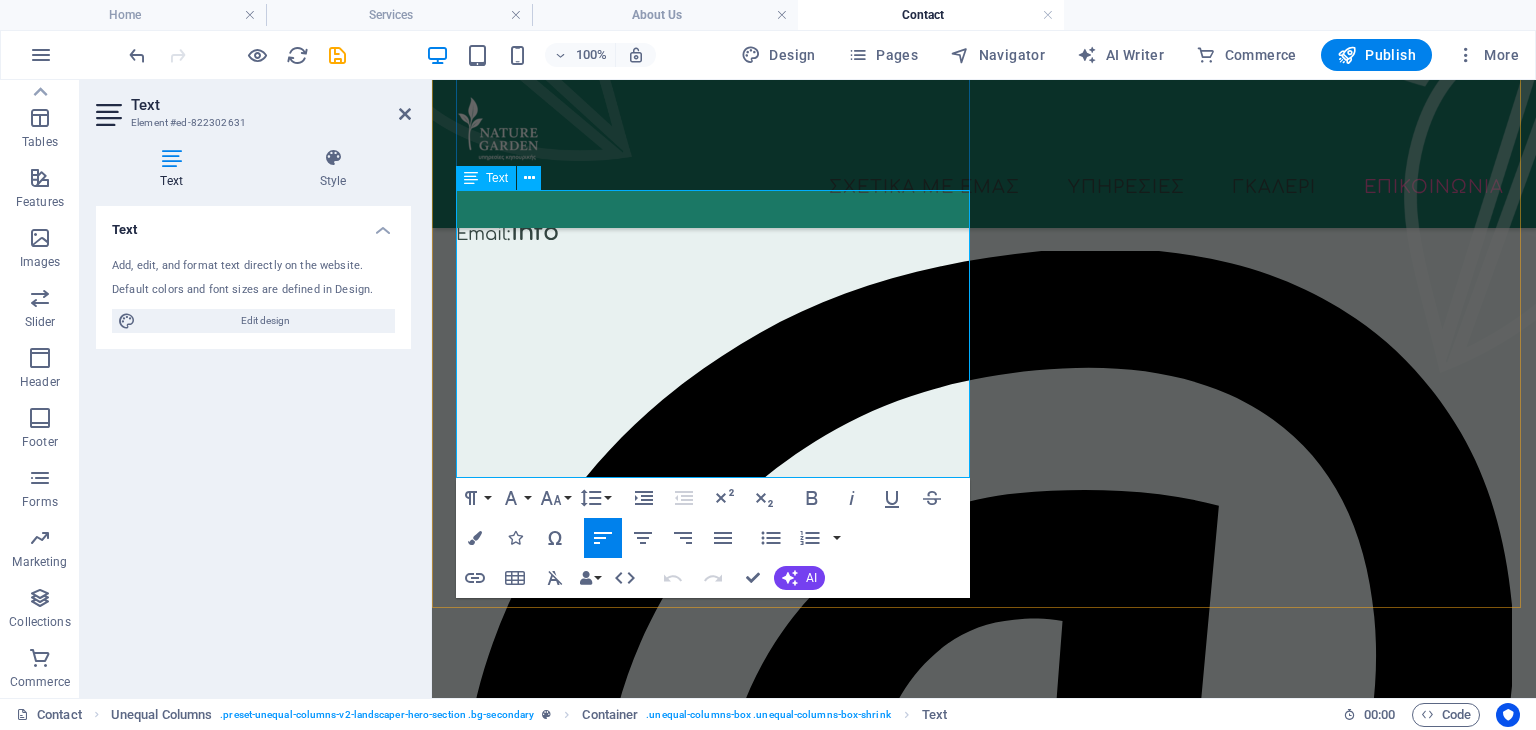 click on "Τηλέφωνο: [PHONE]" at bounding box center (984, 1364) 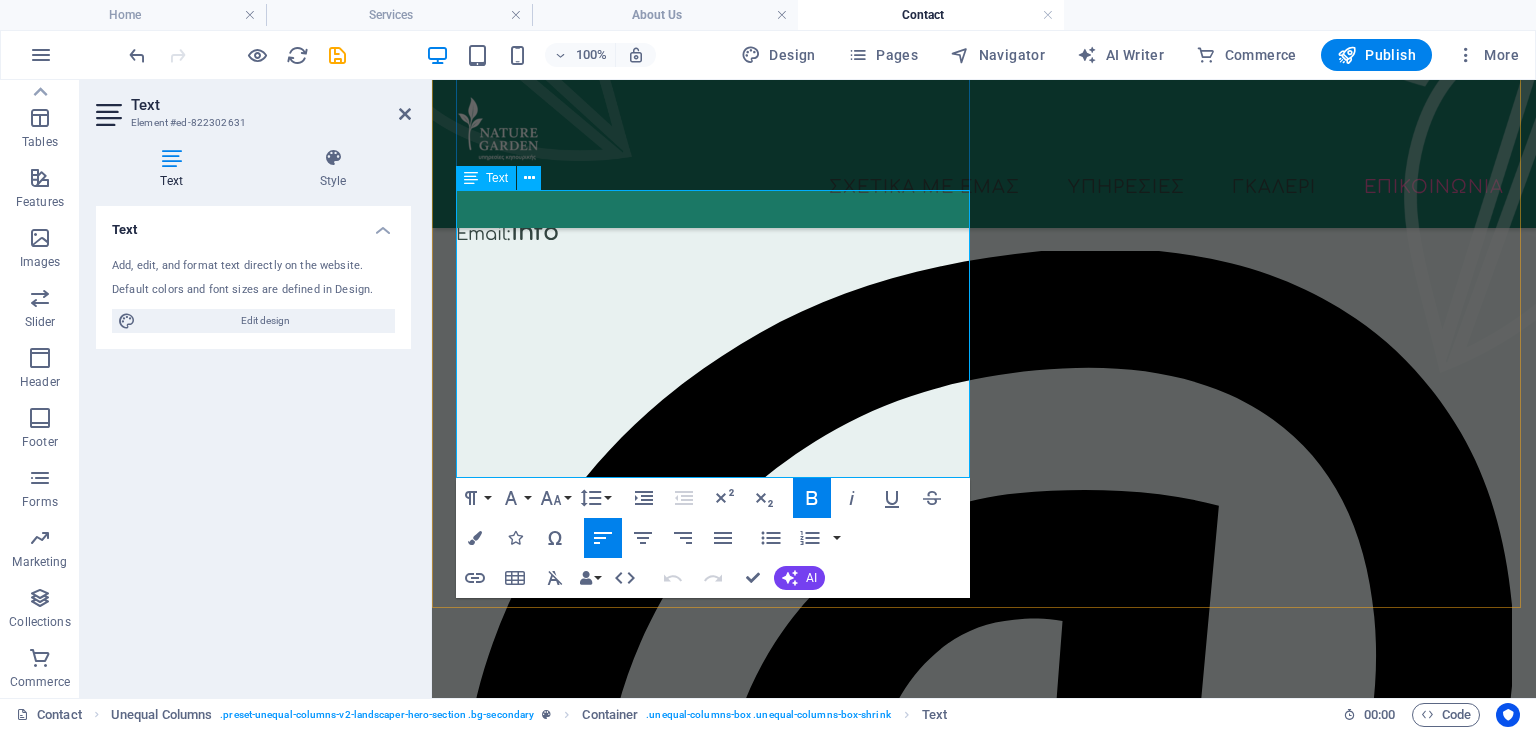 click on "Τηλέφωνο: [PHONE]" at bounding box center (984, 1364) 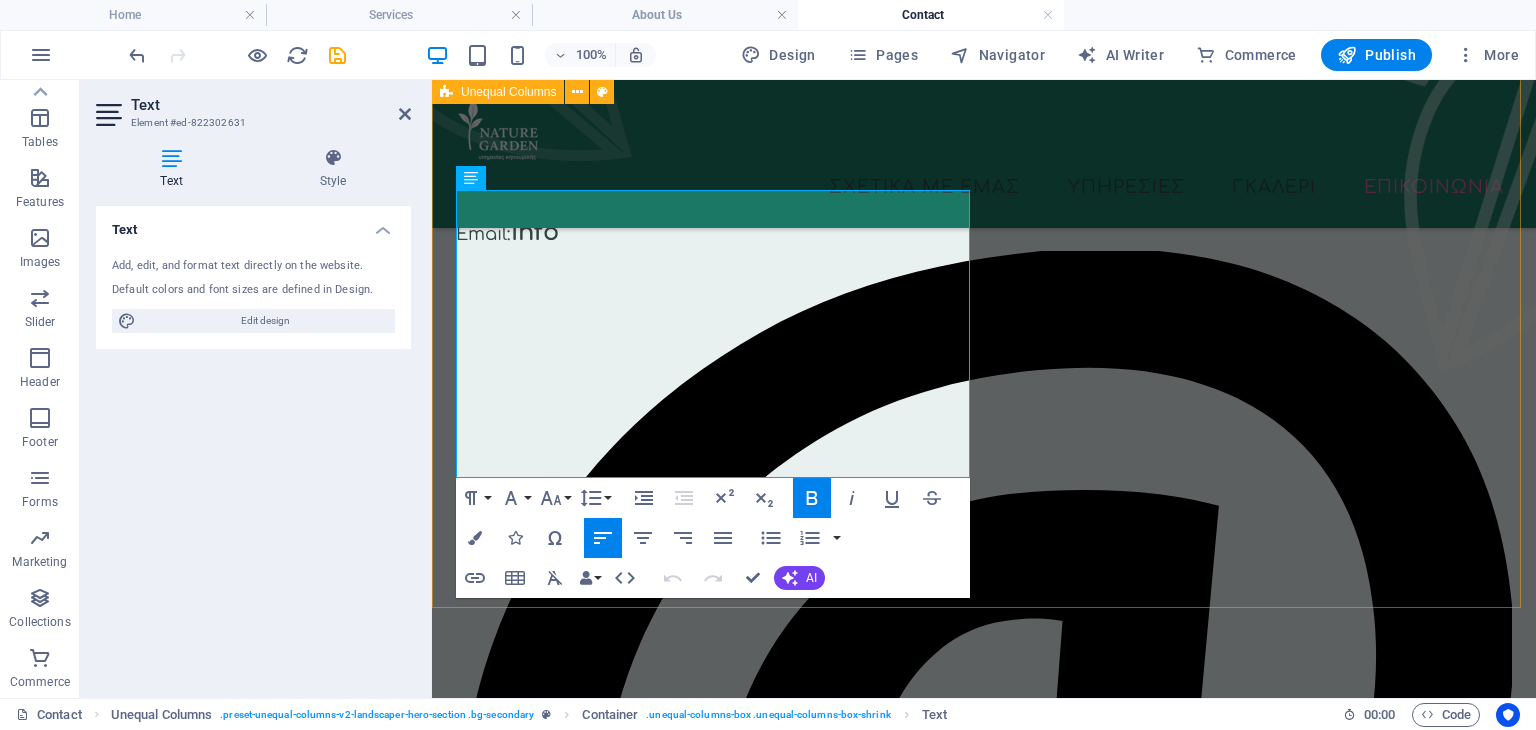 click on "Email: info @example.com Τηλέφωνο: [PHONE] Εξυπηρετούμε περιοχές εντός [STATE]." at bounding box center (984, 723) 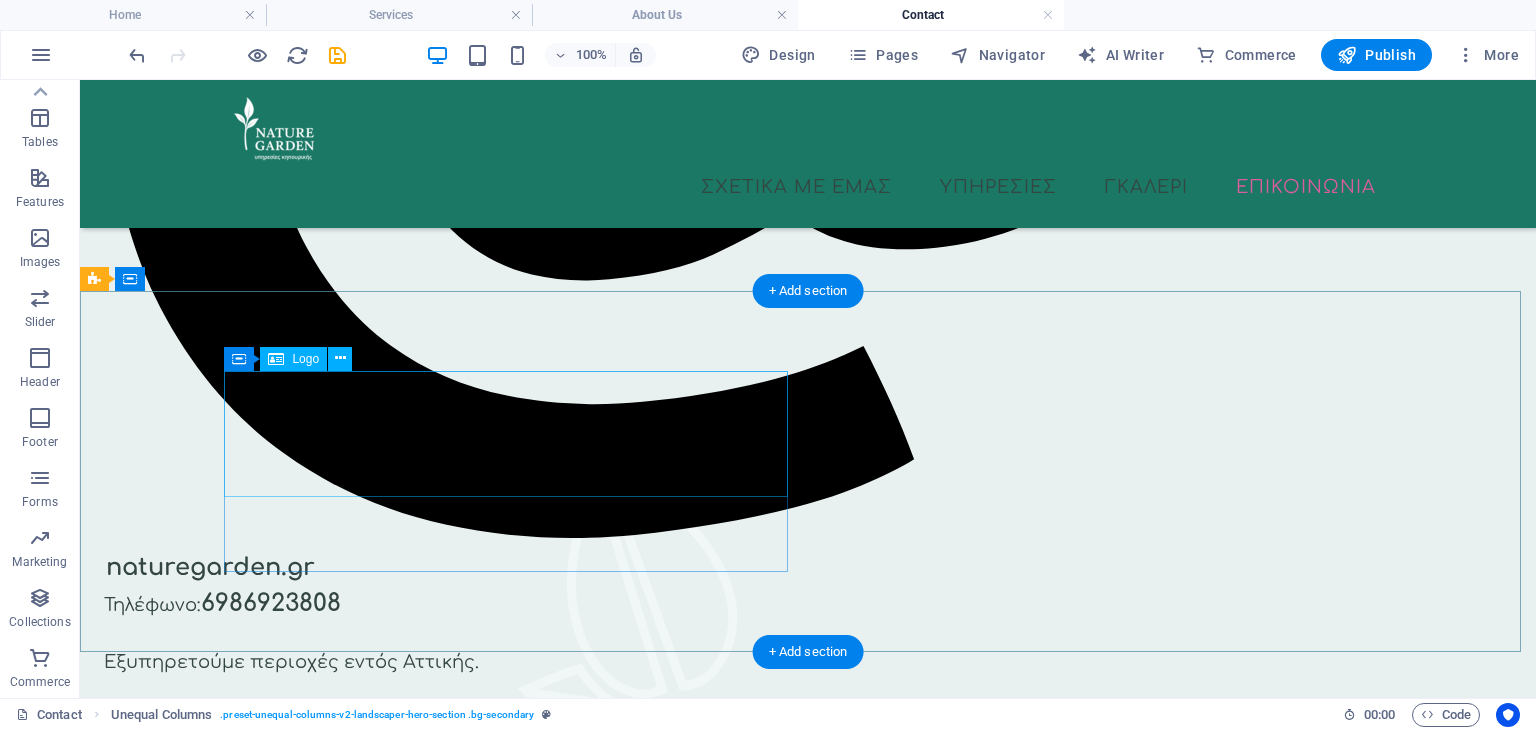 scroll, scrollTop: 1455, scrollLeft: 0, axis: vertical 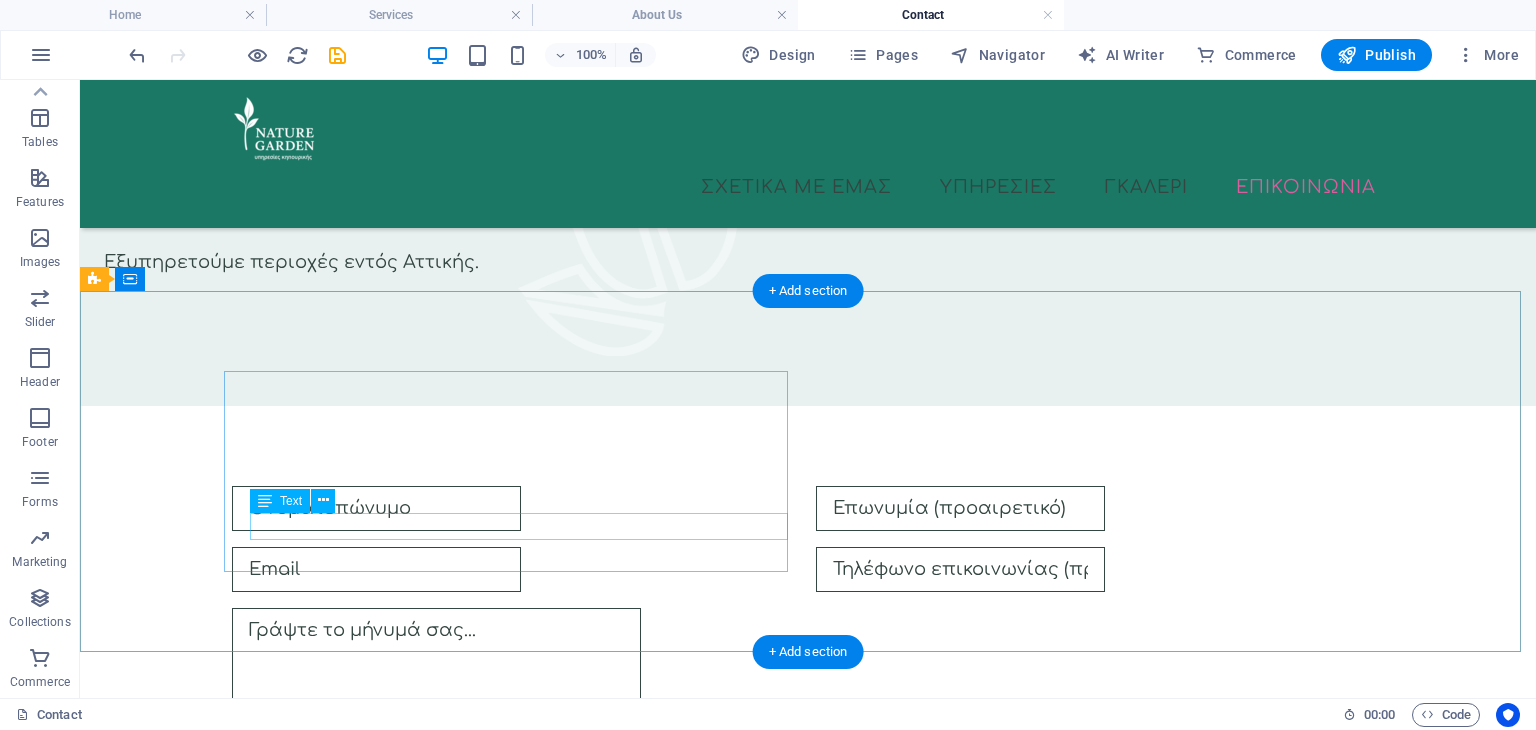 click on "0123 - 456789" at bounding box center [161, 1675] 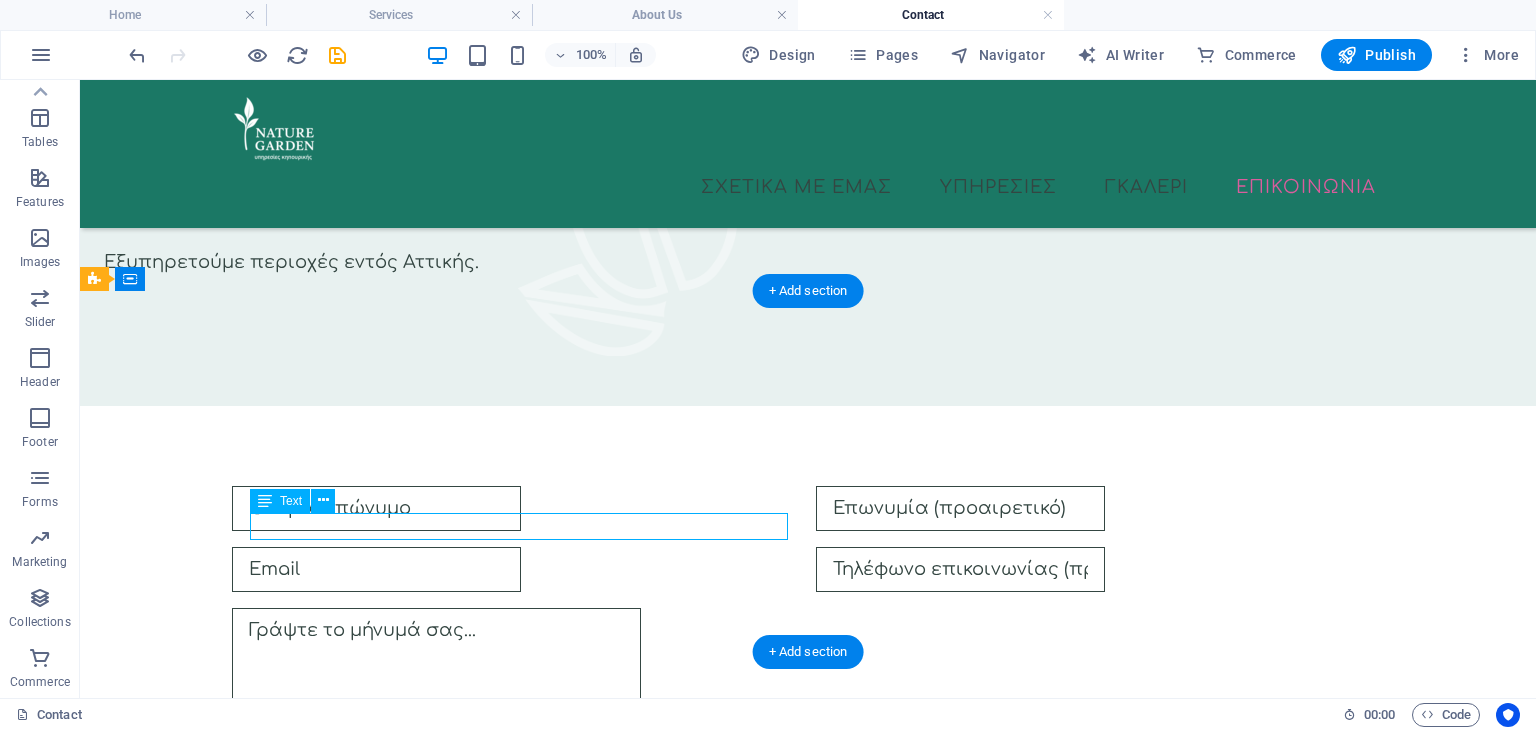click on "0123 - 456789" at bounding box center [161, 1675] 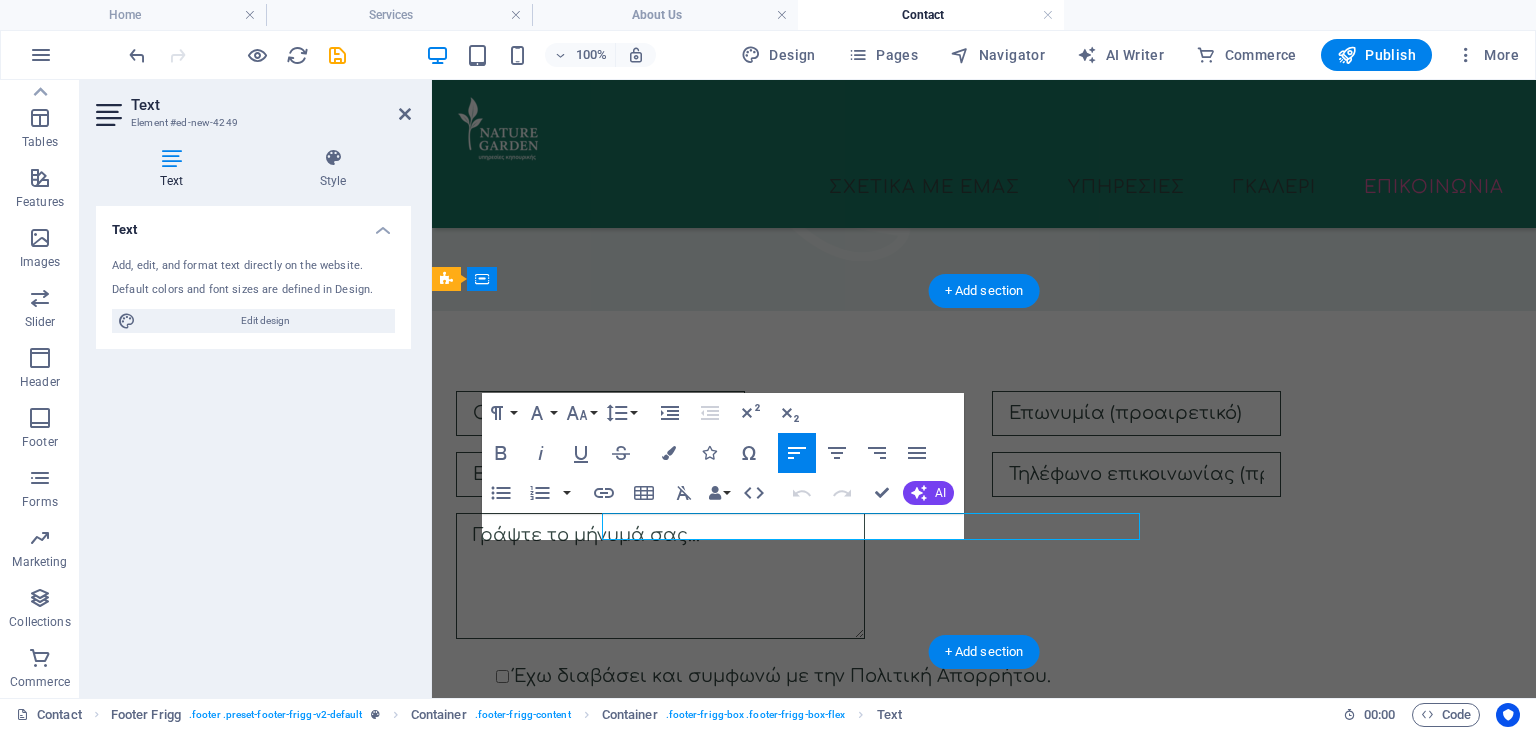click on "Text Add, edit, and format text directly on the website. Default colors and font sizes are defined in Design. Edit design Alignment Left aligned Centered Right aligned" at bounding box center [253, 444] 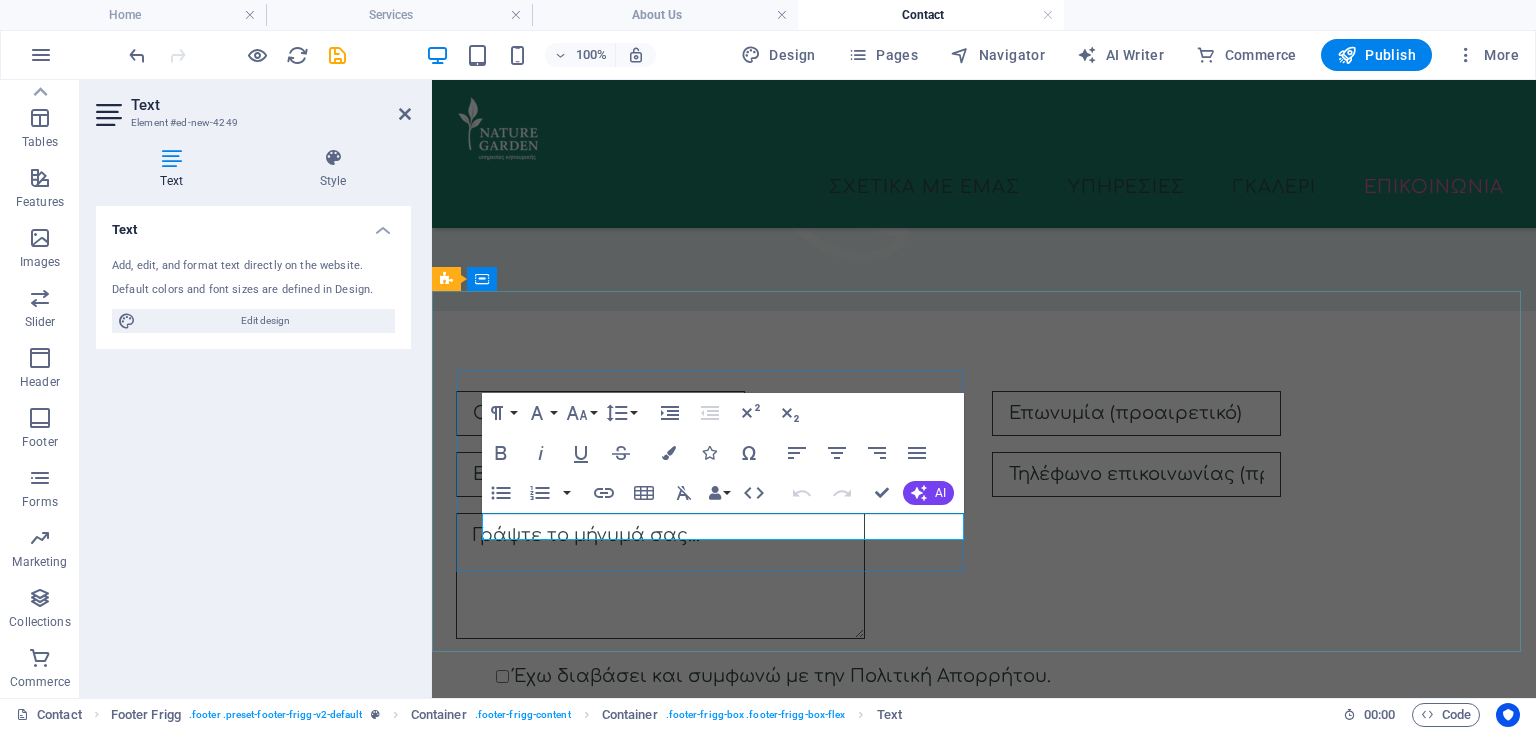 click on "0123 - 456789" at bounding box center [513, 1580] 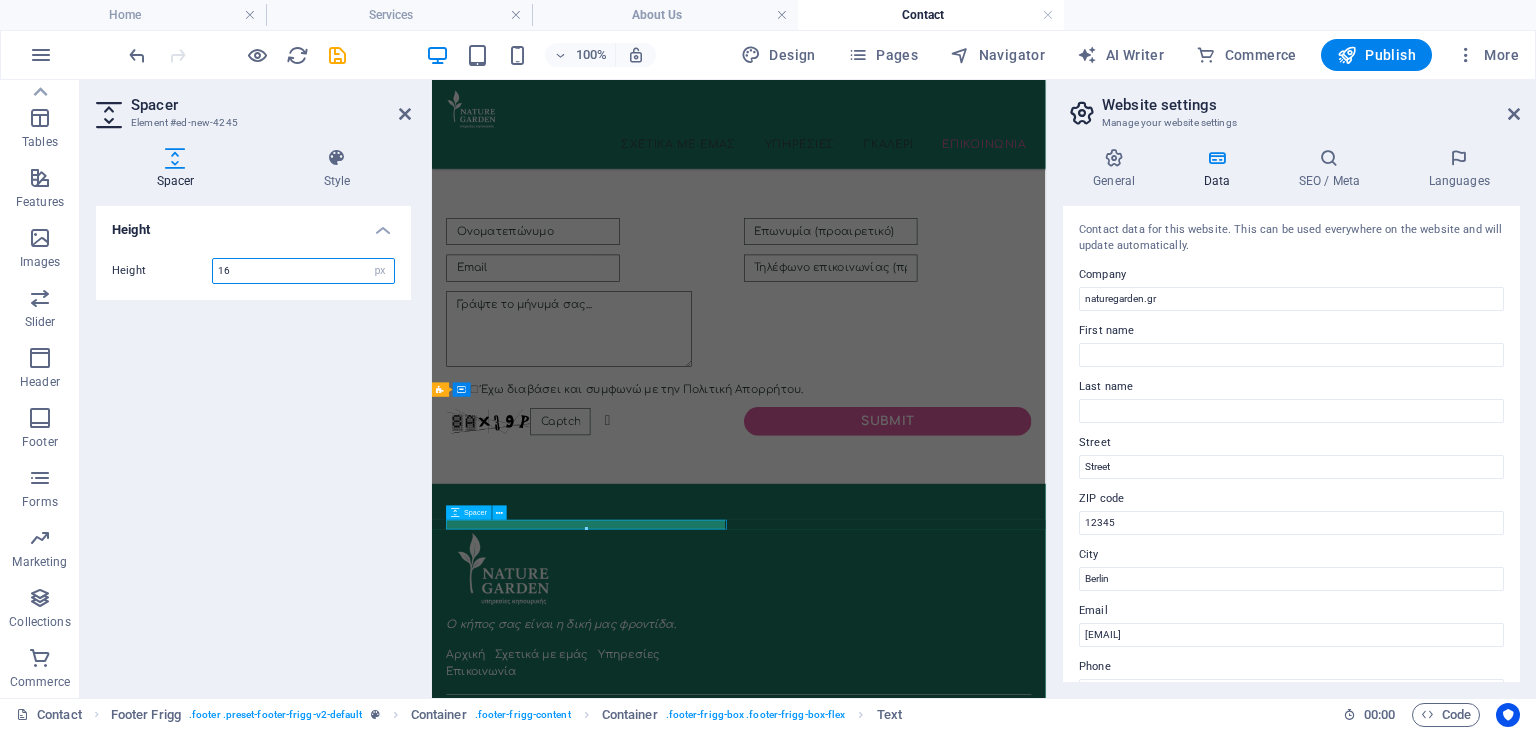 scroll, scrollTop: 1165, scrollLeft: 0, axis: vertical 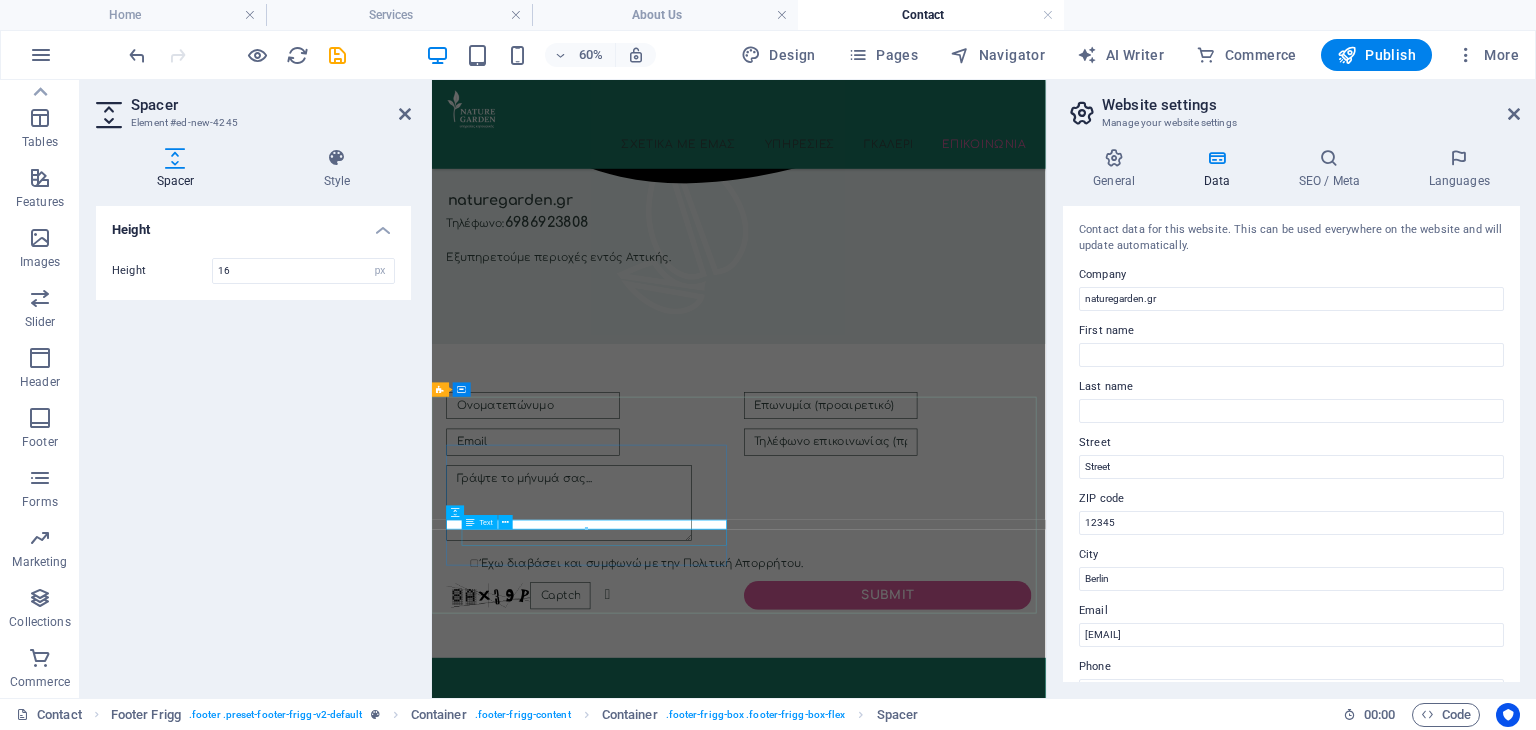 click on "0123 - 456789" at bounding box center (513, 1816) 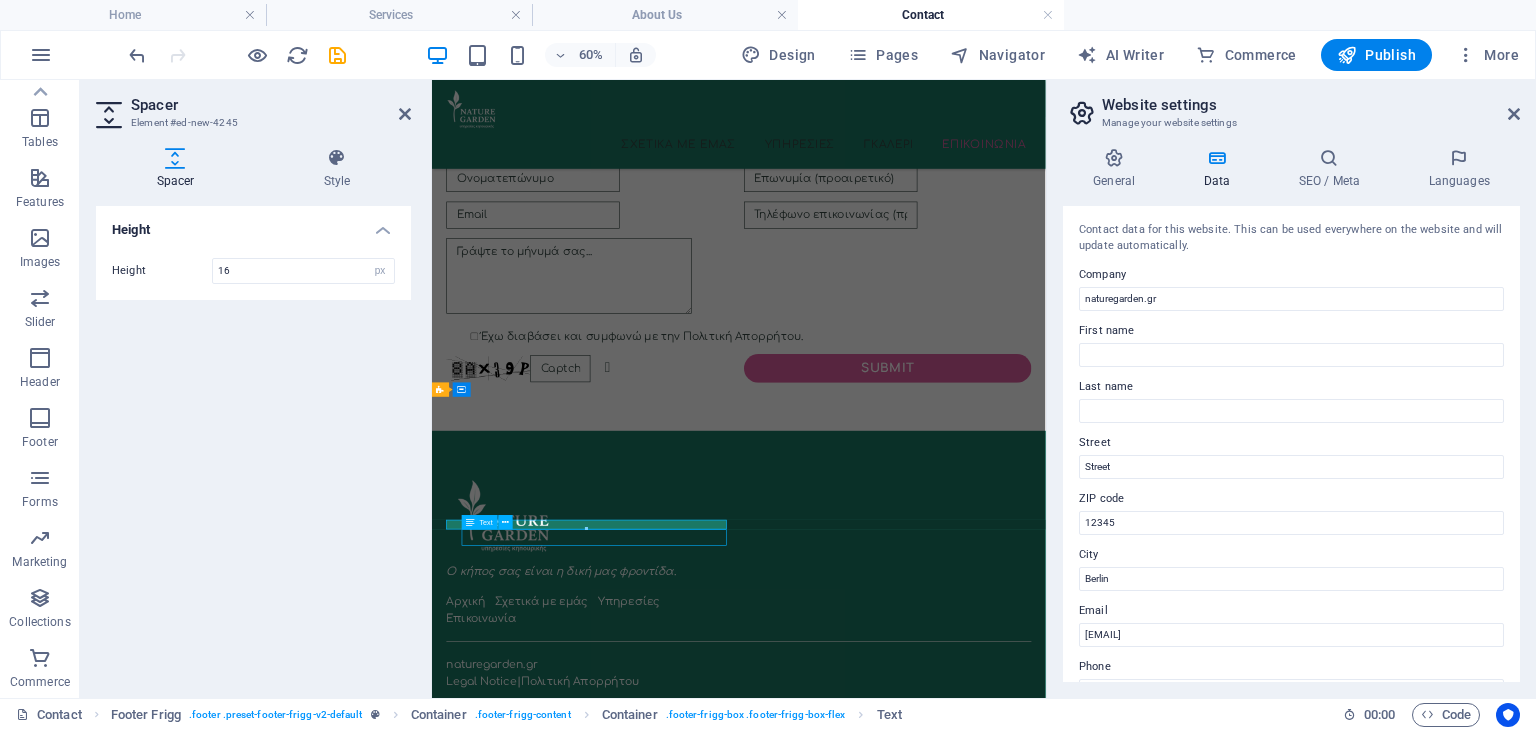 click on "[PHONE] [EMAIL] Navigation Αρχική Σχετικά με εμάς Υπηρεσίες Επικοινωνία Legal Notice Privacy Policy Social media Facebook Twitter Instagram" at bounding box center (943, 1585) 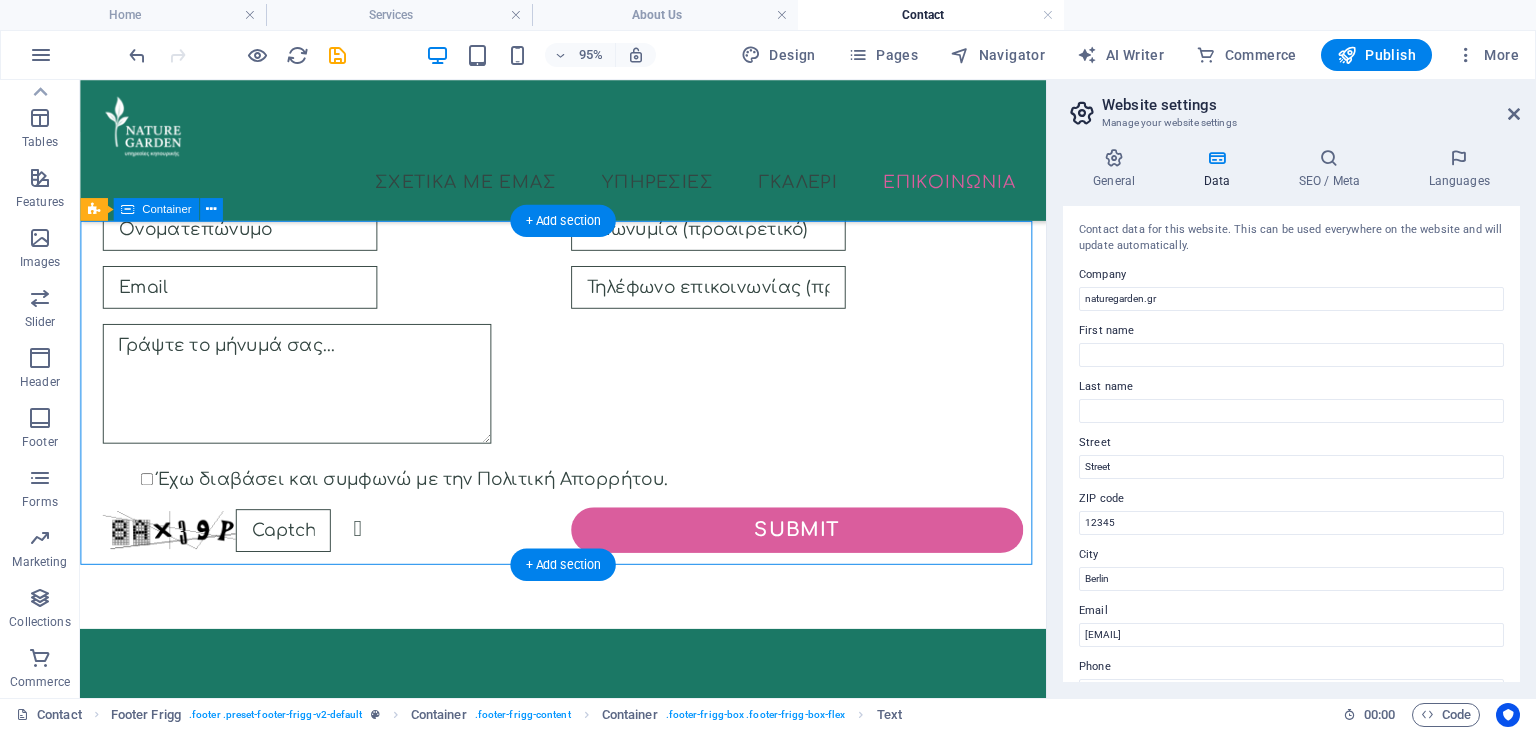 click on "[PHONE] [EMAIL] Navigation Αρχική Σχετικά με εμάς Υπηρεσίες Επικοινωνία Legal Notice Privacy Policy Social media Facebook Twitter Instagram" at bounding box center (588, 1579) 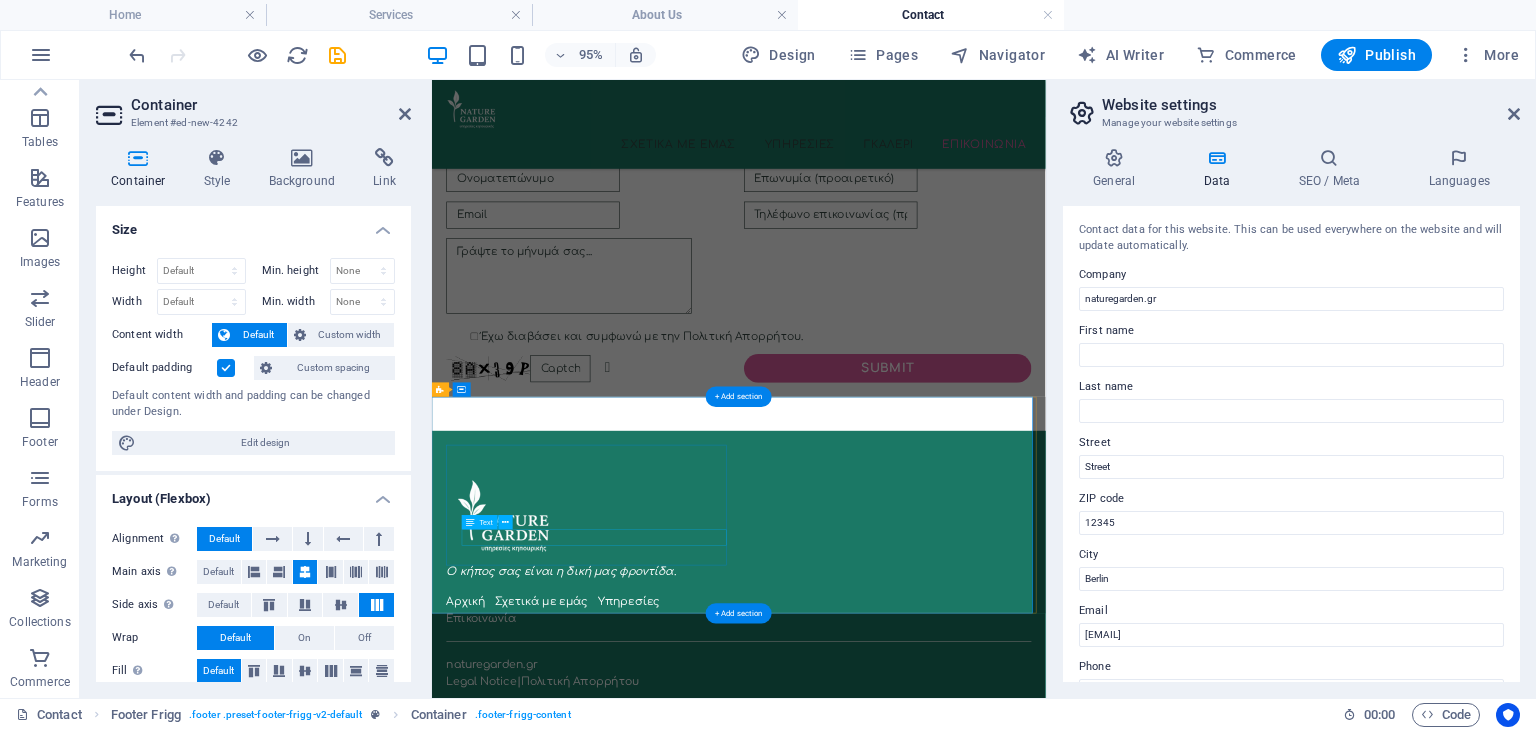 scroll, scrollTop: 1165, scrollLeft: 0, axis: vertical 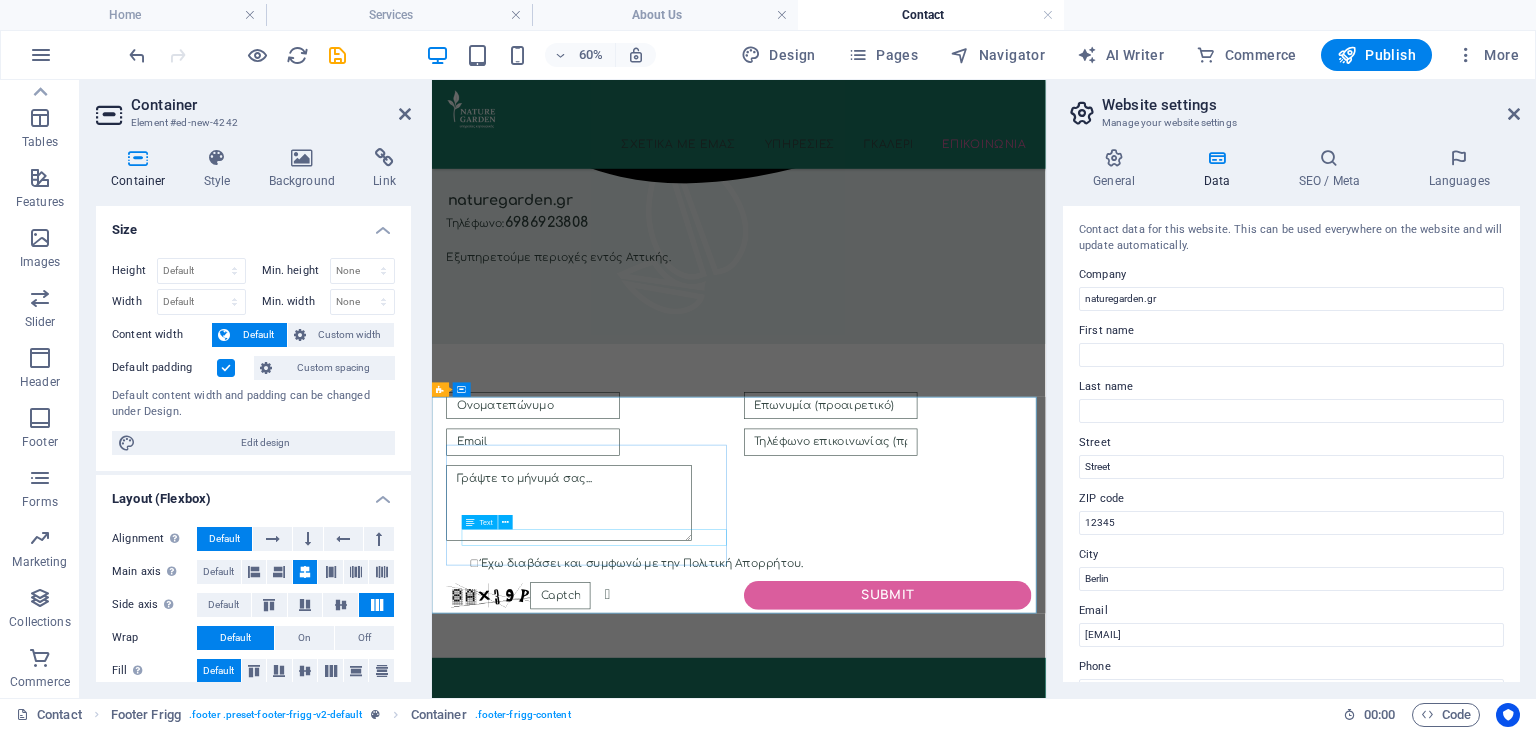 click on "0123 - 456789" at bounding box center [513, 1816] 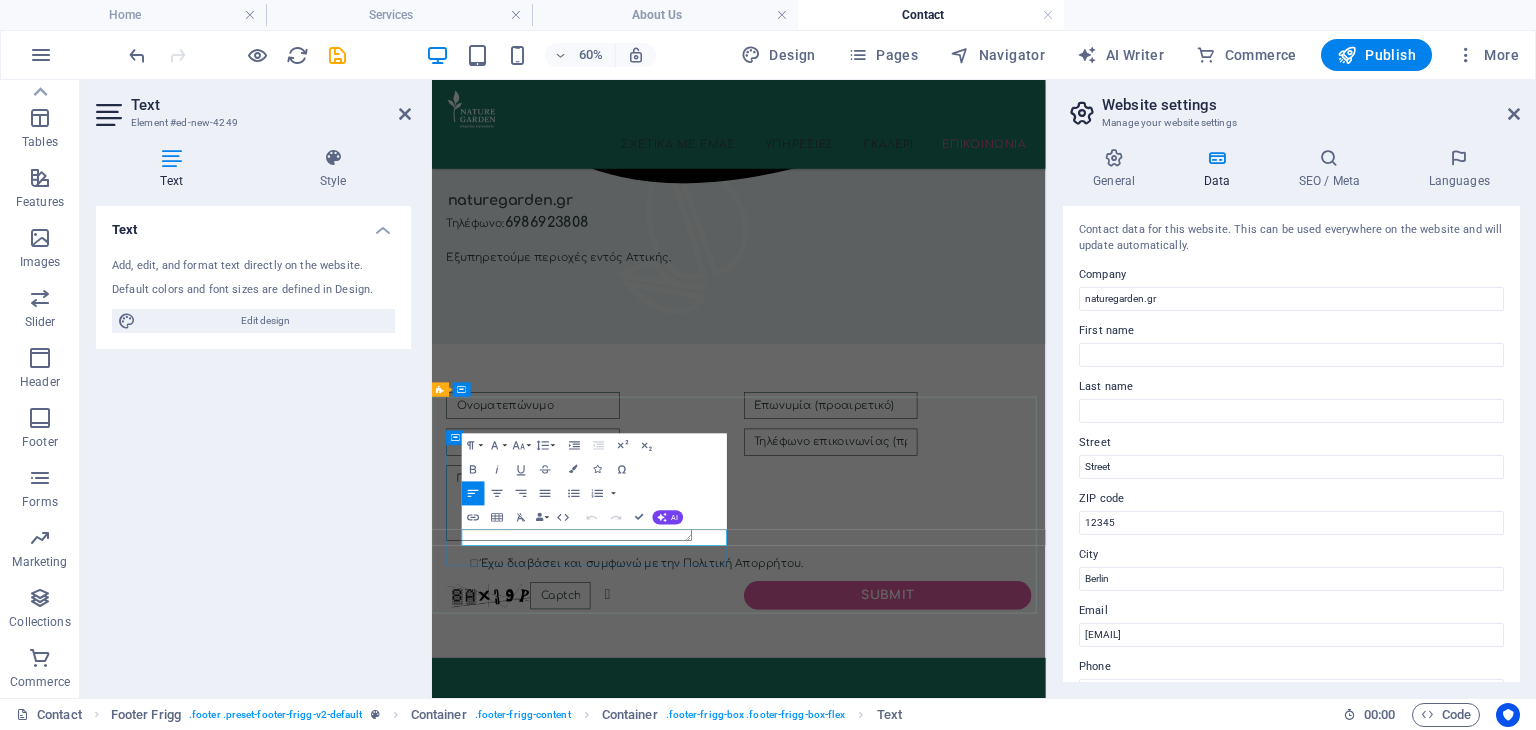 click on "0123 - 456789" at bounding box center (513, 1816) 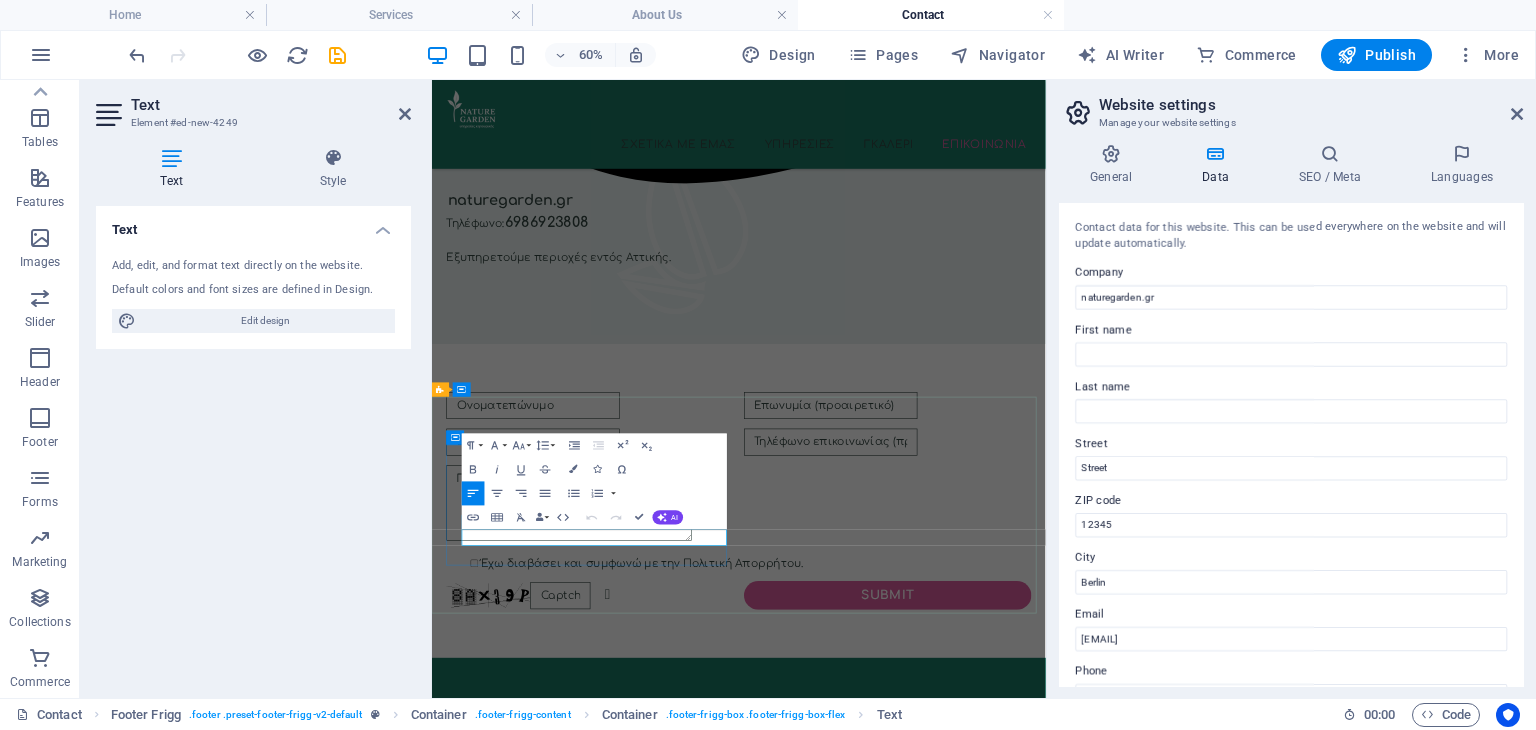 click on "0123 - 456789" at bounding box center [513, 1816] 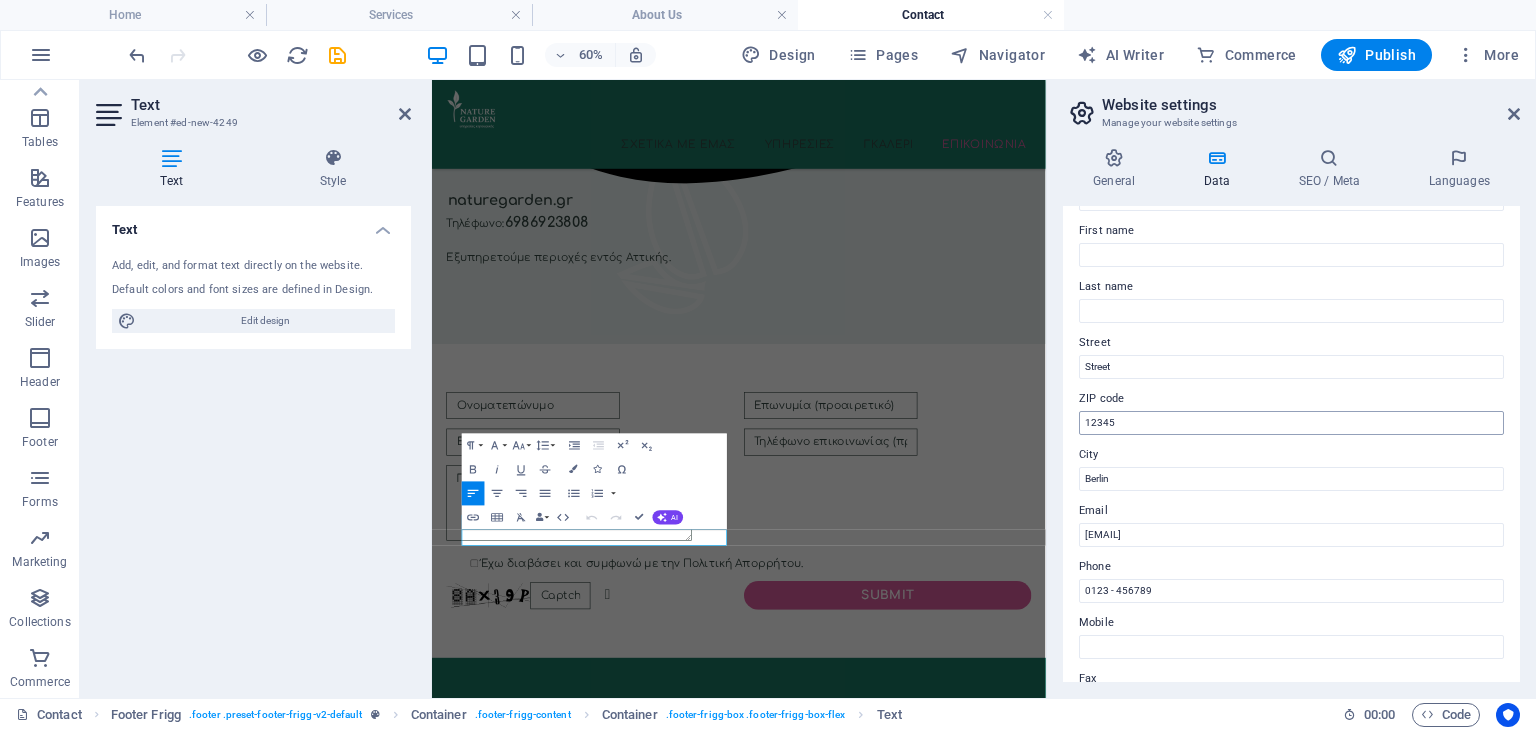 scroll, scrollTop: 200, scrollLeft: 0, axis: vertical 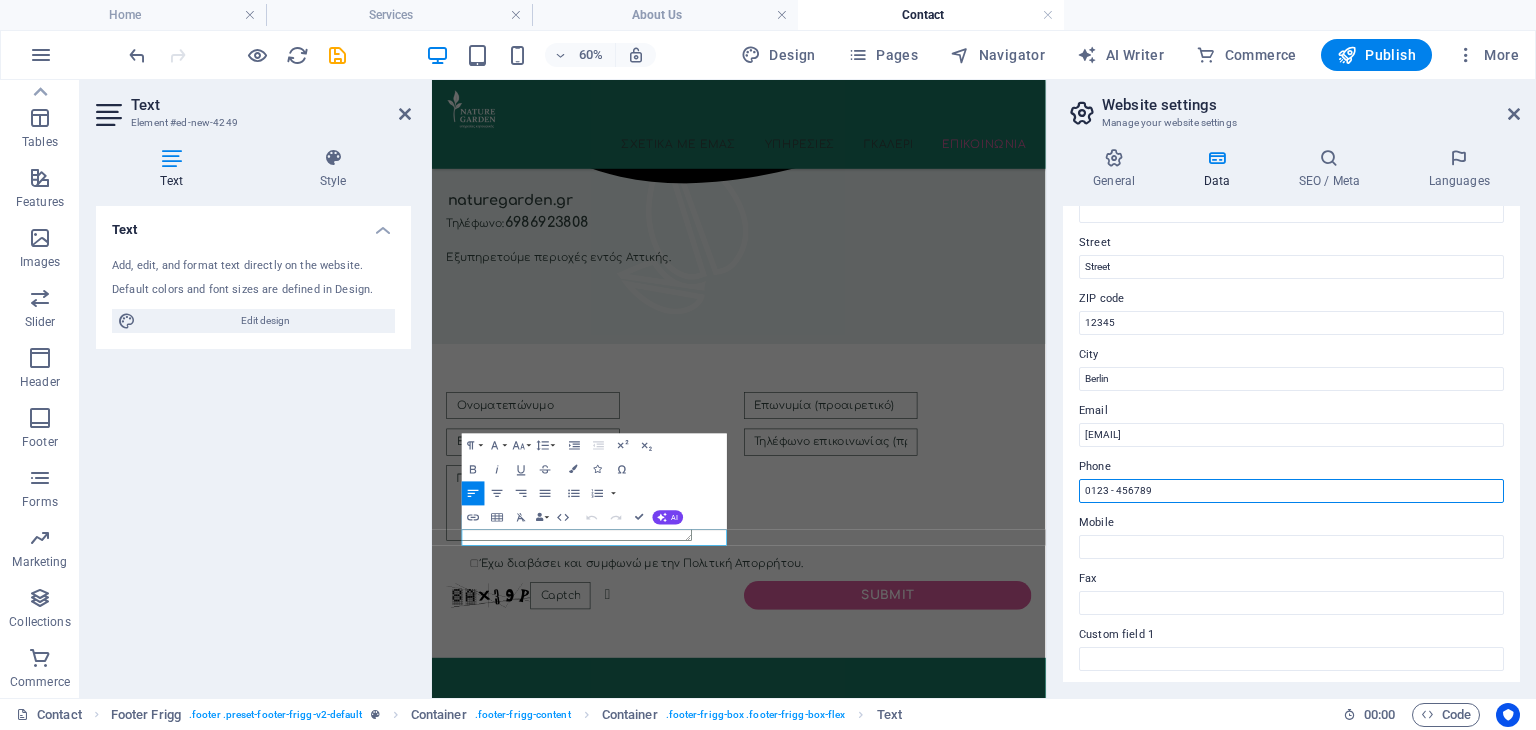 click on "0123 - 456789" at bounding box center (1291, 491) 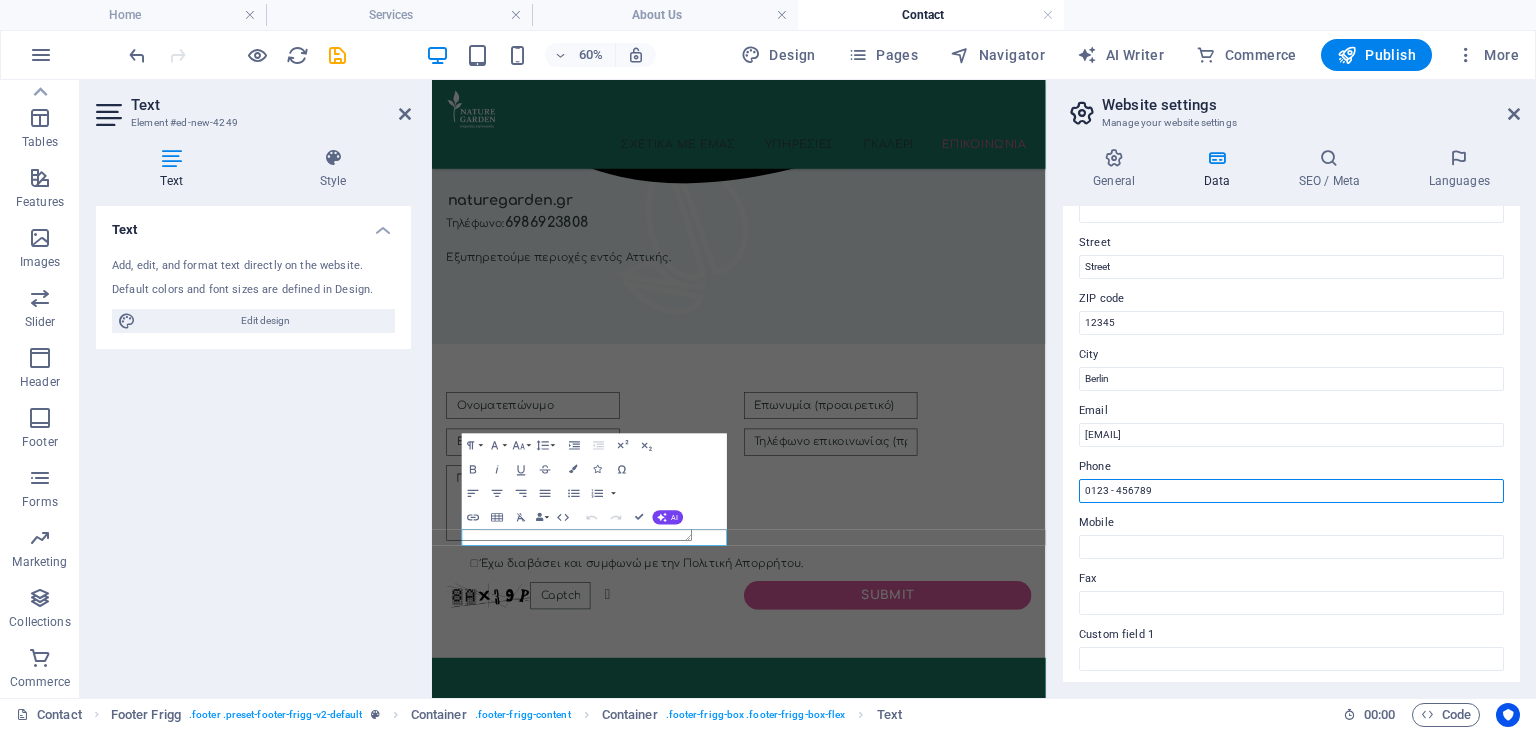 click on "0123 - 456789" at bounding box center [1291, 491] 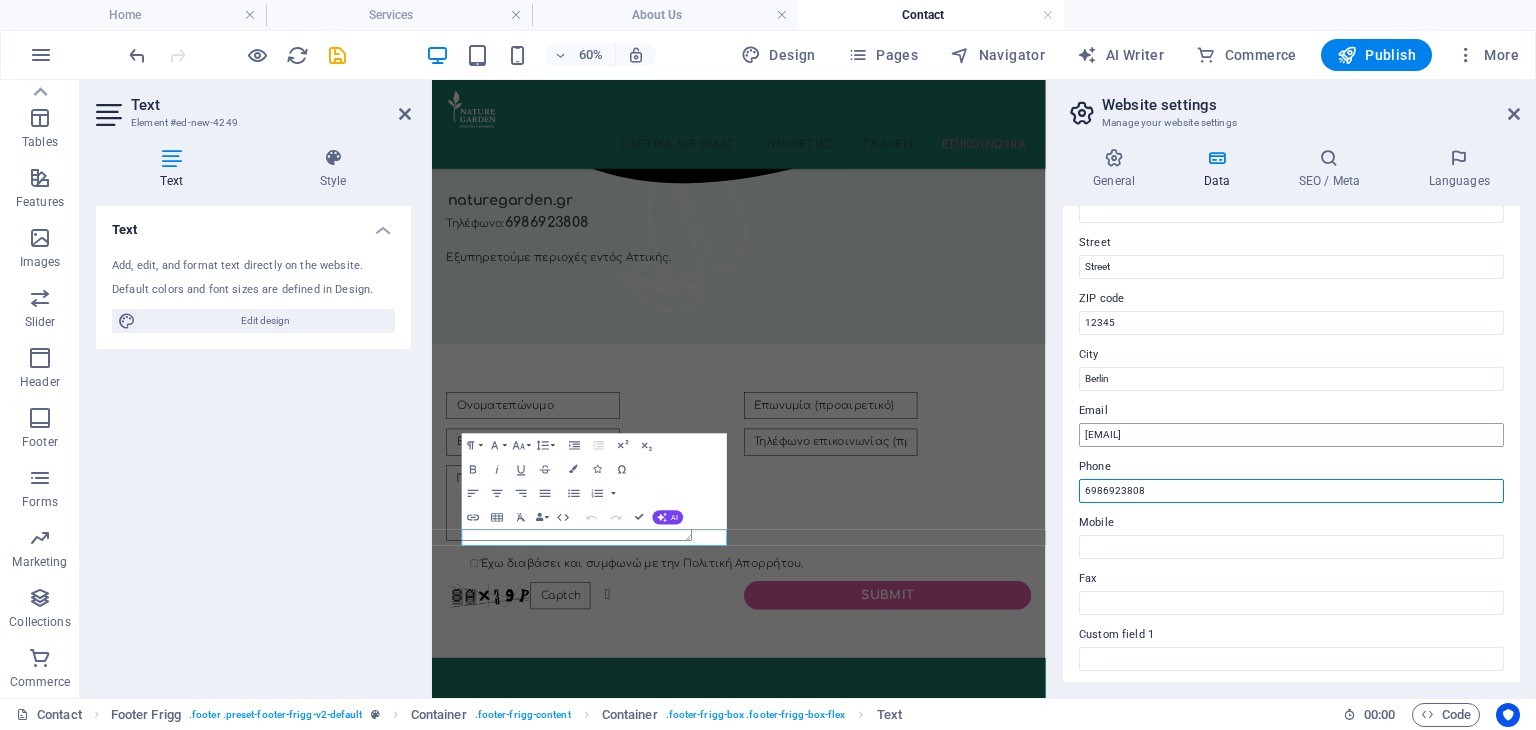 type on "6986923808" 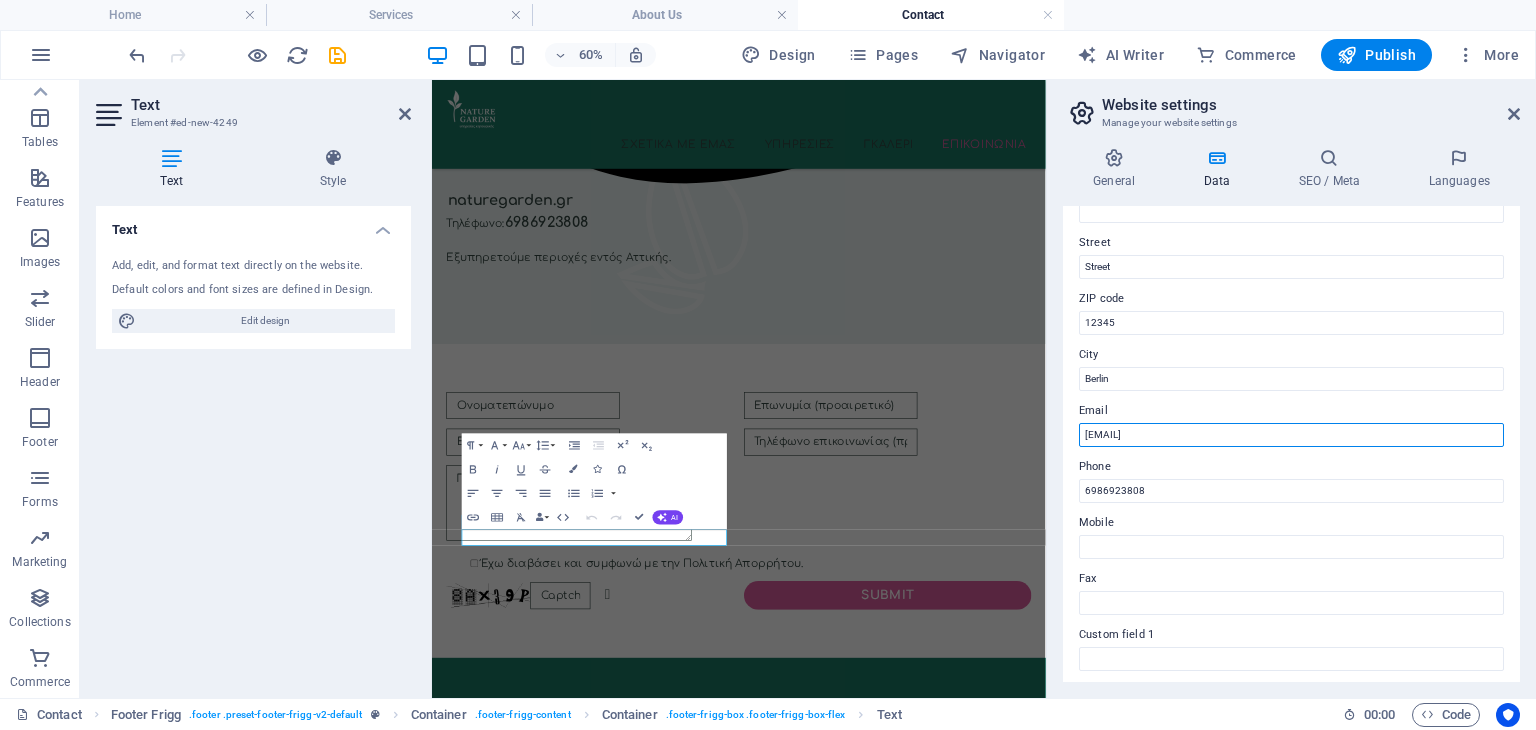 click on "[EMAIL]" at bounding box center (1291, 435) 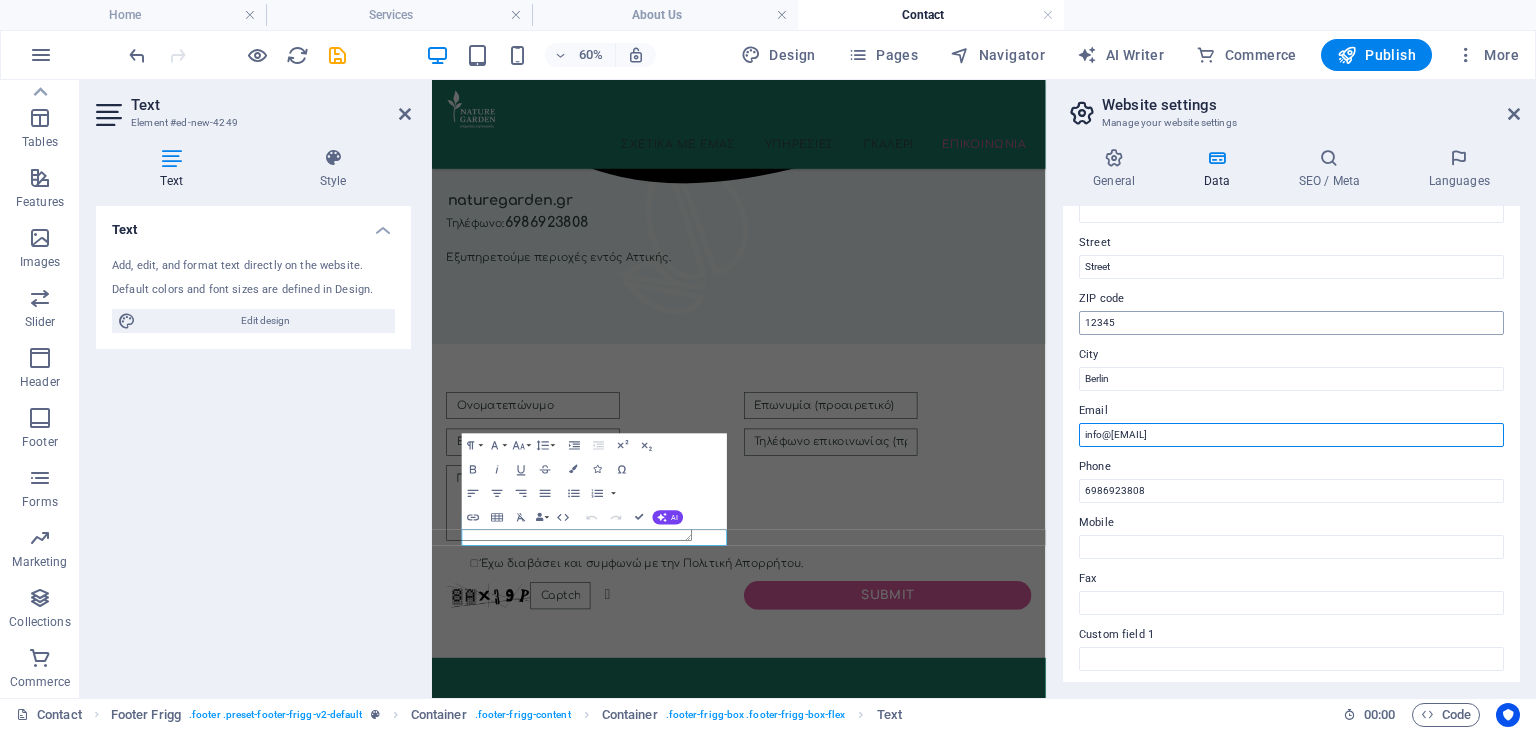 type on "info@[EMAIL]" 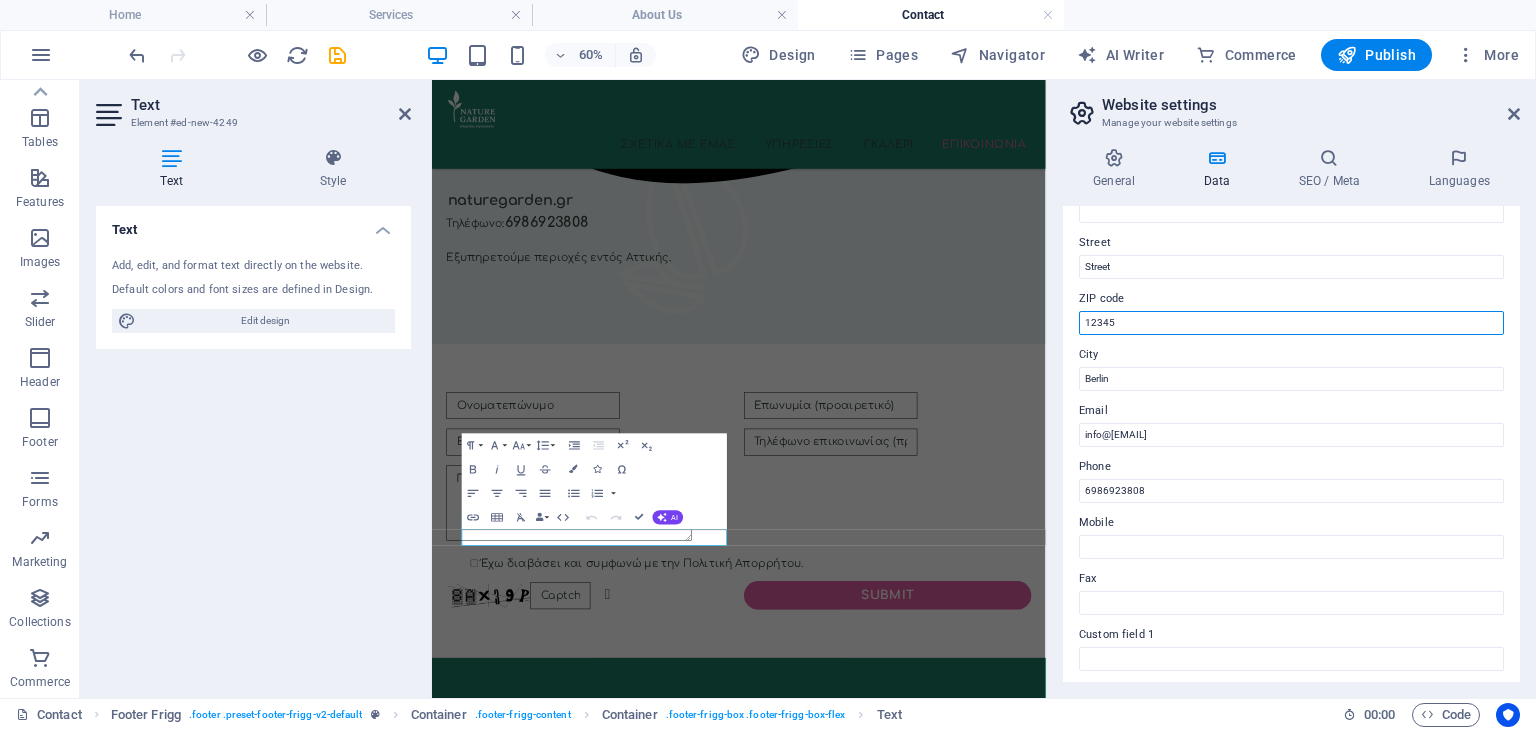 click on "12345" at bounding box center (1291, 323) 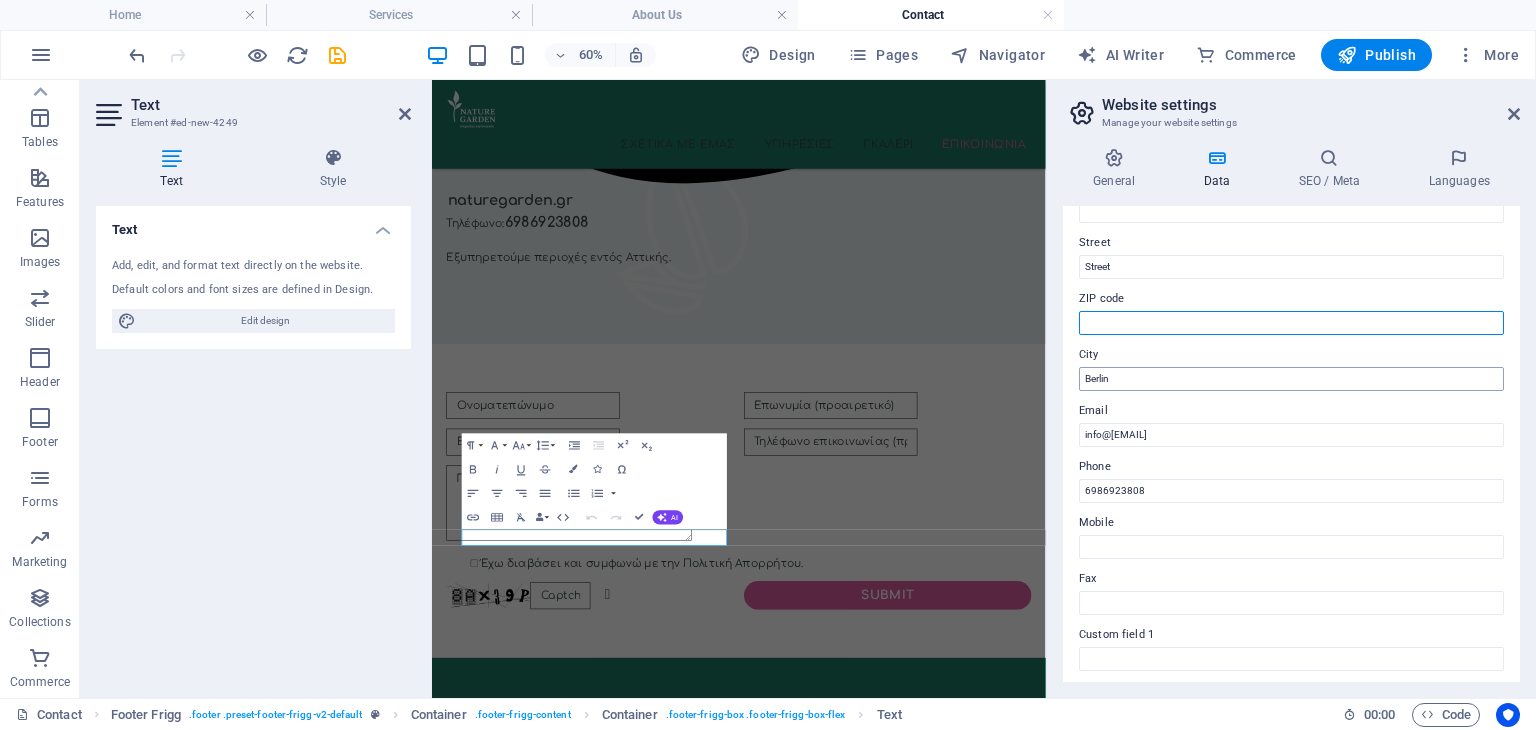 type 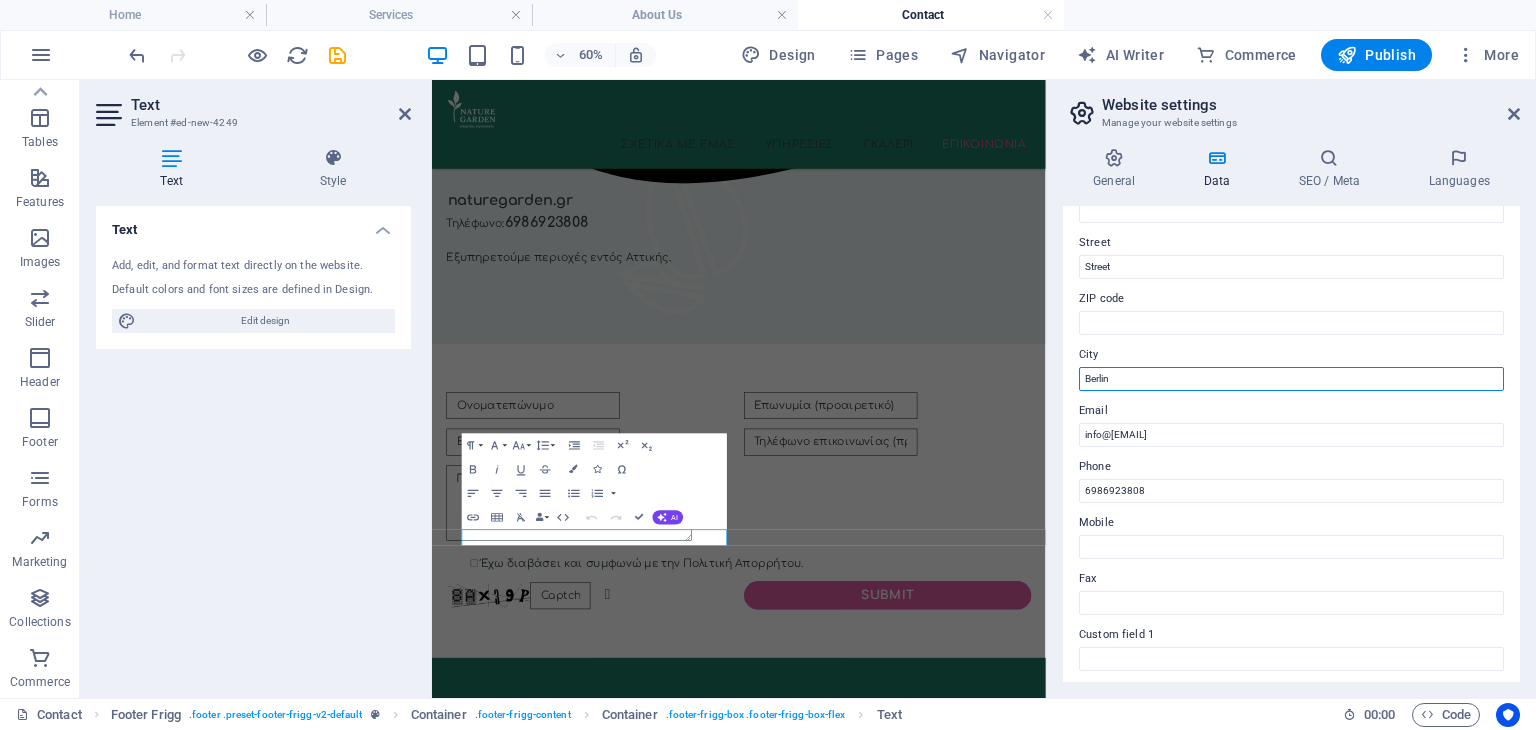 click on "Berlin" at bounding box center [1291, 379] 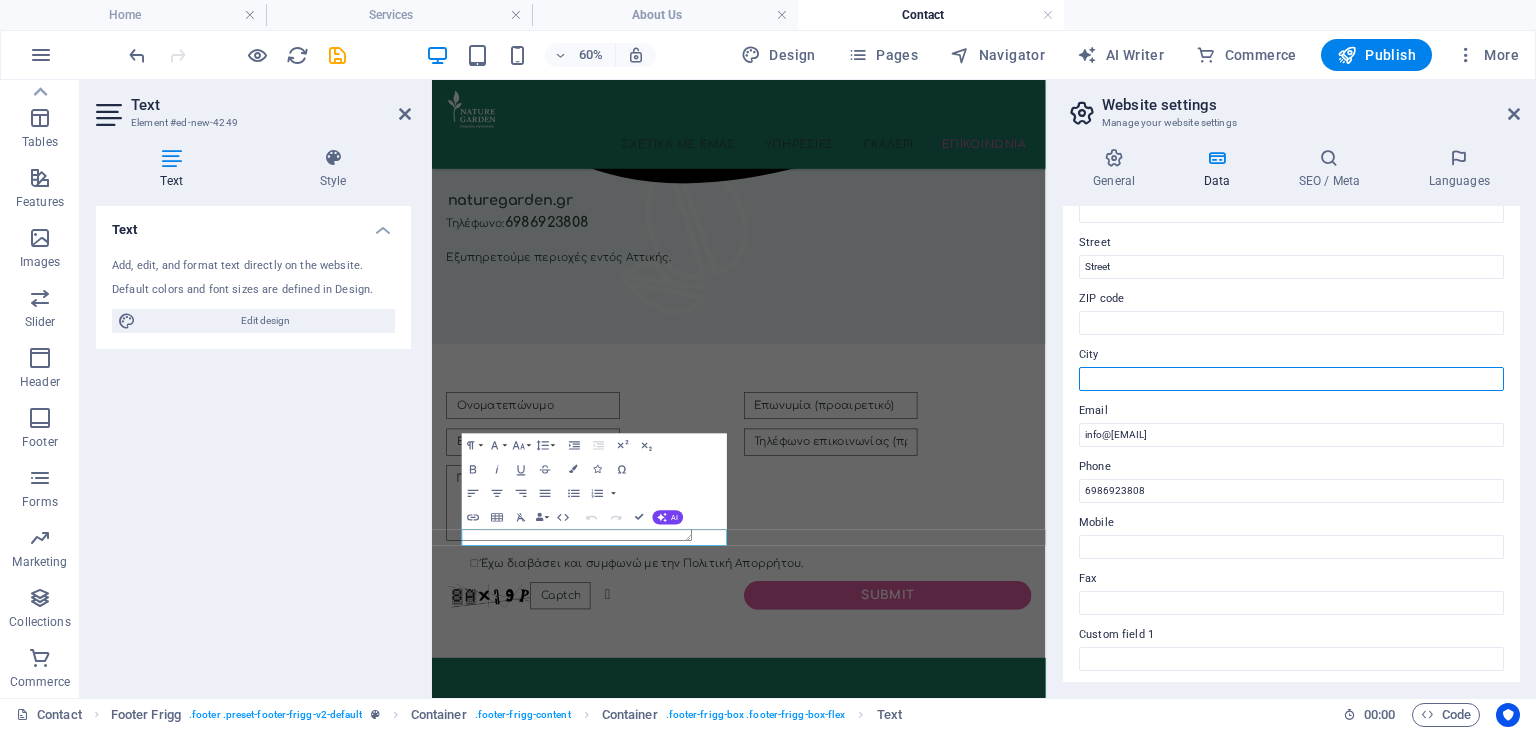 scroll, scrollTop: 0, scrollLeft: 0, axis: both 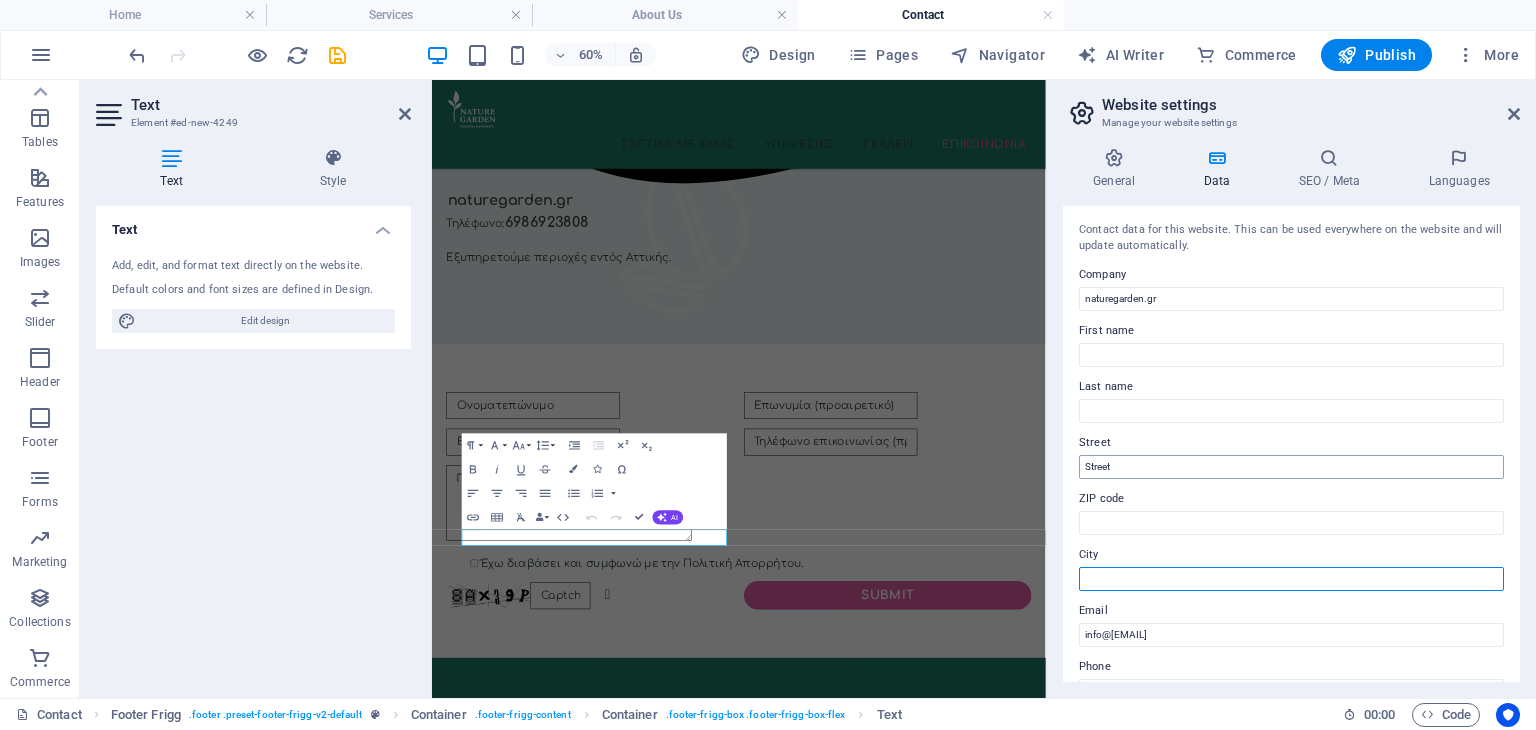 type 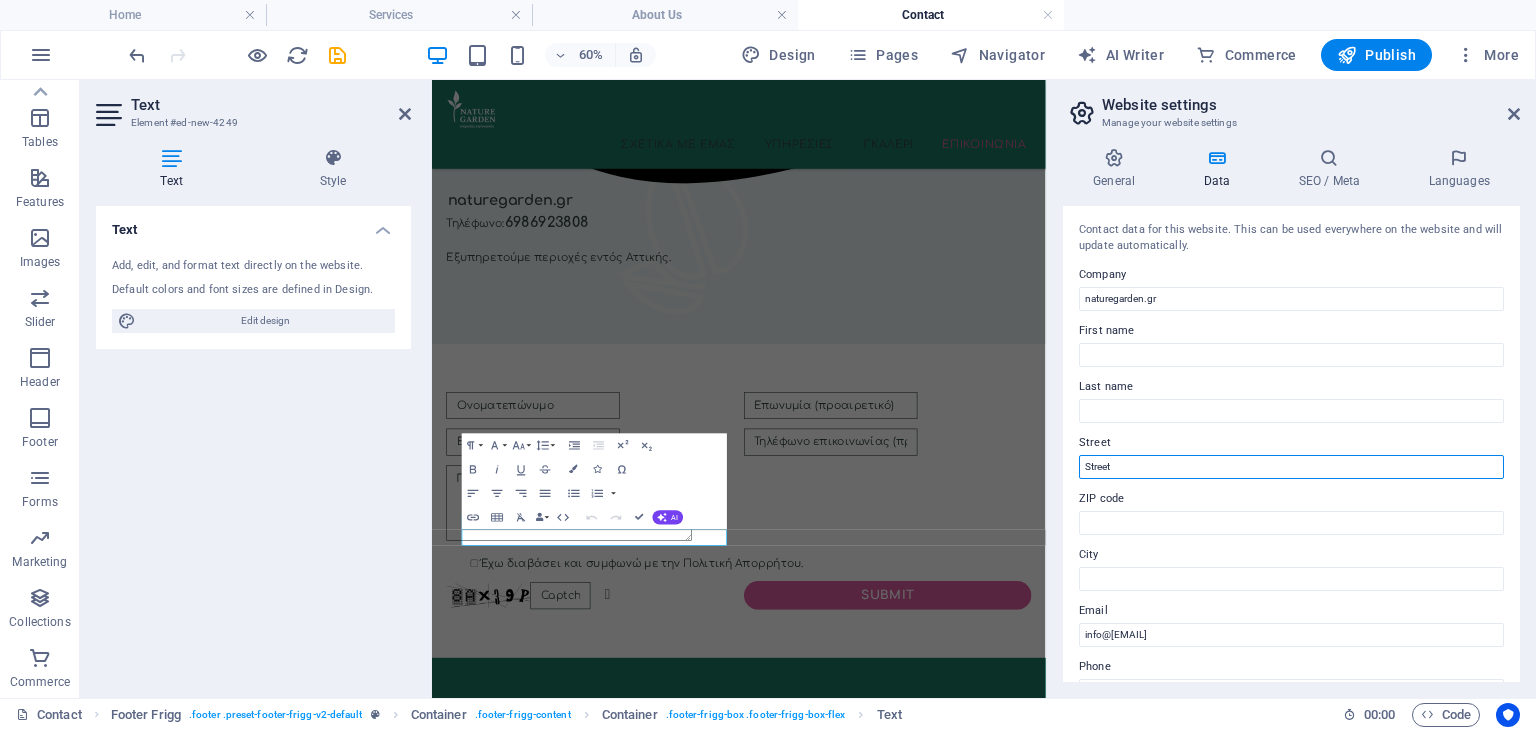 click on "Street" at bounding box center (1291, 467) 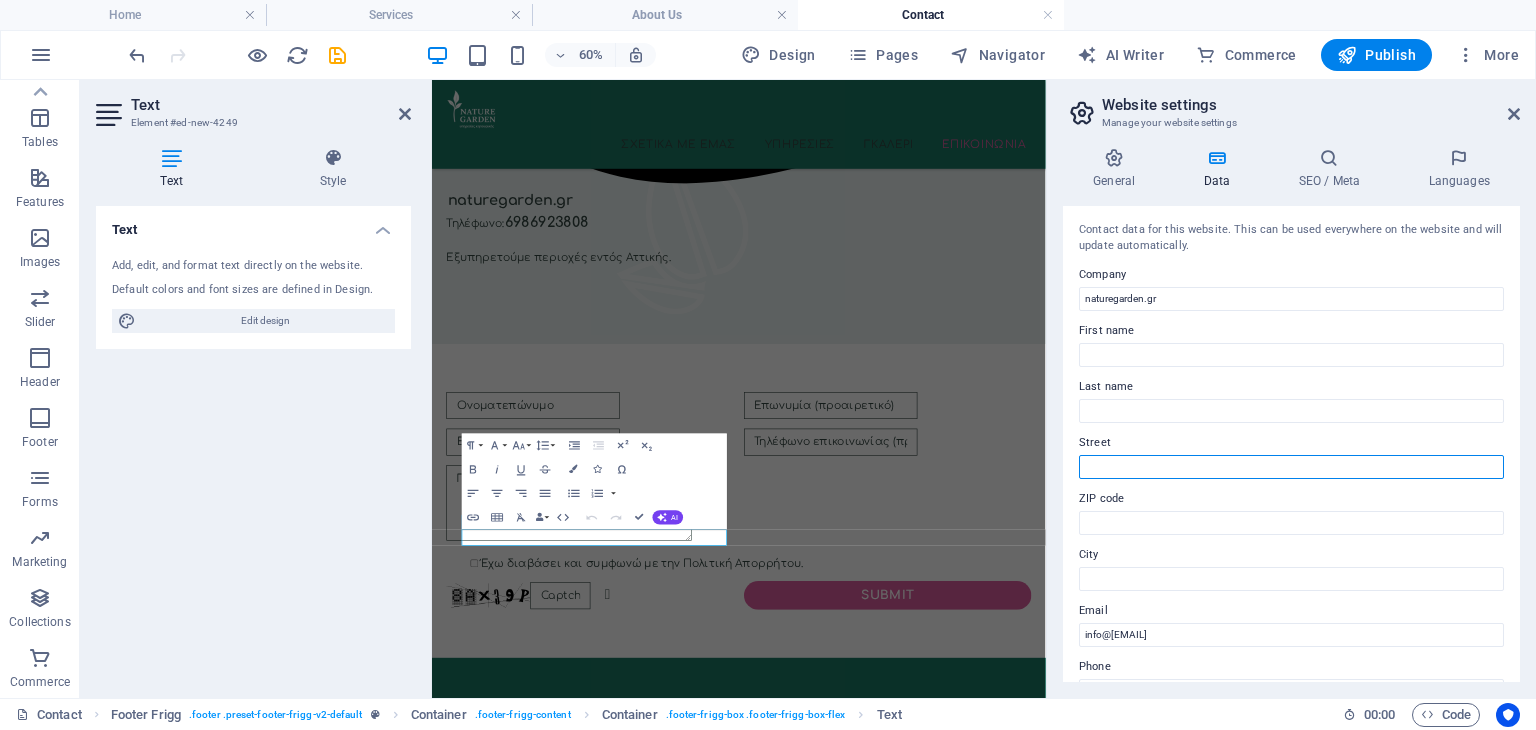 type 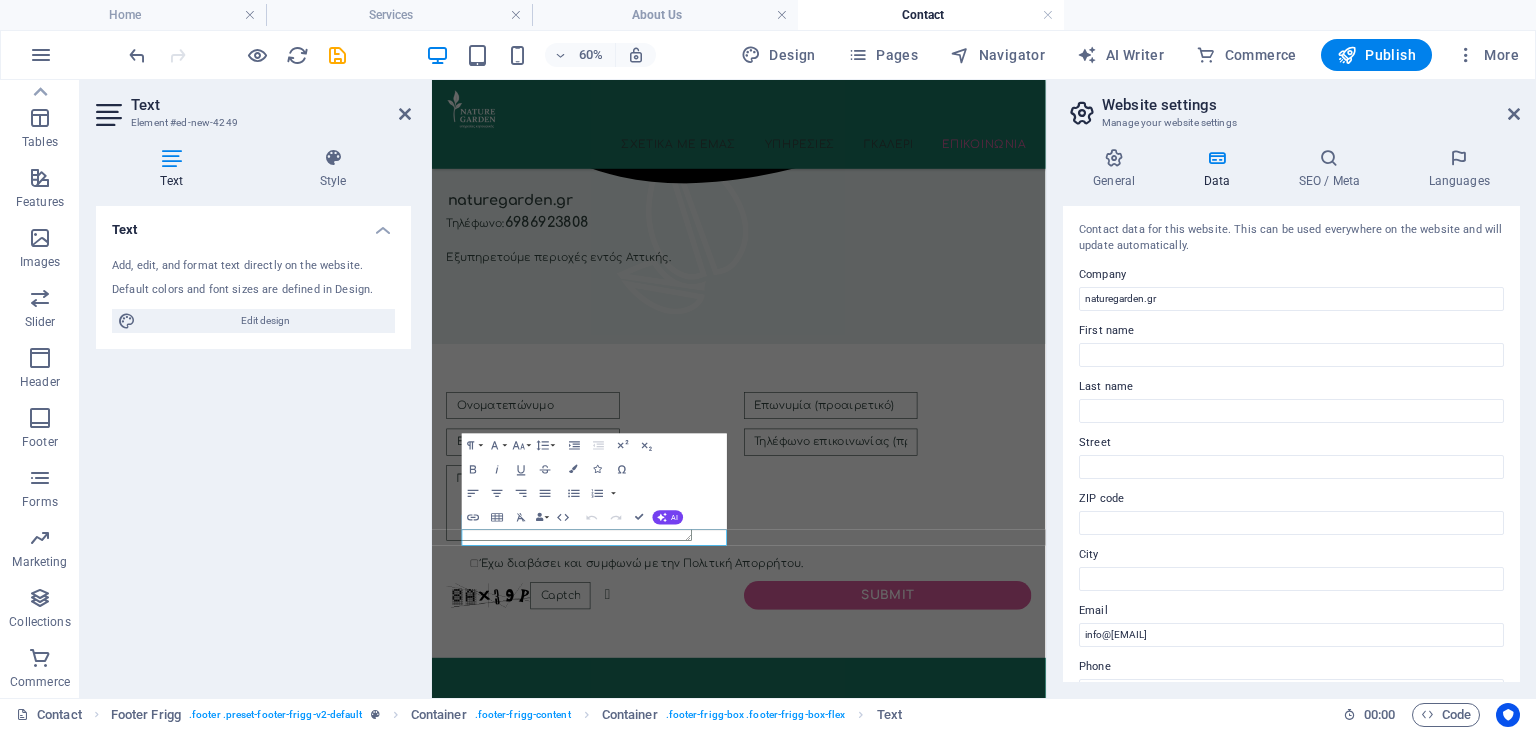 click on "Company naturegarden.gr First name Last name Street ZIP code City Email info@example.com Phone [PHONE] Mobile Fax Custom field 1 Custom field 2 Custom field 3 Custom field 4 Custom field 5 Custom field 6" at bounding box center [1291, 444] 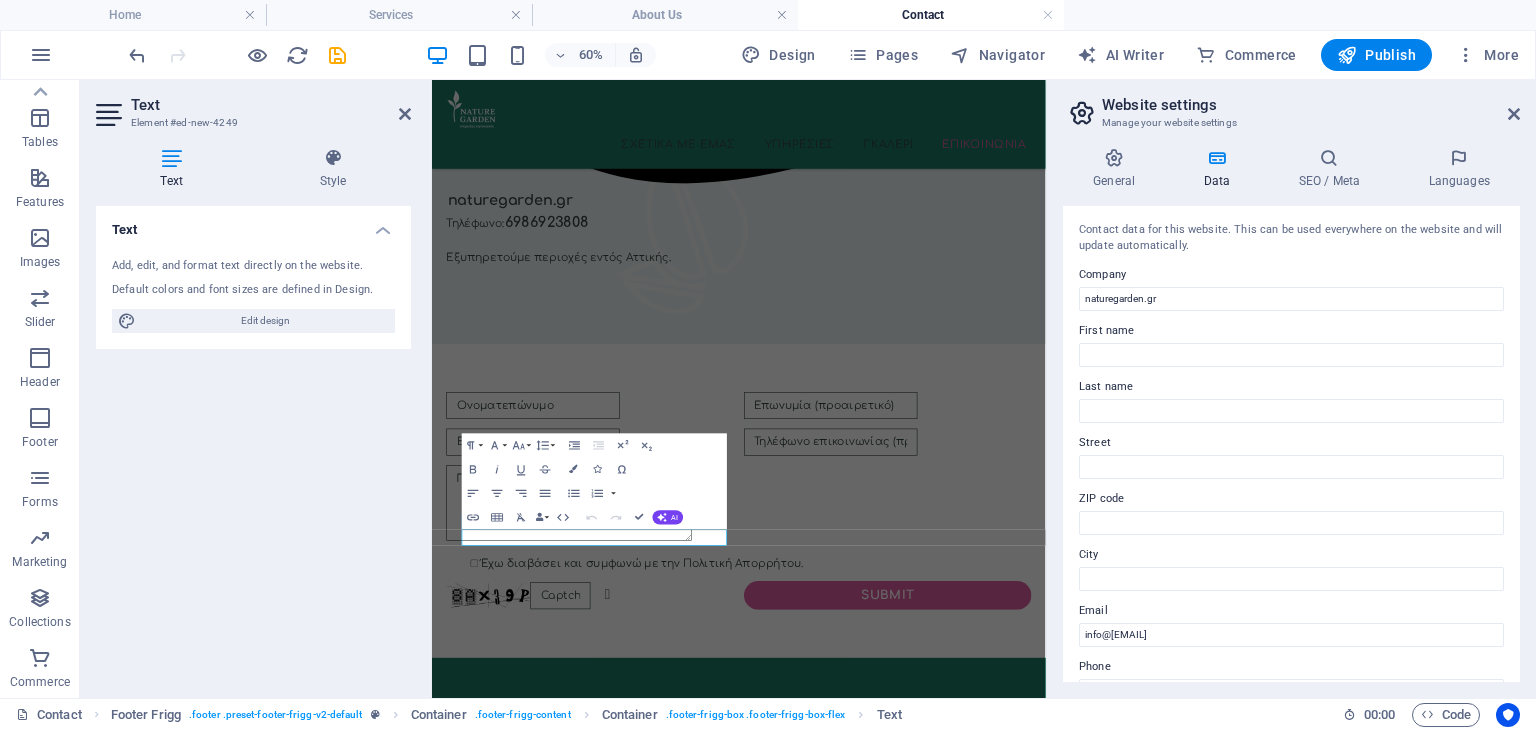 scroll, scrollTop: 484, scrollLeft: 0, axis: vertical 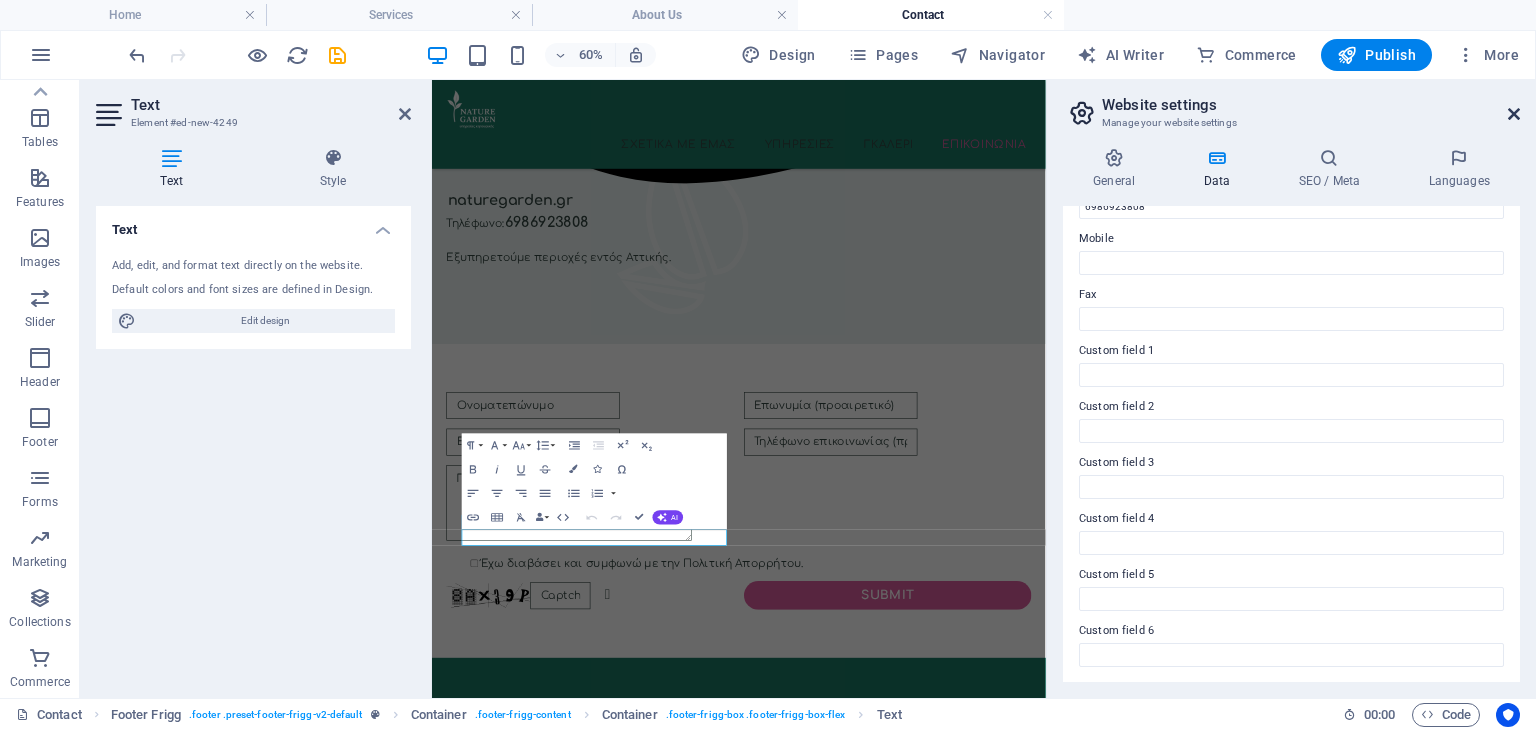 click at bounding box center [1514, 114] 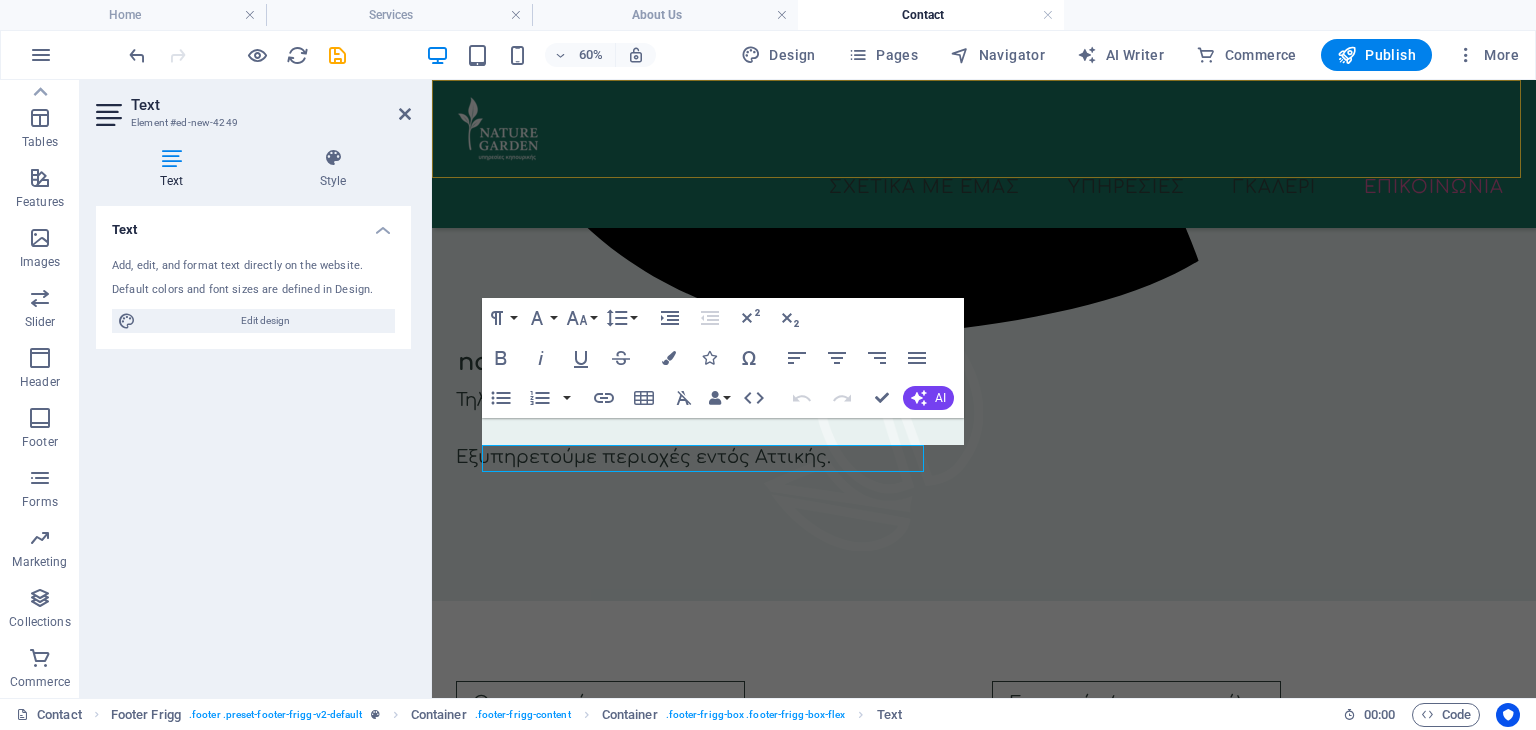 scroll, scrollTop: 1550, scrollLeft: 0, axis: vertical 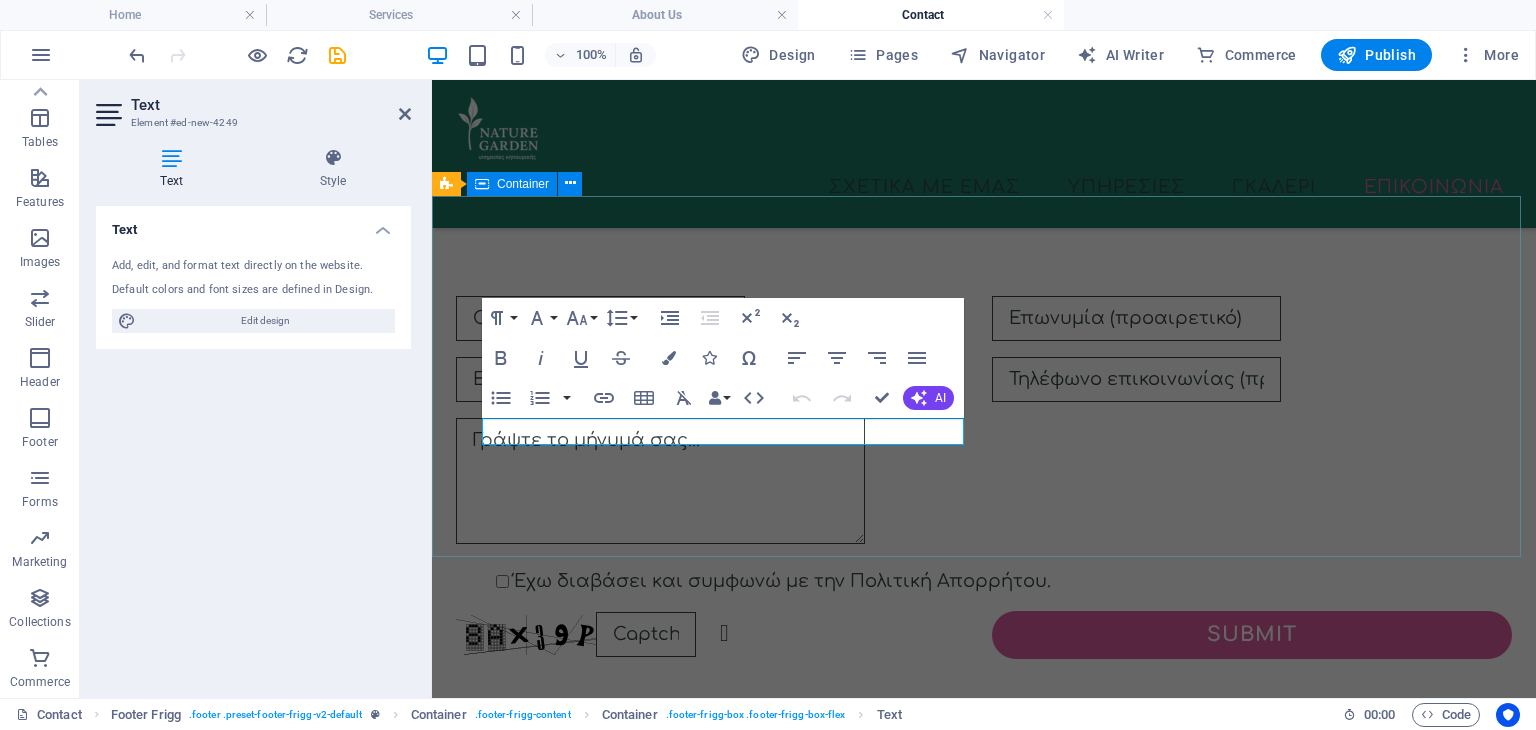 click on "[PHONE] info@example.com Navigation Αρχική Σχετικά με εμάς Υπηρεσίες Επικοινωνία Legal Notice Privacy Policy Social media Facebook Twitter Instagram" at bounding box center [984, 1633] 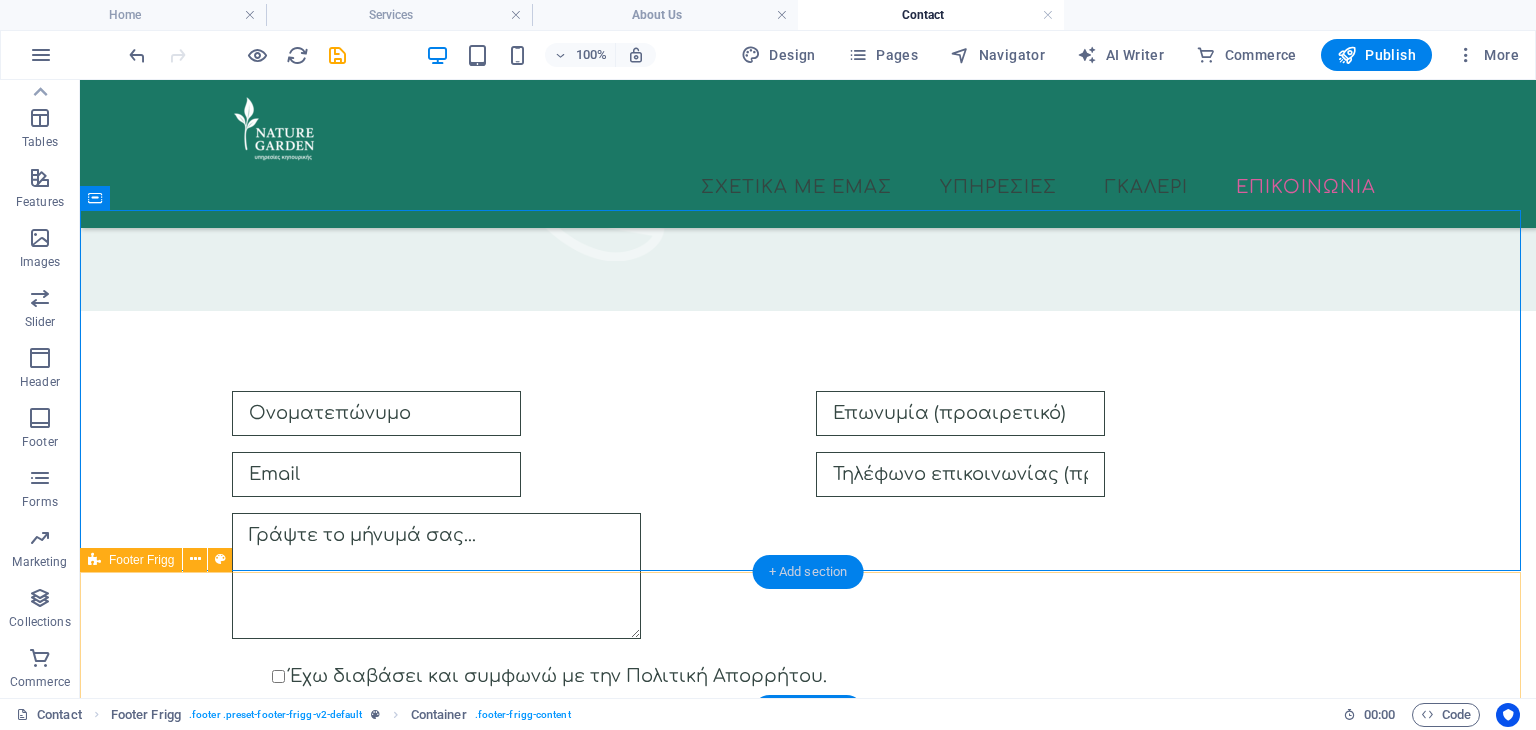 scroll, scrollTop: 1450, scrollLeft: 0, axis: vertical 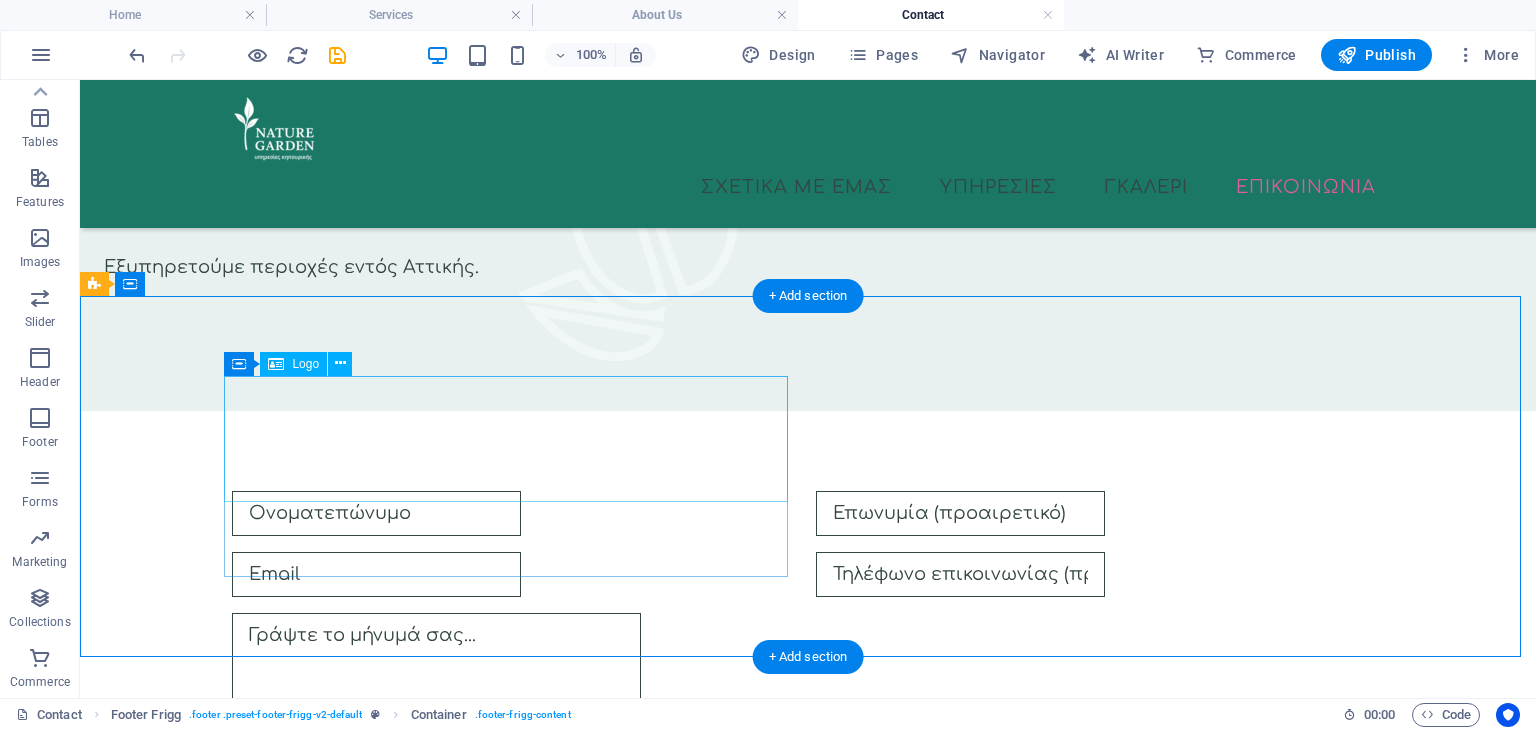 click at bounding box center [680, 1561] 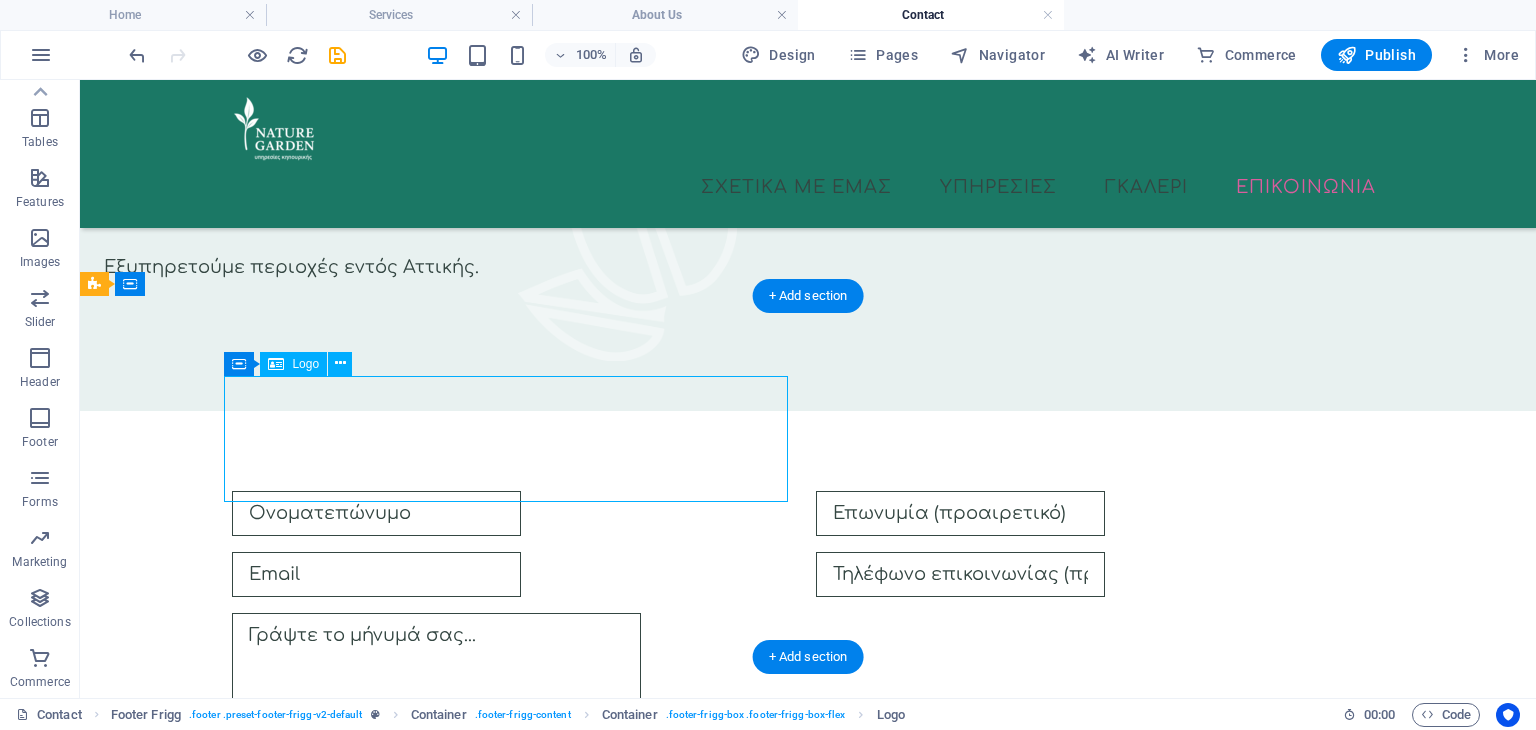 drag, startPoint x: 355, startPoint y: 466, endPoint x: 360, endPoint y: 441, distance: 25.495098 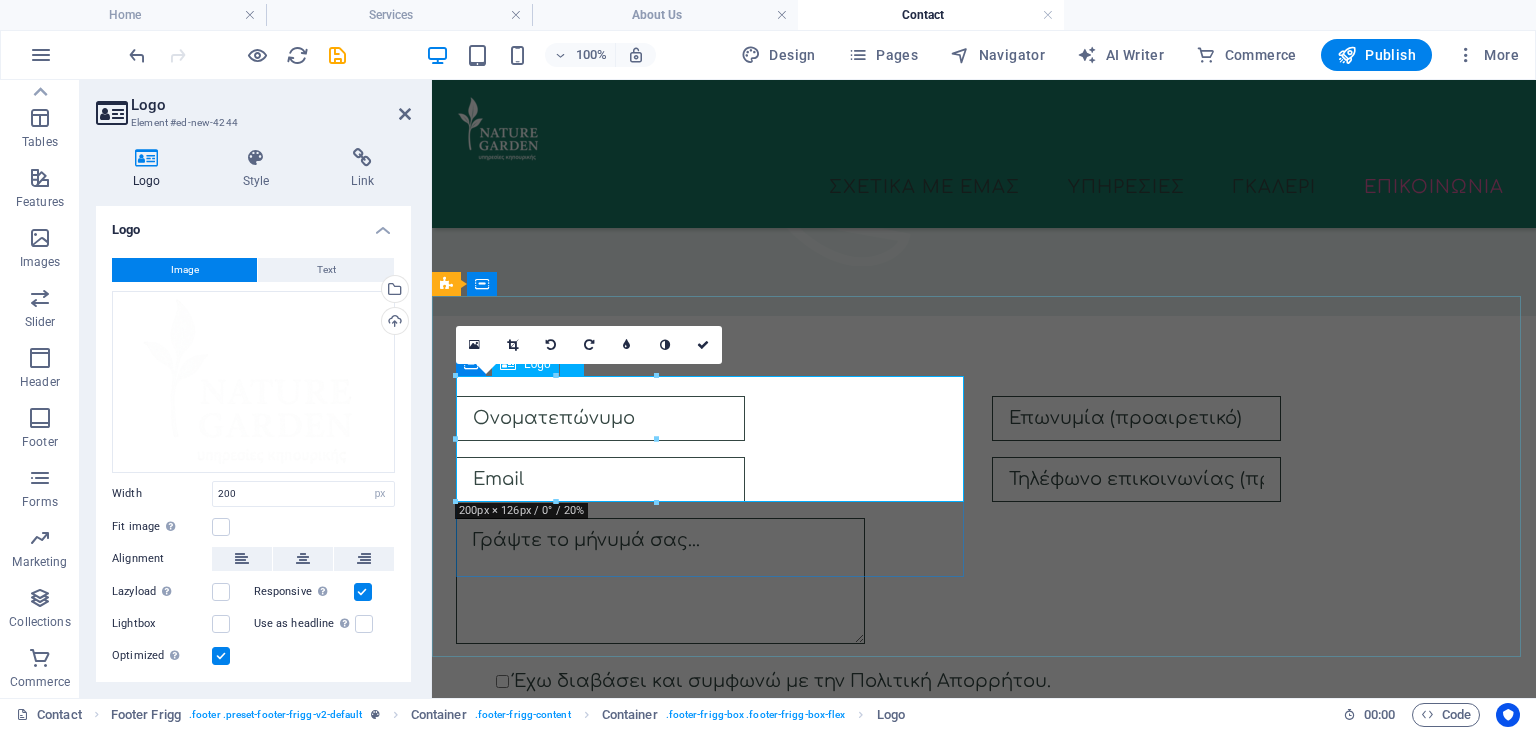 click at bounding box center [984, 1466] 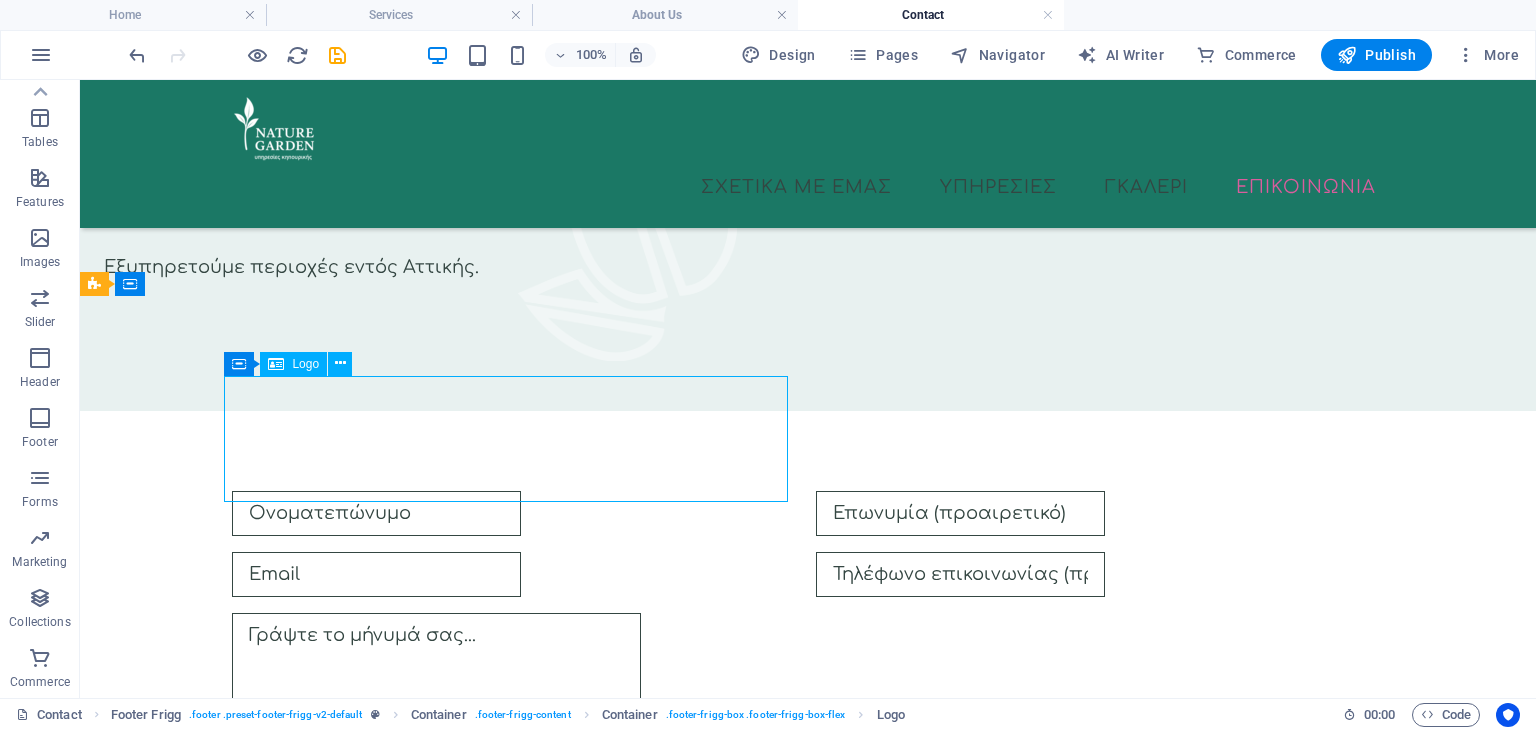 click at bounding box center (680, 1561) 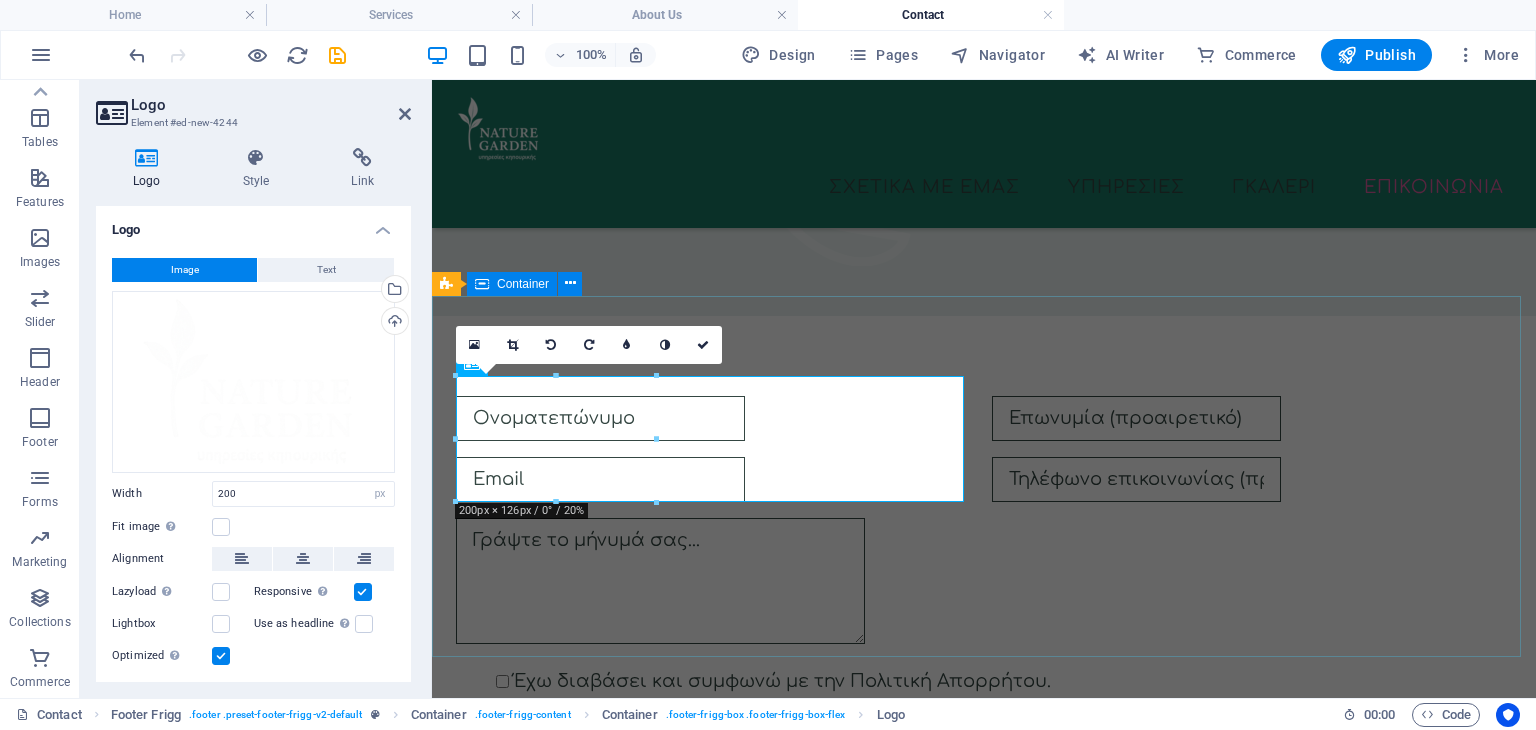 click on "[PHONE] info@example.com Navigation Αρχική Σχετικά με εμάς Υπηρεσίες Επικοινωνία Legal Notice Privacy Policy Social media Facebook Twitter Instagram" at bounding box center [984, 1733] 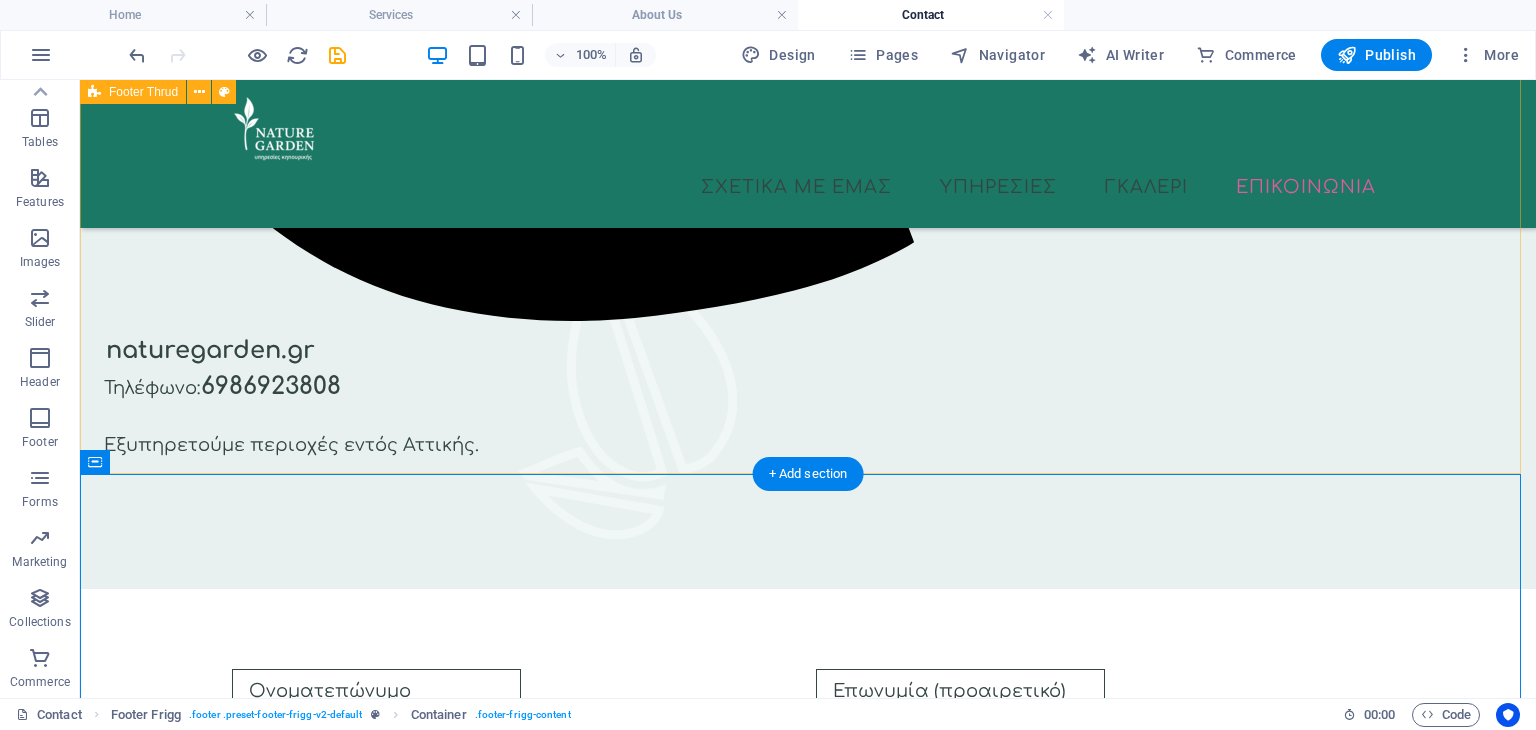 scroll, scrollTop: 1250, scrollLeft: 0, axis: vertical 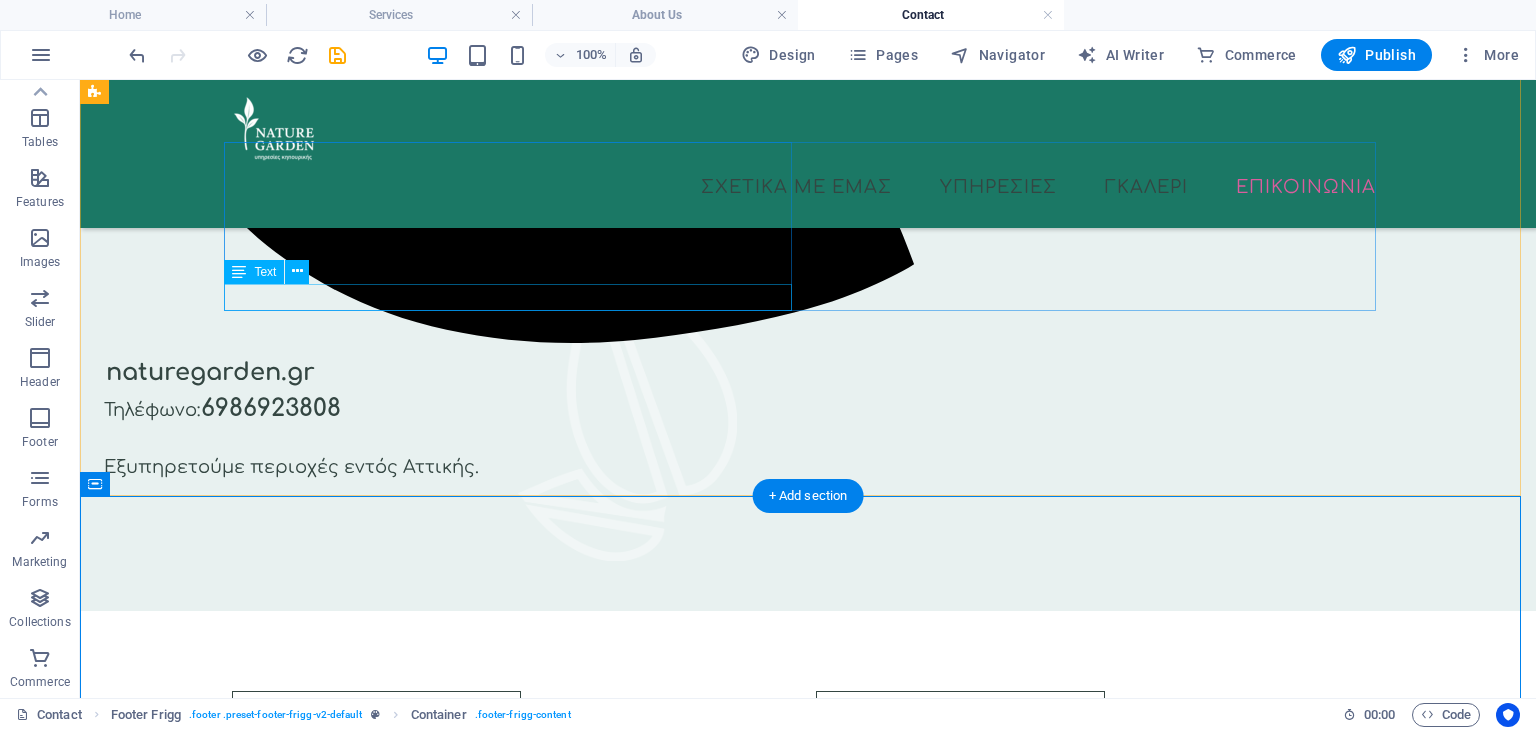 click on "Ο κήπος σας είναι η δική μας φροντίδα." at bounding box center (516, 1368) 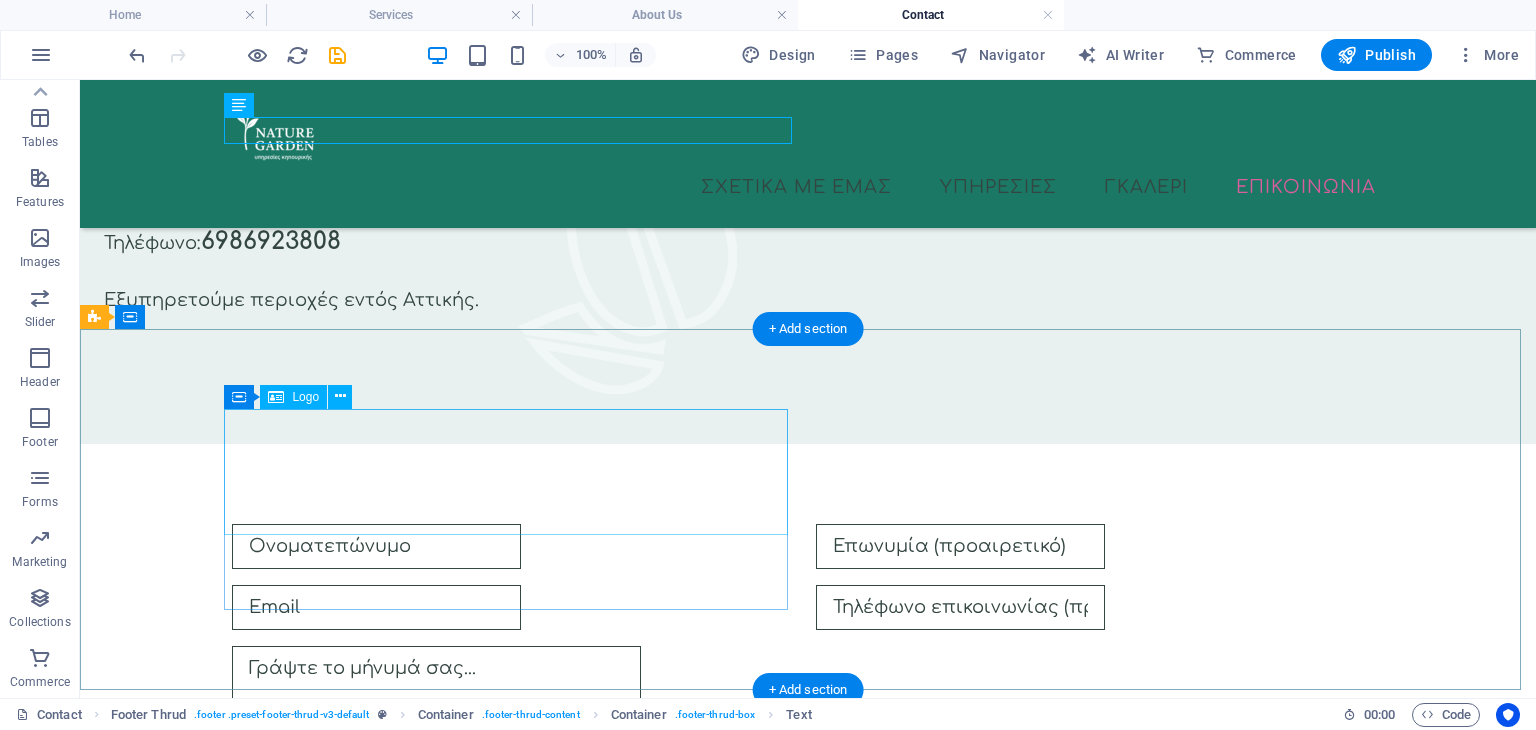 scroll, scrollTop: 1550, scrollLeft: 0, axis: vertical 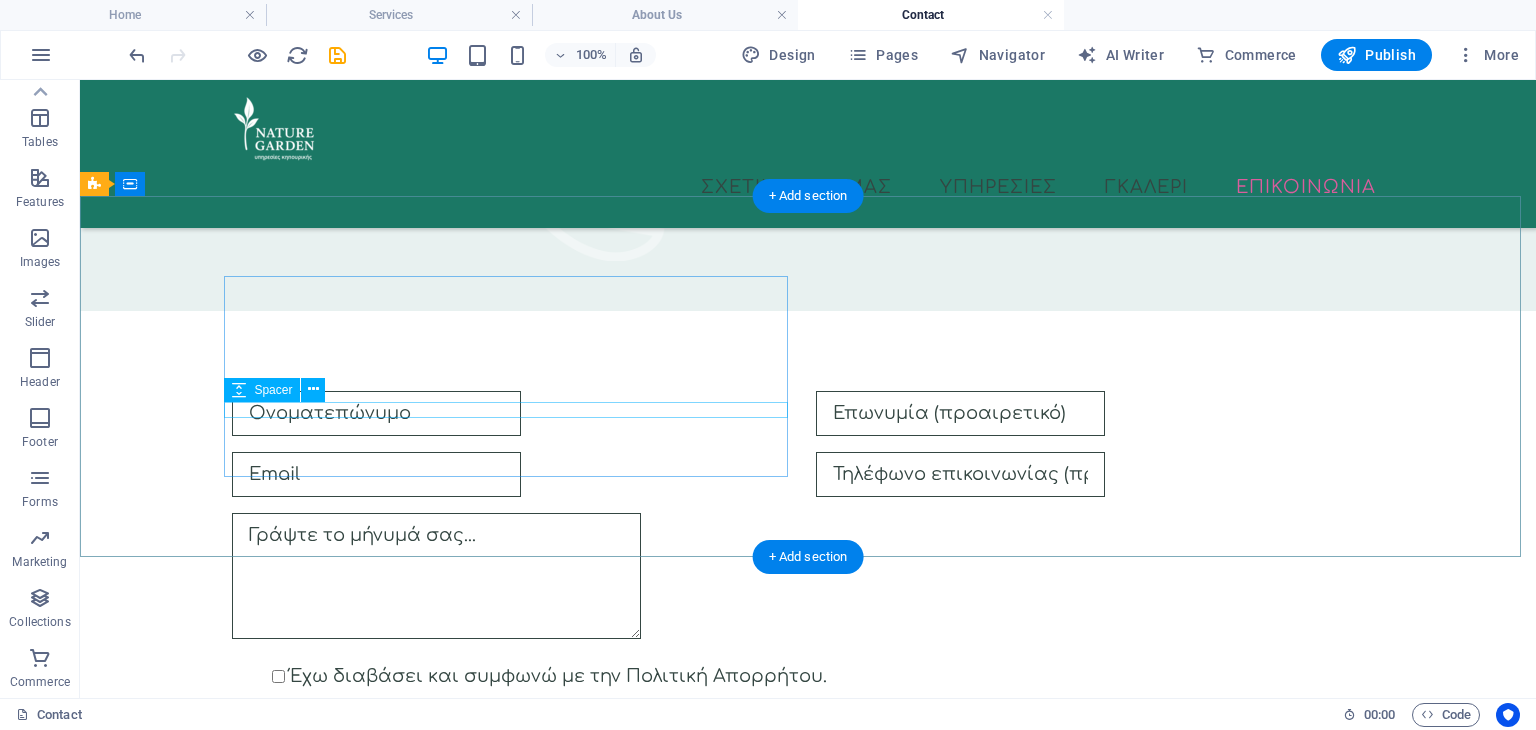 click at bounding box center (680, 1532) 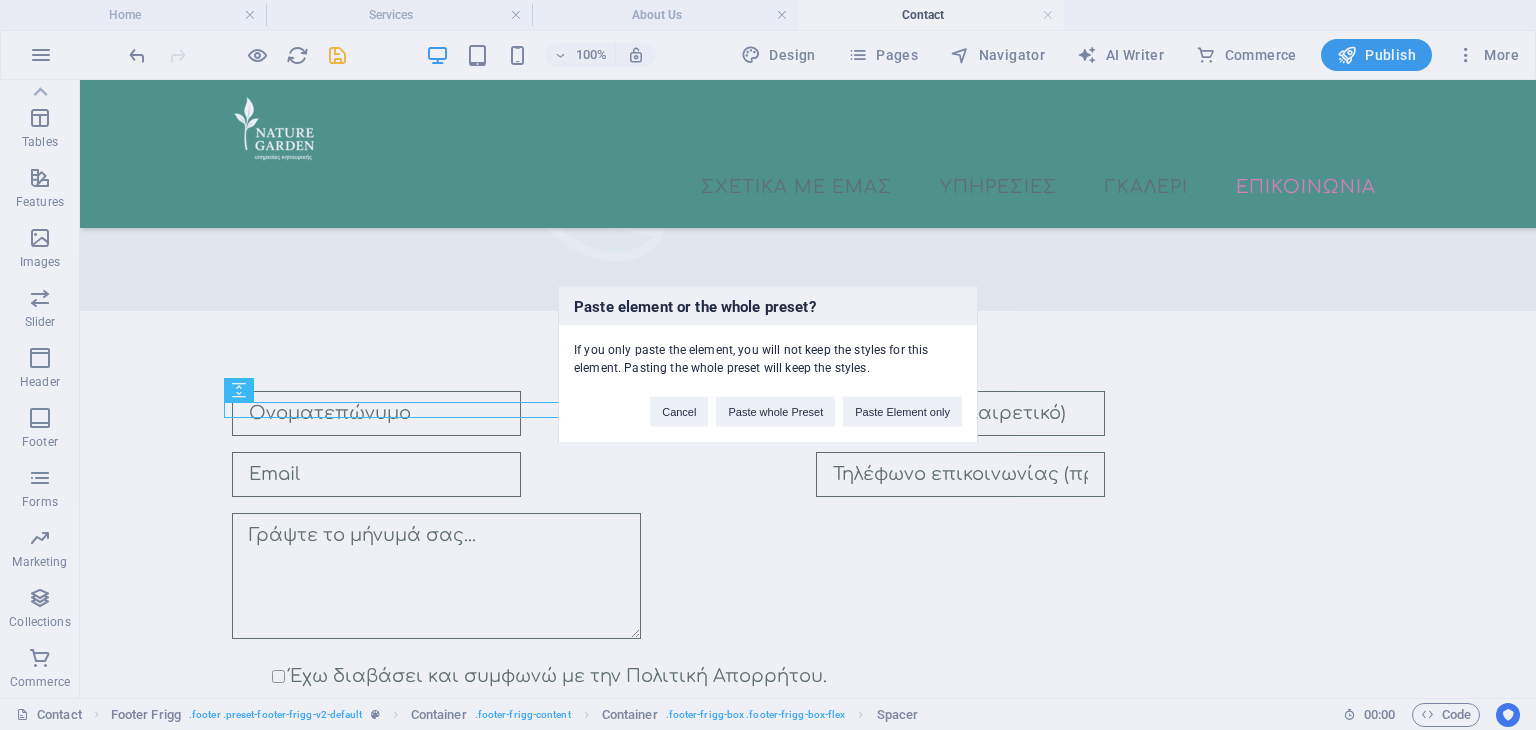 type 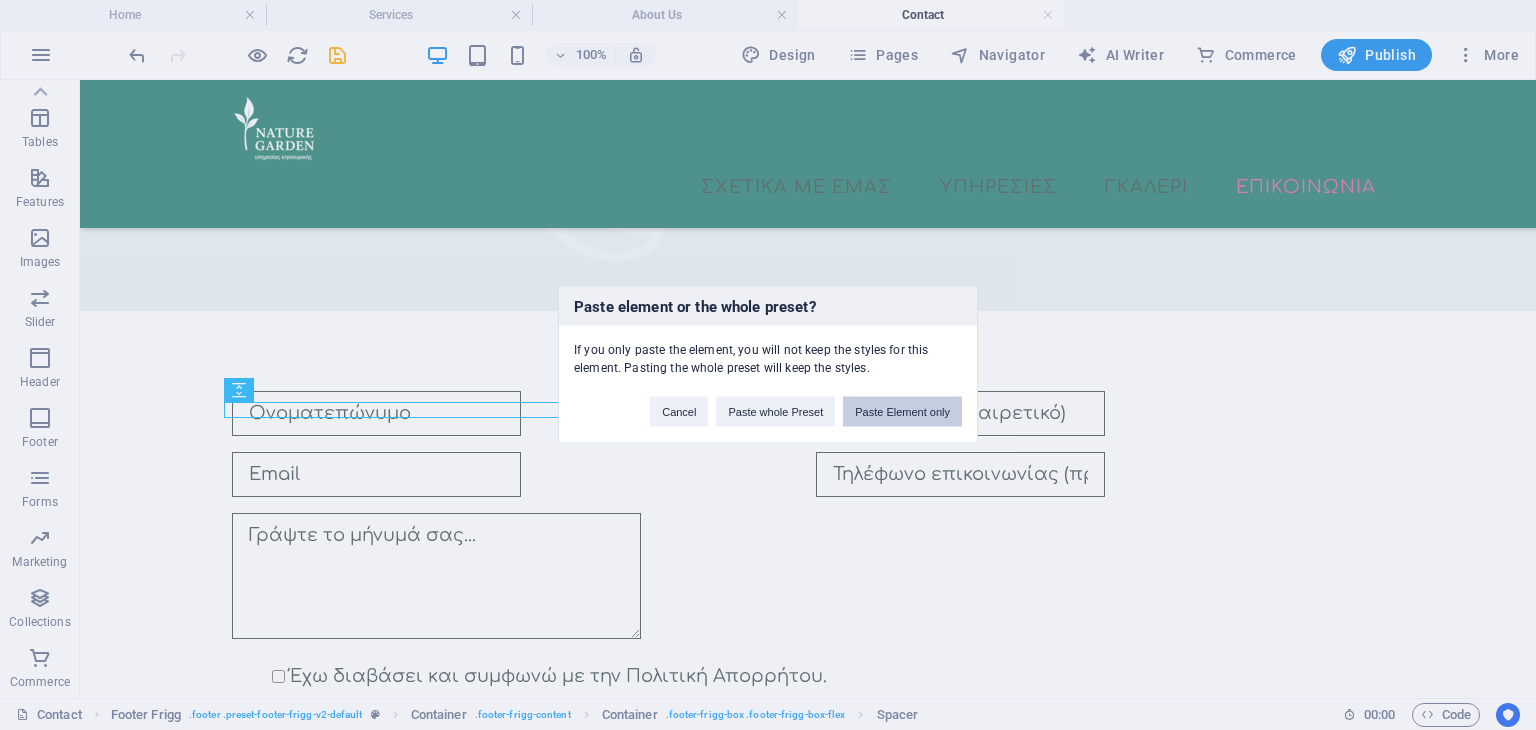 click on "Paste Element only" at bounding box center [902, 412] 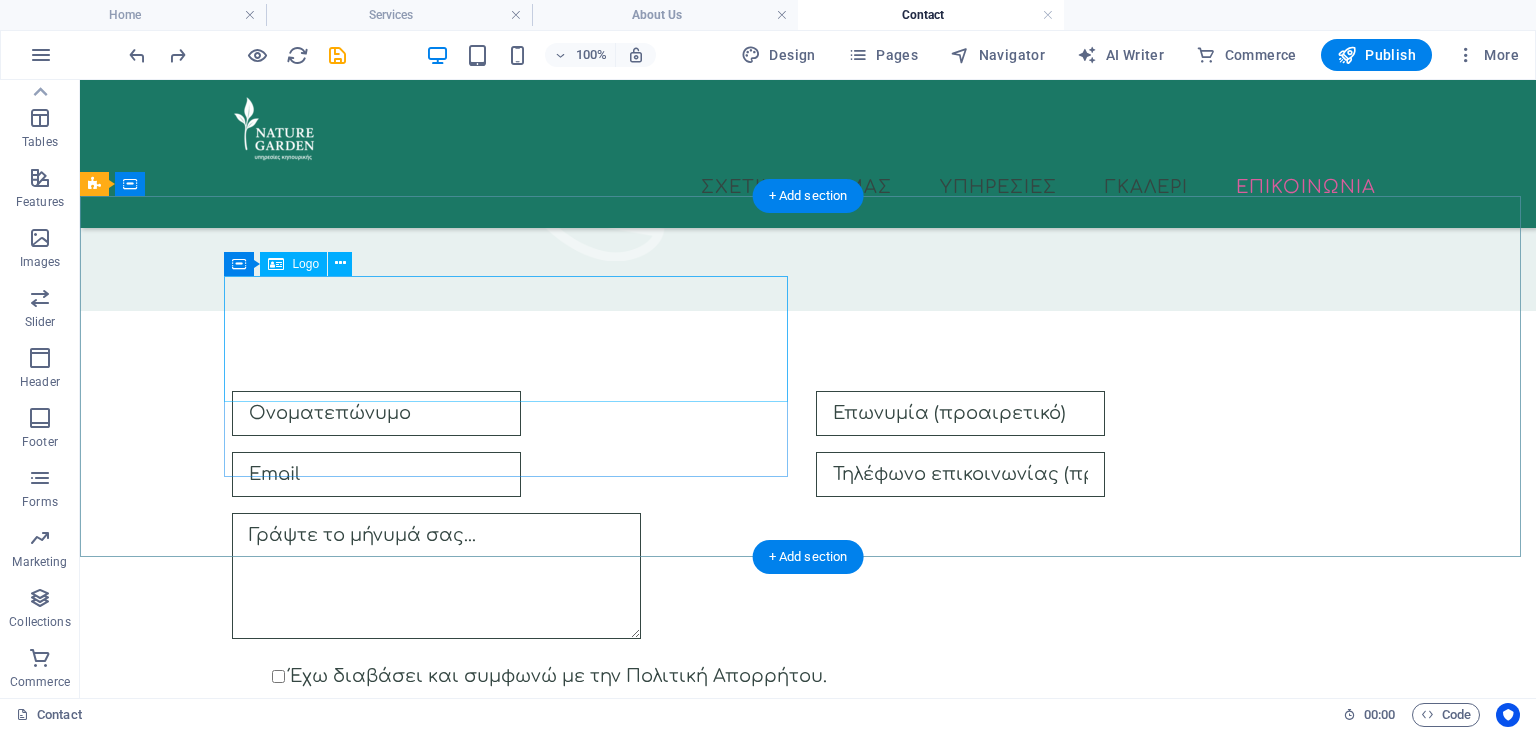 click at bounding box center [680, 1461] 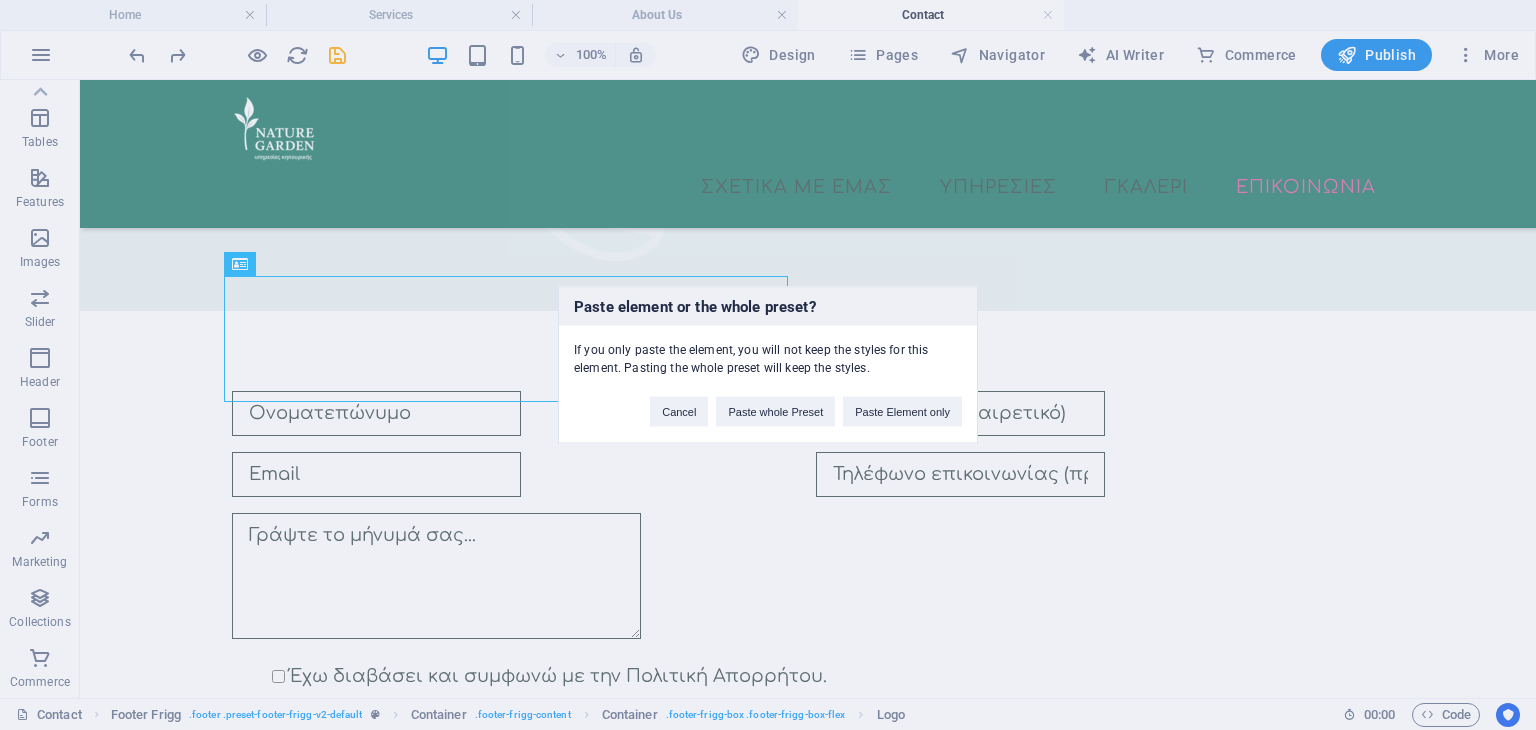 type 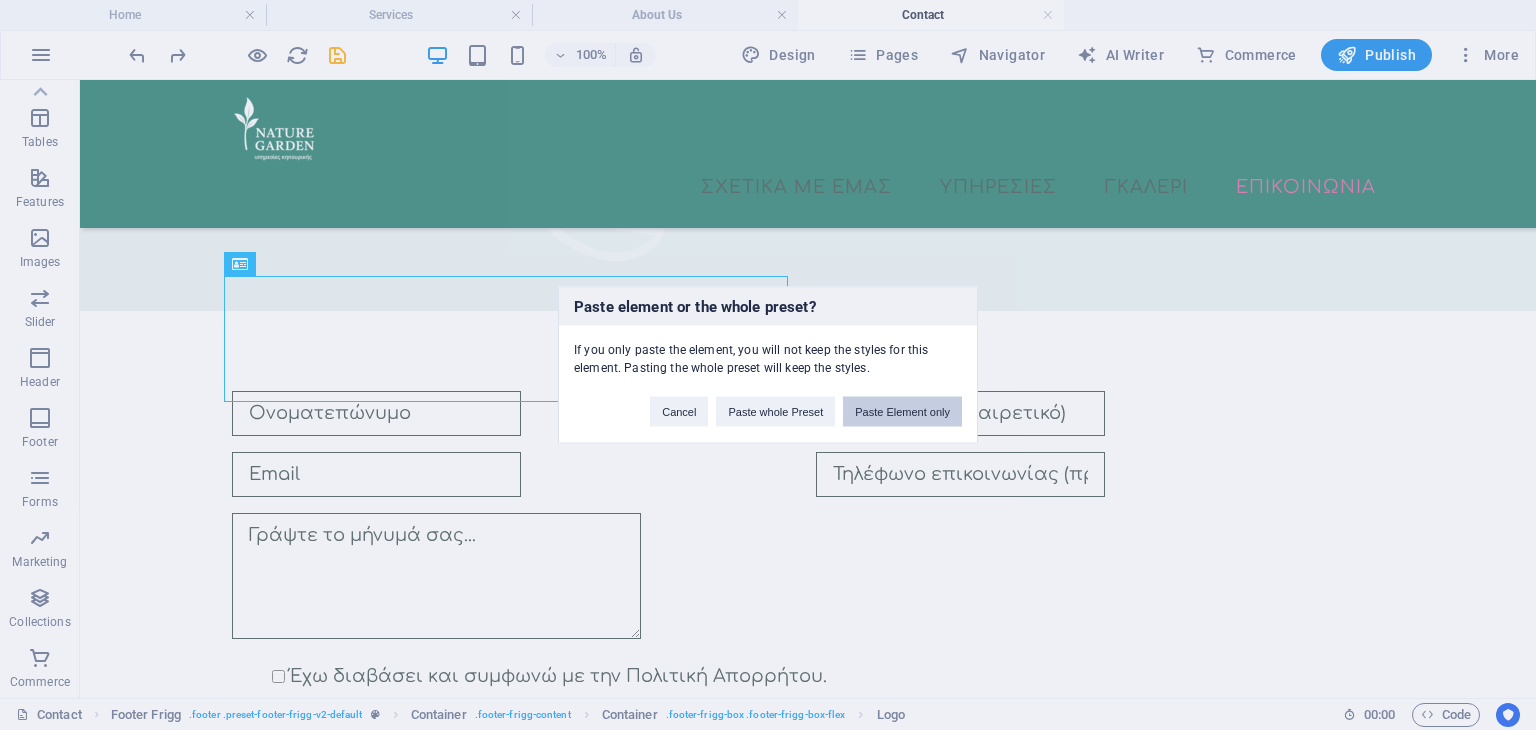 click on "Paste Element only" at bounding box center [902, 412] 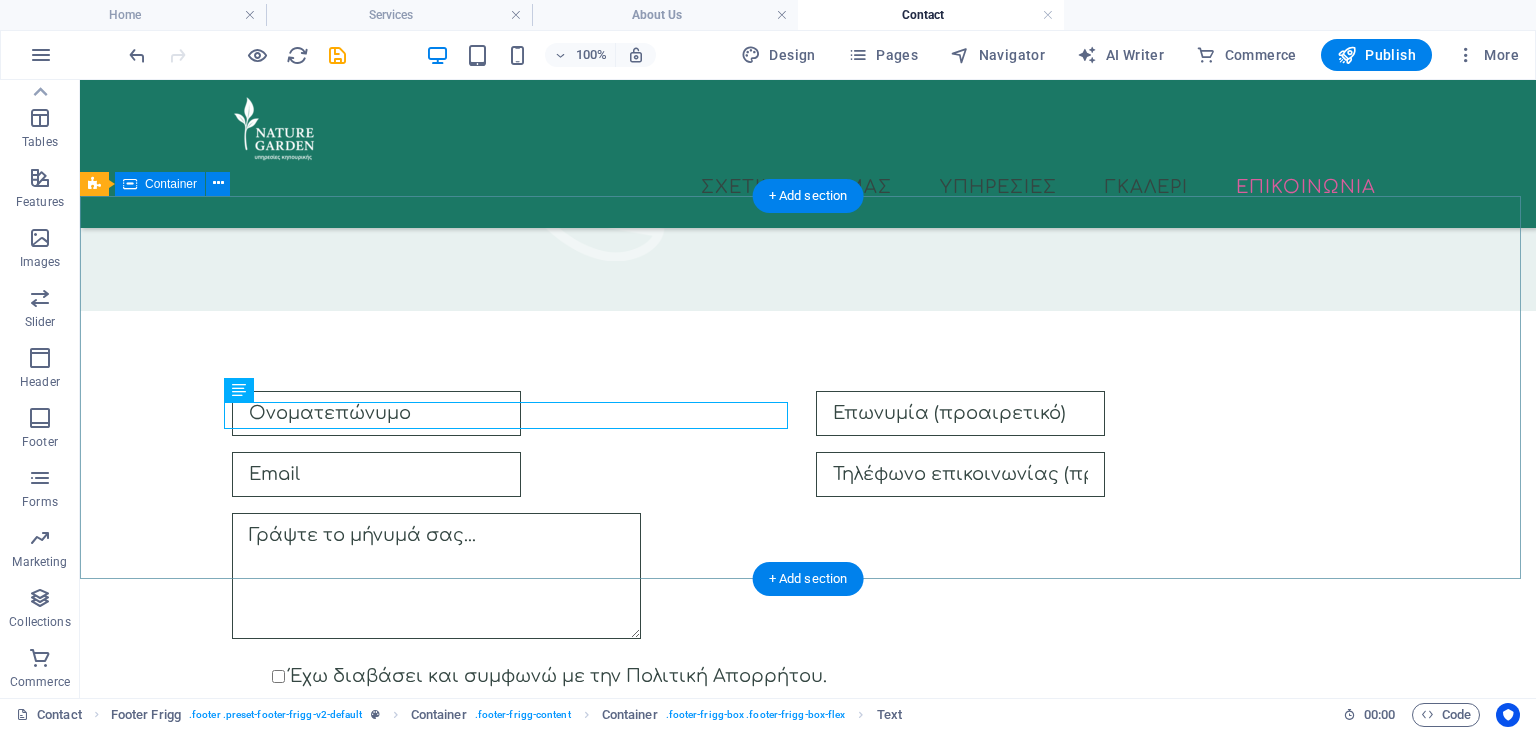 click on "[PHONE] info@example.com Navigation Αρχική Σχετικά με εμάς Υπηρεσίες Επικοινωνία Legal Notice Privacy Policy Social media Facebook Twitter Instagram" at bounding box center (808, 1742) 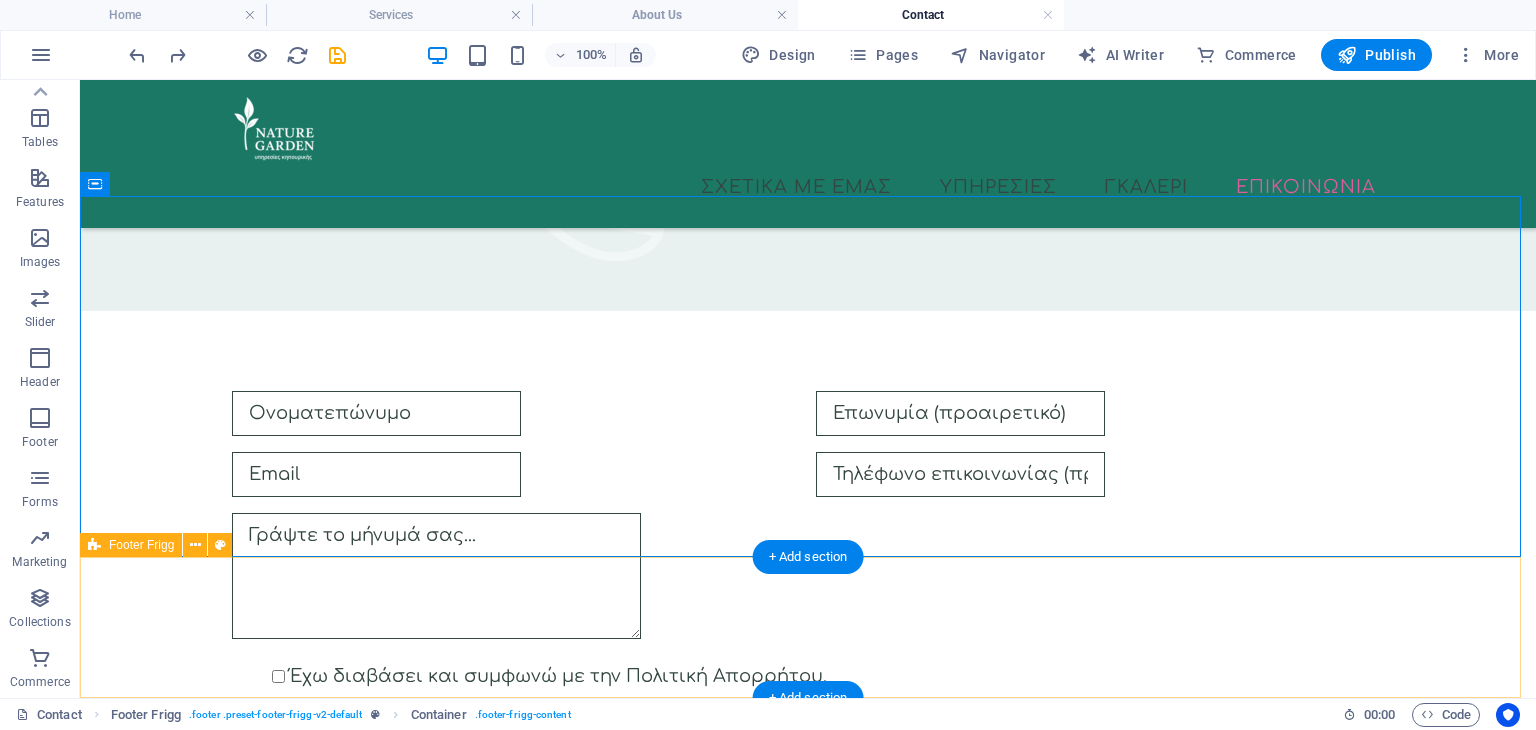 click on "Drop content here or  Add elements  Paste clipboard" at bounding box center (808, 2210) 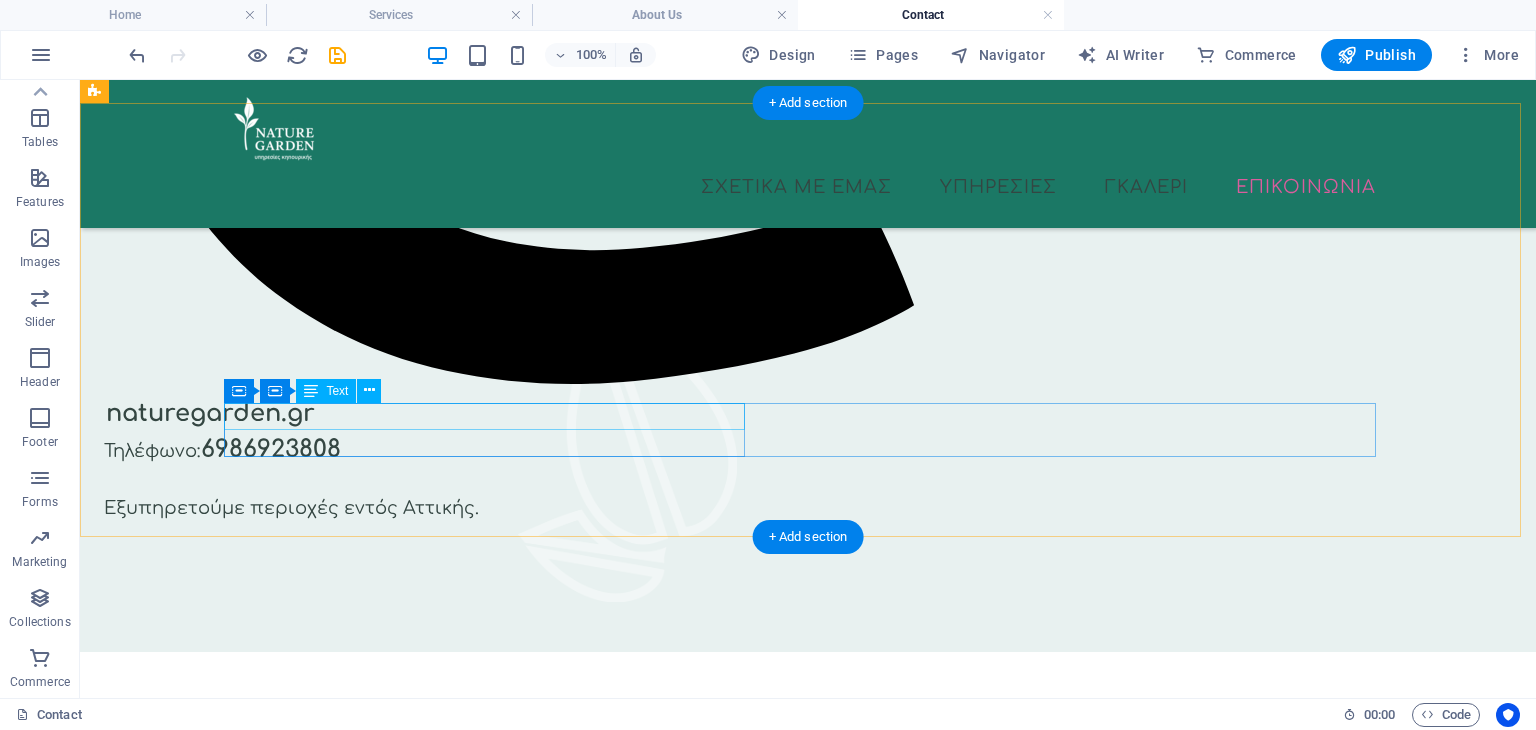 scroll, scrollTop: 909, scrollLeft: 0, axis: vertical 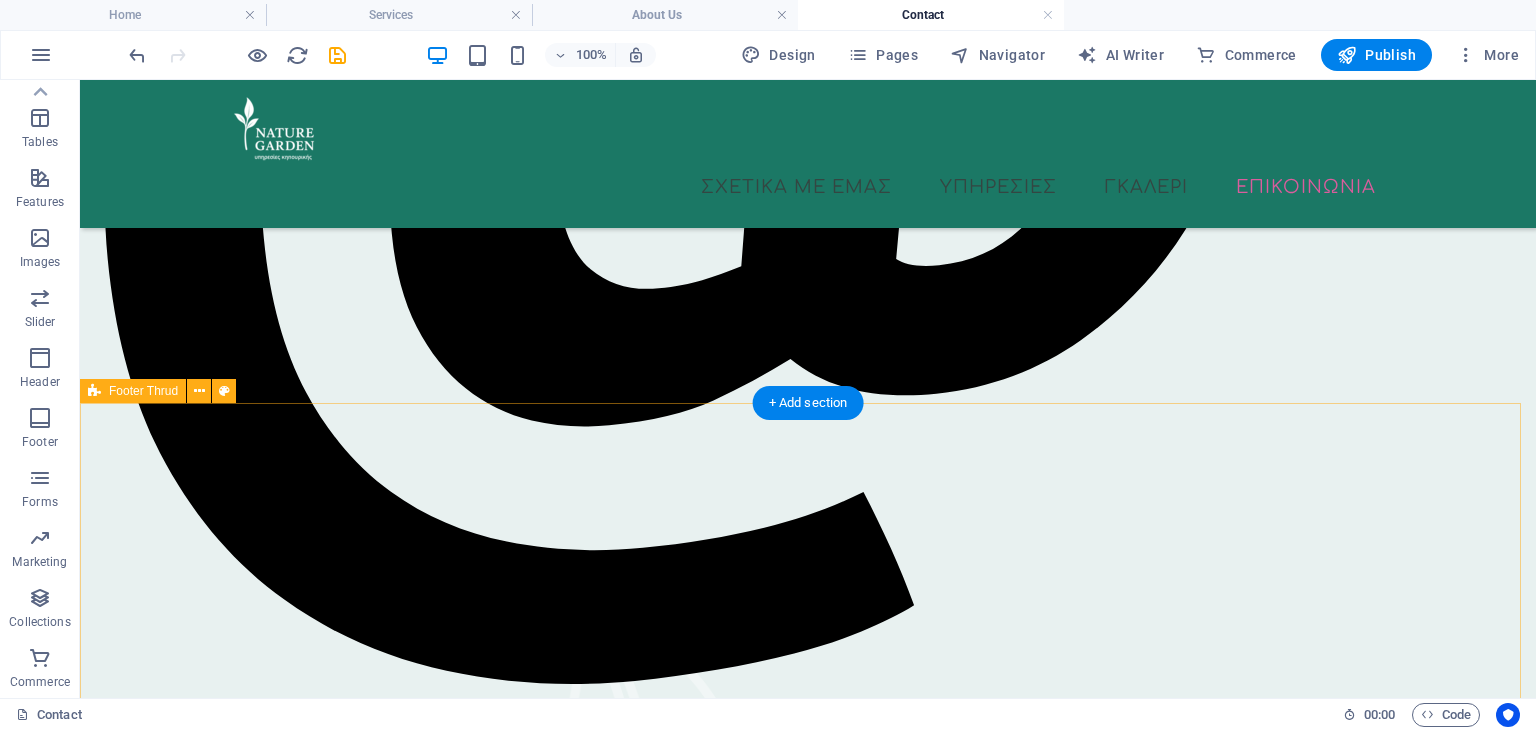 click on "Ο κήπος σας είναι η δική μας φροντίδα. Αρχική Σχετικά με εμάς Υπηρεσίες Επικοινωνία
naturegarden.gr   Legal Notice  |  Πολιτική Απορρήτου" at bounding box center [808, 1717] 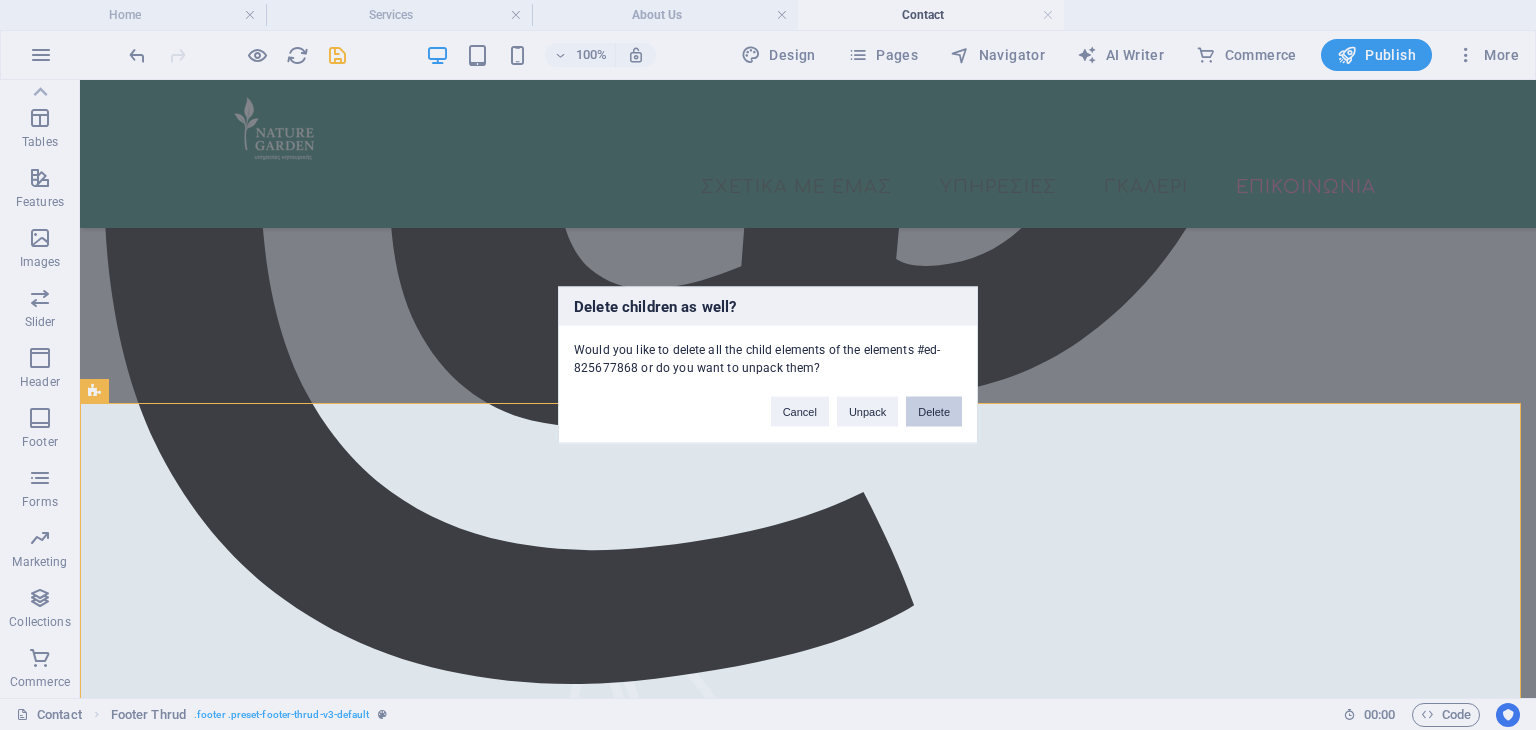 click on "Delete" at bounding box center [934, 412] 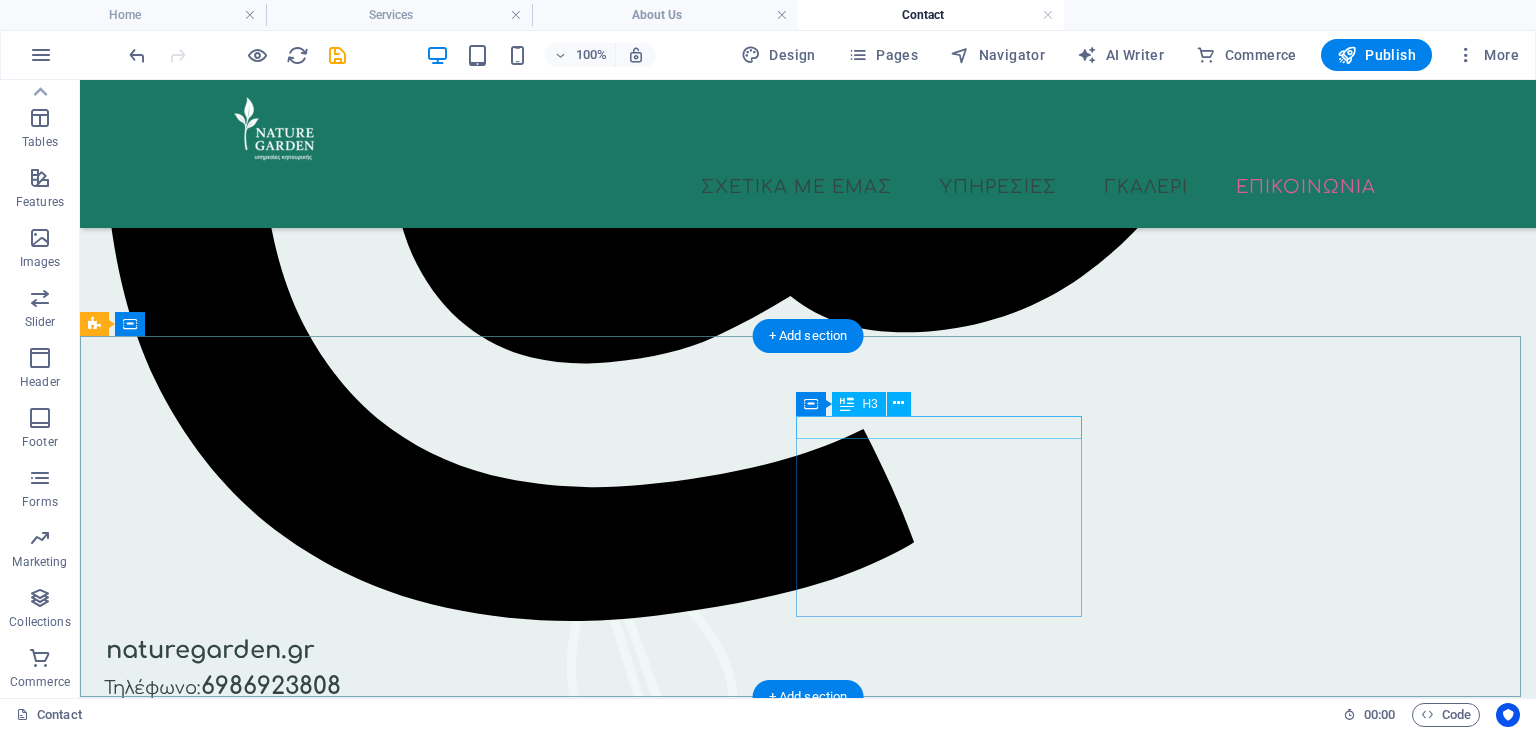scroll, scrollTop: 976, scrollLeft: 0, axis: vertical 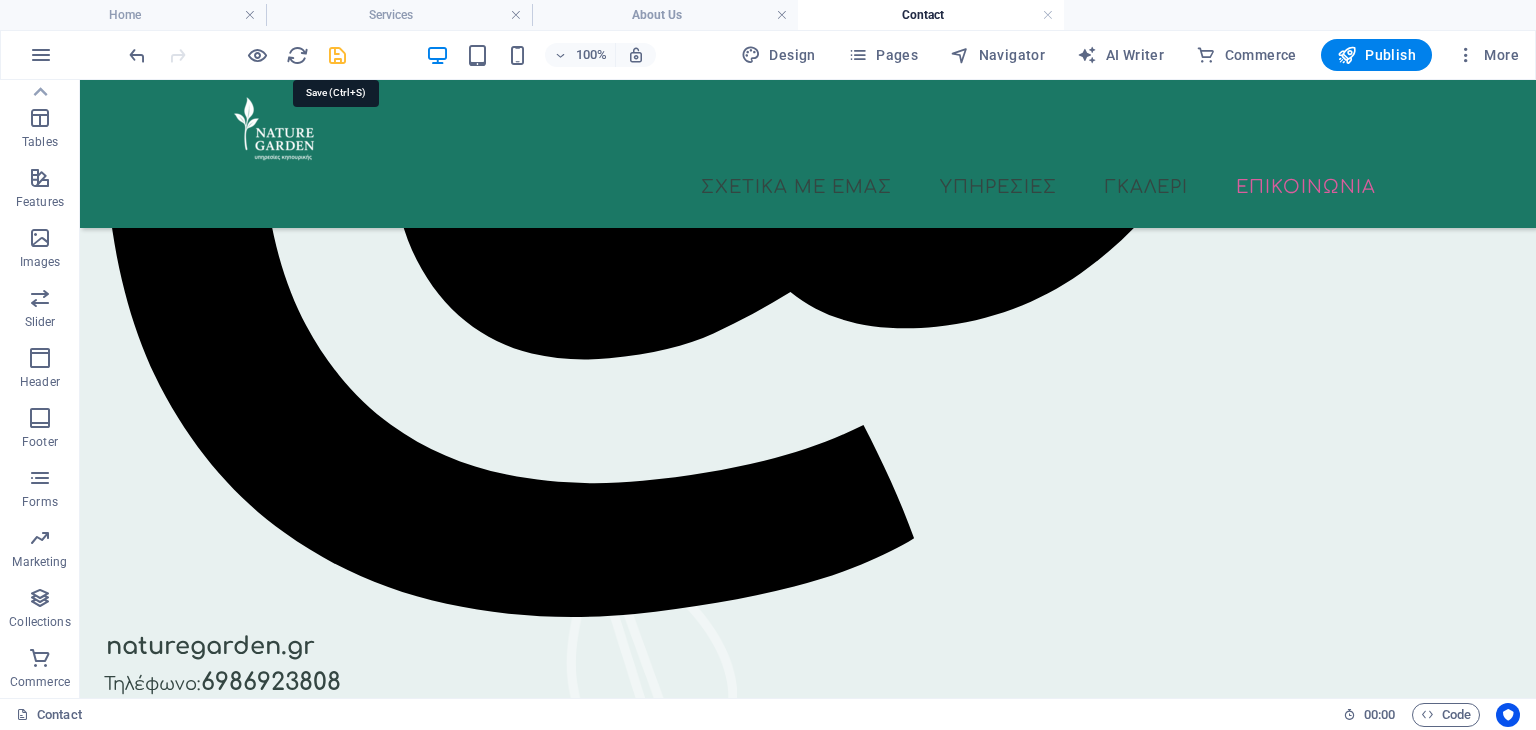 click at bounding box center [337, 55] 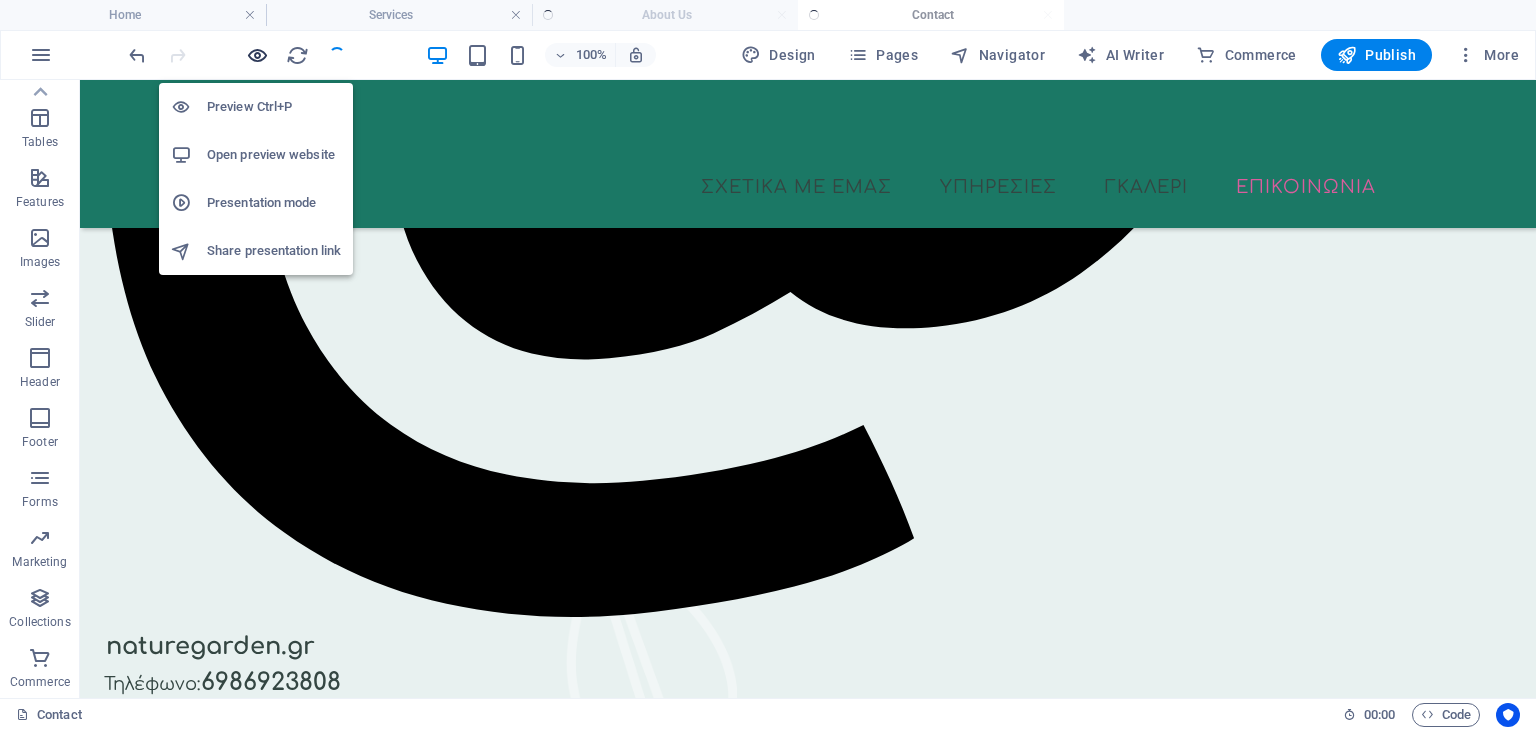 click at bounding box center (257, 55) 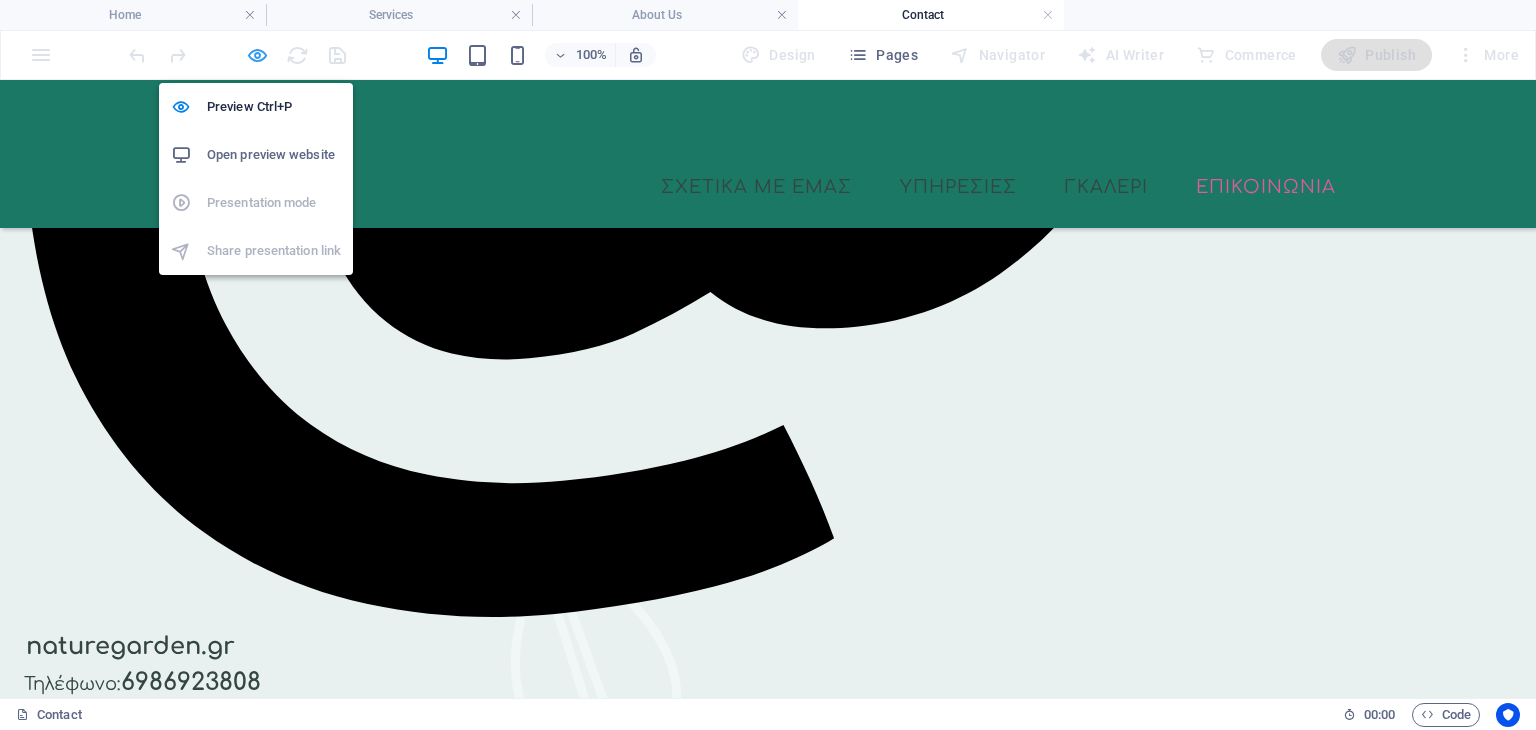 click at bounding box center (257, 55) 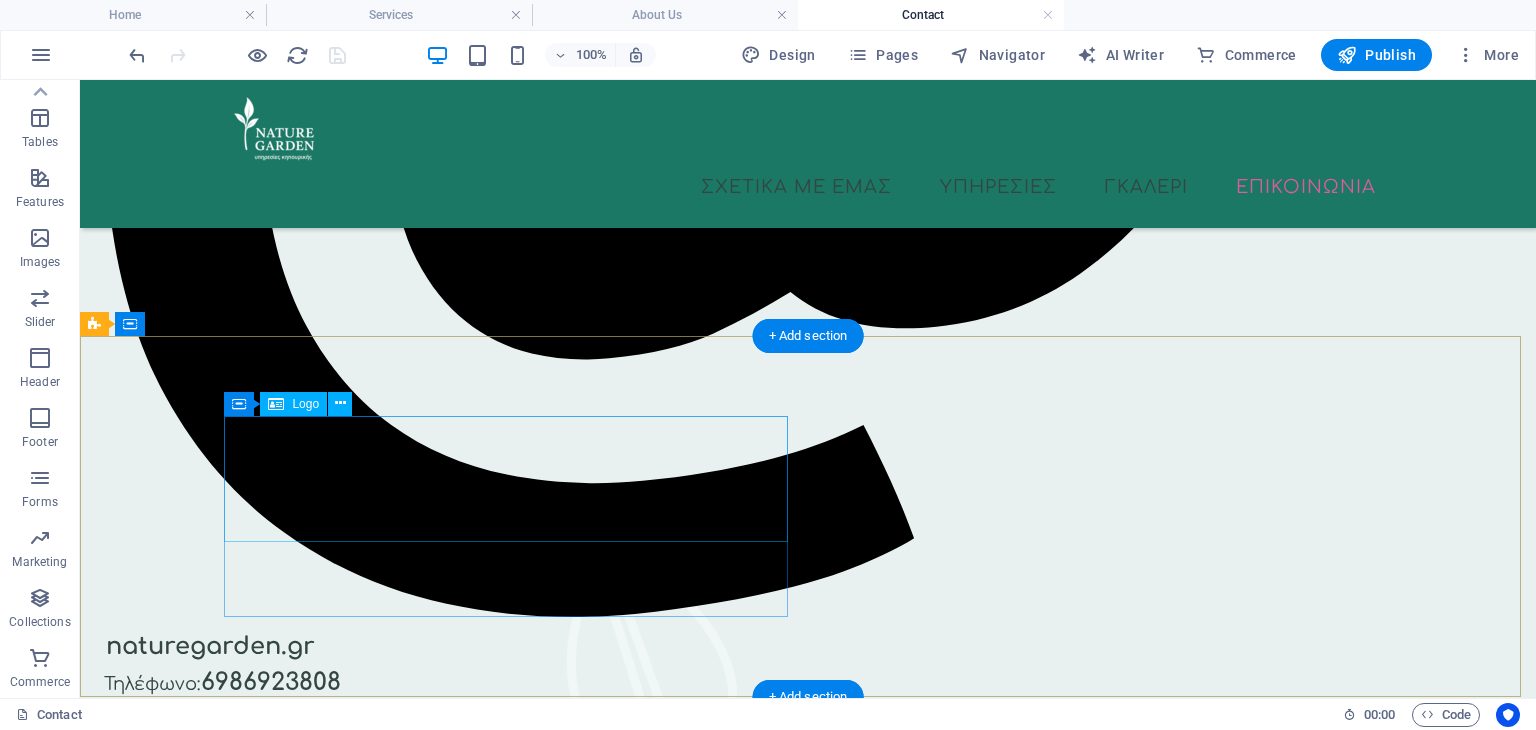 click at bounding box center [680, 1551] 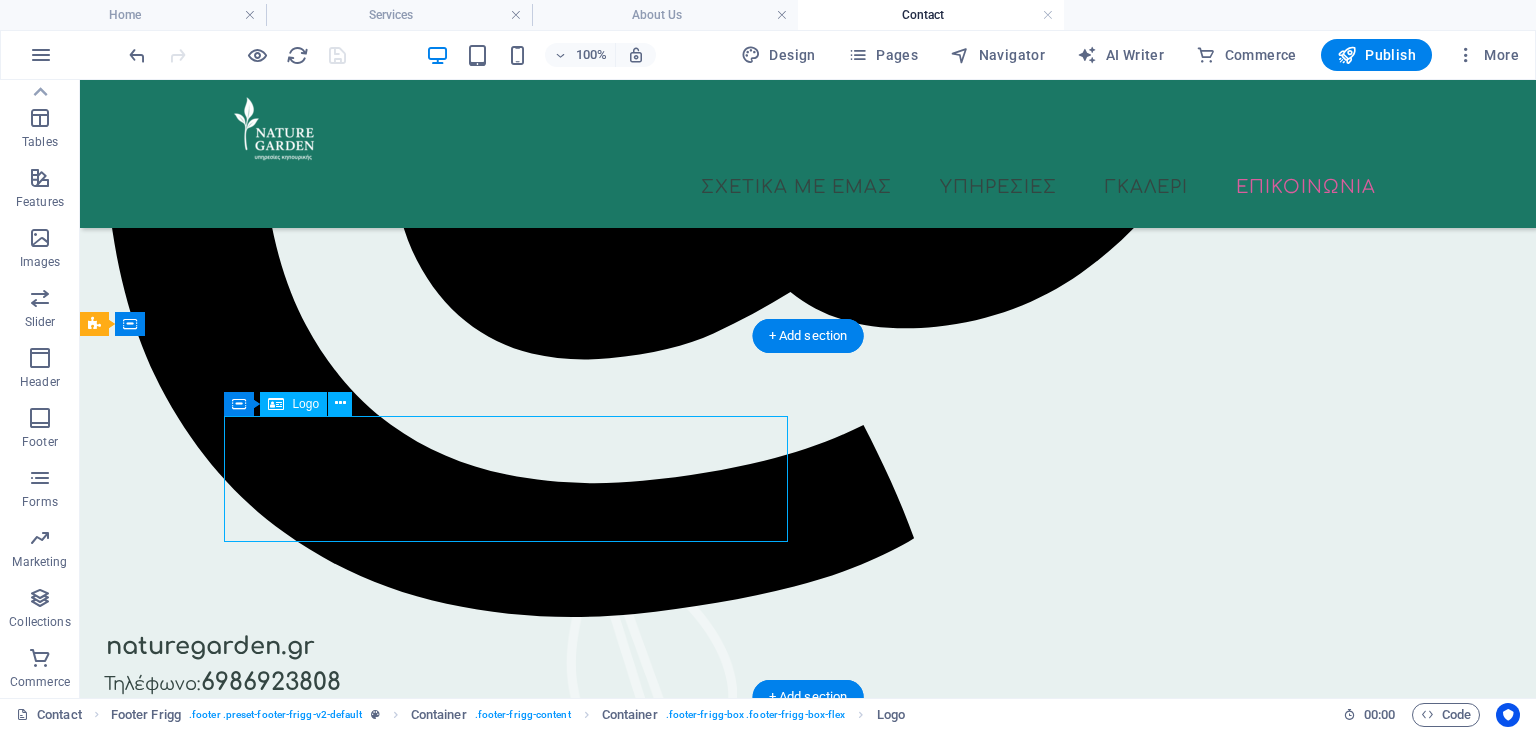 click at bounding box center [680, 1551] 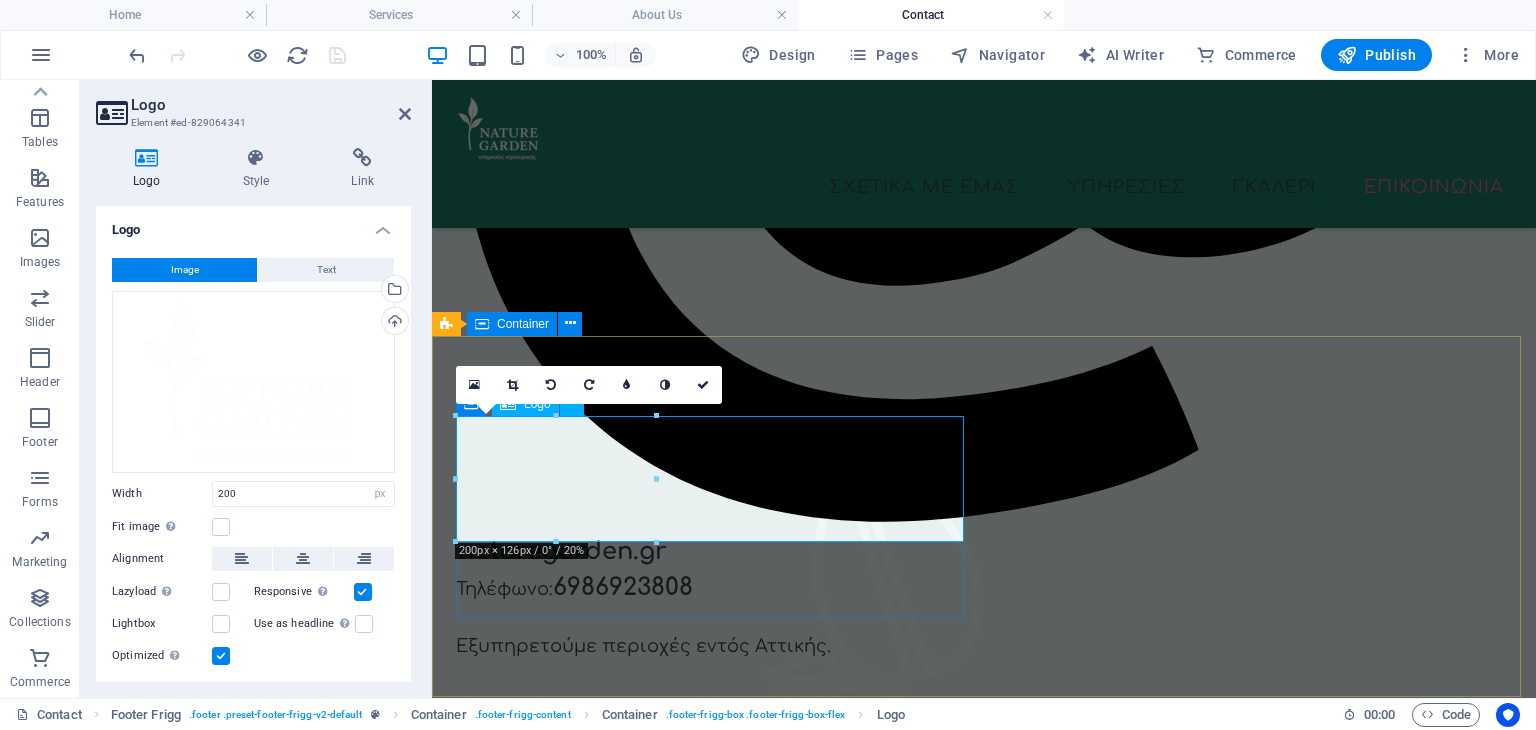 click at bounding box center (984, 1456) 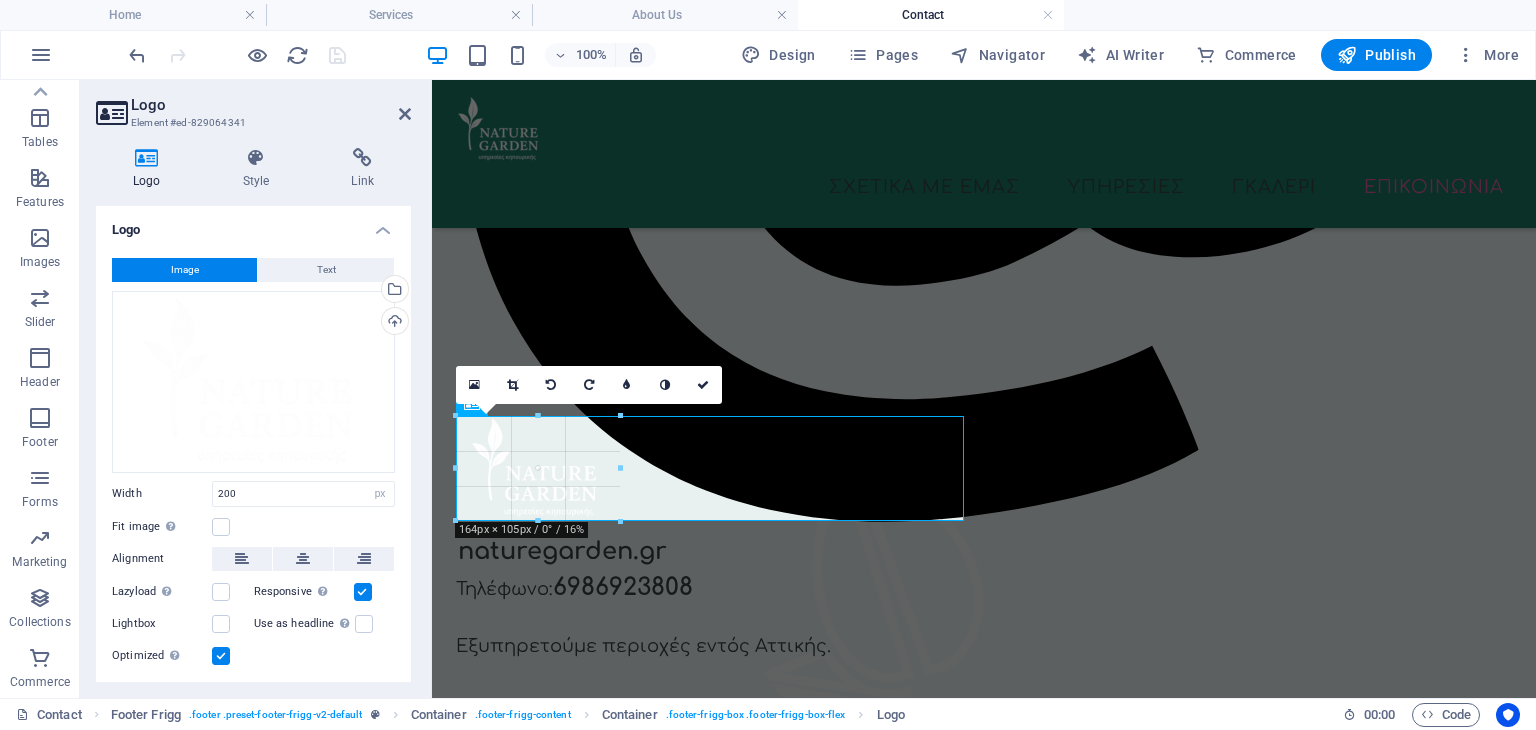 drag, startPoint x: 656, startPoint y: 540, endPoint x: 200, endPoint y: 425, distance: 470.2776 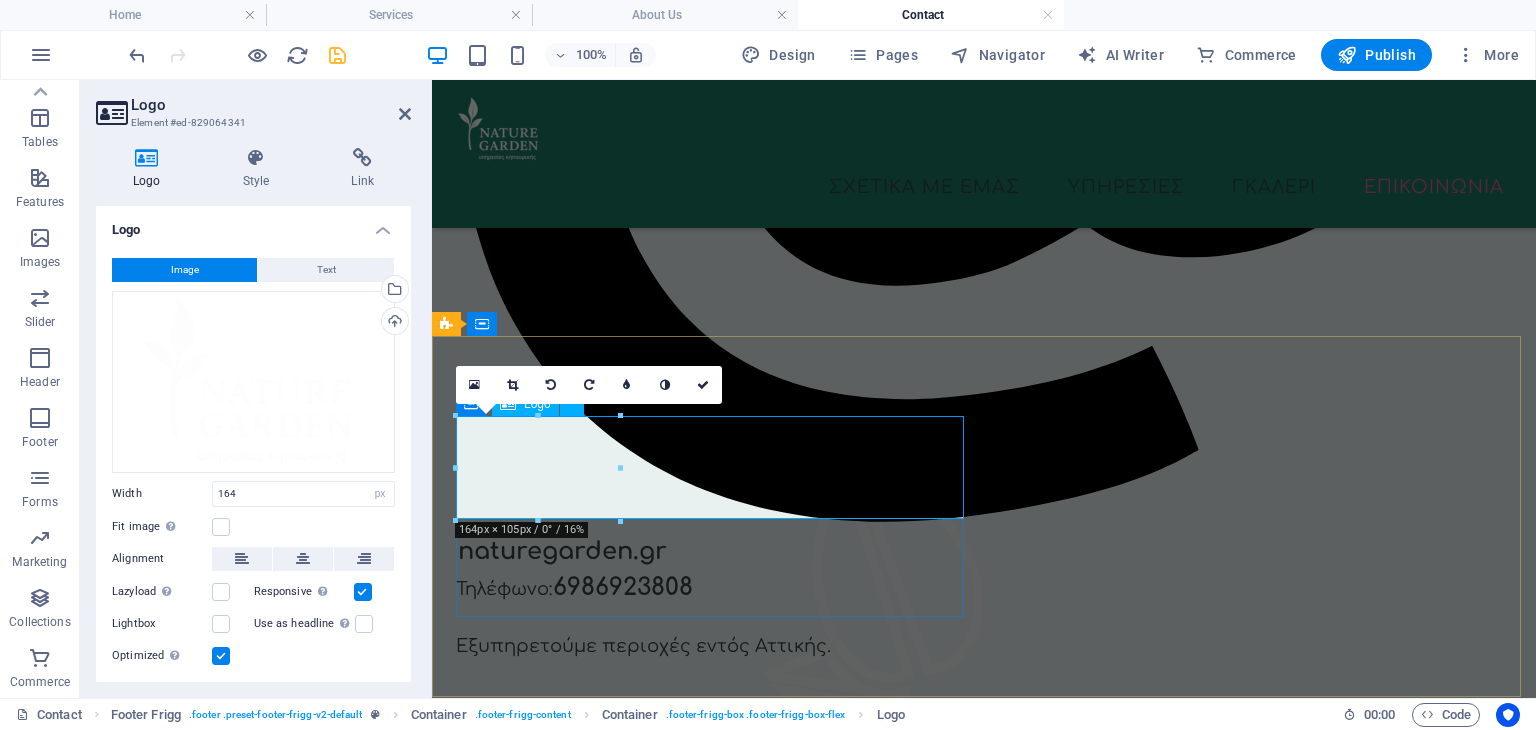 click at bounding box center (984, 1444) 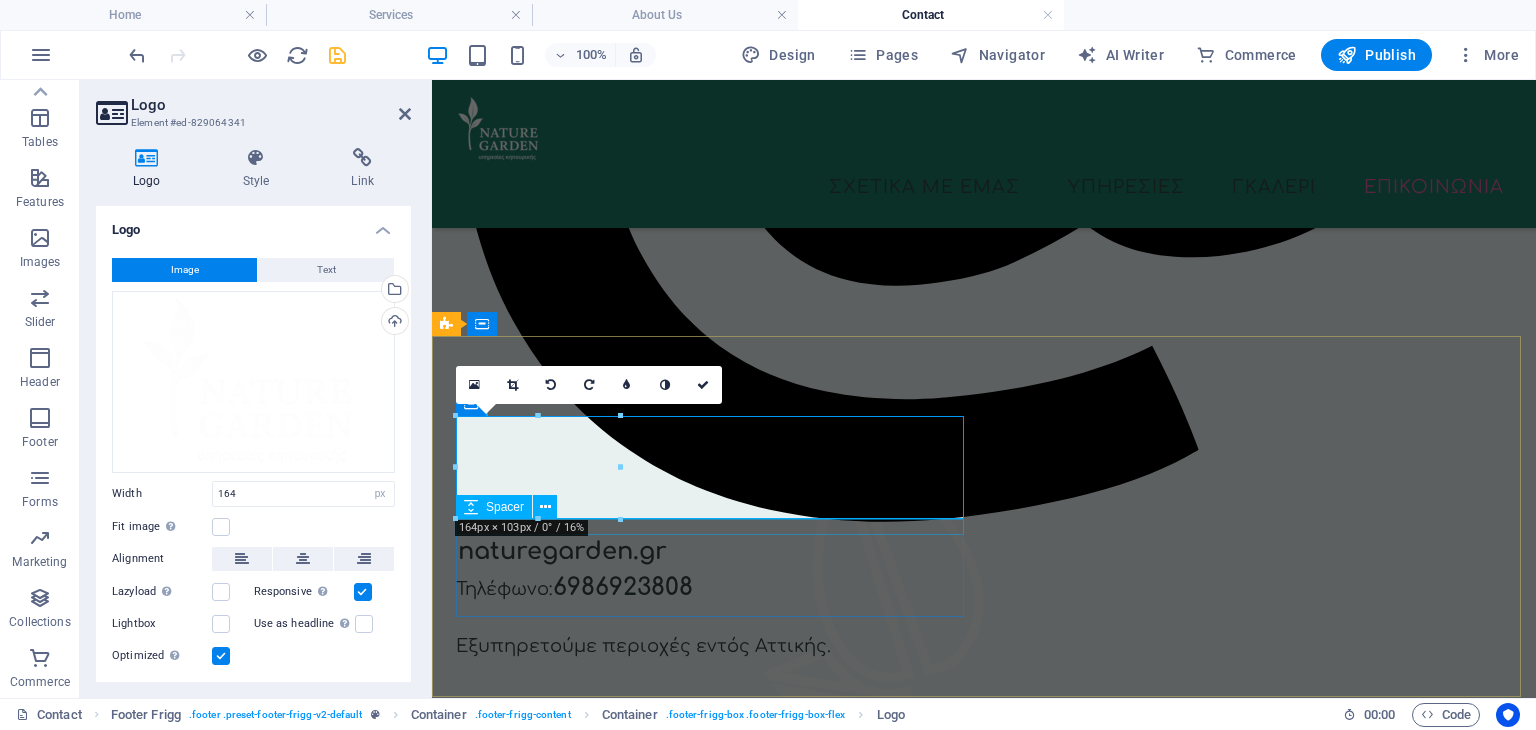 click at bounding box center (984, 1504) 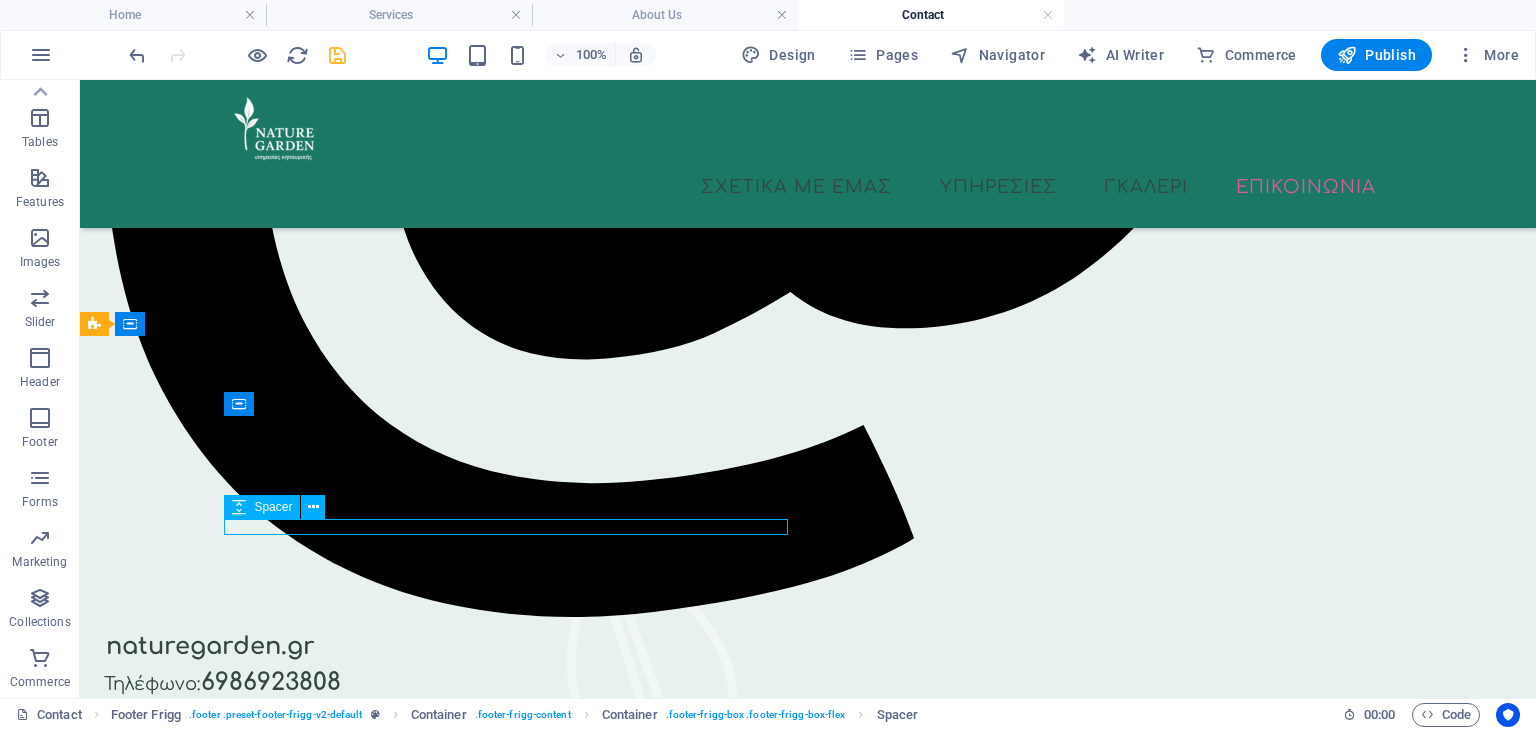 click at bounding box center (680, 1599) 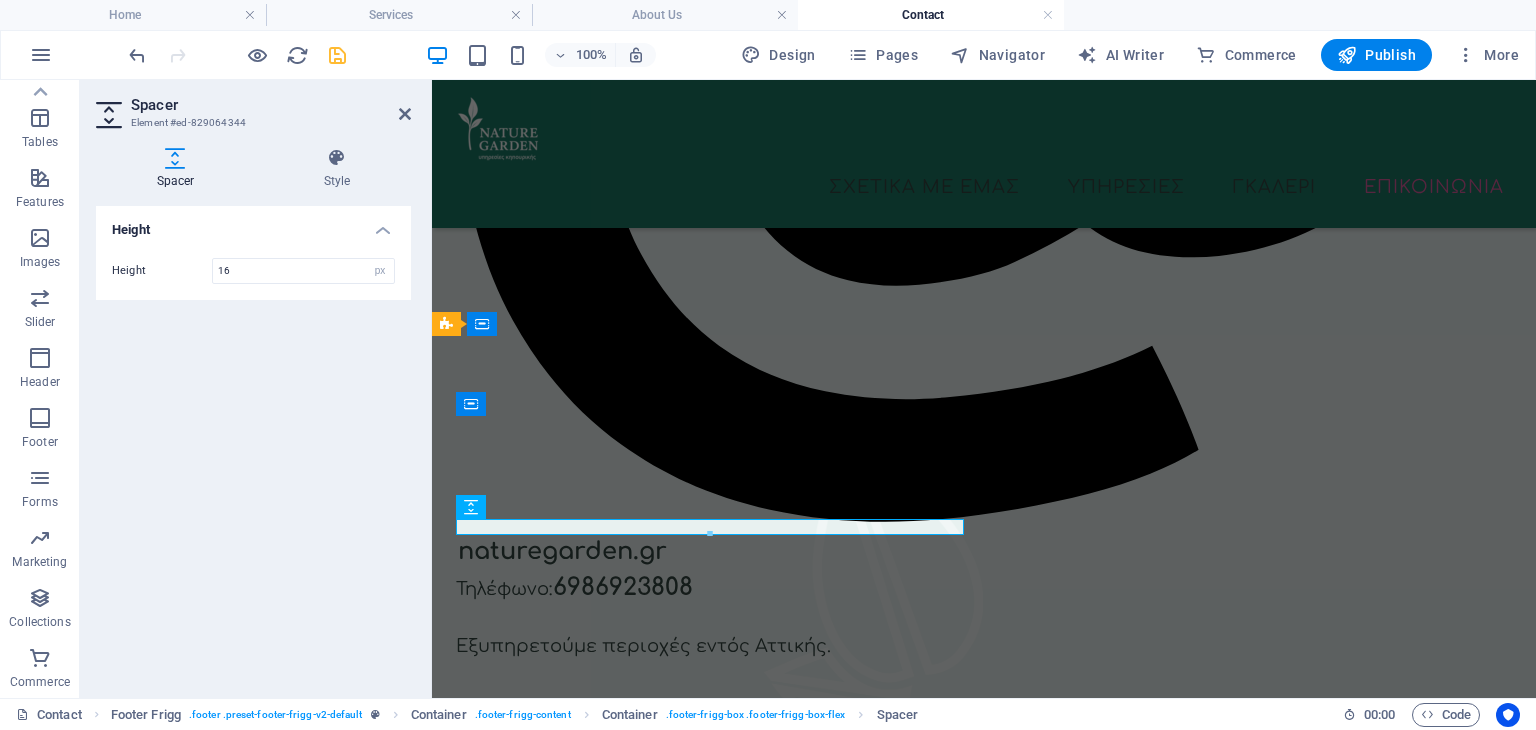 click at bounding box center [710, 534] 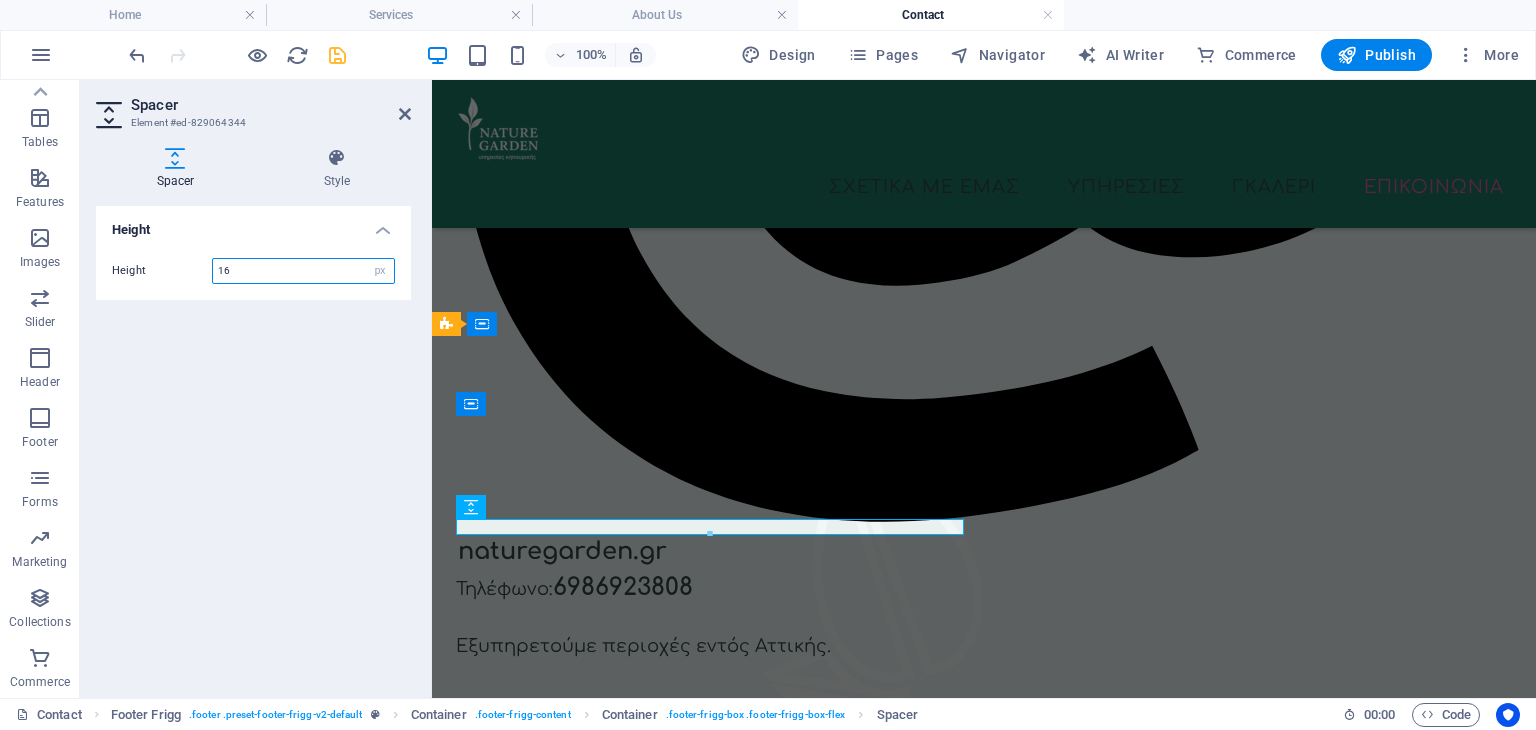 click on "16" at bounding box center [303, 271] 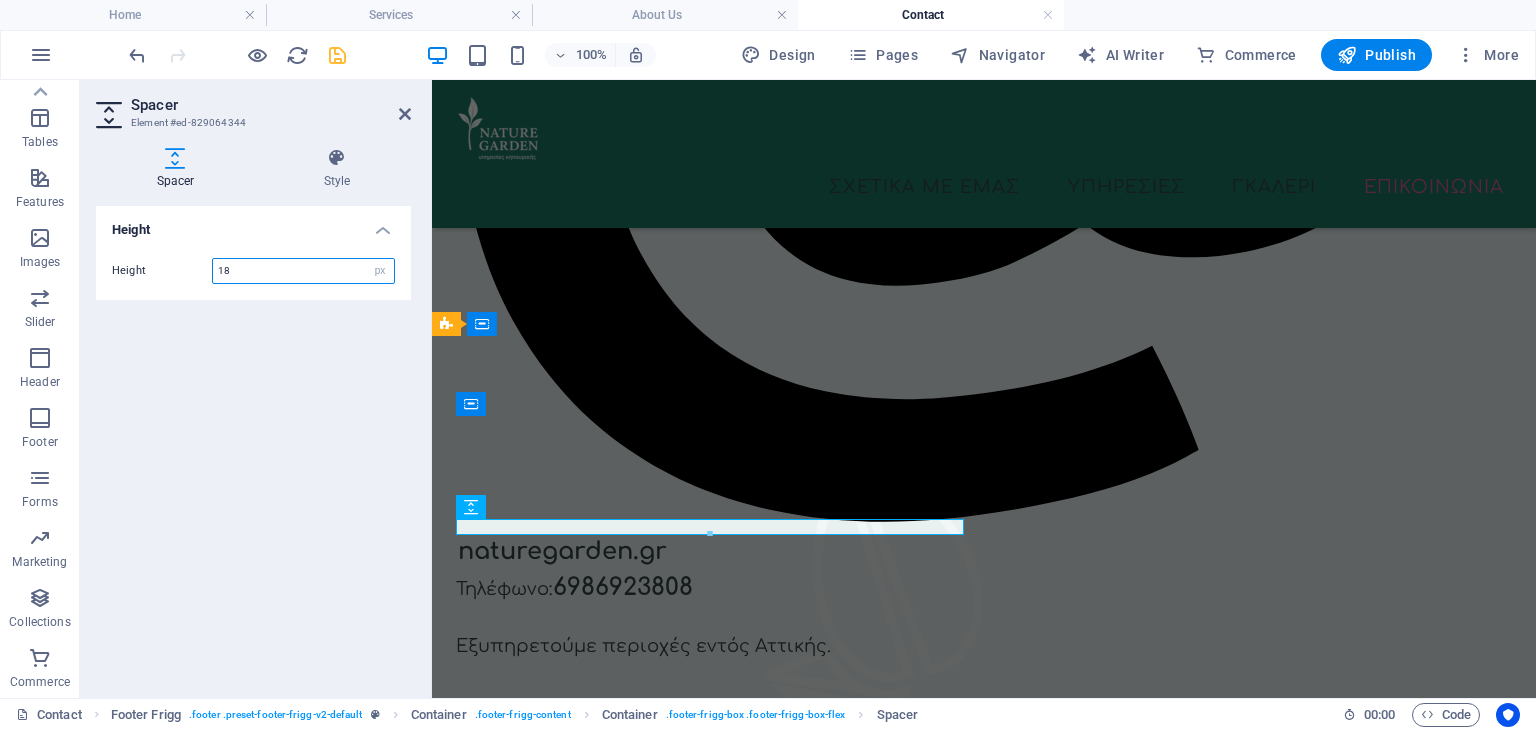 type on "18" 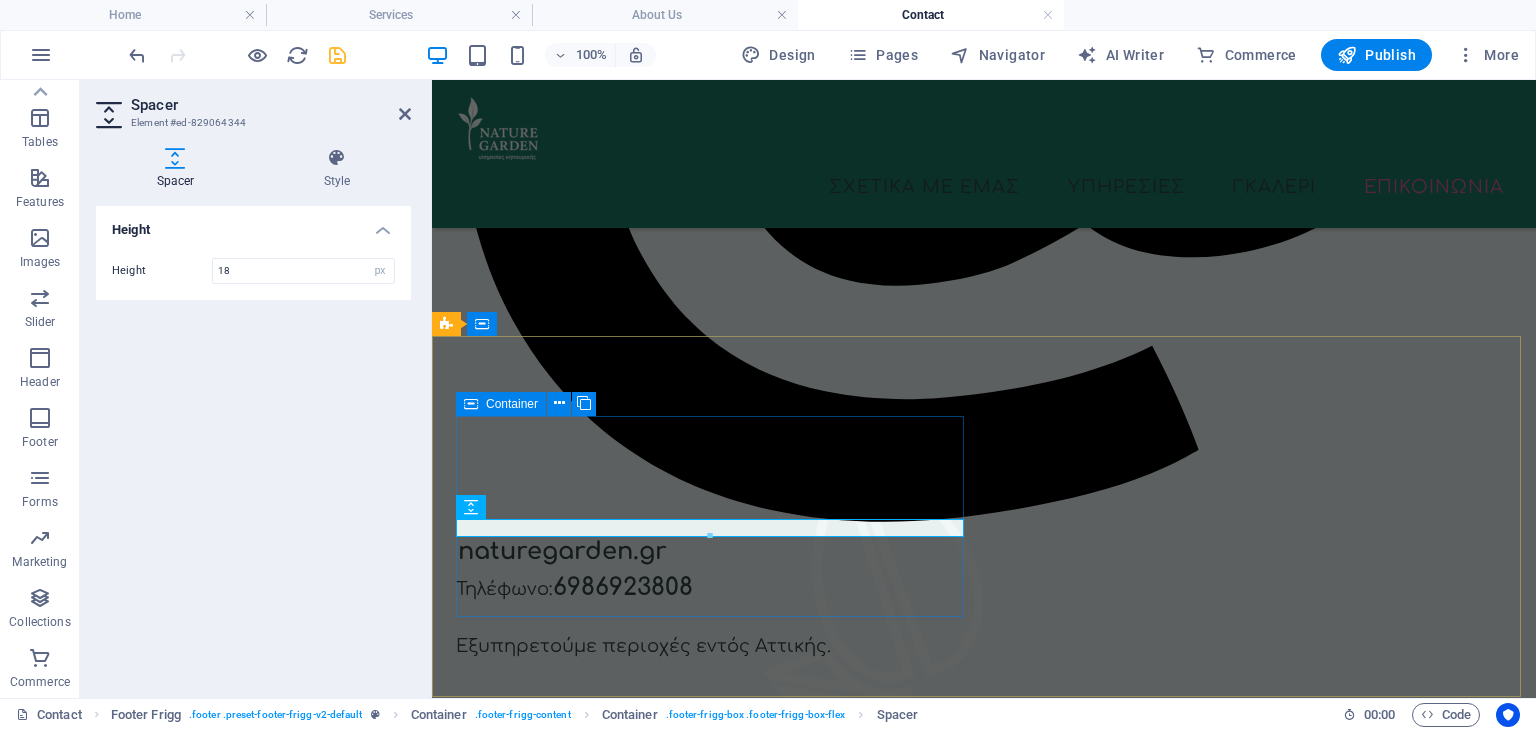 click on "[PHONE] info@example.com" at bounding box center (984, 1507) 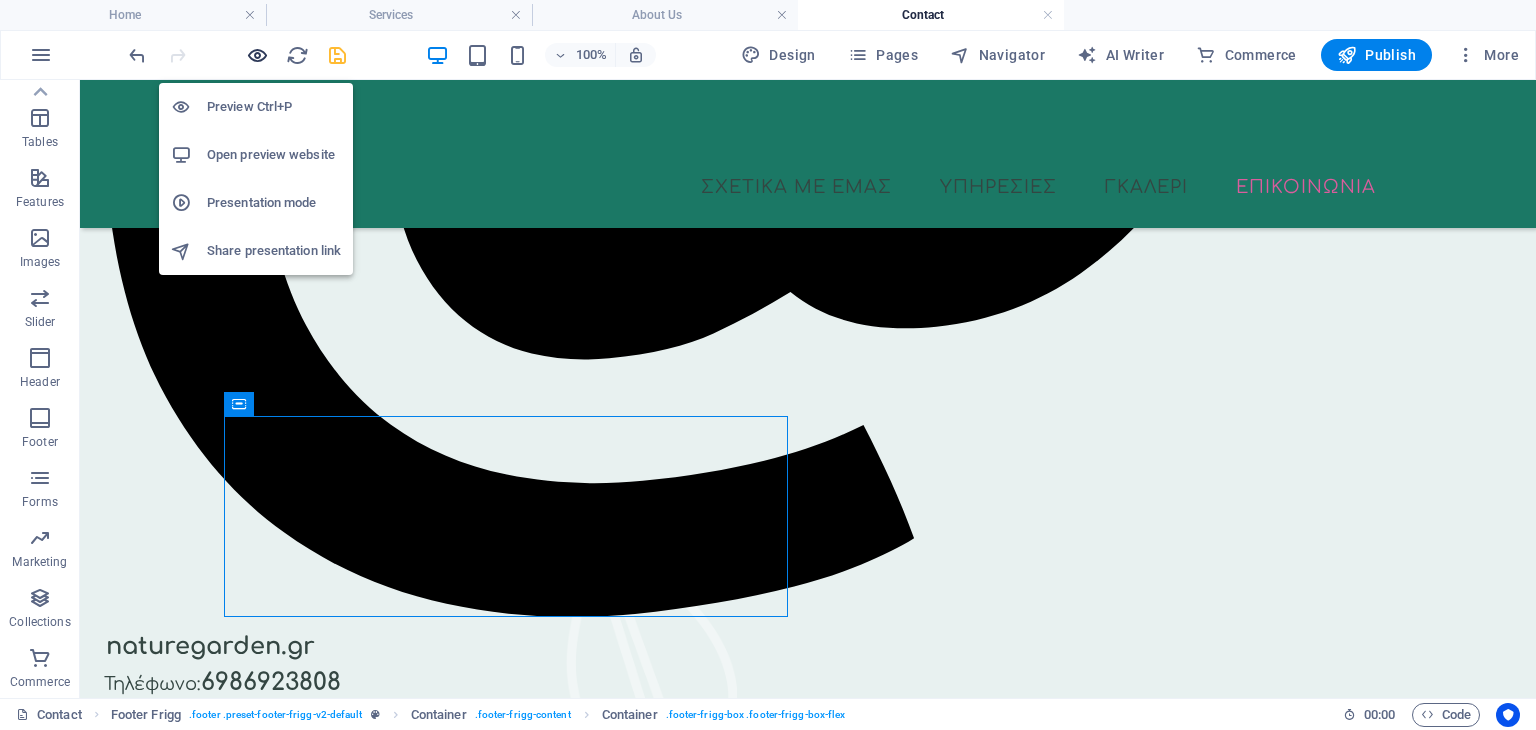 click at bounding box center [257, 55] 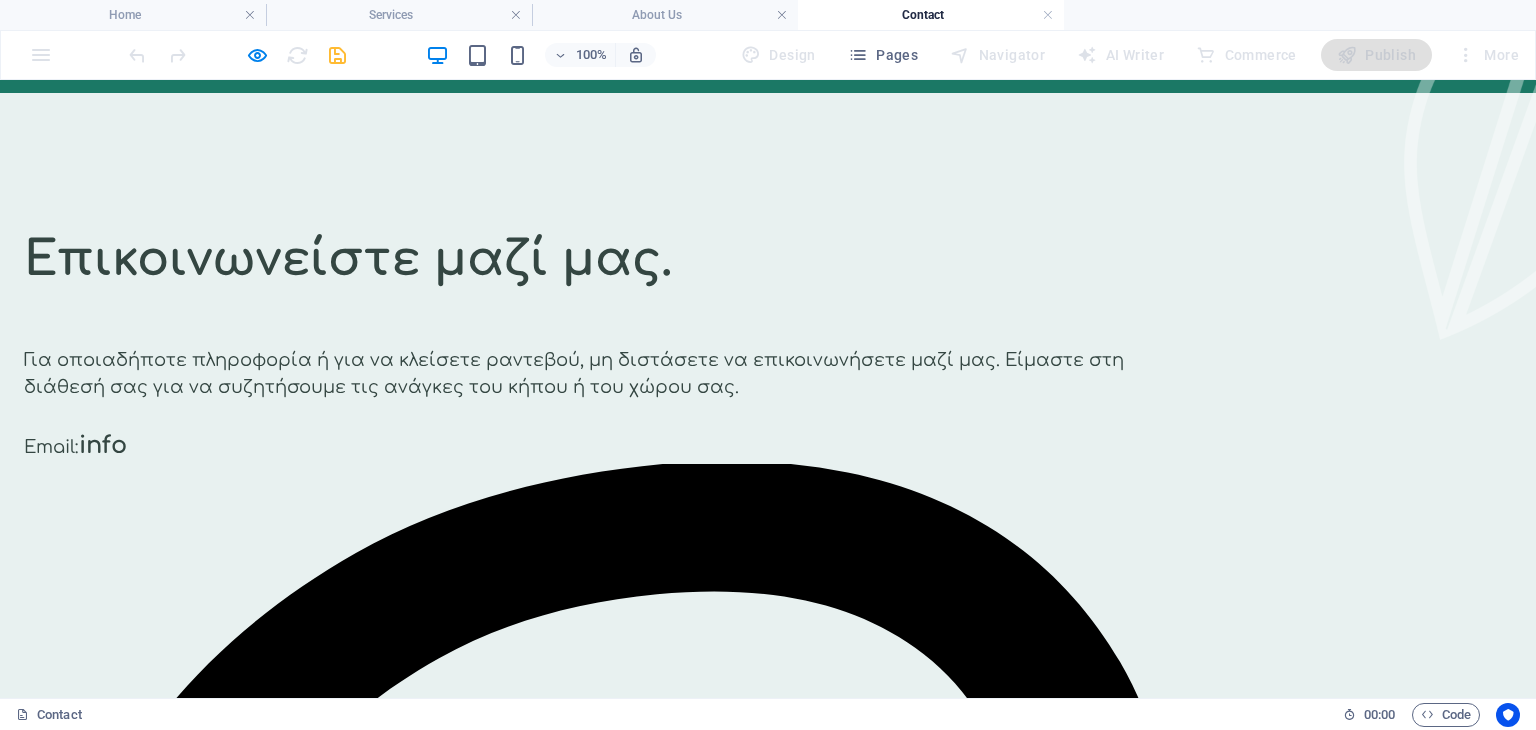 scroll, scrollTop: 0, scrollLeft: 0, axis: both 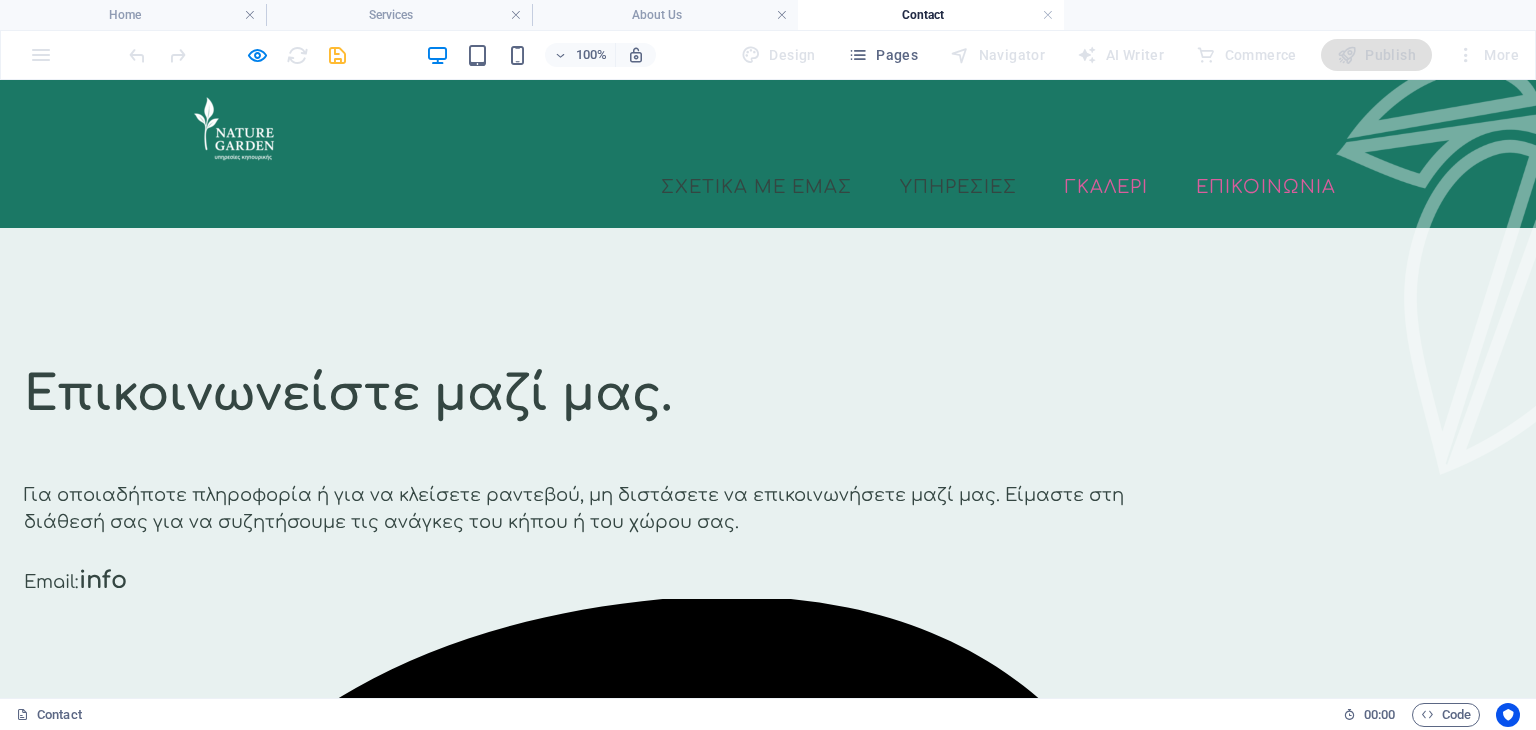 click on "Γκαλερι" at bounding box center [1106, 187] 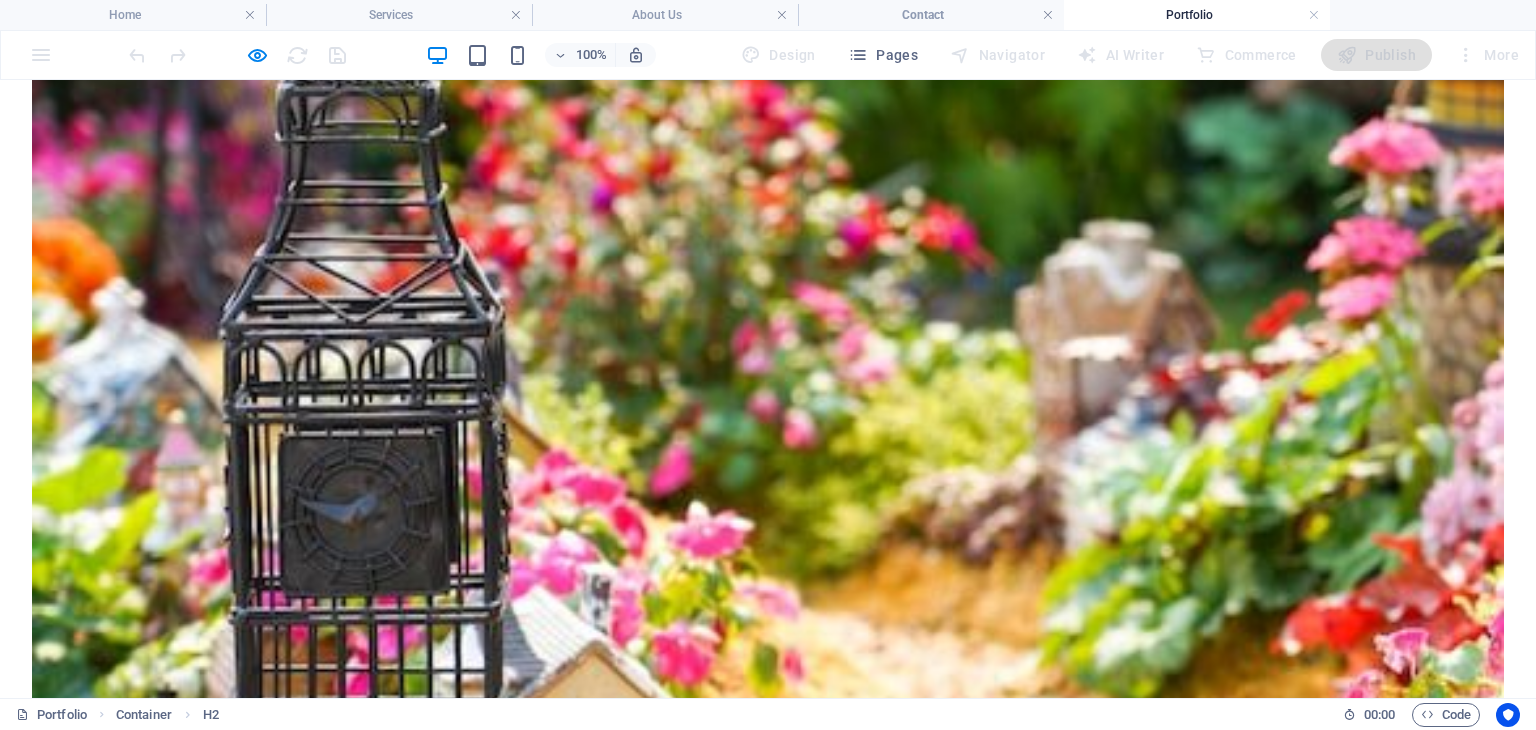 click on "Σχετικα με εμας Υπηρεσιες Γκαλερι Επικοινωνια" at bounding box center (768, -436) 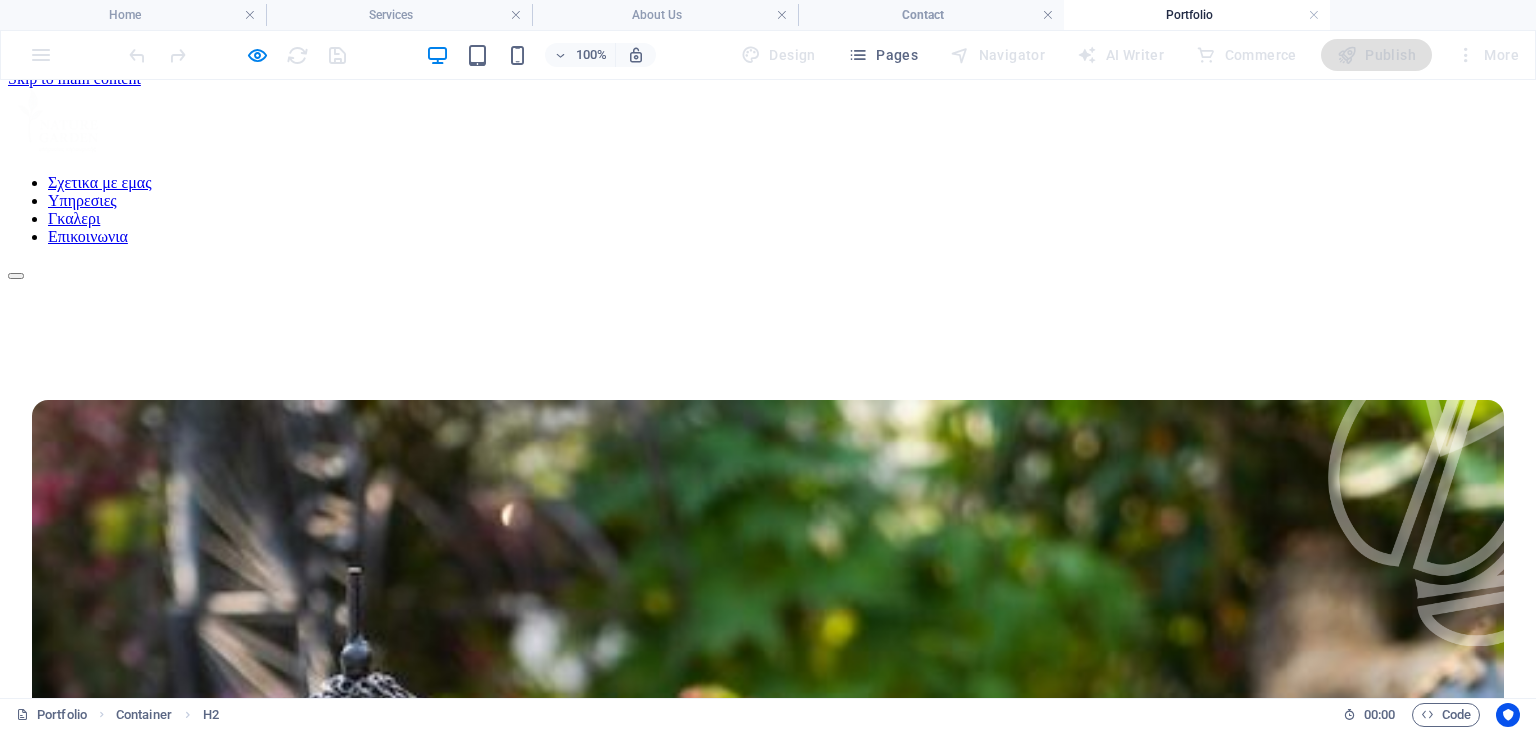 scroll, scrollTop: 0, scrollLeft: 0, axis: both 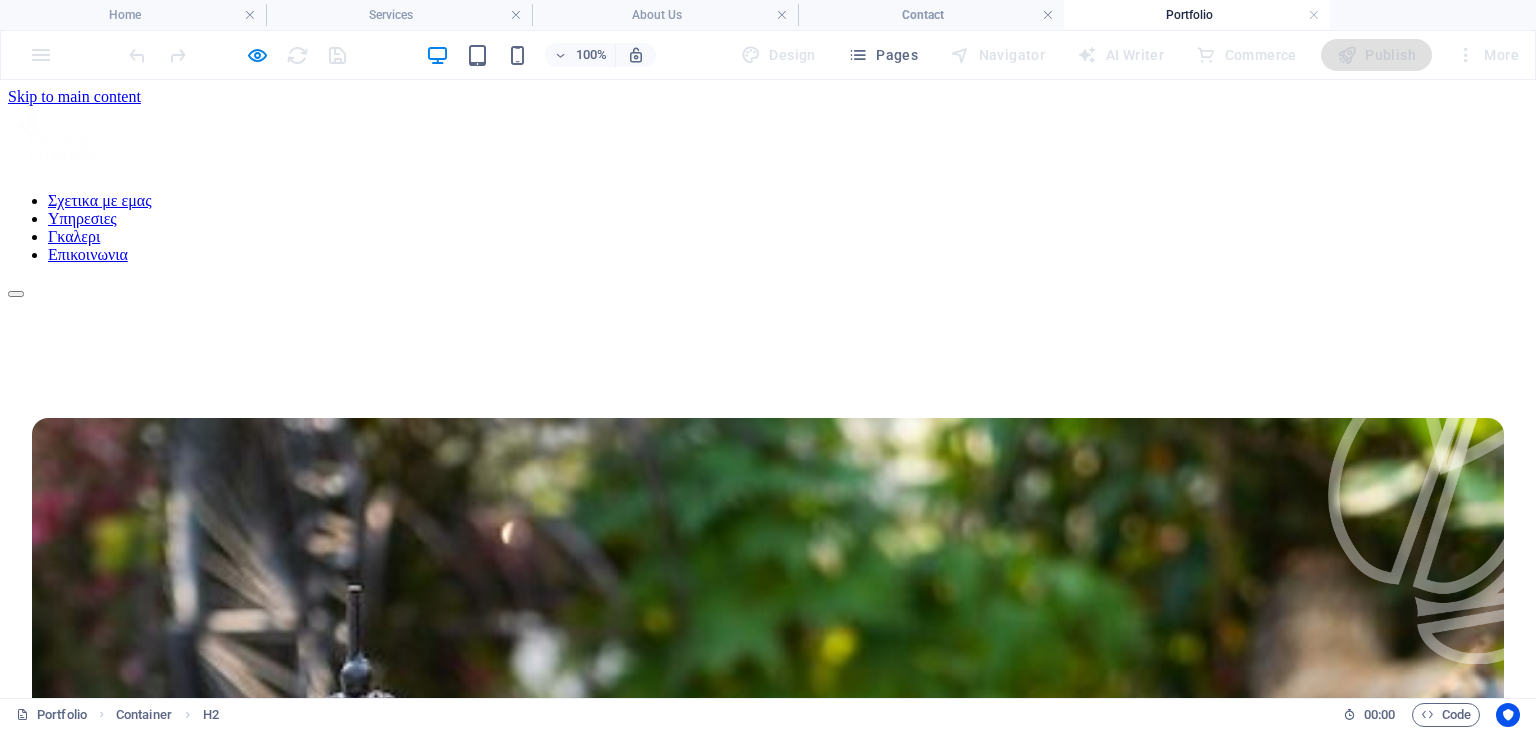 click on "Σχετικα με εμας Υπηρεσιες Γκαλερι Επικοινωνια" at bounding box center [768, 228] 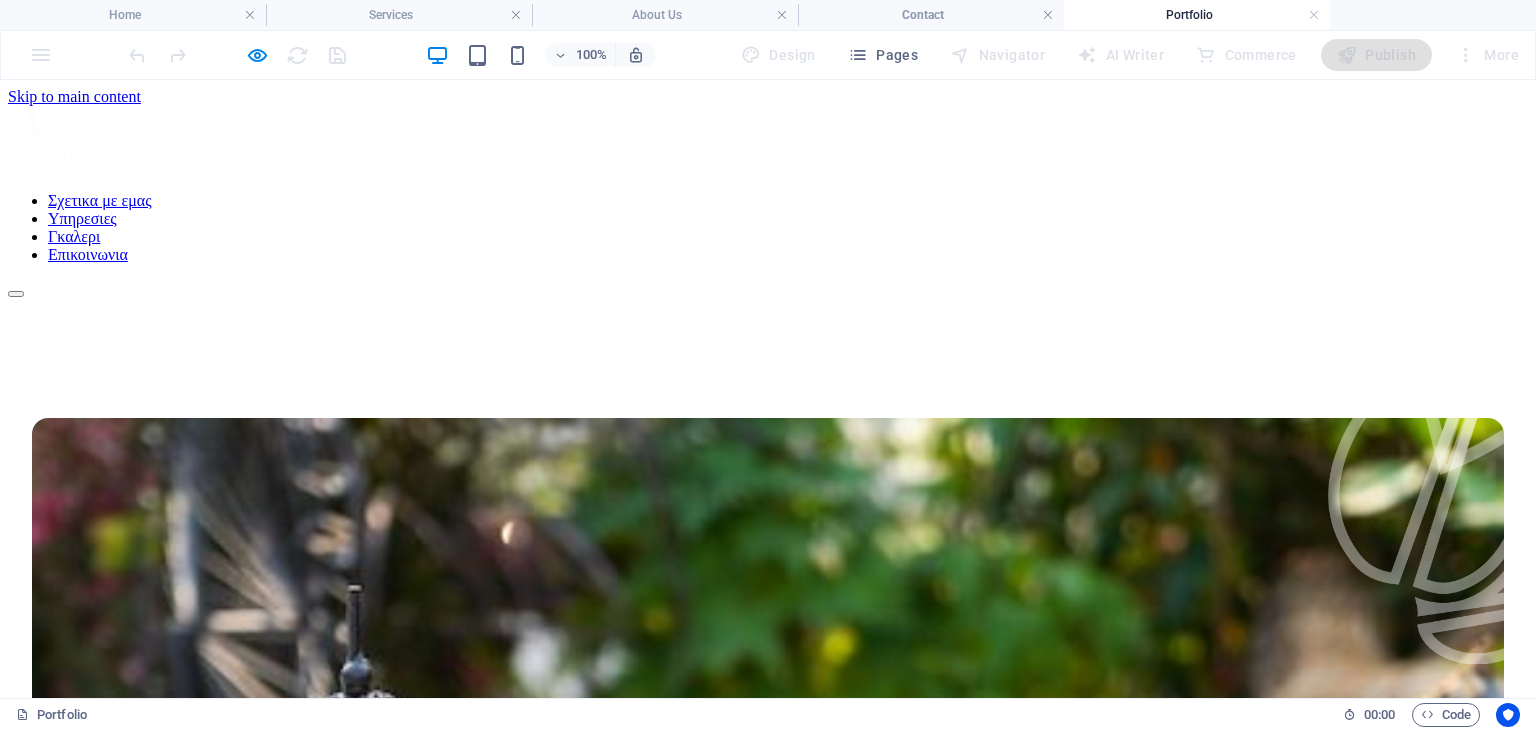 click on "Σχετικα με εμας Υπηρεσιες Γκαλερι Επικοινωνια" at bounding box center [768, 228] 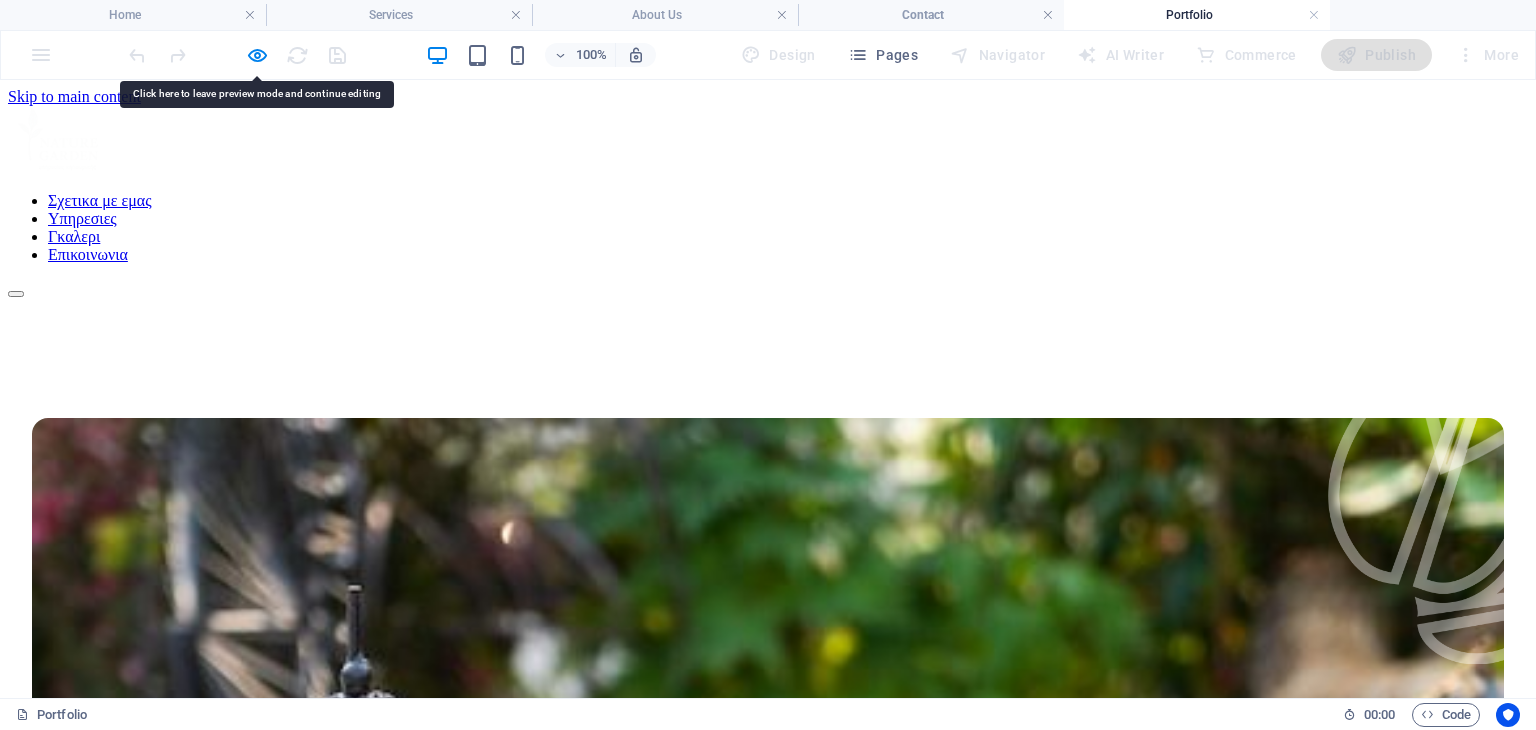 click on "Σχετικα με εμας Υπηρεσιες Γκαλερι Επικοινωνια" at bounding box center [768, 228] 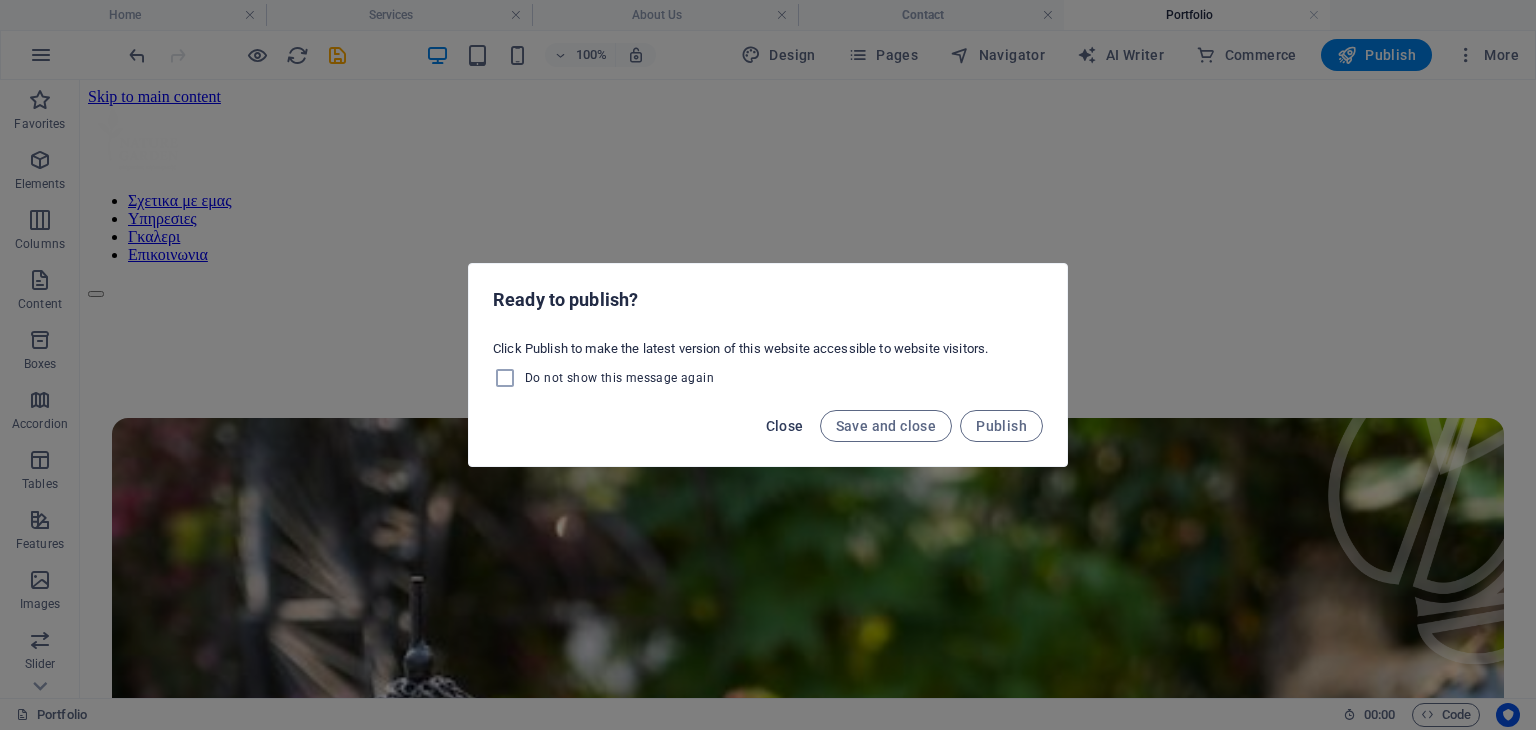 click on "Close" at bounding box center [785, 426] 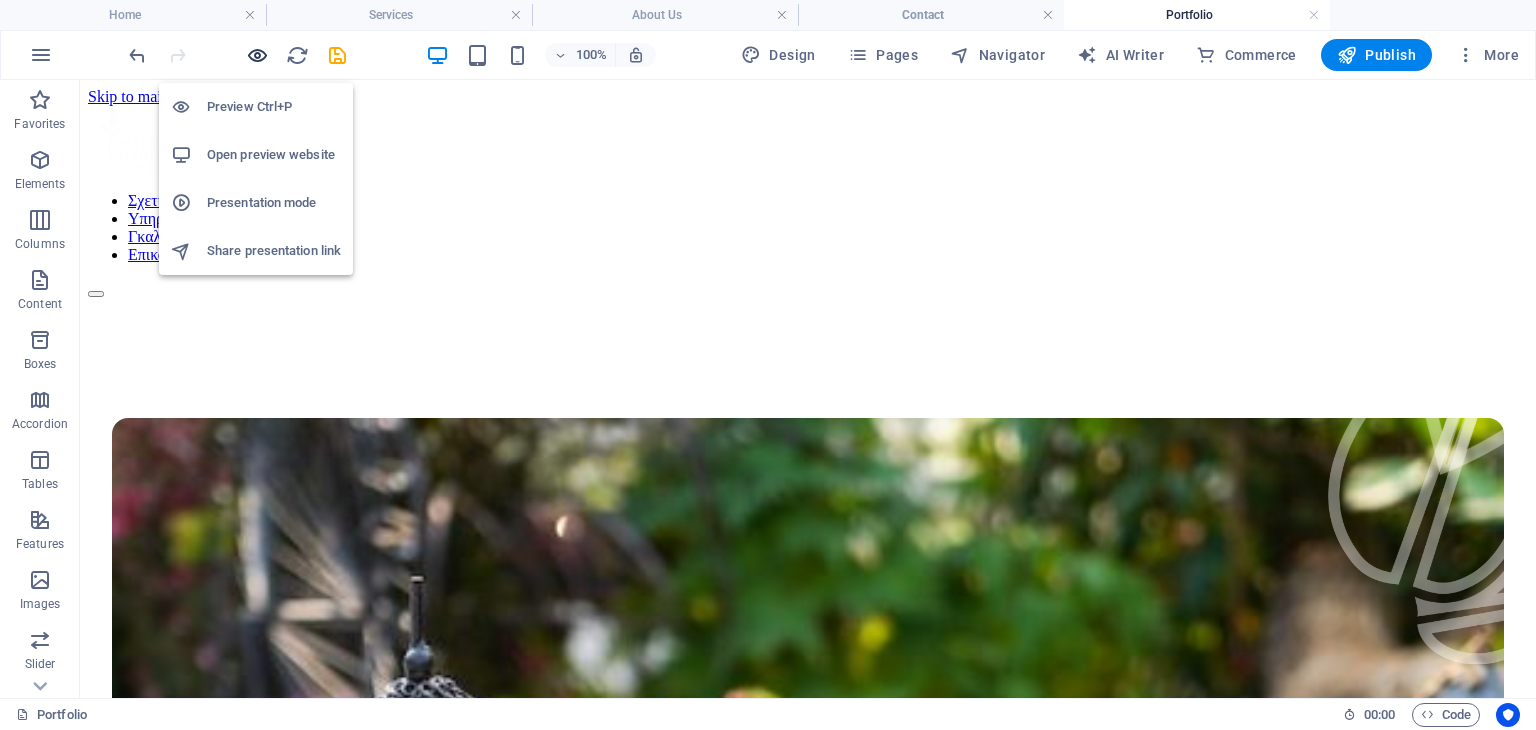 click at bounding box center [257, 55] 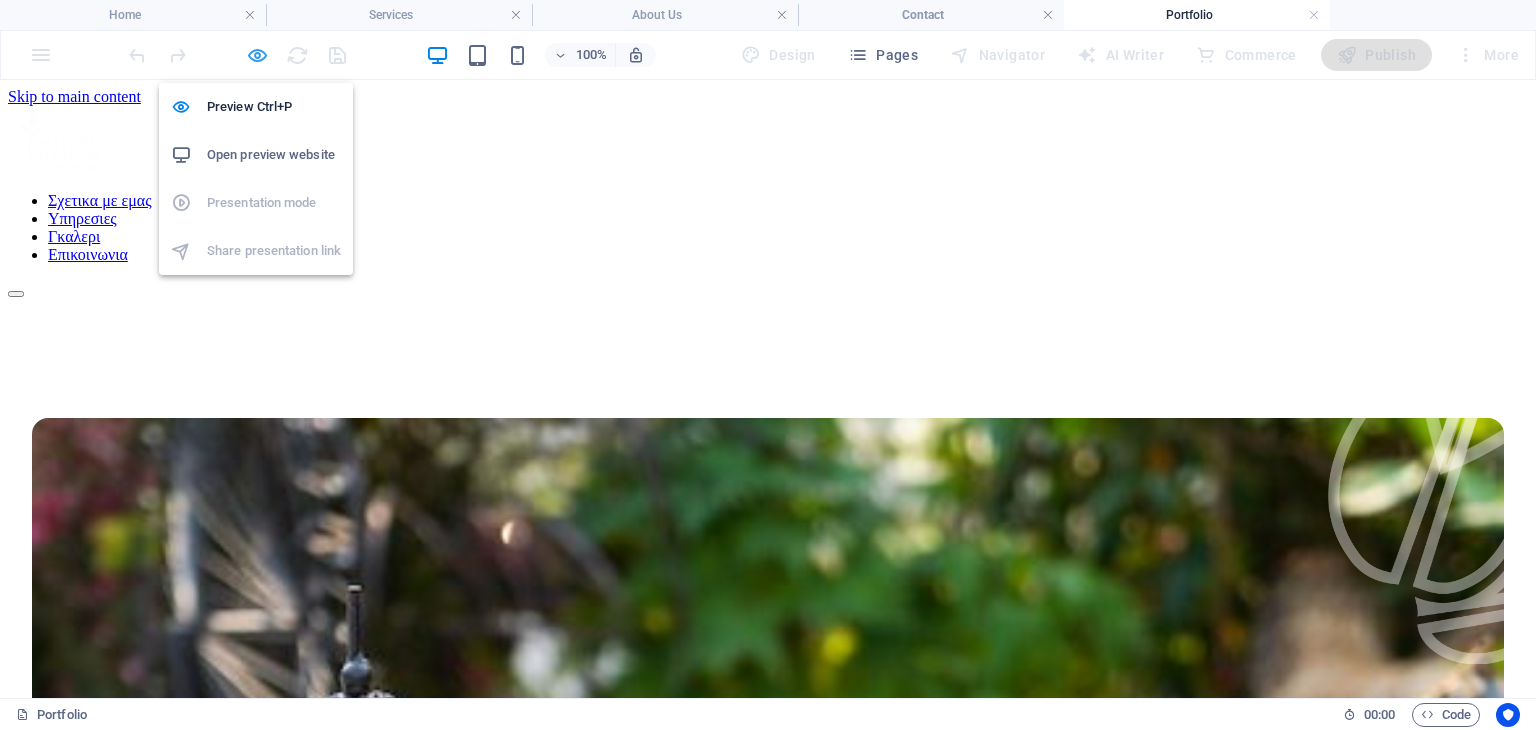 click at bounding box center [257, 55] 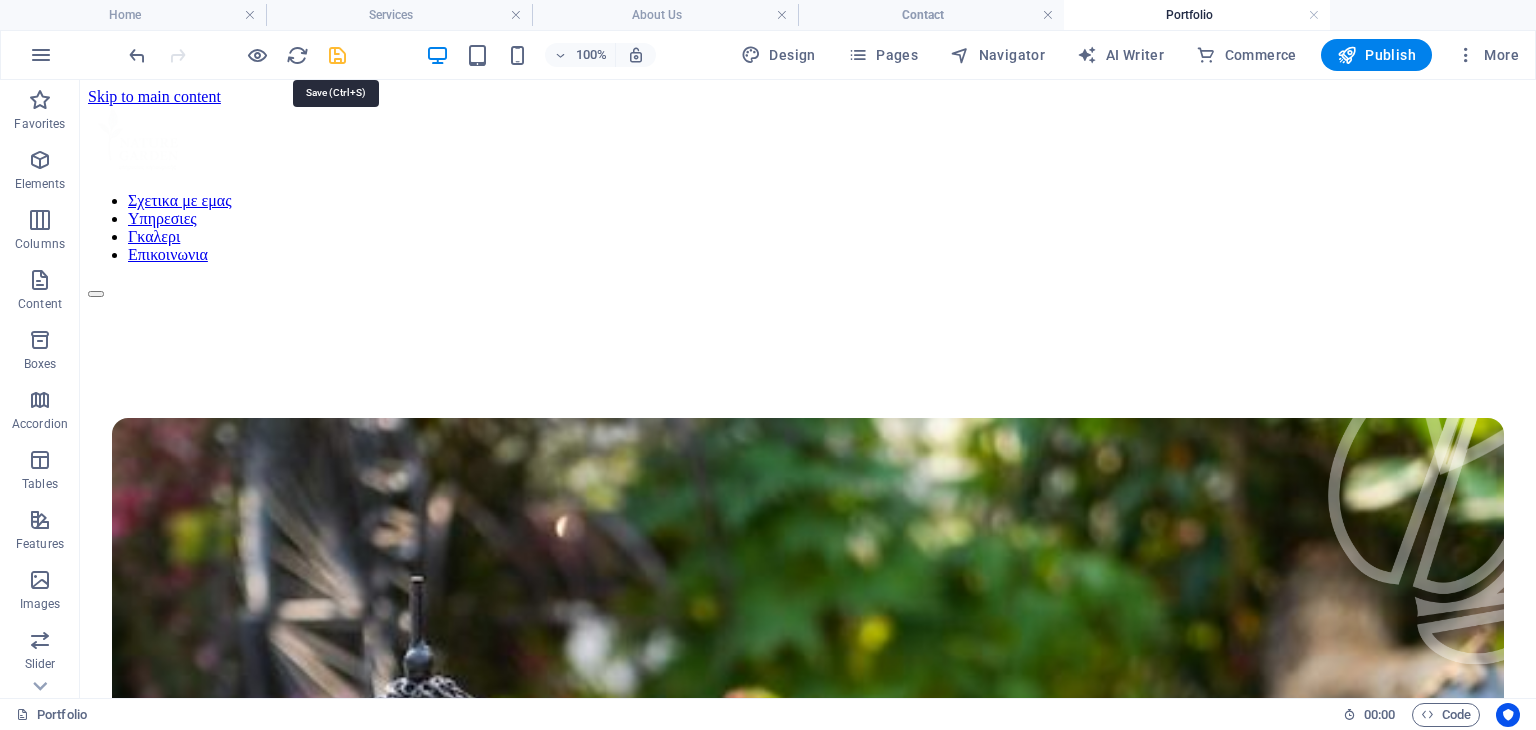 click at bounding box center [337, 55] 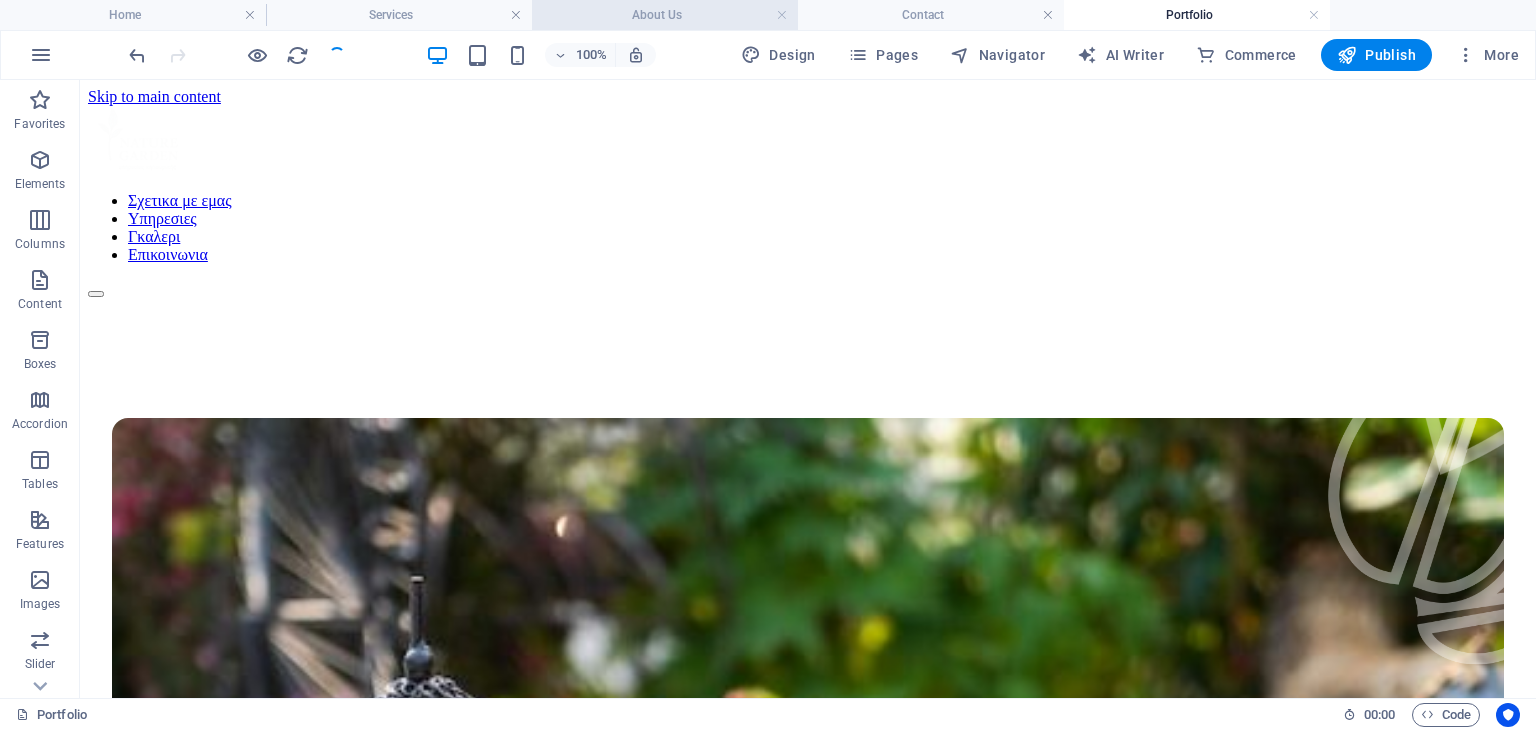 click on "About Us" at bounding box center [665, 15] 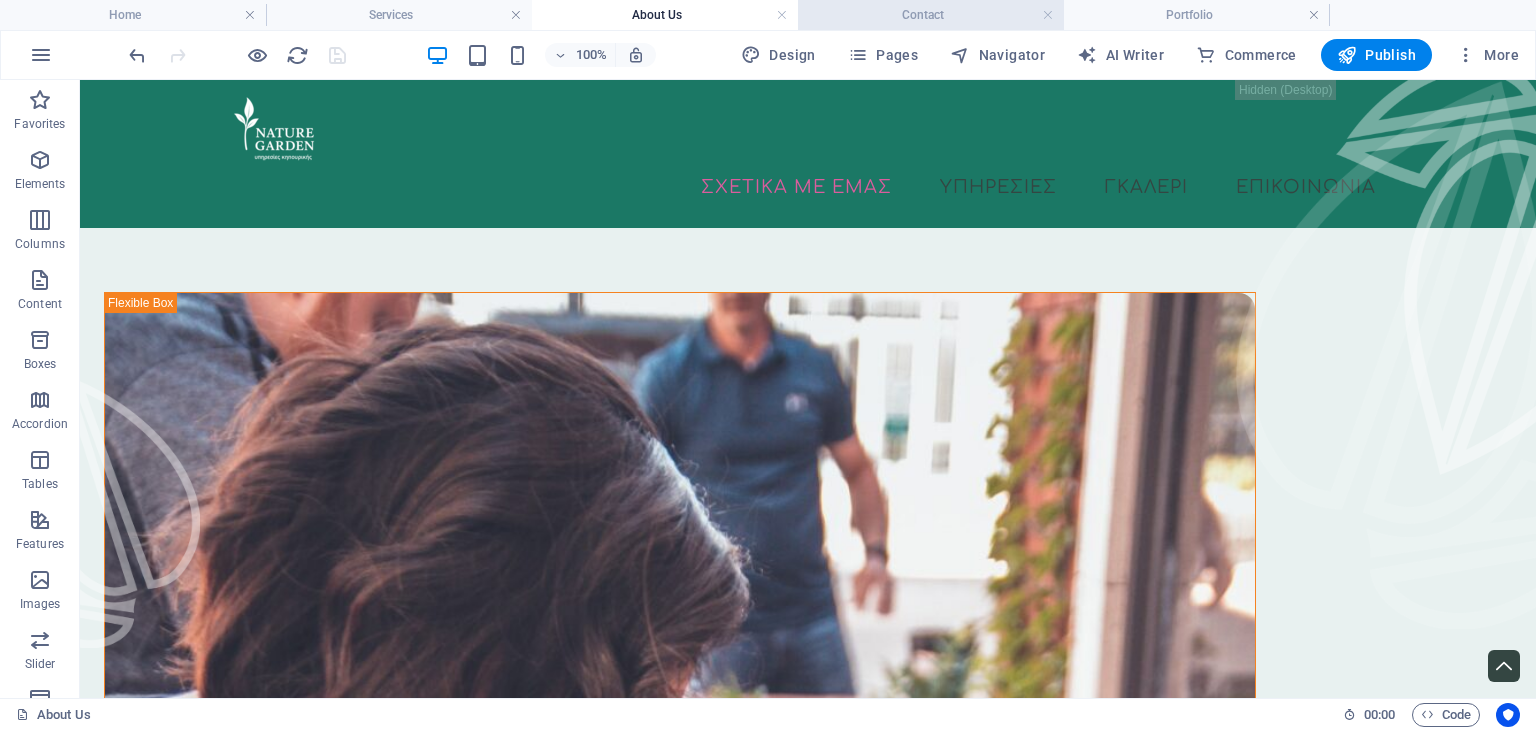 scroll, scrollTop: 2421, scrollLeft: 0, axis: vertical 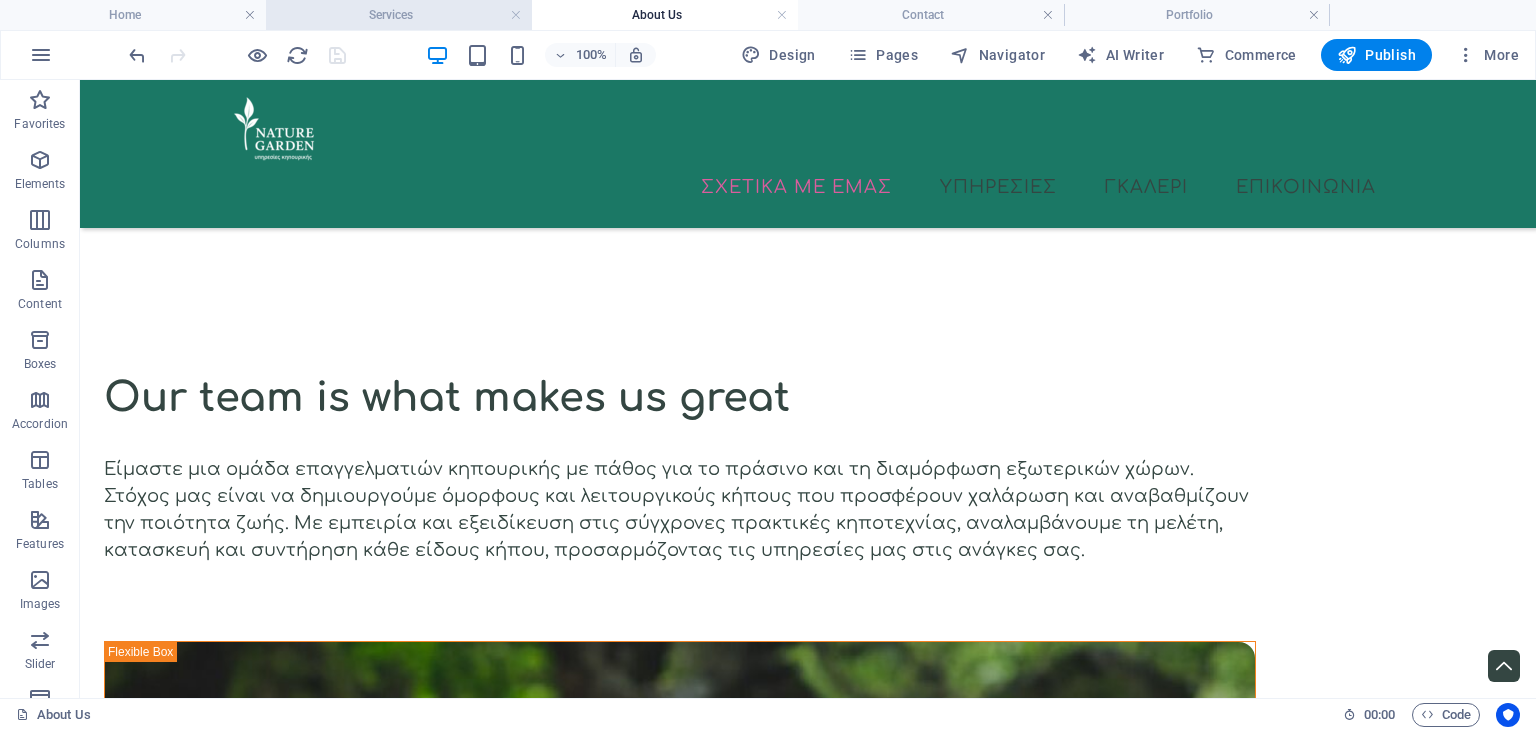 click on "Services" at bounding box center (399, 15) 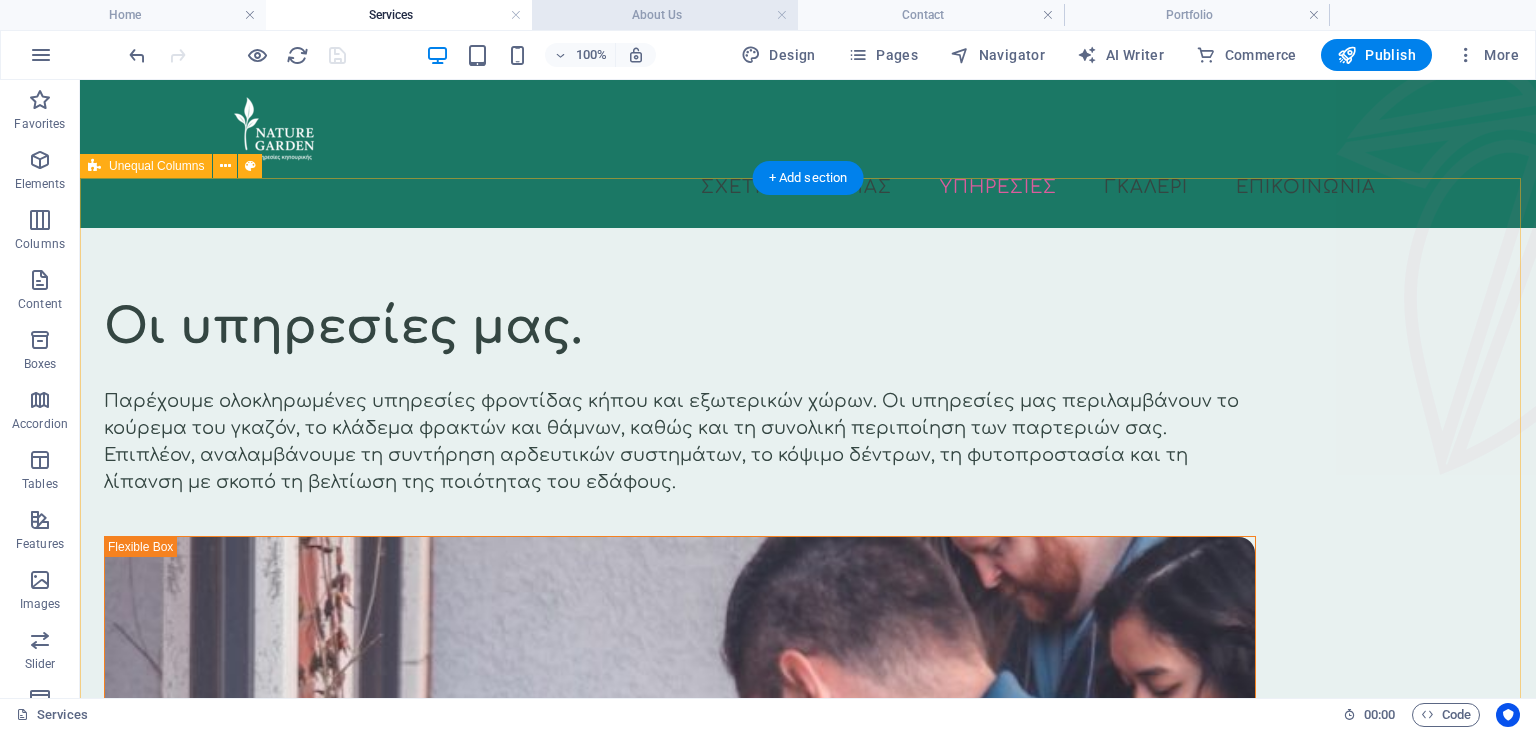 scroll, scrollTop: 200, scrollLeft: 0, axis: vertical 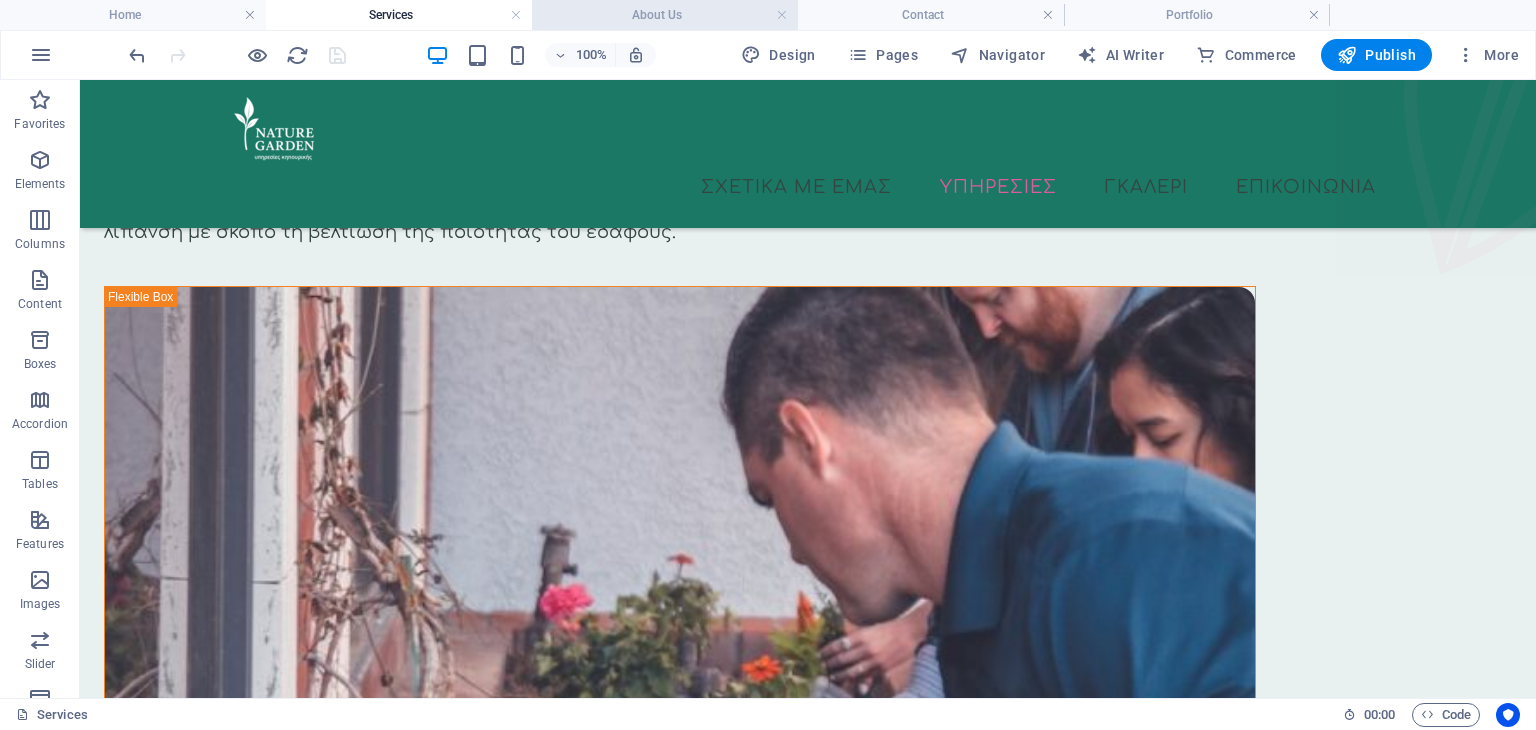 click on "About Us" at bounding box center [665, 15] 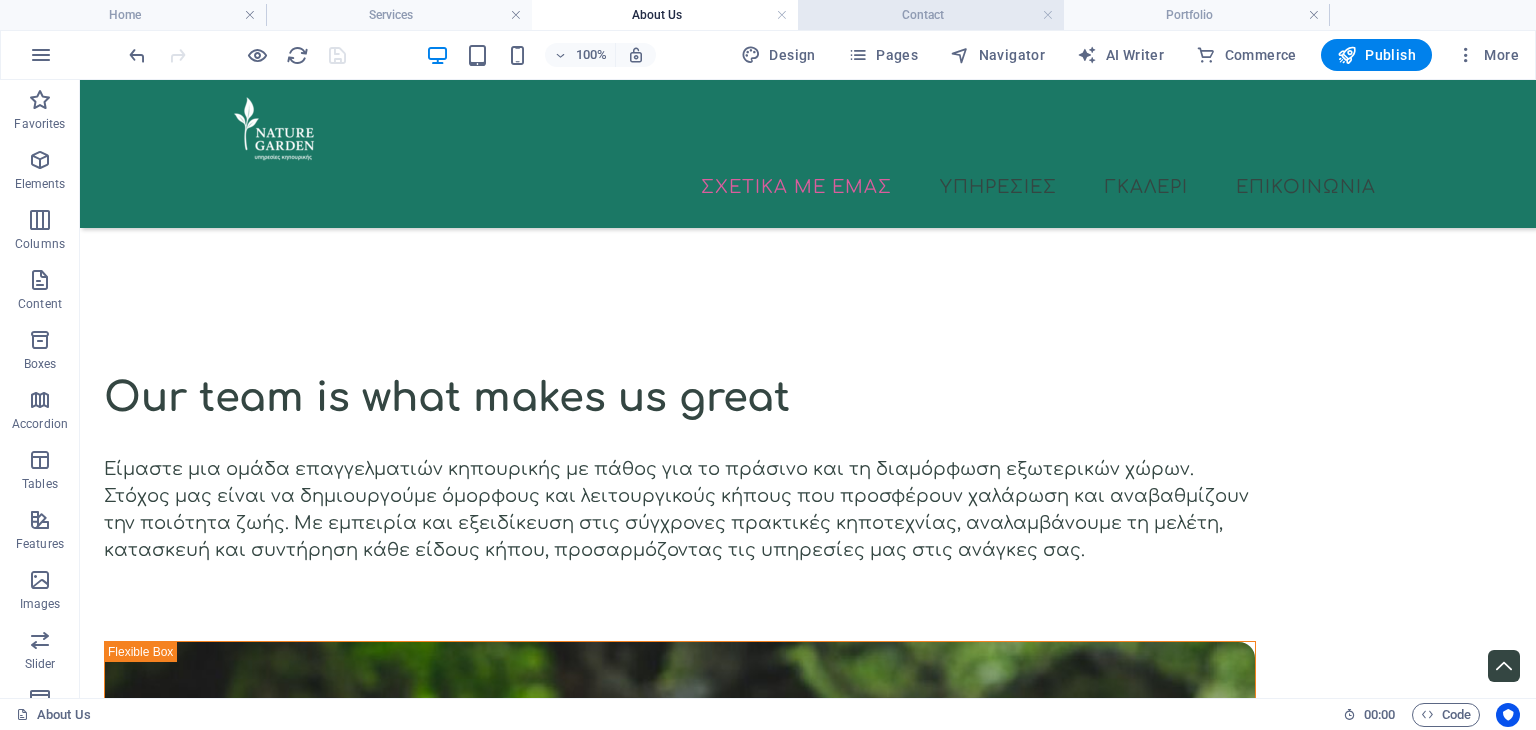 click on "Contact" at bounding box center (931, 15) 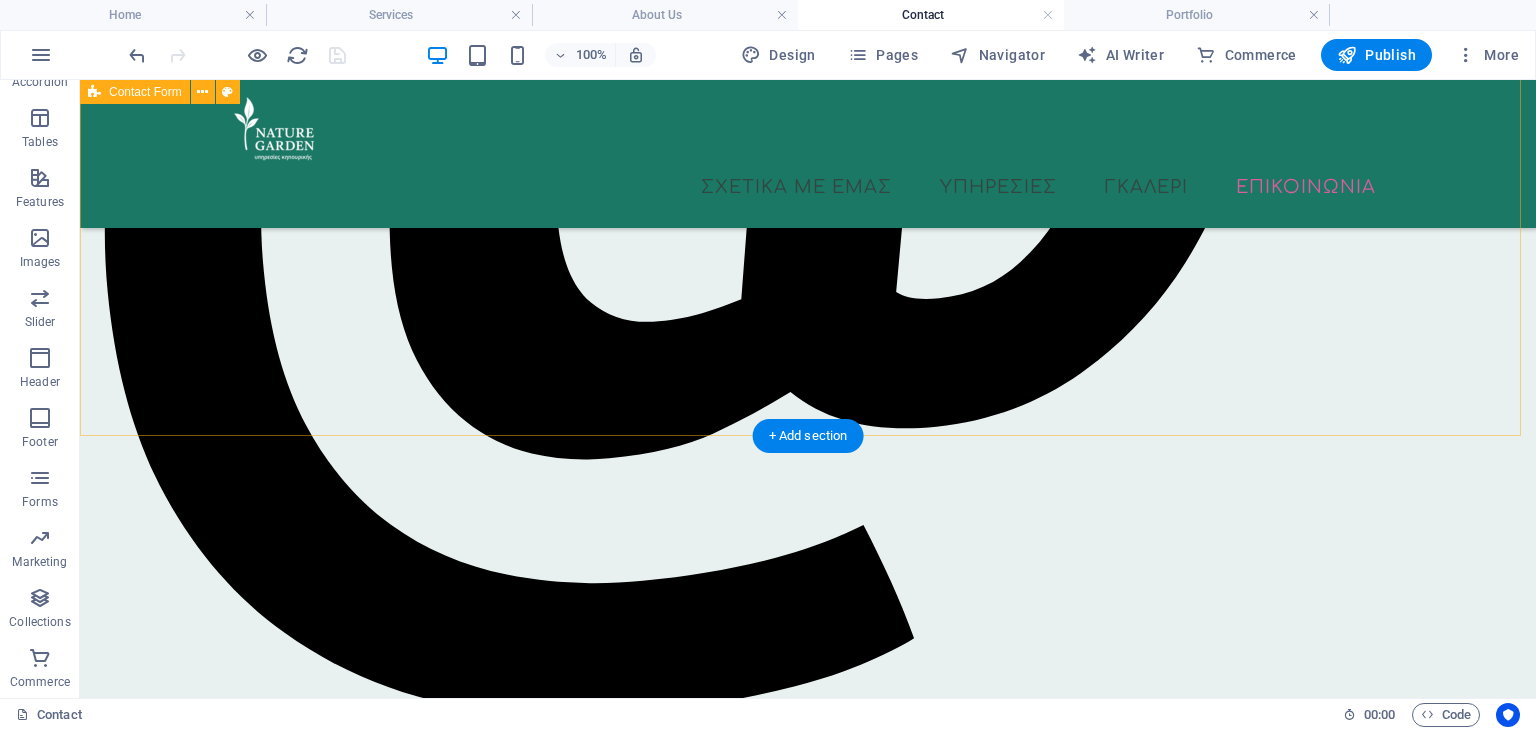 scroll, scrollTop: 976, scrollLeft: 0, axis: vertical 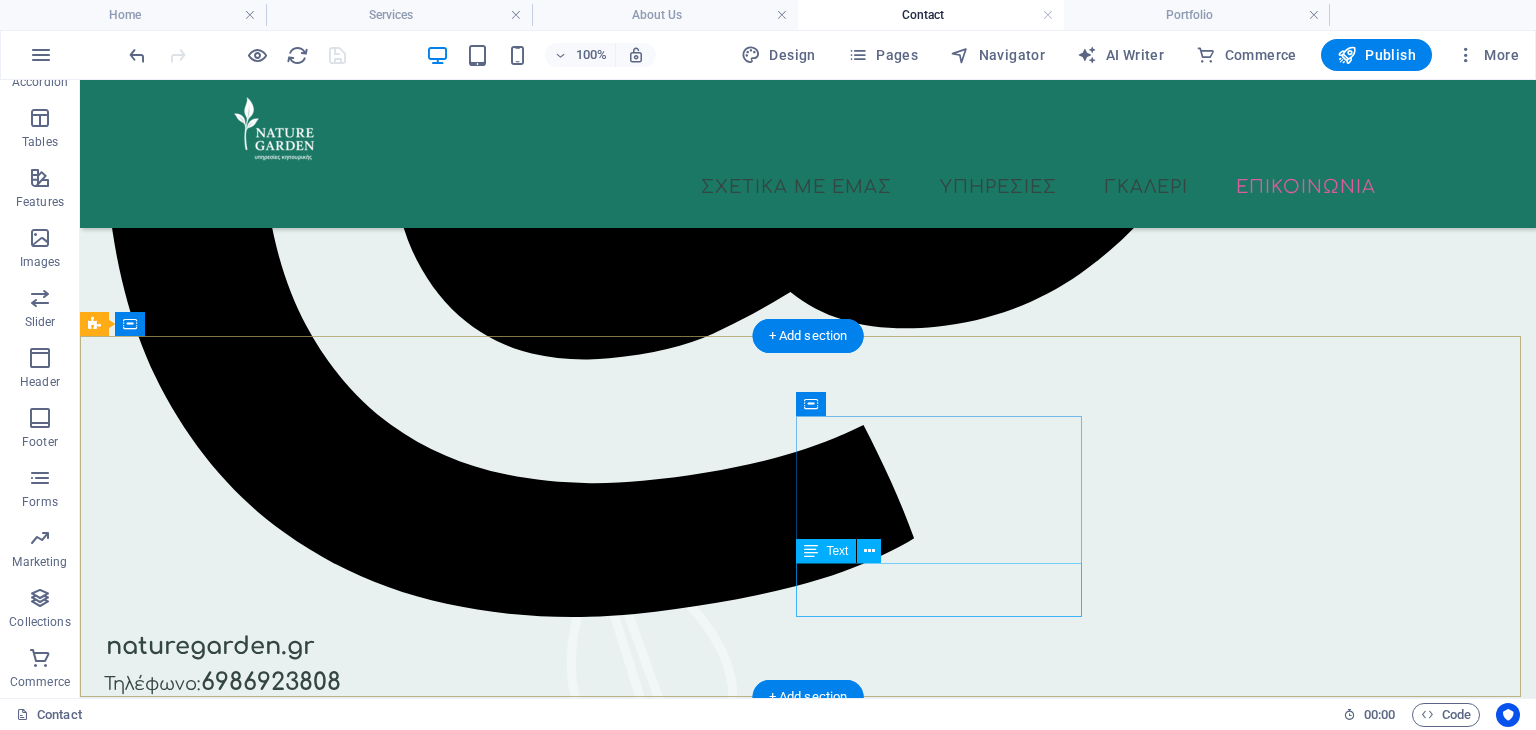 click on "Legal Notice Privacy Policy" at bounding box center (680, 1895) 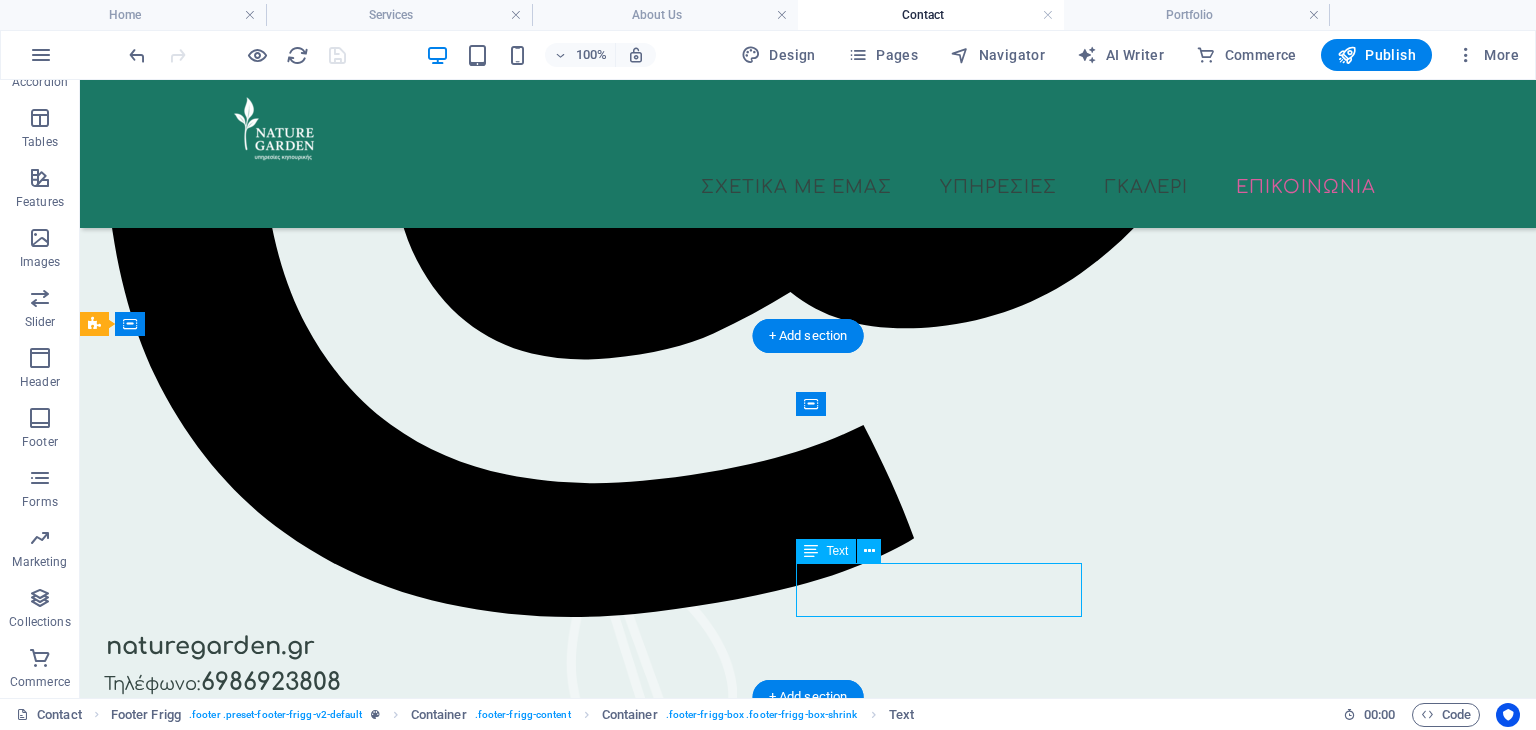 click on "Legal Notice Privacy Policy" at bounding box center [680, 1895] 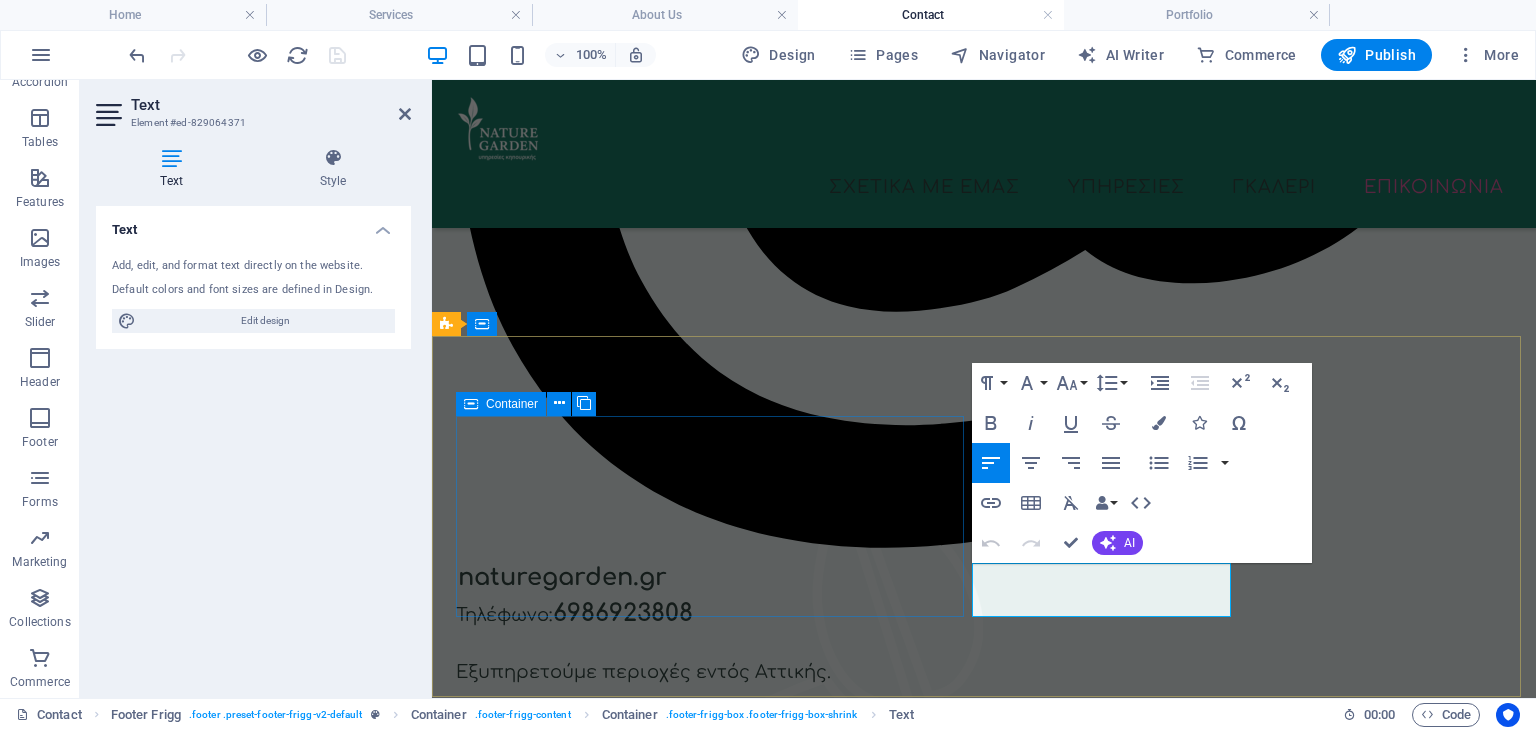 scroll, scrollTop: 976, scrollLeft: 0, axis: vertical 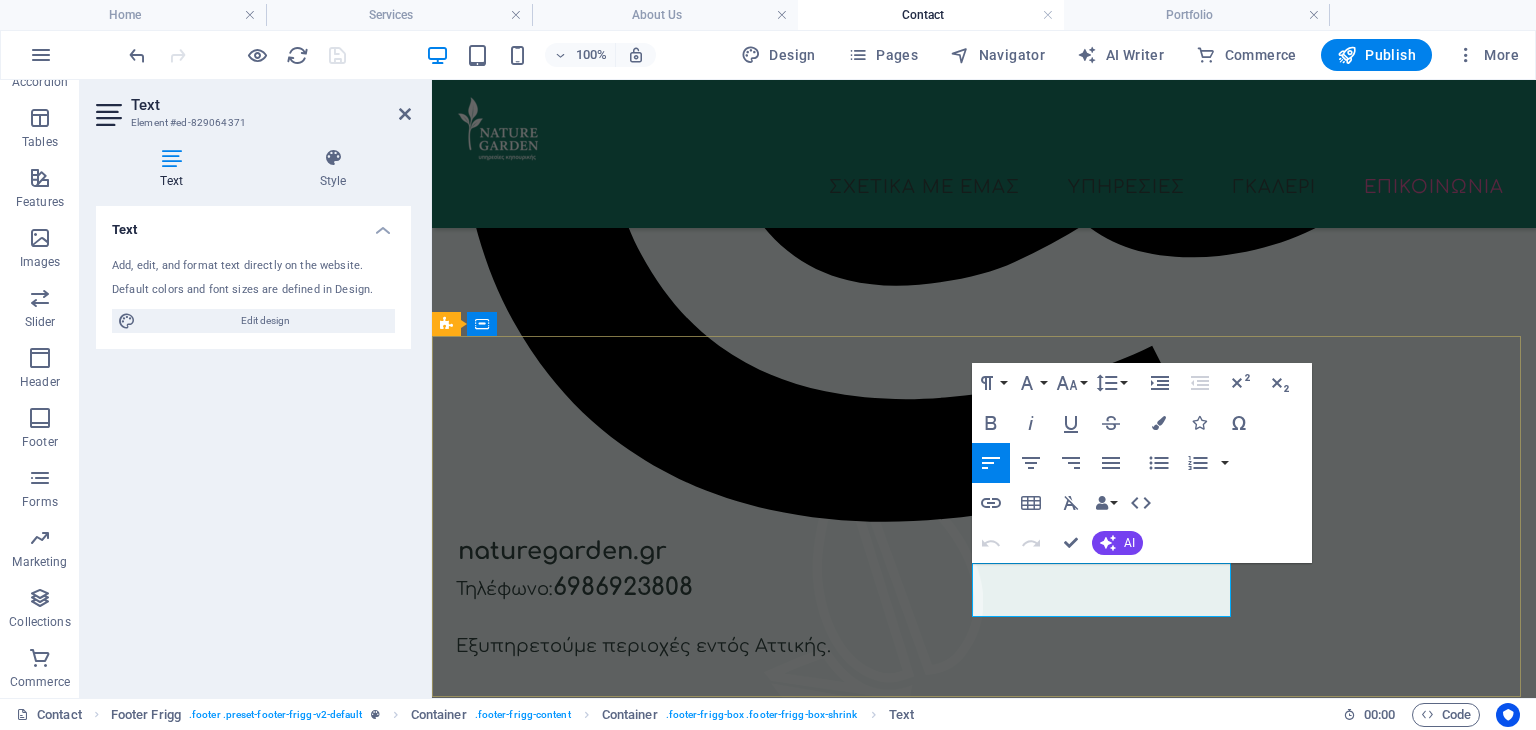 click on "Privacy Policy" at bounding box center [519, 1813] 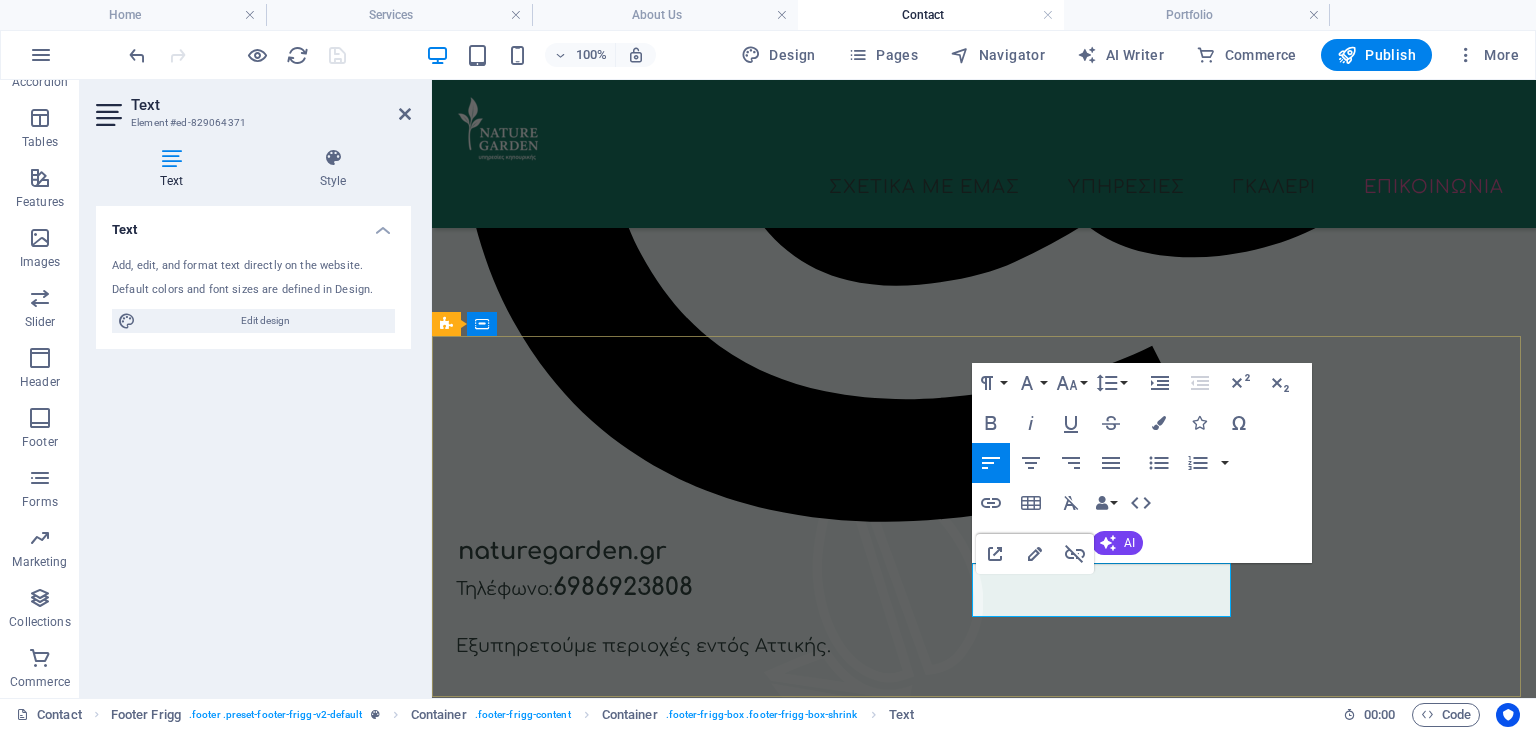 click on "Privacy Policy" at bounding box center (519, 1813) 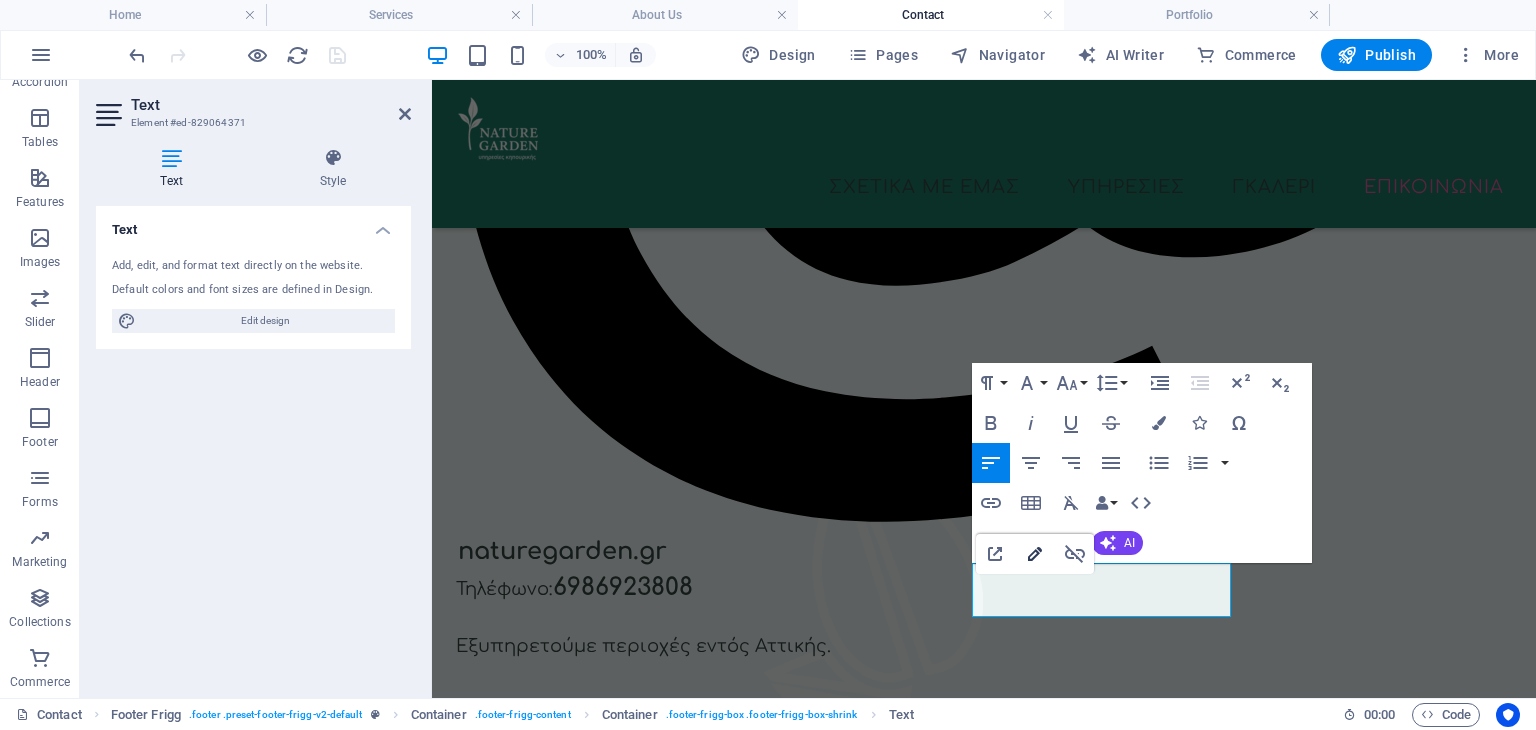 click 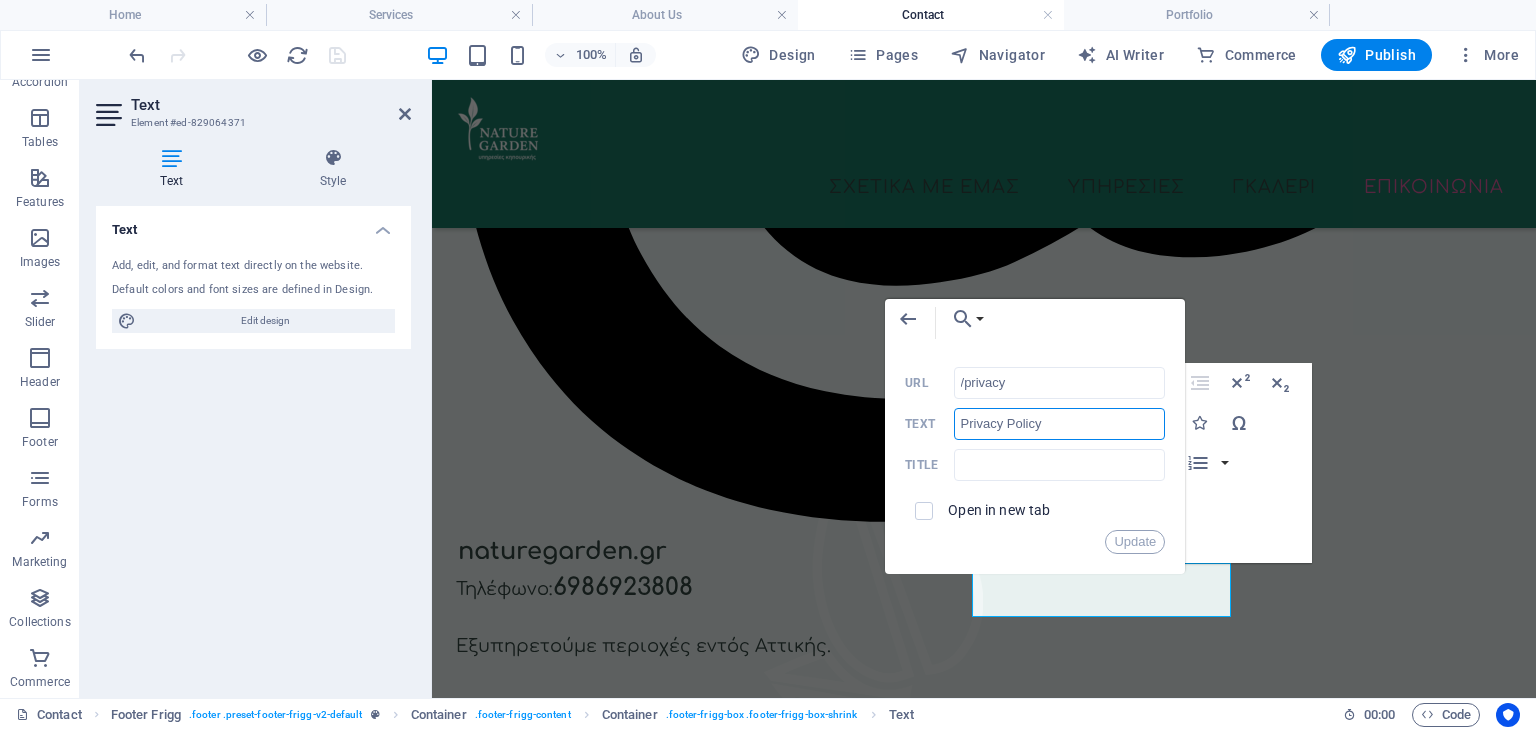 click on "Privacy Policy" at bounding box center (1060, 424) 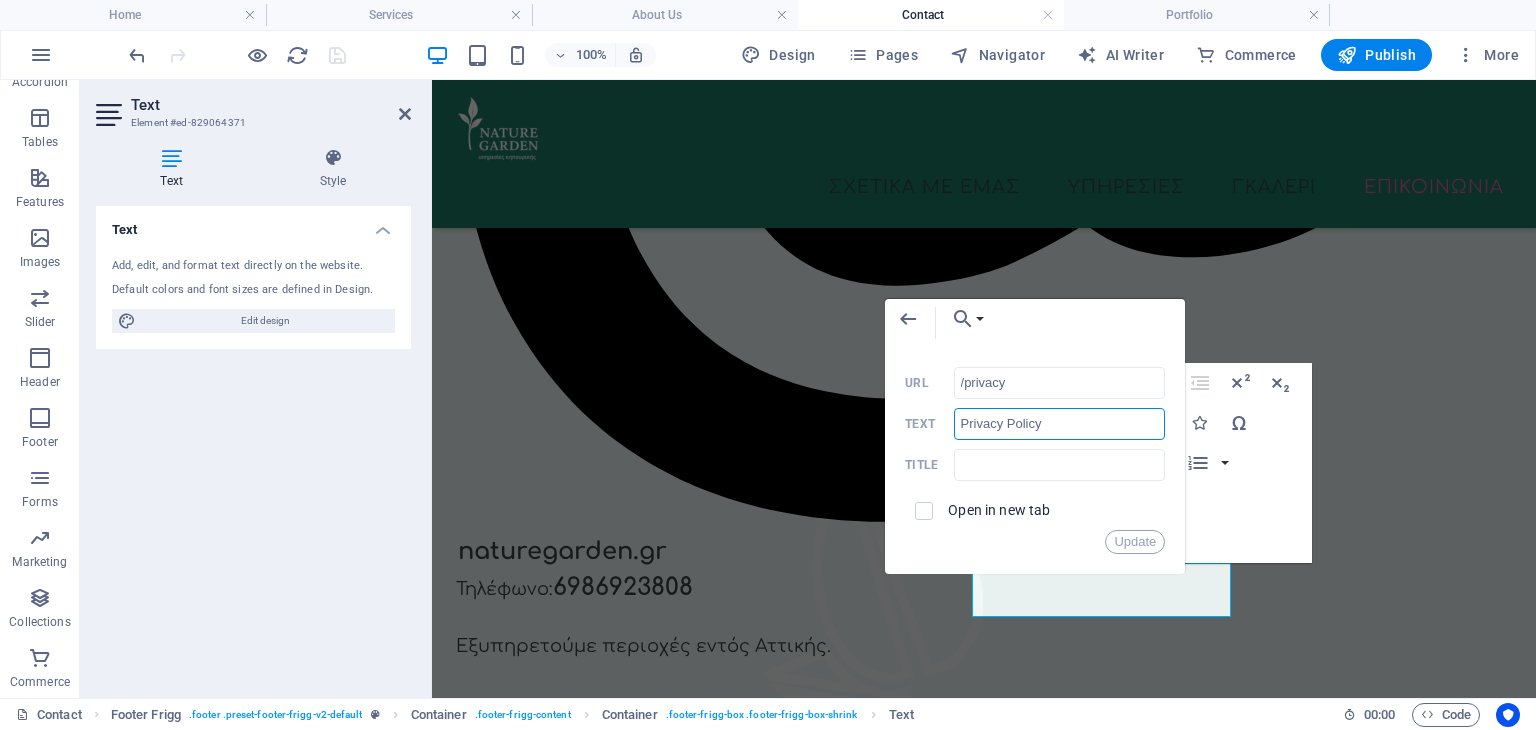 click on "Privacy Policy" at bounding box center (1060, 424) 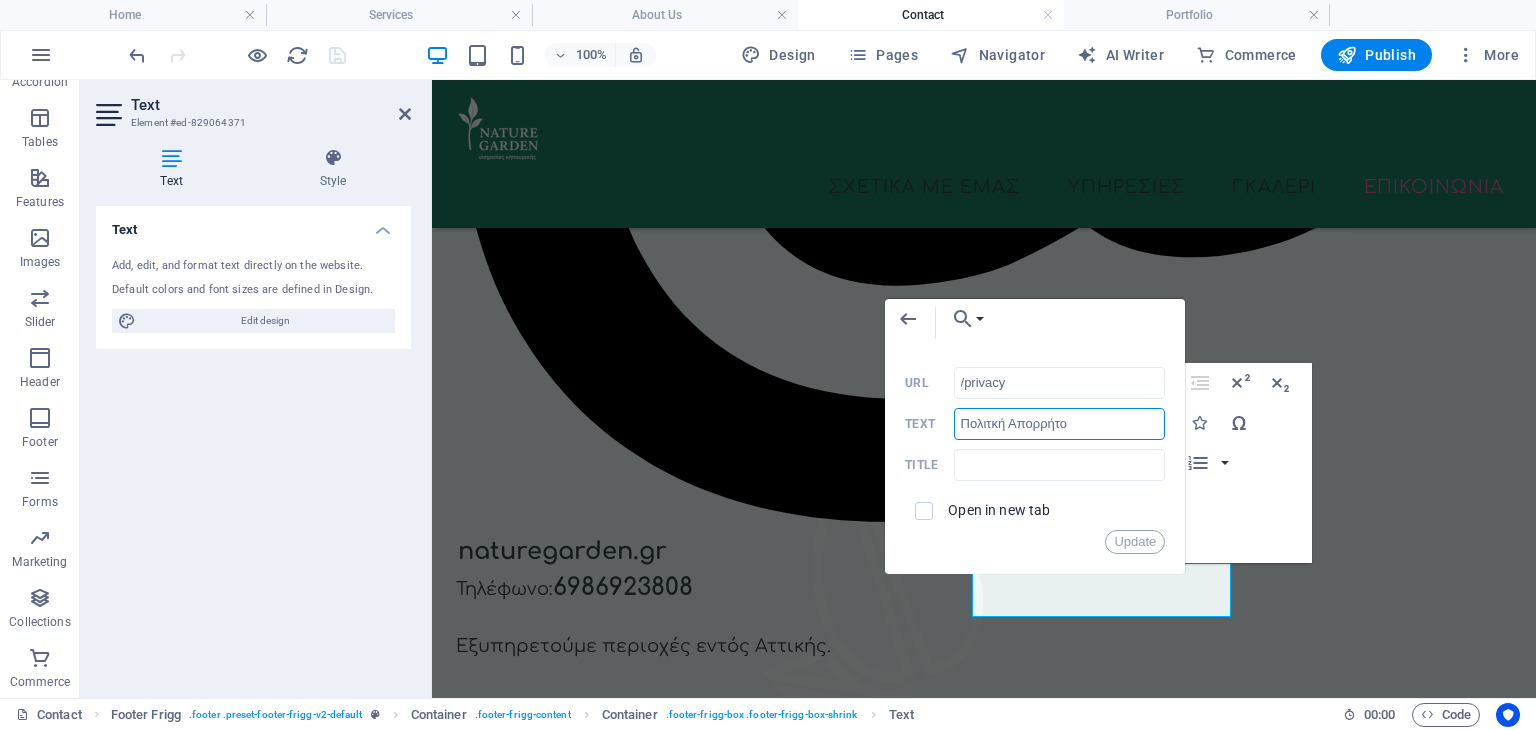 type on "Πολιτκή Απορρήτου" 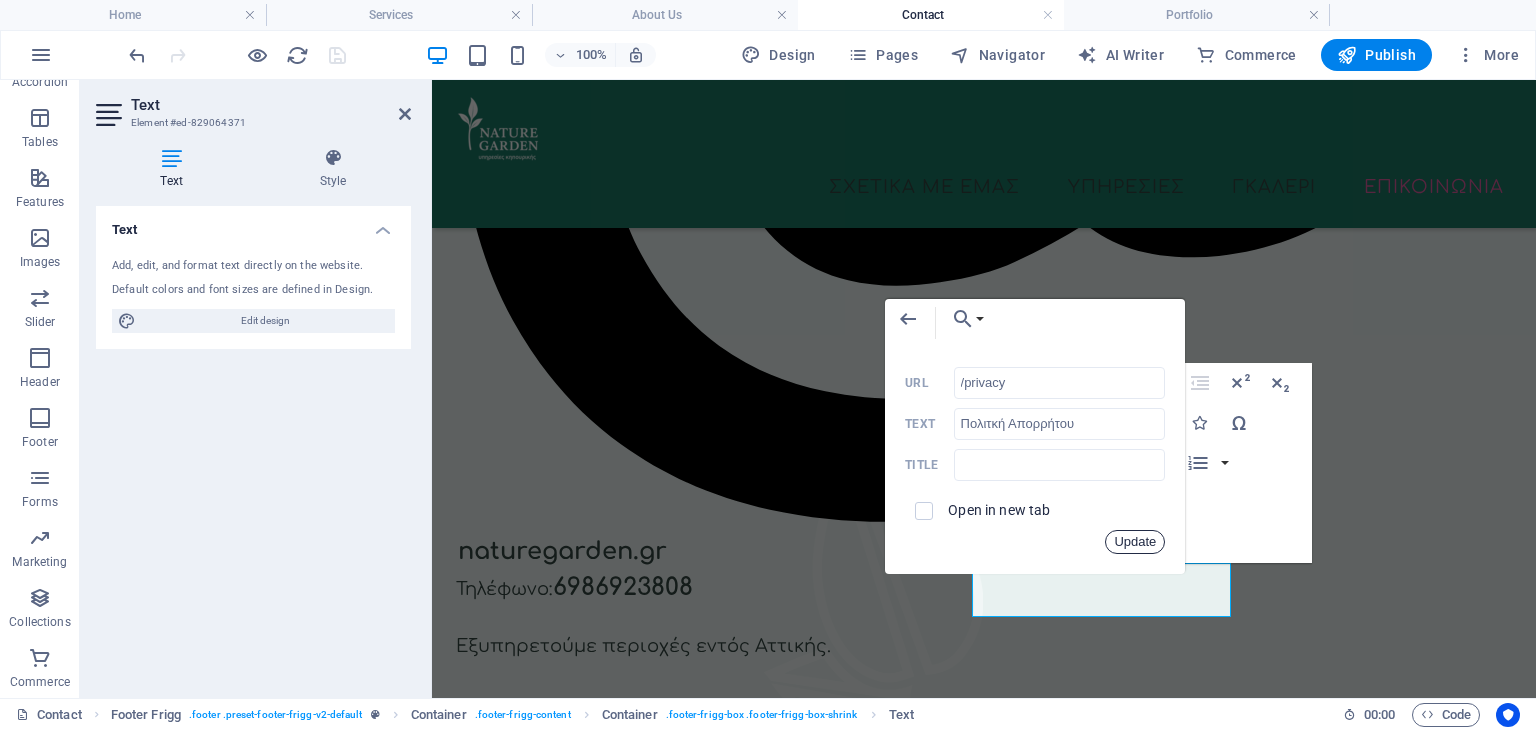 click on "Update" at bounding box center (1135, 542) 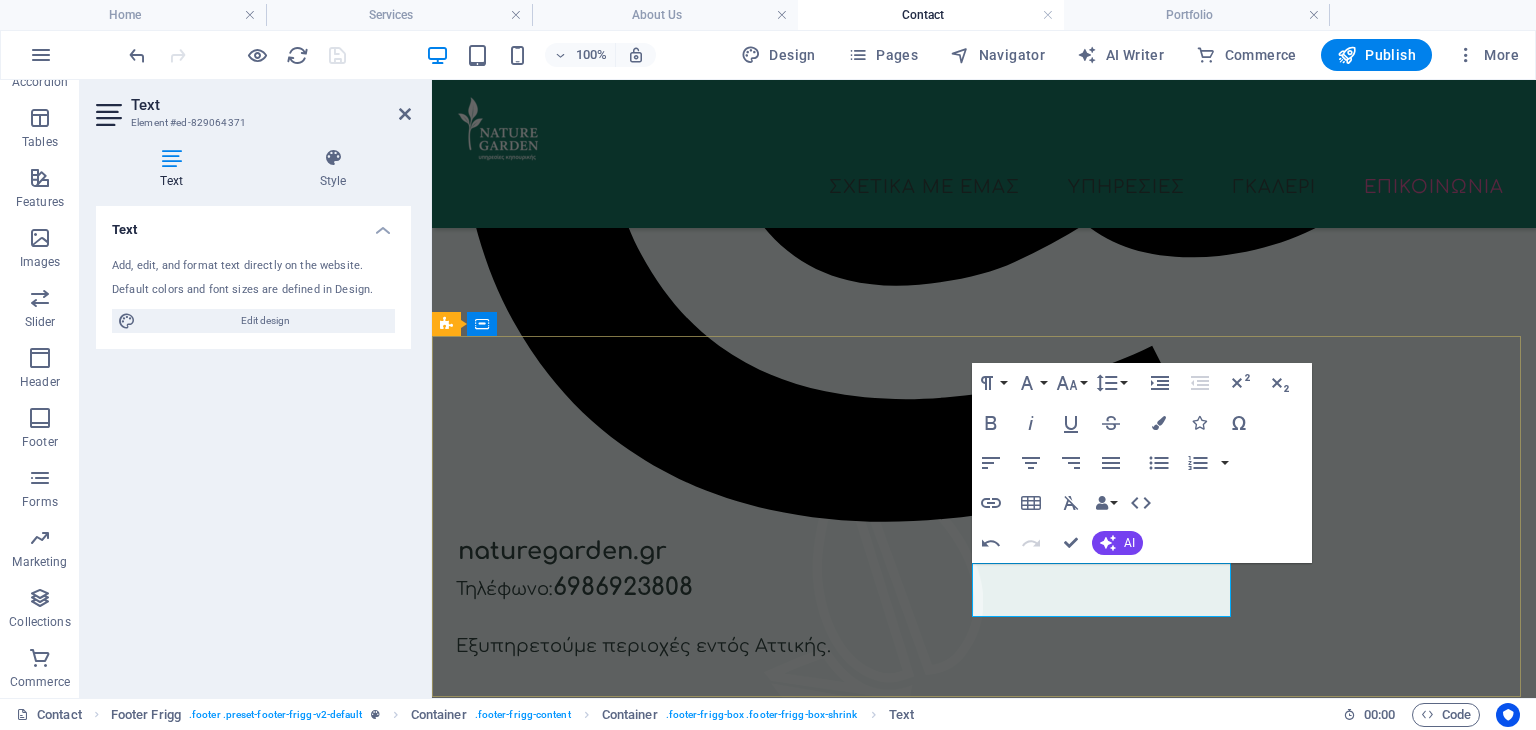 click on "info@[EMAIL]" at bounding box center [984, 1608] 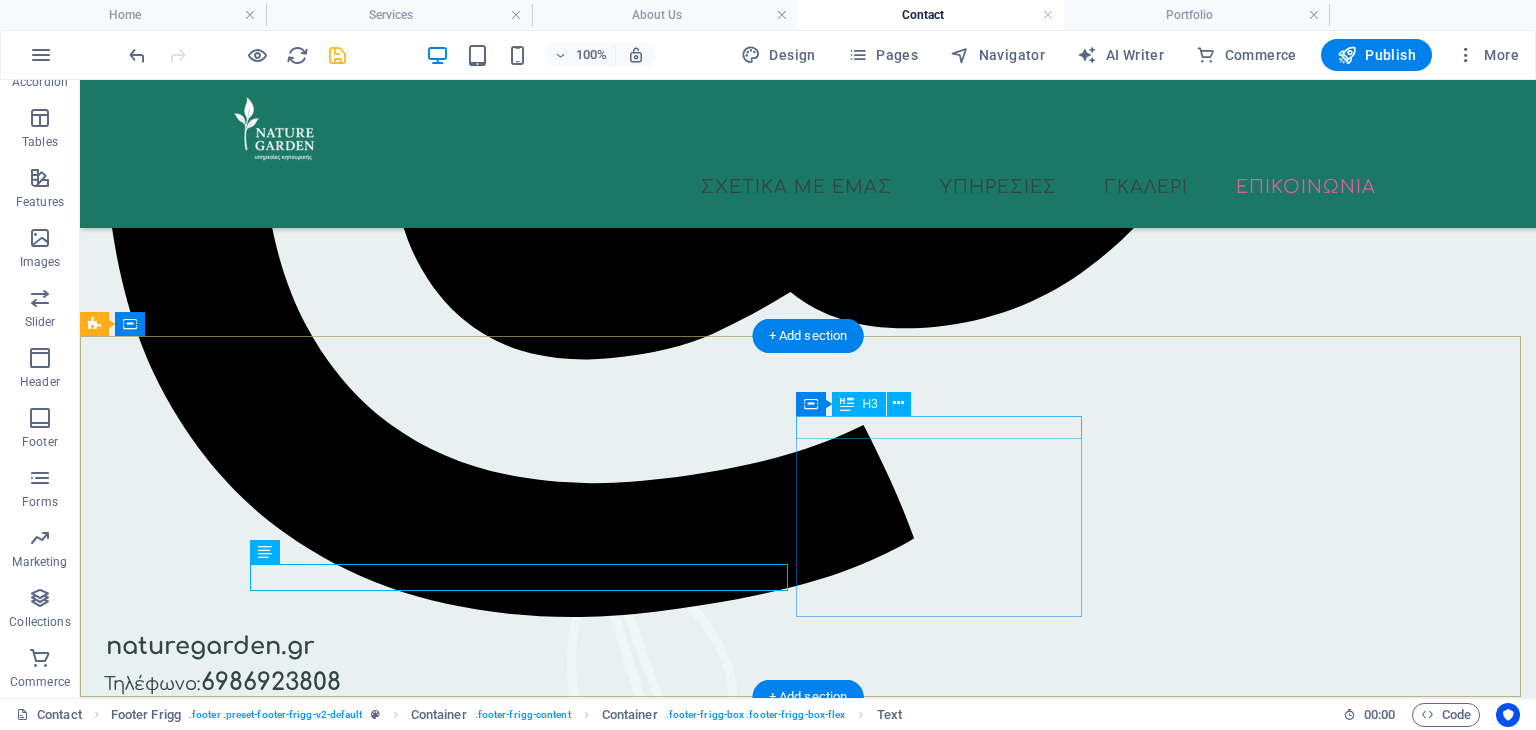 click on "Navigation" at bounding box center (680, 1732) 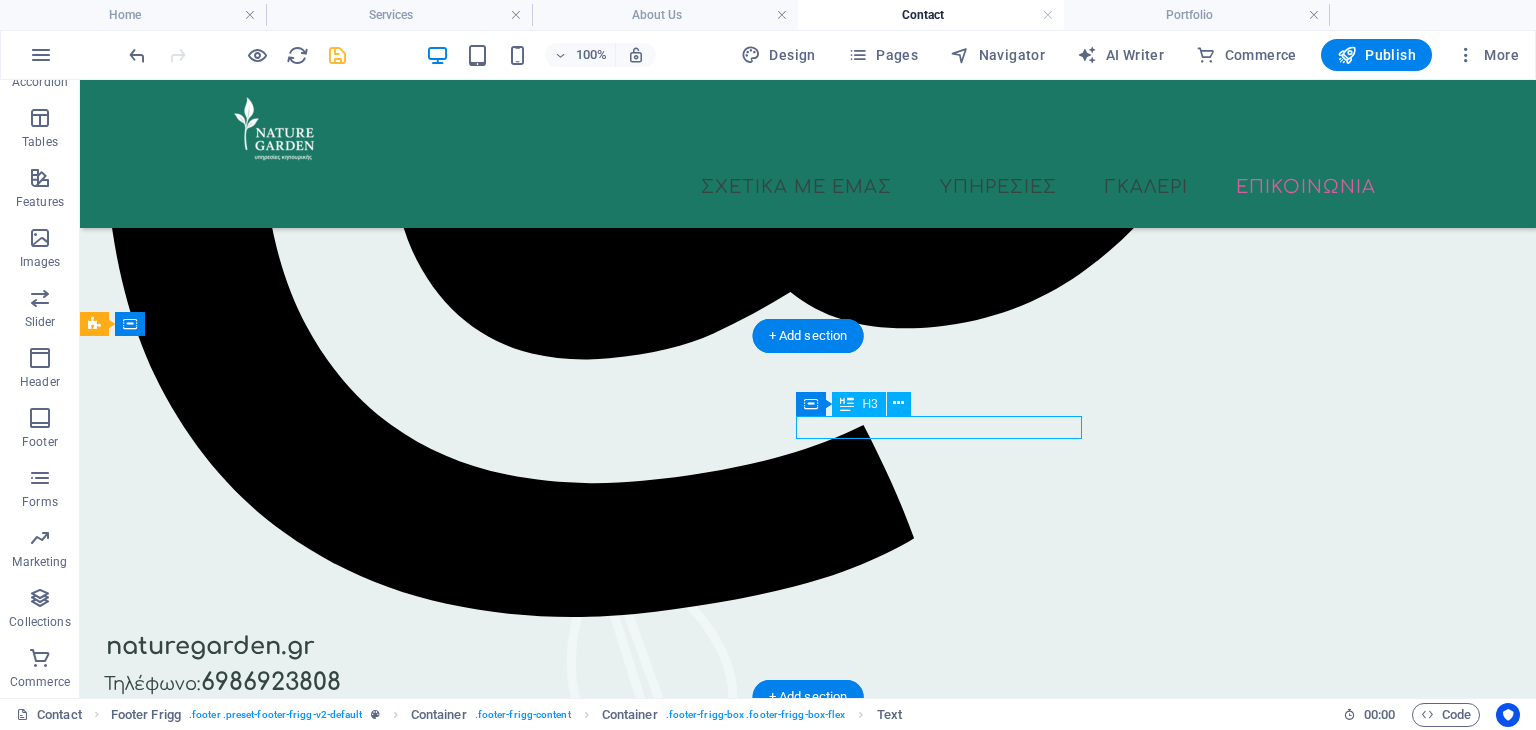 click on "Navigation" at bounding box center [680, 1732] 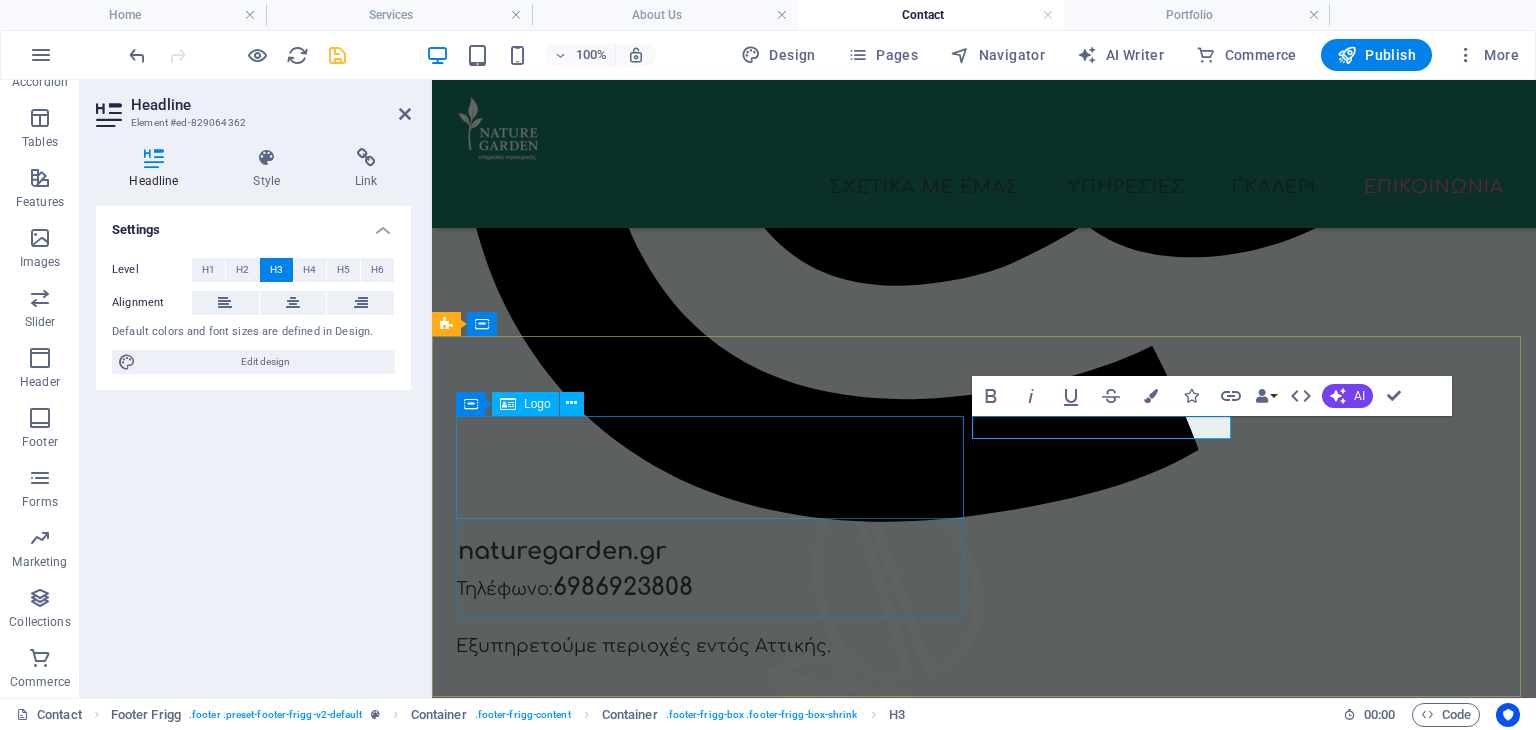 type 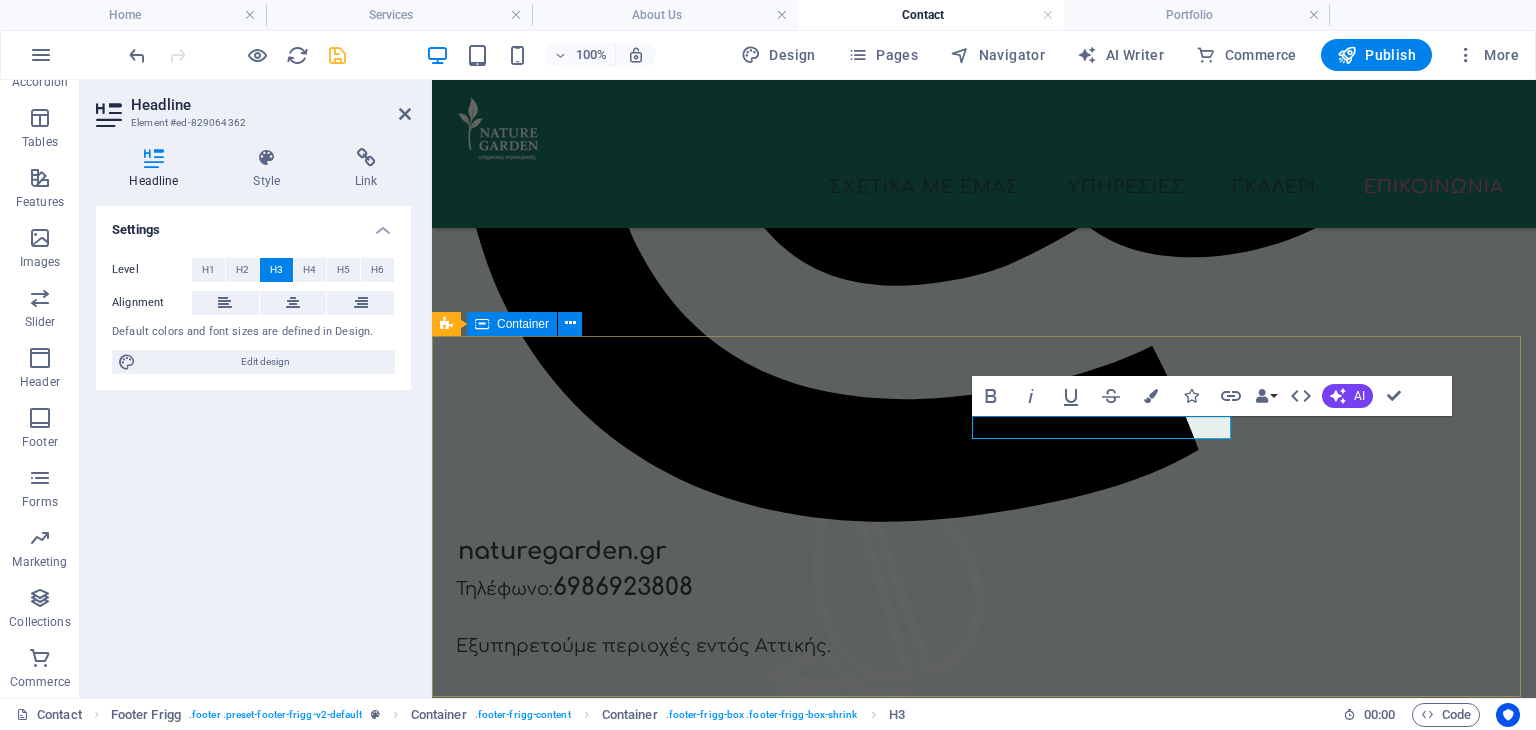 click on "[PHONE] info@example.com Πλοήγηση Αρχική Σχετικά με εμάς Υπηρεσίες Επικοινωνία Legal Notice Πολιτκή Απορρήτου Social media Facebook Twitter Instagram" at bounding box center (984, 1713) 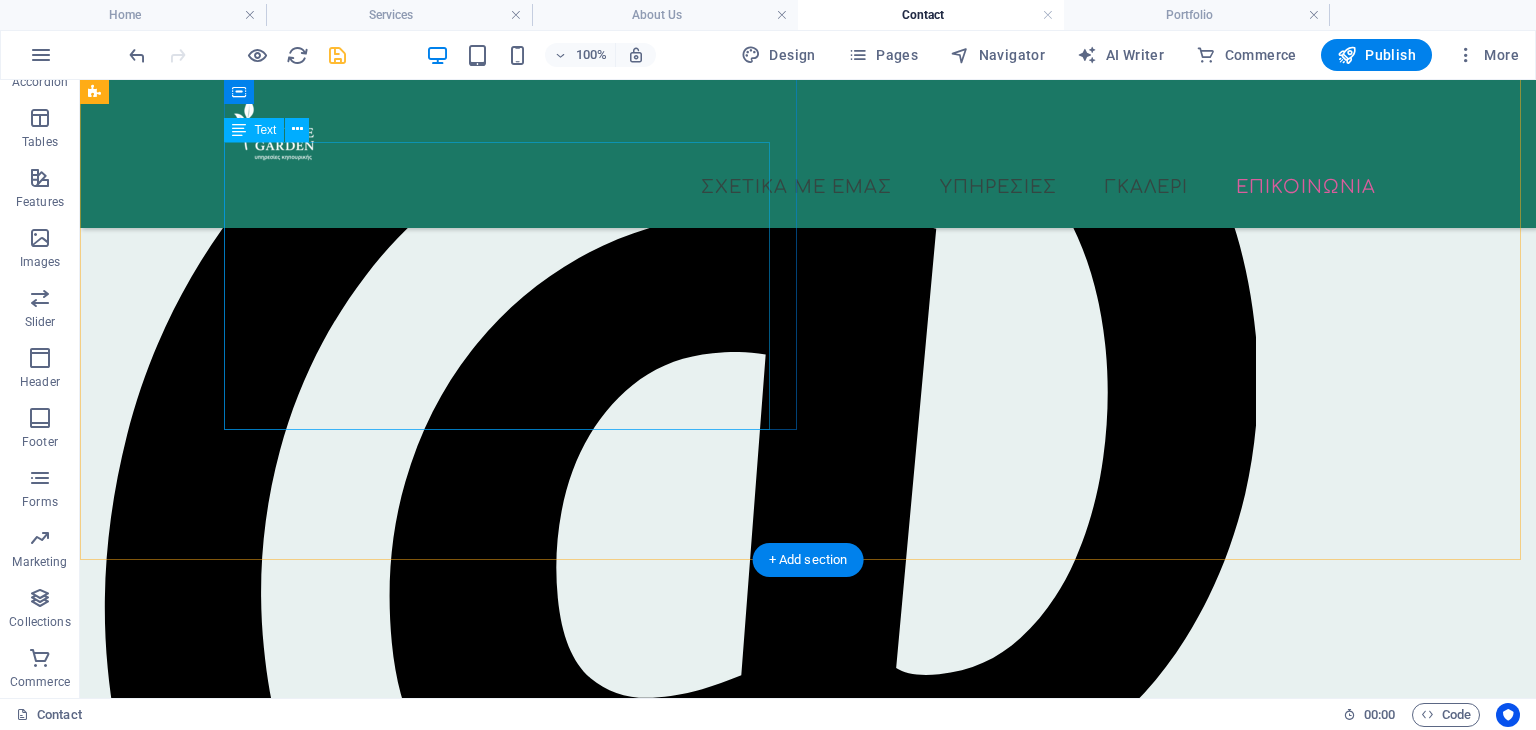 scroll, scrollTop: 0, scrollLeft: 0, axis: both 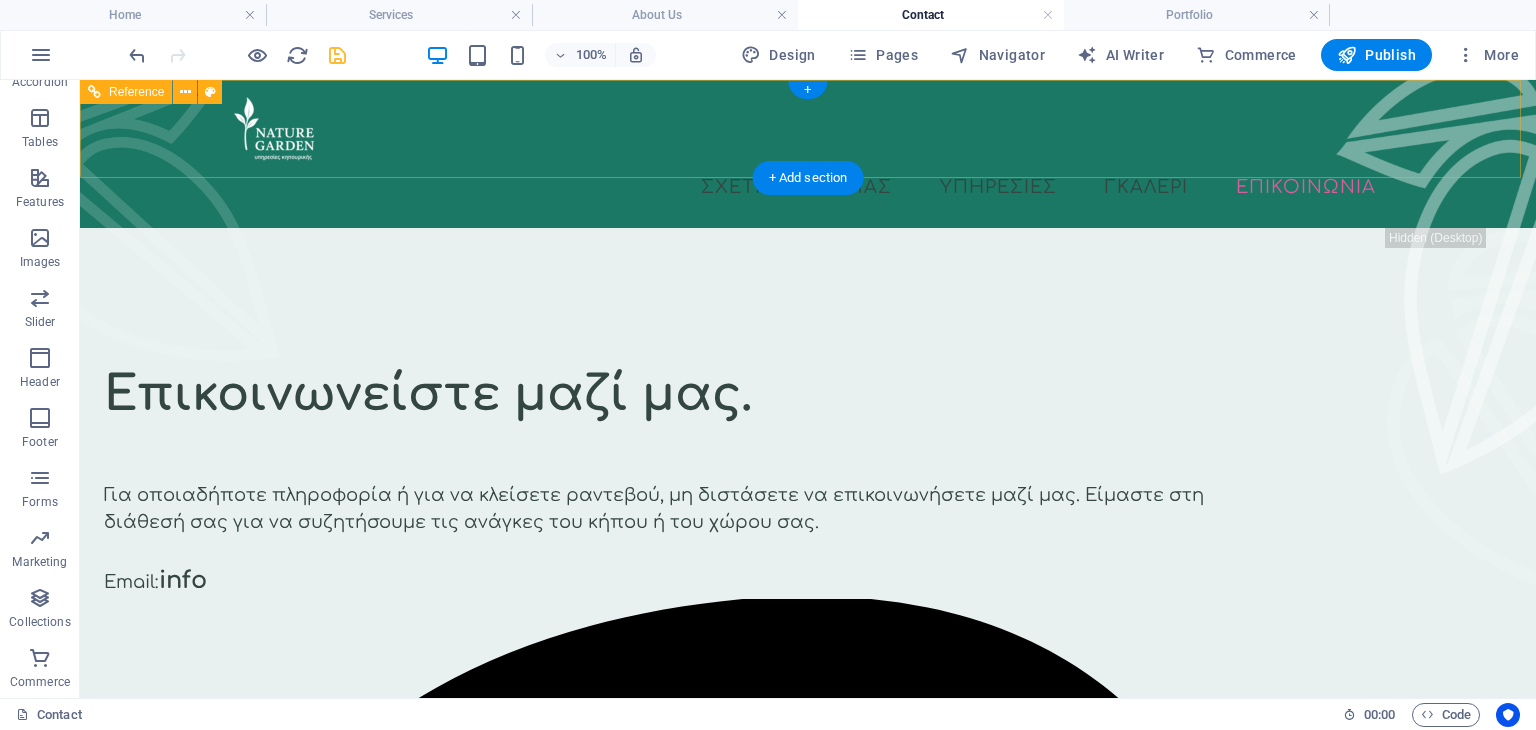 click on "Σχετικα με εμας Υπηρεσιες Γκαλερι Επικοινωνια" at bounding box center (808, 187) 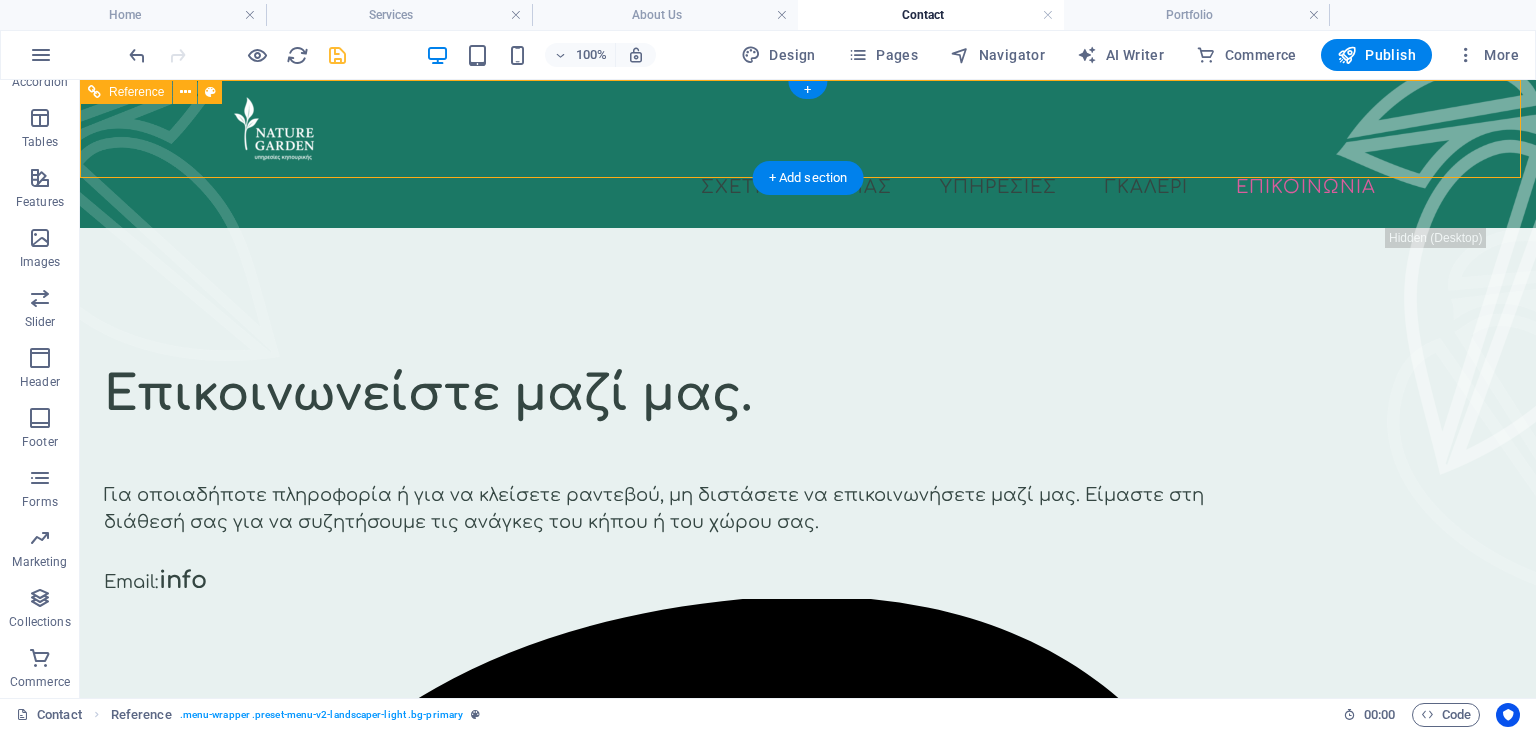 click on "Σχετικα με εμας Υπηρεσιες Γκαλερι Επικοινωνια" at bounding box center (808, 187) 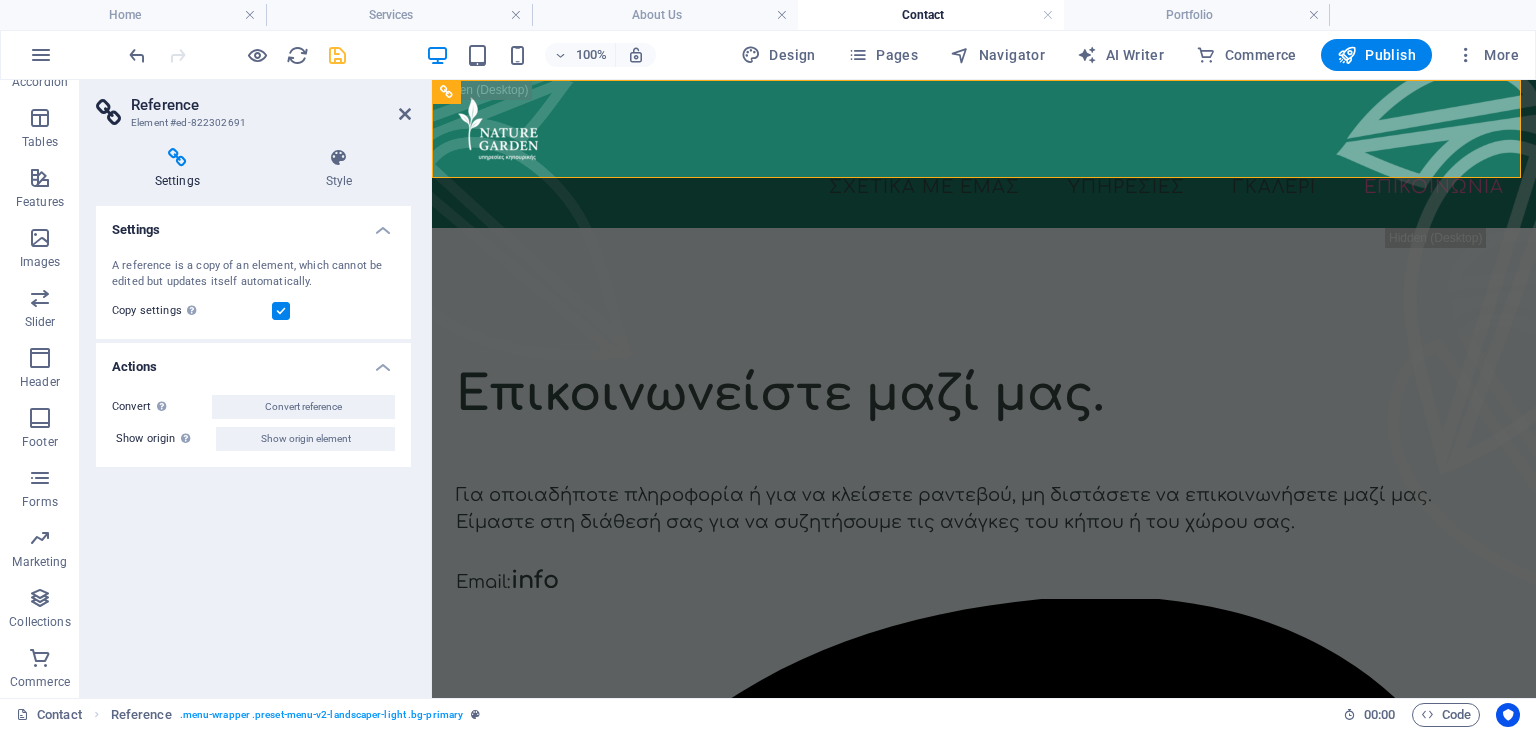 click on "Reference Element #ed-822302691 Settings Style Settings A reference is a copy of an element, which cannot be edited but updates itself automatically.  Copy settings Use the same settings (flex, animation, position, style) as for the reference target element Actions Convert Convert the reference into a separate element. All subsequent changes made won't affect the initially referenced element. Convert reference Show origin Jump to the referenced element. If the referenced element is on another page, it will be opened in a new tab. Show origin element Menu Bar Element Layout How this element expands within the layout (Flexbox). Size Default auto px % 1/1 1/2 1/3 1/4 1/5 1/6 1/7 1/8 1/9 1/10 Grow Shrink Order Container layout Visible Visible Opacity 100 % Overflow Spacing Margin Default auto px % rem vw vh Custom Custom auto px % rem vw vh auto px % rem vw vh auto px % rem vw vh auto px % rem vw vh Padding Default px rem % vh vw Custom Custom px rem % vh vw px rem % vh vw px rem % vh vw px rem % vh vw Border 1 %" at bounding box center (256, 389) 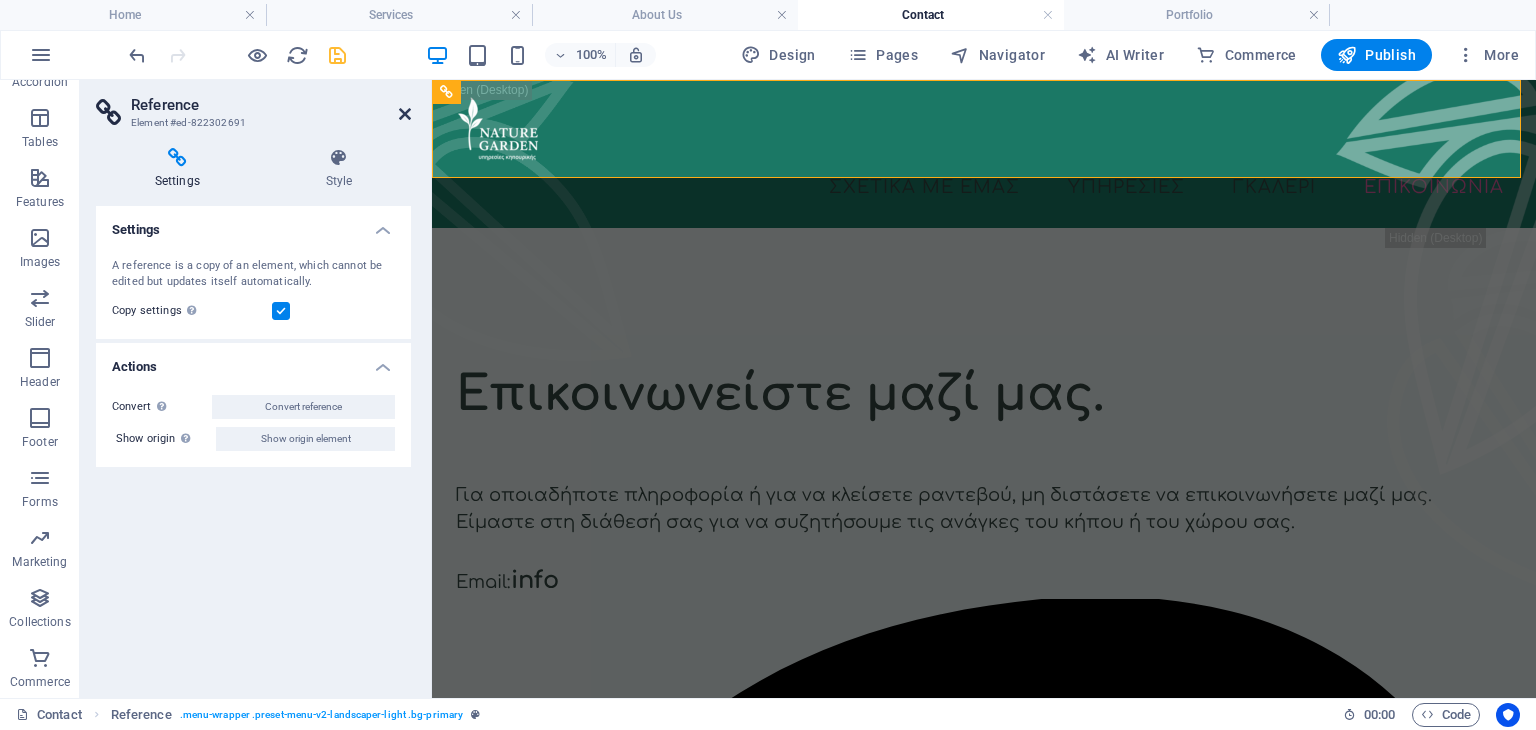 click at bounding box center [405, 114] 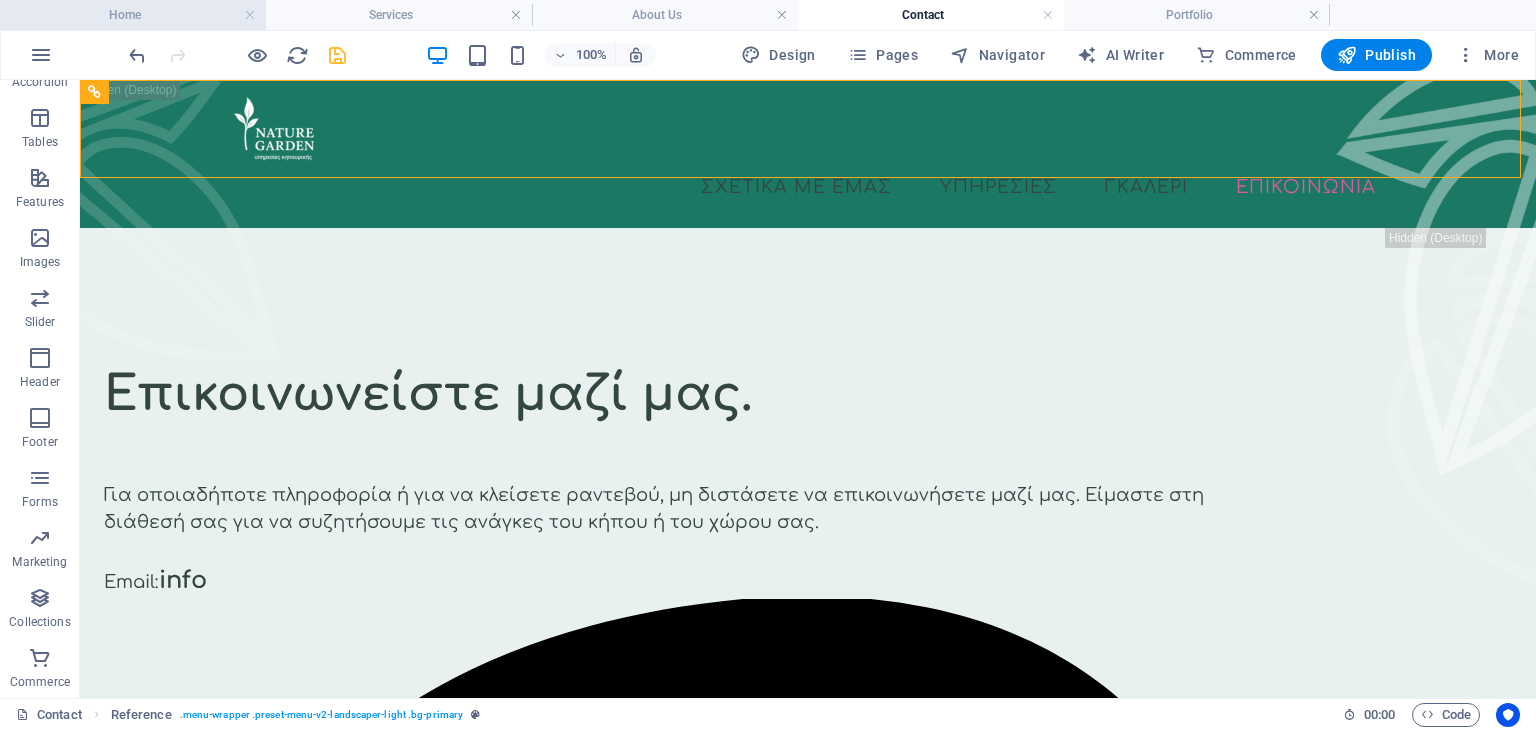 click on "Home" at bounding box center [133, 15] 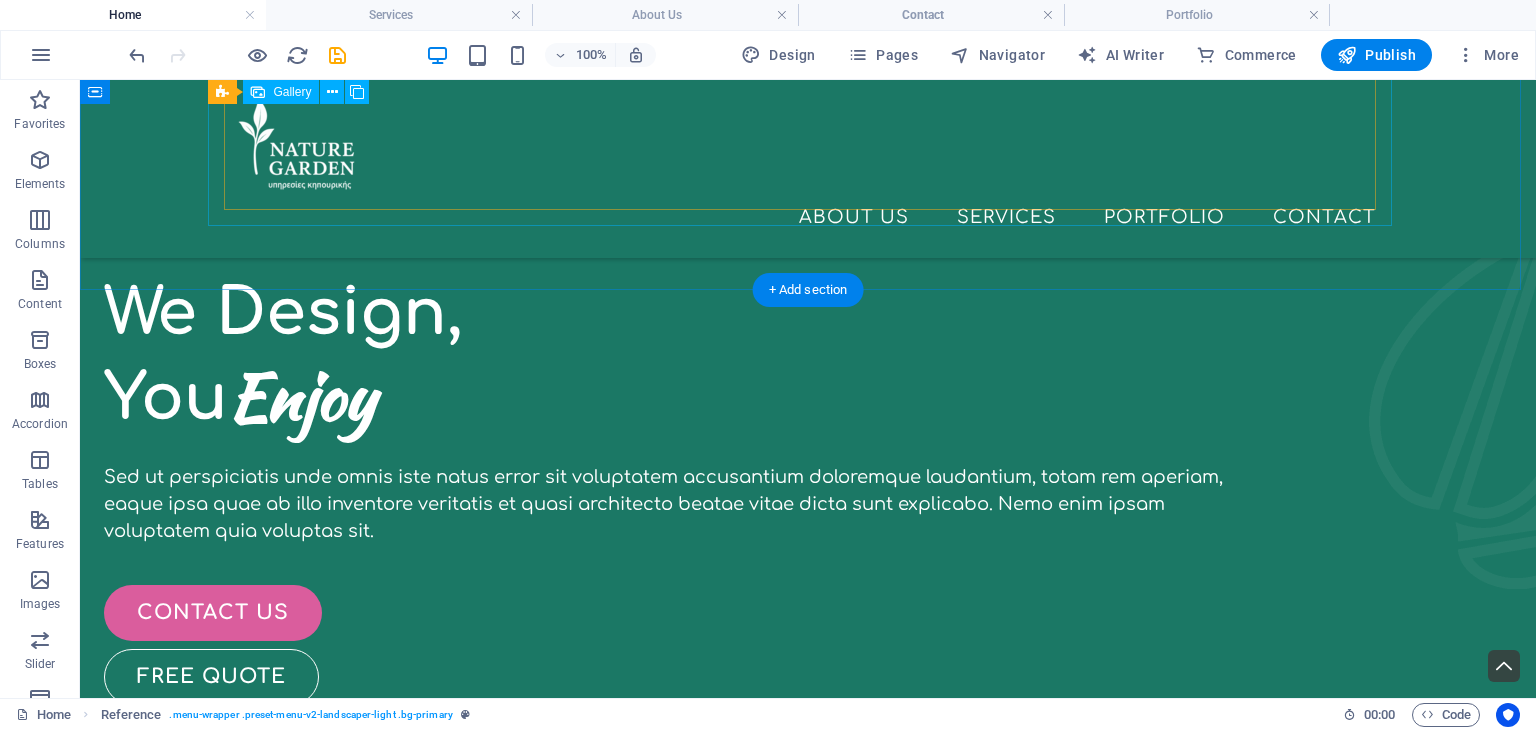 scroll, scrollTop: 4296, scrollLeft: 0, axis: vertical 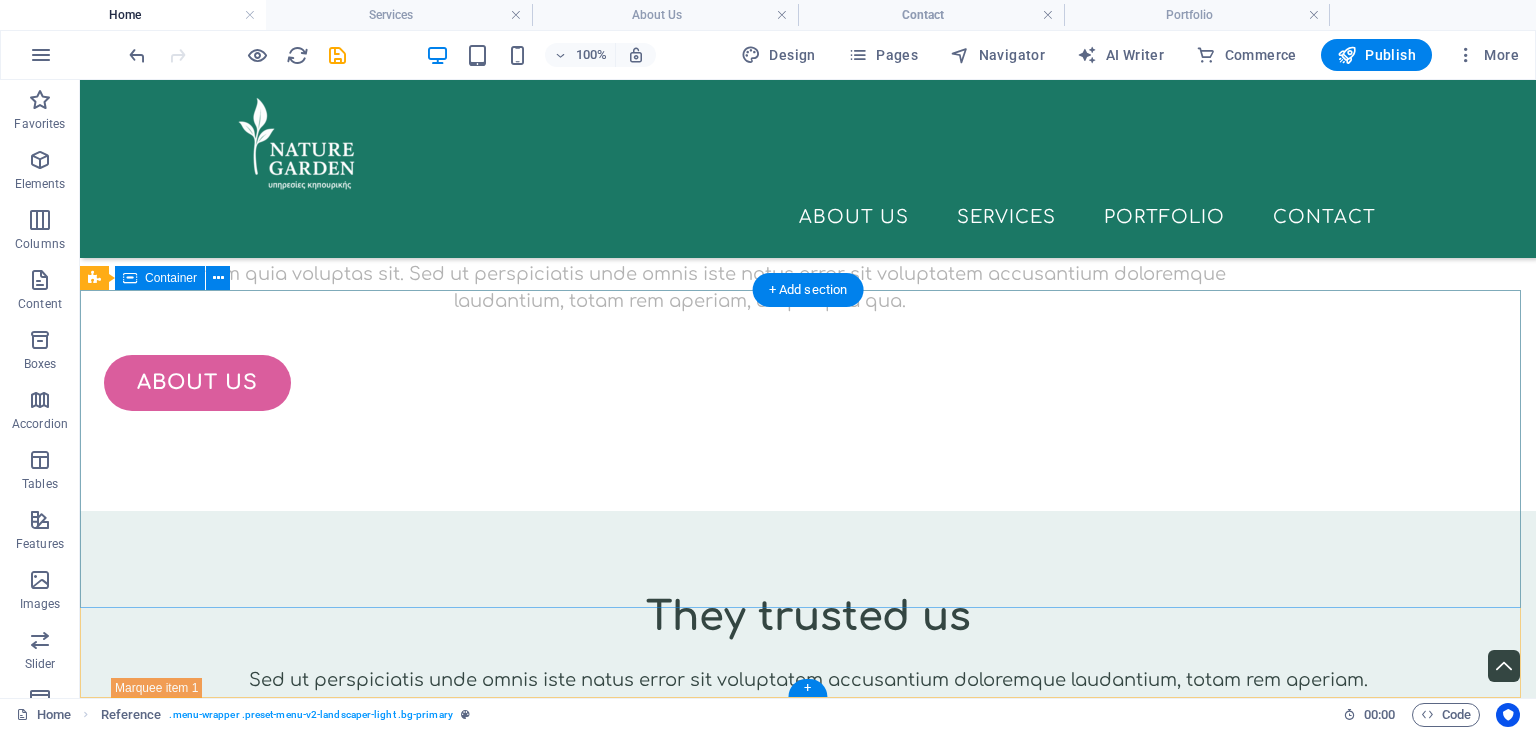click on "Address Street
[CITY] ,  [POSTAL_CODE] Phone Phone:  [PHONE] Mobile:  Contact info@example.com Legal Notice  |  Privacy Policy" at bounding box center (808, 10325) 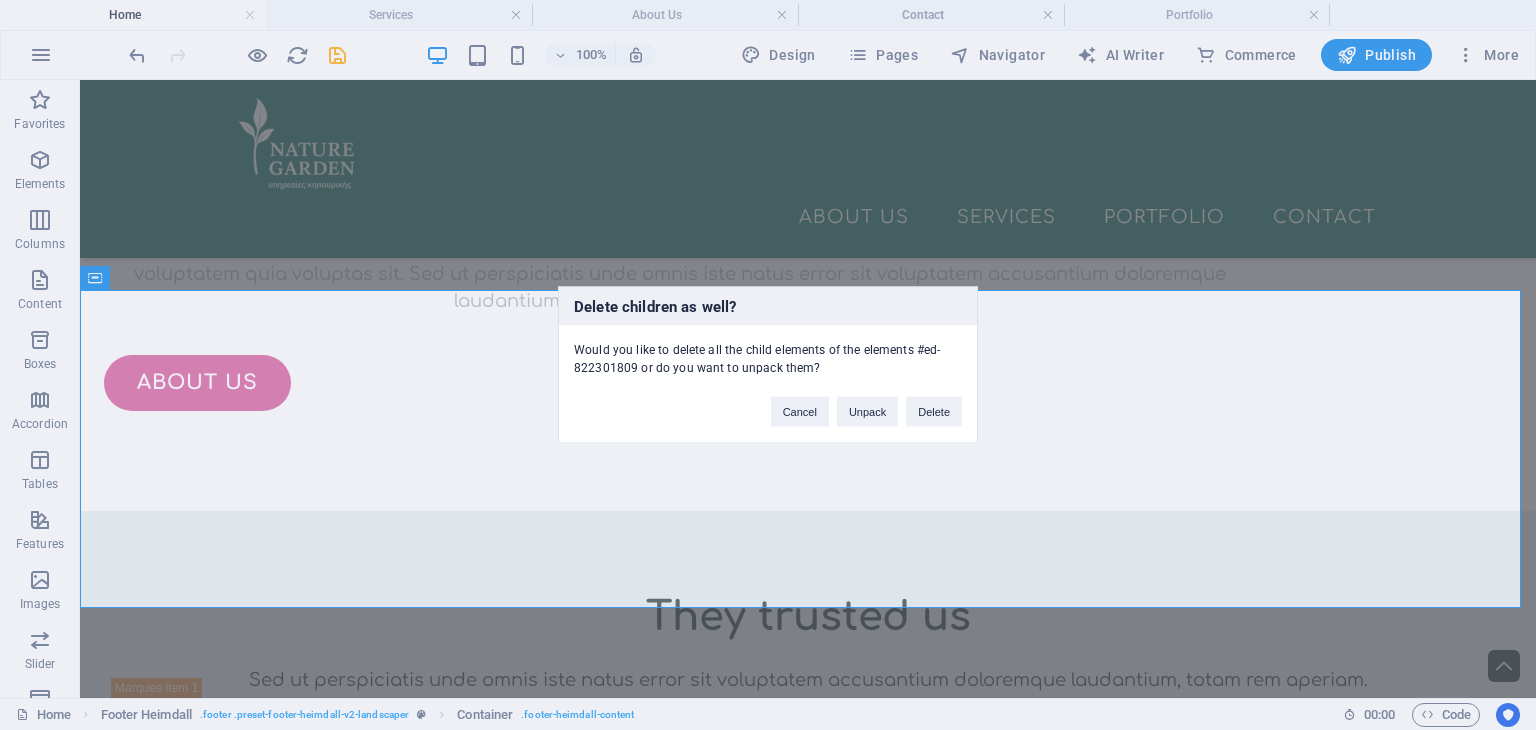 type 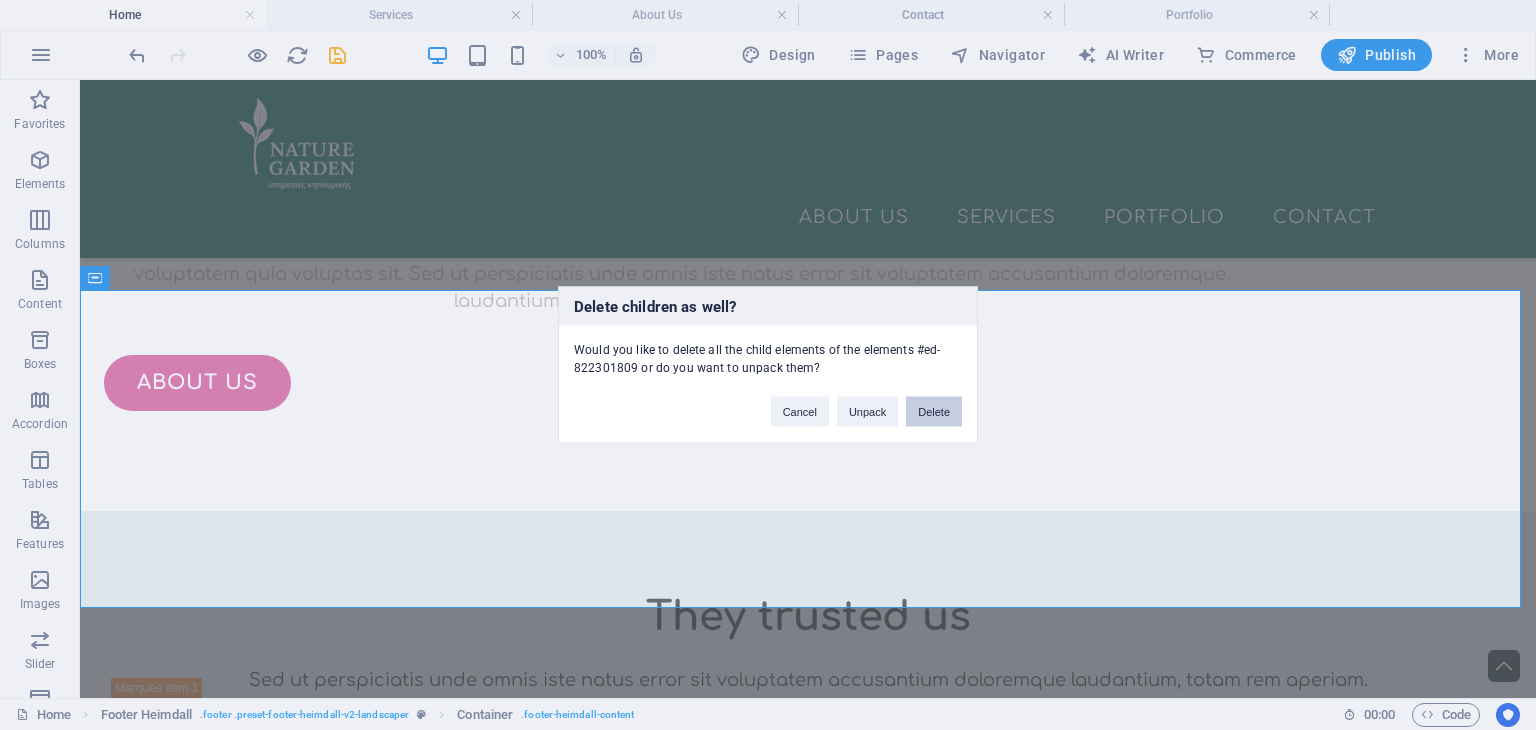 click on "Delete" at bounding box center [934, 412] 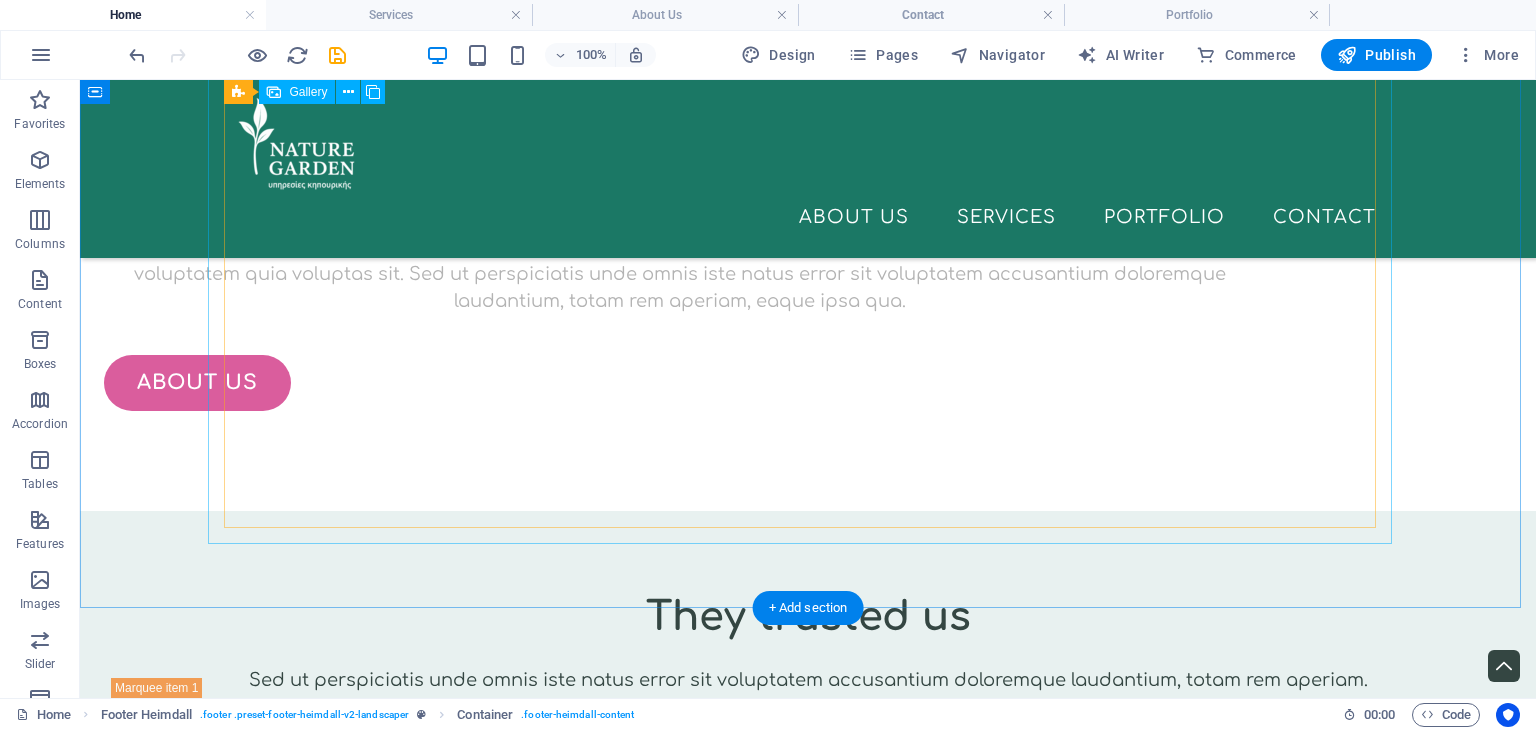 scroll, scrollTop: 3979, scrollLeft: 0, axis: vertical 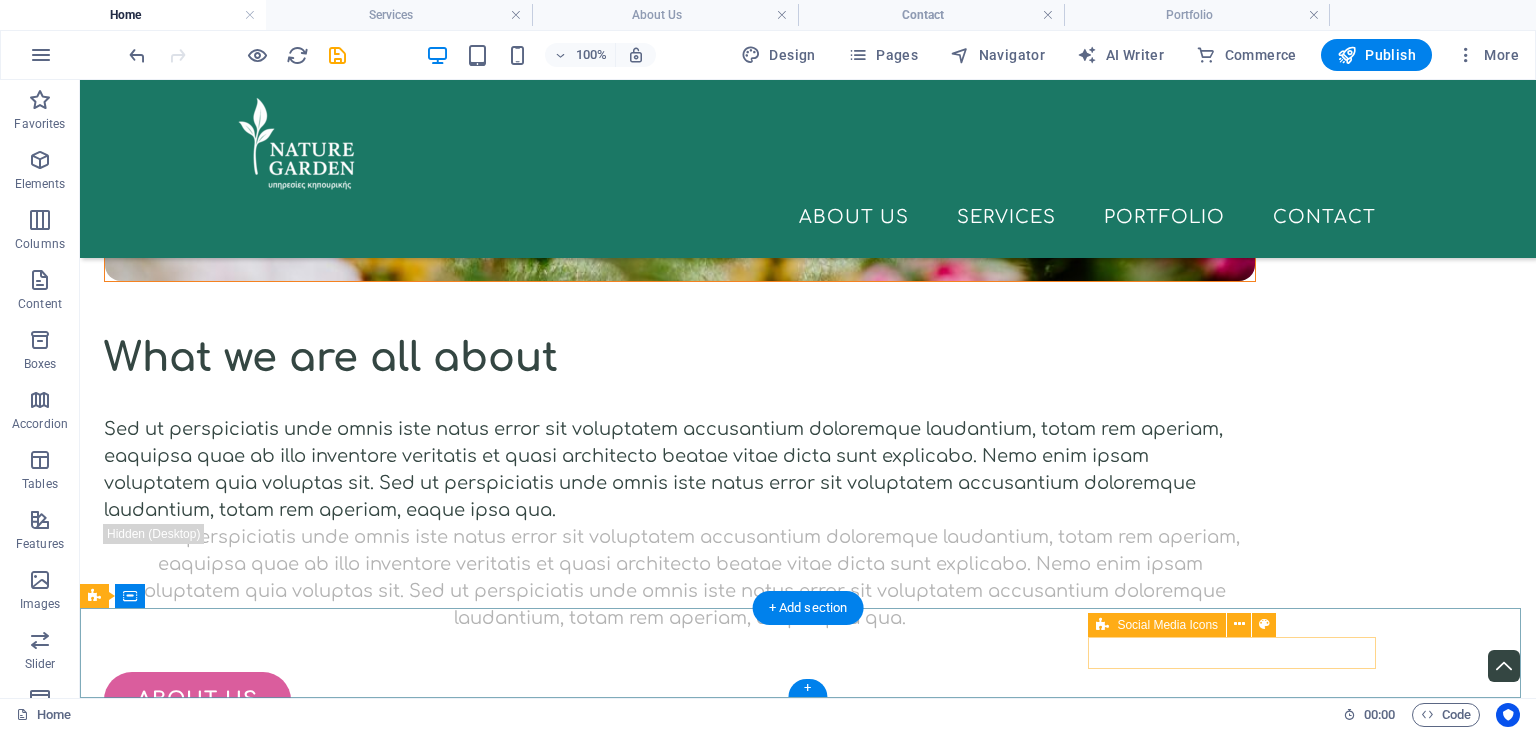 click at bounding box center [808, 10480] 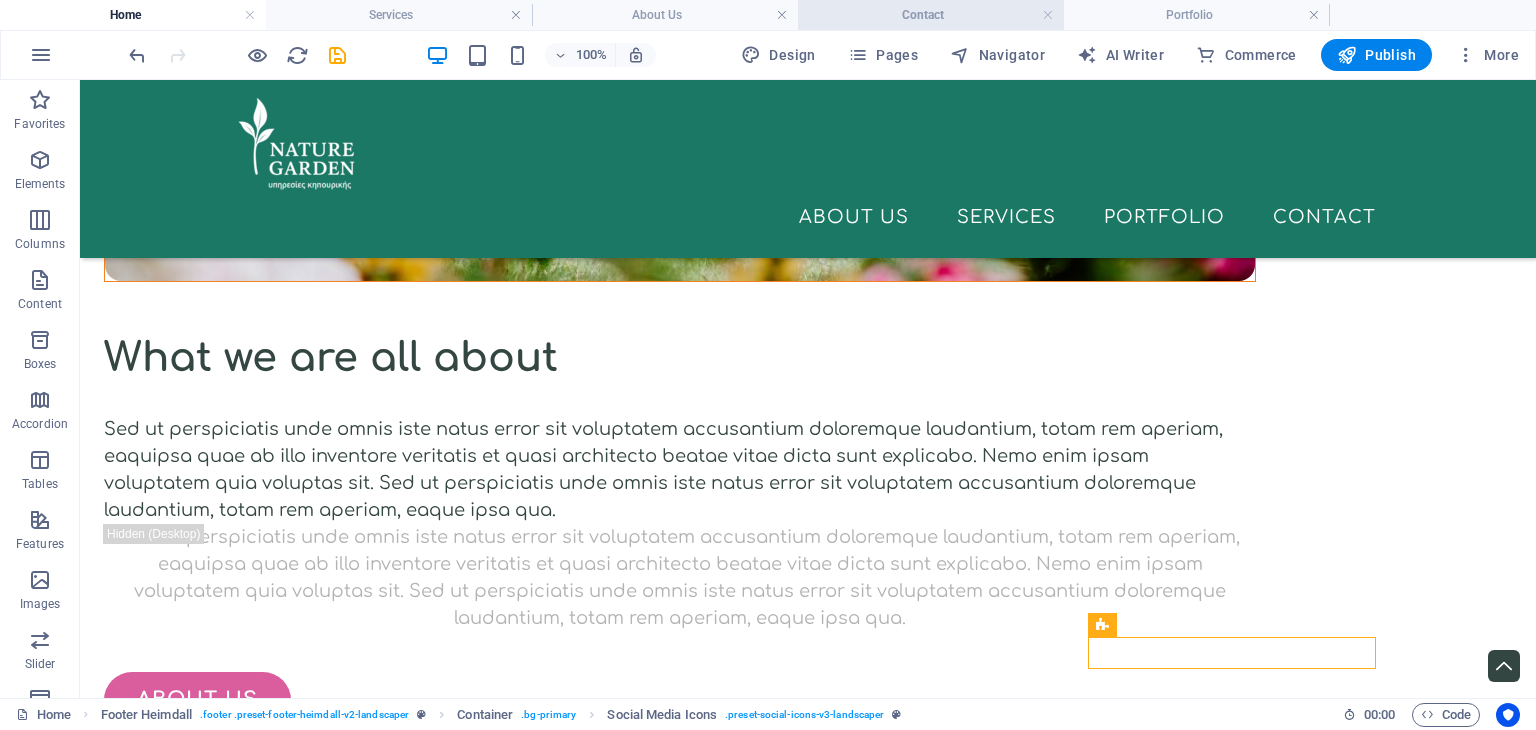 click on "Contact" at bounding box center [931, 15] 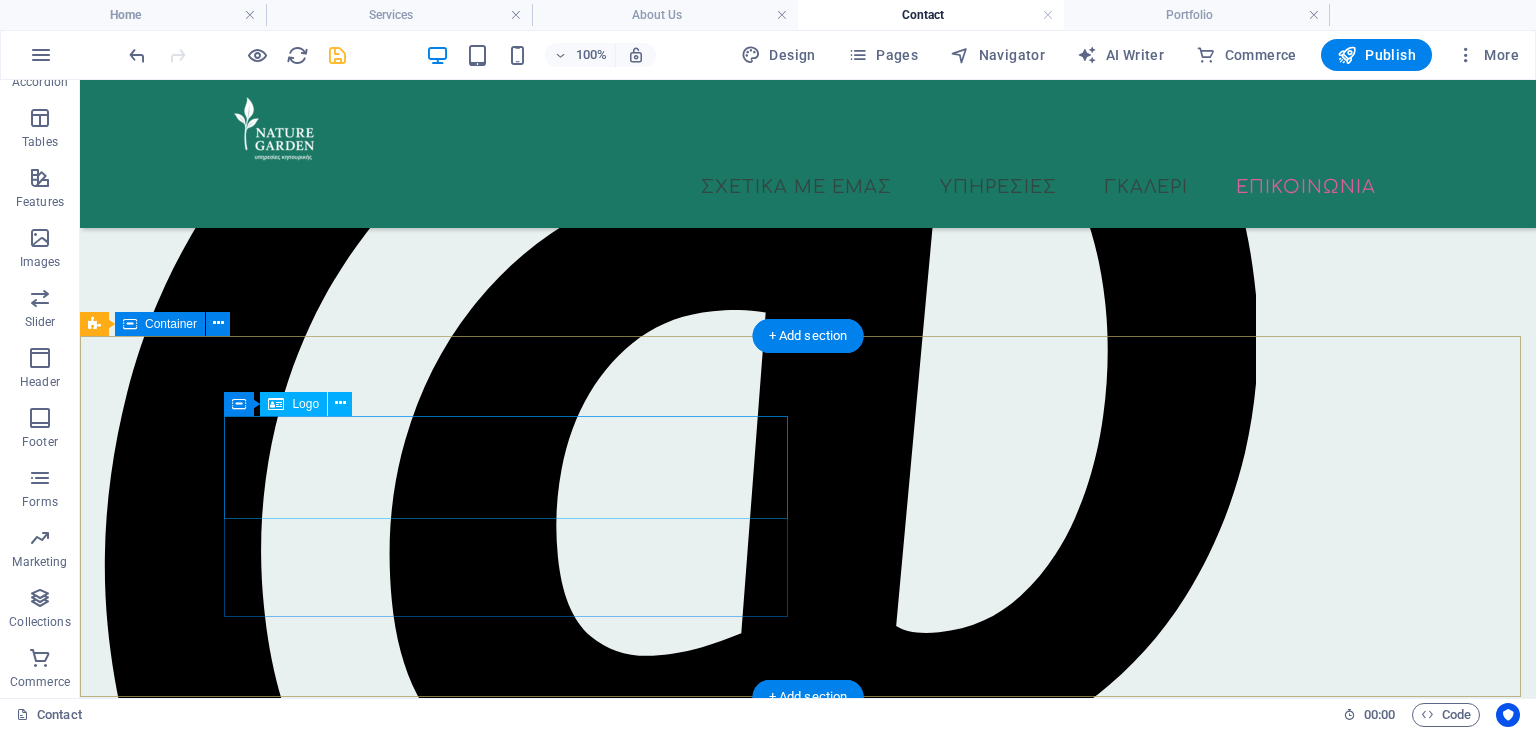 scroll, scrollTop: 976, scrollLeft: 0, axis: vertical 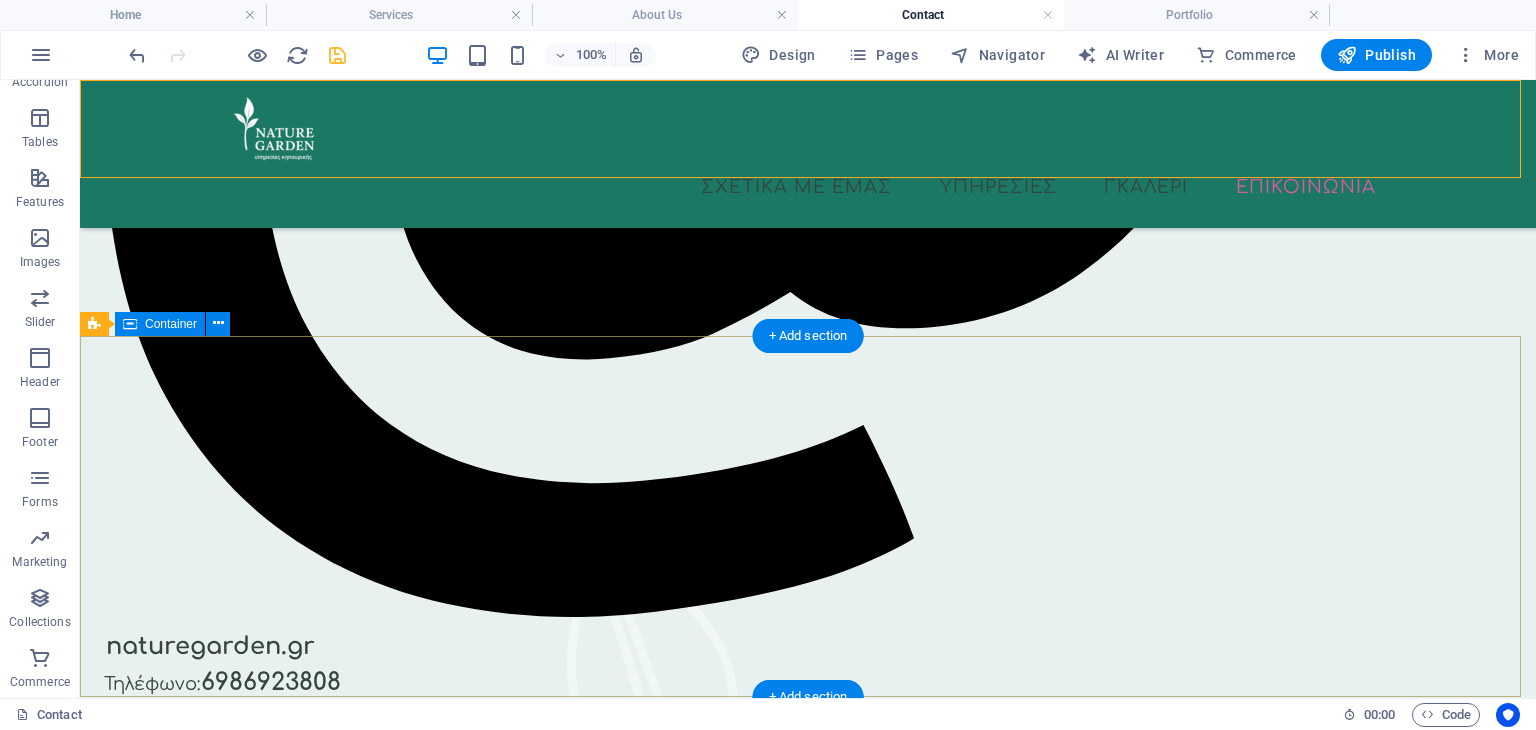 click on "[PHONE] info@example.com Πλοήγηση Αρχική Σχετικά με εμάς Υπηρεσίες Επικοινωνία Legal Notice Πολιτκή Απορρήτου Social media Facebook Twitter Instagram" at bounding box center [808, 1808] 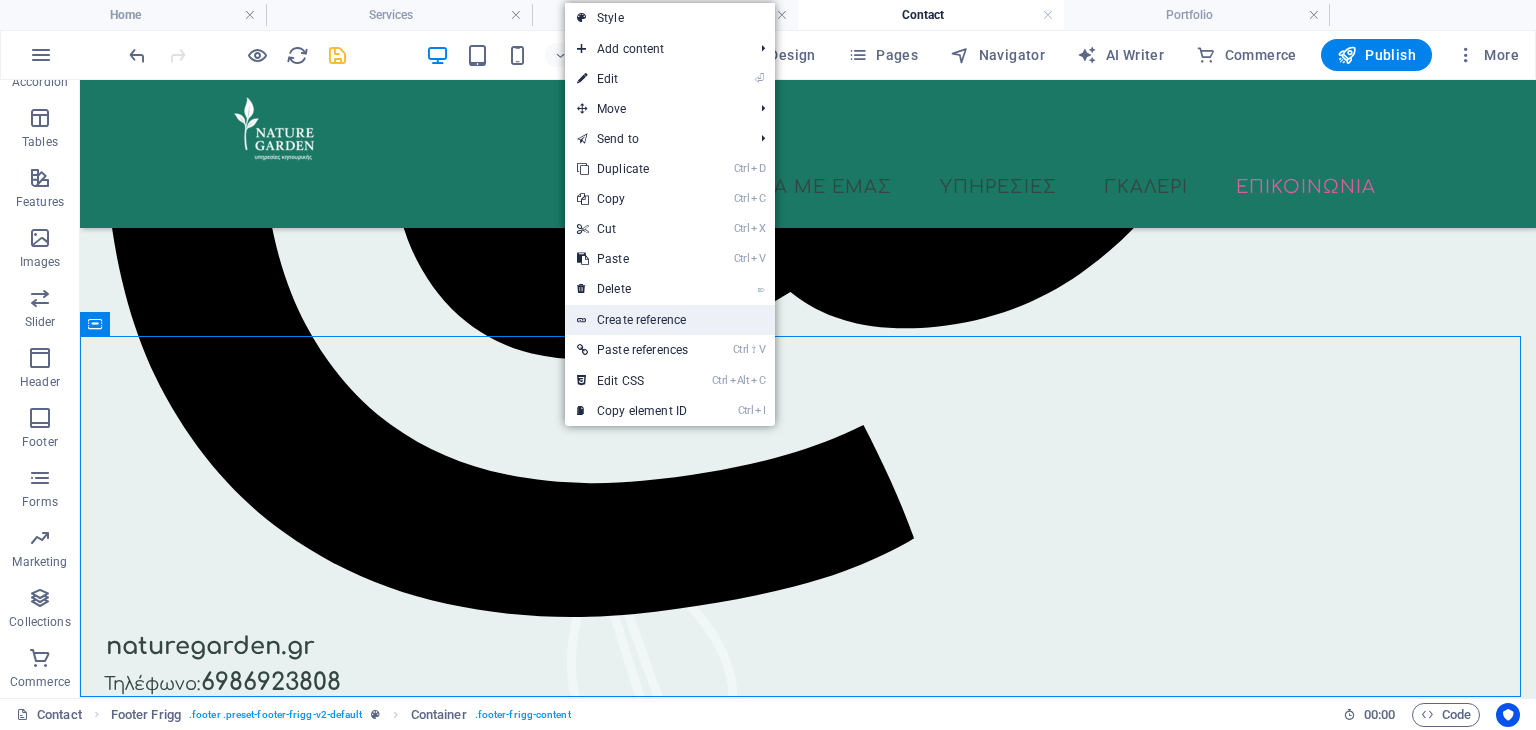 click on "Create reference" at bounding box center (670, 320) 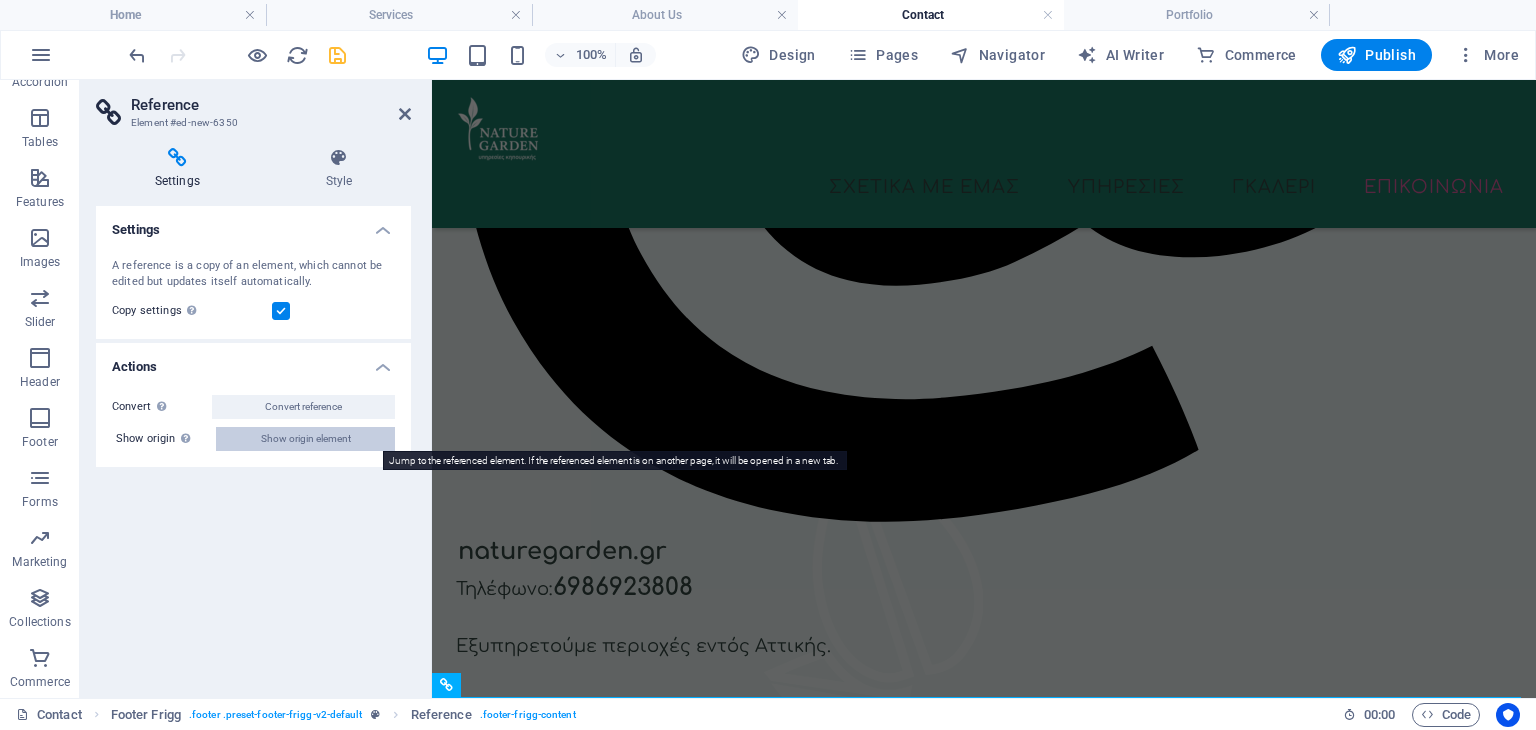 click on "Show origin element" at bounding box center (306, 439) 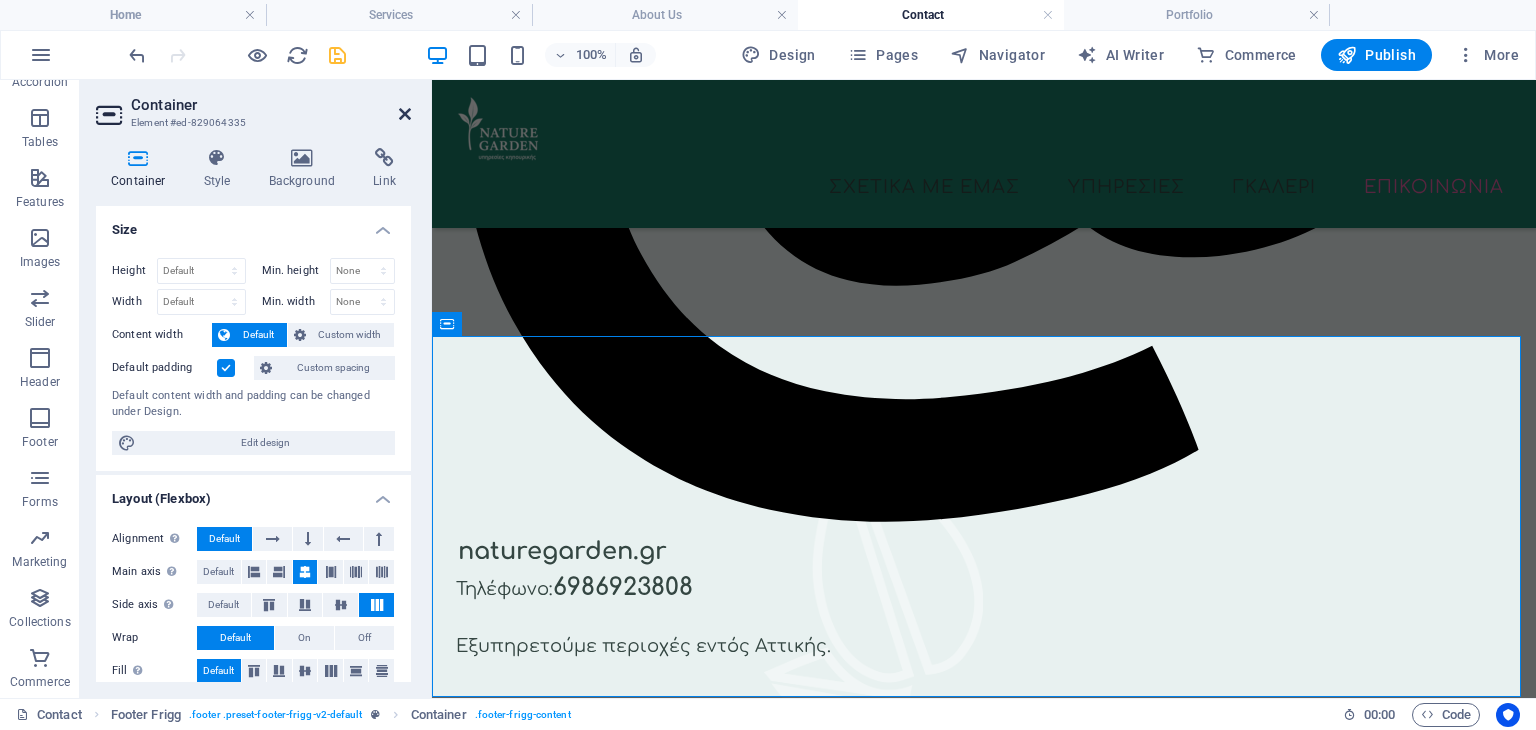 click at bounding box center [405, 114] 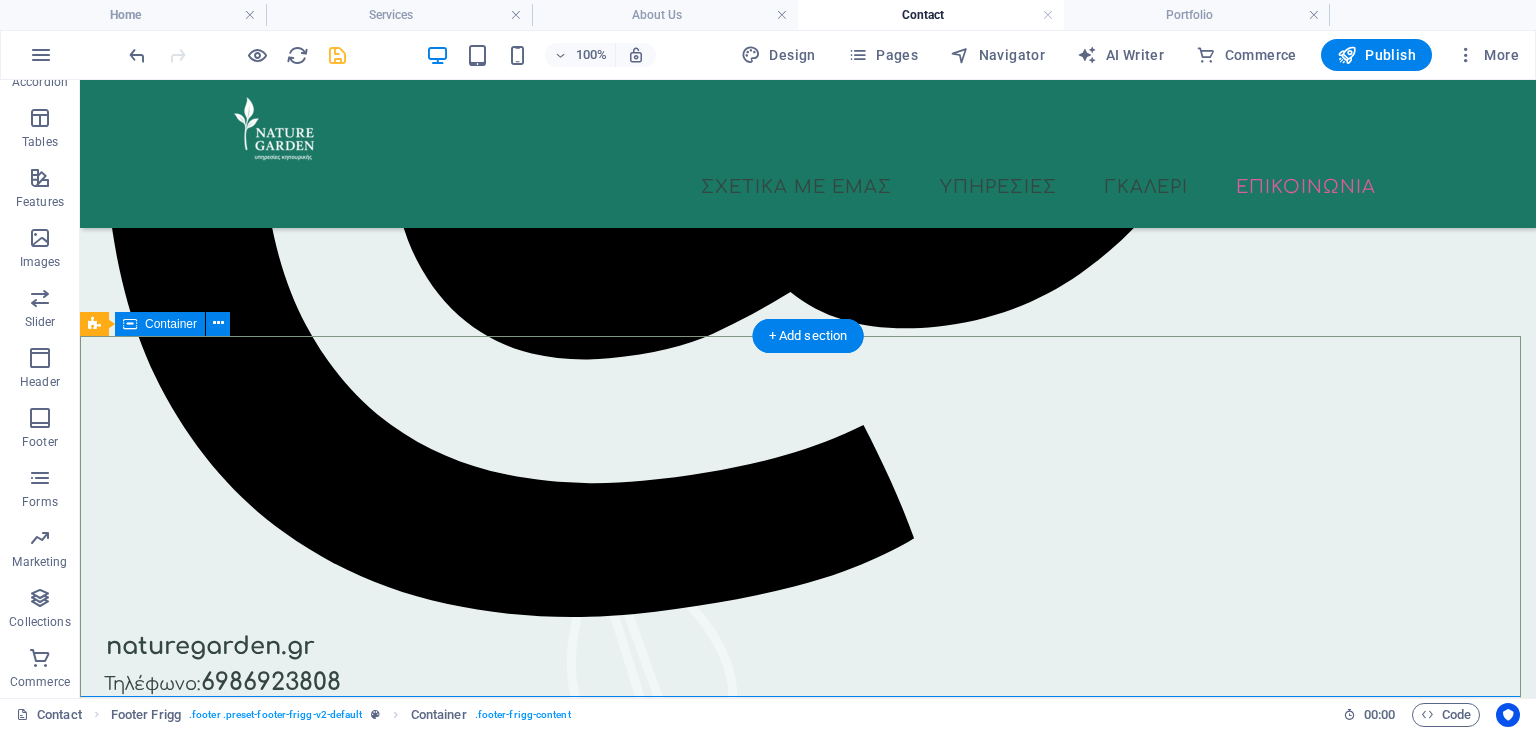 click on "[PHONE] info@example.com Πλοήγηση Αρχική Σχετικά με εμάς Υπηρεσίες Επικοινωνία Legal Notice Πολιτκή Απορρήτου Social media Facebook Twitter Instagram" at bounding box center (808, 1808) 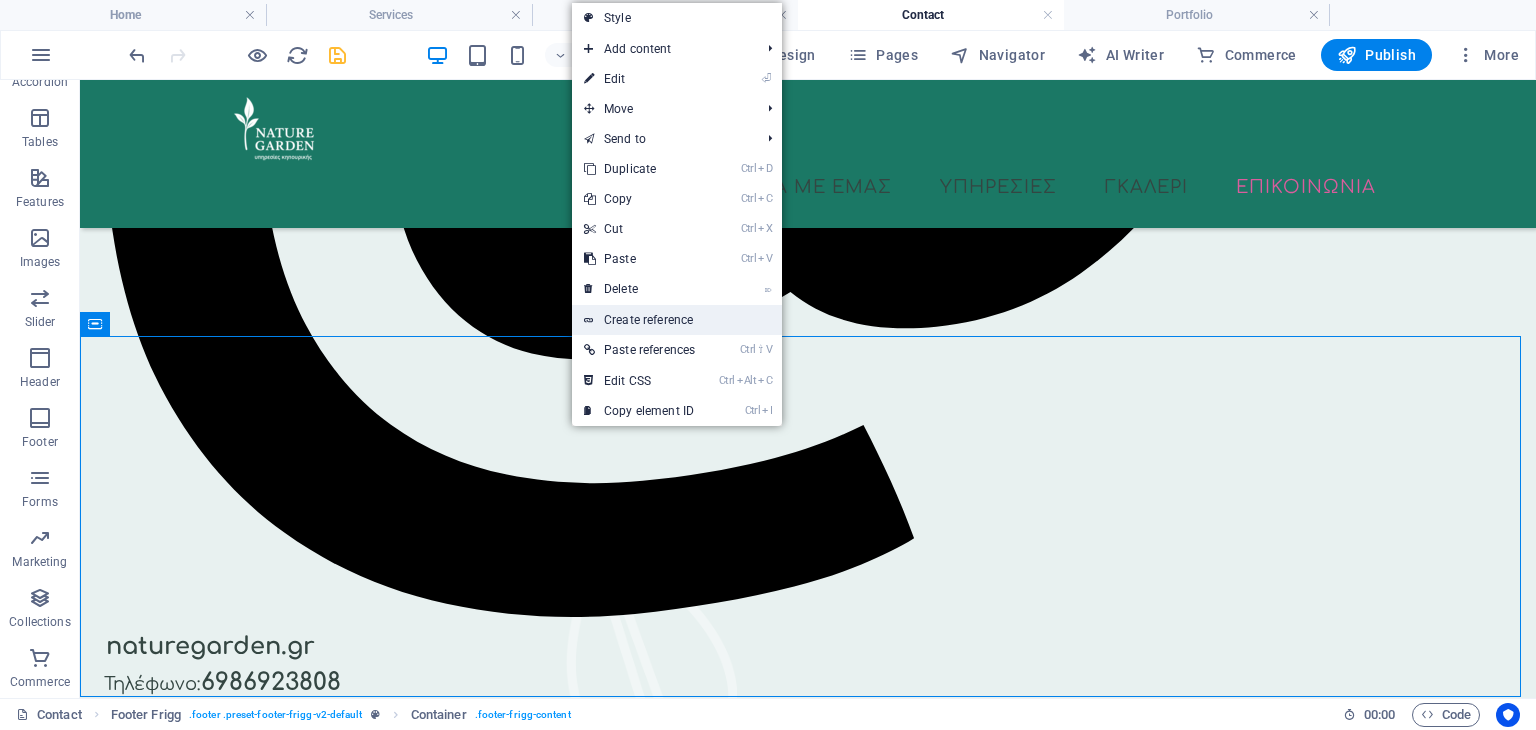 click on "Create reference" at bounding box center (677, 320) 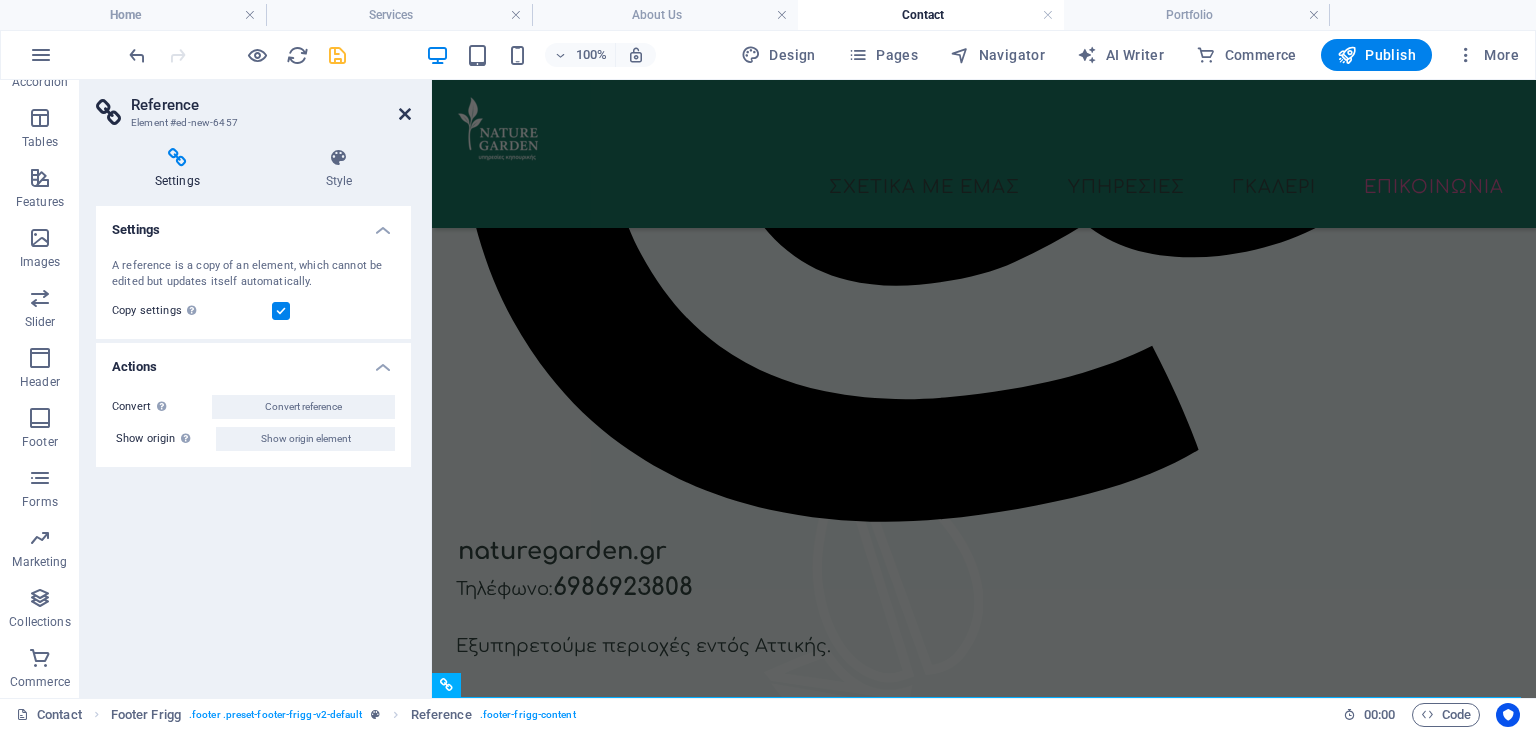 click at bounding box center [405, 114] 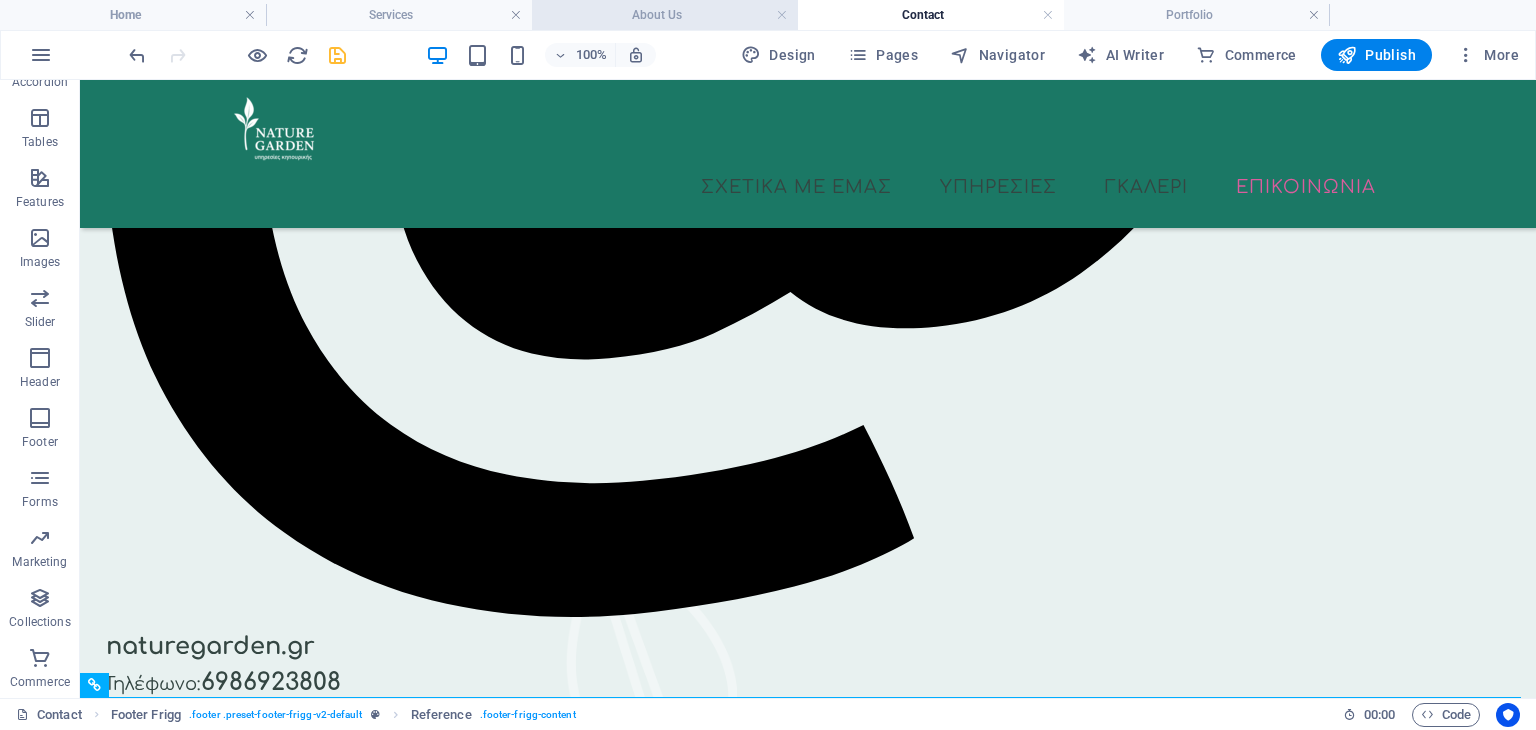 click on "About Us" at bounding box center [665, 15] 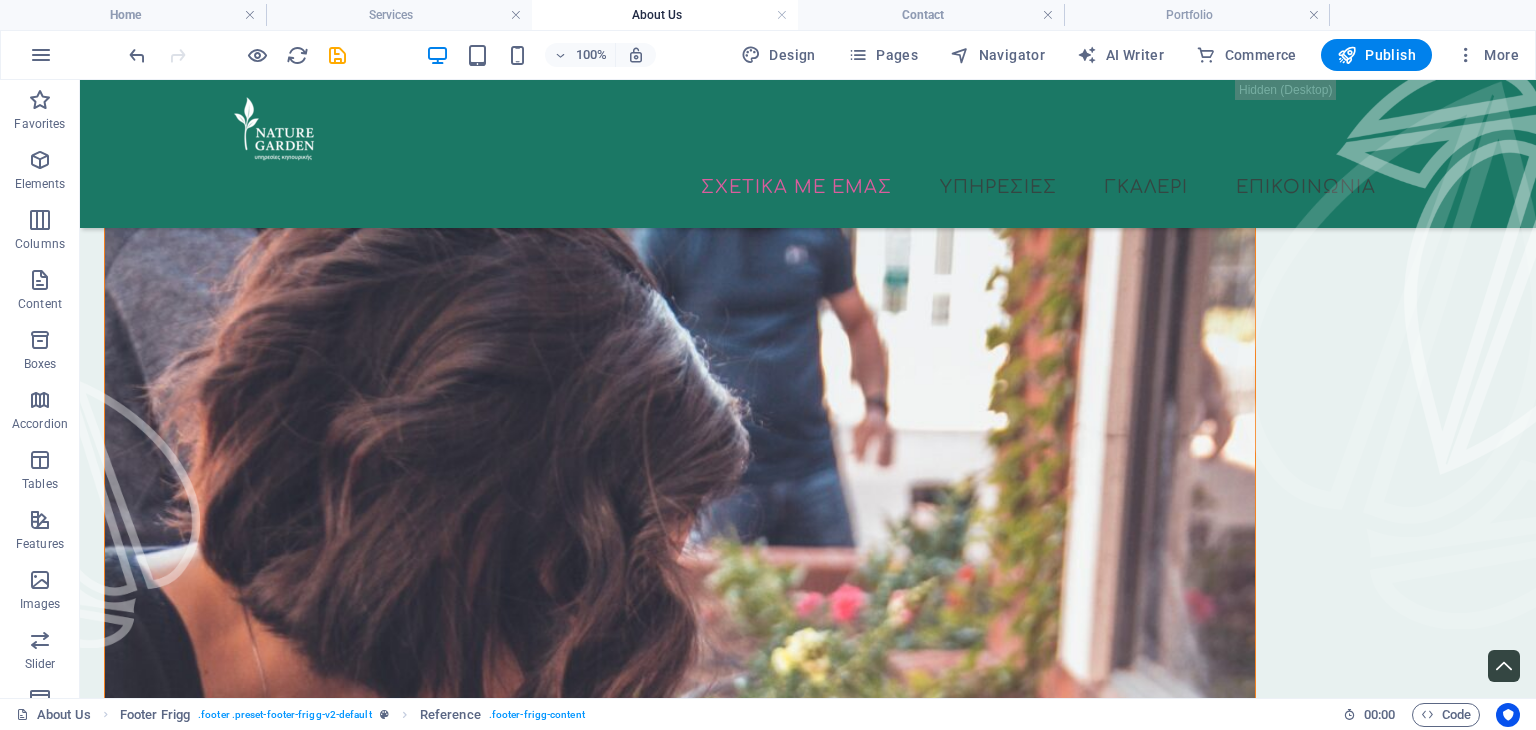 scroll, scrollTop: 2104, scrollLeft: 0, axis: vertical 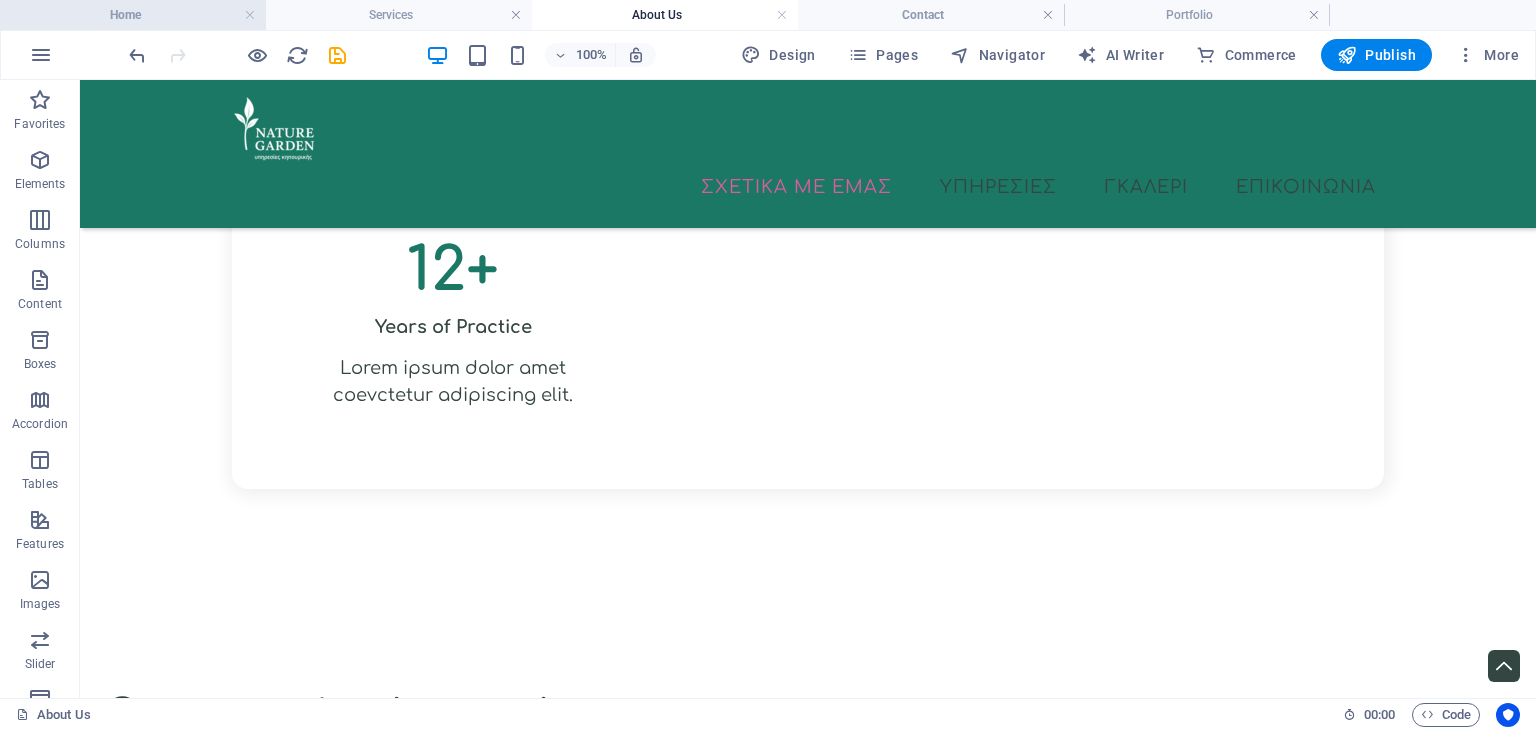 click on "Home" at bounding box center (133, 15) 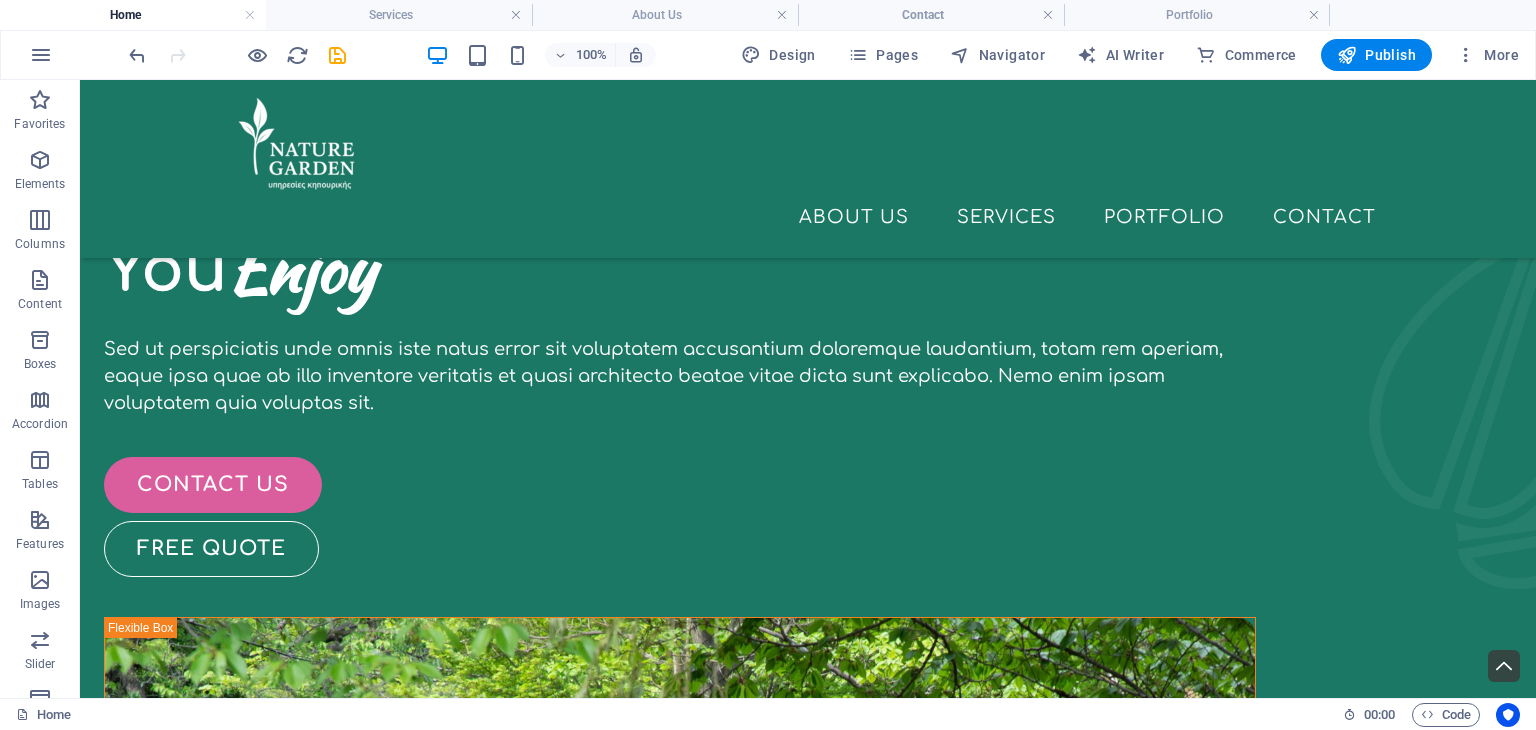 scroll, scrollTop: 0, scrollLeft: 0, axis: both 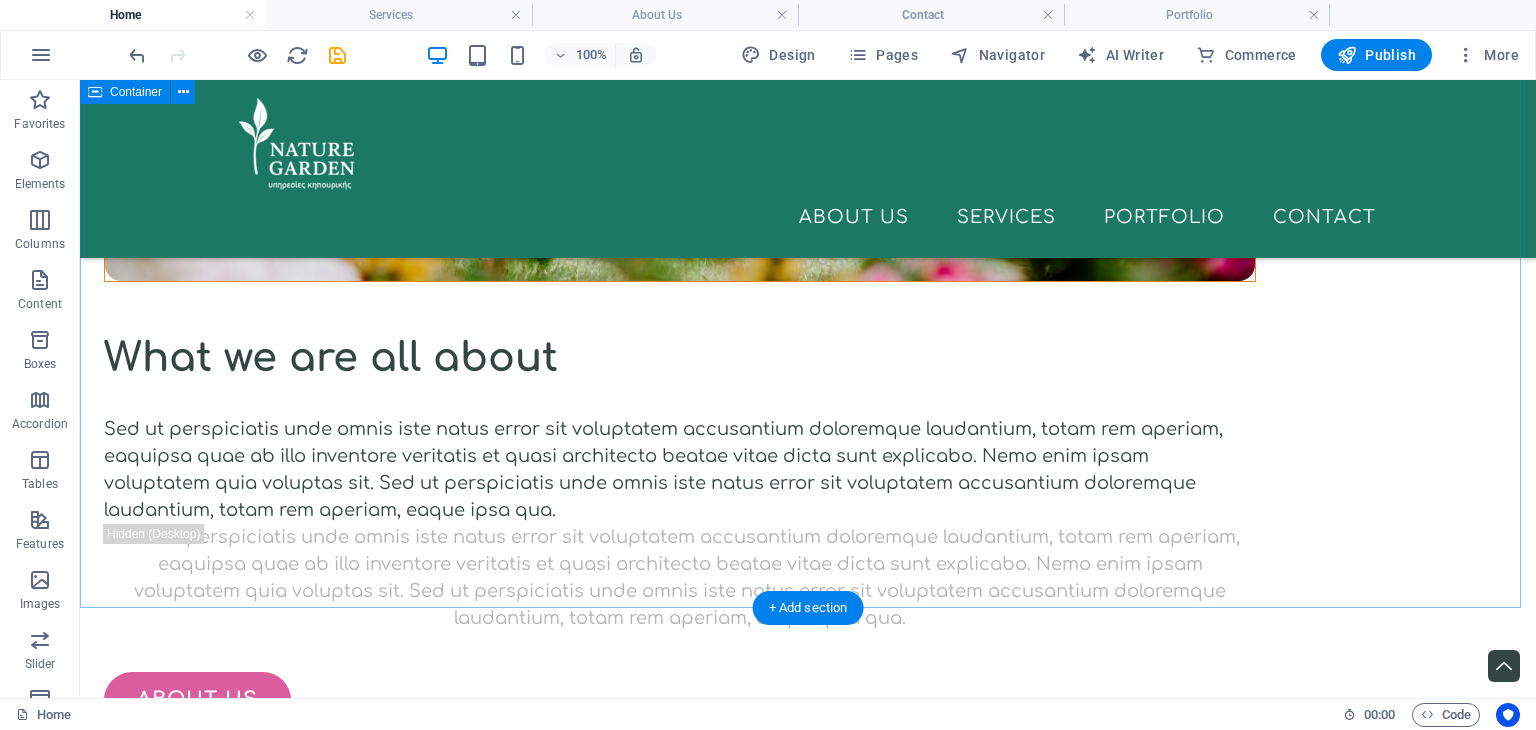 click on "Our Portfolio Sed ut perspiciatis unde omnis iste natus error sit voluptatem accusantium doloremque laudantium, totam rem aperiam,  view all" at bounding box center [808, 9748] 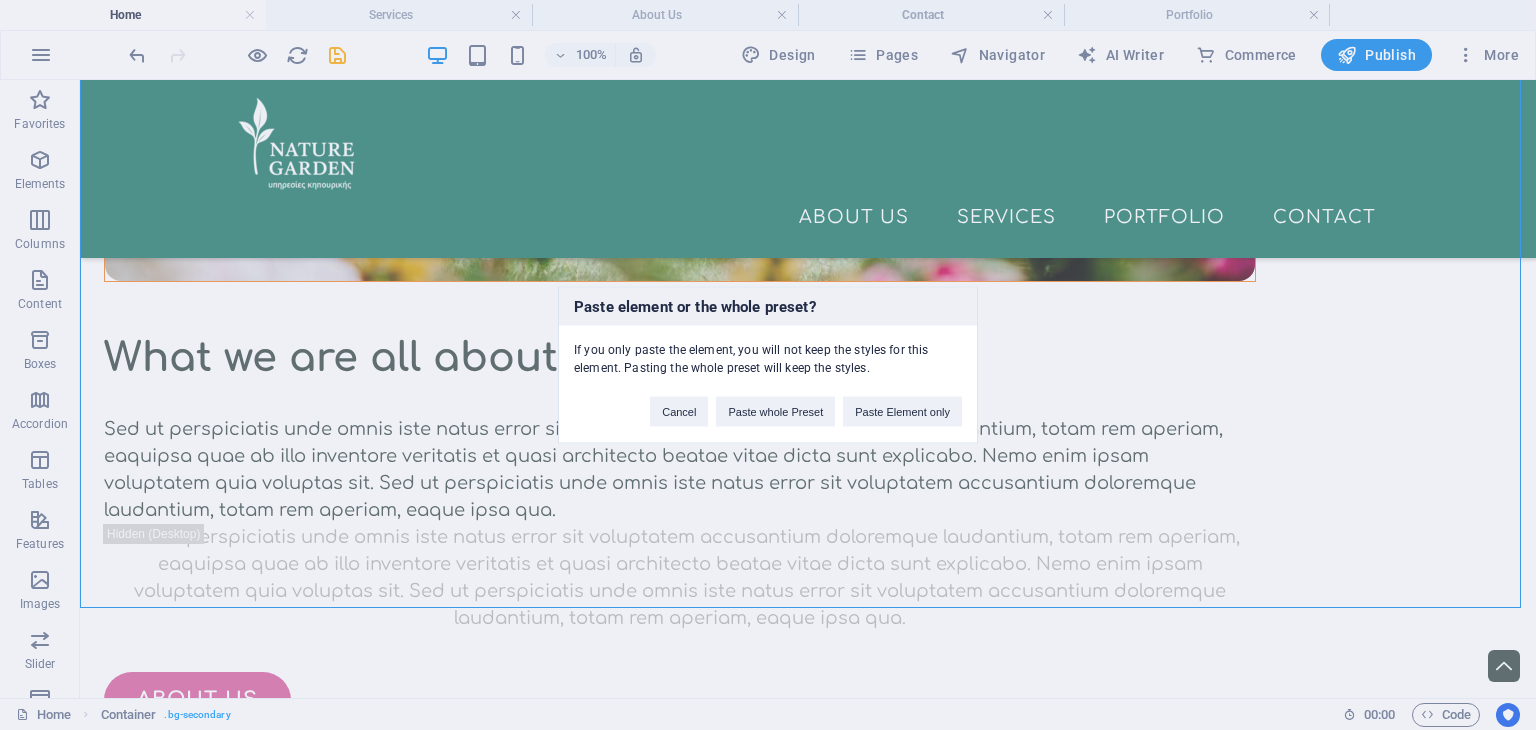 type 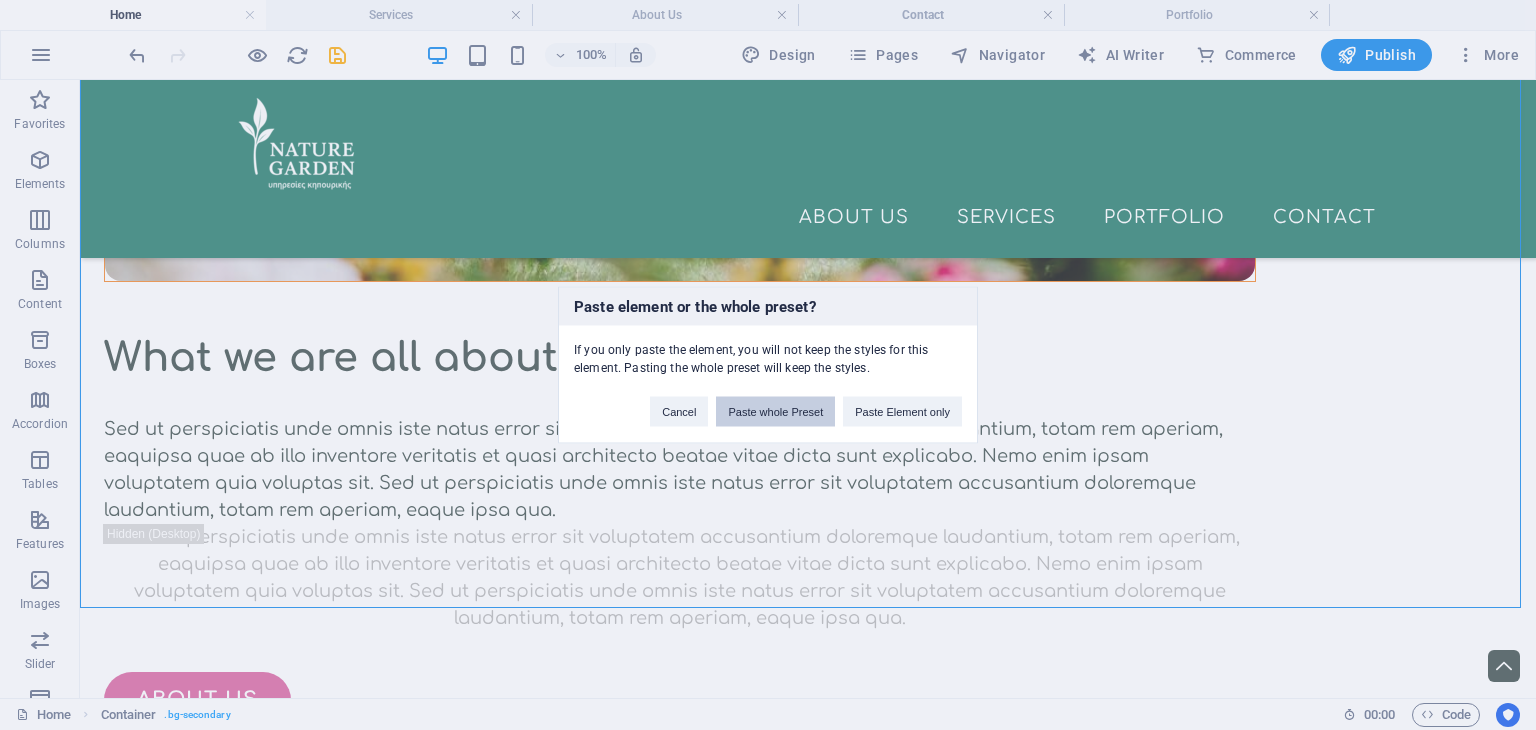 drag, startPoint x: 788, startPoint y: 415, endPoint x: 707, endPoint y: 344, distance: 107.71258 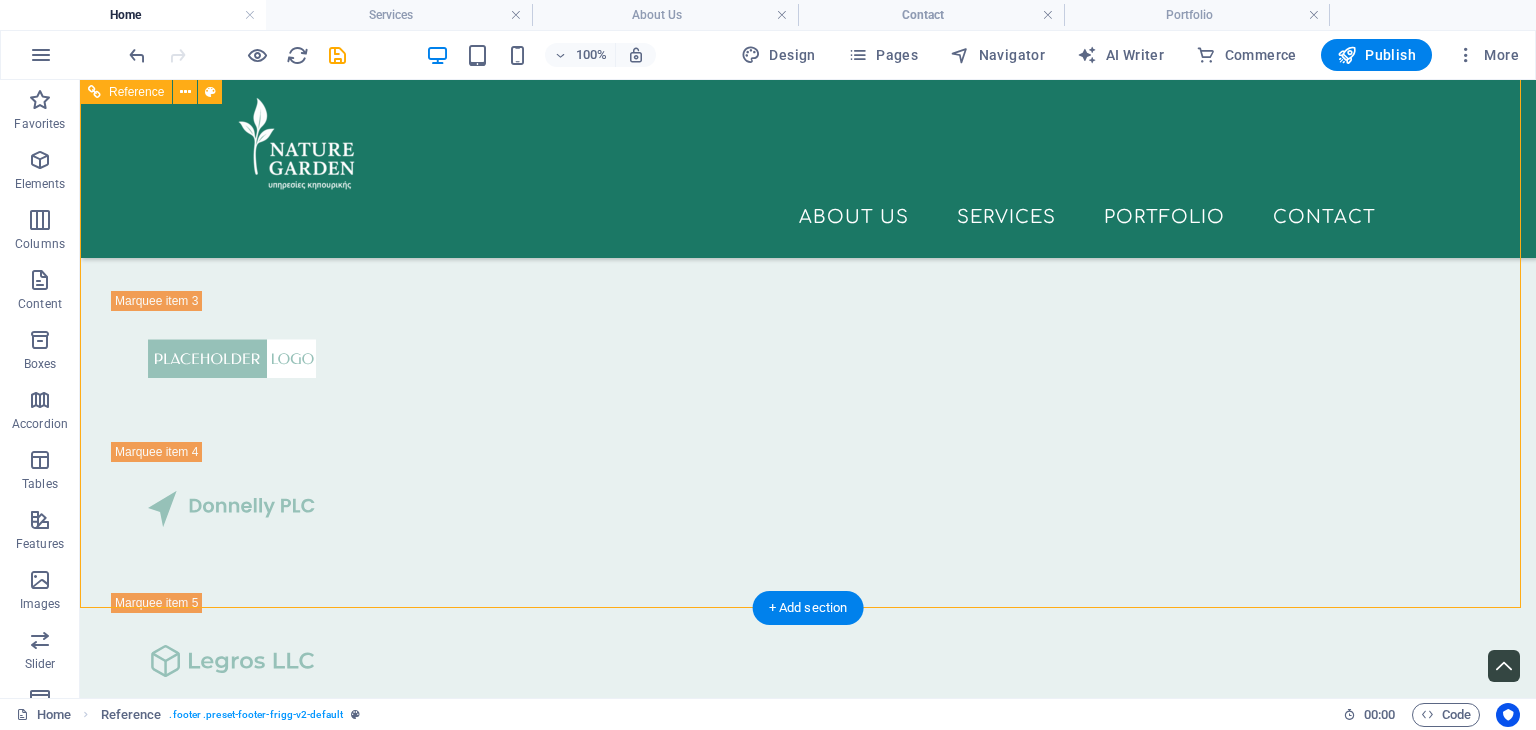 scroll, scrollTop: 5063, scrollLeft: 0, axis: vertical 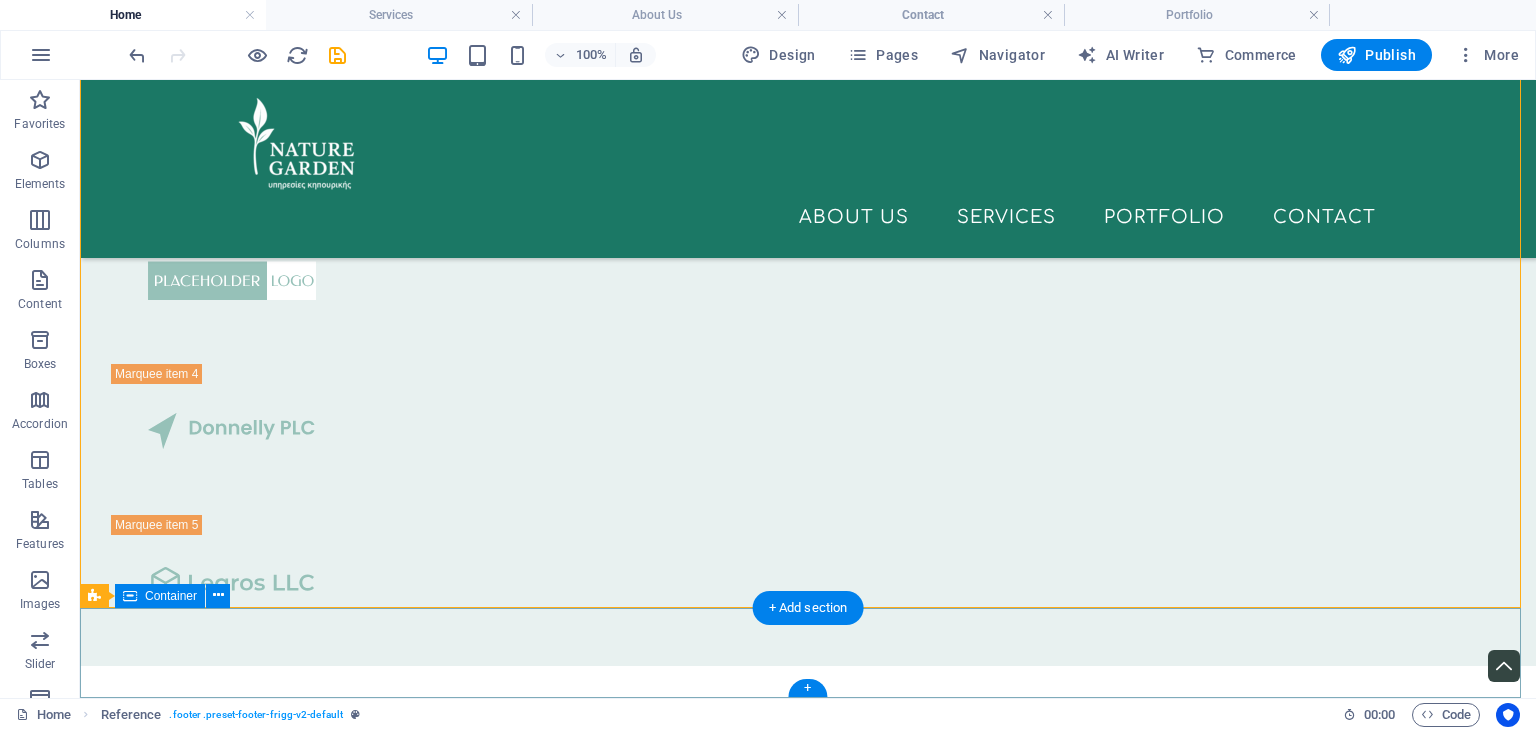 click on "© 2023. Dream Garden. All Rights Reserved." at bounding box center [808, 11781] 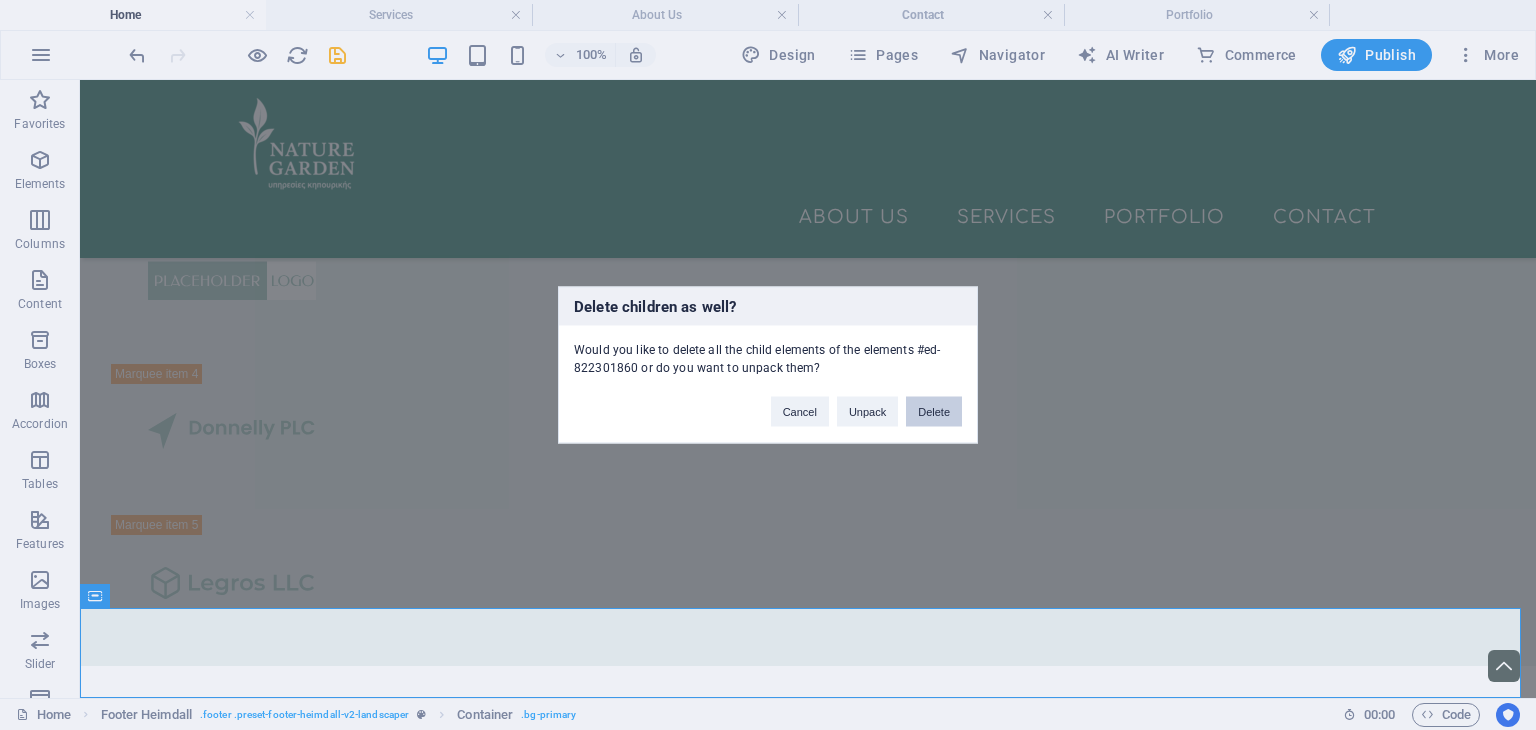 click on "Delete" at bounding box center (934, 412) 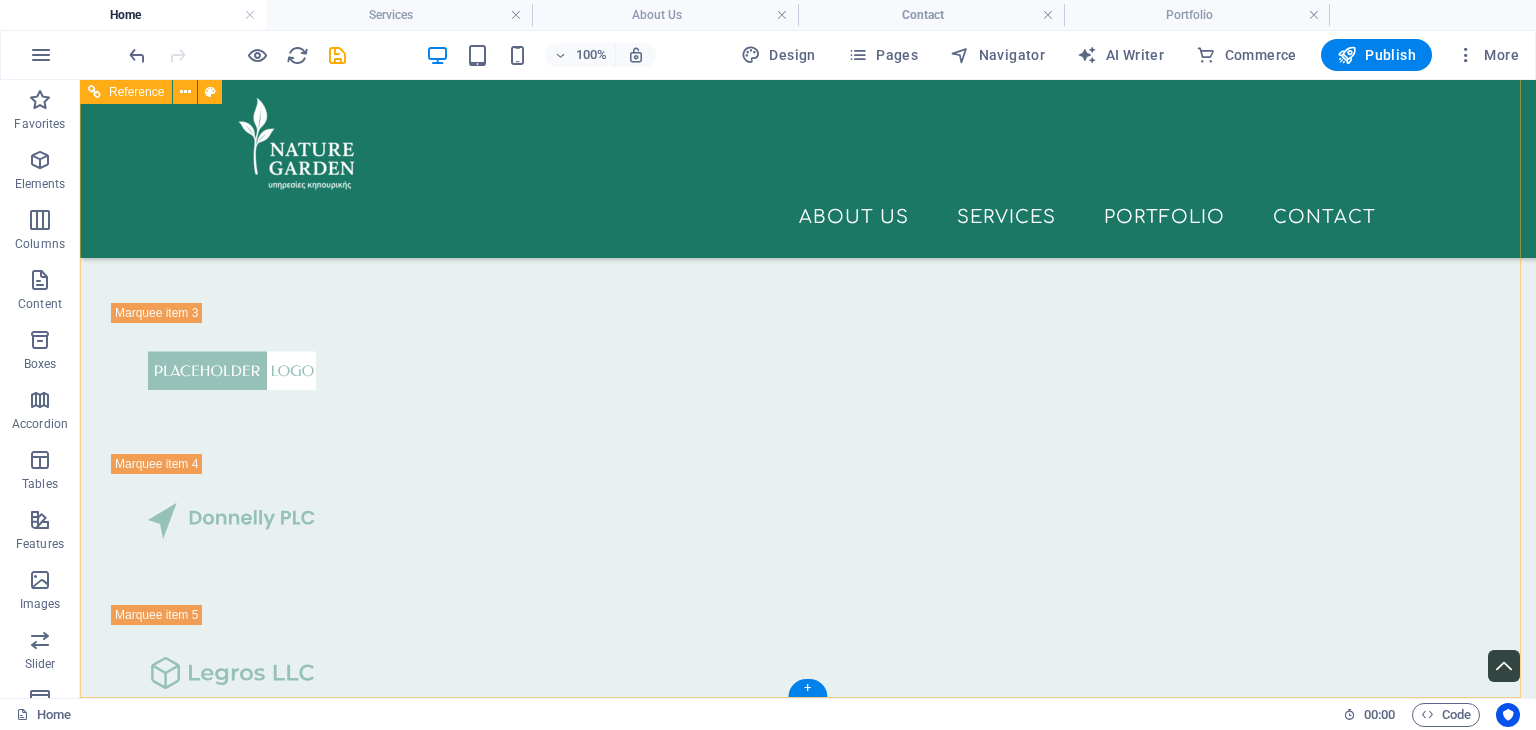 click at bounding box center [680, 11049] 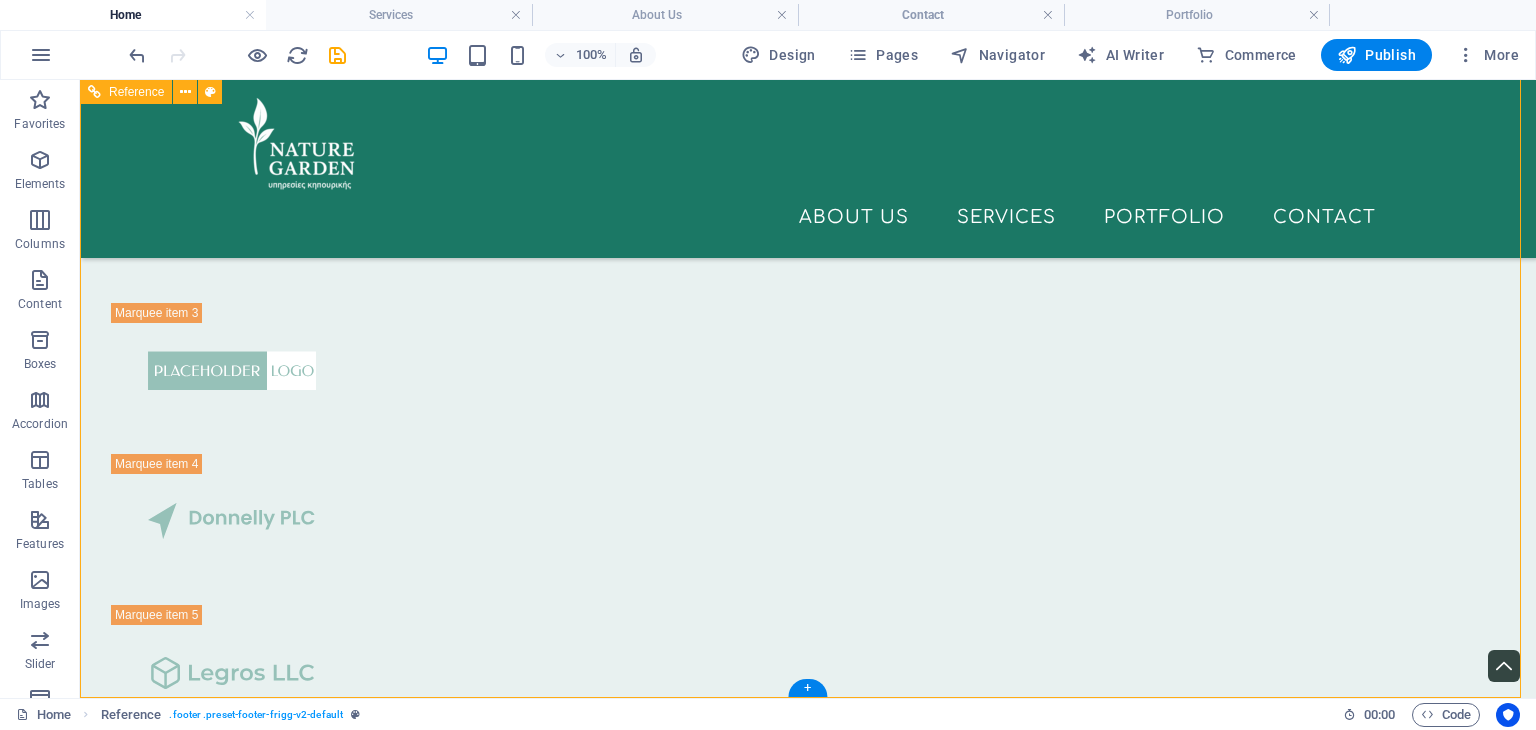 scroll, scrollTop: 3889, scrollLeft: 0, axis: vertical 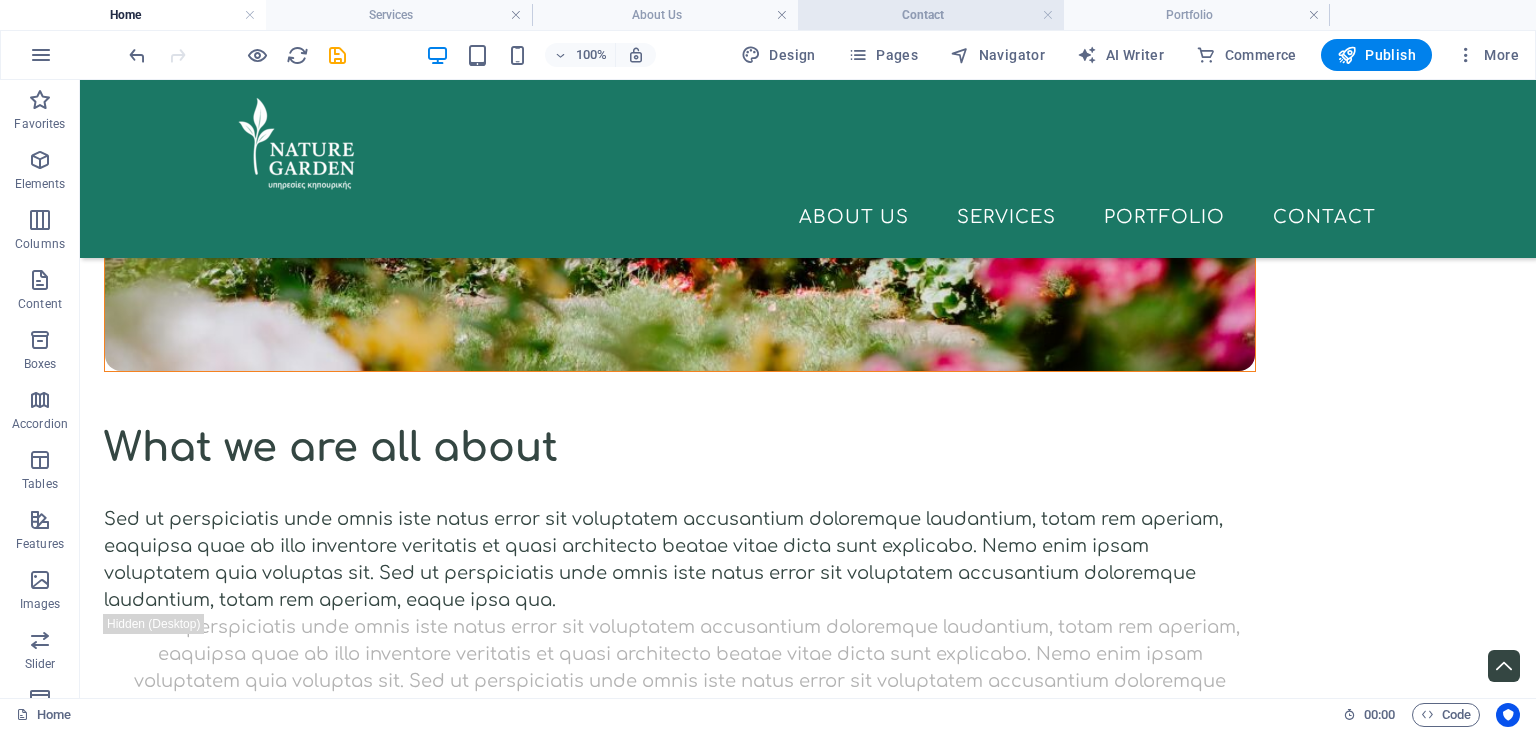 click on "Contact" at bounding box center [931, 15] 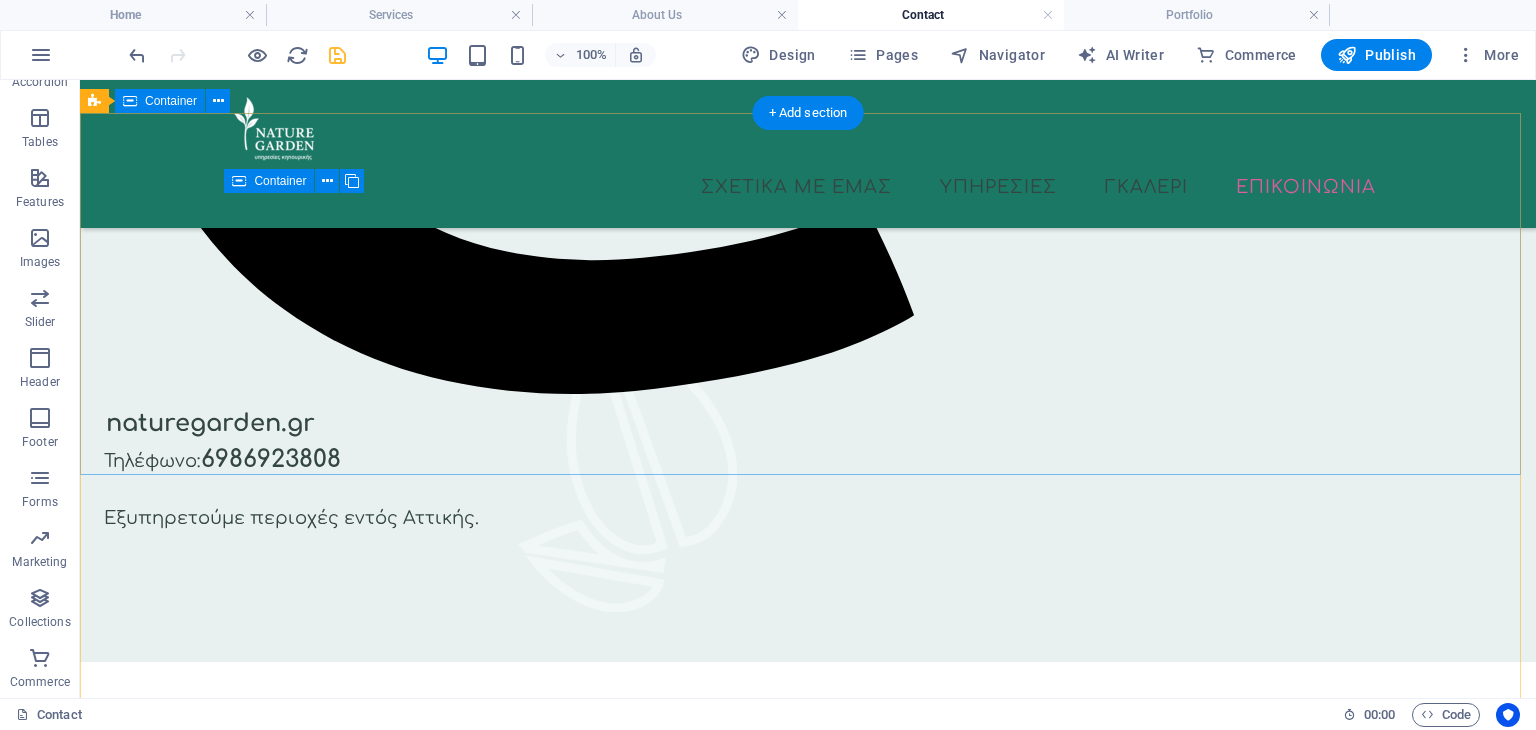 scroll, scrollTop: 1699, scrollLeft: 0, axis: vertical 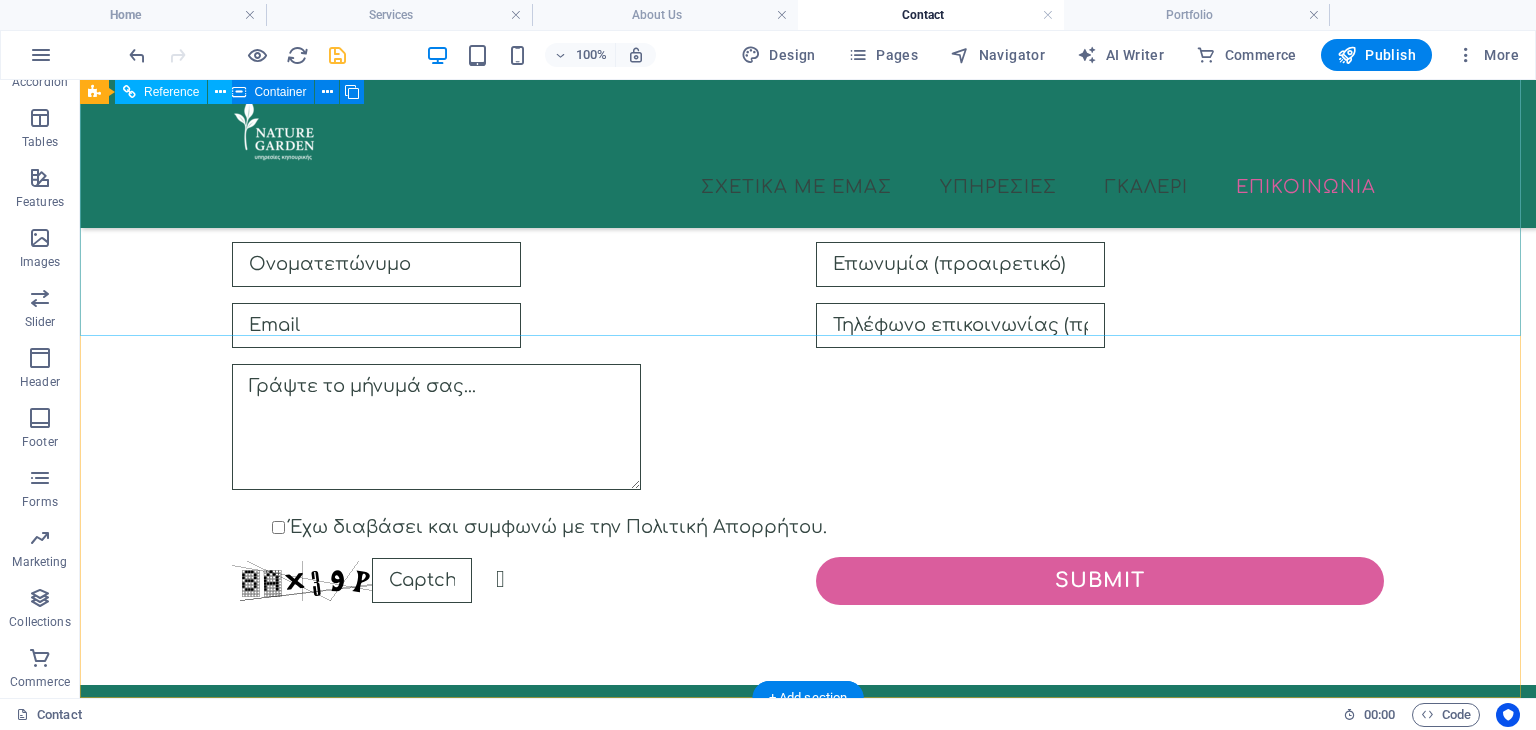 click on "[PHONE] info@example.com Πλοήγηση Αρχική Σχετικά με εμάς Υπηρεσίες Επικοινωνία Legal Notice Πολιτκή Απορρήτου Social media Facebook Twitter Instagram" at bounding box center (808, 1885) 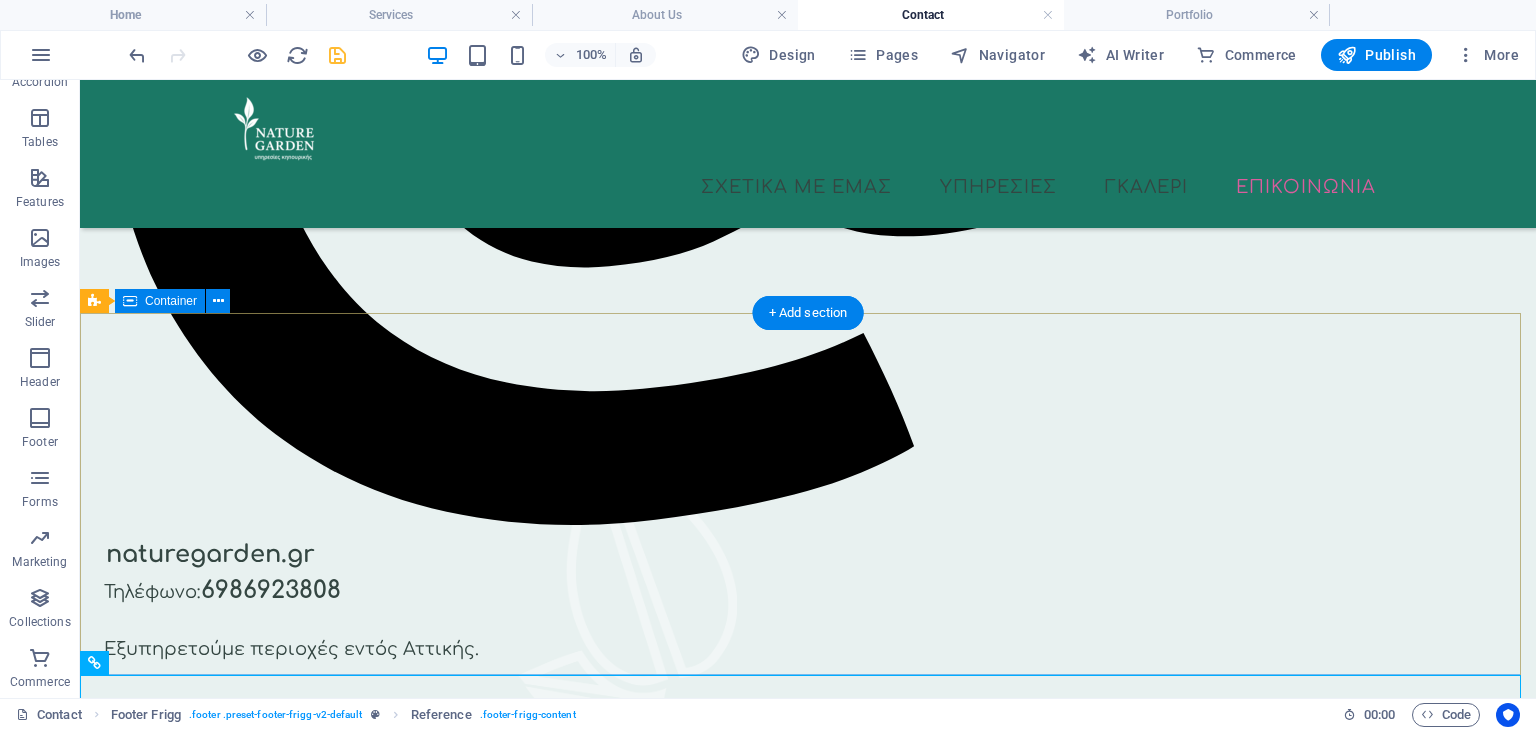 scroll, scrollTop: 999, scrollLeft: 0, axis: vertical 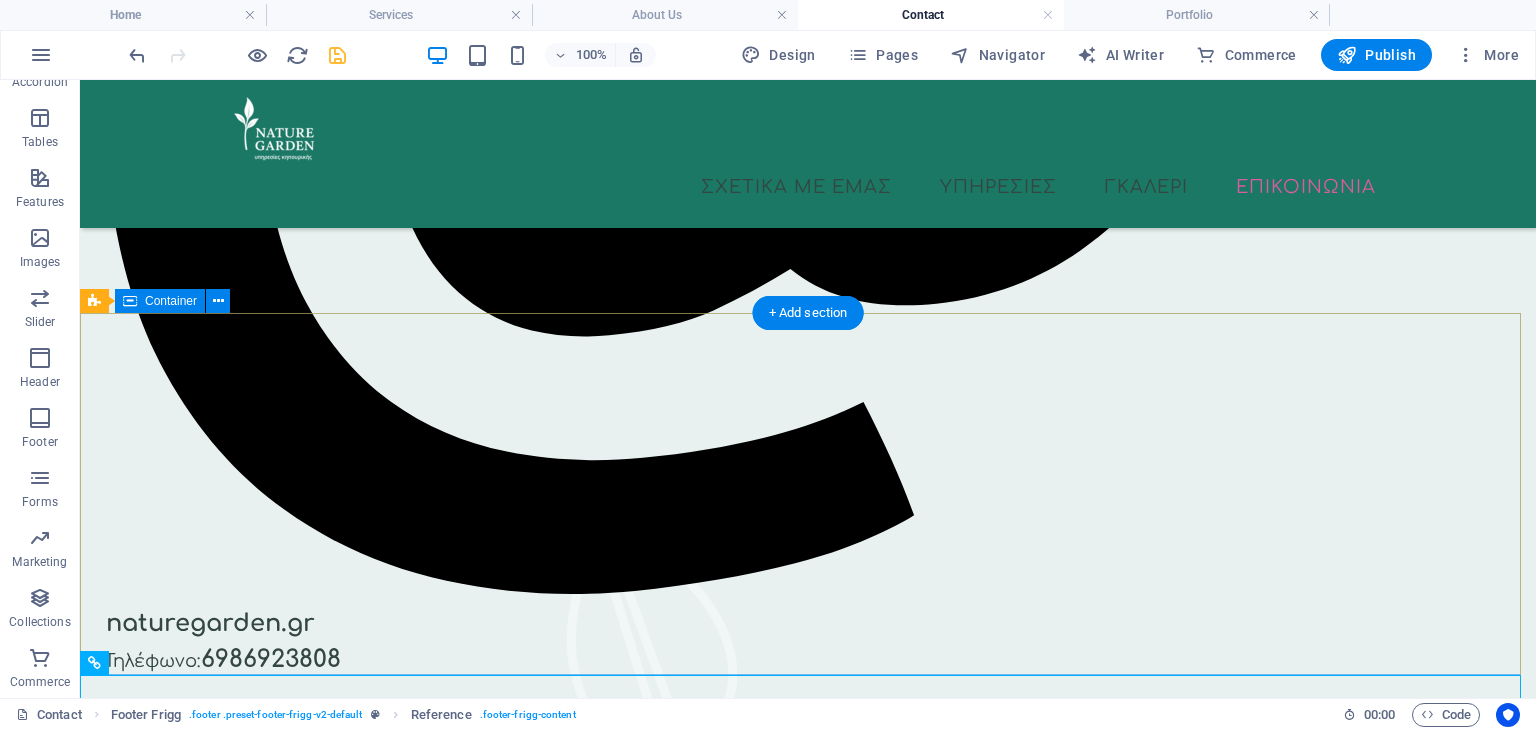 click on "[PHONE] info@example.com Πλοήγηση Αρχική Σχετικά με εμάς Υπηρεσίες Επικοινωνία Legal Notice Πολιτκή Απορρήτου Social media Facebook Twitter Instagram" at bounding box center (808, 1785) 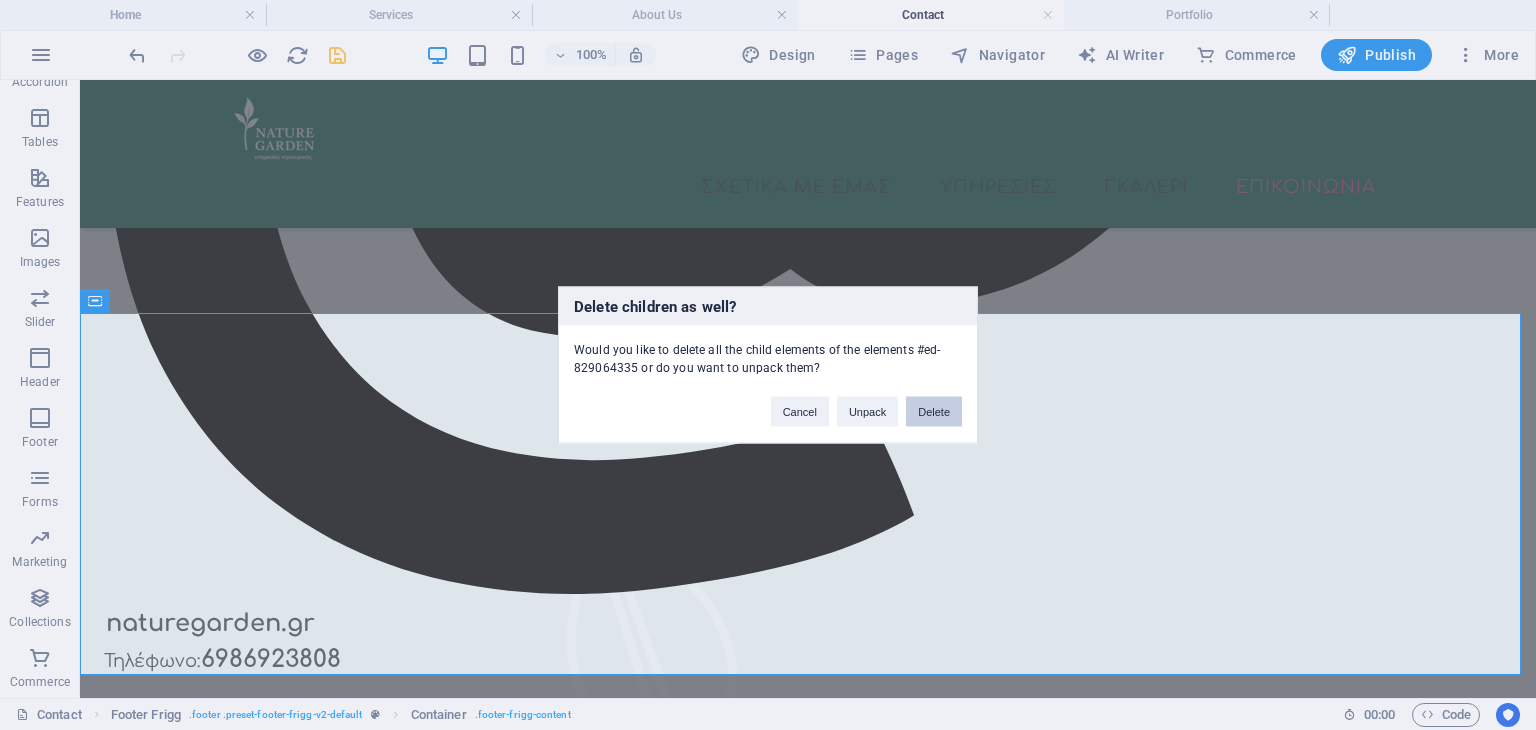 click on "Delete" at bounding box center [934, 412] 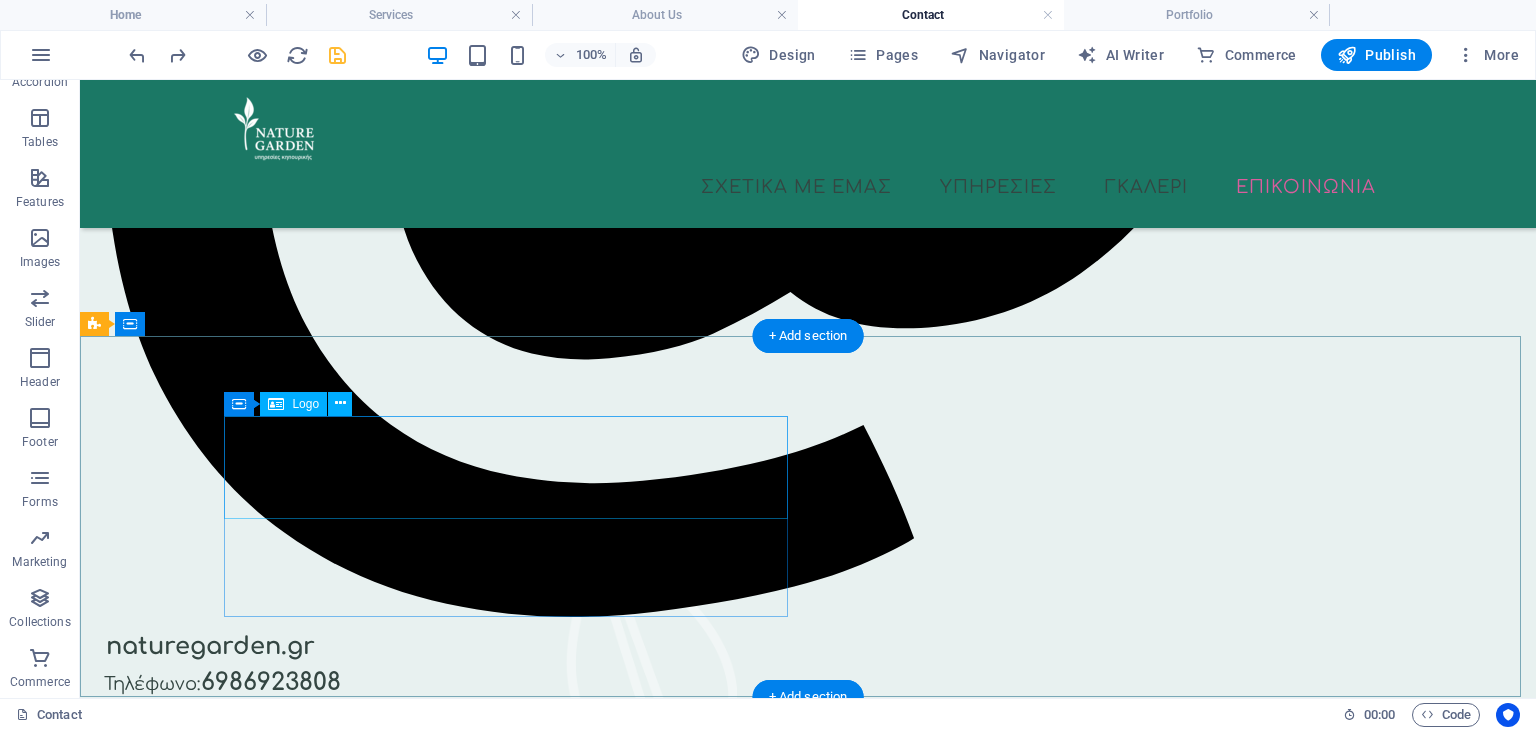 scroll, scrollTop: 876, scrollLeft: 0, axis: vertical 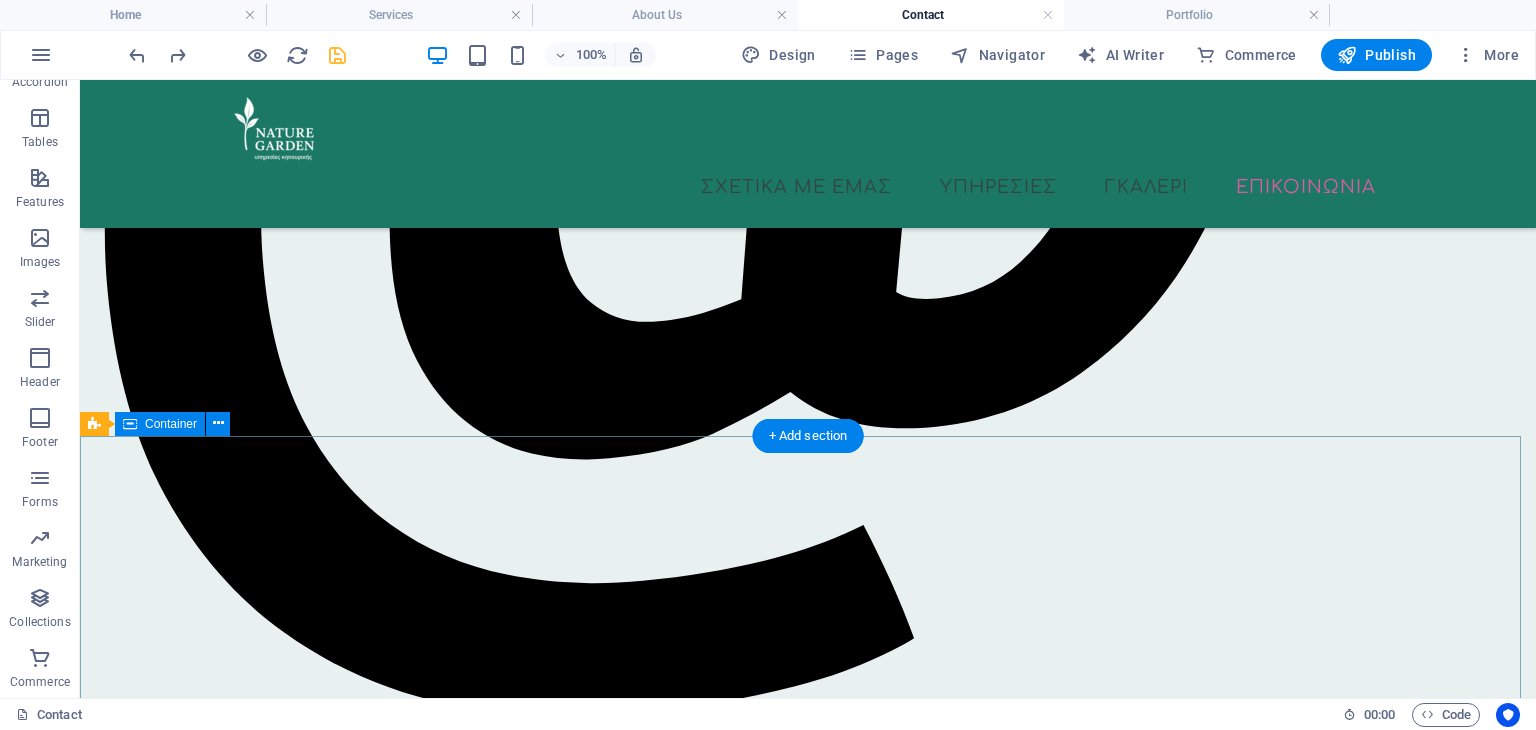 click on "[PHONE] info@example.com Πλοήγηση Αρχική Σχετικά με εμάς Υπηρεσίες Επικοινωνία Legal Notice Πολιτκή Απορρήτου Social media Facebook Twitter Instagram" at bounding box center (808, 1908) 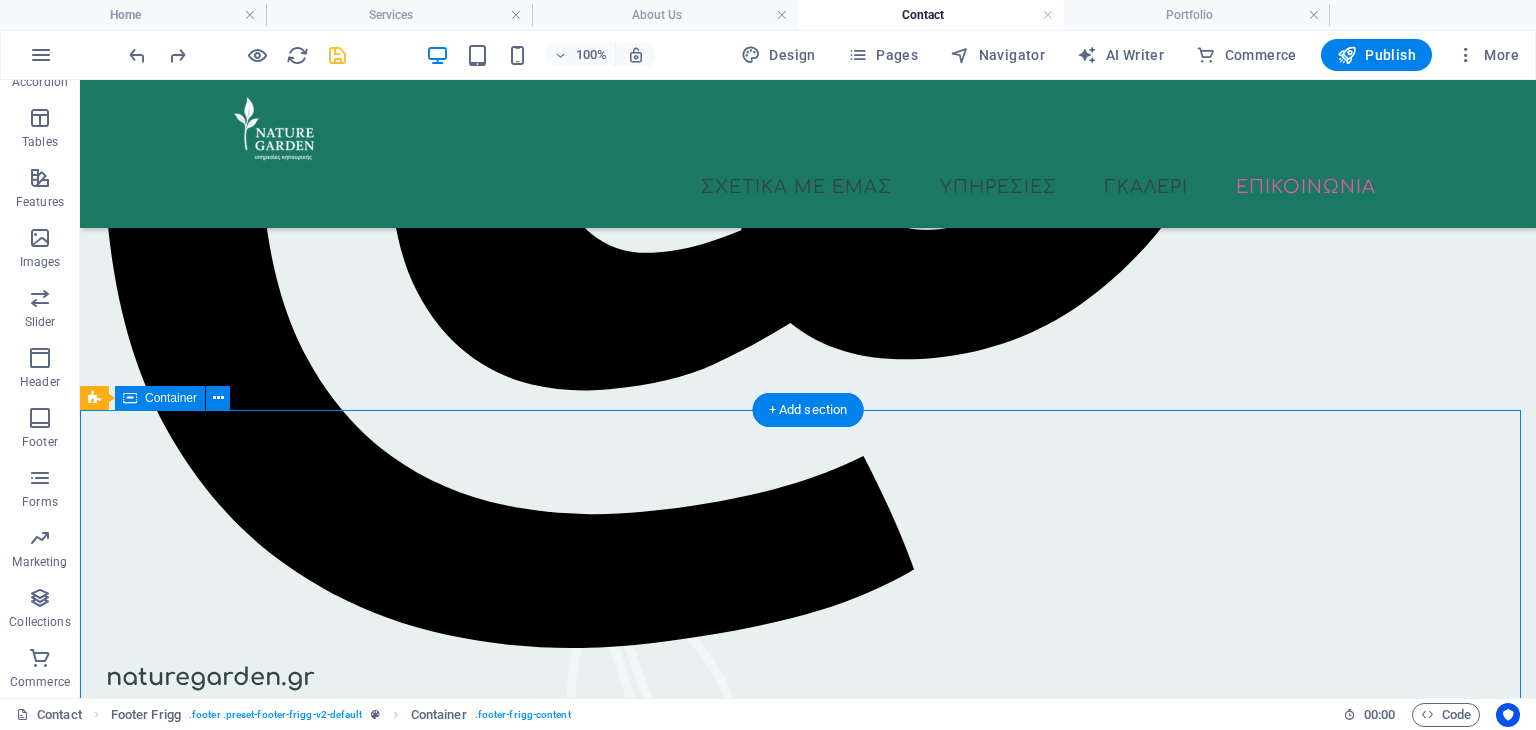 scroll, scrollTop: 976, scrollLeft: 0, axis: vertical 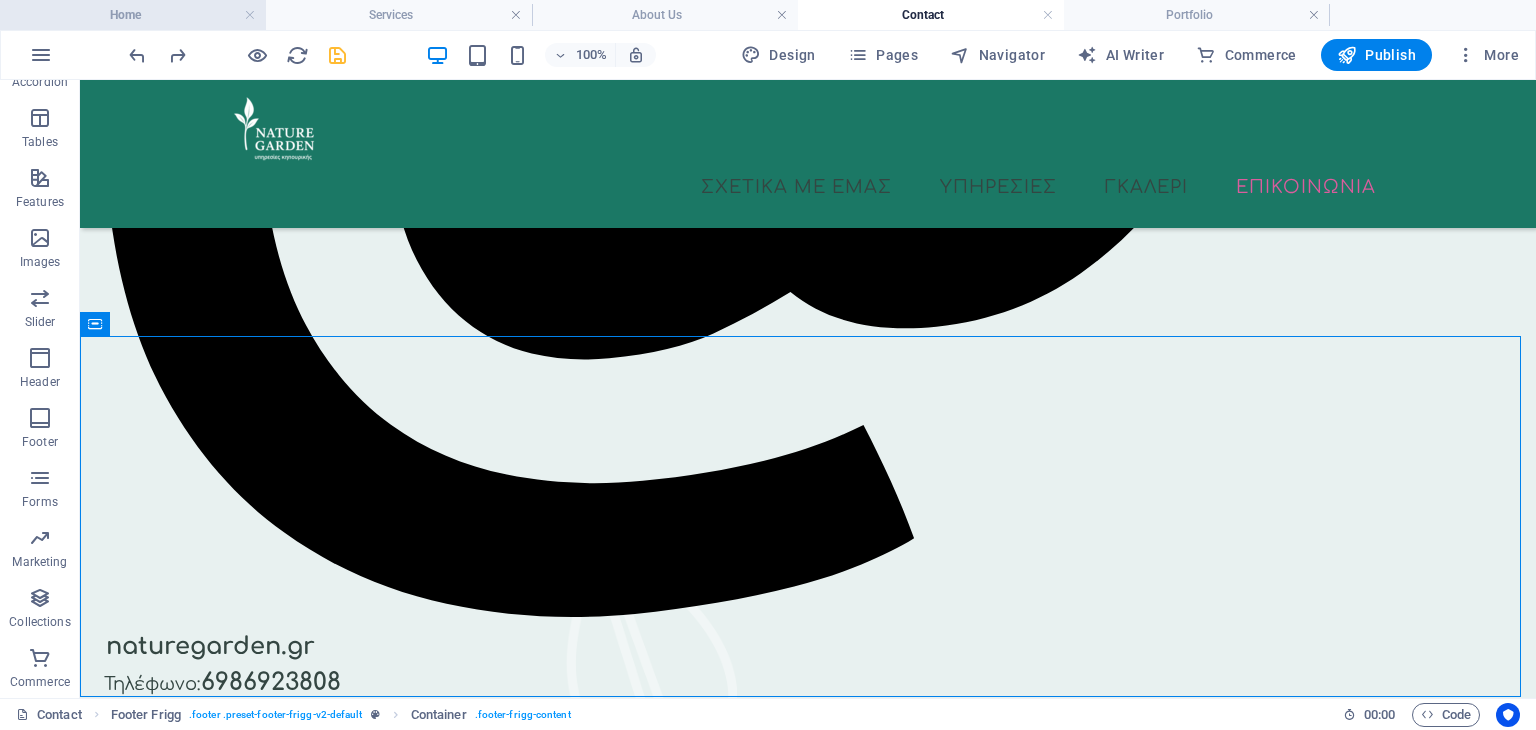 click on "Home" at bounding box center (133, 15) 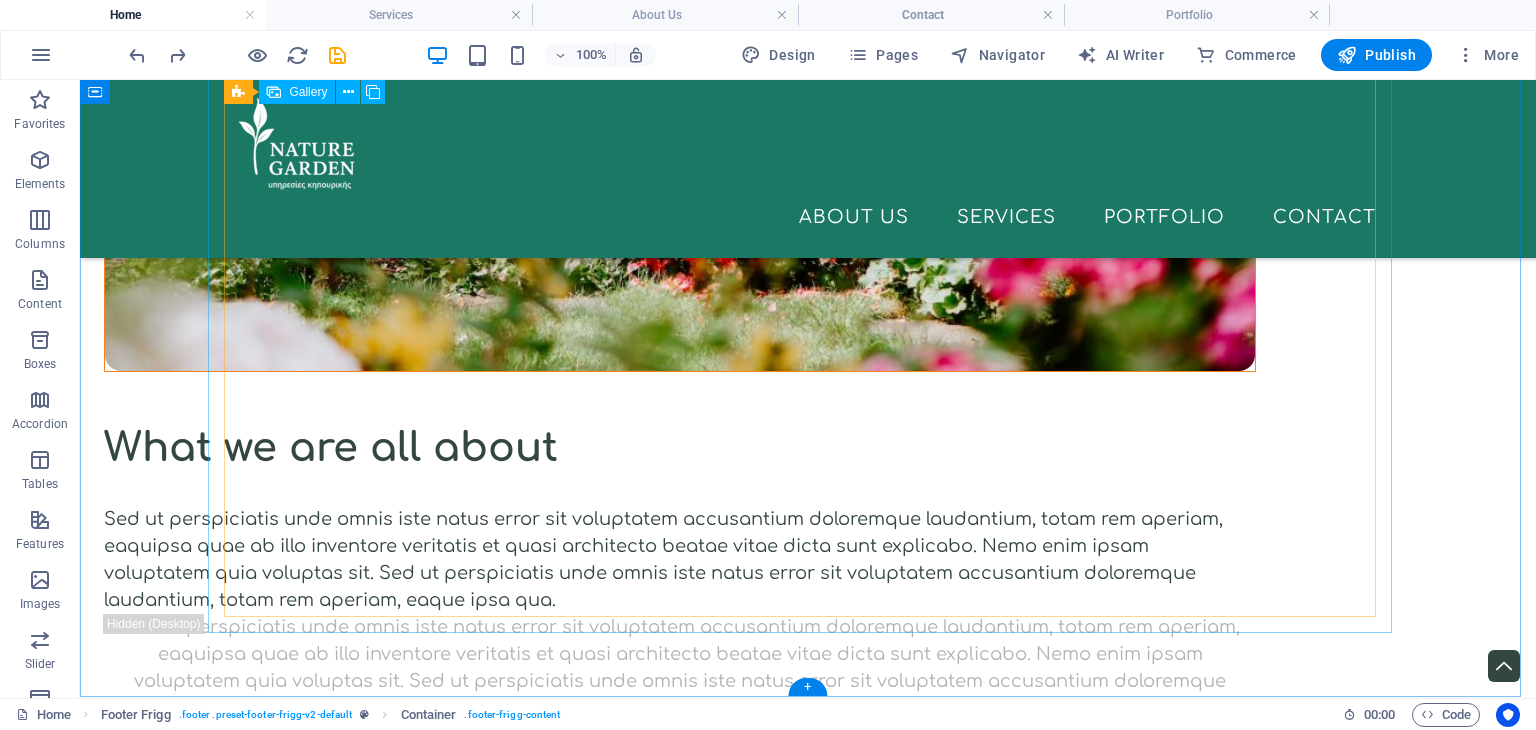 scroll, scrollTop: 0, scrollLeft: 0, axis: both 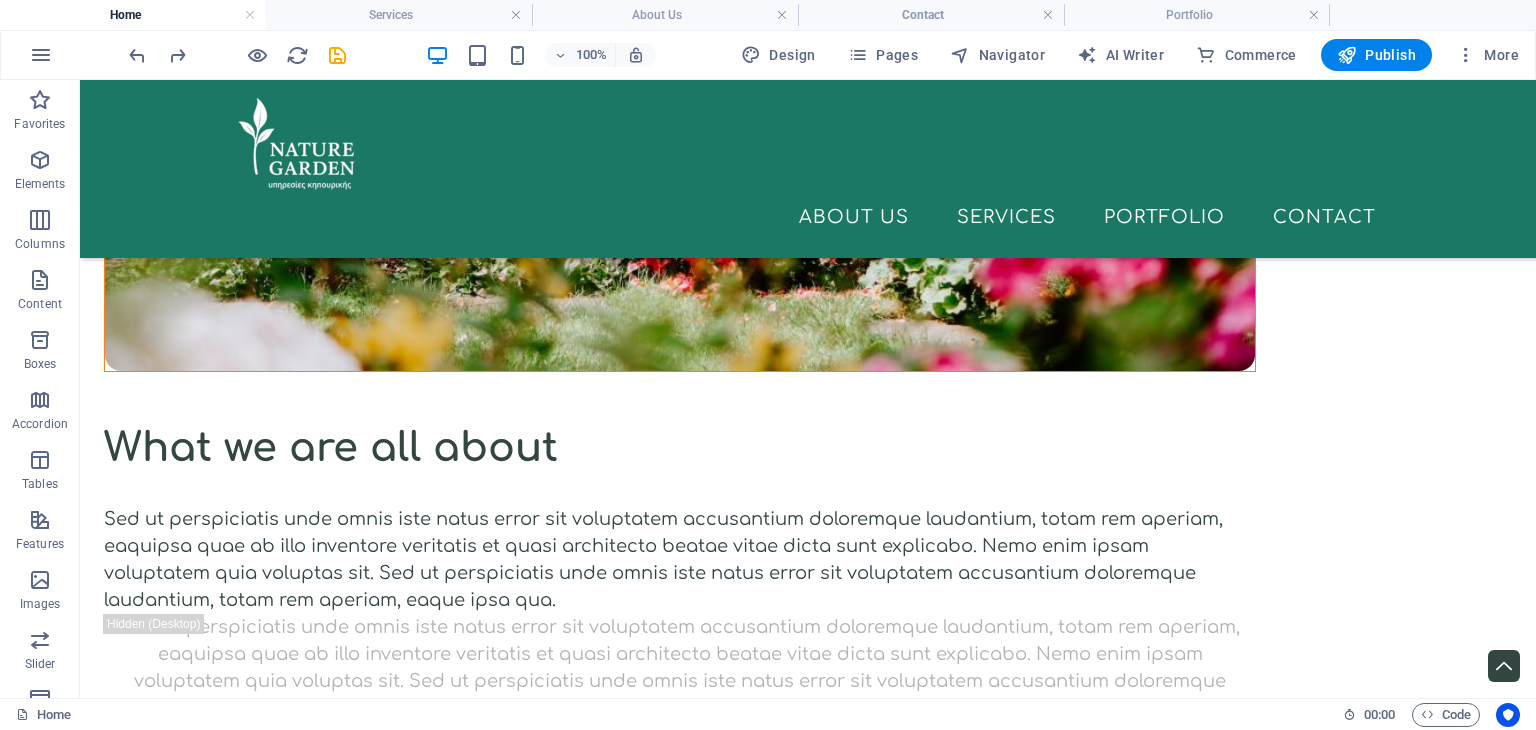 click on "Home" at bounding box center (671, 715) 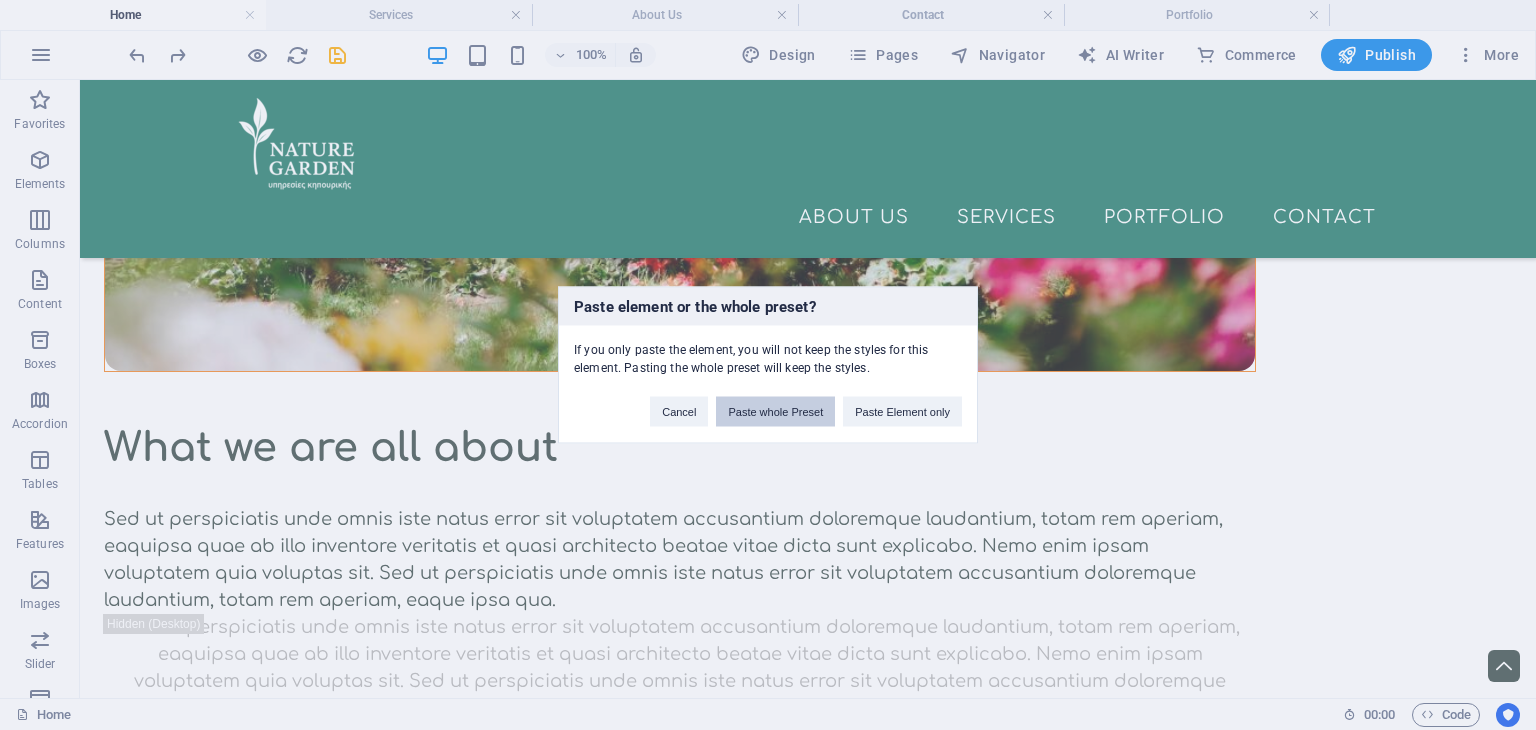 click on "Paste whole Preset" at bounding box center [775, 412] 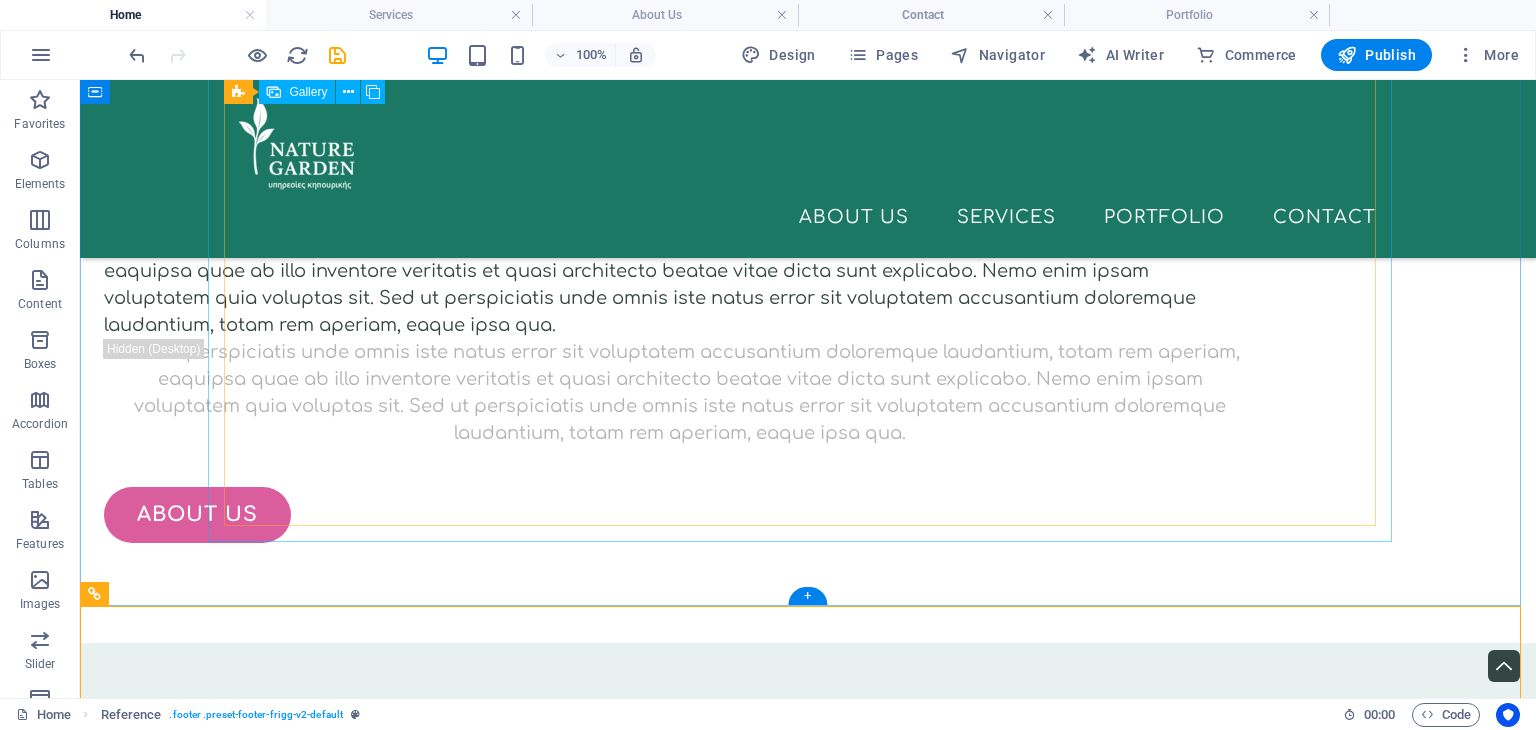 scroll, scrollTop: 4250, scrollLeft: 0, axis: vertical 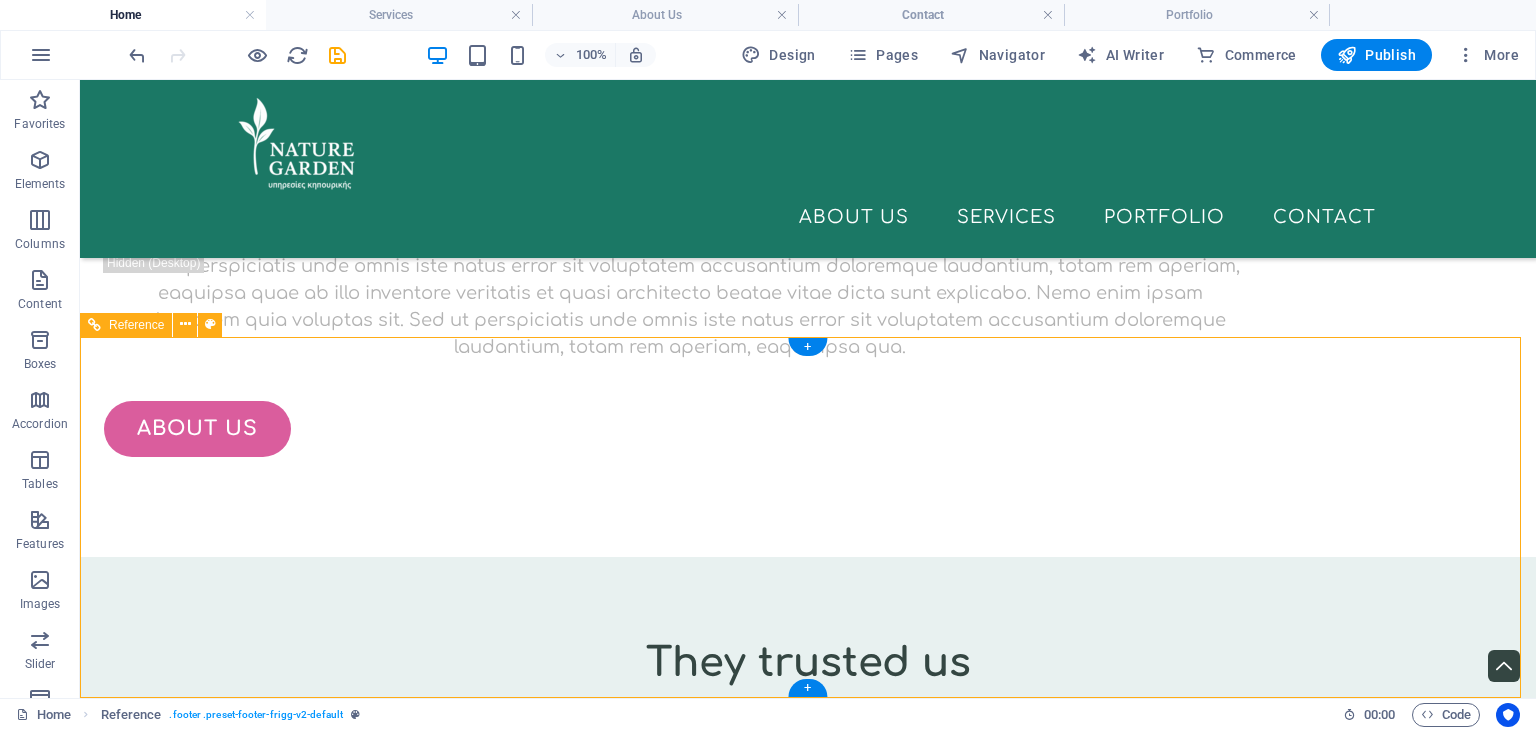 click on "[PHONE] info@example.com Πλοήγηση Αρχική Σχετικά με εμάς Υπηρεσίες Επικοινωνία Legal Notice Πολιτκή Απορρήτου Social media Facebook Twitter Instagram" at bounding box center (808, 10441) 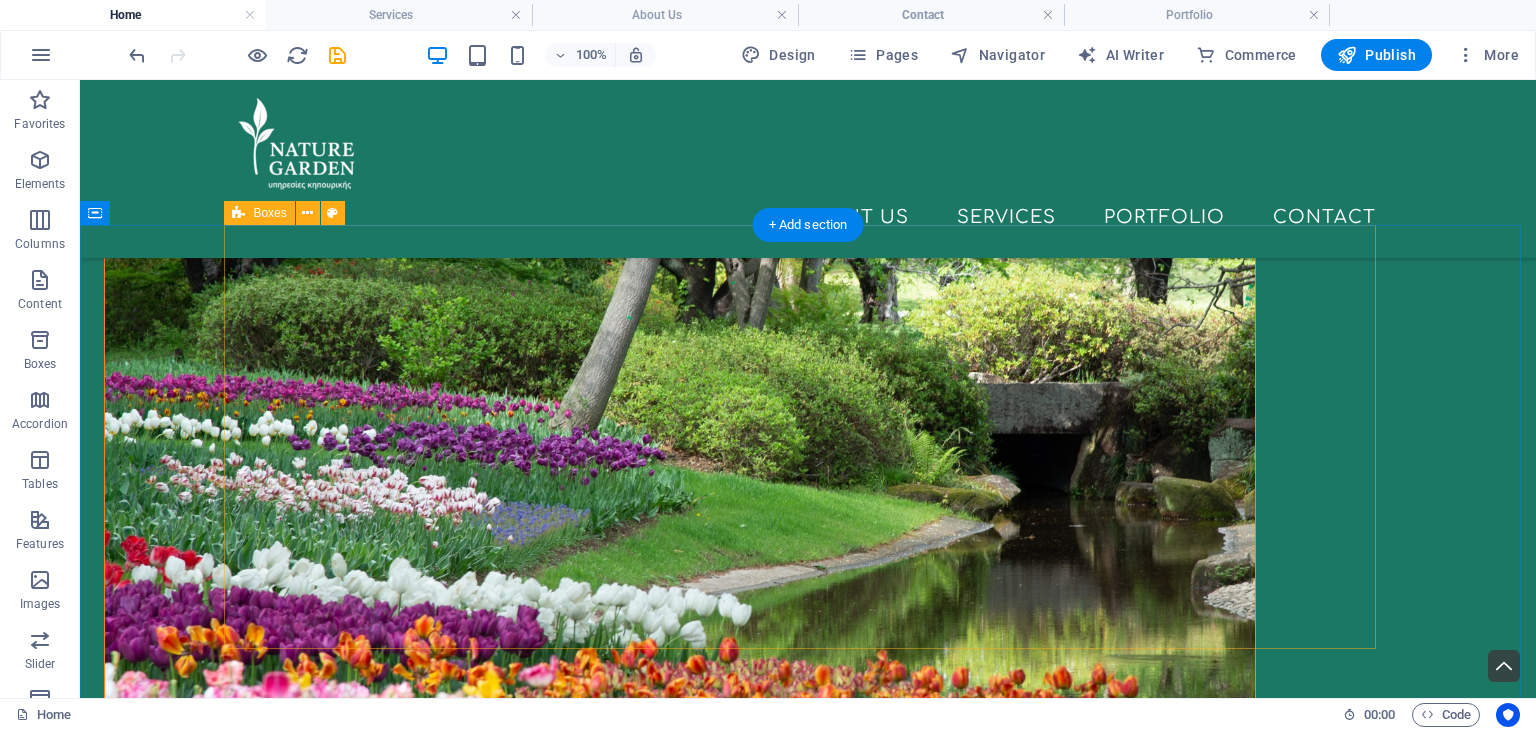 scroll, scrollTop: 870, scrollLeft: 0, axis: vertical 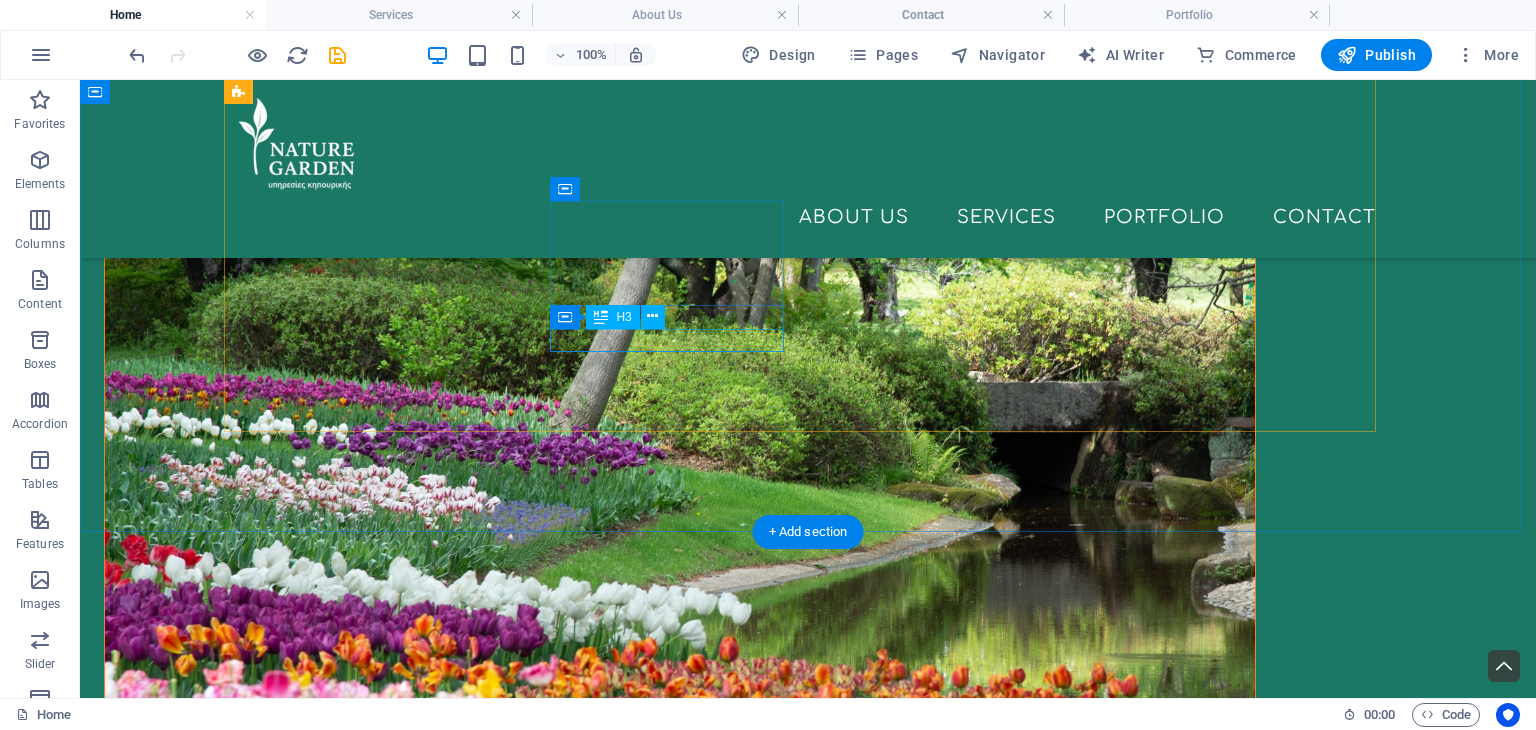 click on "Tree Planting" at bounding box center [409, 1611] 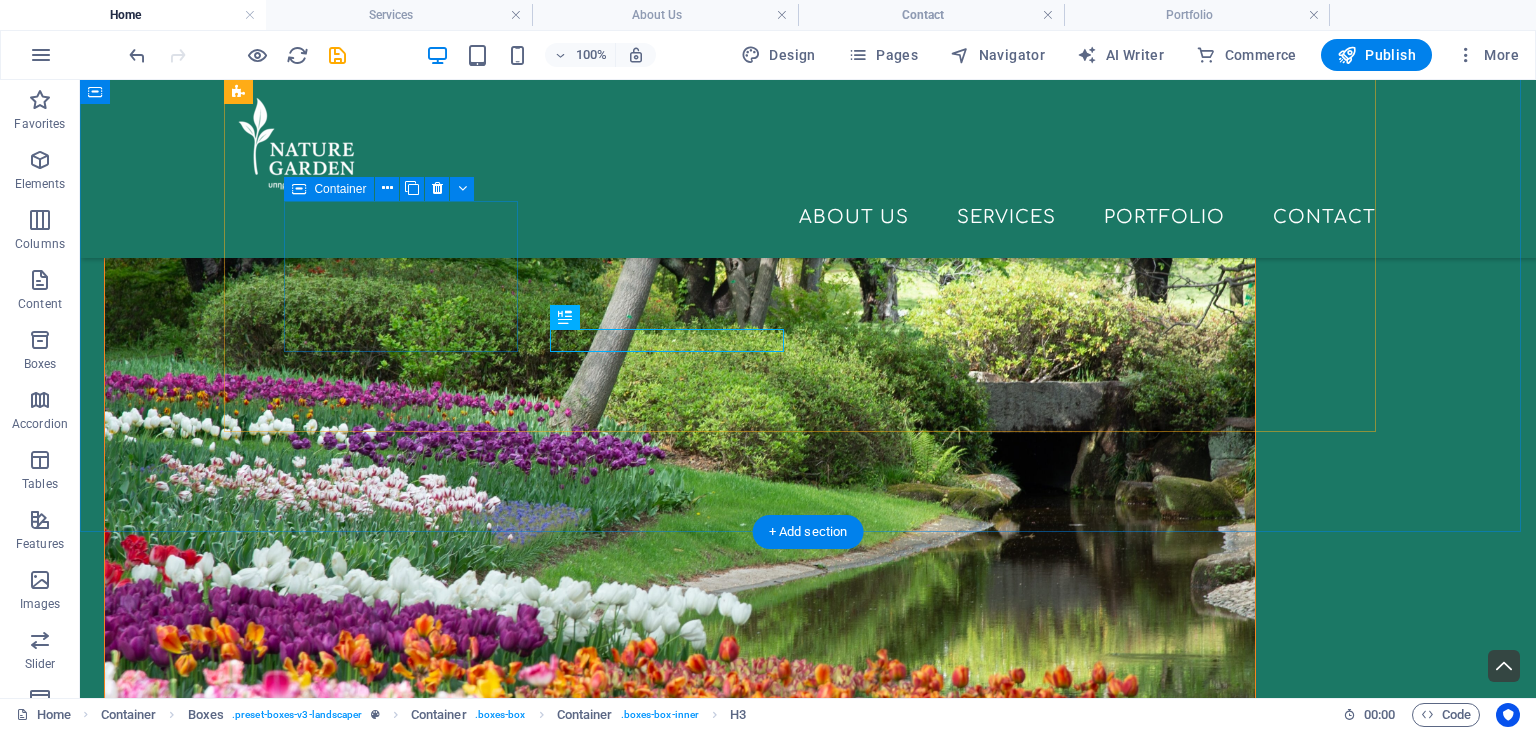click at bounding box center (409, 1392) 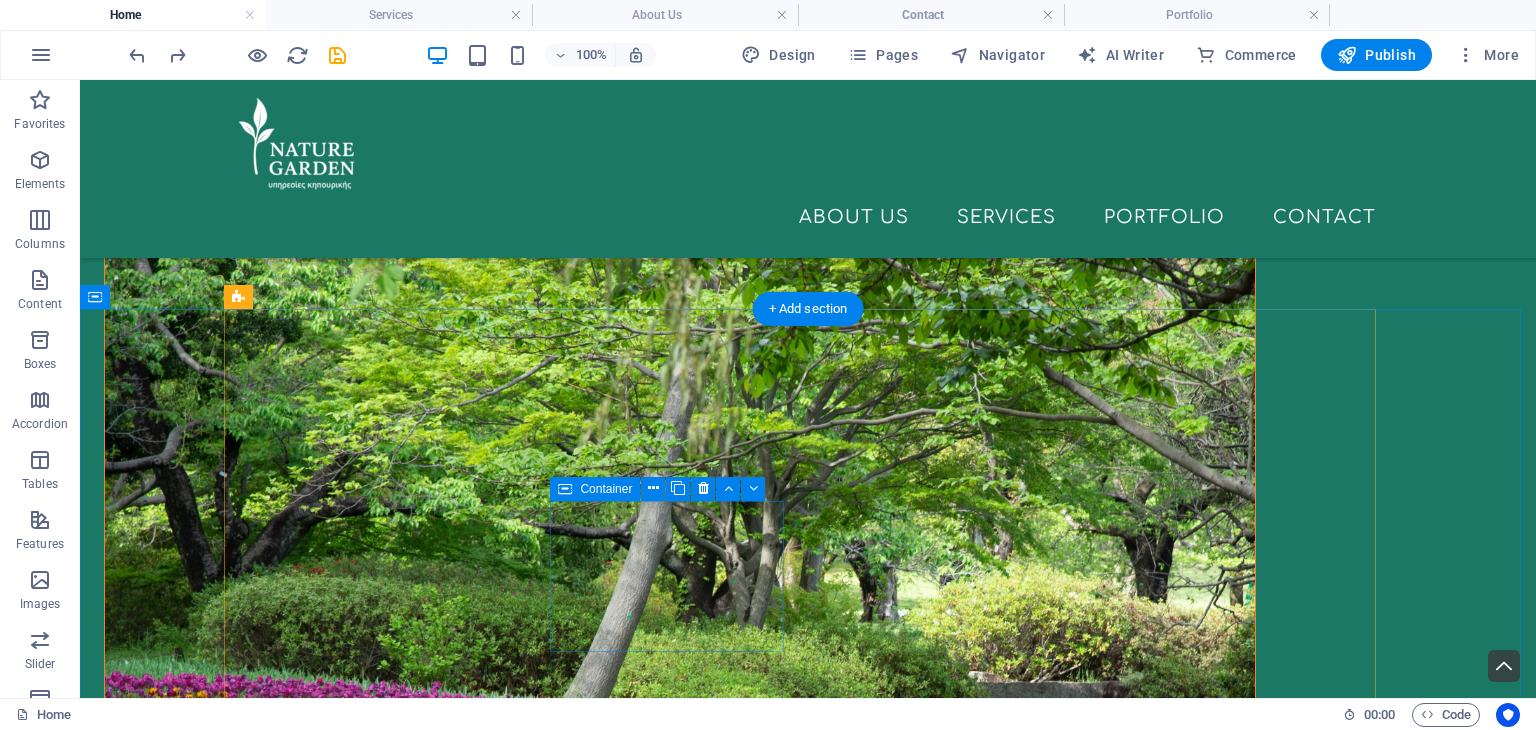 scroll, scrollTop: 770, scrollLeft: 0, axis: vertical 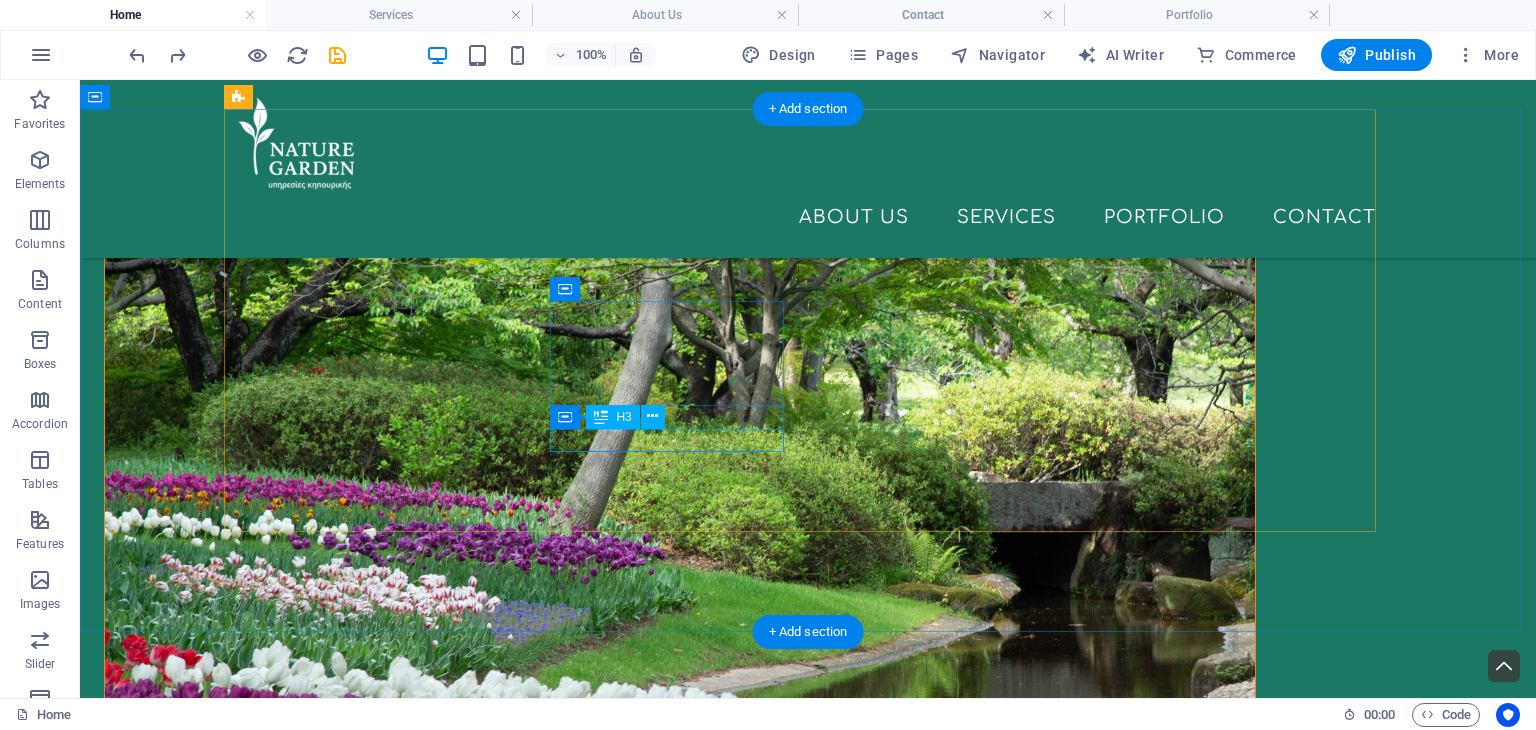 click on "Tree Planting" at bounding box center [409, 1711] 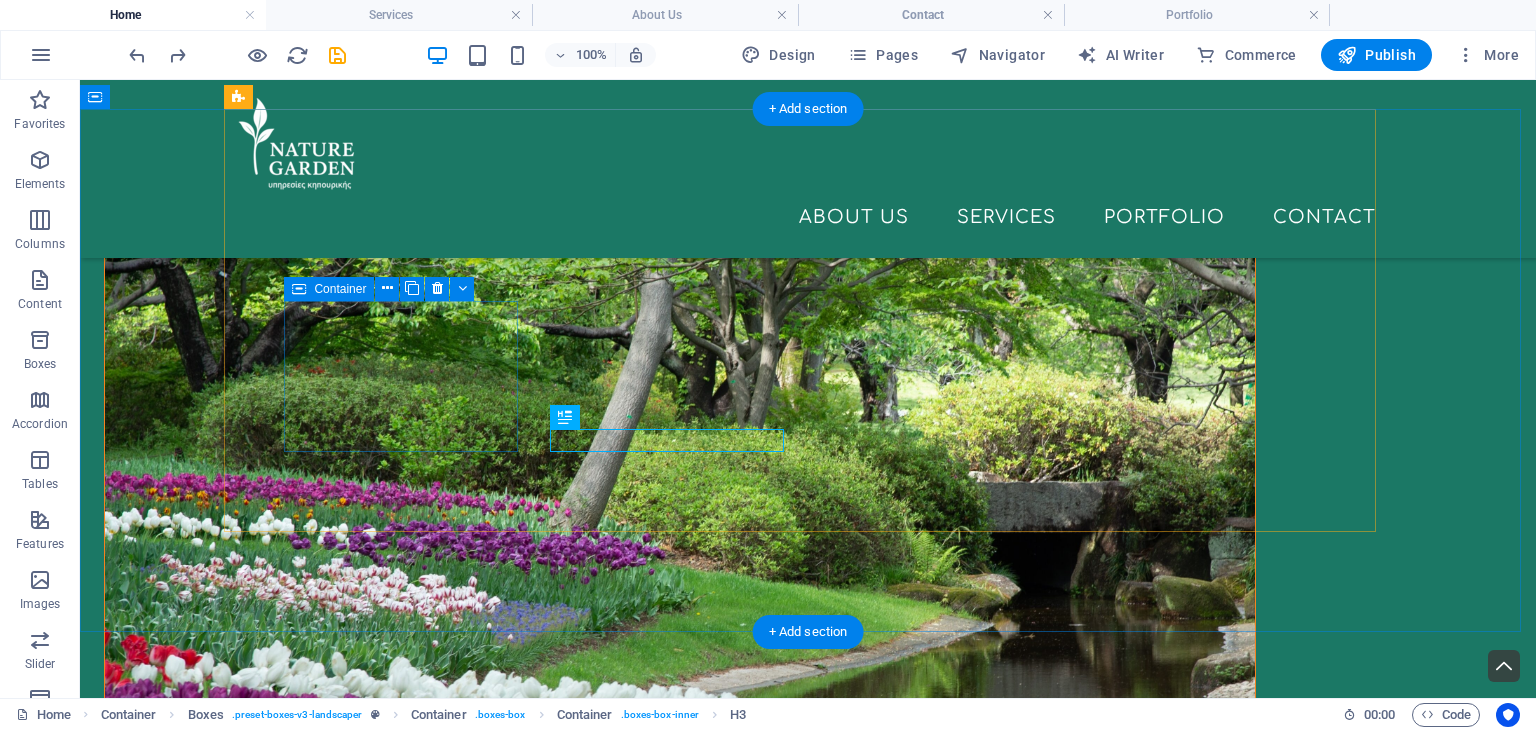 click at bounding box center [409, 1492] 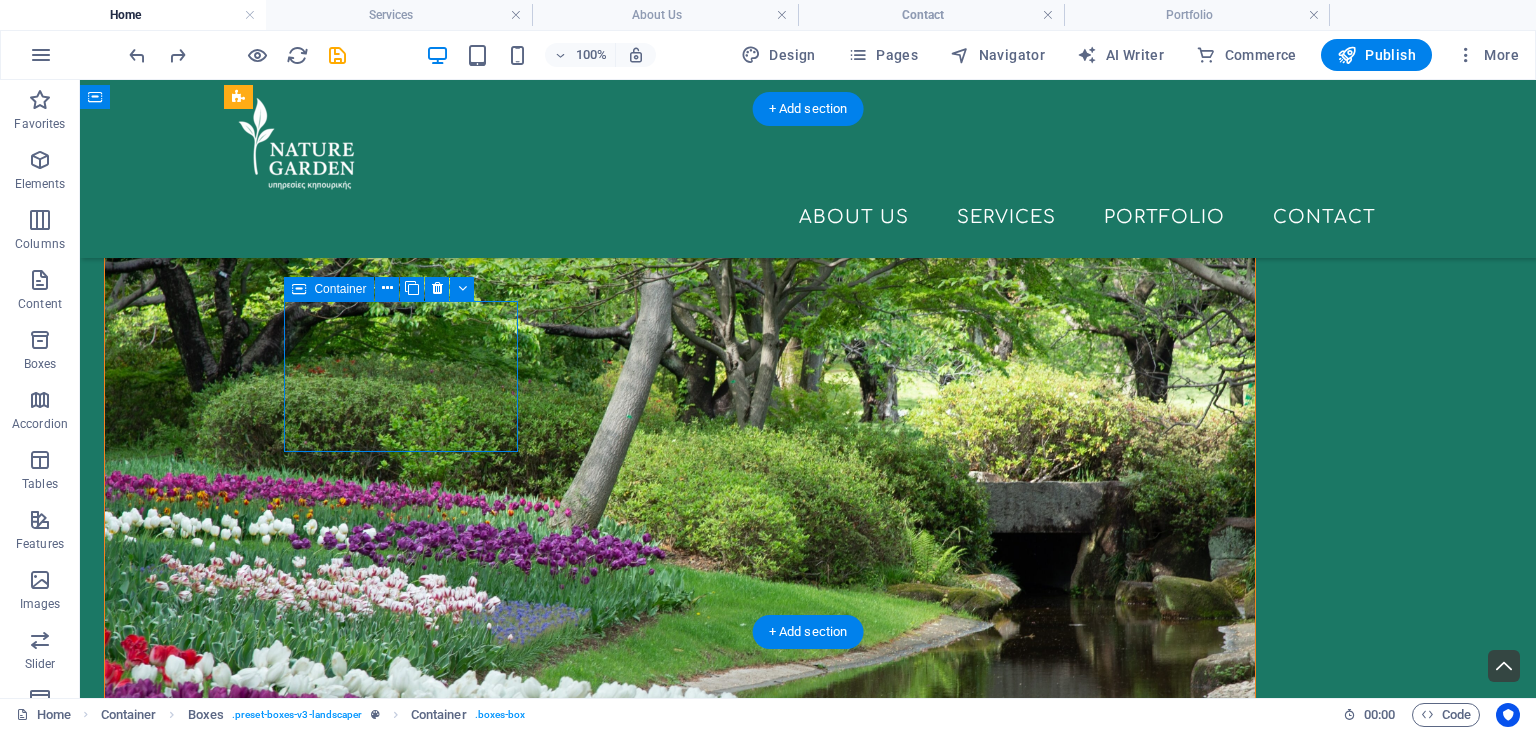 click at bounding box center (409, 1492) 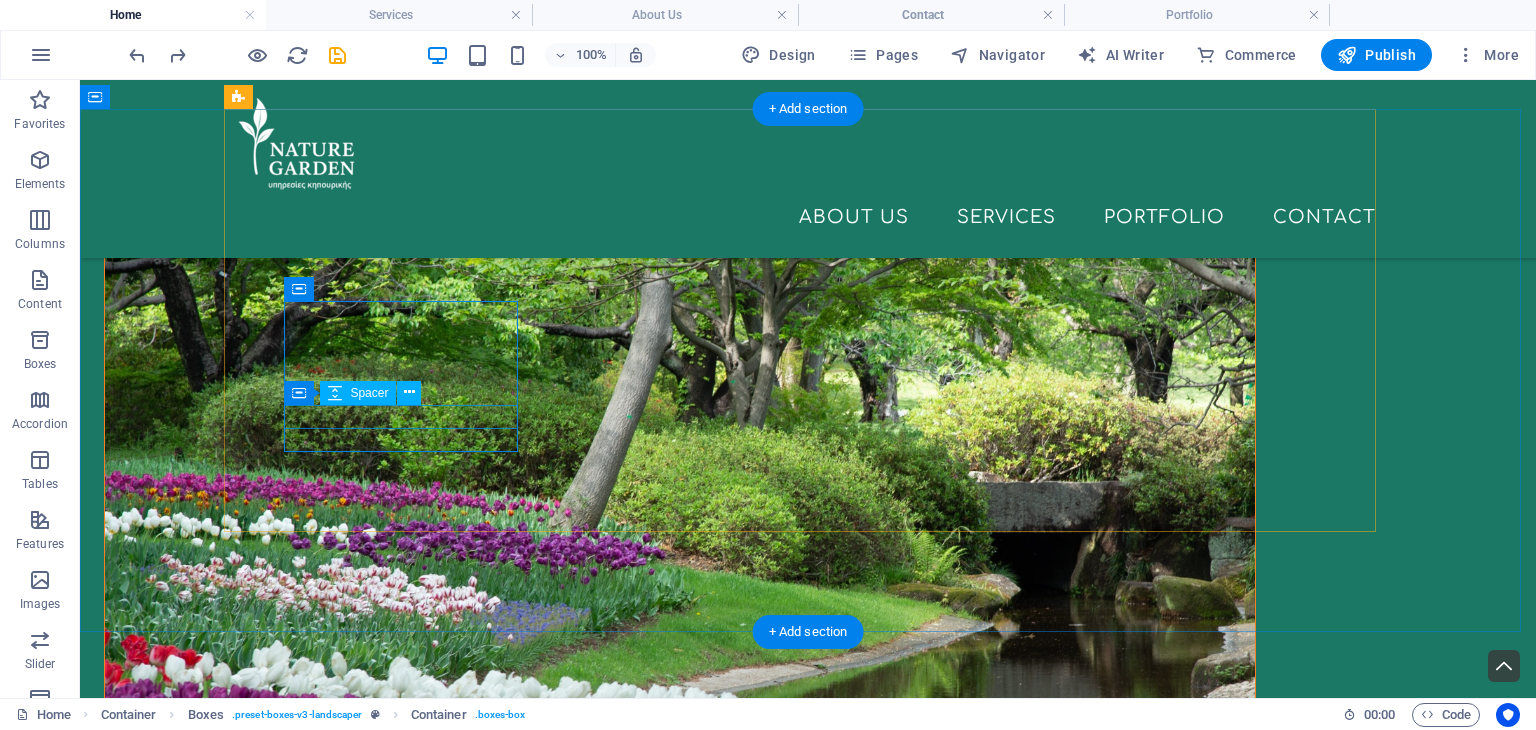click at bounding box center (409, 1544) 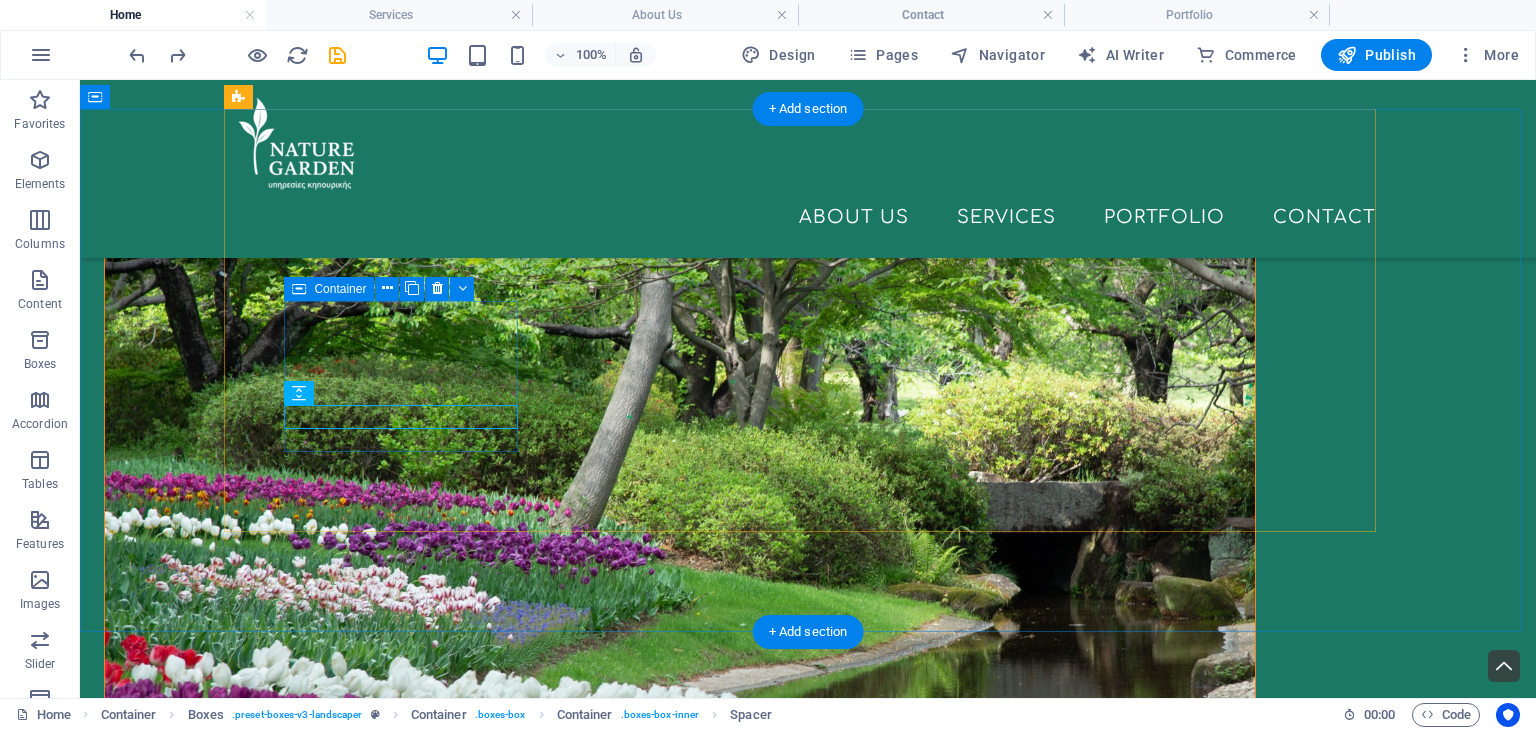 click at bounding box center (409, 1492) 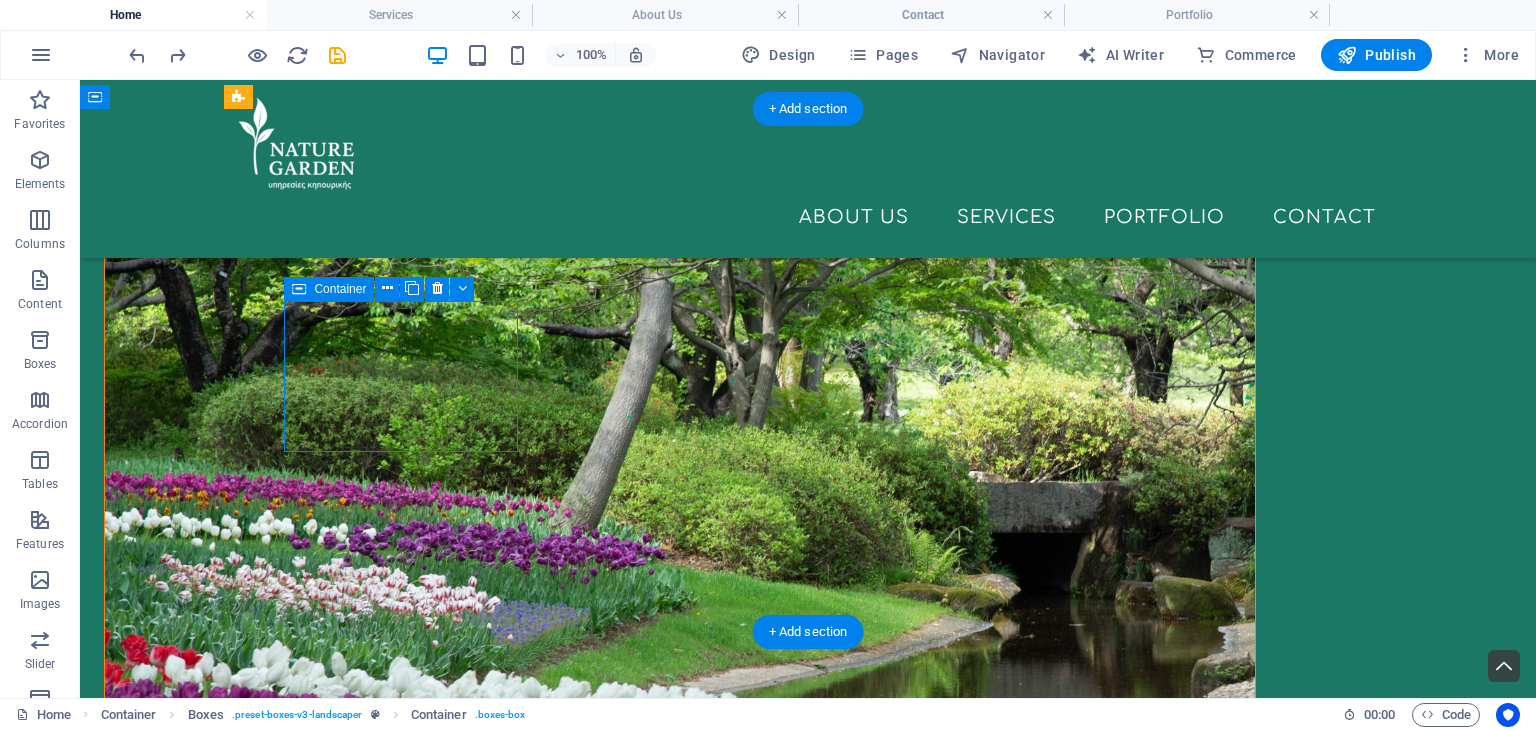 click at bounding box center [409, 1492] 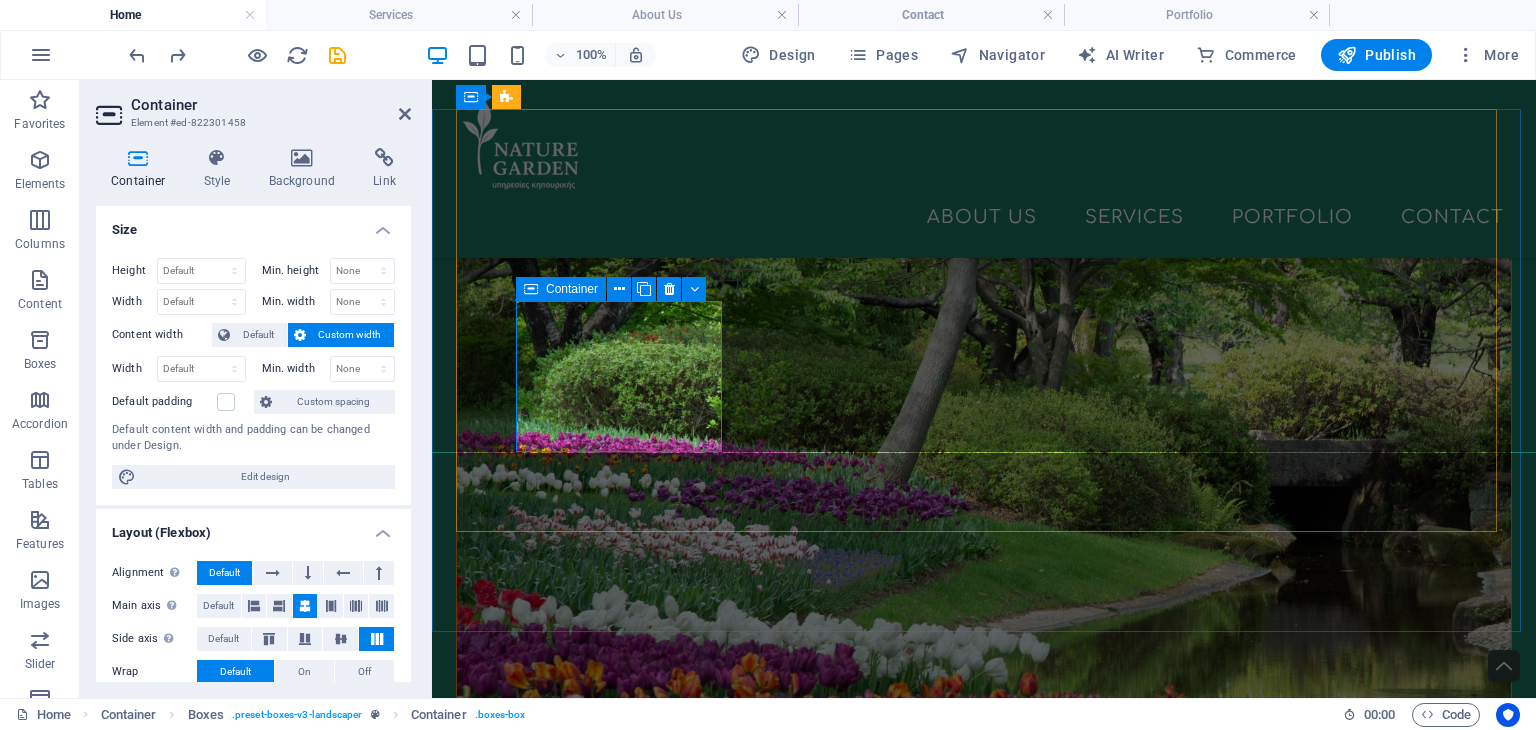 scroll, scrollTop: 721, scrollLeft: 0, axis: vertical 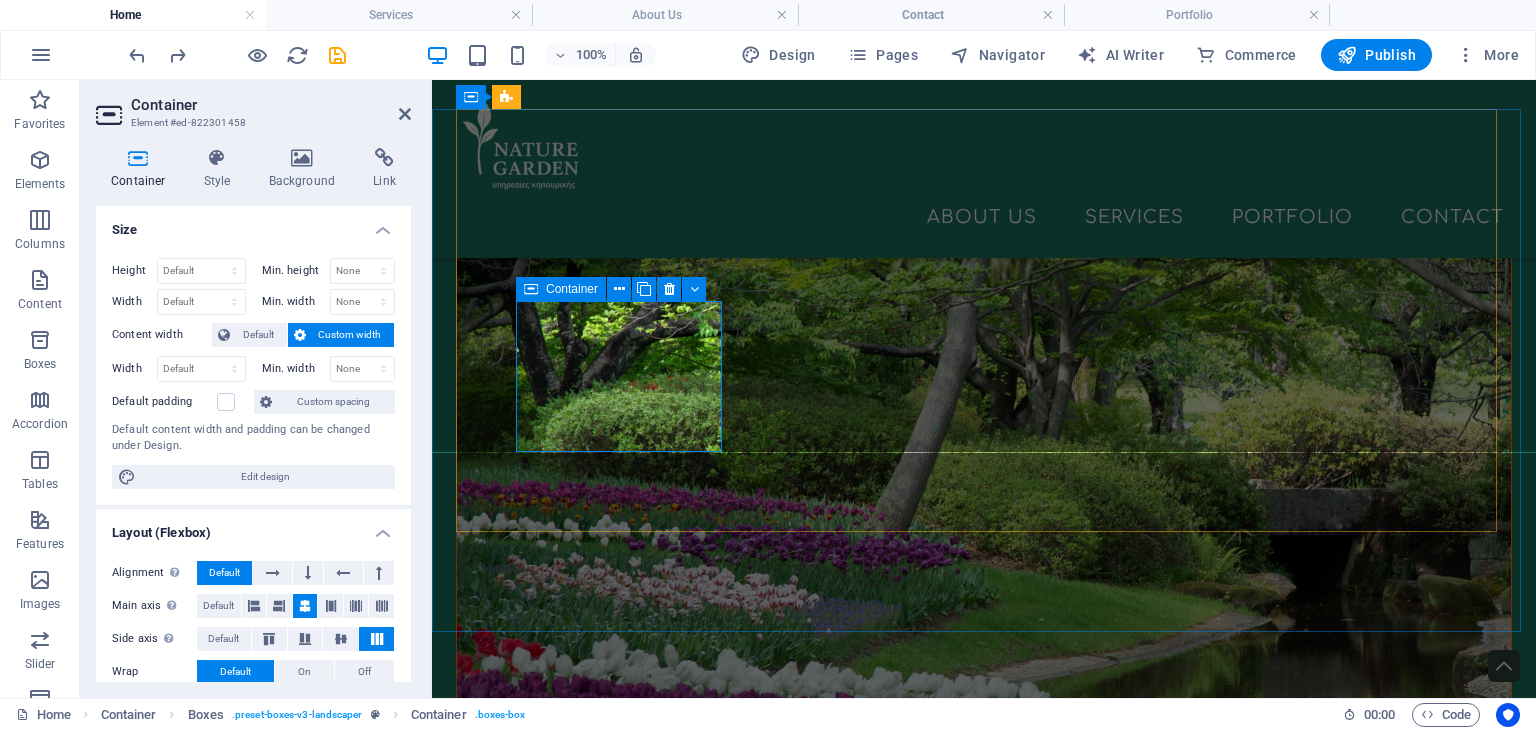 click at bounding box center (621, 1445) 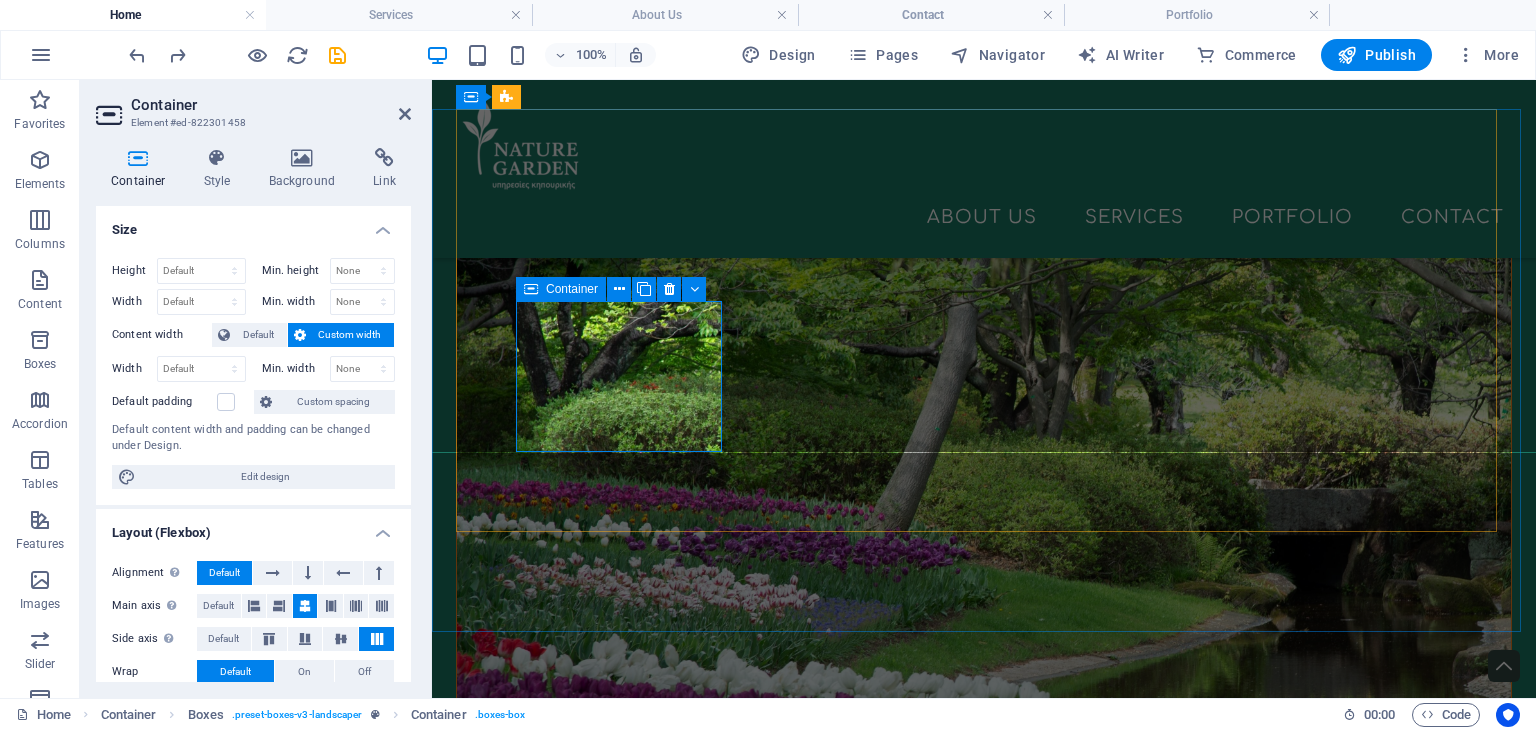 click at bounding box center [621, 1445] 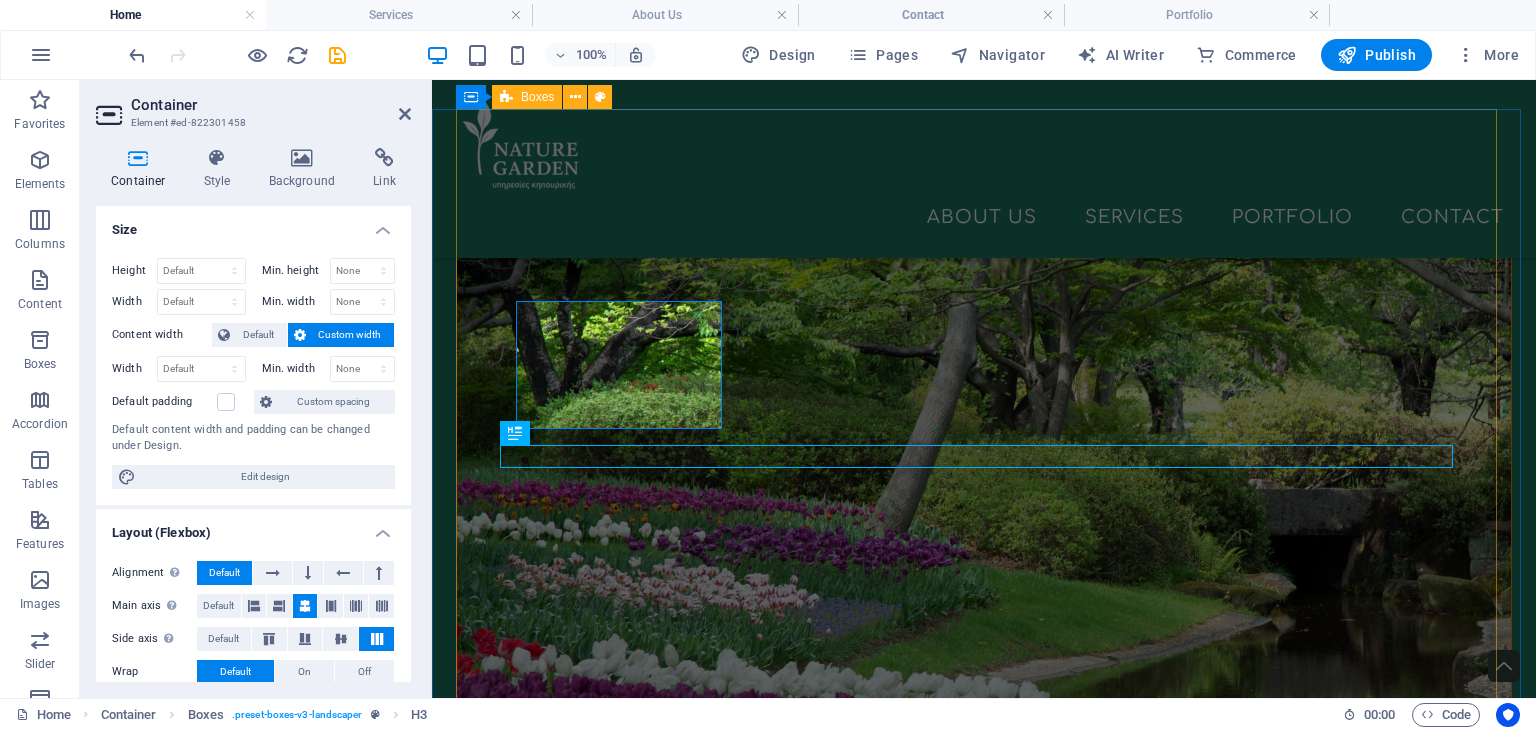 scroll, scrollTop: 770, scrollLeft: 0, axis: vertical 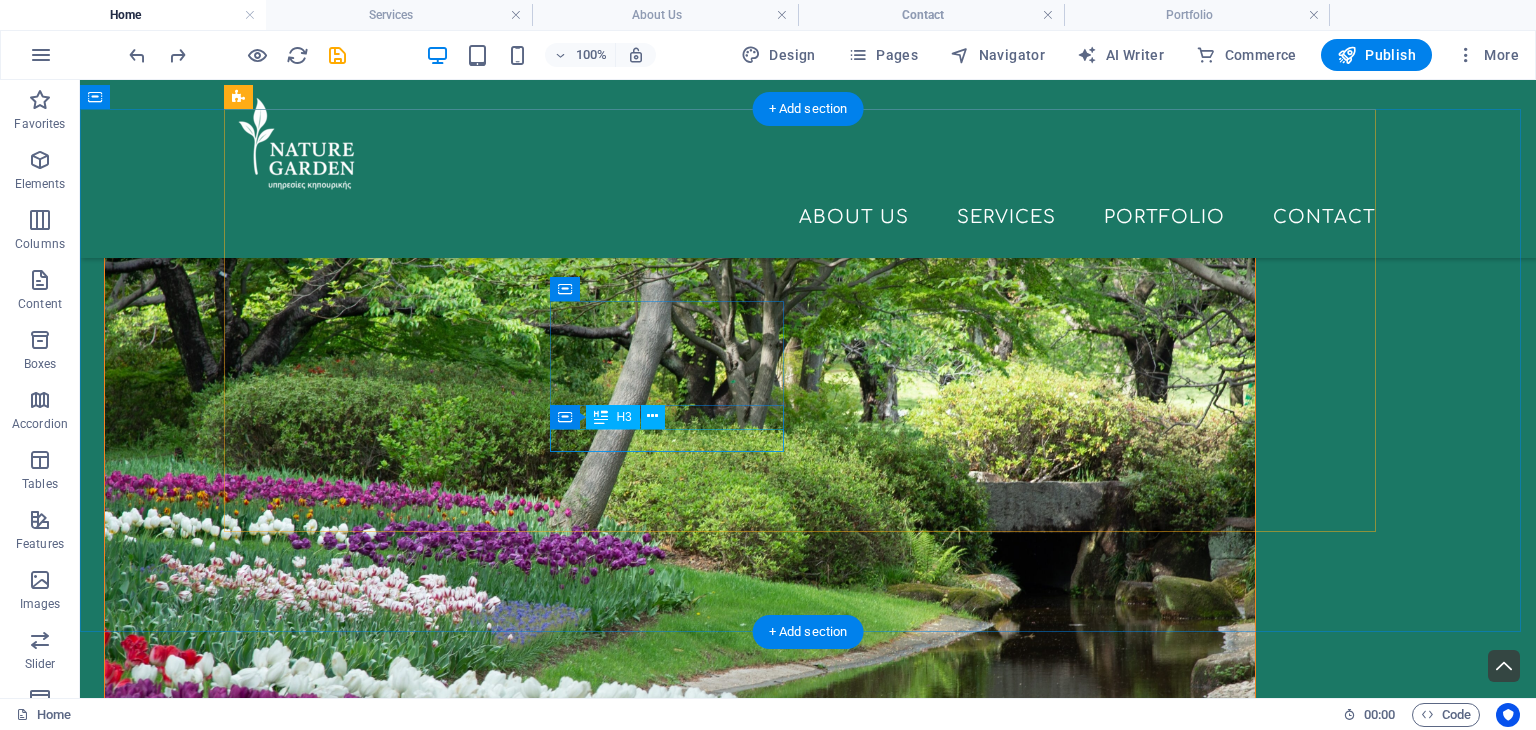 click on "Tree Planting" at bounding box center [409, 1711] 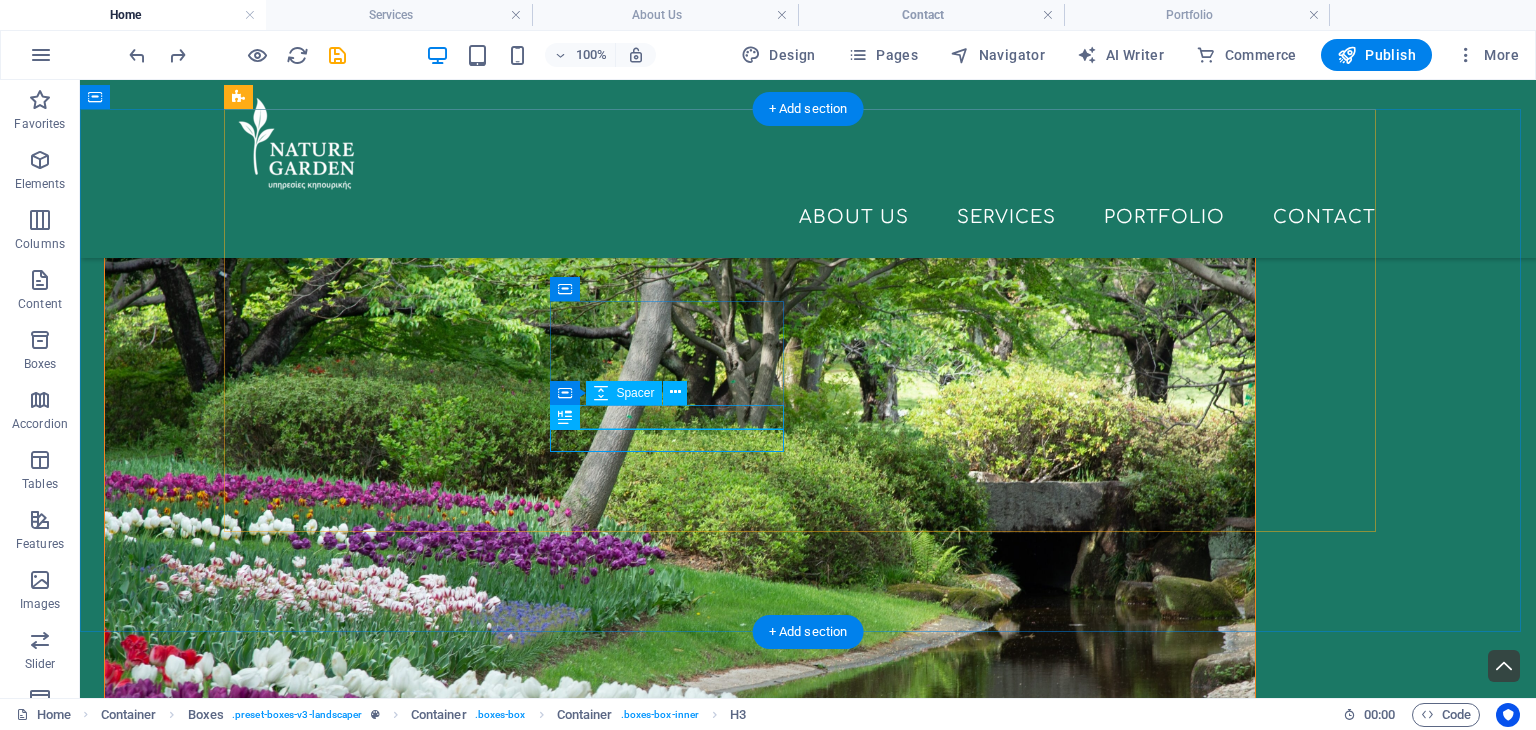 click at bounding box center [409, 1688] 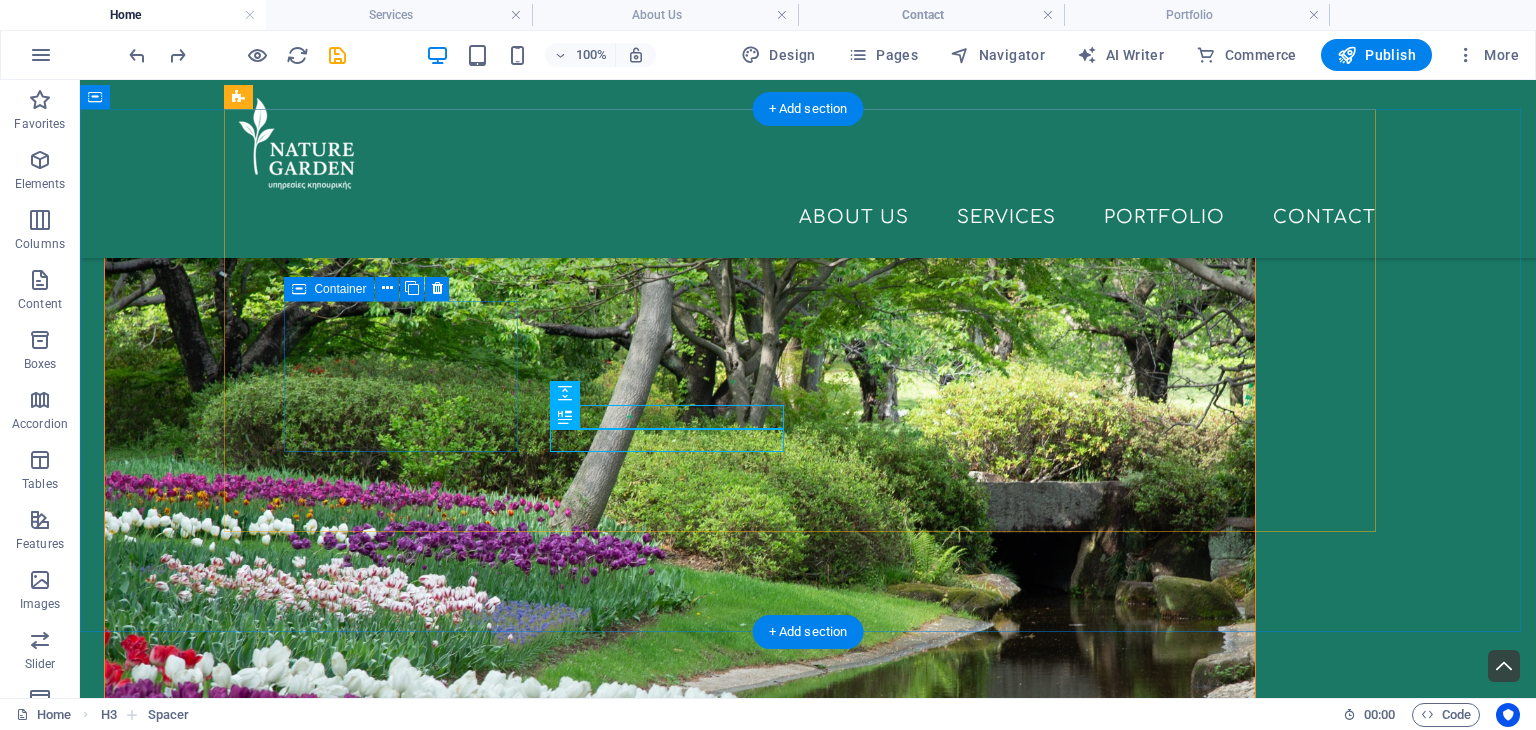 click at bounding box center (409, 1492) 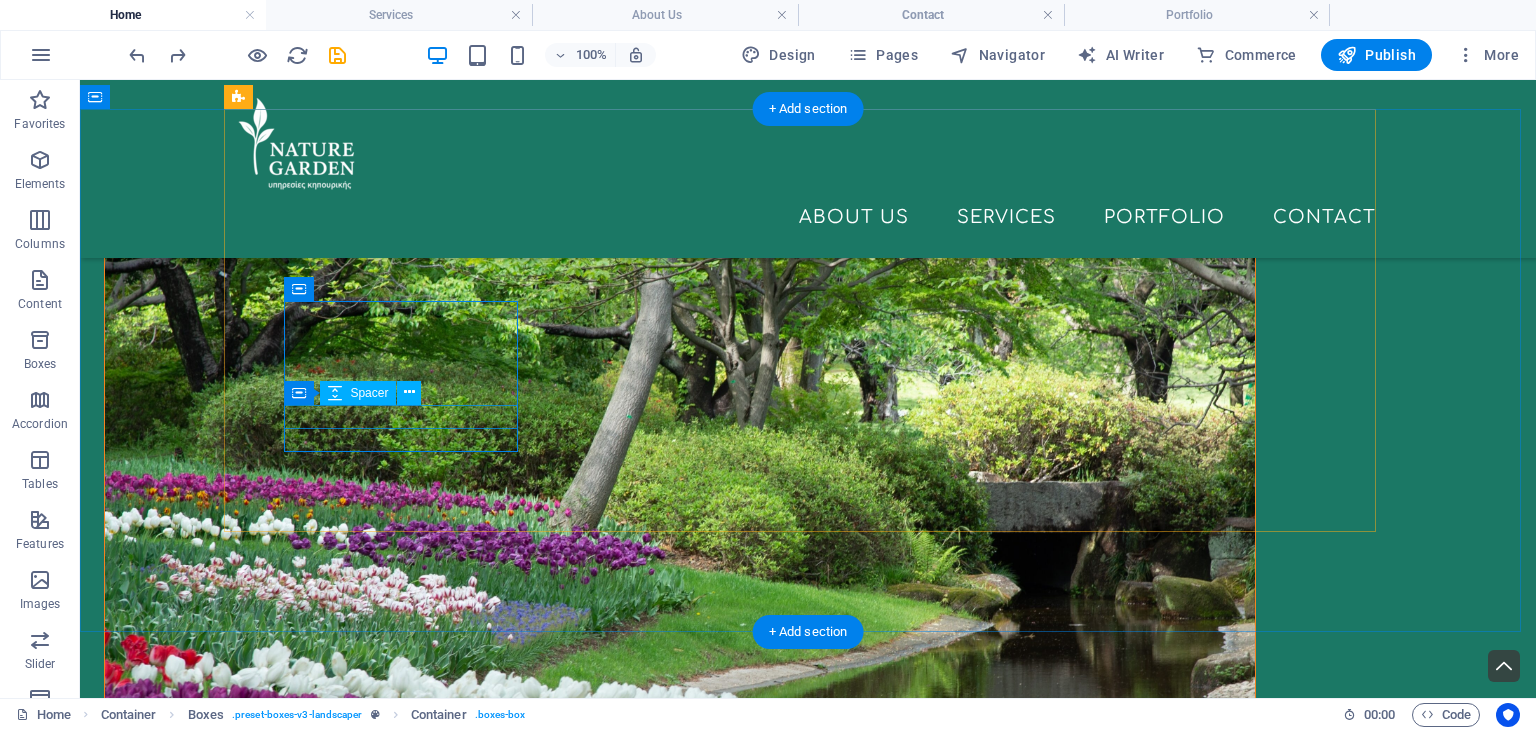 click at bounding box center [409, 1544] 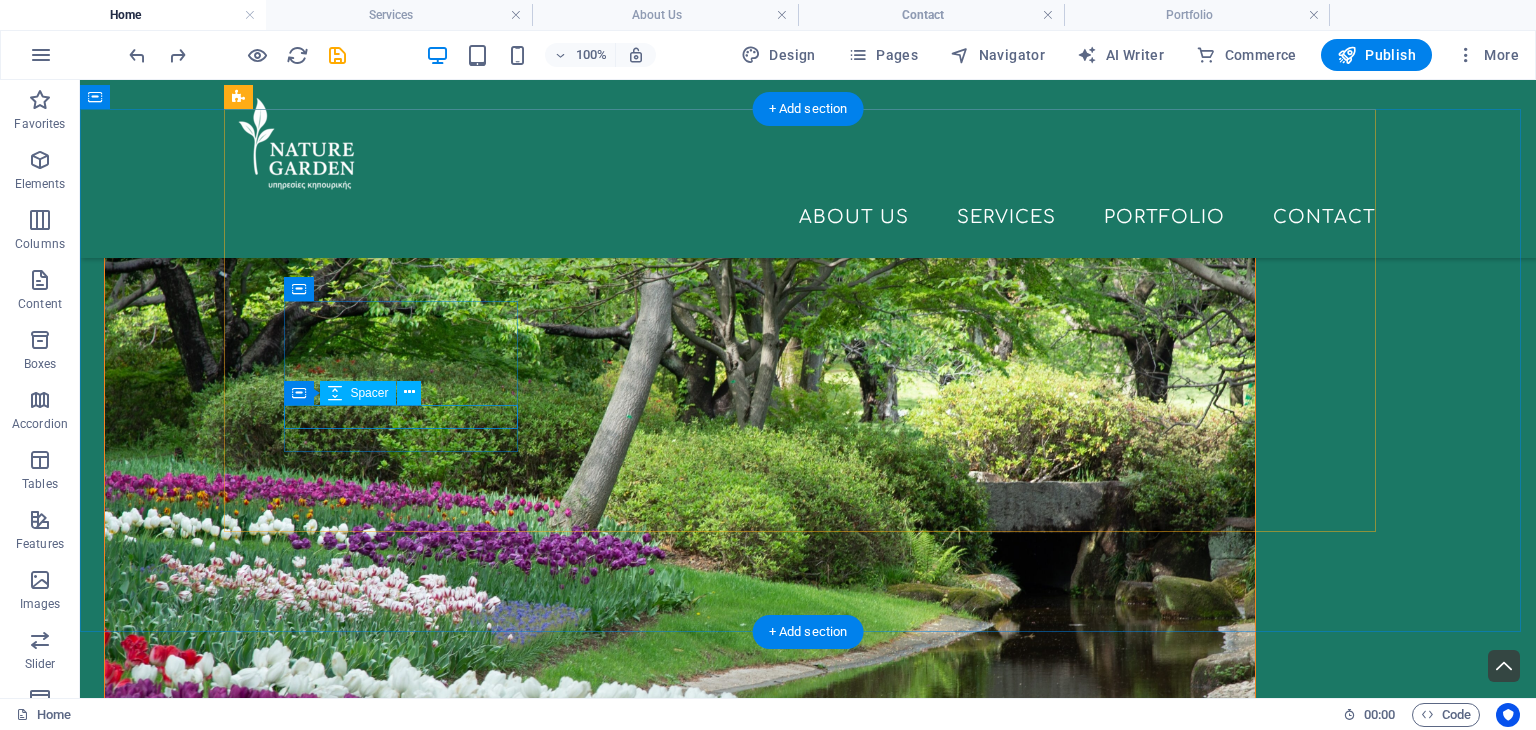 click at bounding box center (409, 1544) 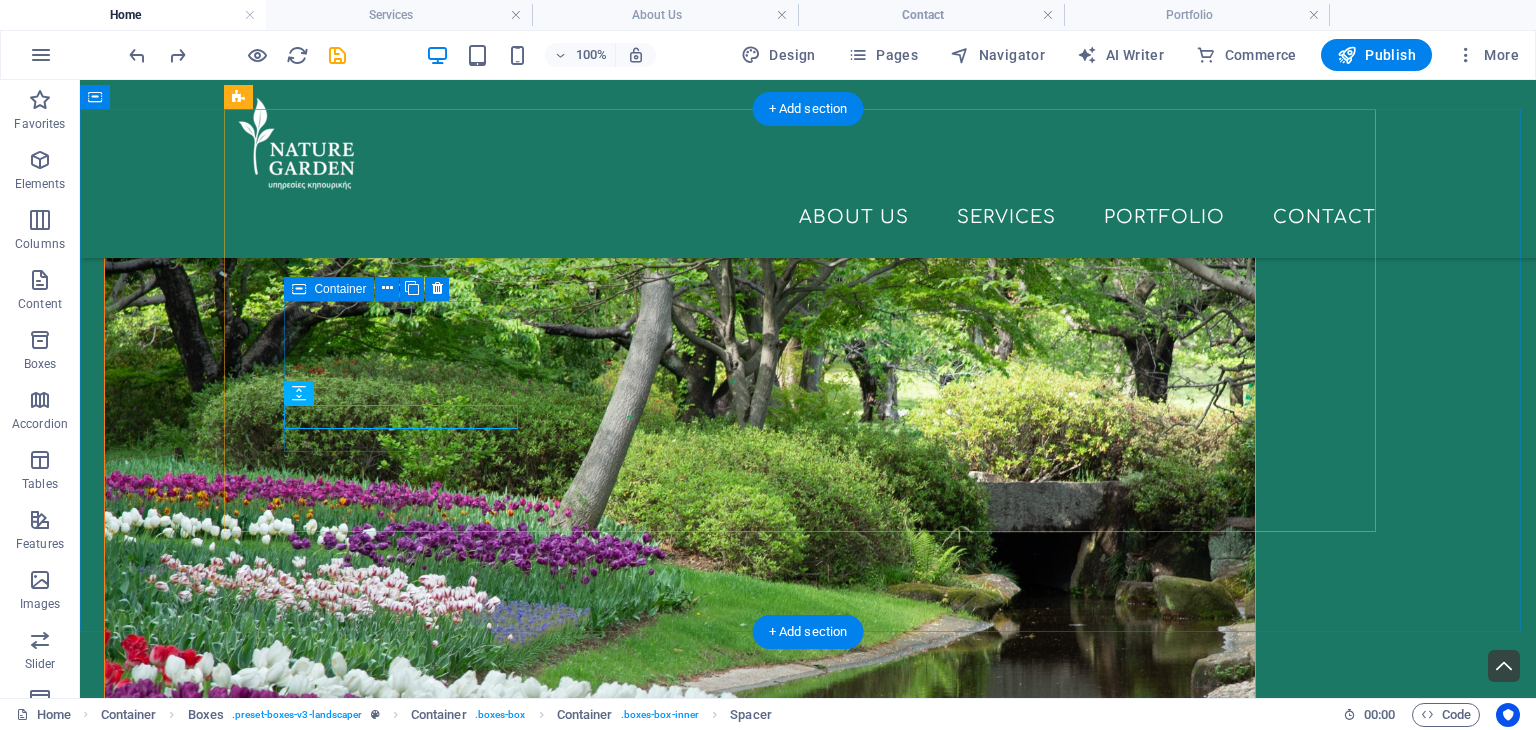 click at bounding box center [409, 1492] 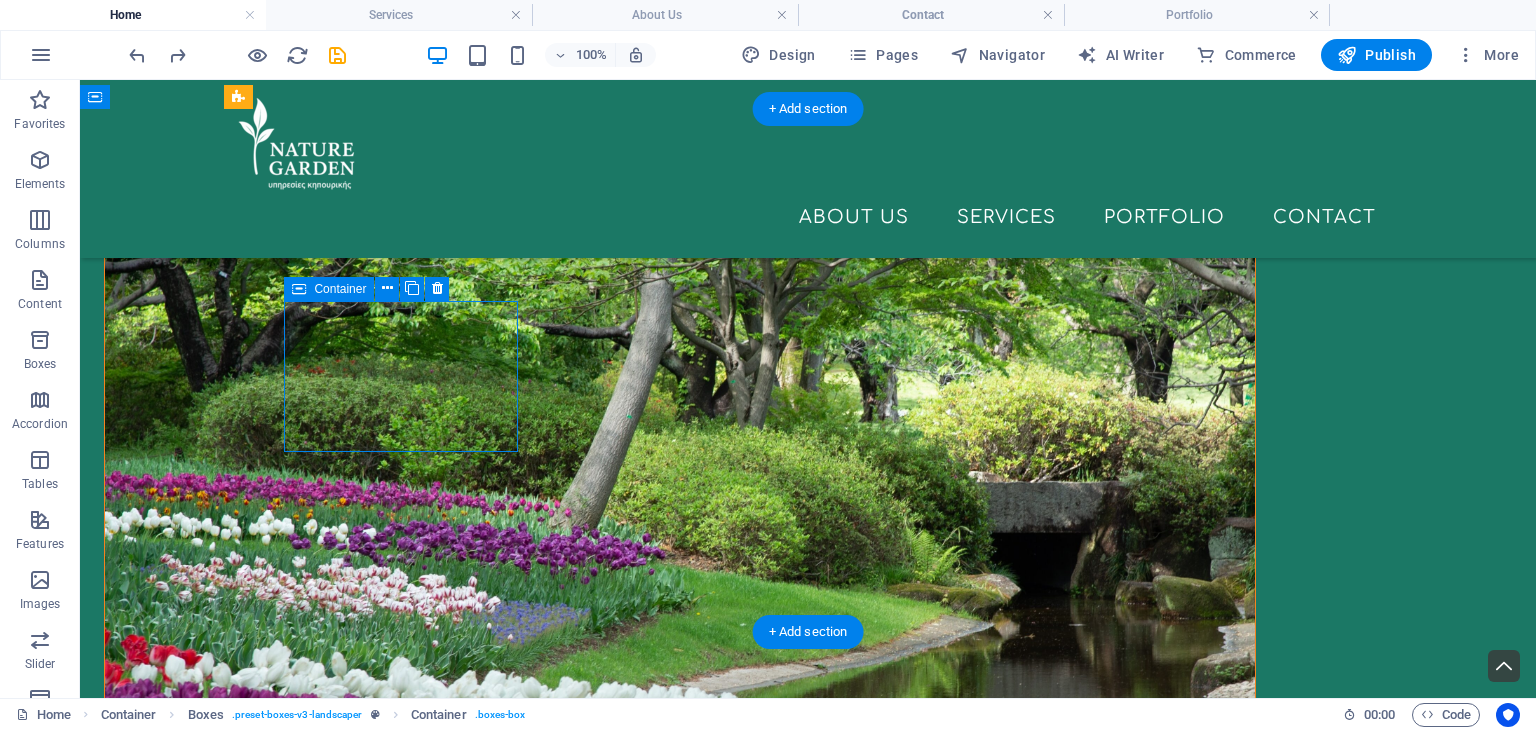 click at bounding box center (409, 1492) 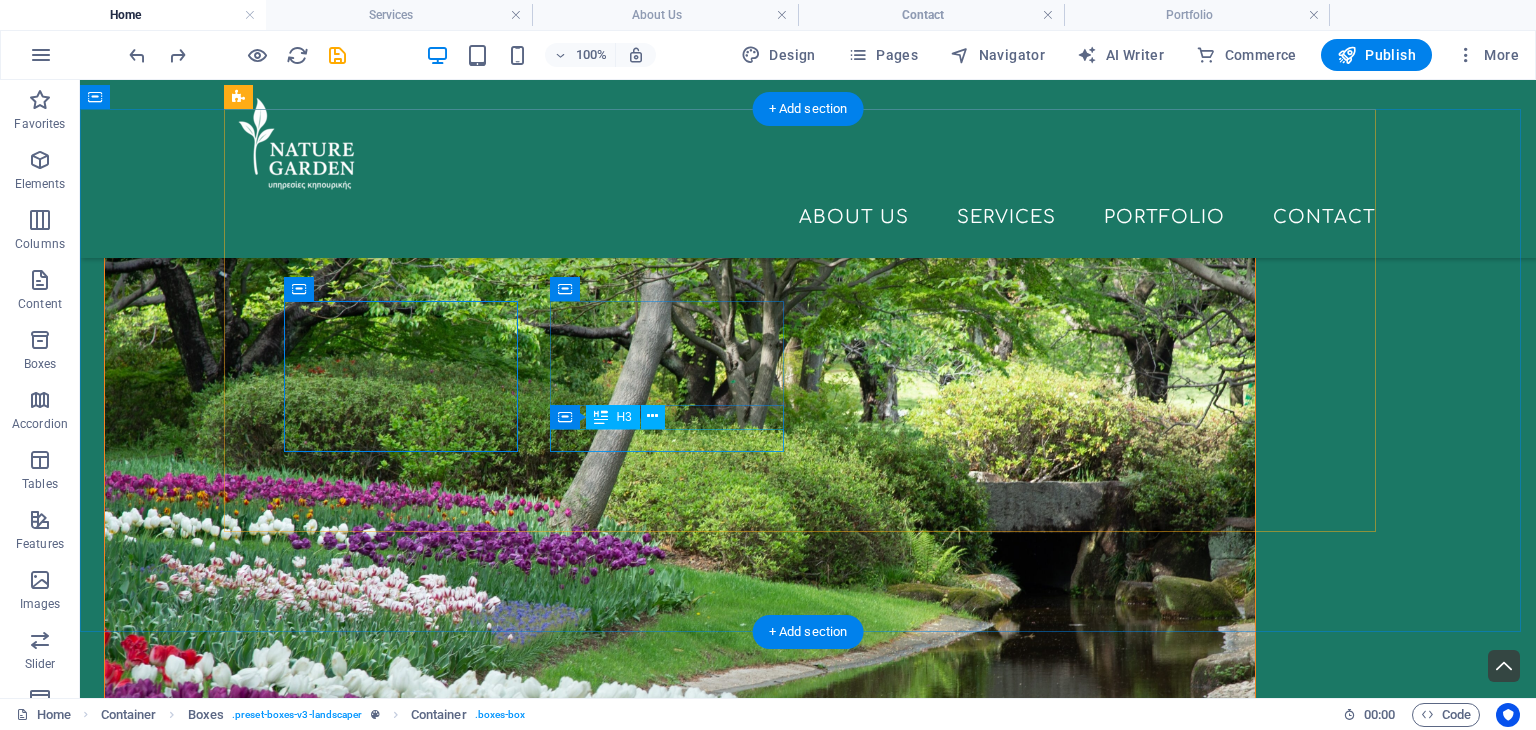 click on "Tree Planting" at bounding box center [409, 1711] 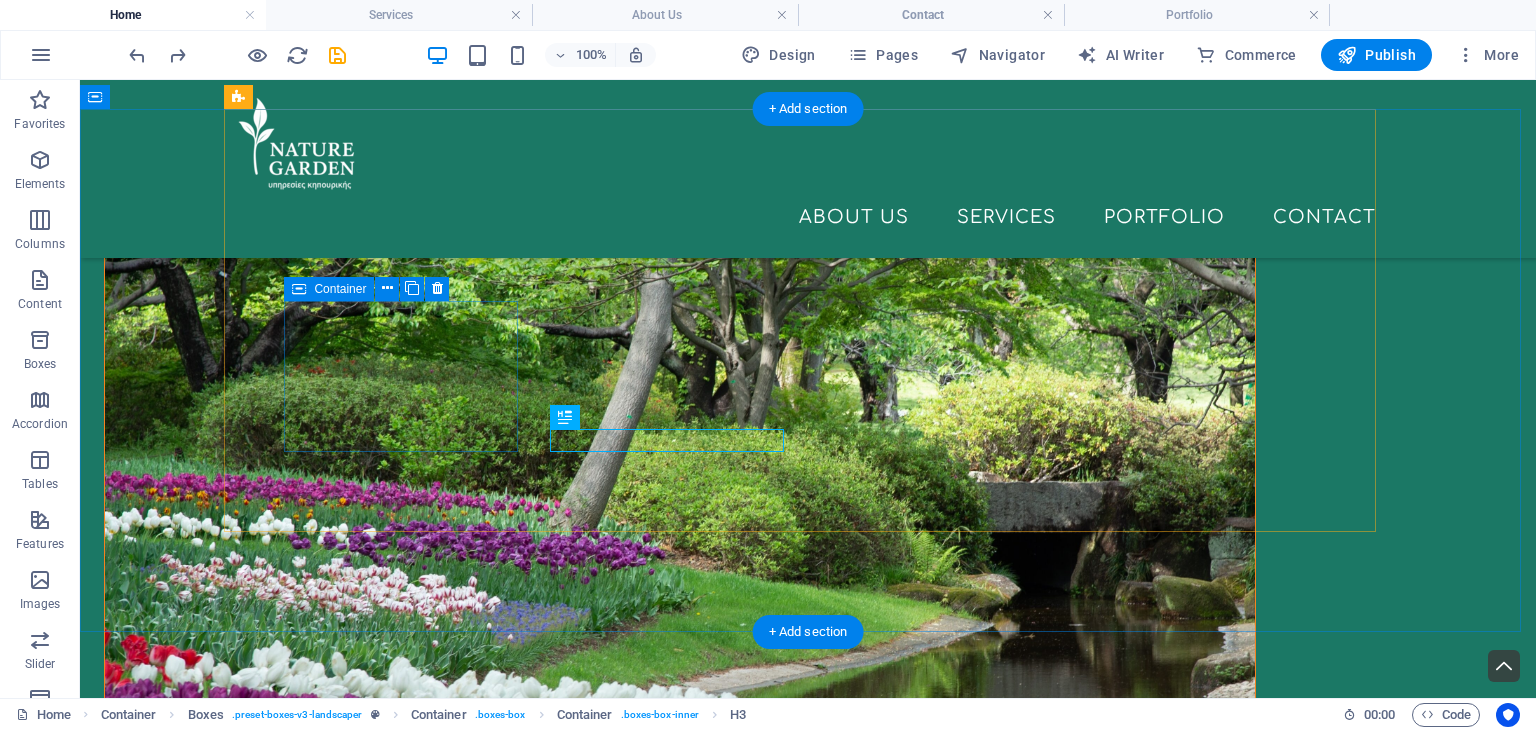 click at bounding box center (409, 1492) 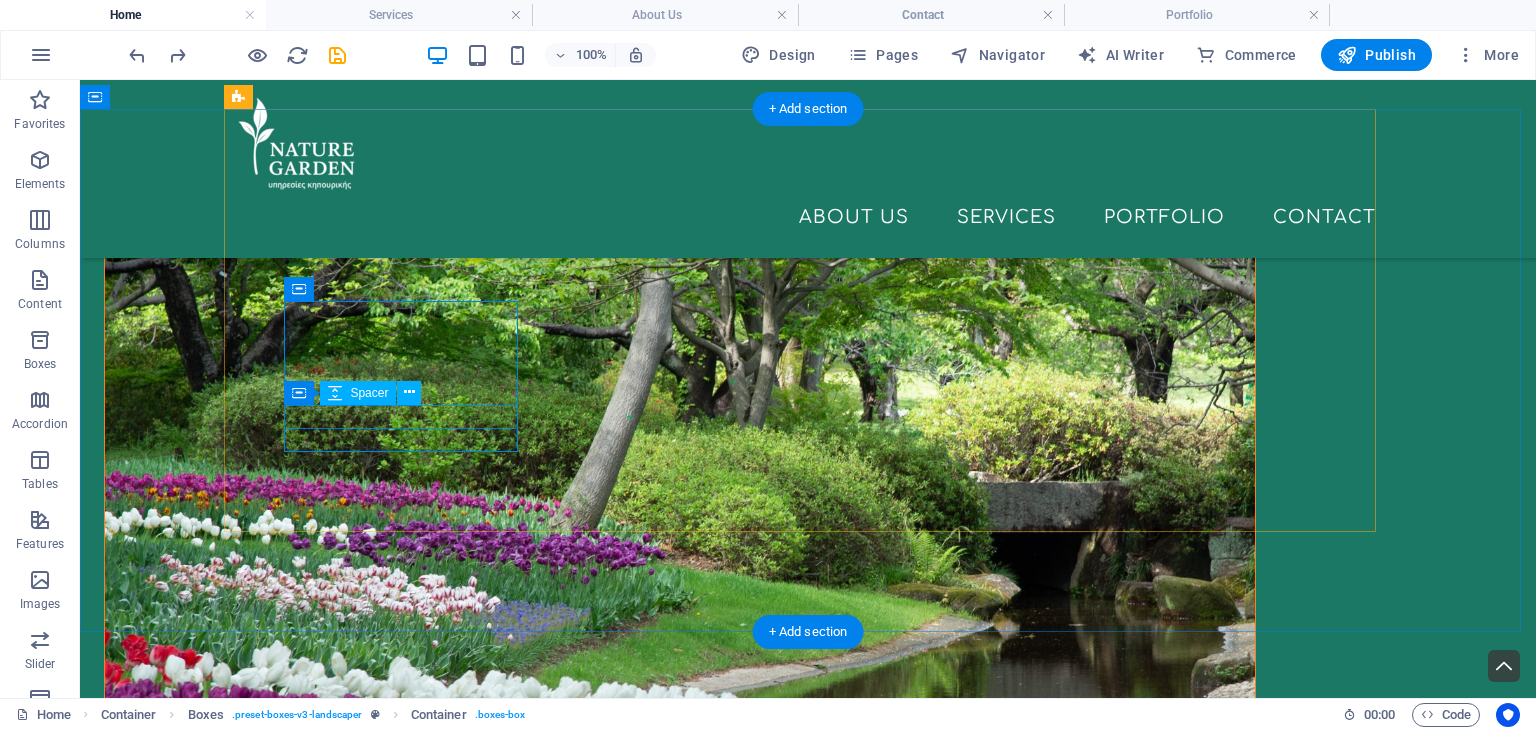 click at bounding box center (409, 1544) 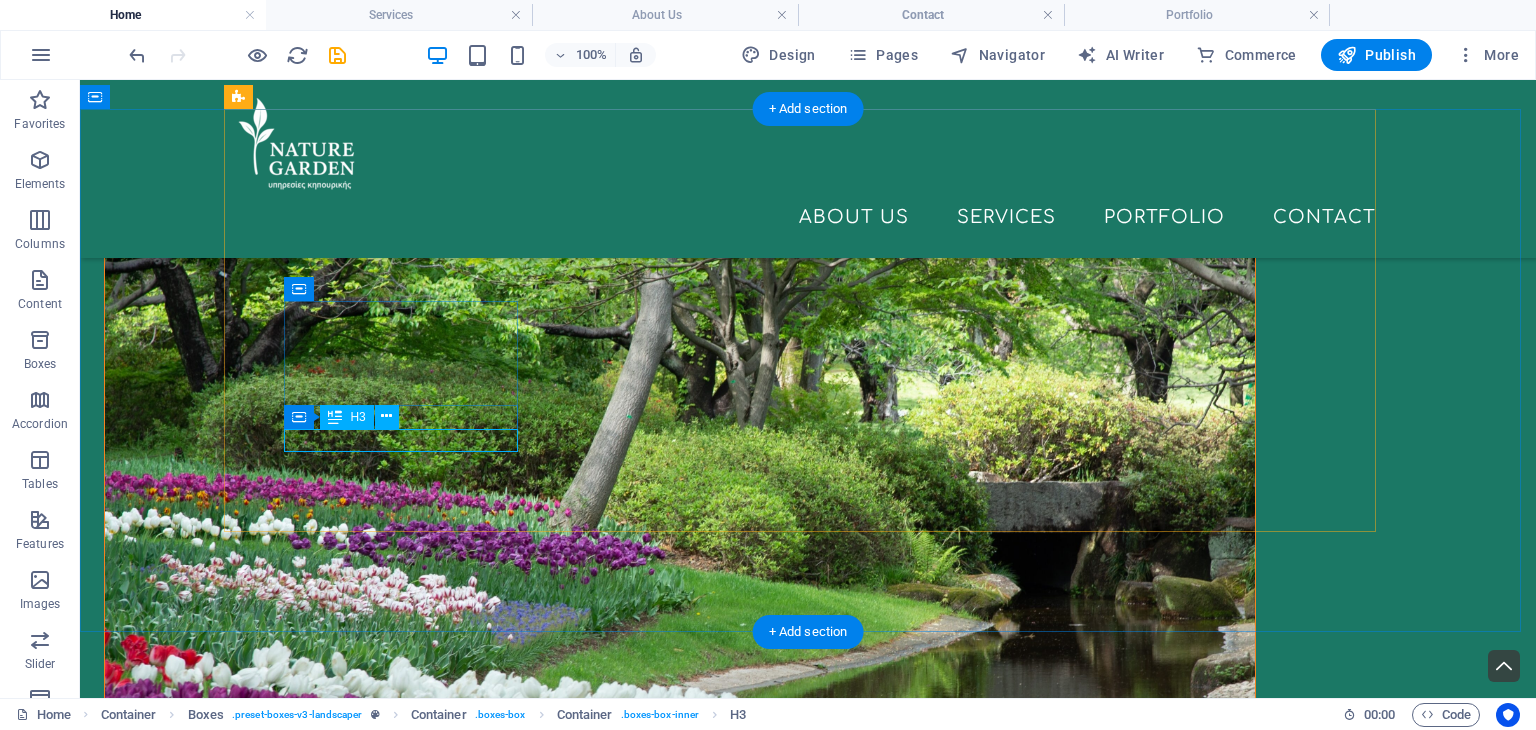 click on "Tree Planting" at bounding box center (409, 1567) 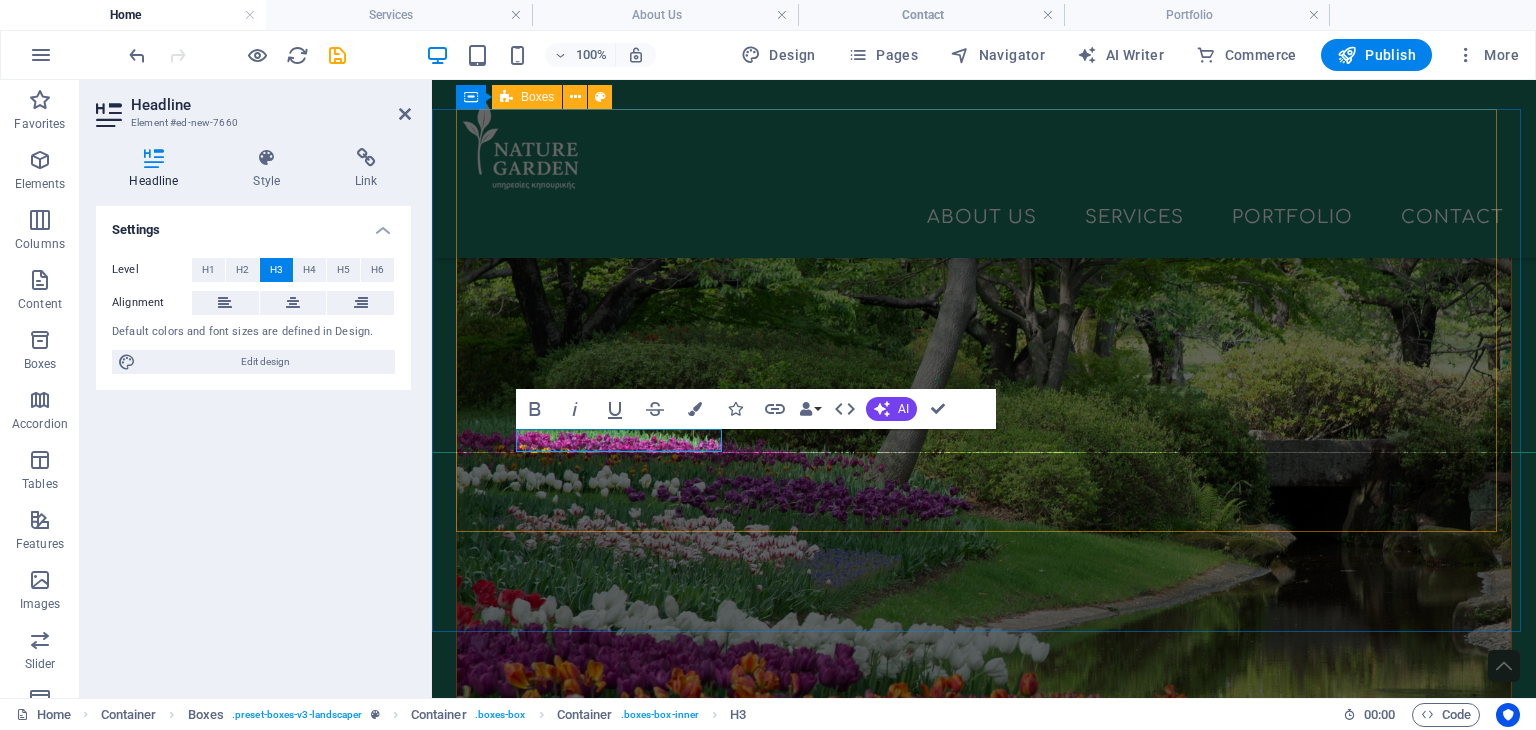scroll, scrollTop: 721, scrollLeft: 0, axis: vertical 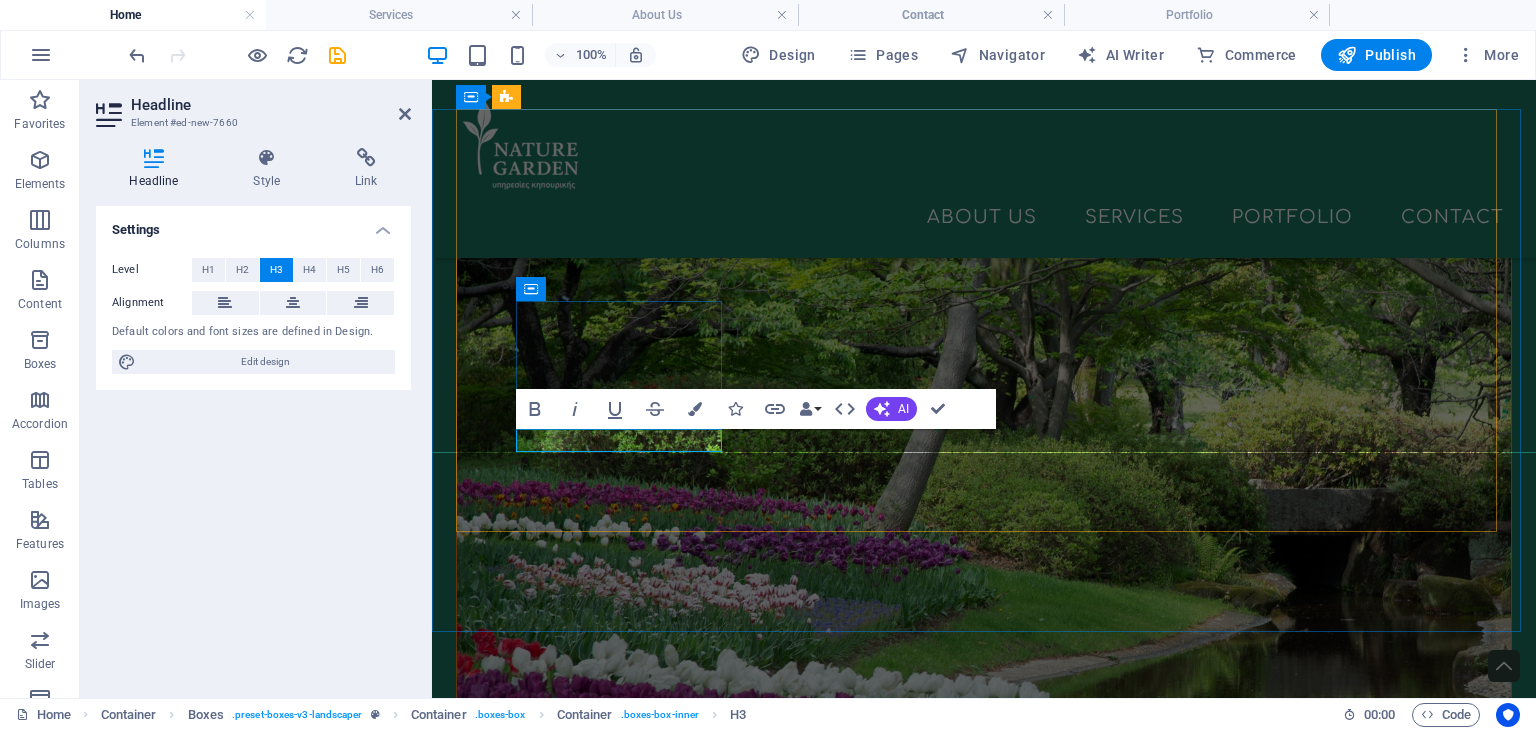 click on "Tree Planting" at bounding box center [621, 1520] 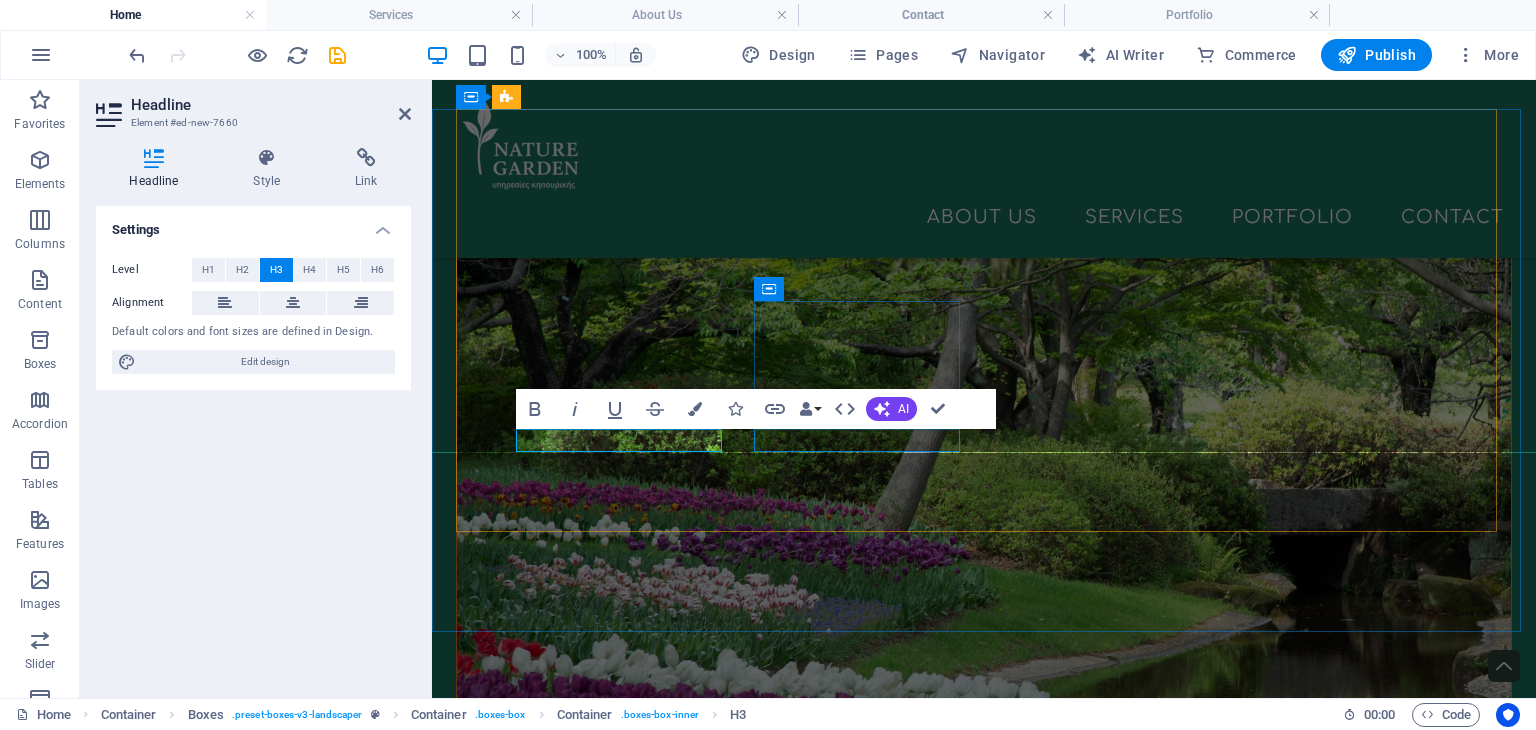 click on "Tree Planting" at bounding box center [621, 1687] 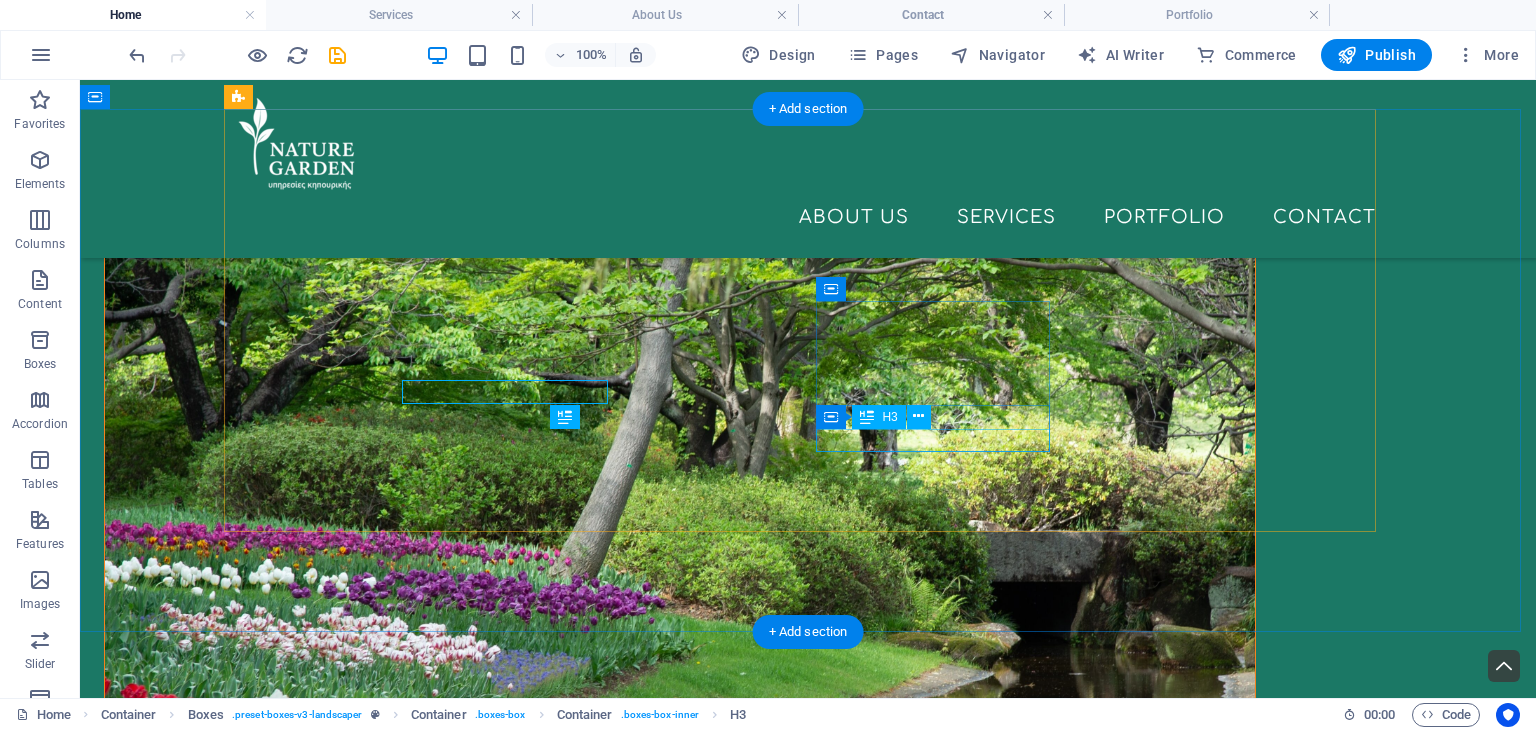 scroll, scrollTop: 770, scrollLeft: 0, axis: vertical 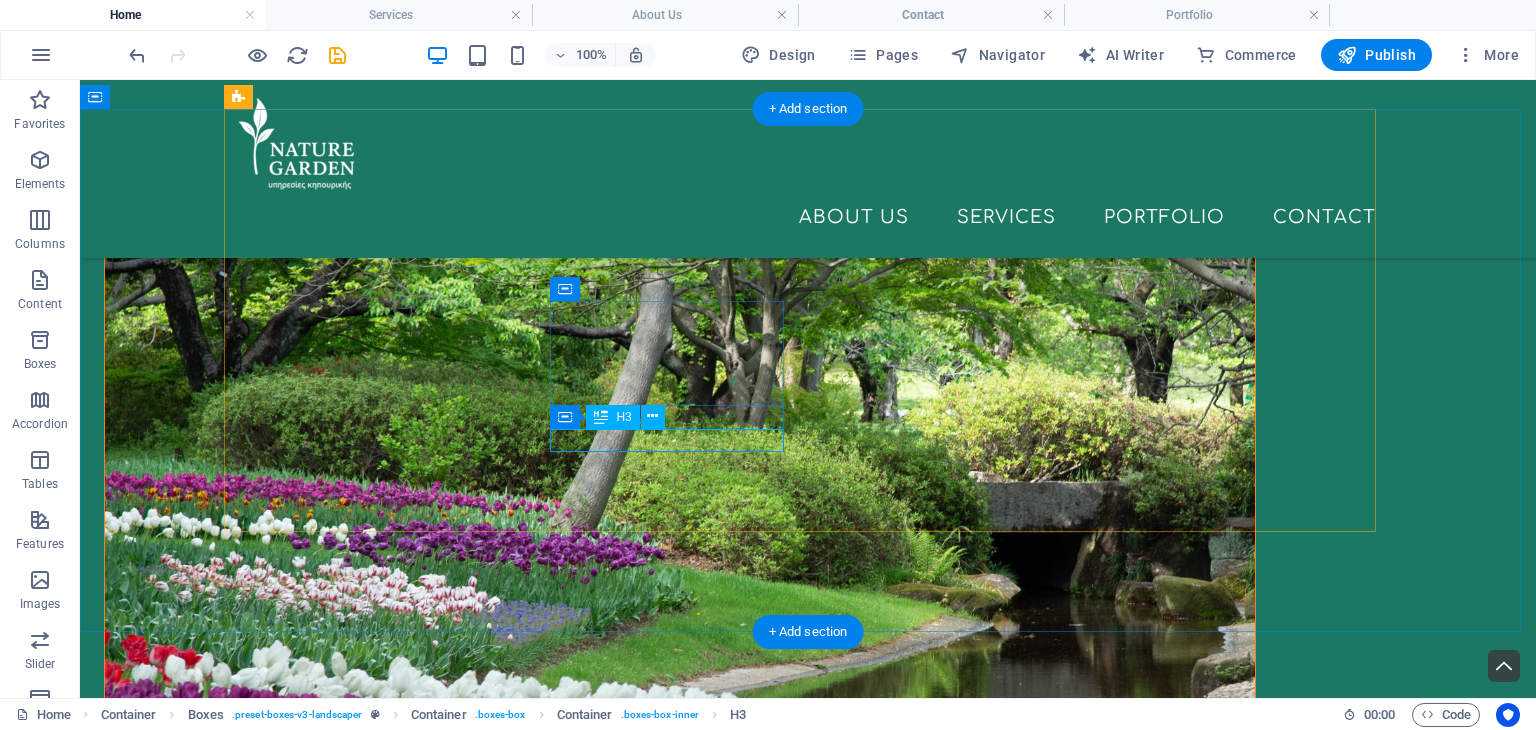 click on "Tree Planting" at bounding box center (409, 1734) 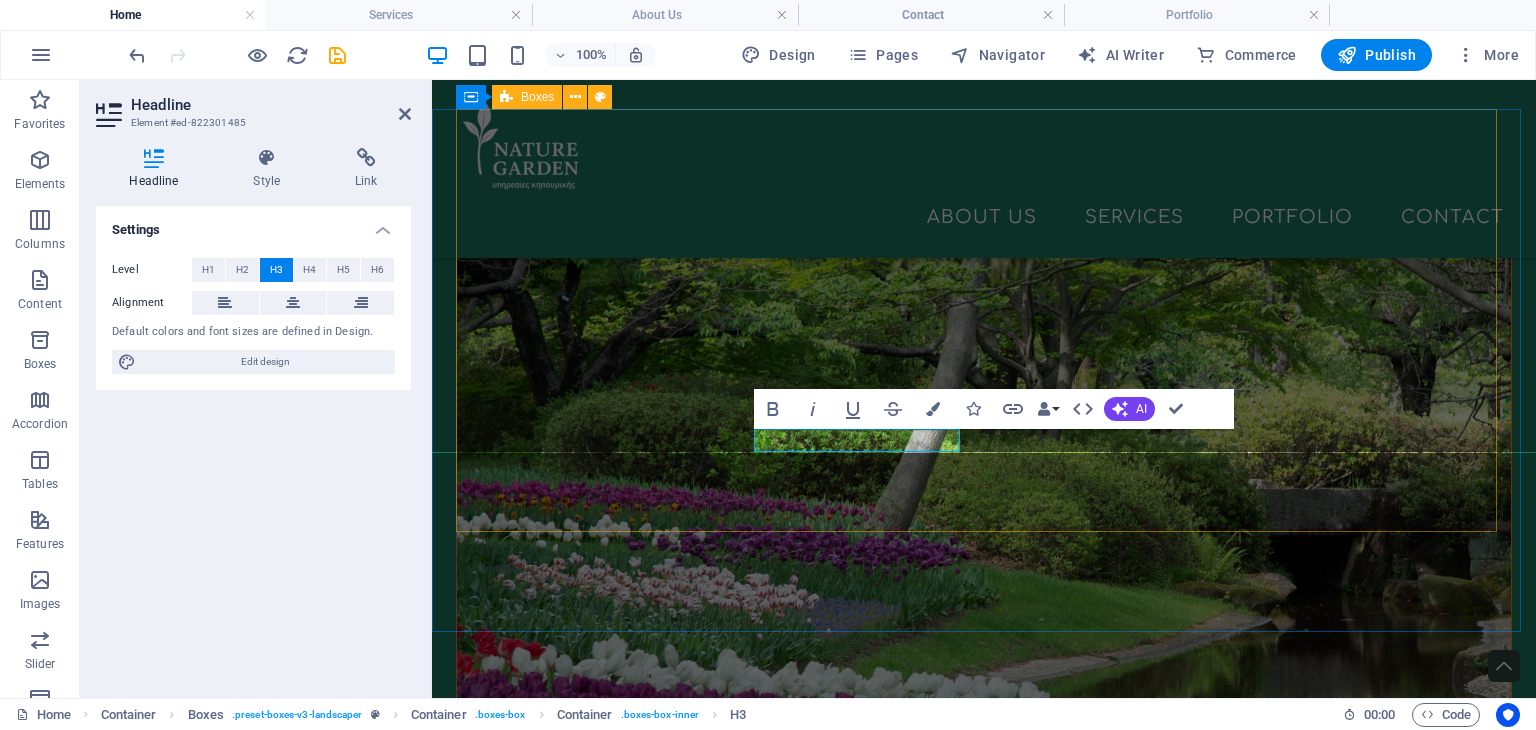 type 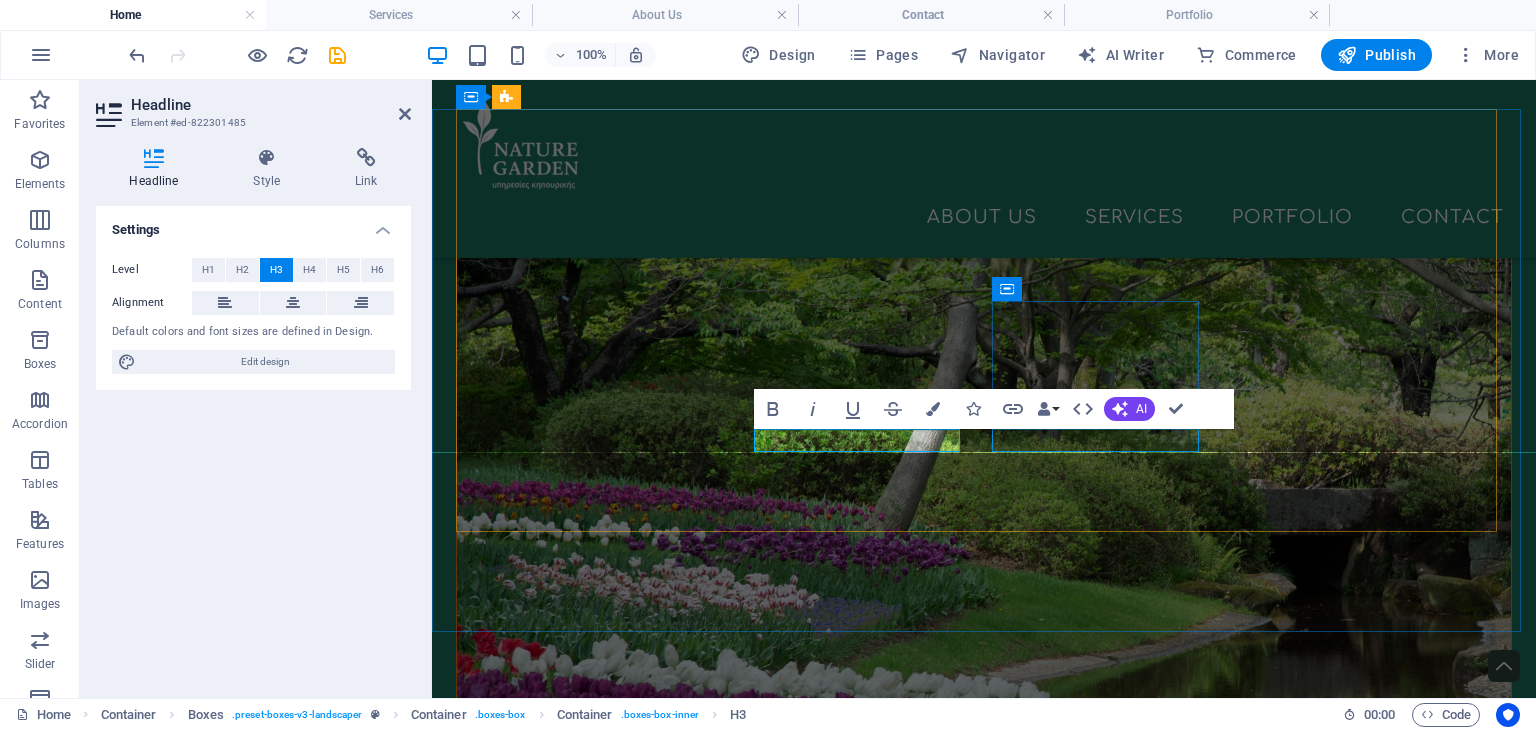 click on "Hedges & Plants" at bounding box center (621, 1855) 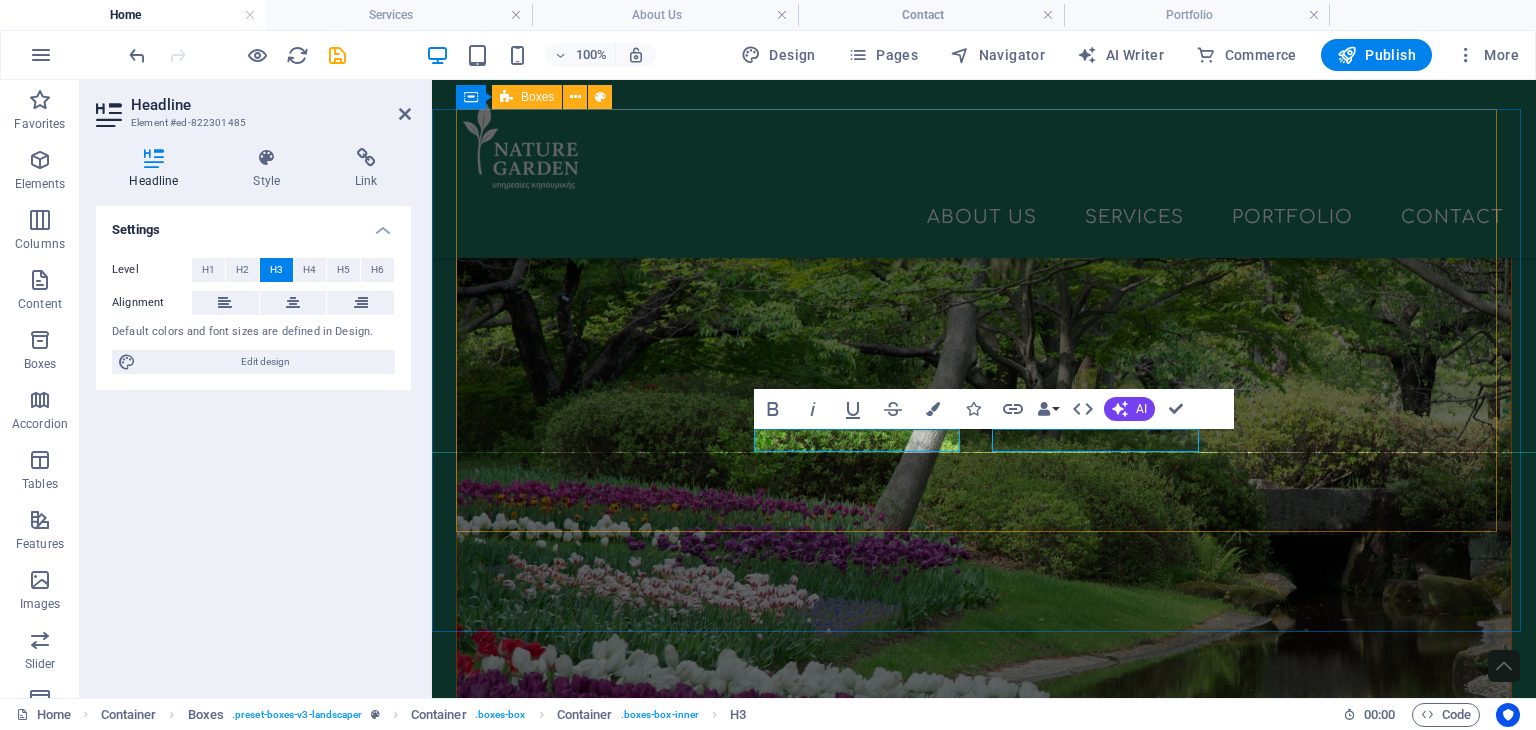scroll, scrollTop: 770, scrollLeft: 0, axis: vertical 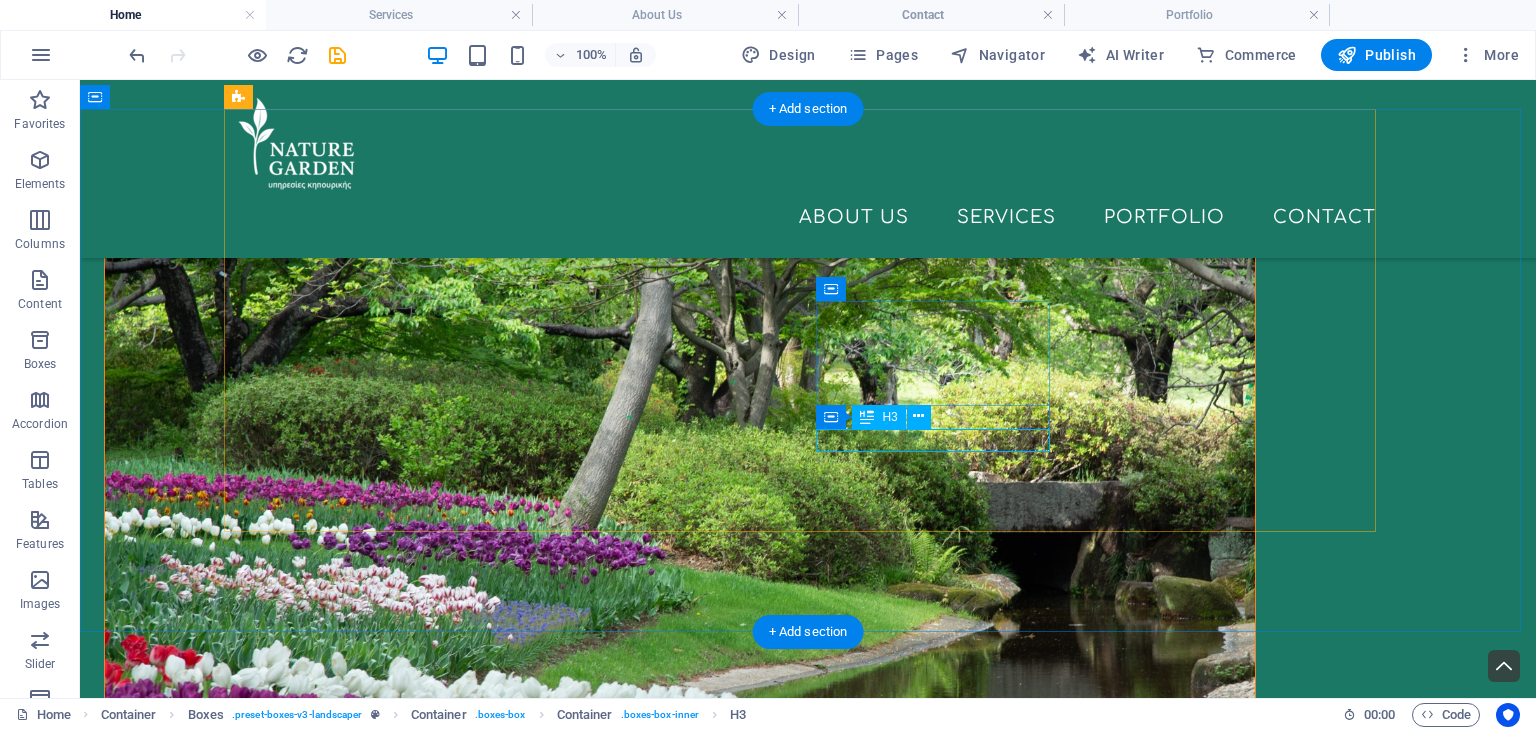 click on "Hedges & Plants" at bounding box center (409, 1902) 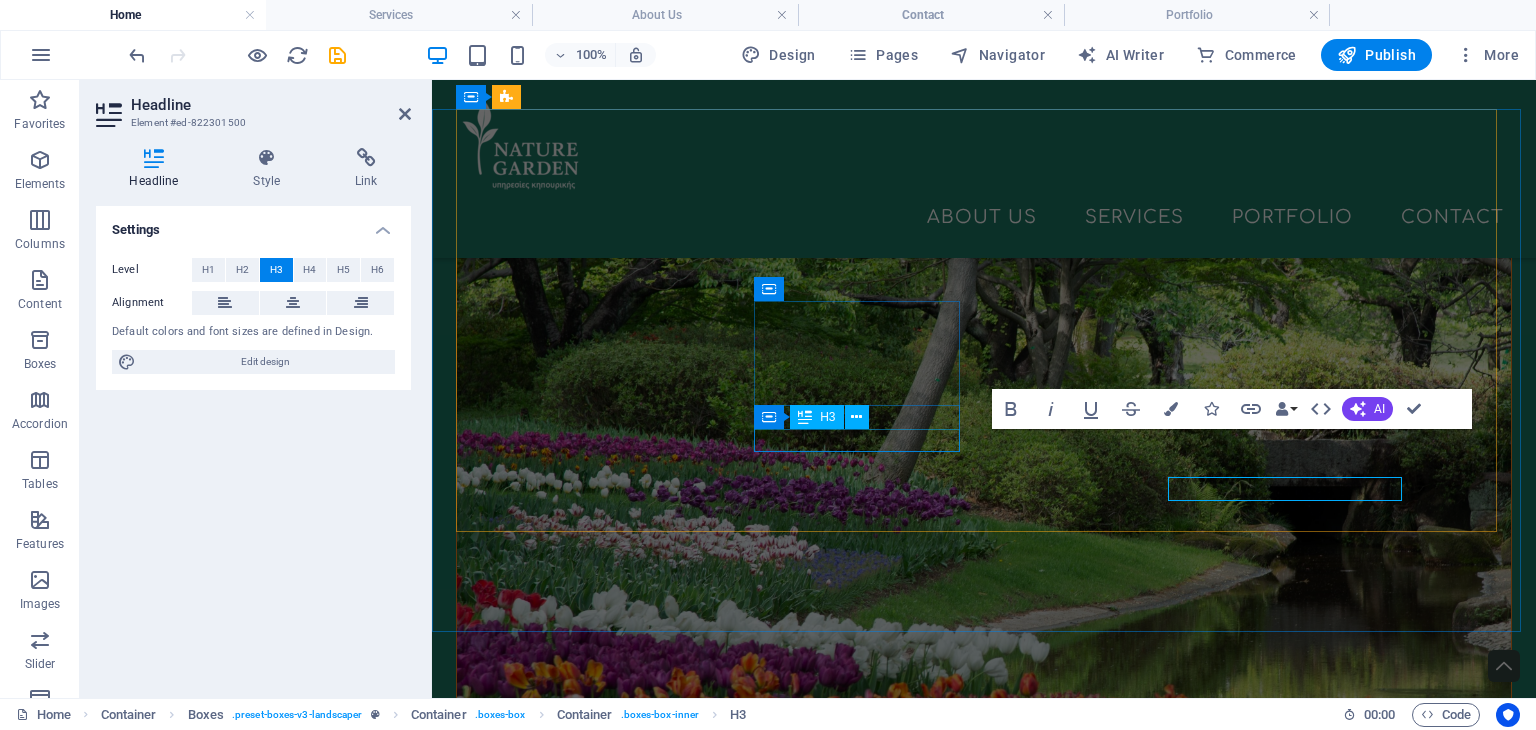 scroll, scrollTop: 721, scrollLeft: 0, axis: vertical 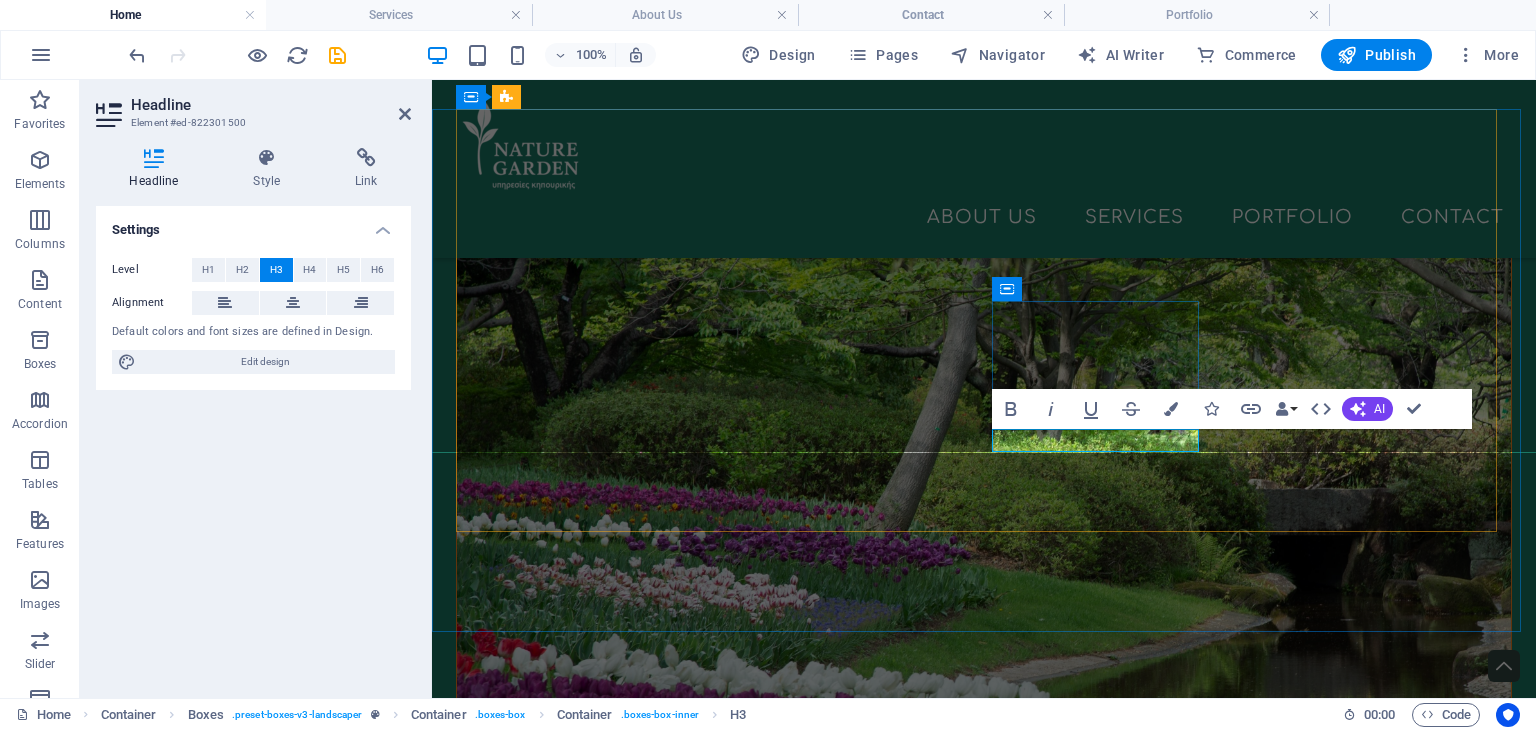 type 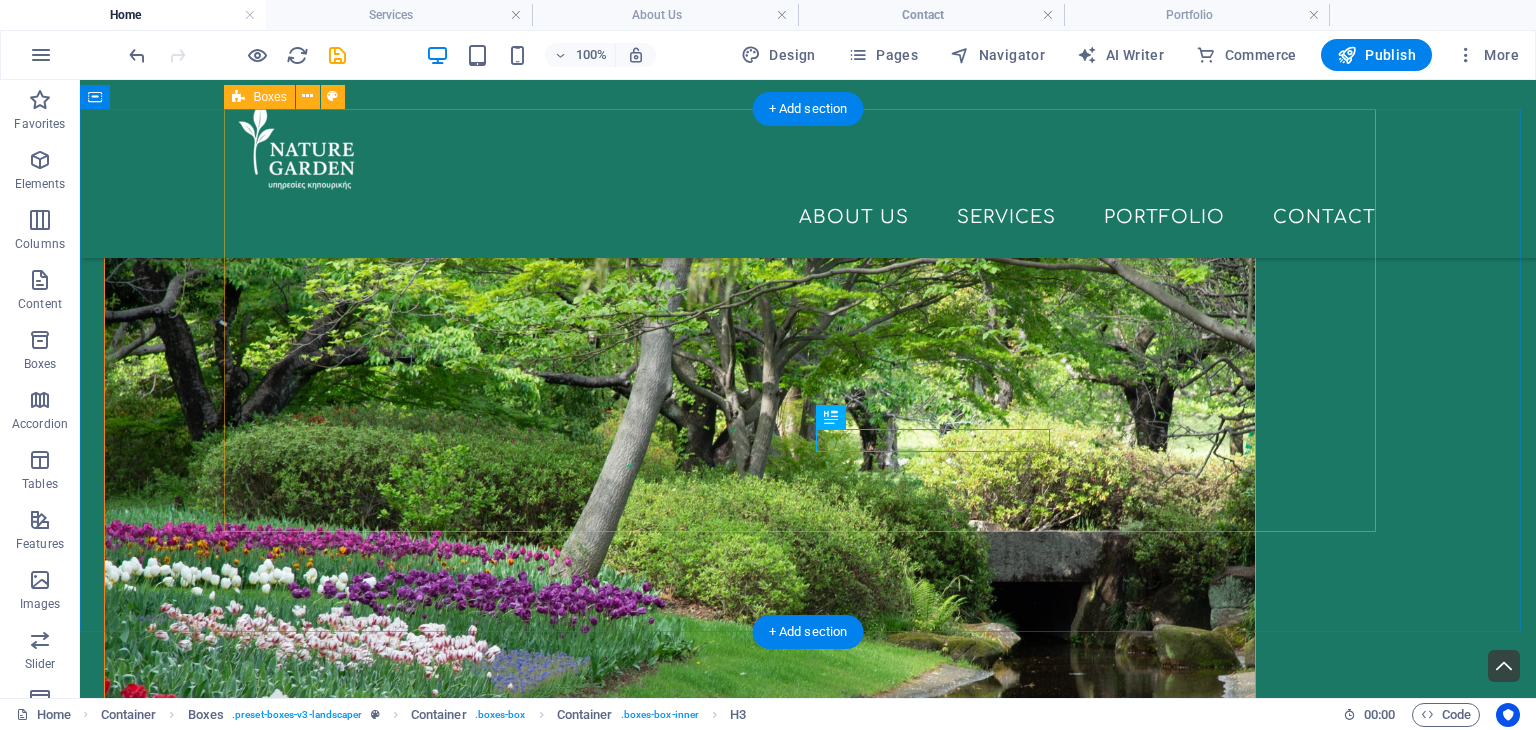 scroll, scrollTop: 770, scrollLeft: 0, axis: vertical 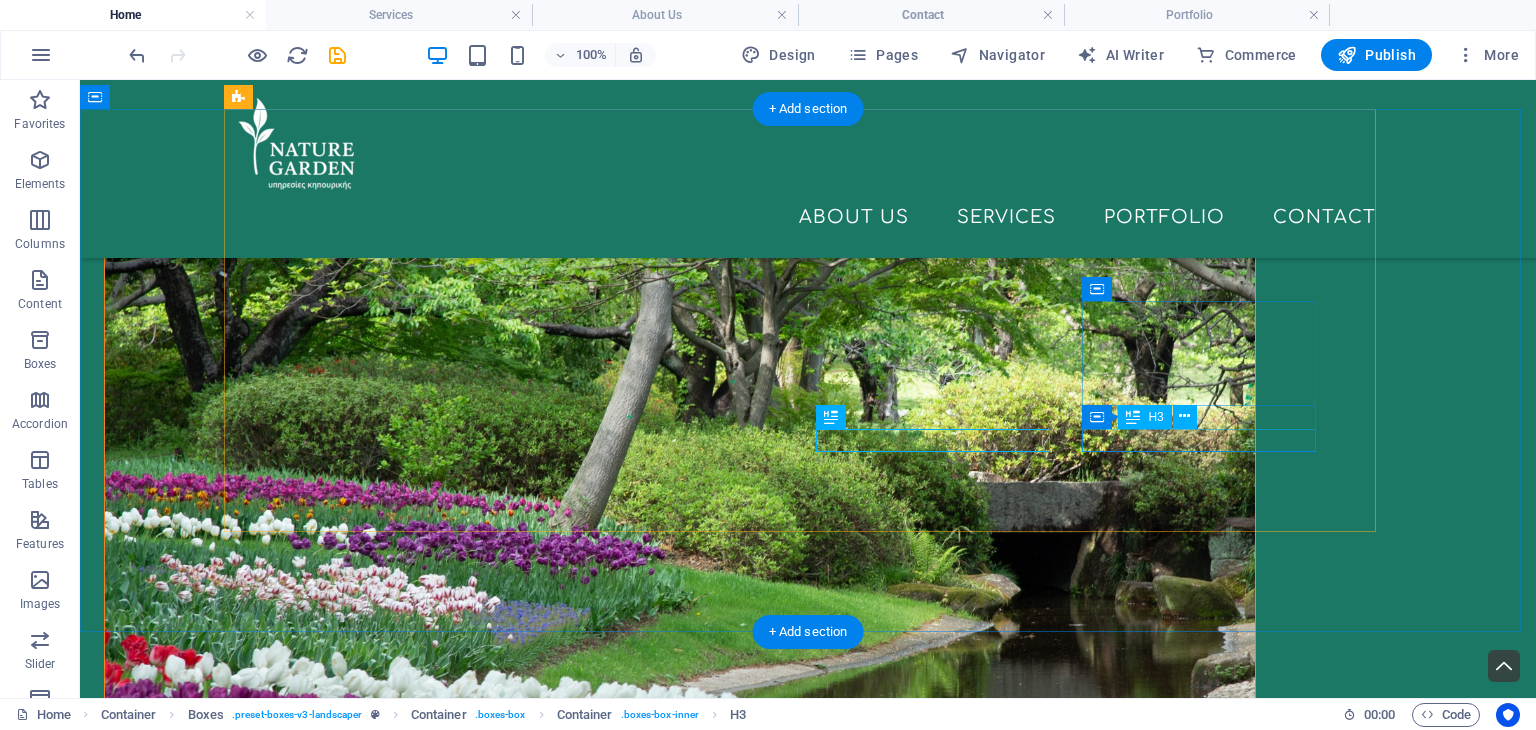 click on "Maintenance" at bounding box center [409, 2069] 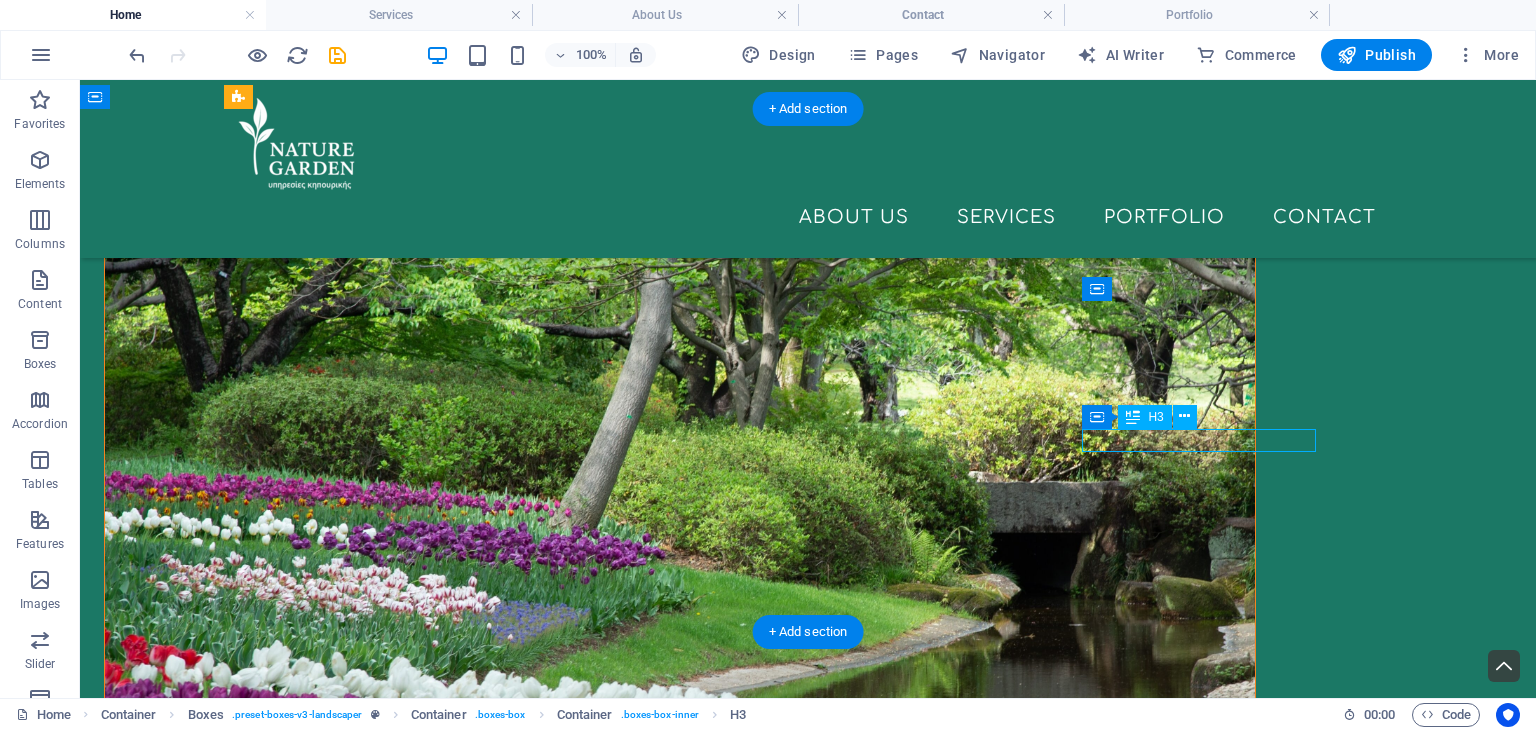 click on "Maintenance" at bounding box center (409, 2069) 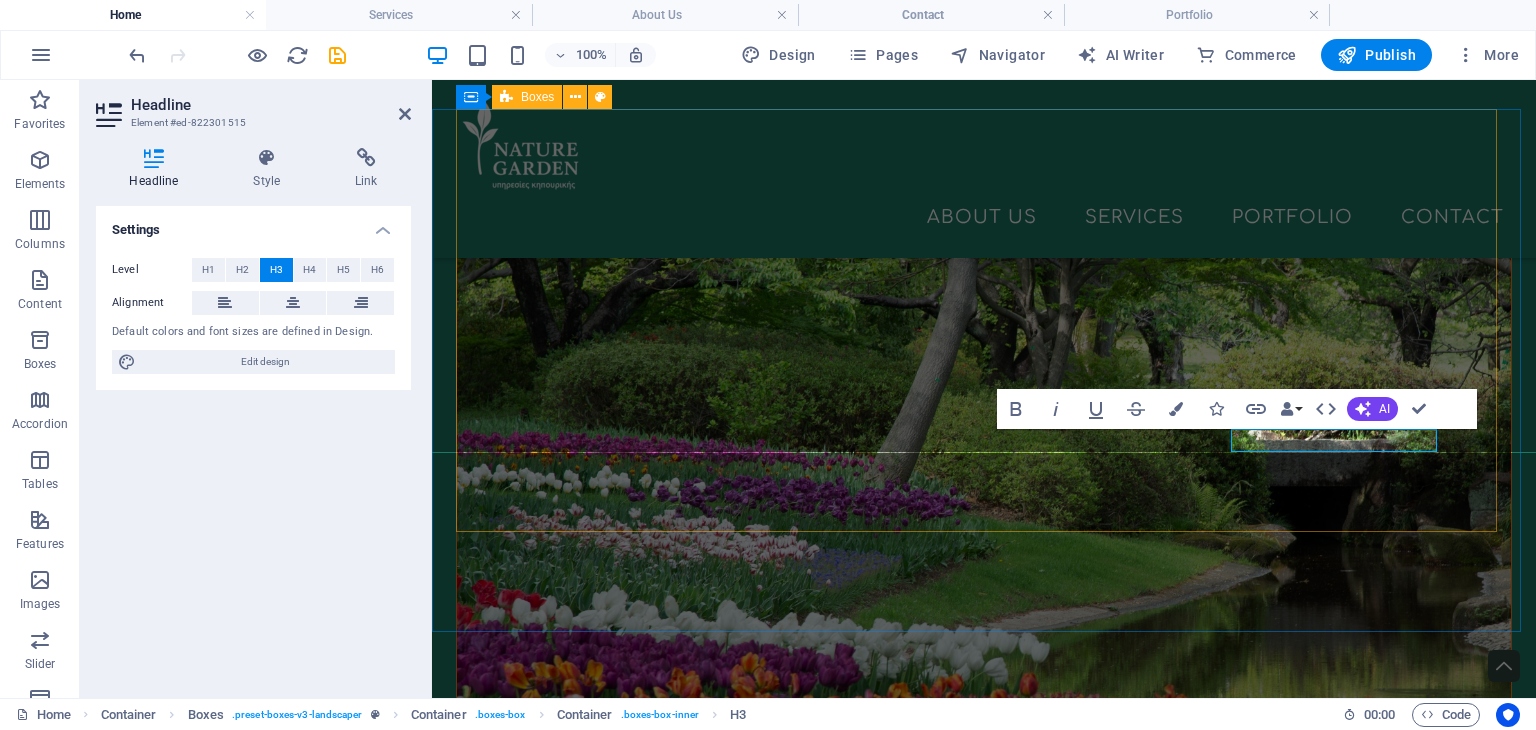 scroll, scrollTop: 721, scrollLeft: 0, axis: vertical 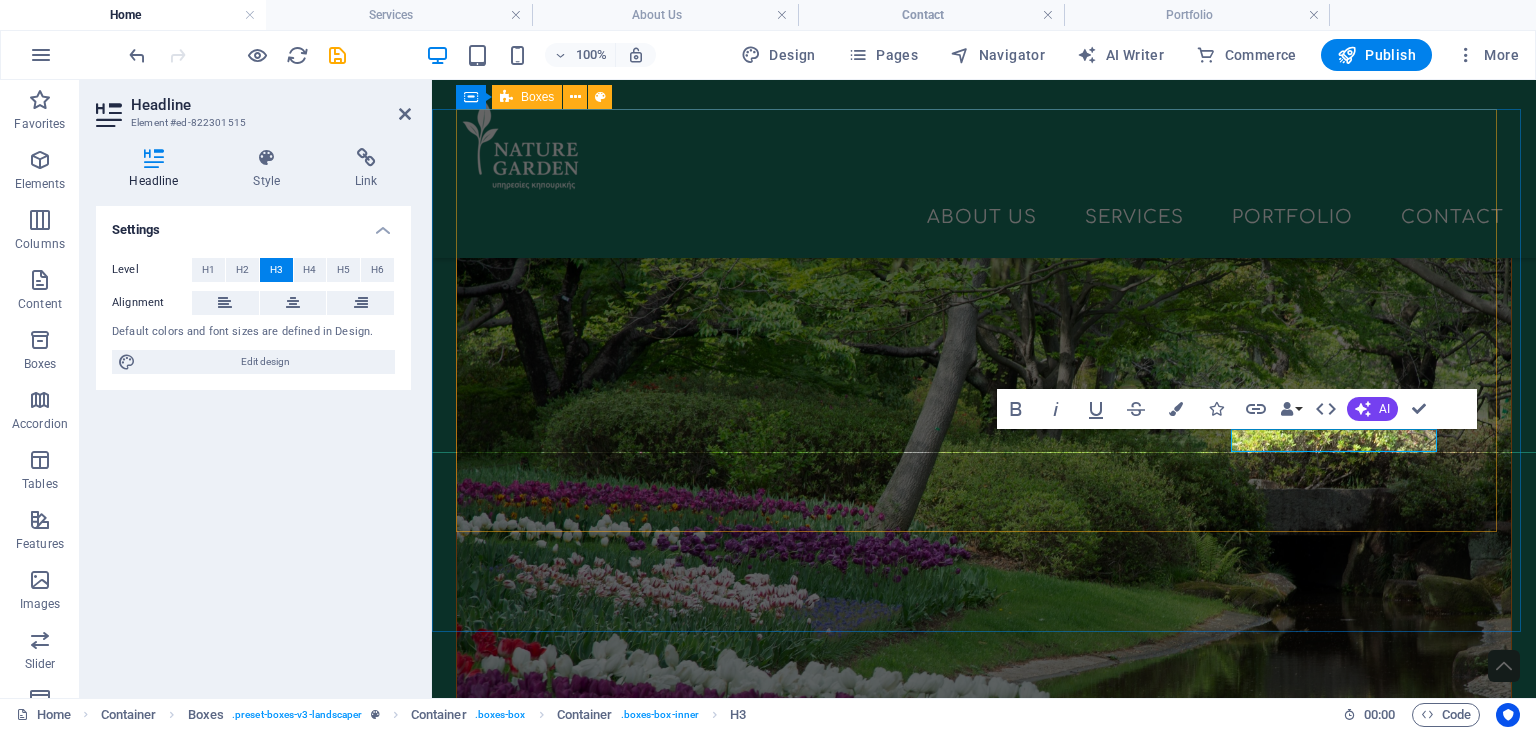 type 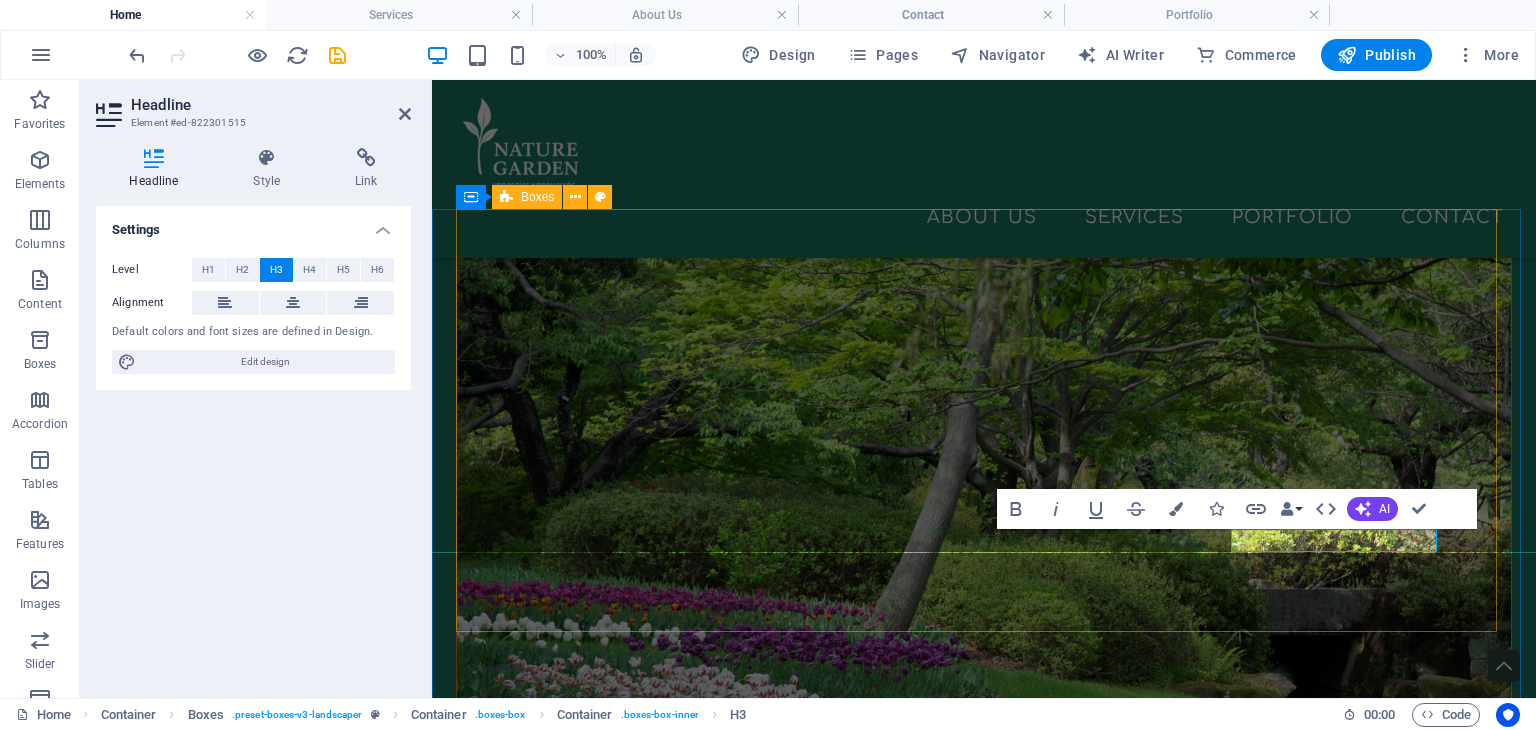 click on "Οι υπηρεσίες μας Συντήρηση Κήπου Κατασκευή Κήπου Εγκαταστάσεις Φυτοπροστασία" at bounding box center (984, 1752) 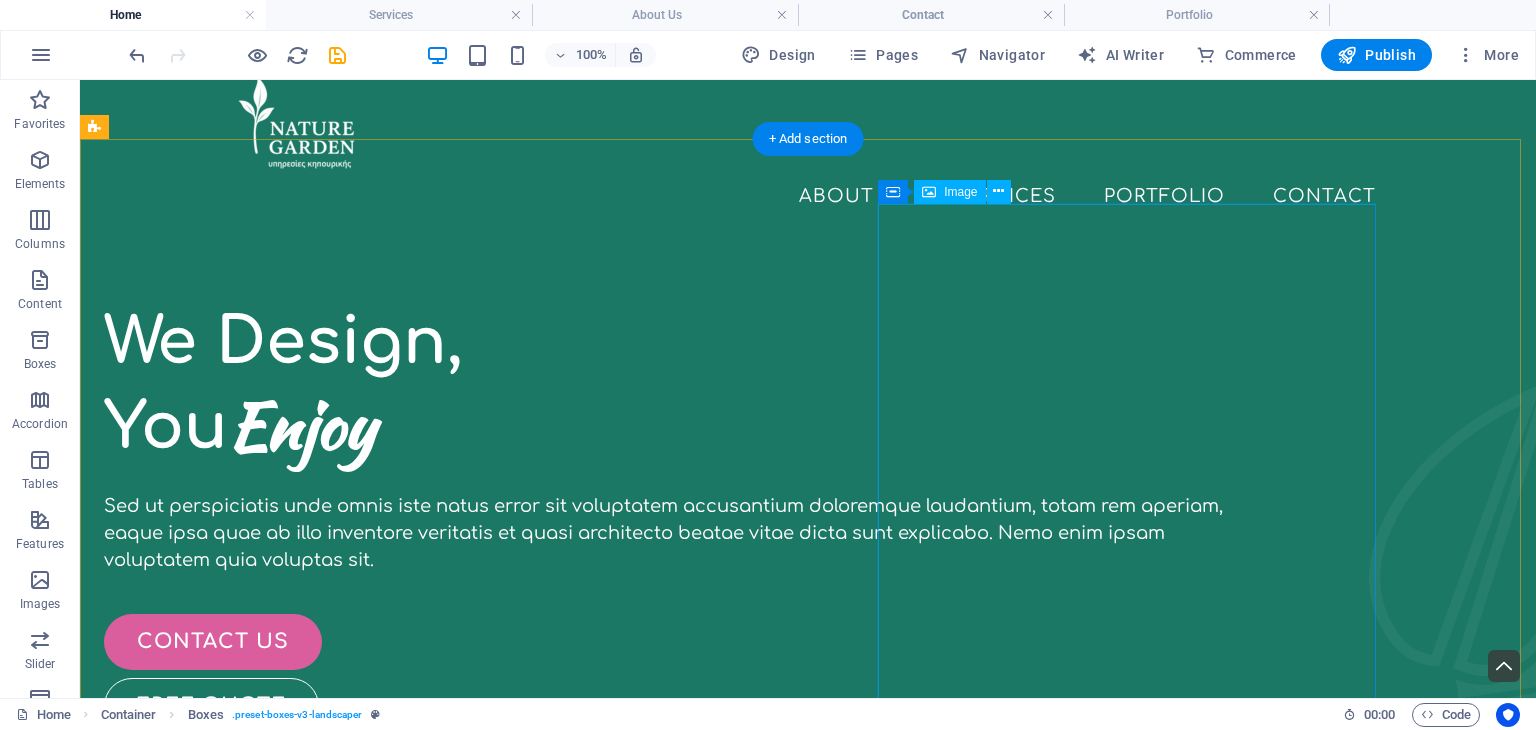 scroll, scrollTop: 0, scrollLeft: 0, axis: both 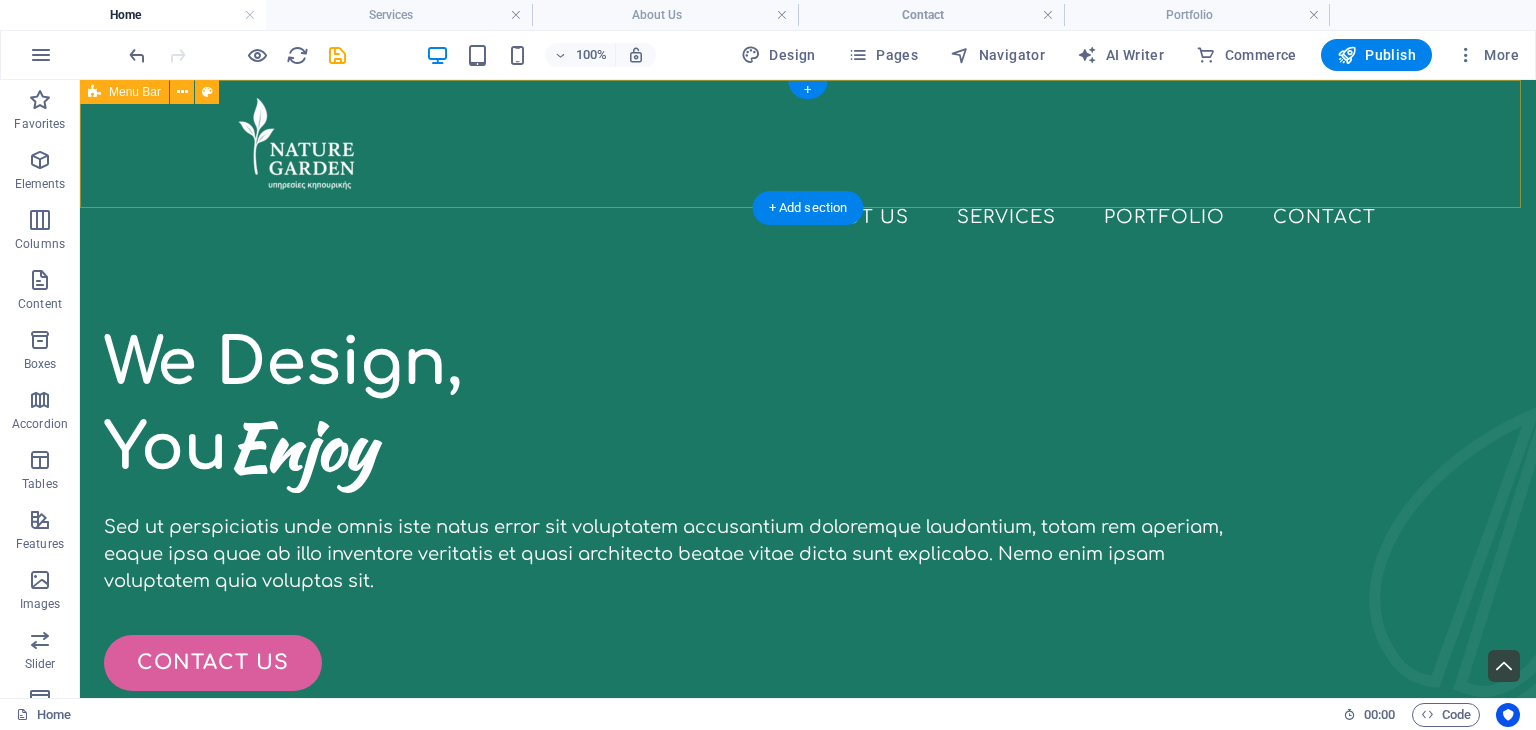 click on "About Us Services Portfolio Contact" at bounding box center [808, 169] 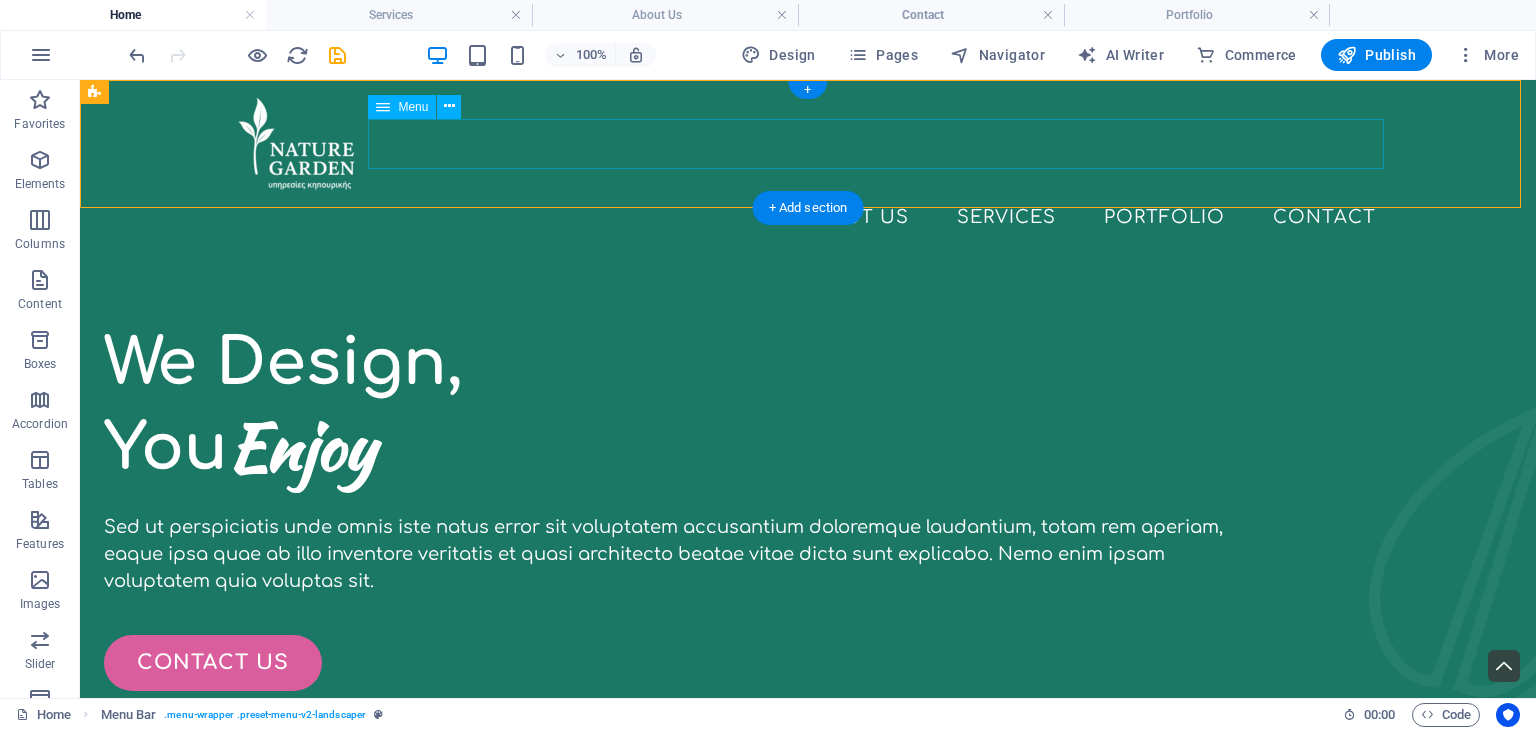 click on "About Us Services Portfolio Contact" at bounding box center [808, 217] 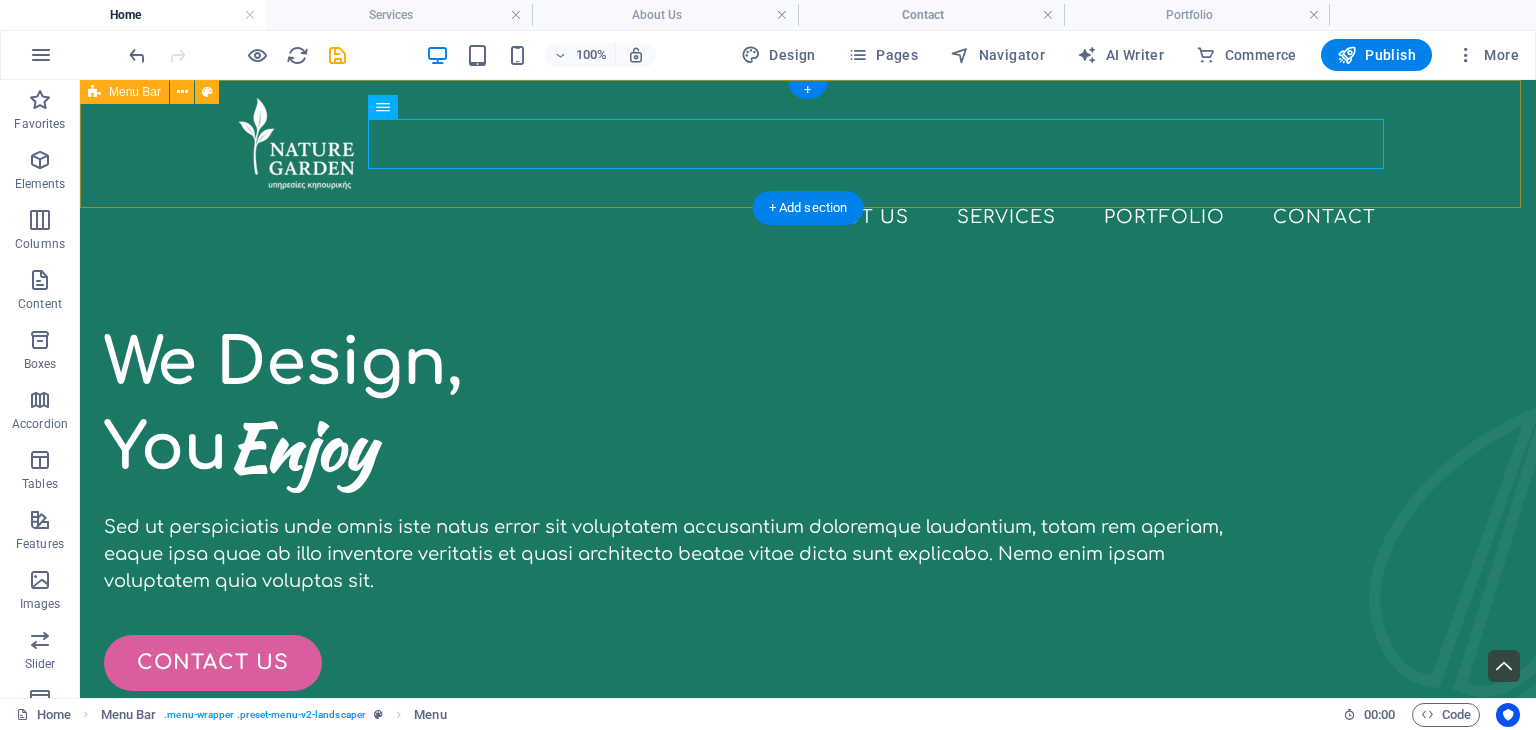 click on "About Us Services Portfolio Contact" at bounding box center [808, 169] 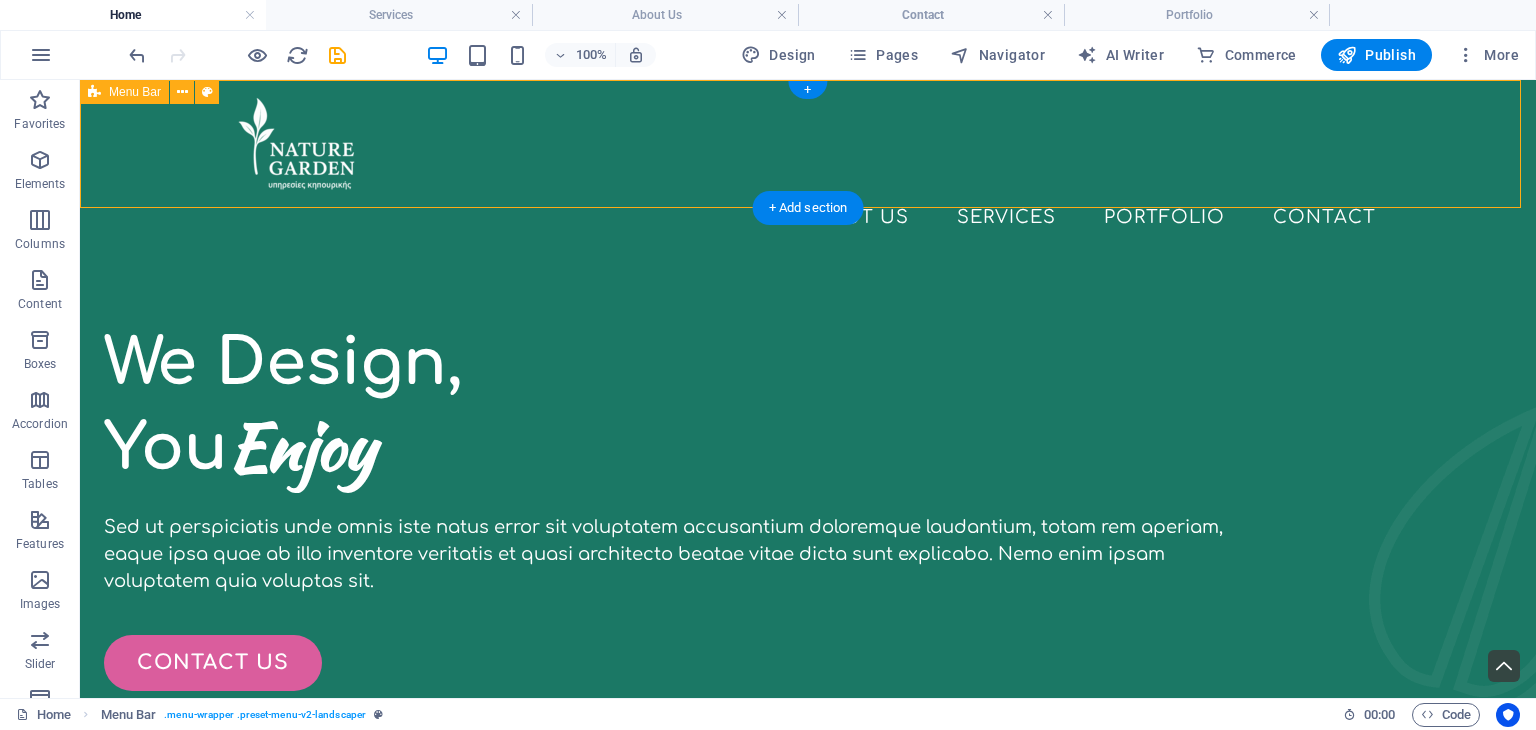 click on "About Us Services Portfolio Contact" at bounding box center [808, 169] 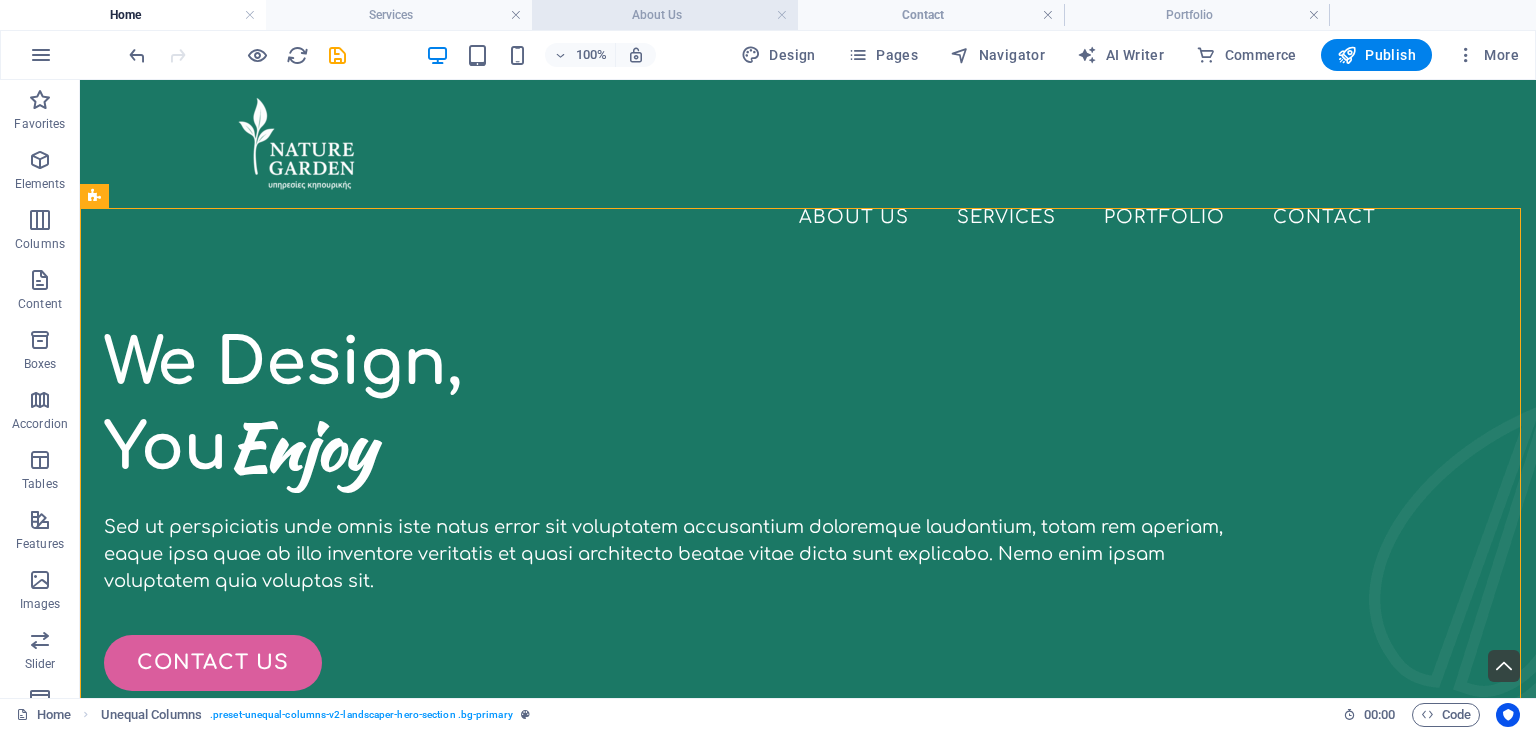 click on "About Us" at bounding box center [665, 15] 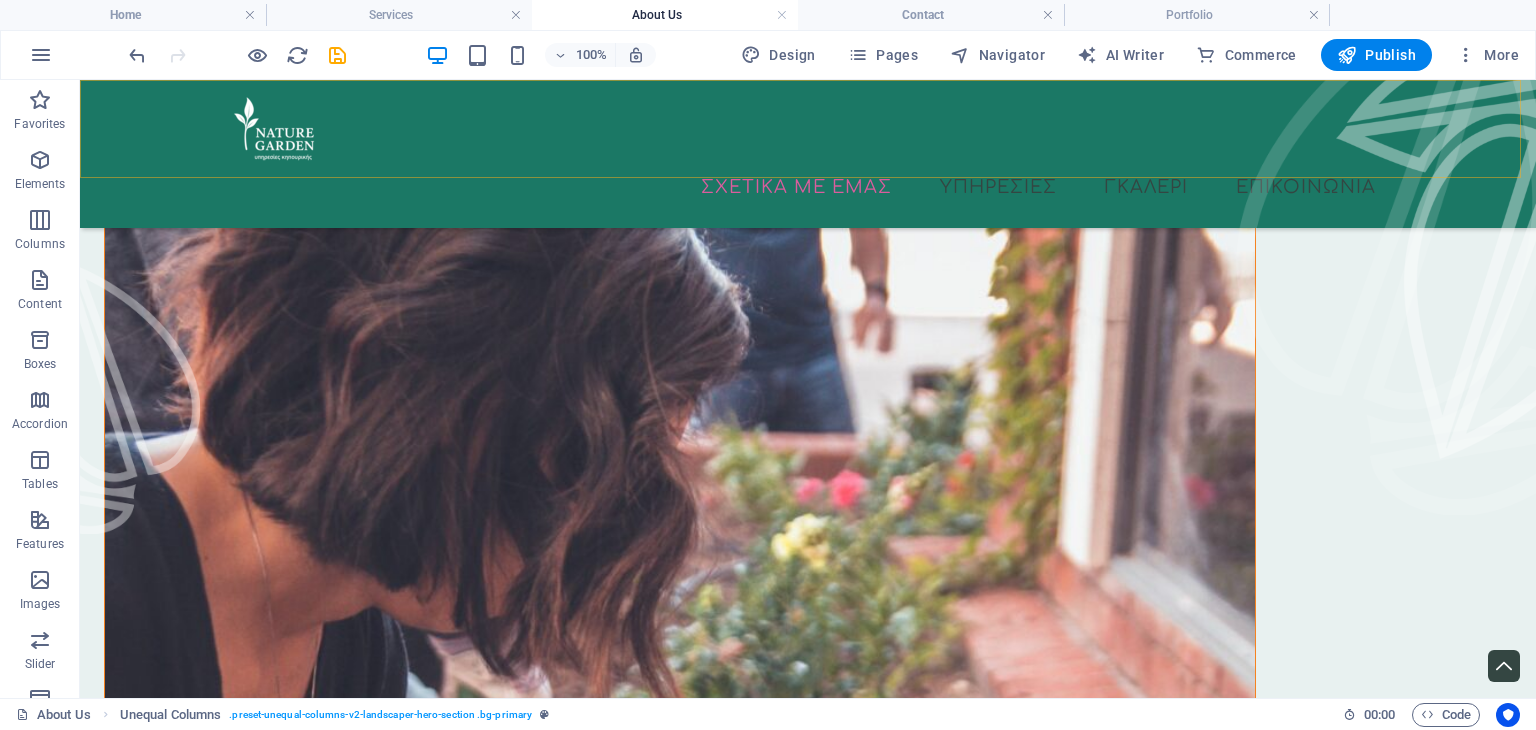 click on "Σχετικα με εμας Υπηρεσιες Γκαλερι Επικοινωνια" at bounding box center (808, 154) 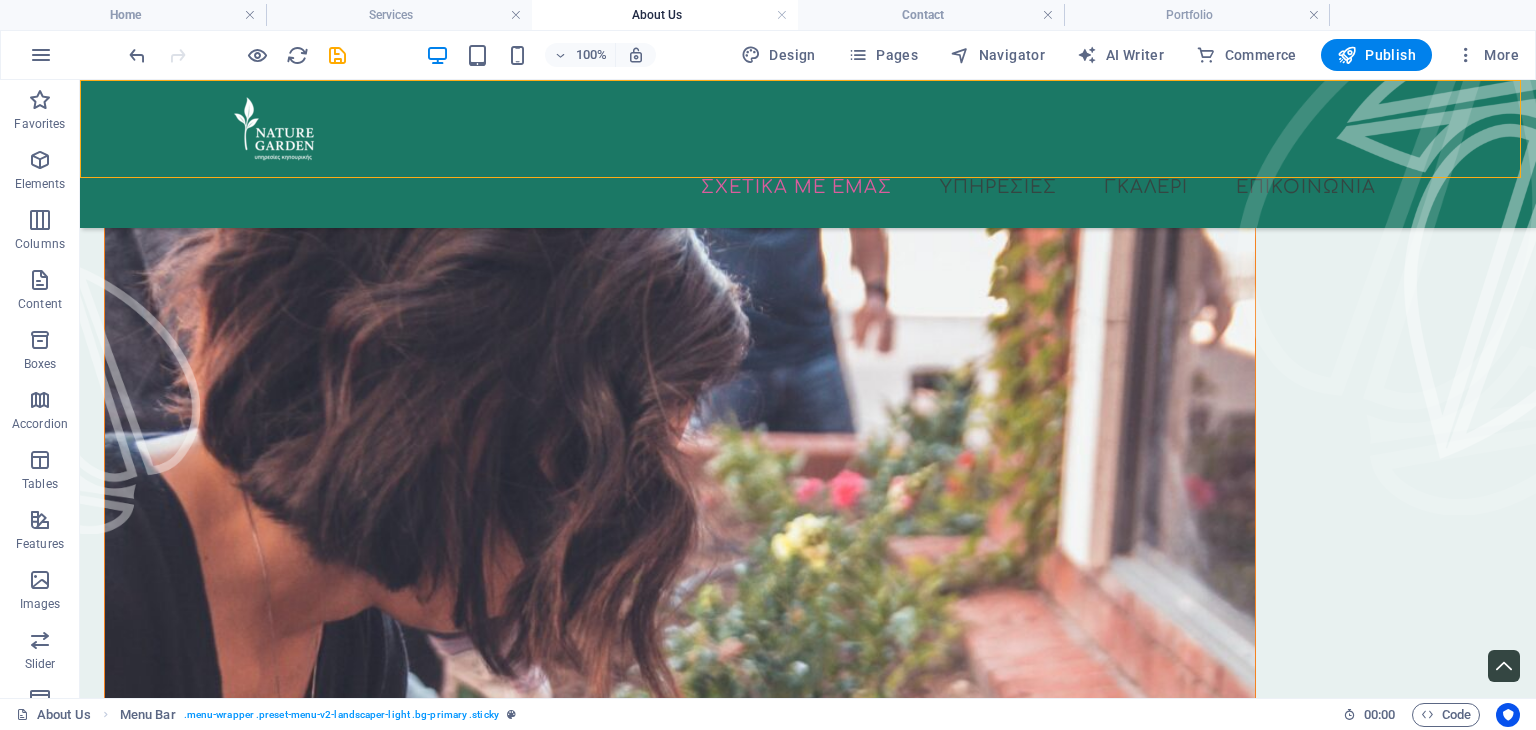 click on "Σχετικα με εμας Υπηρεσιες Γκαλερι Επικοινωνια" at bounding box center (808, 154) 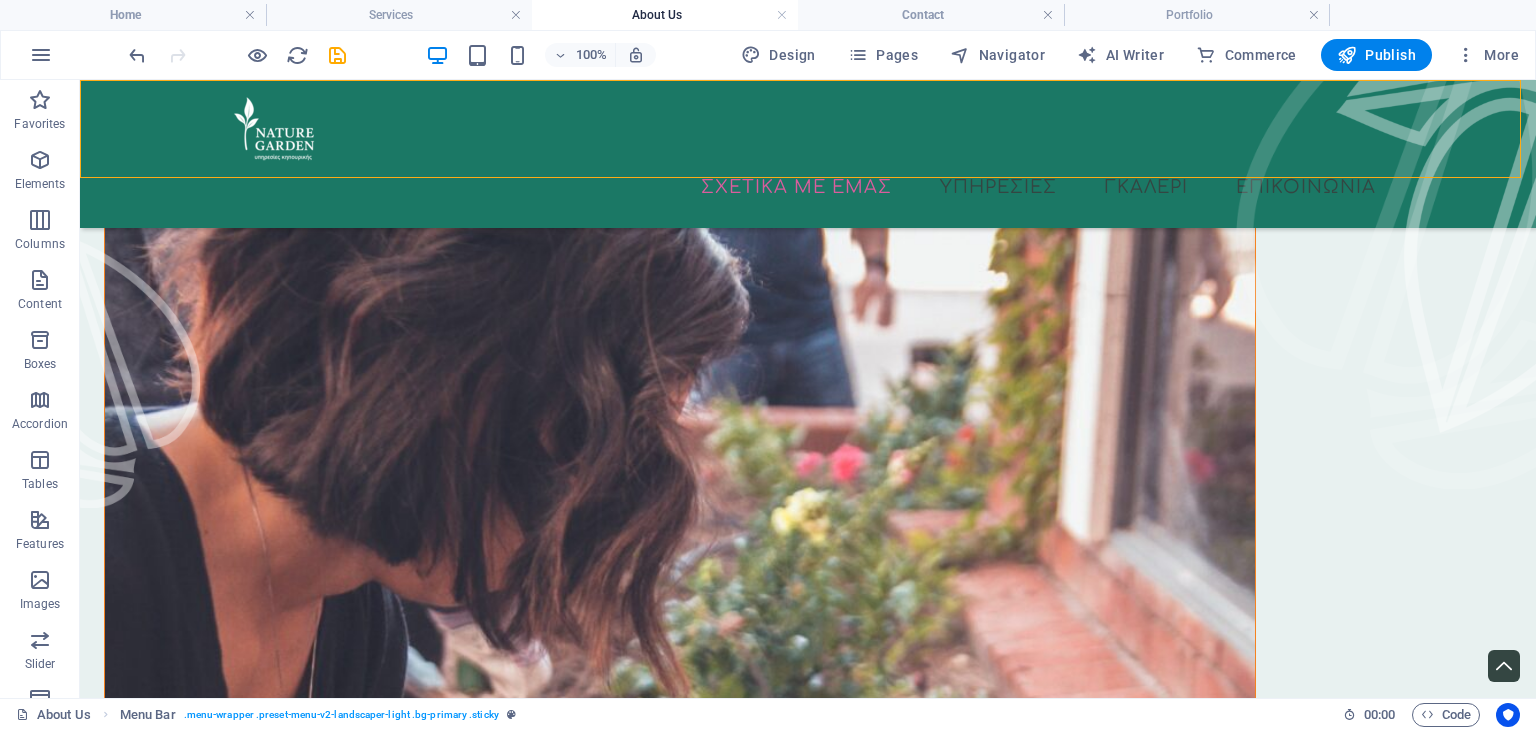 select on "rem" 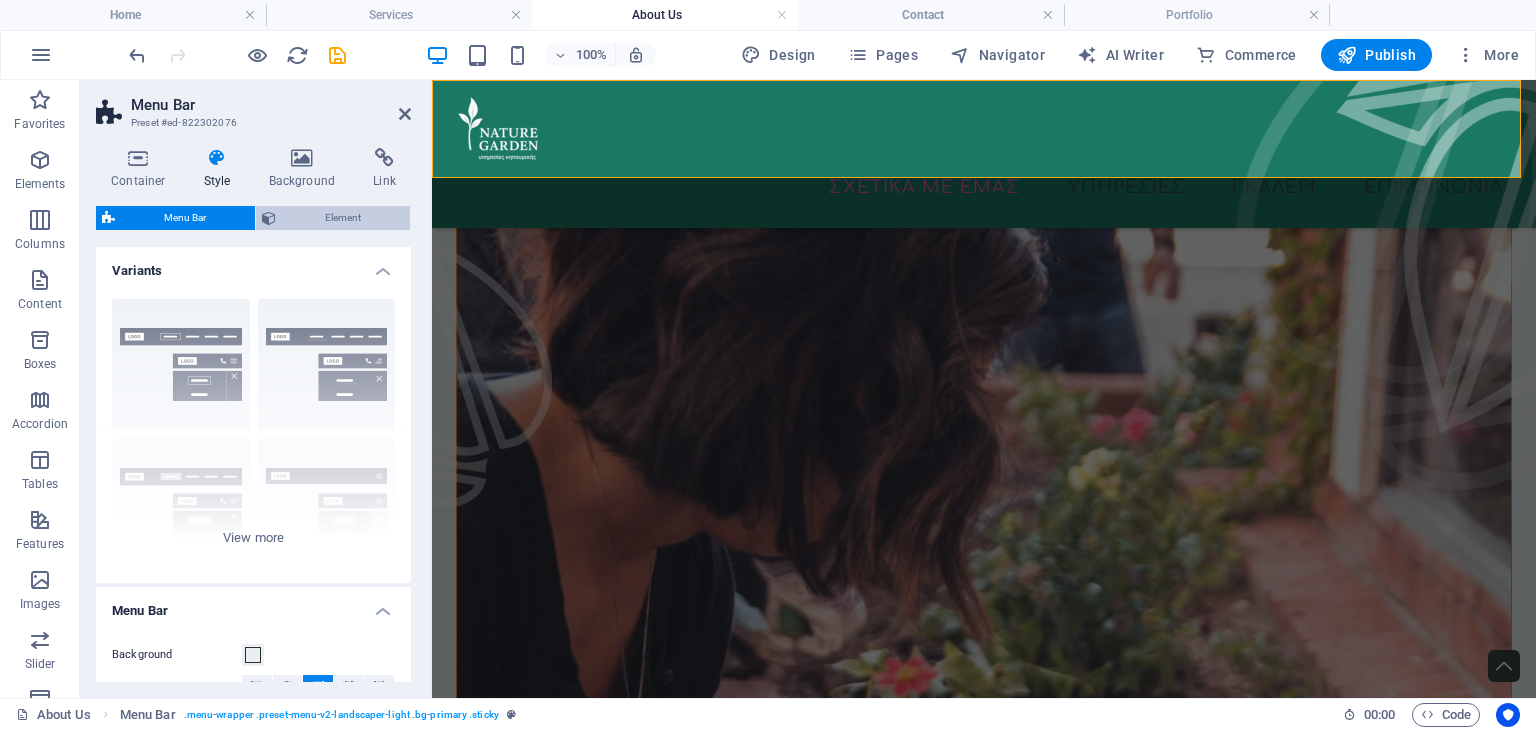 click on "Element" at bounding box center (343, 218) 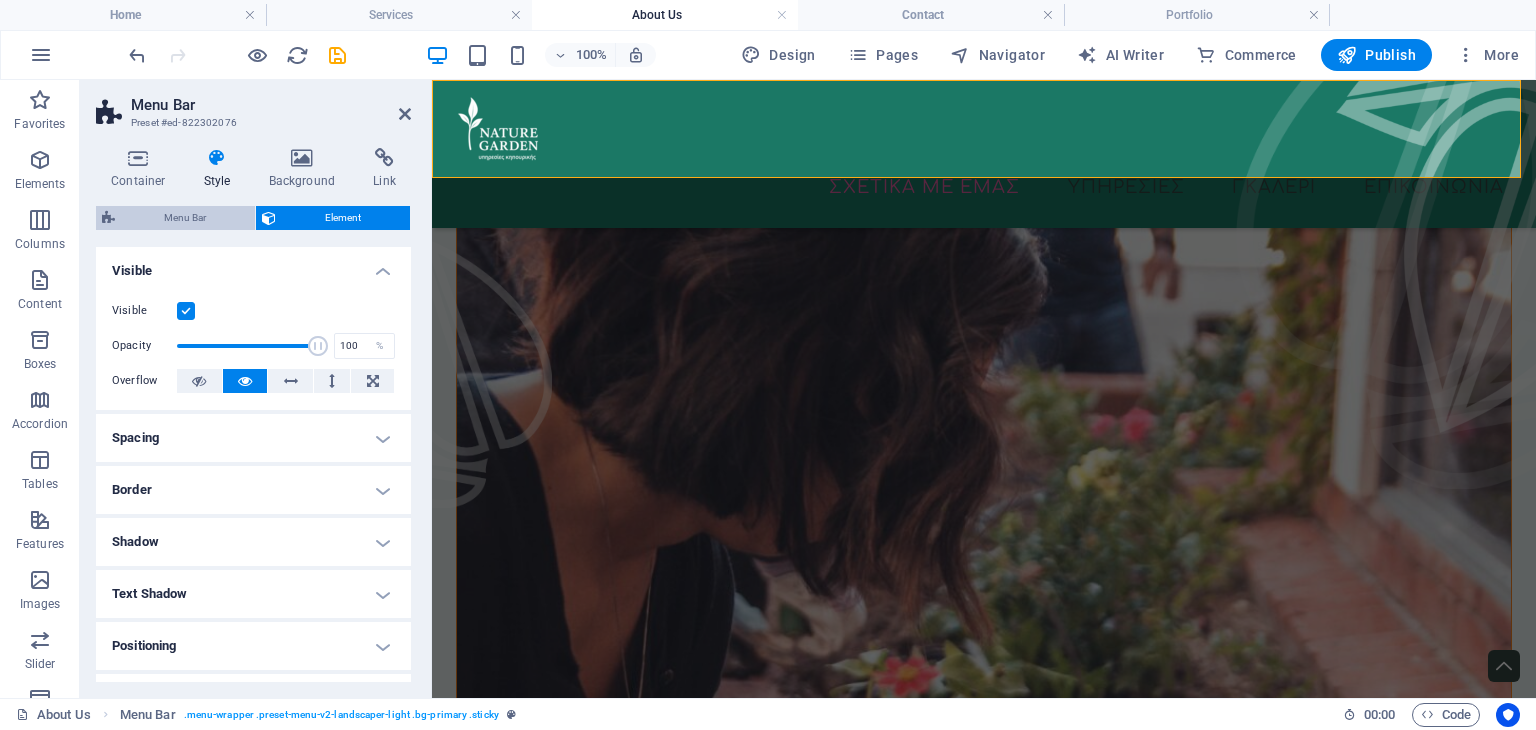 click on "Menu Bar" at bounding box center [185, 218] 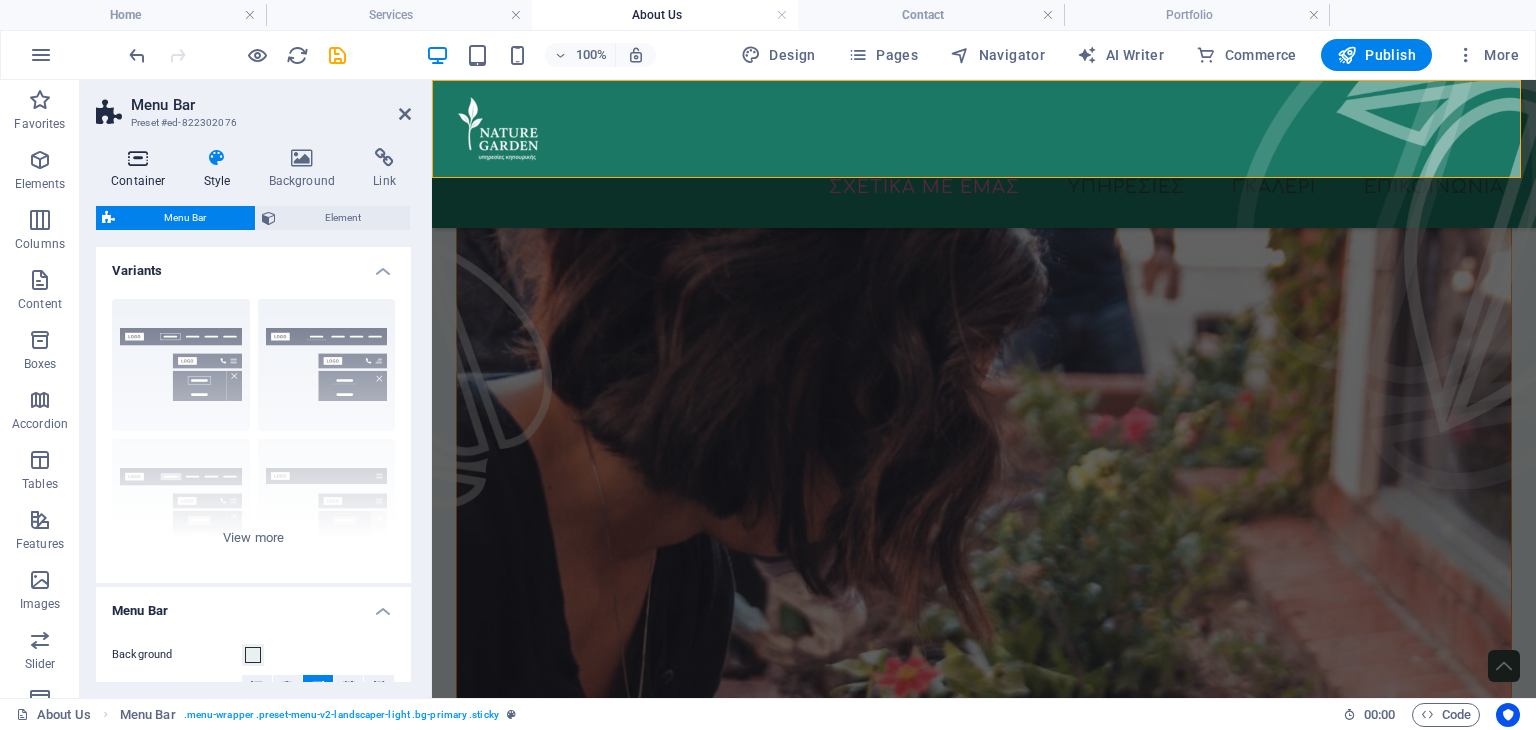 click on "Container" at bounding box center (142, 169) 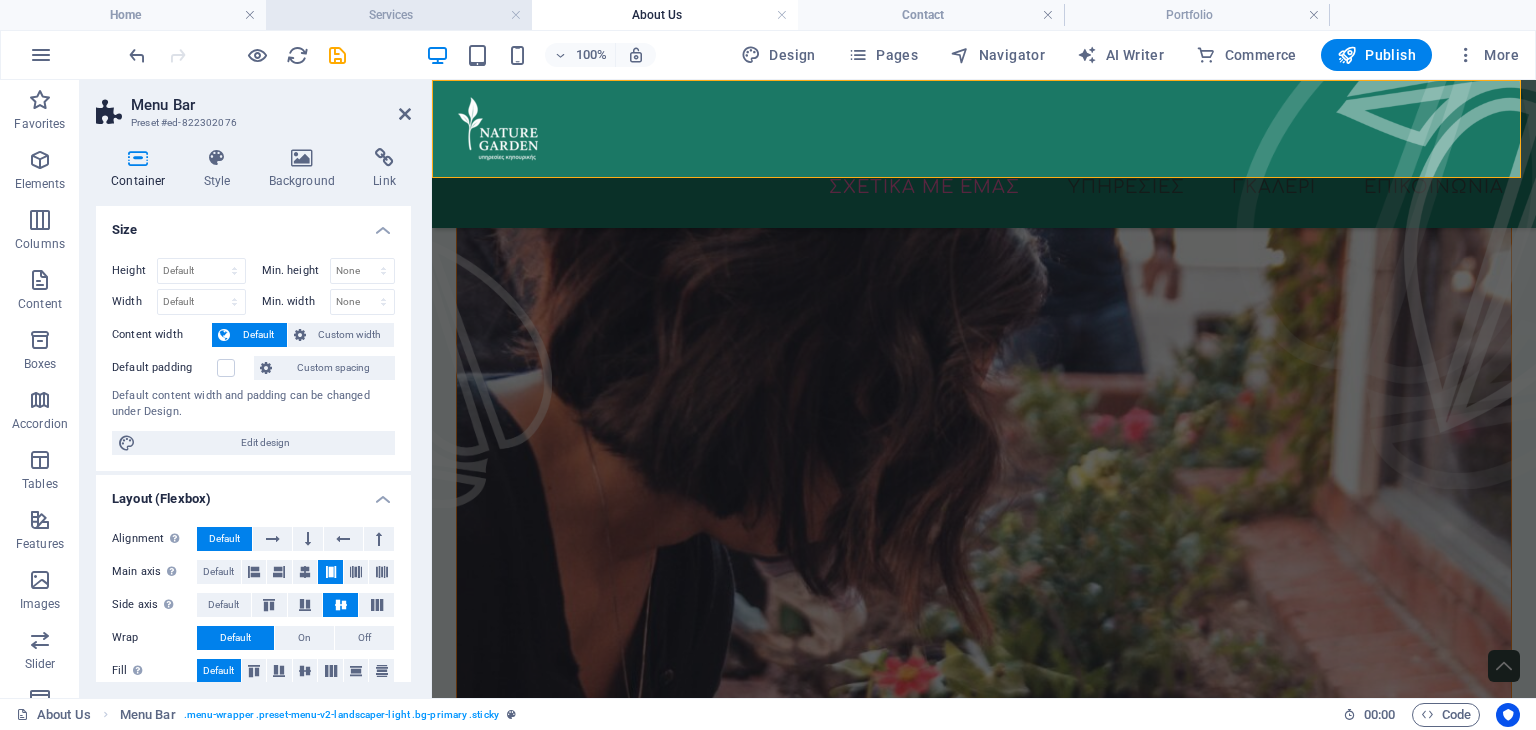 click on "Services" at bounding box center (399, 15) 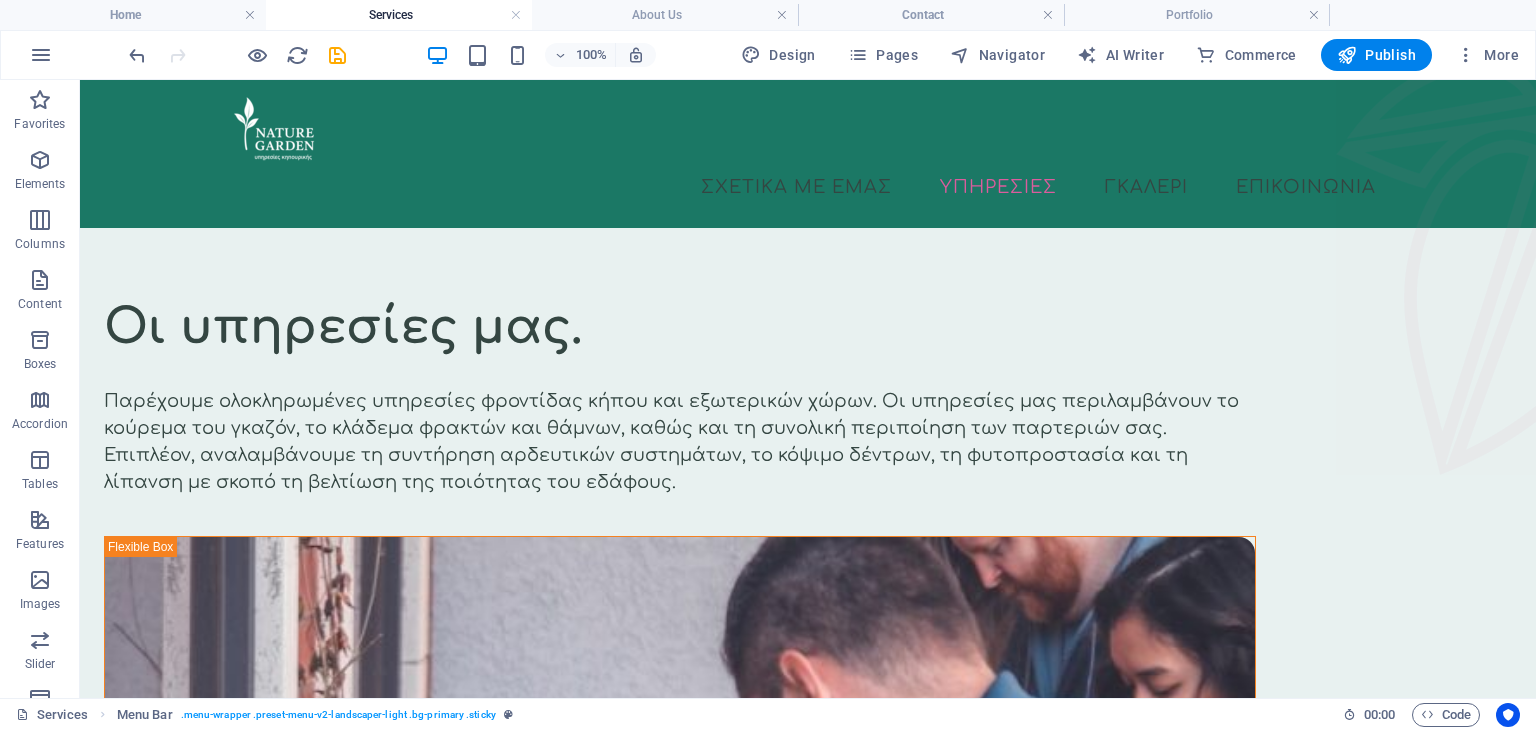 scroll, scrollTop: 0, scrollLeft: 0, axis: both 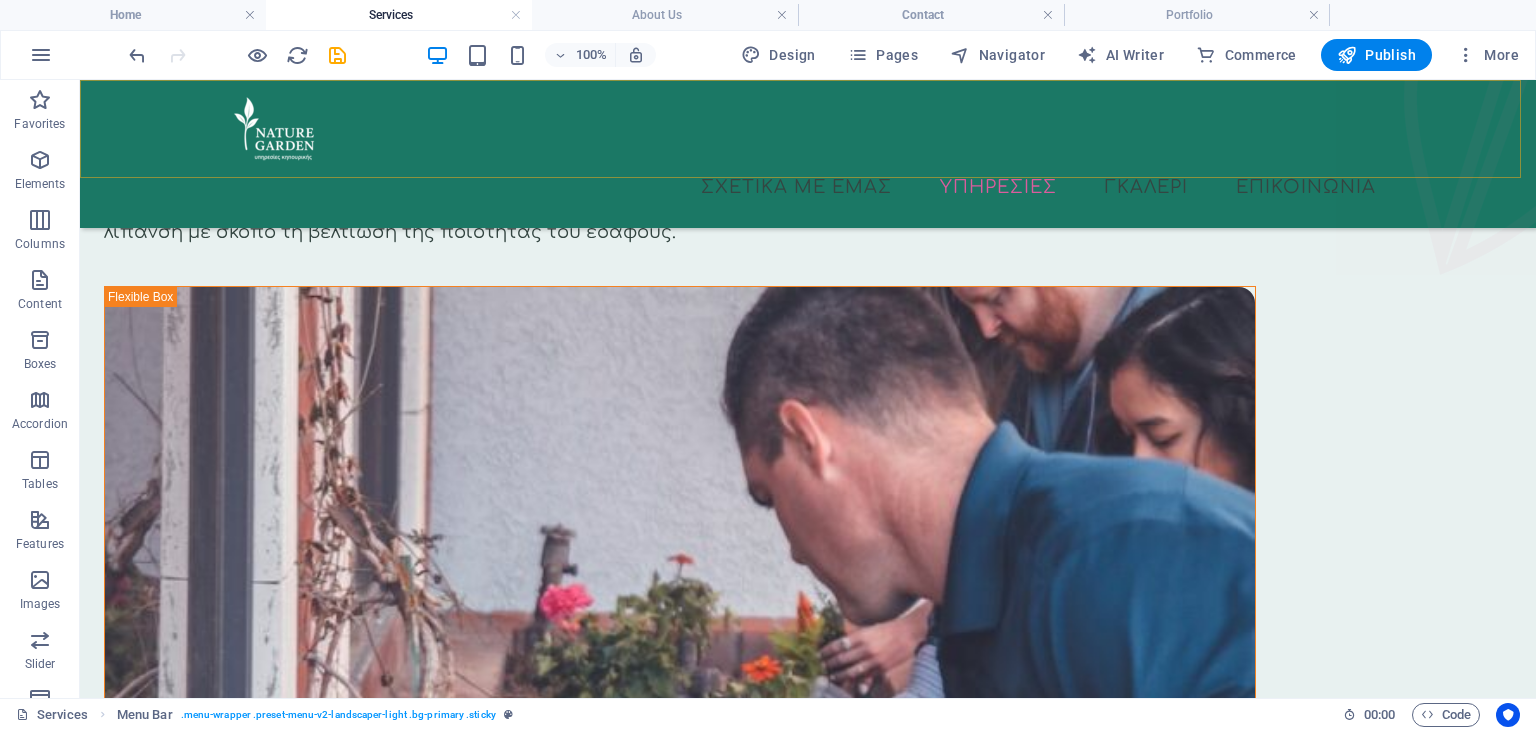 click on "Σχετικα με εμας Υπηρεσιες Γκαλερι Επικοινωνια" at bounding box center [808, 187] 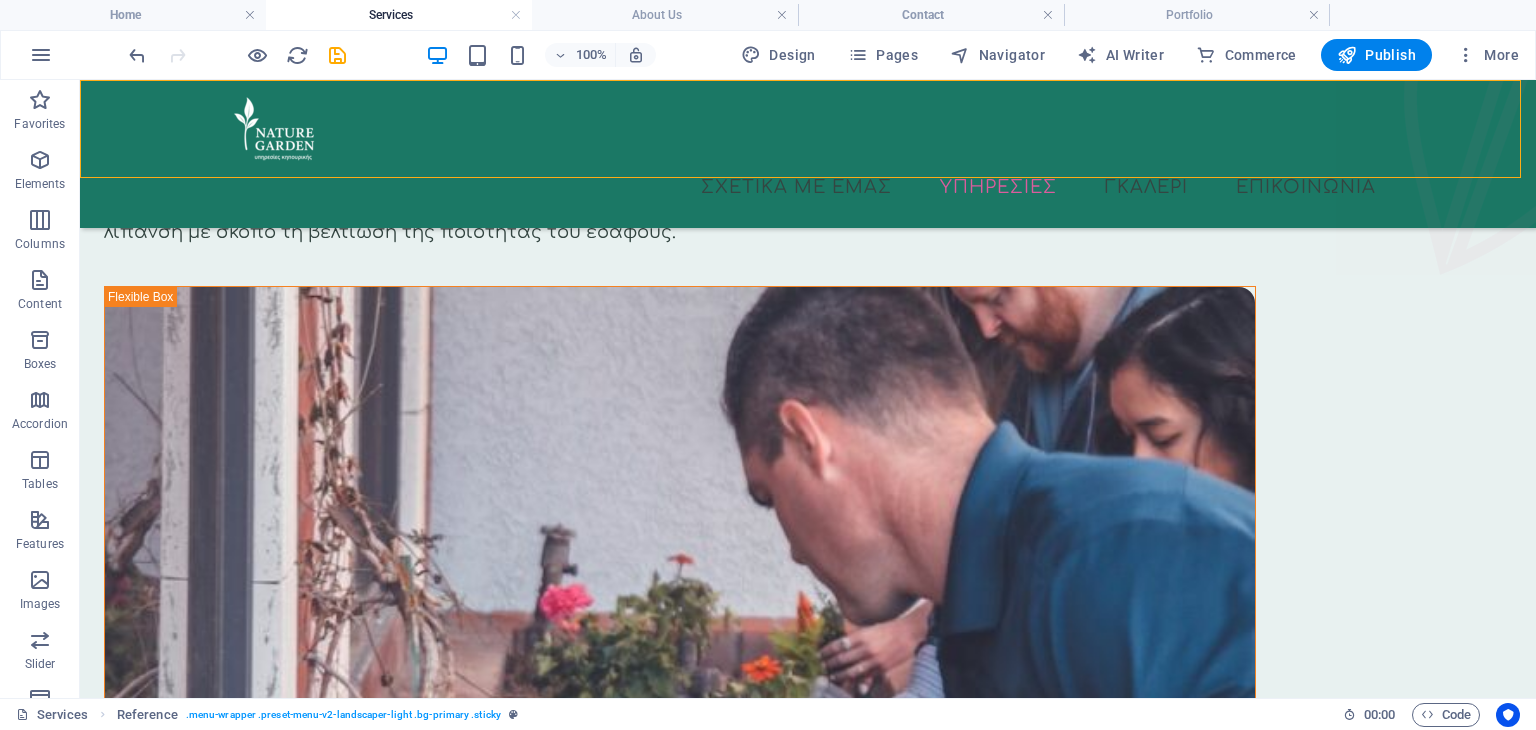 click on "Σχετικα με εμας Υπηρεσιες Γκαλερι Επικοινωνια" at bounding box center [808, 187] 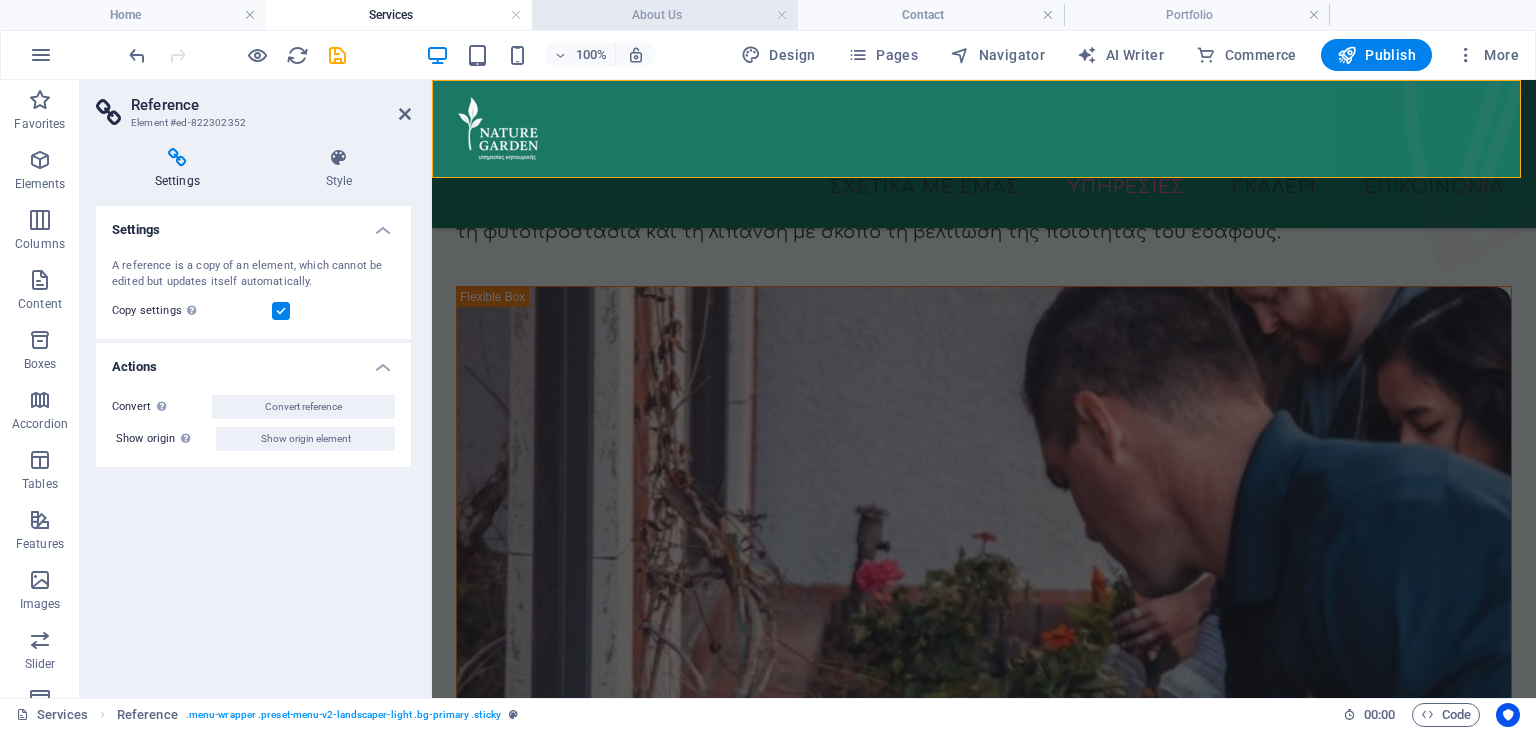 click on "About Us" at bounding box center (665, 15) 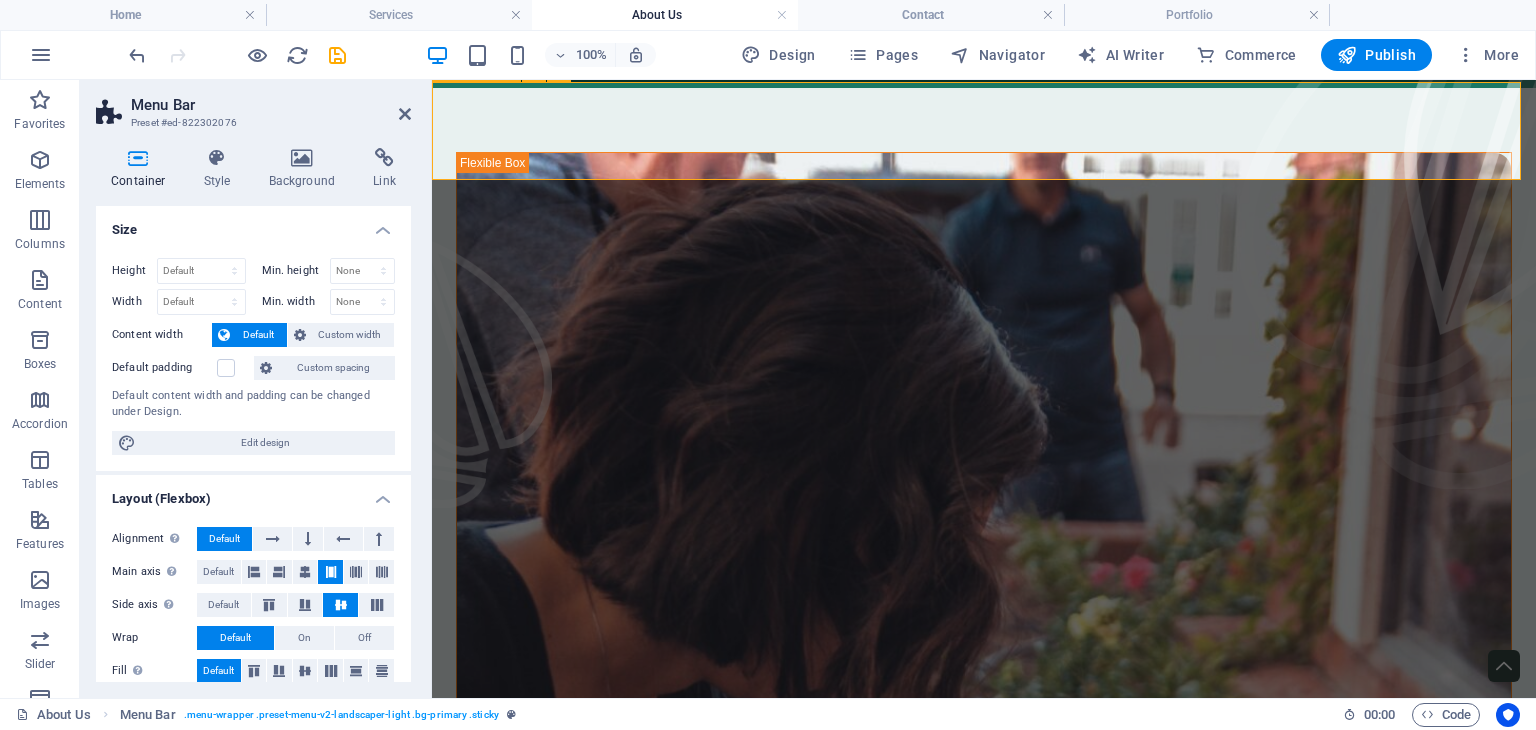 scroll, scrollTop: 0, scrollLeft: 0, axis: both 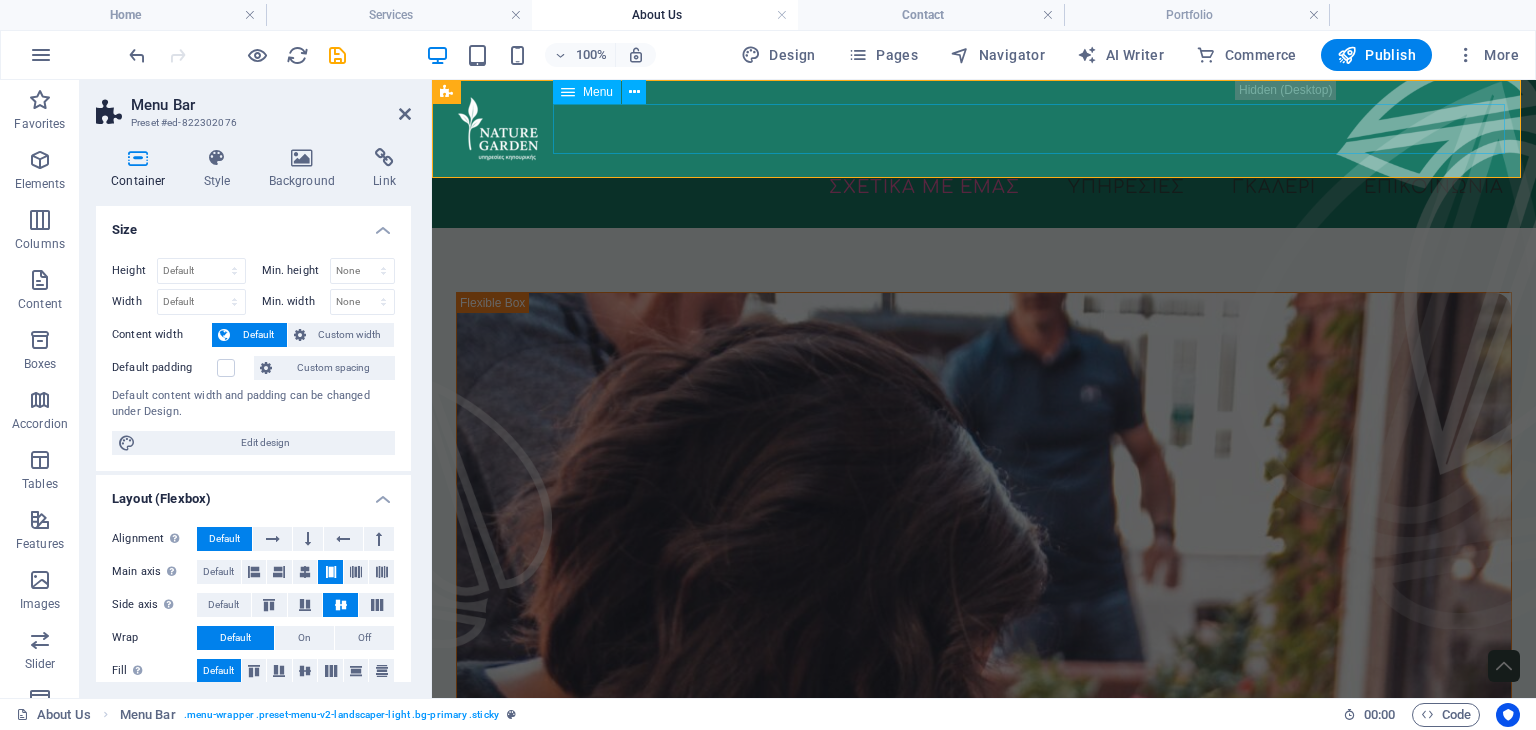 click on "Σχετικα με εμας Υπηρεσιες Γκαλερι Επικοινωνια" at bounding box center (984, 187) 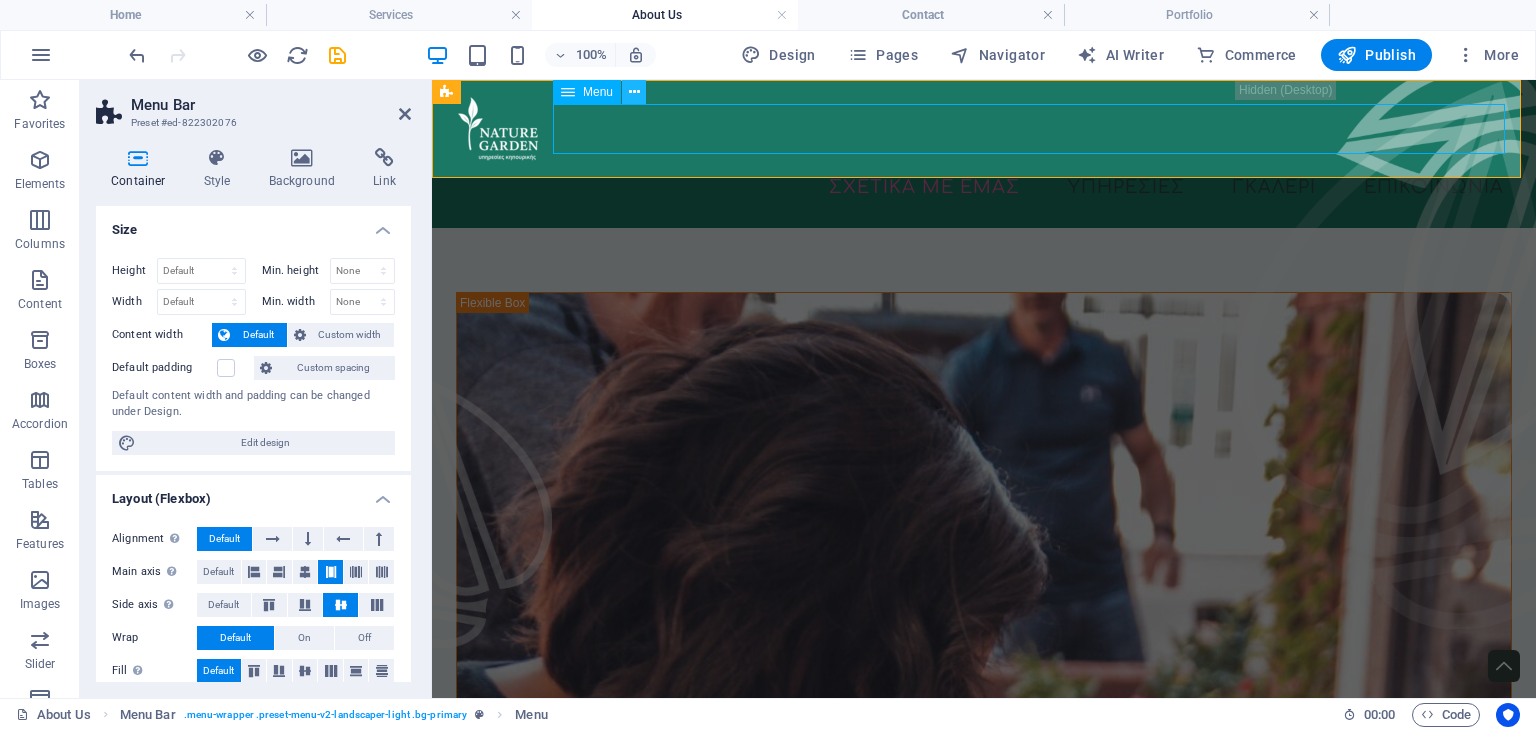 click at bounding box center (634, 92) 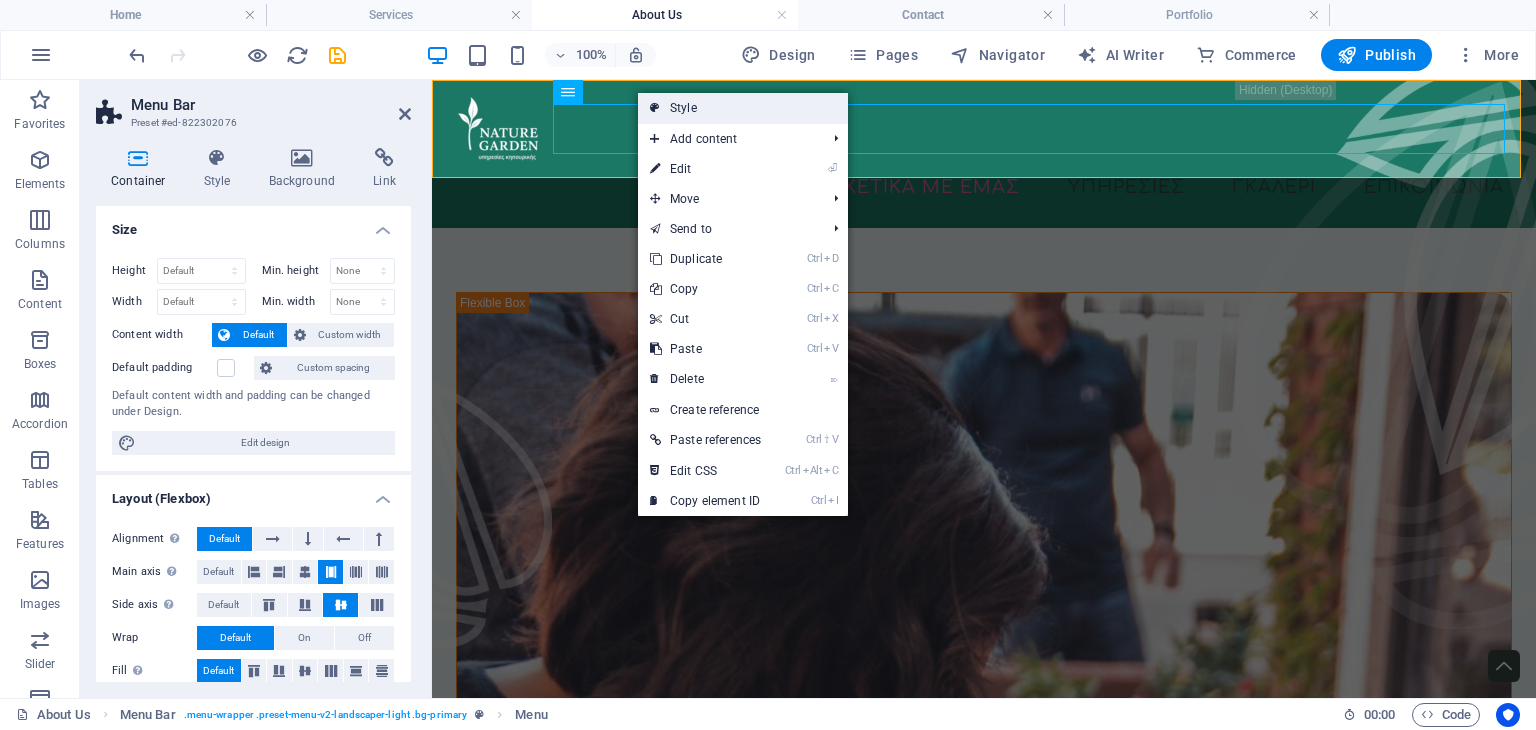 click on "Style" at bounding box center [743, 108] 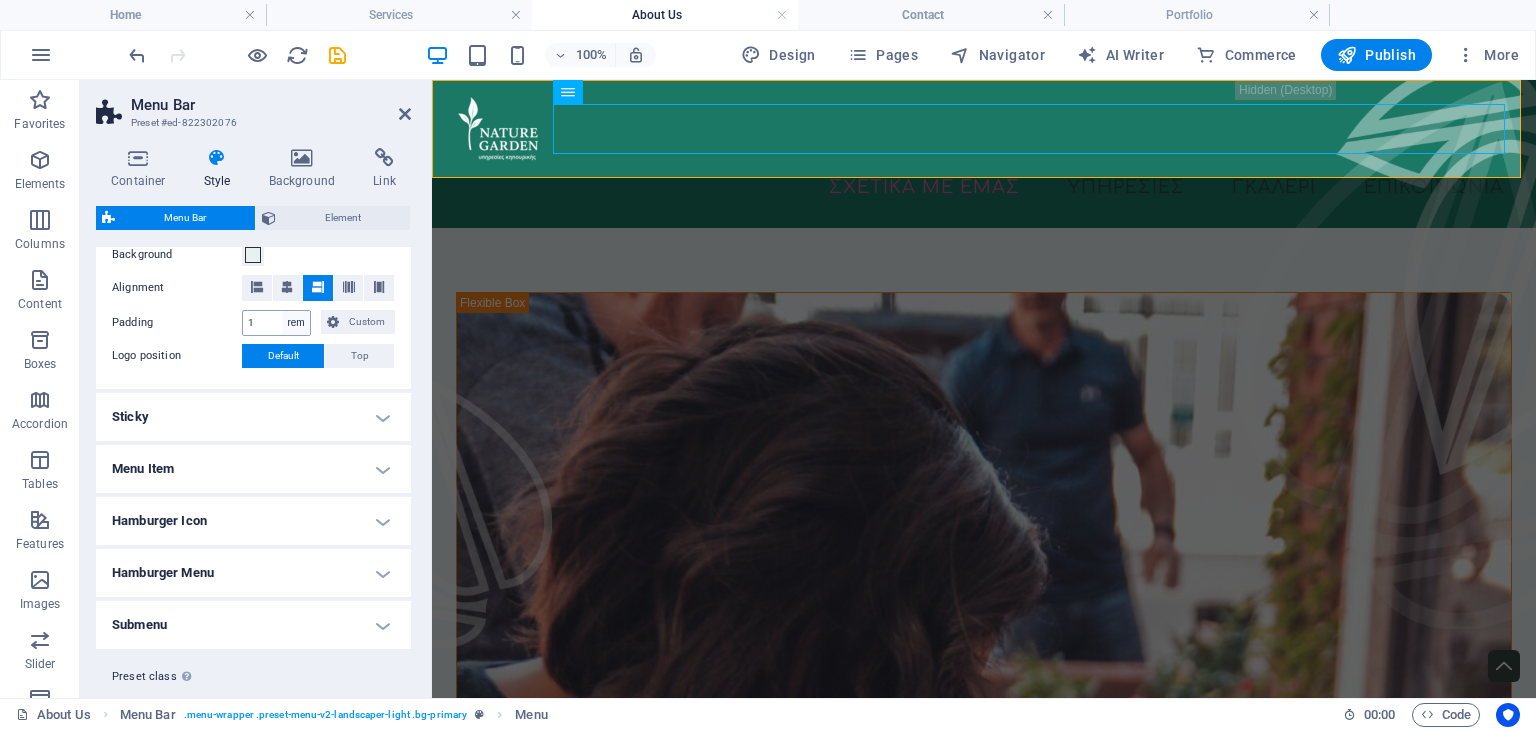 scroll, scrollTop: 446, scrollLeft: 0, axis: vertical 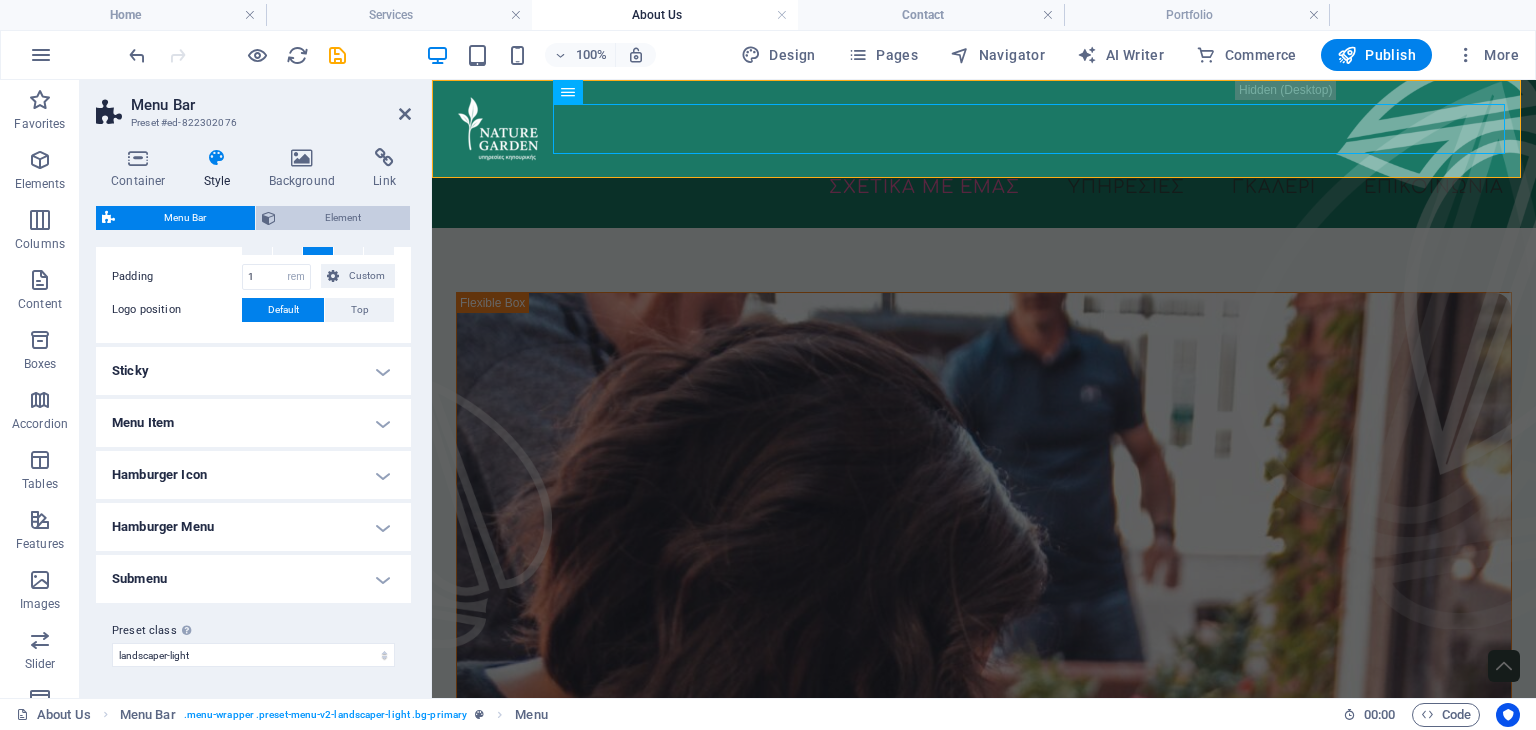 click on "Element" at bounding box center [343, 218] 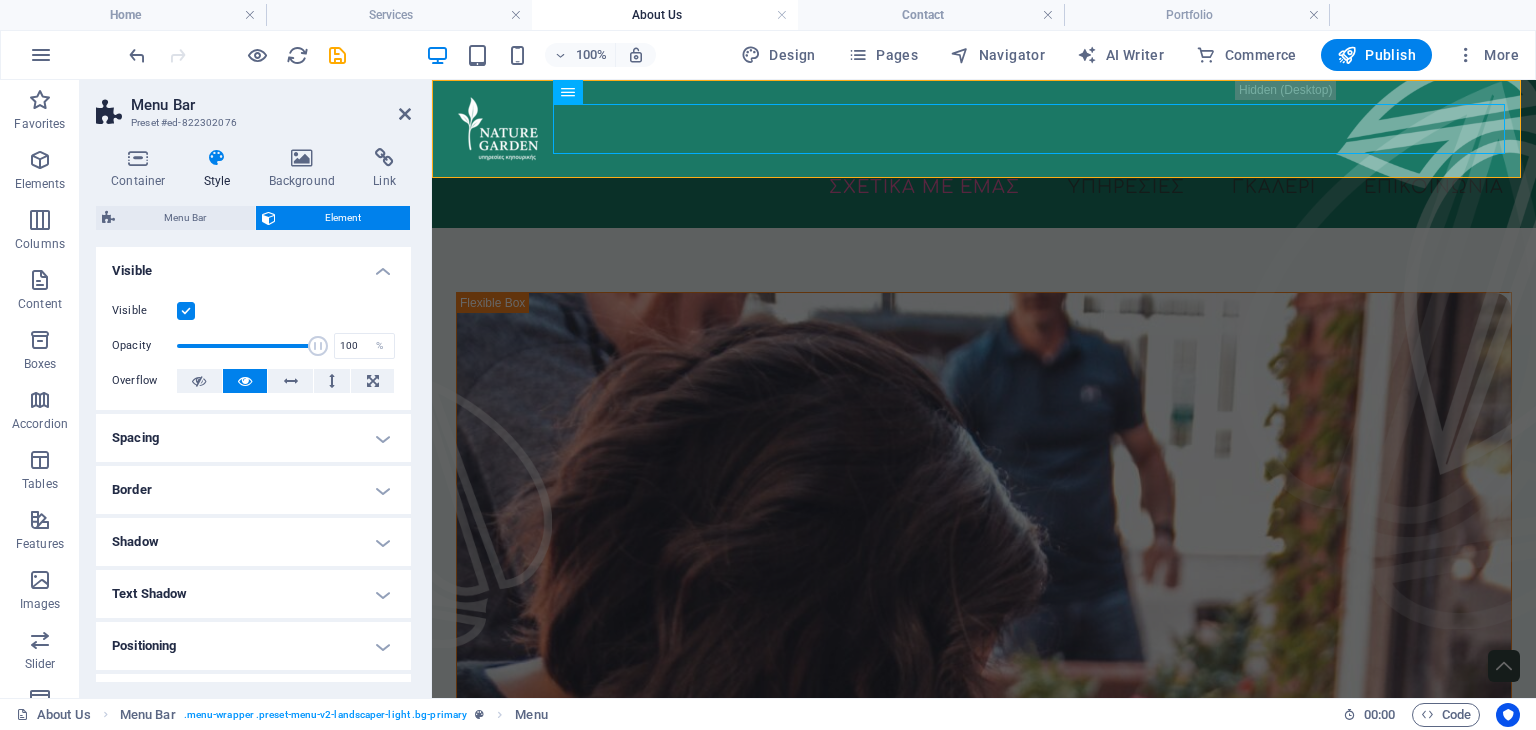click on "Spacing" at bounding box center (253, 438) 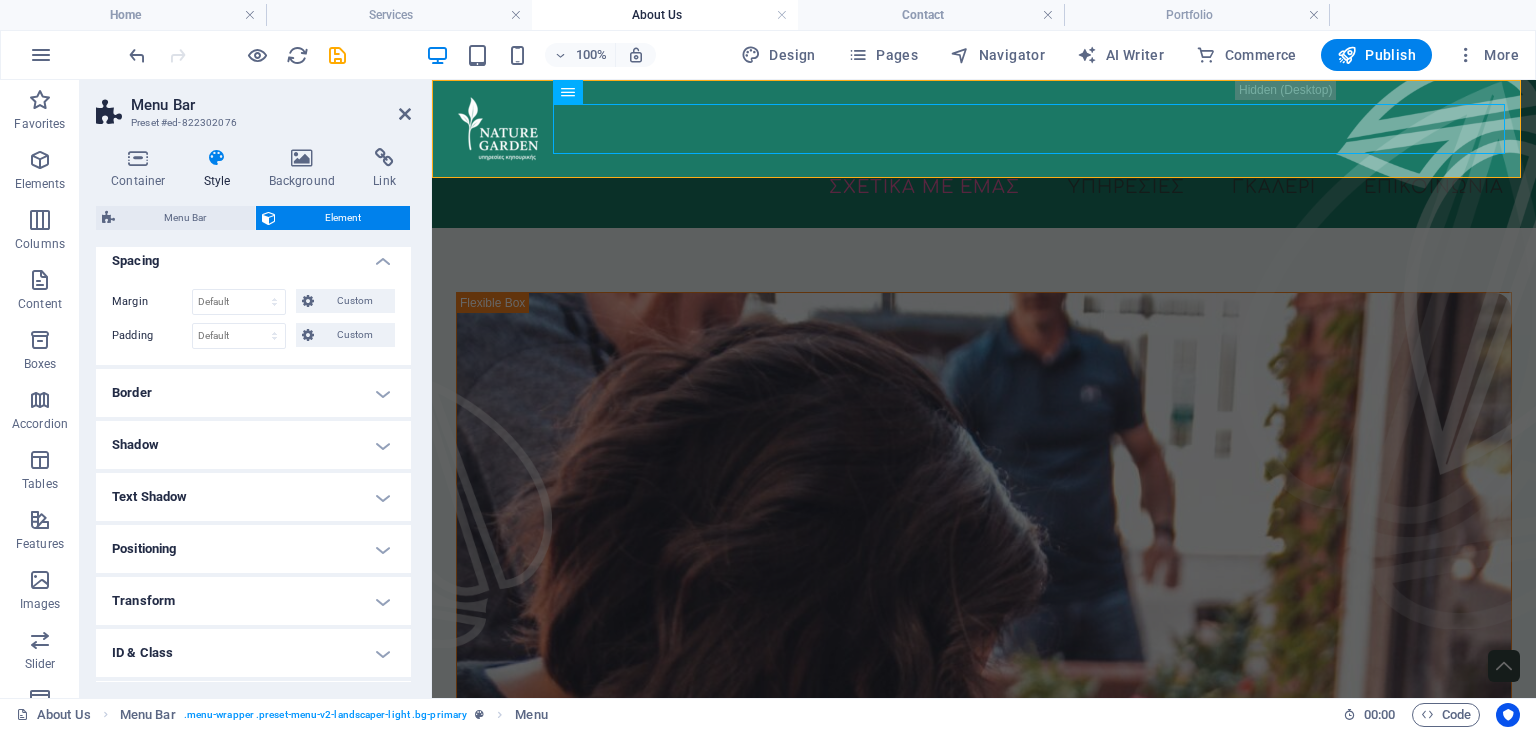 scroll, scrollTop: 200, scrollLeft: 0, axis: vertical 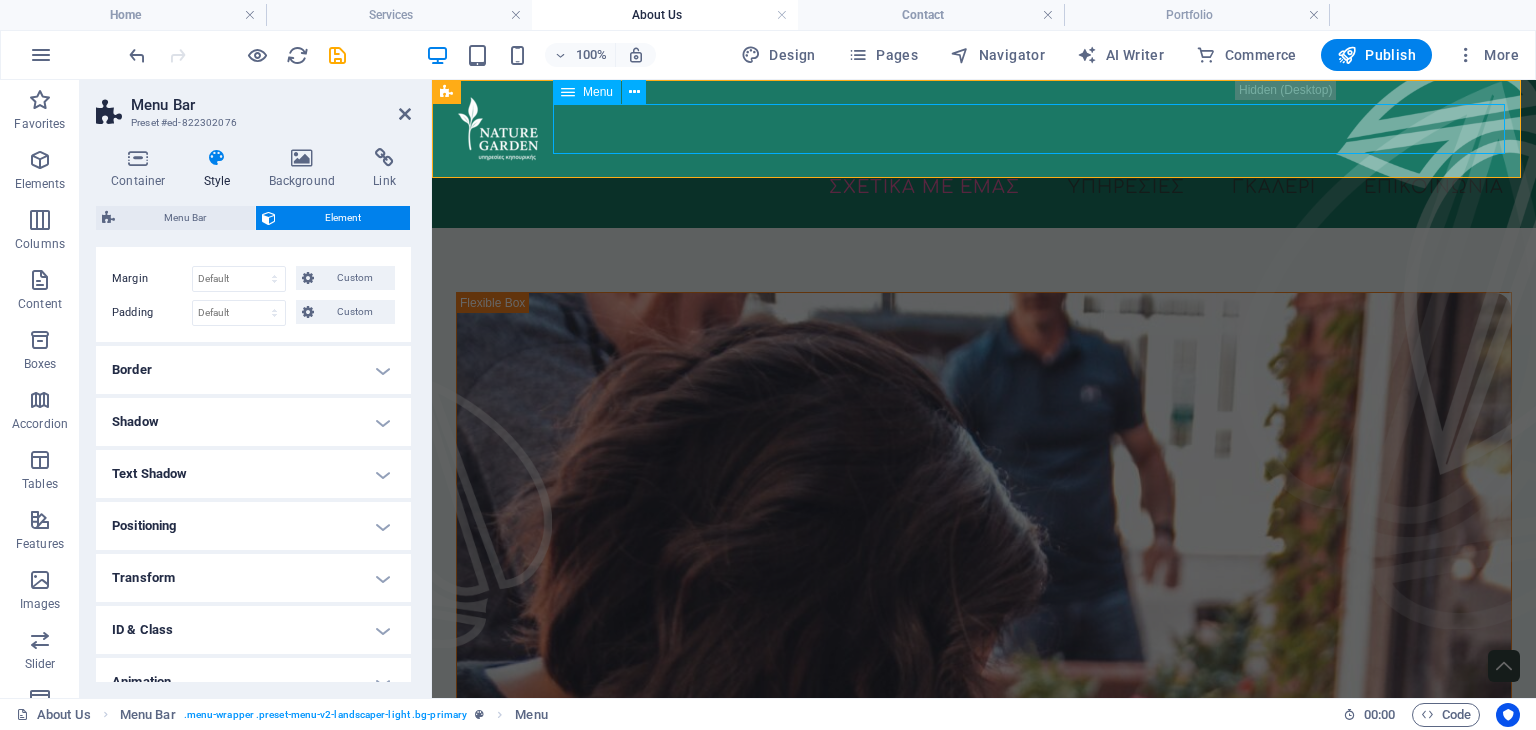 click on "Σχετικα με εμας Υπηρεσιες Γκαλερι Επικοινωνια" at bounding box center (984, 187) 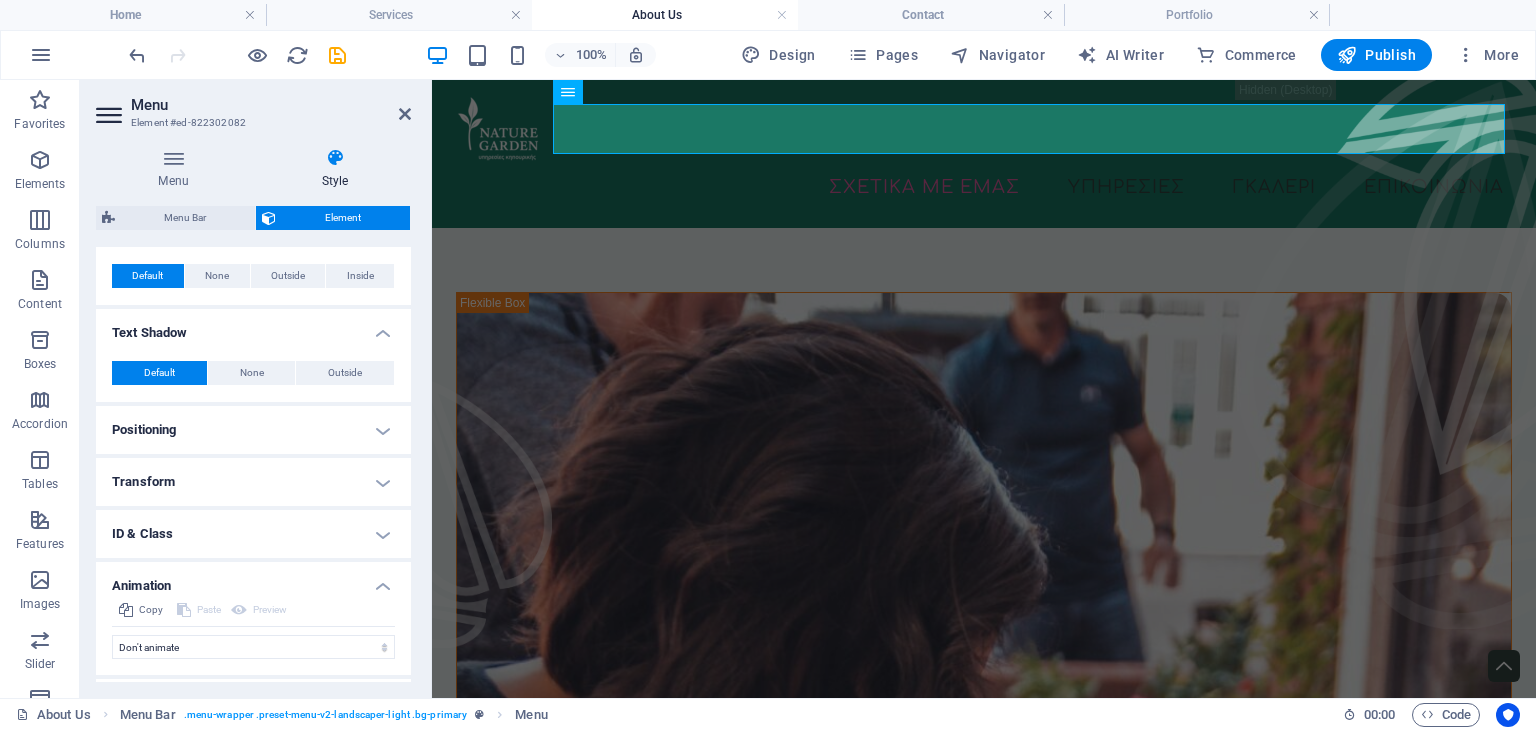 scroll, scrollTop: 644, scrollLeft: 0, axis: vertical 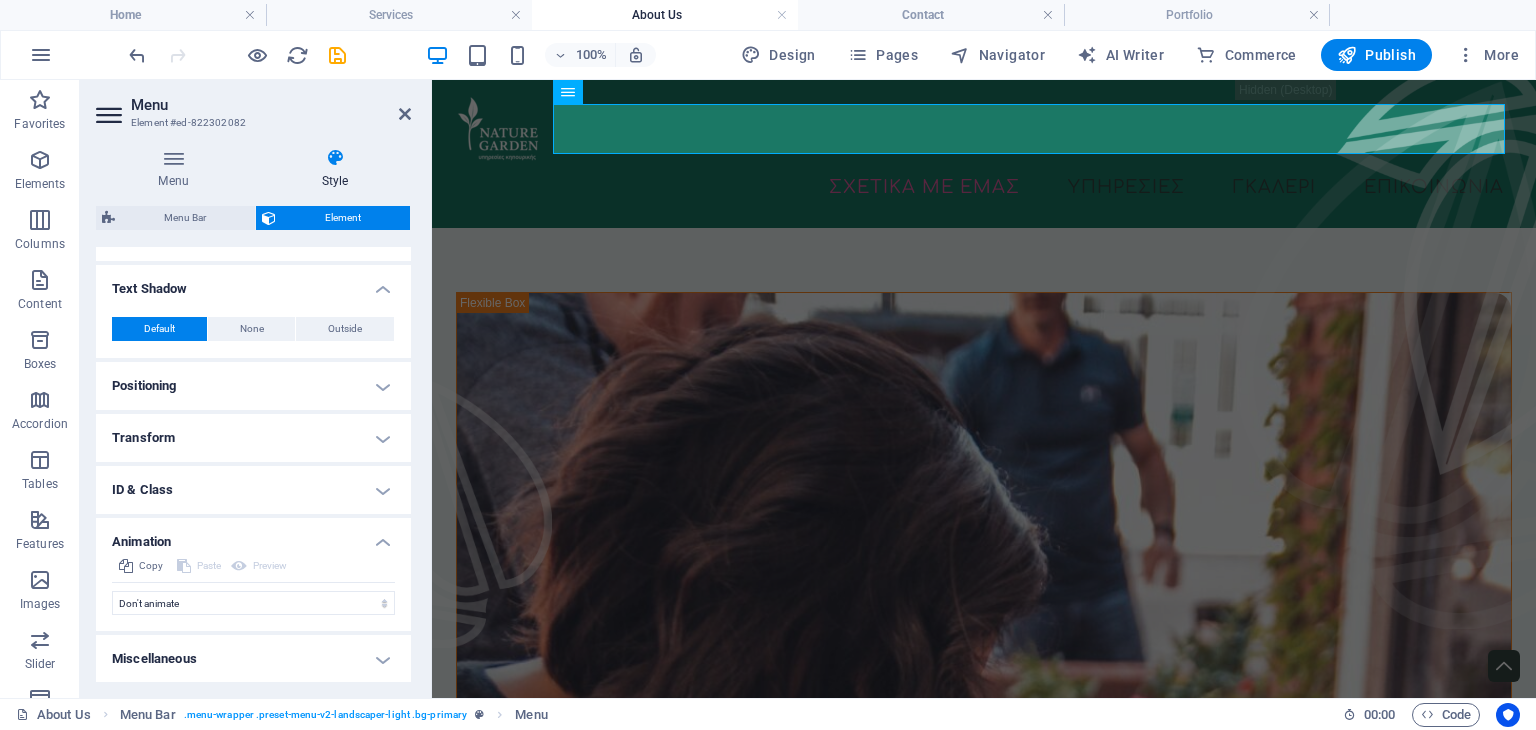 click on "Transform" at bounding box center [253, 438] 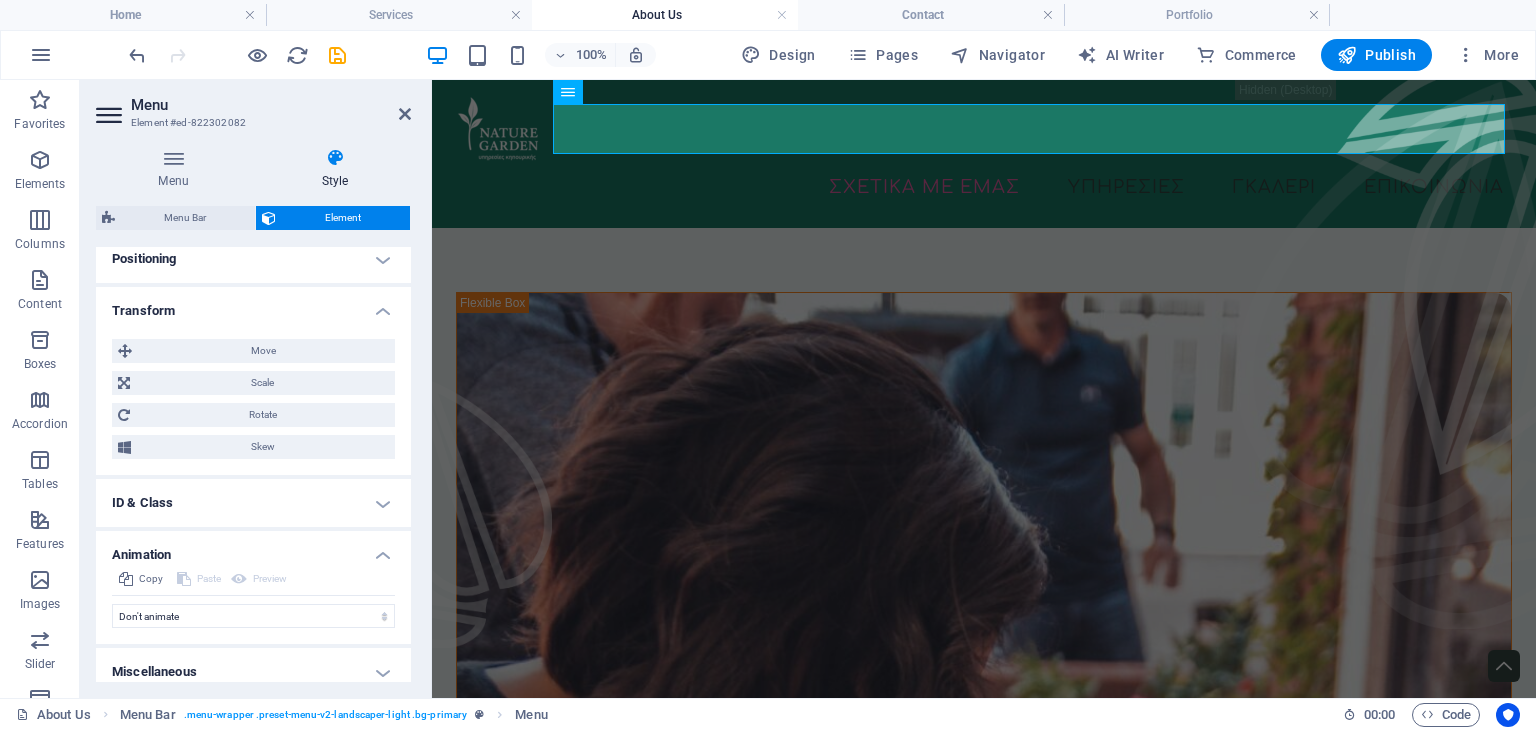 scroll, scrollTop: 784, scrollLeft: 0, axis: vertical 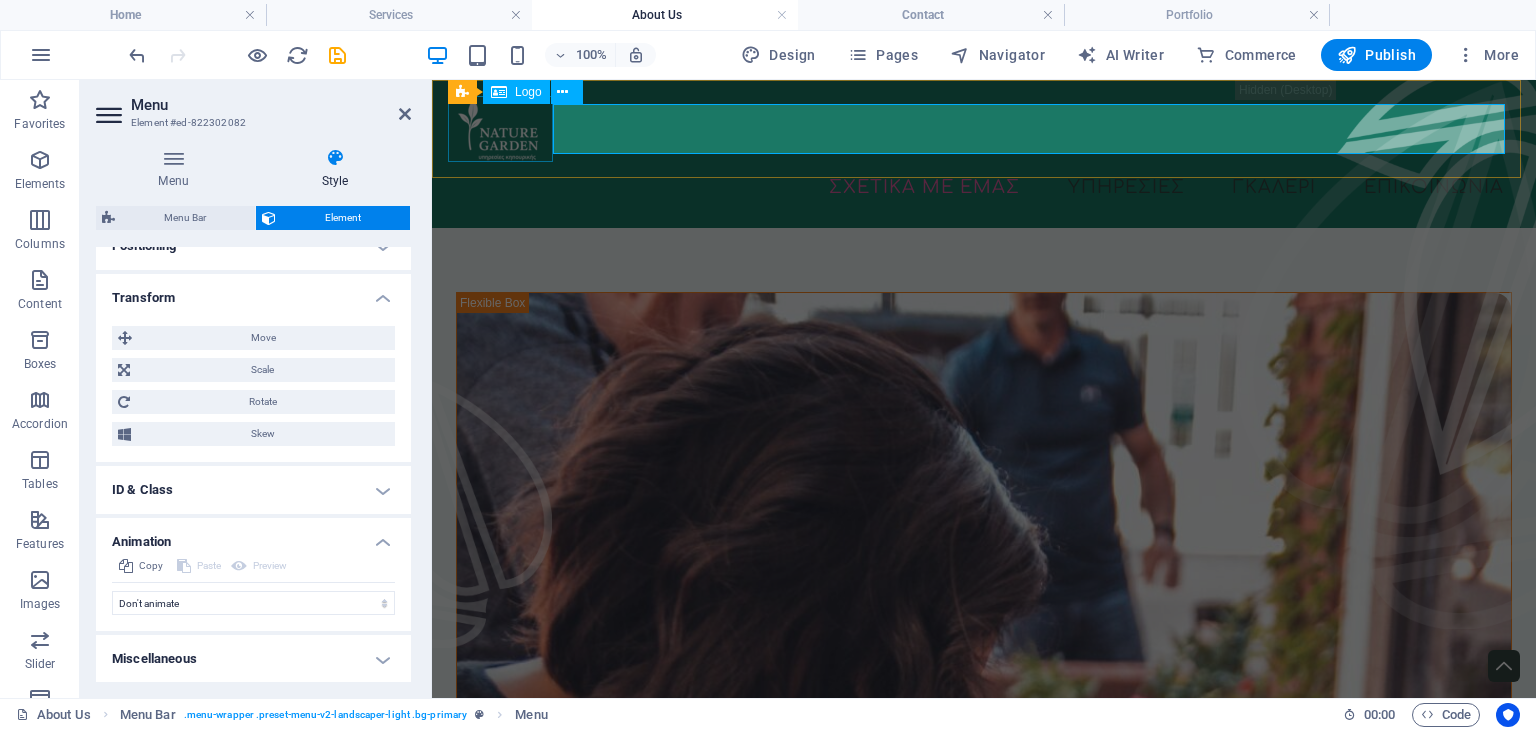 click at bounding box center (984, 129) 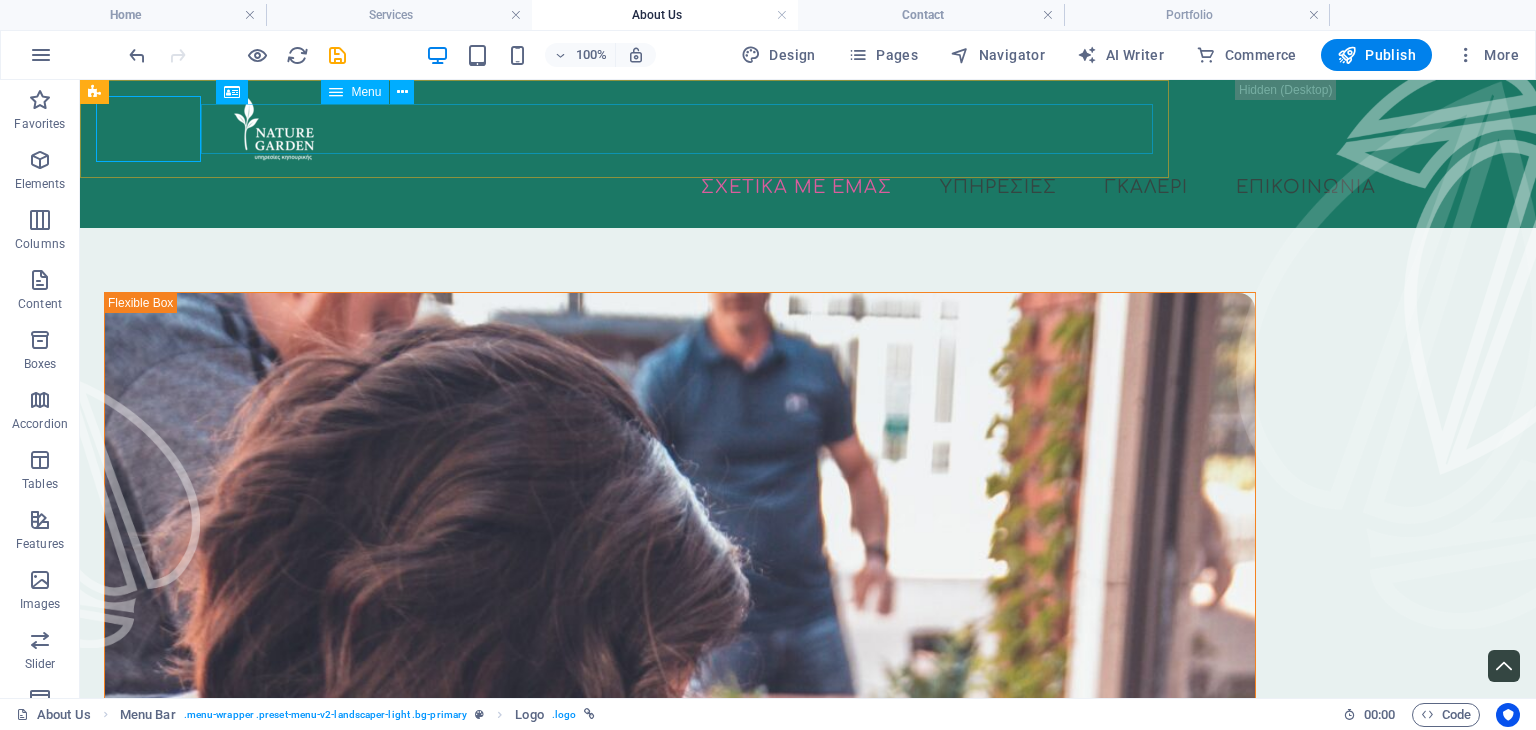 click on "Σχετικα με εμας Υπηρεσιες Γκαλερι Επικοινωνια" at bounding box center (808, 187) 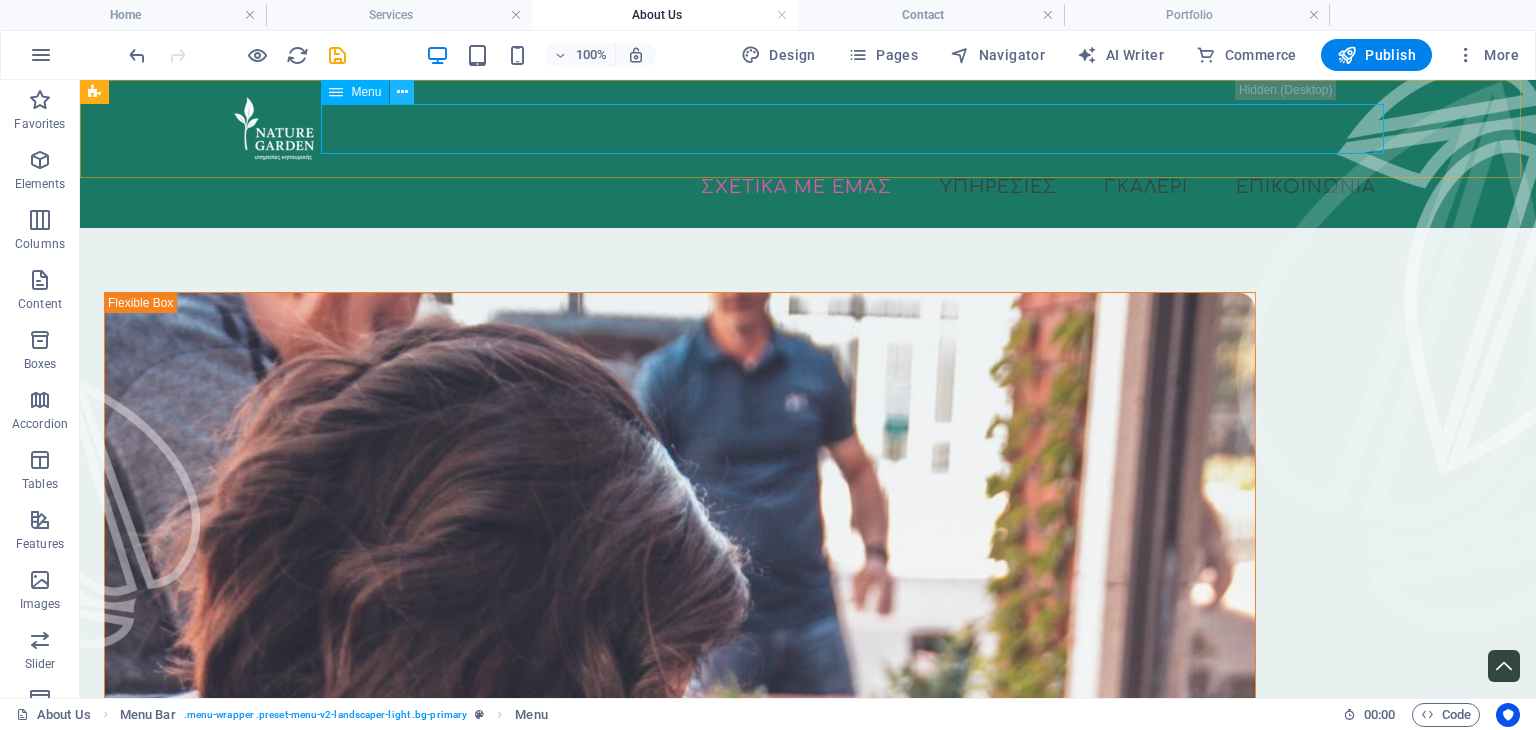 click at bounding box center (402, 92) 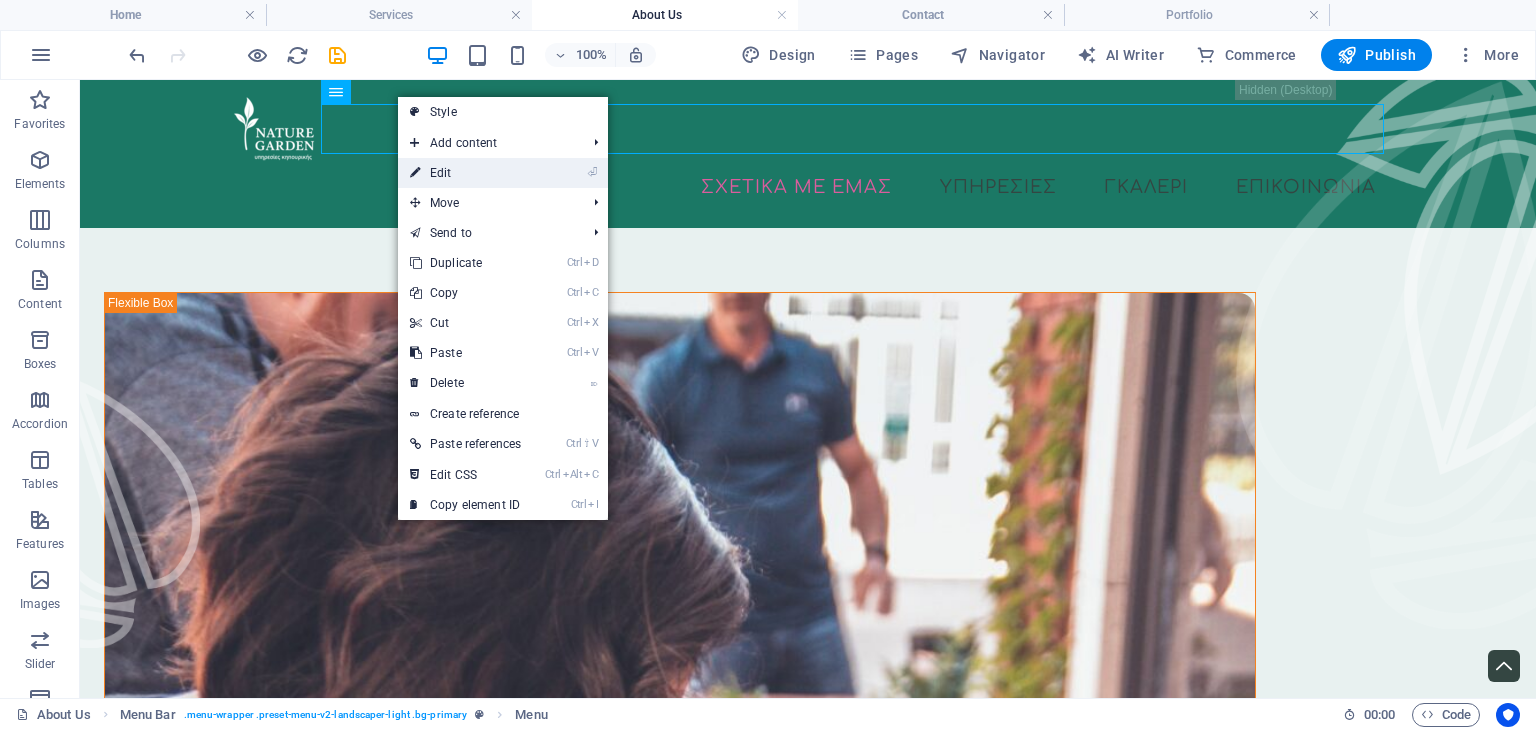 click on "⏎  Edit" at bounding box center [465, 173] 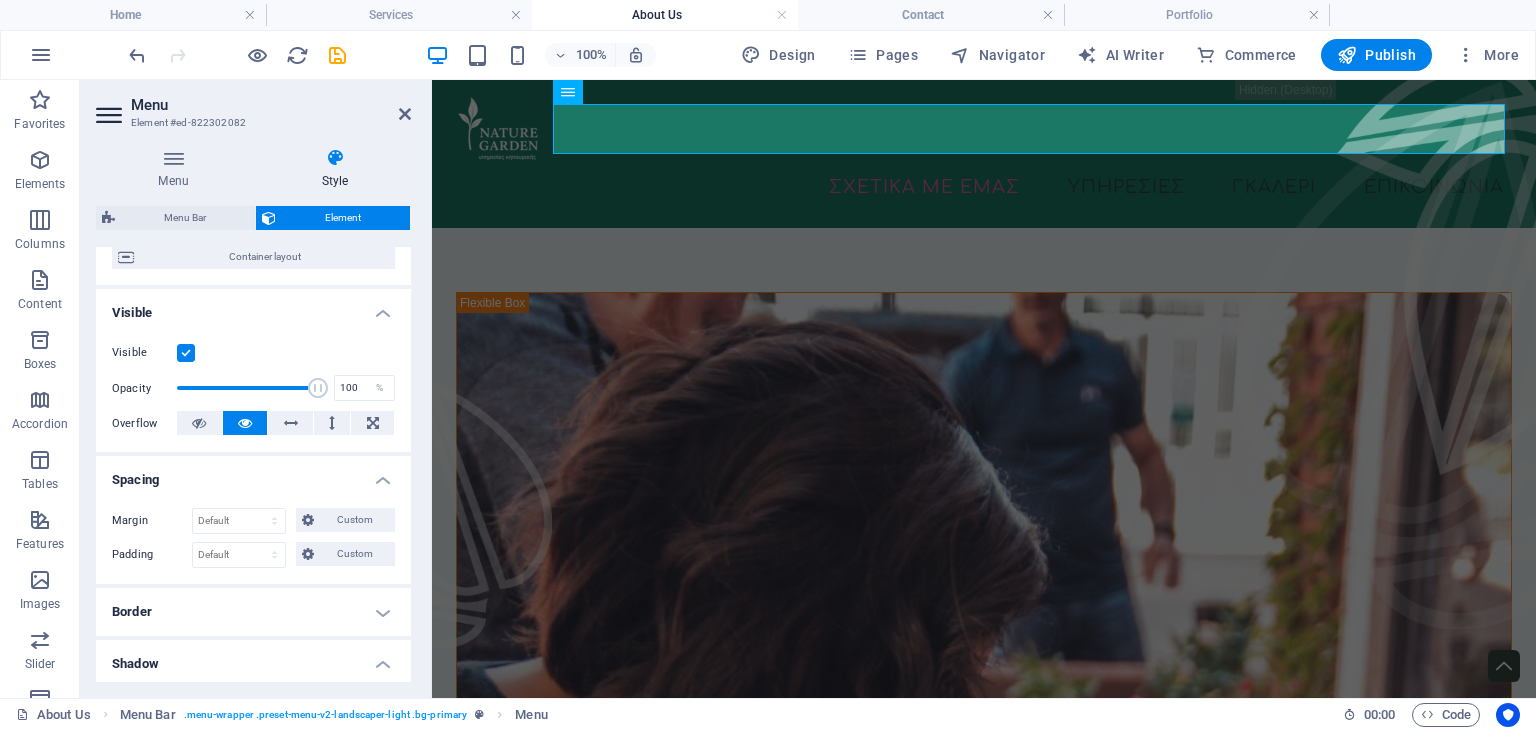 scroll, scrollTop: 200, scrollLeft: 0, axis: vertical 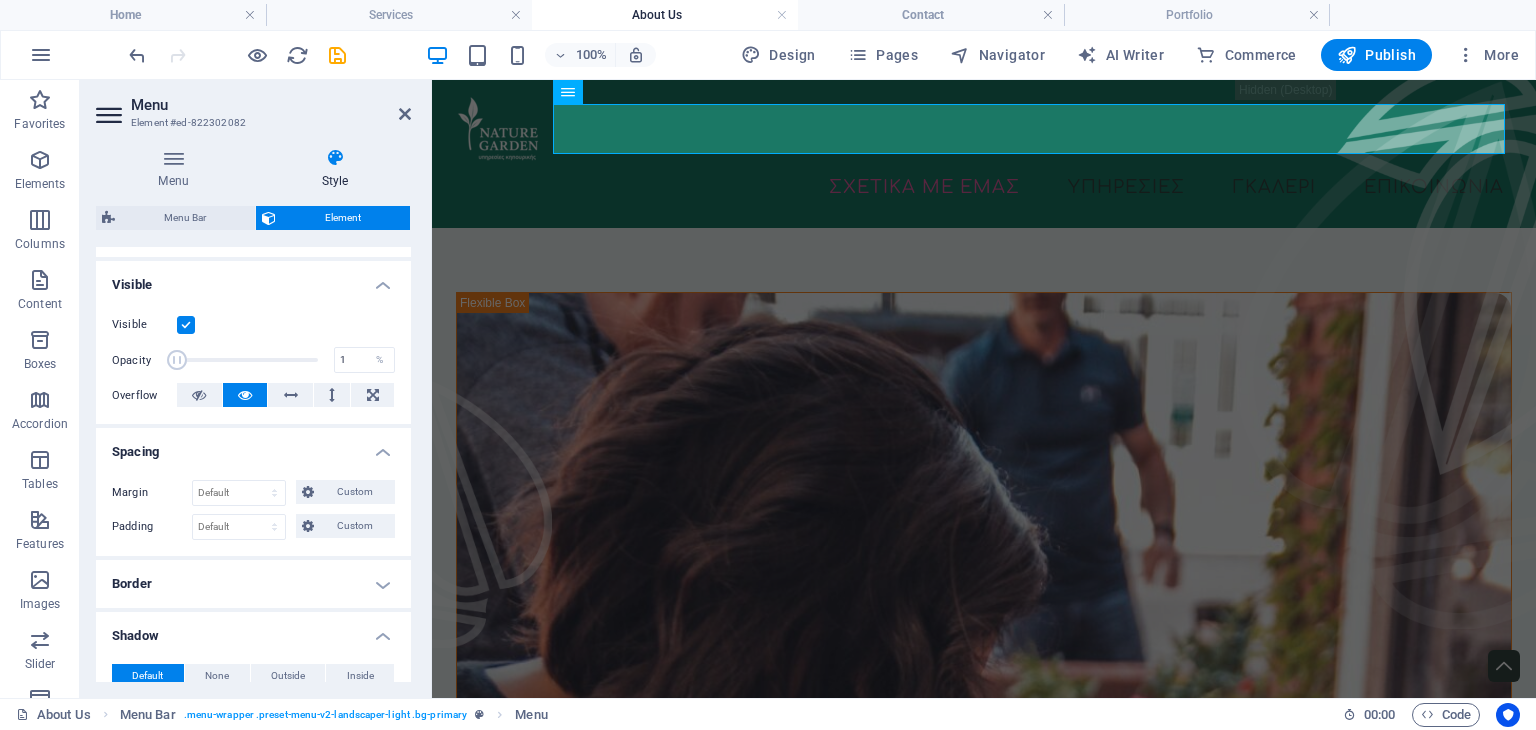 drag, startPoint x: 314, startPoint y: 361, endPoint x: 148, endPoint y: 360, distance: 166.003 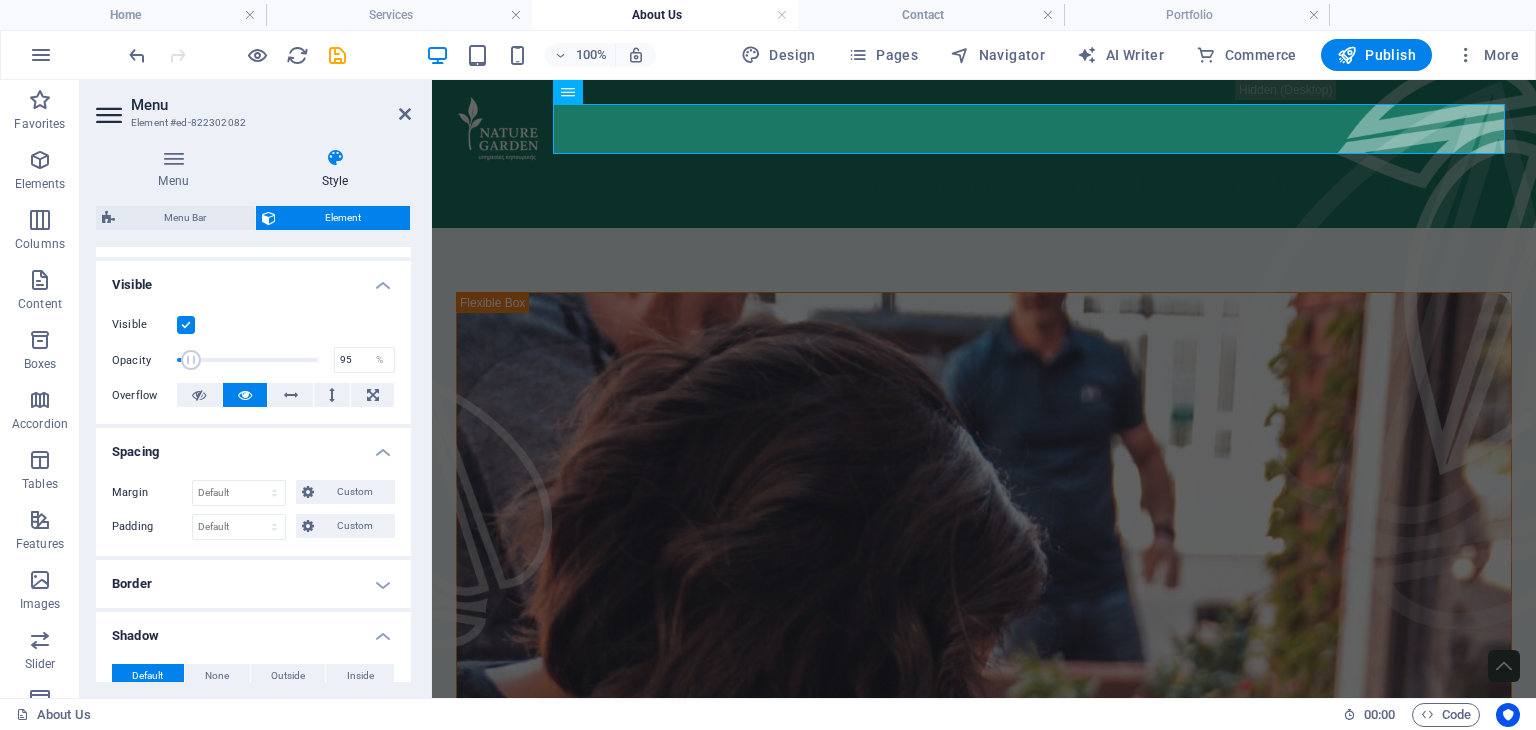type on "100" 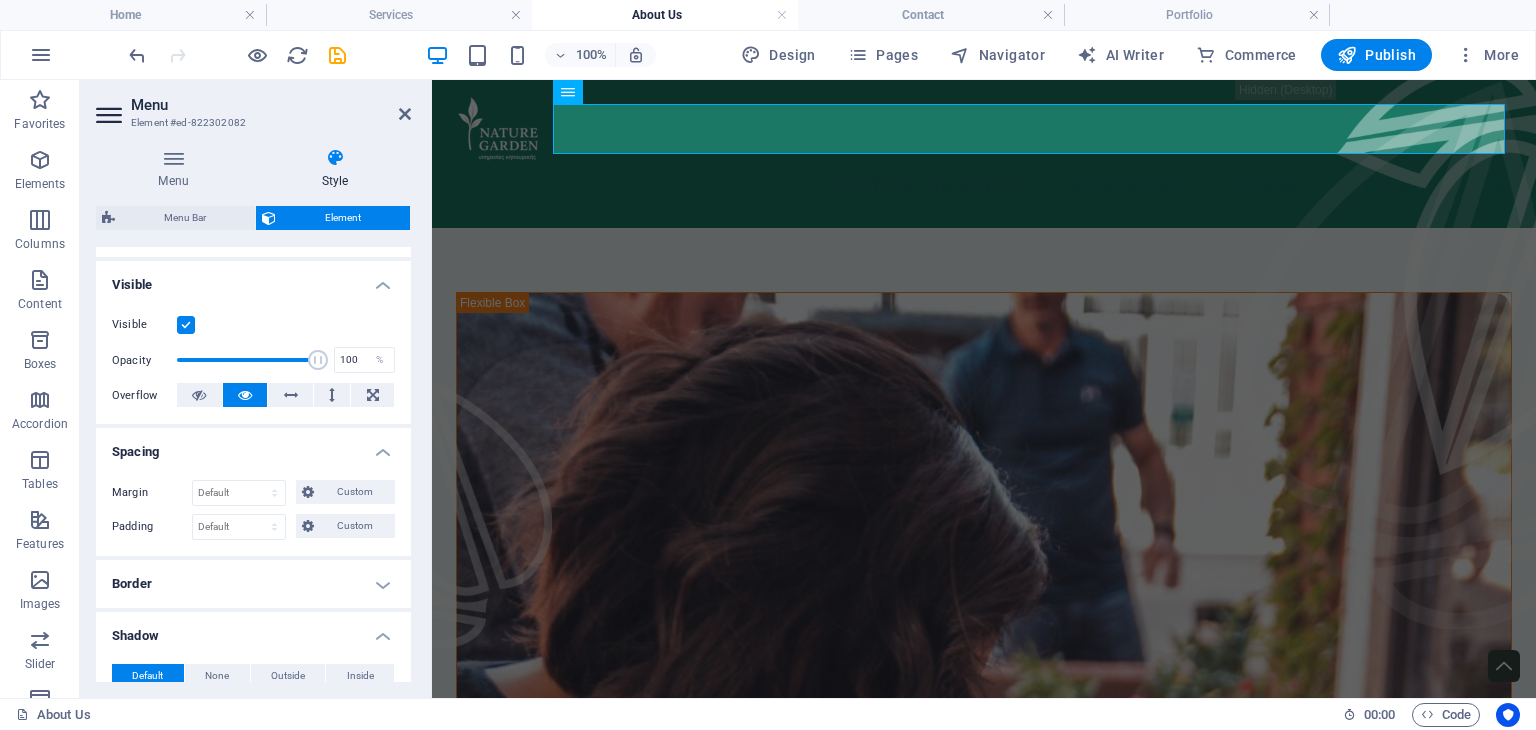 drag, startPoint x: 177, startPoint y: 361, endPoint x: 395, endPoint y: 346, distance: 218.51544 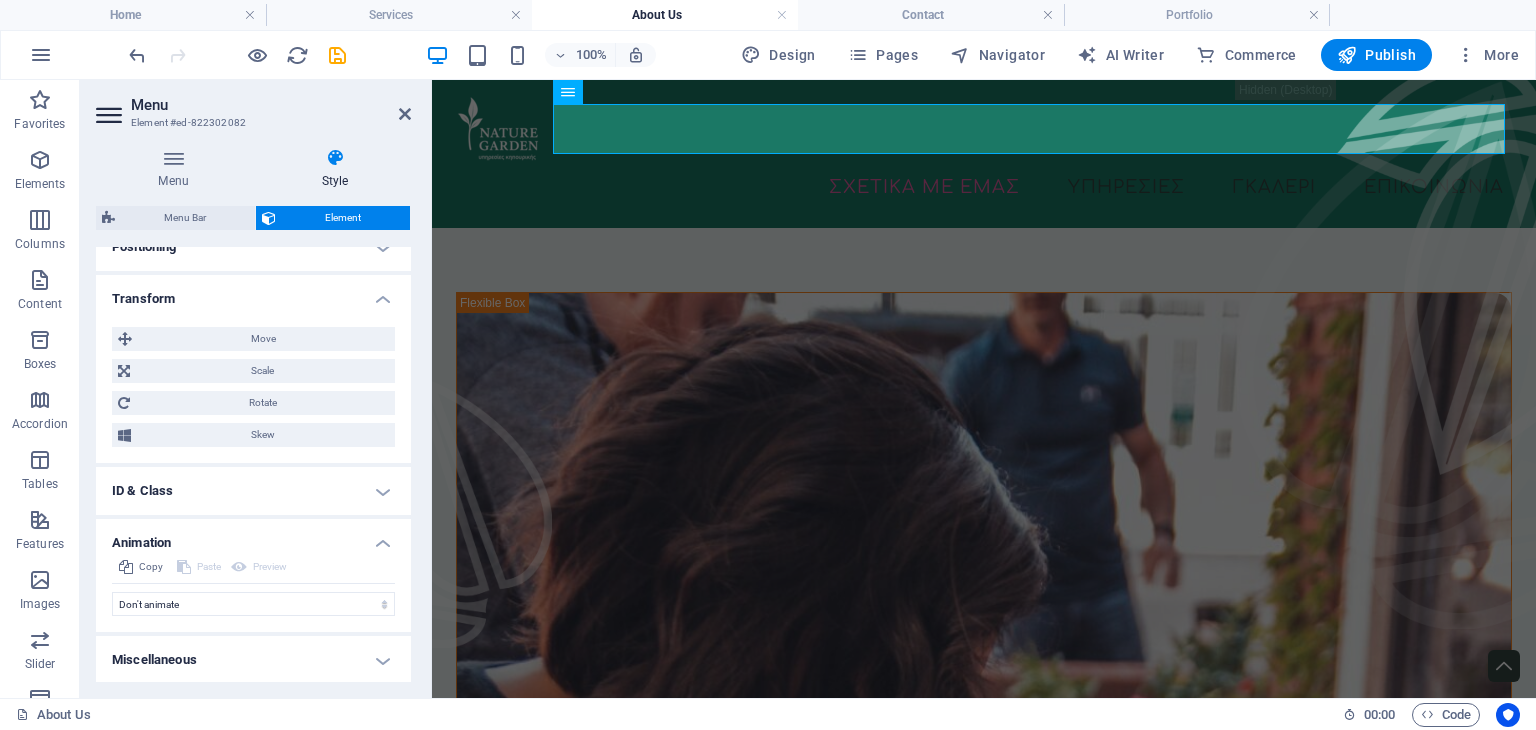 scroll, scrollTop: 784, scrollLeft: 0, axis: vertical 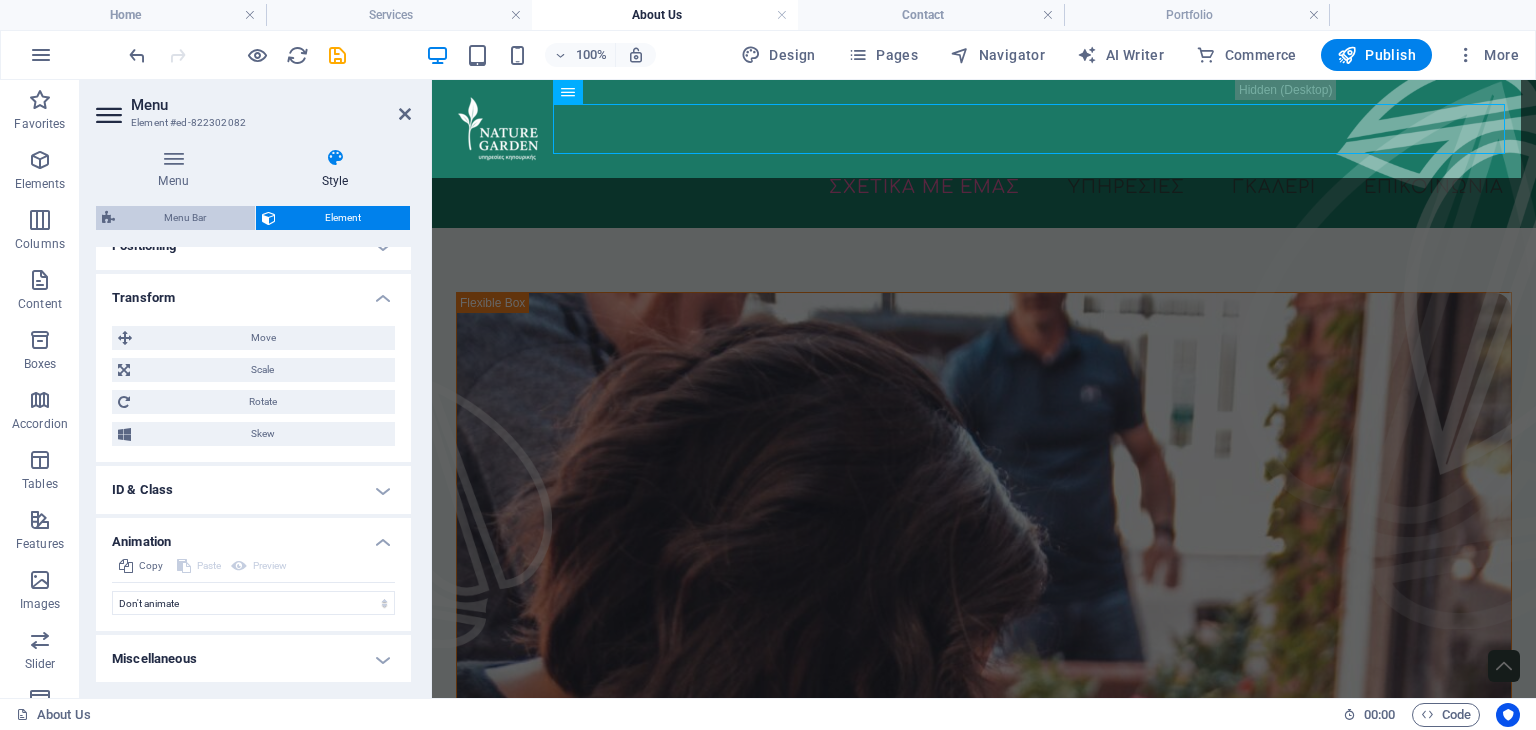 click on "Menu Bar" at bounding box center (185, 218) 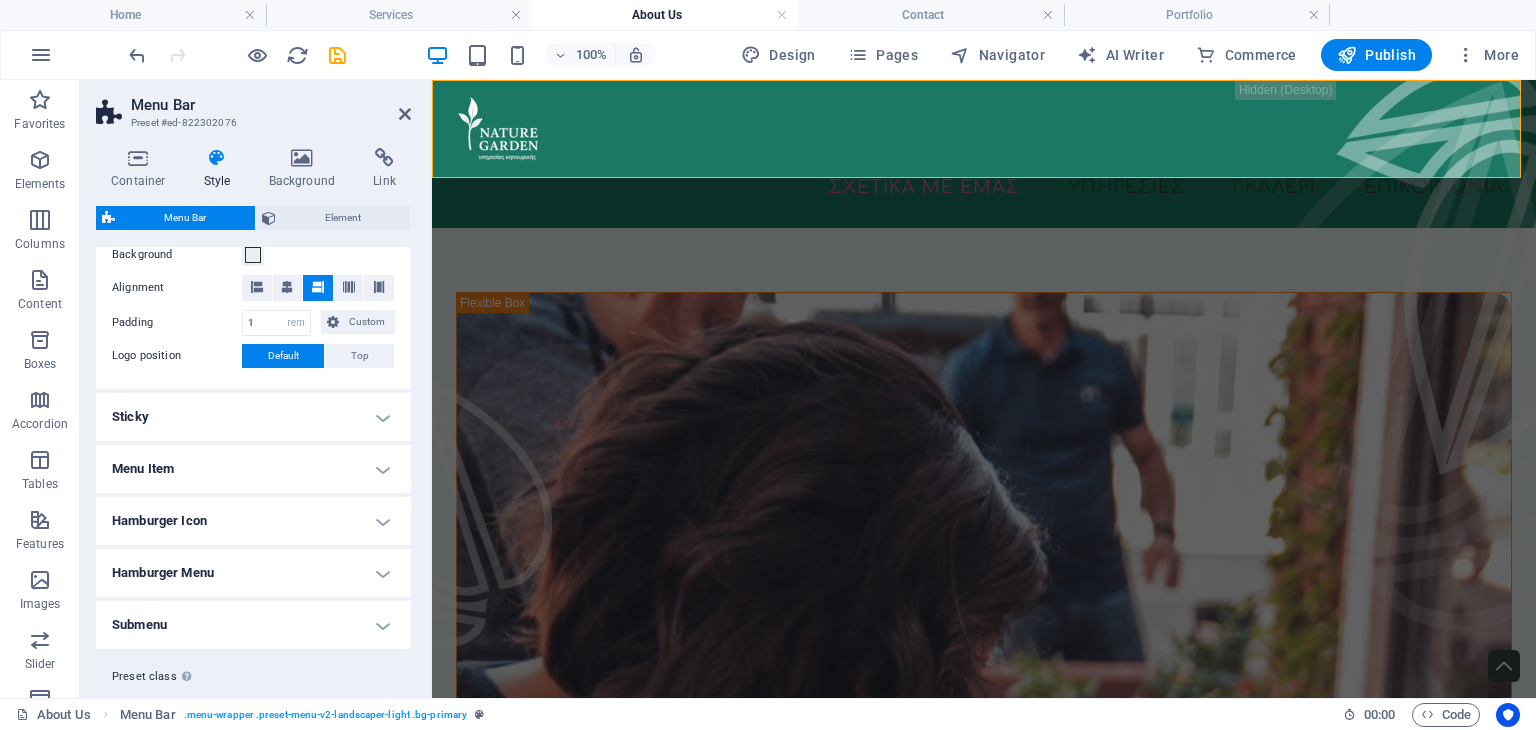 scroll, scrollTop: 300, scrollLeft: 0, axis: vertical 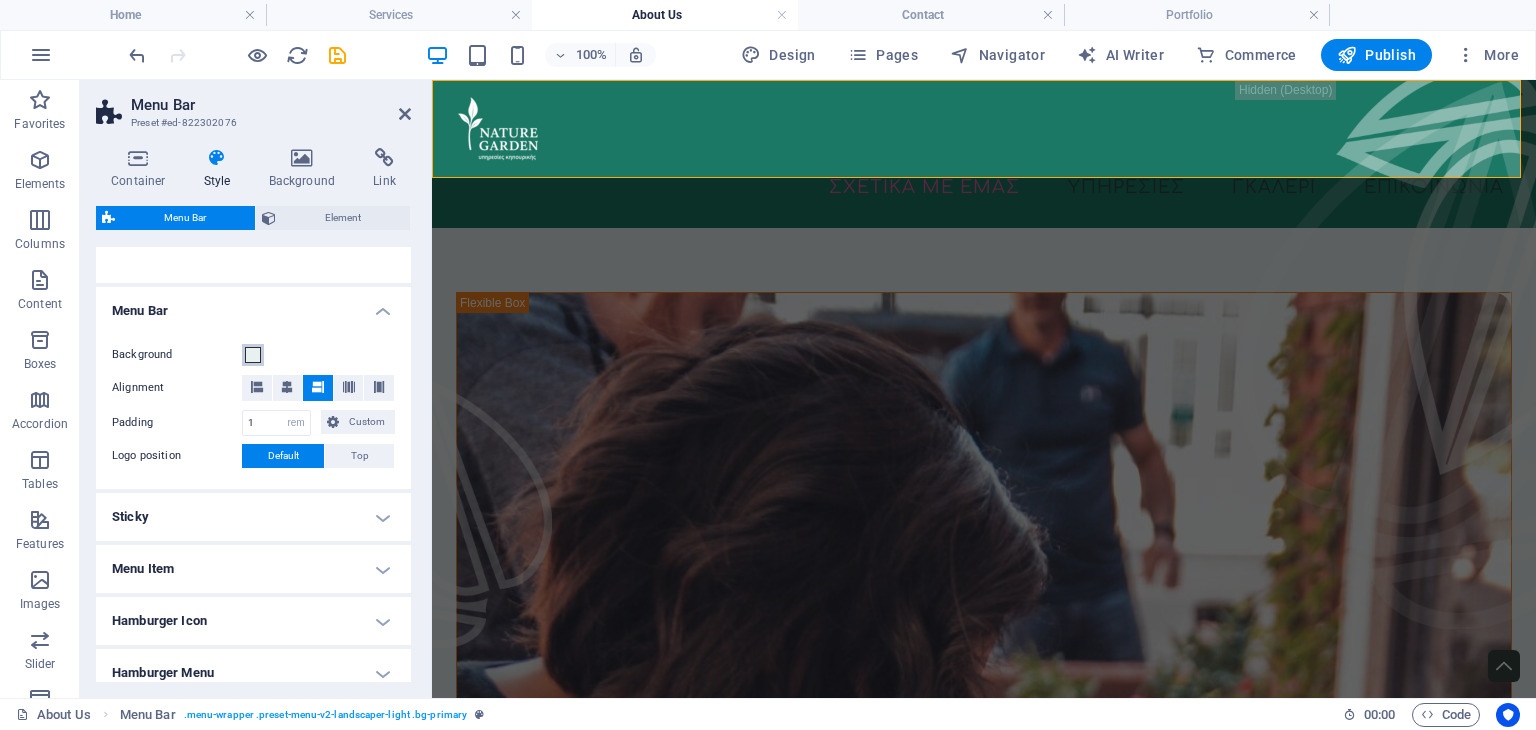 click at bounding box center [253, 355] 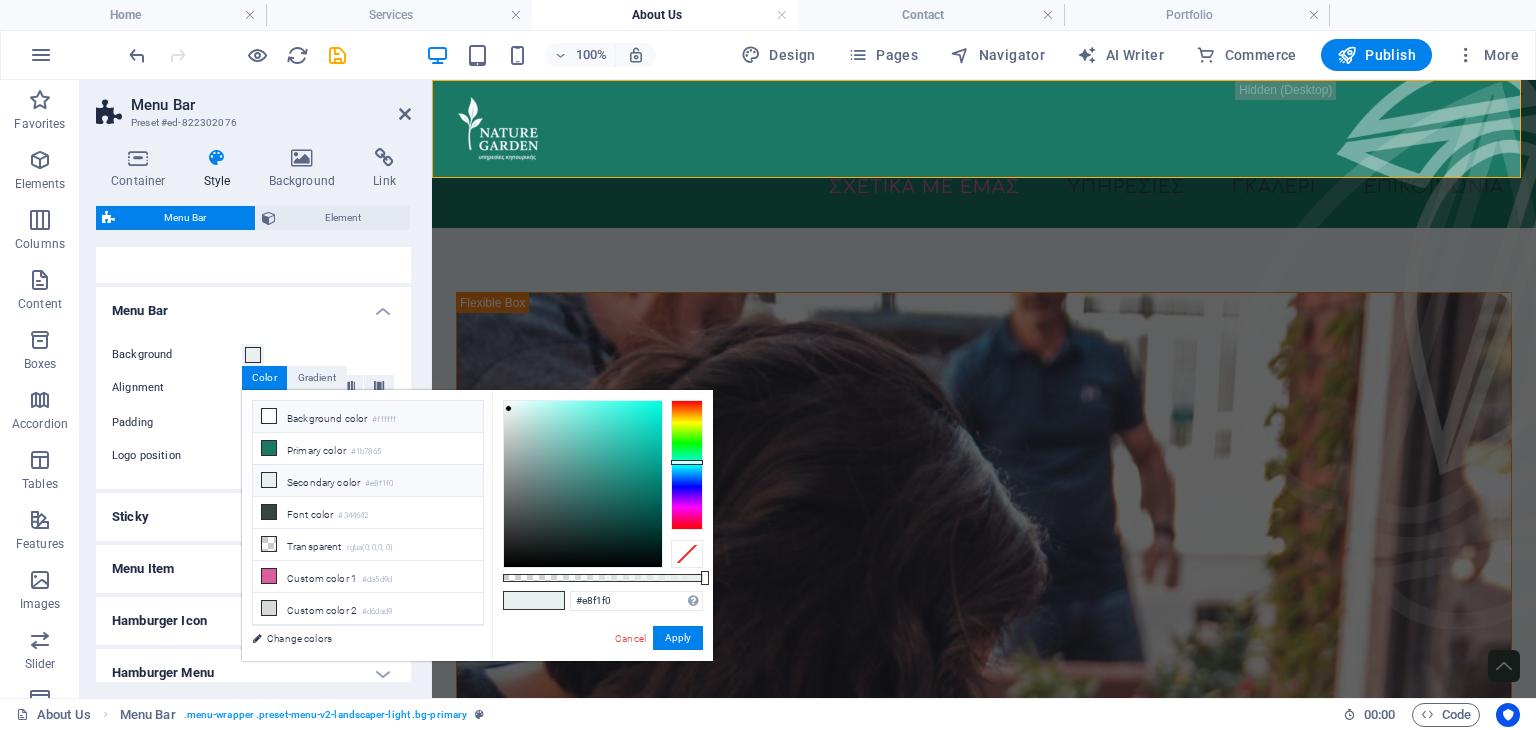 click on "Background color
#ffffff" at bounding box center (368, 417) 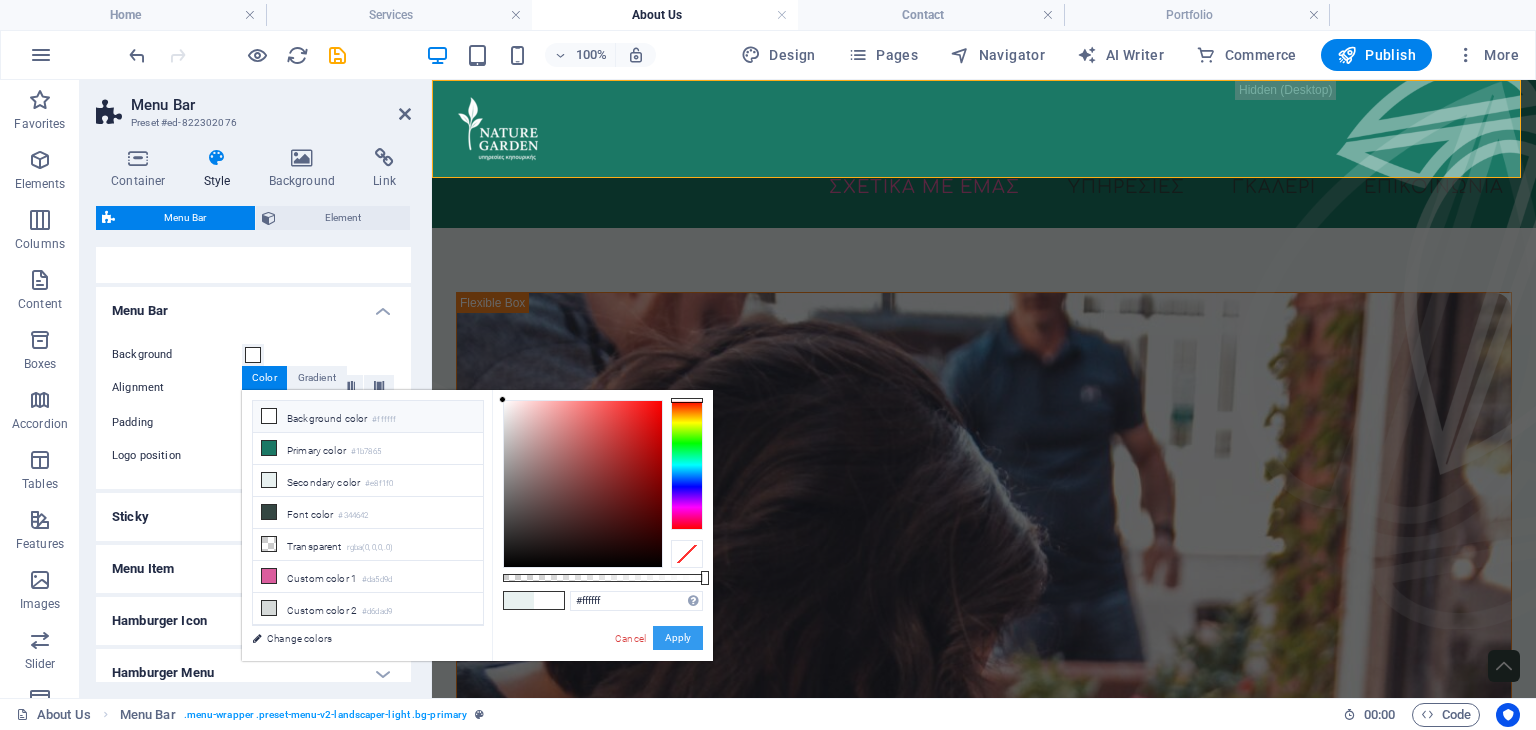click on "Apply" at bounding box center (678, 638) 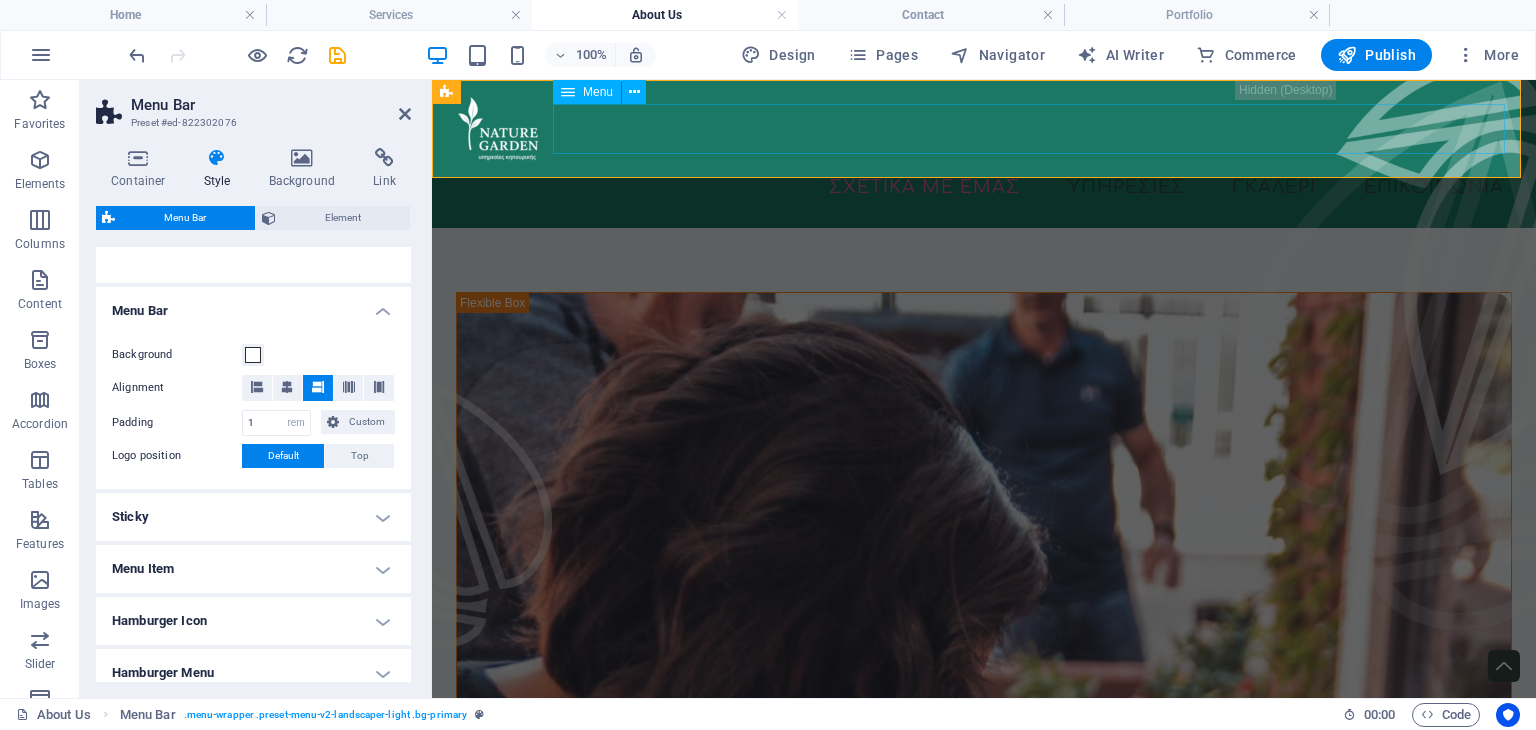 click on "Σχετικα με εμας Υπηρεσιες Γκαλερι Επικοινωνια" at bounding box center (984, 187) 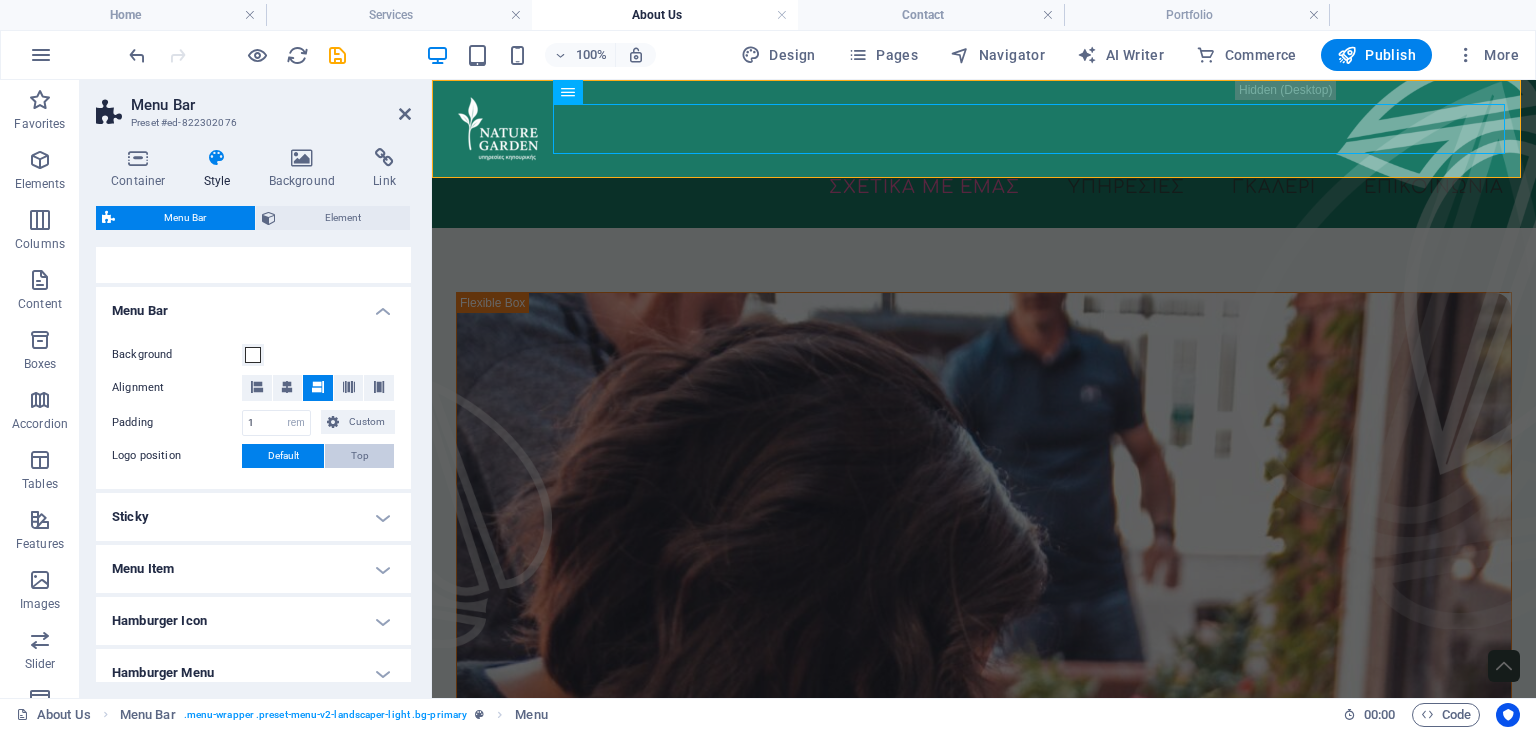 click on "Top" at bounding box center (360, 456) 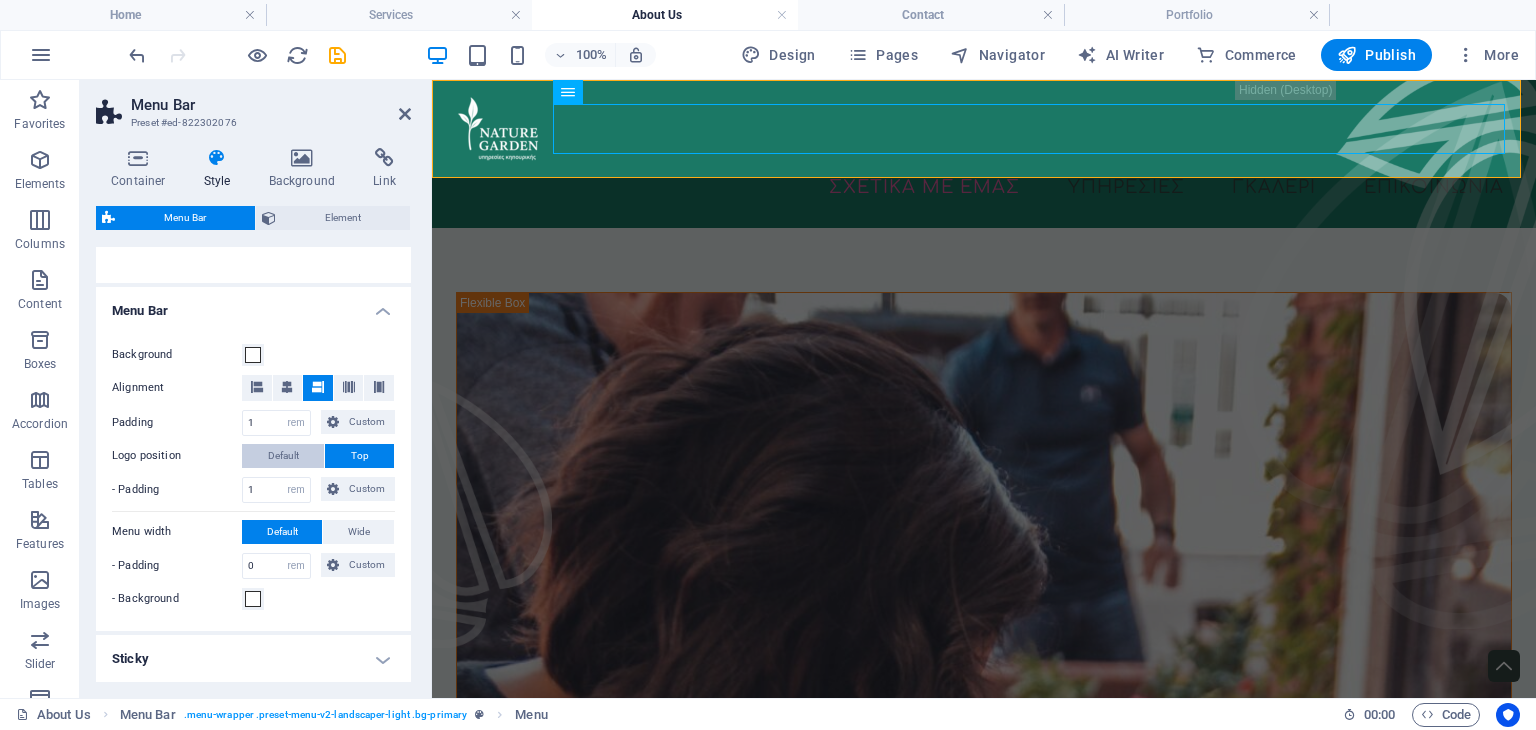 click on "Default" at bounding box center (283, 456) 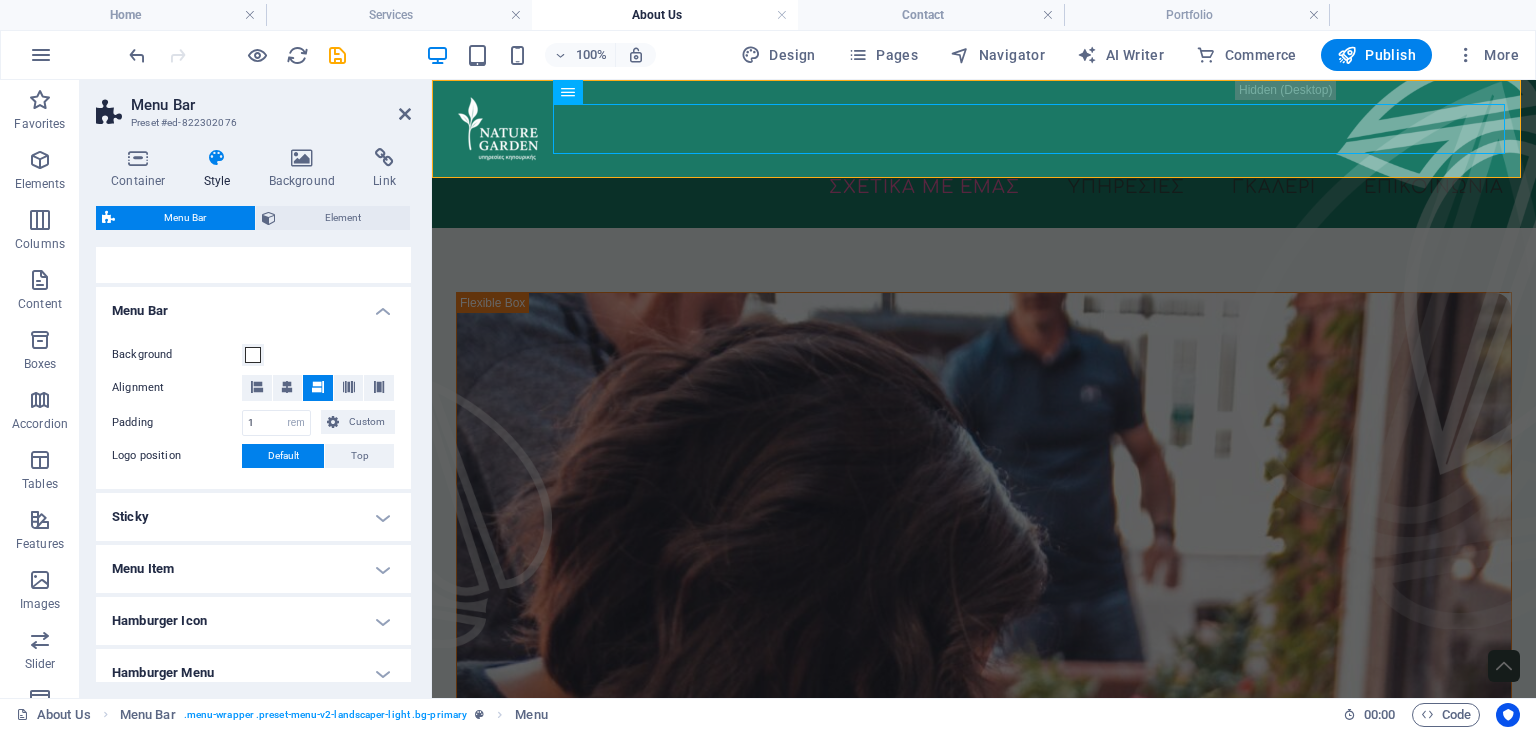 click on "Sticky" at bounding box center [253, 517] 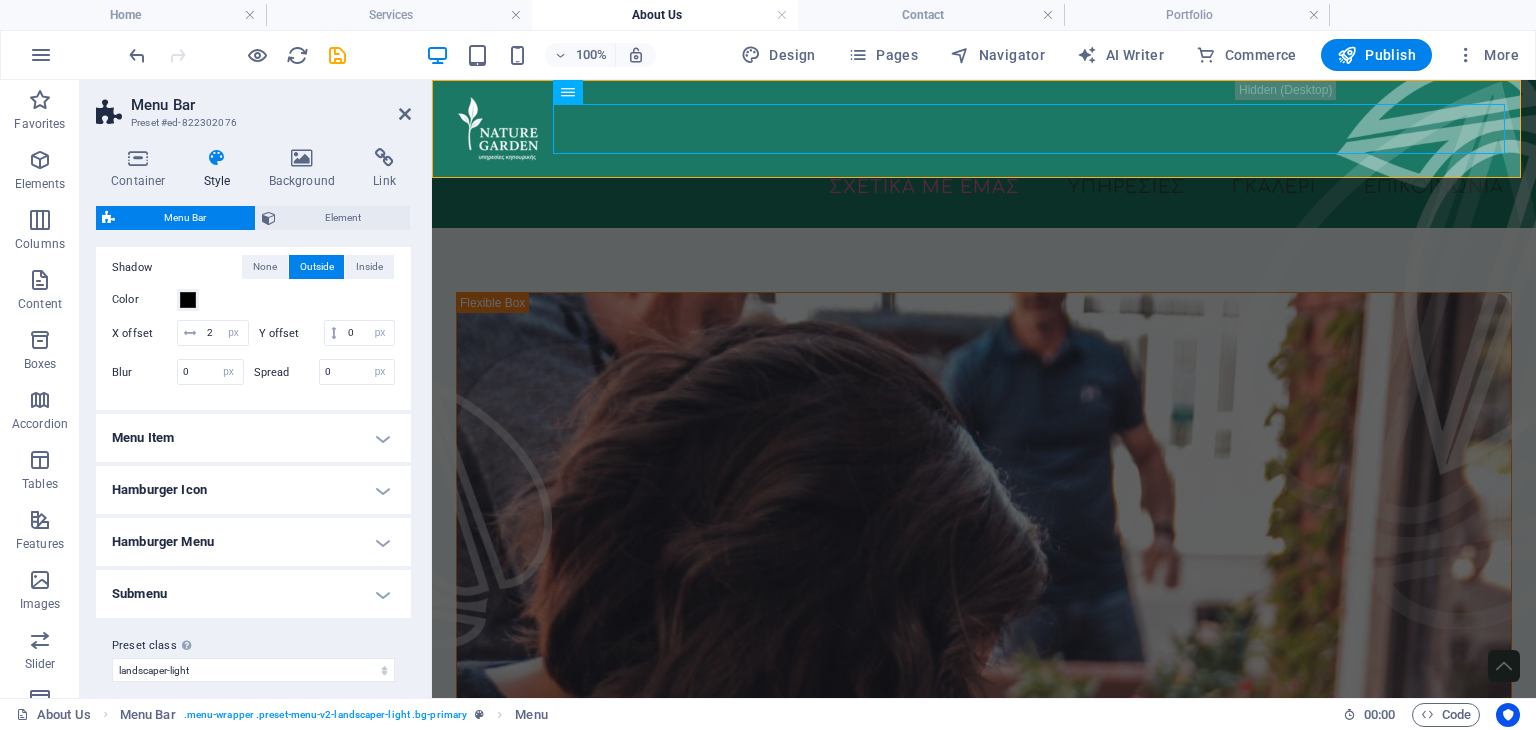 scroll, scrollTop: 788, scrollLeft: 0, axis: vertical 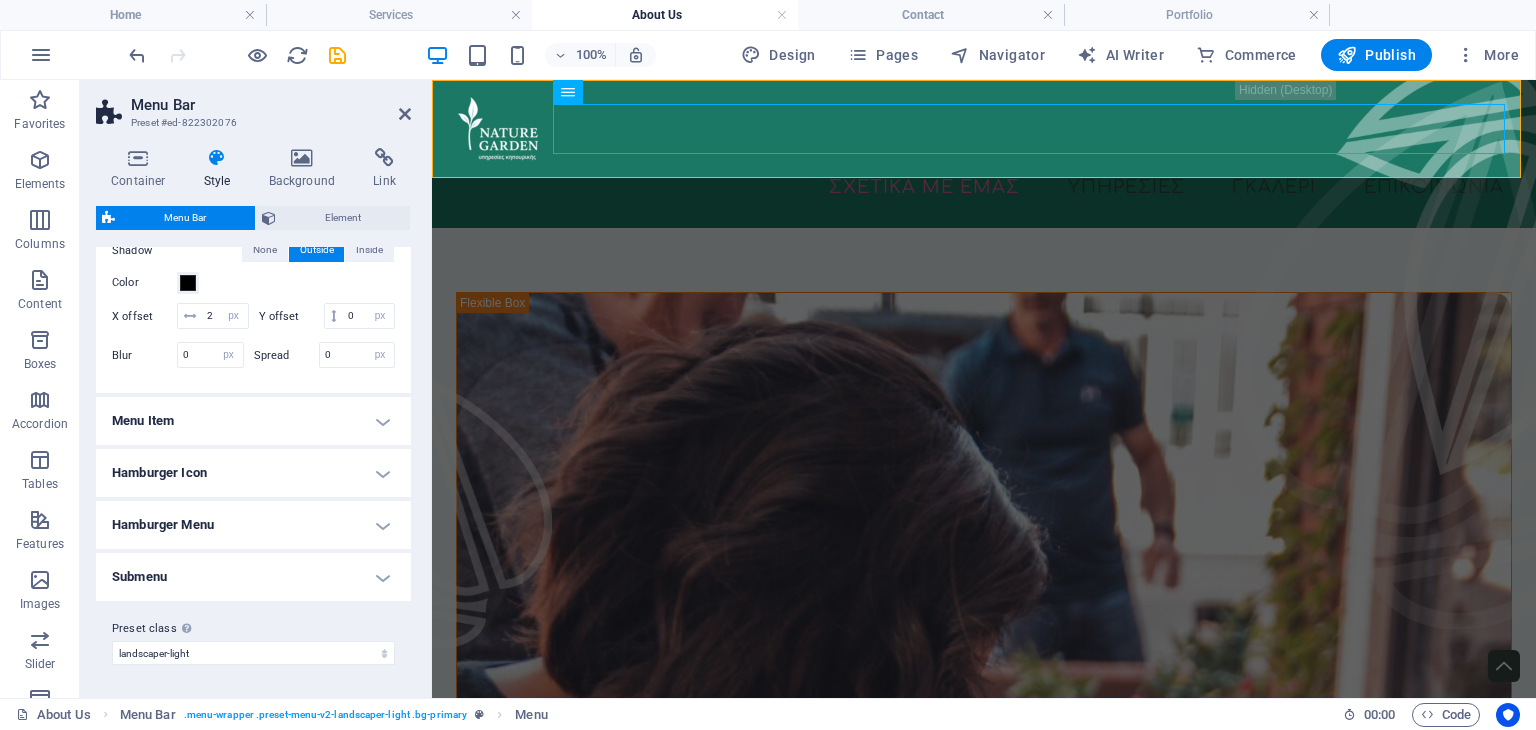 click on "Menu Item" at bounding box center (253, 421) 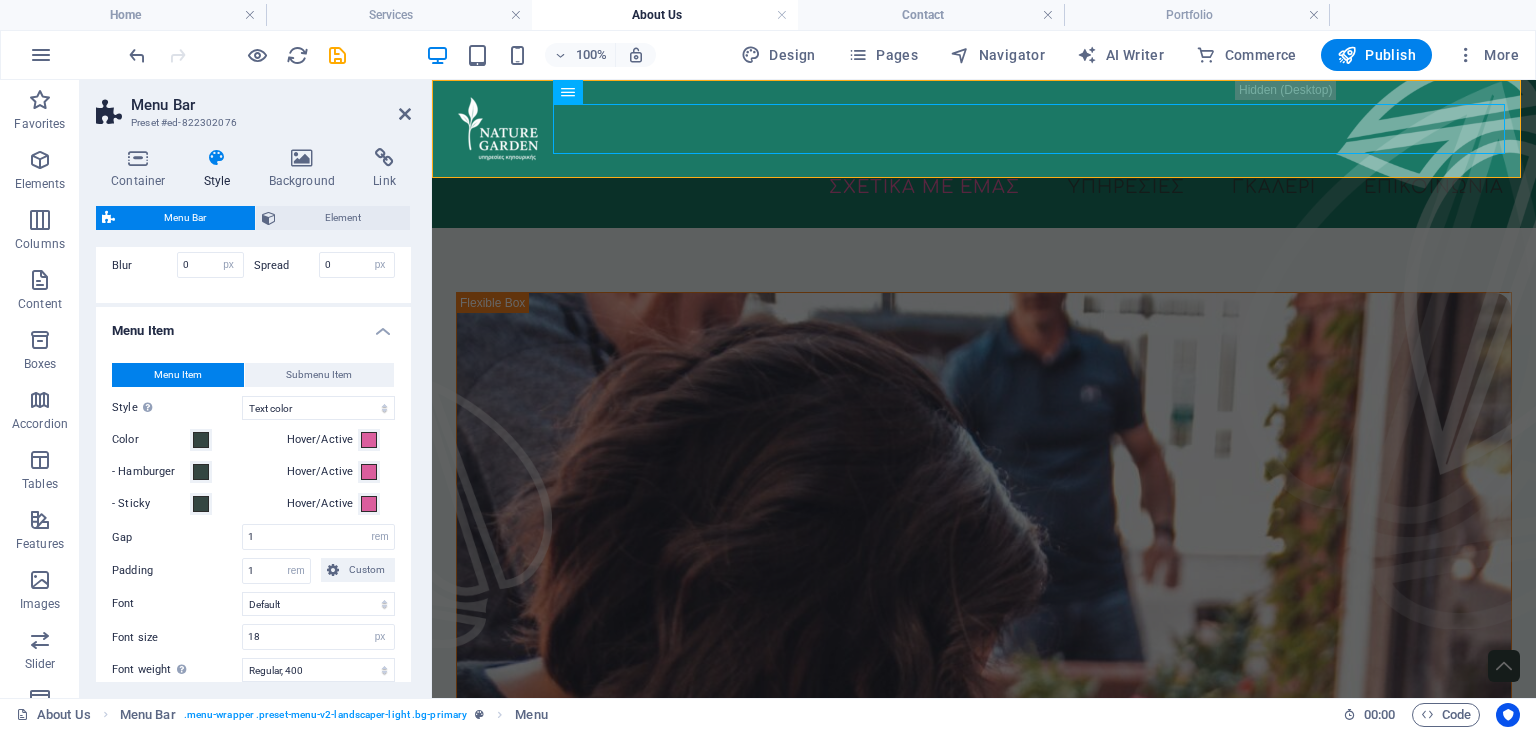 scroll, scrollTop: 888, scrollLeft: 0, axis: vertical 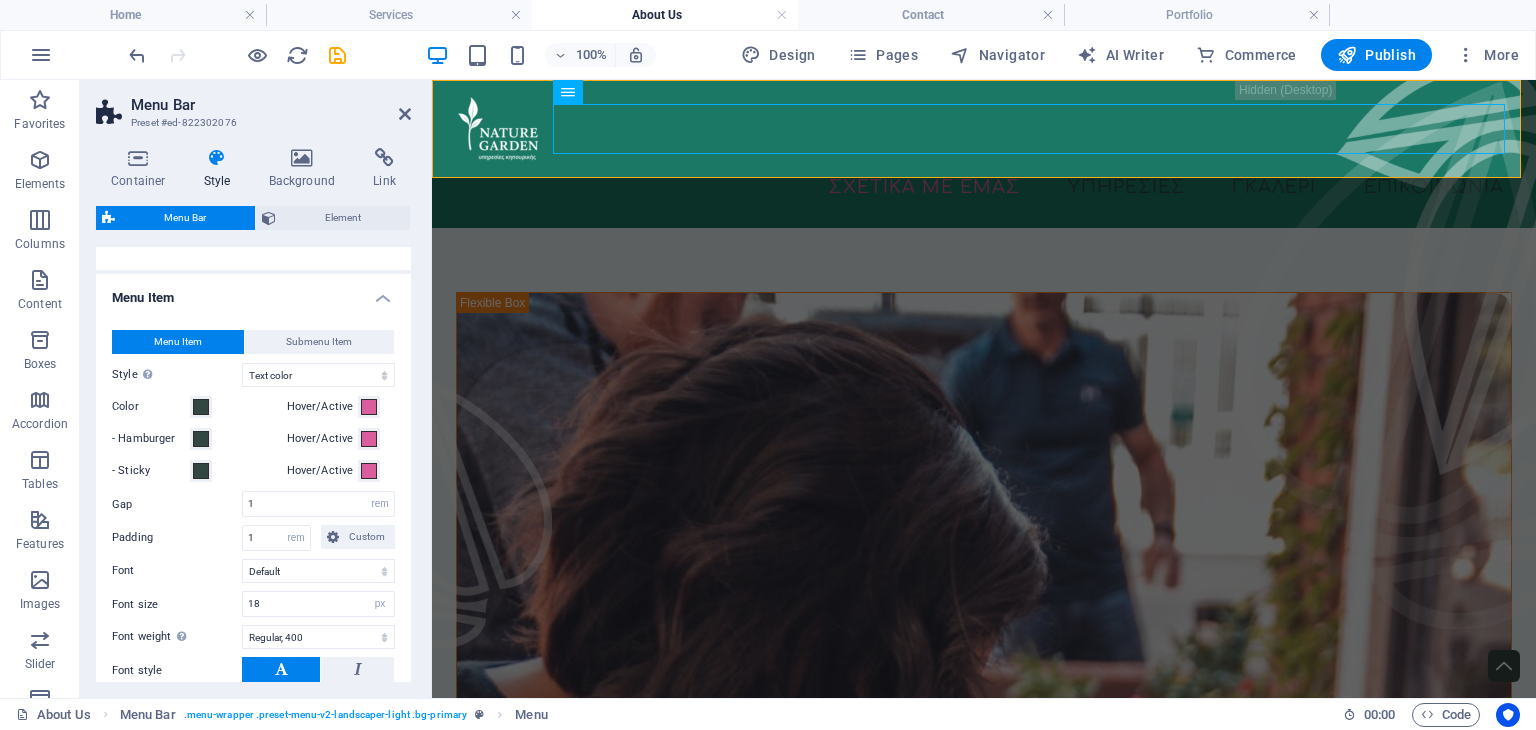click on "Menu Item Submenu Item Style Switch to preview mode and move the mouse over menu items to test the effect. Plain Text color Box: Fade Box: Flip vertical Box: Flip horizontal Box: Slide down Box: Slide up Box: Slide right Box: Slide left Box: Zoom effect Border Border top & bottom Border left & right Border top Border bottom Color Hover/Active  - Hamburger Hover/Active  - Sticky Hover/Active Hover border width 1 px rem vh vw Round corners 3 px rem % vh vw Custom Custom 3 px rem % vh vw 3 px rem % vh vw 3 px rem % vh vw 3 px rem % vh vw Gap 1 px rem % vh vw Padding 1 px rem % vh vw Custom Custom 1 px rem % vh vw 1 px rem % vh vw 1 px rem % vh vw 1 px rem % vh vw Font Default Headlines Font size 18 px rem % vh vw Font weight To display the font weight correctly, it may need to be enabled.  Manage Fonts Thin, 100 Extra-light, 200 Light, 300 Regular, 400 Medium, 500 Semi-bold, 600 Bold, 700 Extra-bold, 800 Black, 900 Font style Letter spacing 1 px rem vh vw Text transform TT tt Style Plain Text color Box: Fade 3" at bounding box center [253, 541] 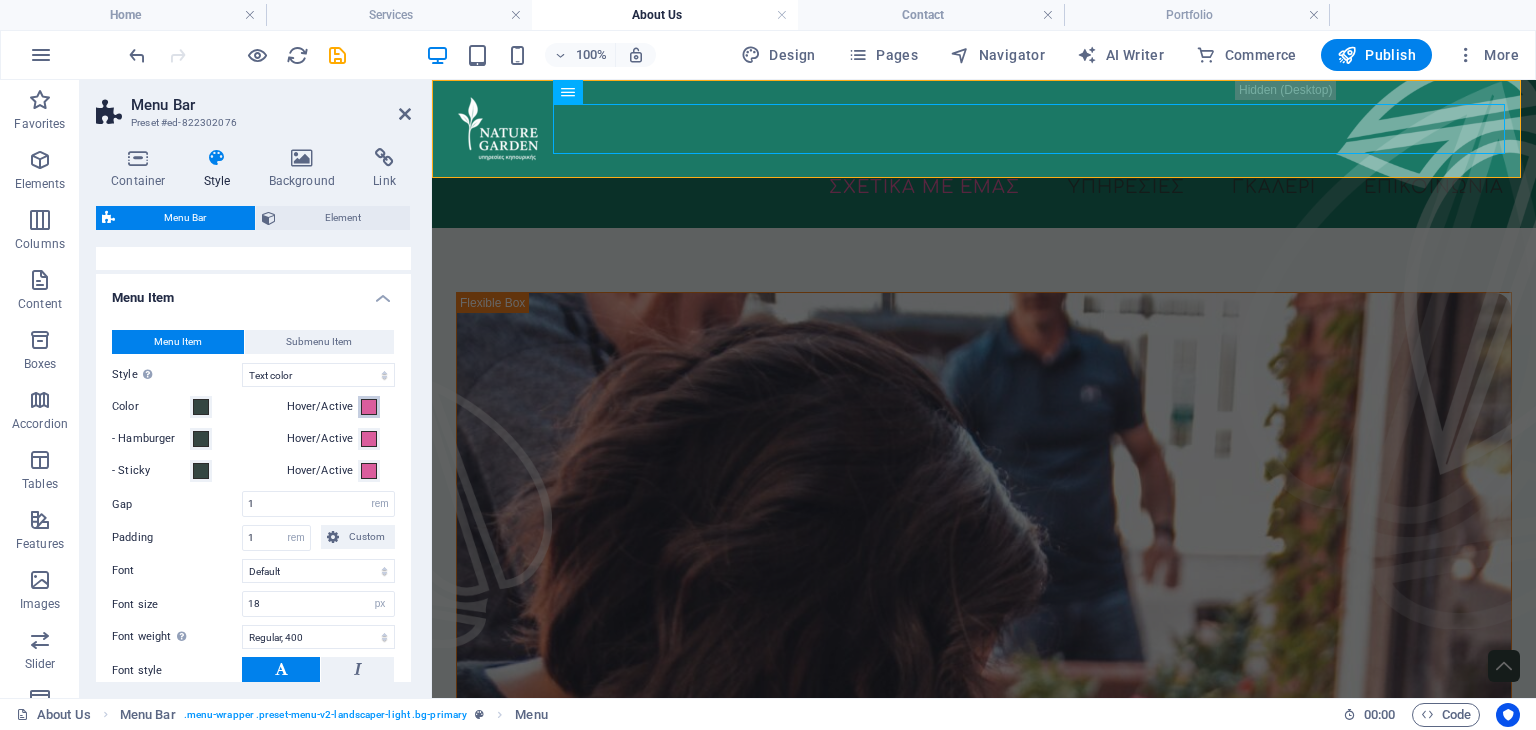 click at bounding box center [369, 407] 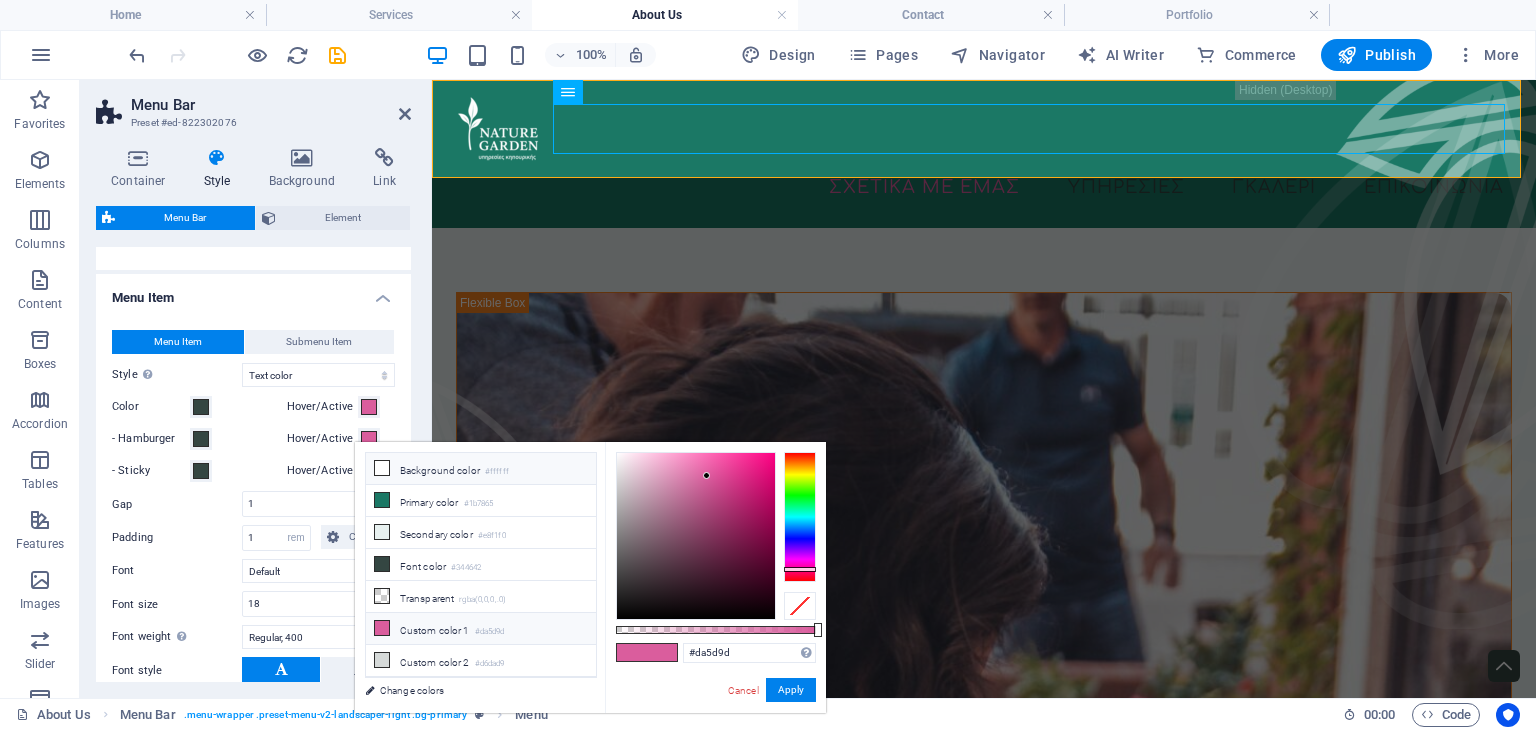 click at bounding box center (382, 468) 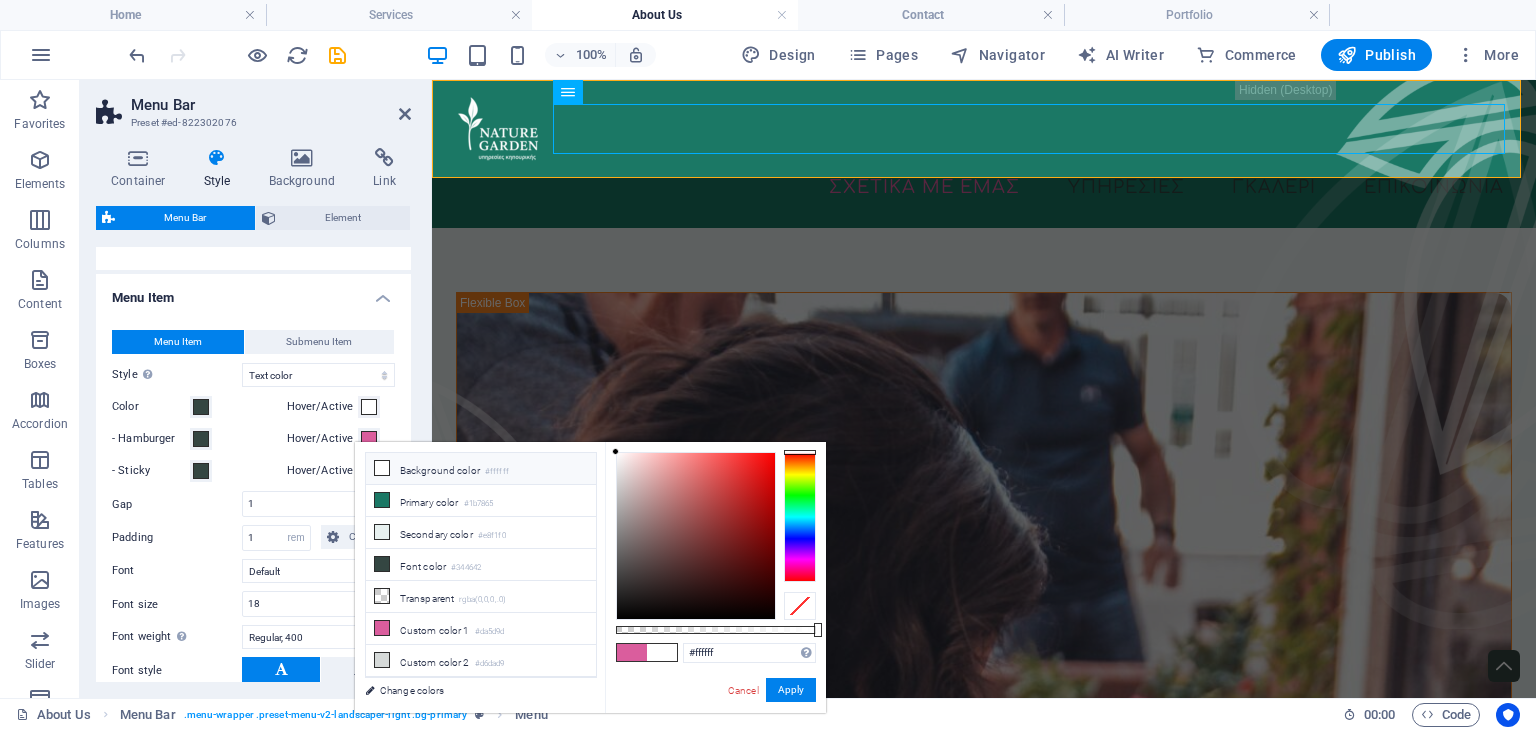 click on "Menu Item Submenu Item Style Switch to preview mode and move the mouse over menu items to test the effect. Plain Text color Box: Fade Box: Flip vertical Box: Flip horizontal Box: Slide down Box: Slide up Box: Slide right Box: Slide left Box: Zoom effect Border Border top & bottom Border left & right Border top Border bottom Color Hover/Active  - Hamburger Hover/Active  - Sticky Hover/Active Hover border width 1 px rem vh vw Round corners 3 px rem % vh vw Custom Custom 3 px rem % vh vw 3 px rem % vh vw 3 px rem % vh vw 3 px rem % vh vw Gap 1 px rem % vh vw Padding 1 px rem % vh vw Custom Custom 1 px rem % vh vw 1 px rem % vh vw 1 px rem % vh vw 1 px rem % vh vw Font Default Headlines Font size 18 px rem % vh vw Font weight To display the font weight correctly, it may need to be enabled.  Manage Fonts Thin, 100 Extra-light, 200 Light, 300 Regular, 400 Medium, 500 Semi-bold, 600 Bold, 700 Extra-bold, 800 Black, 900 Font style Letter spacing 1 px rem vh vw Text transform TT tt Style Plain Text color Box: Fade 3" at bounding box center (253, 541) 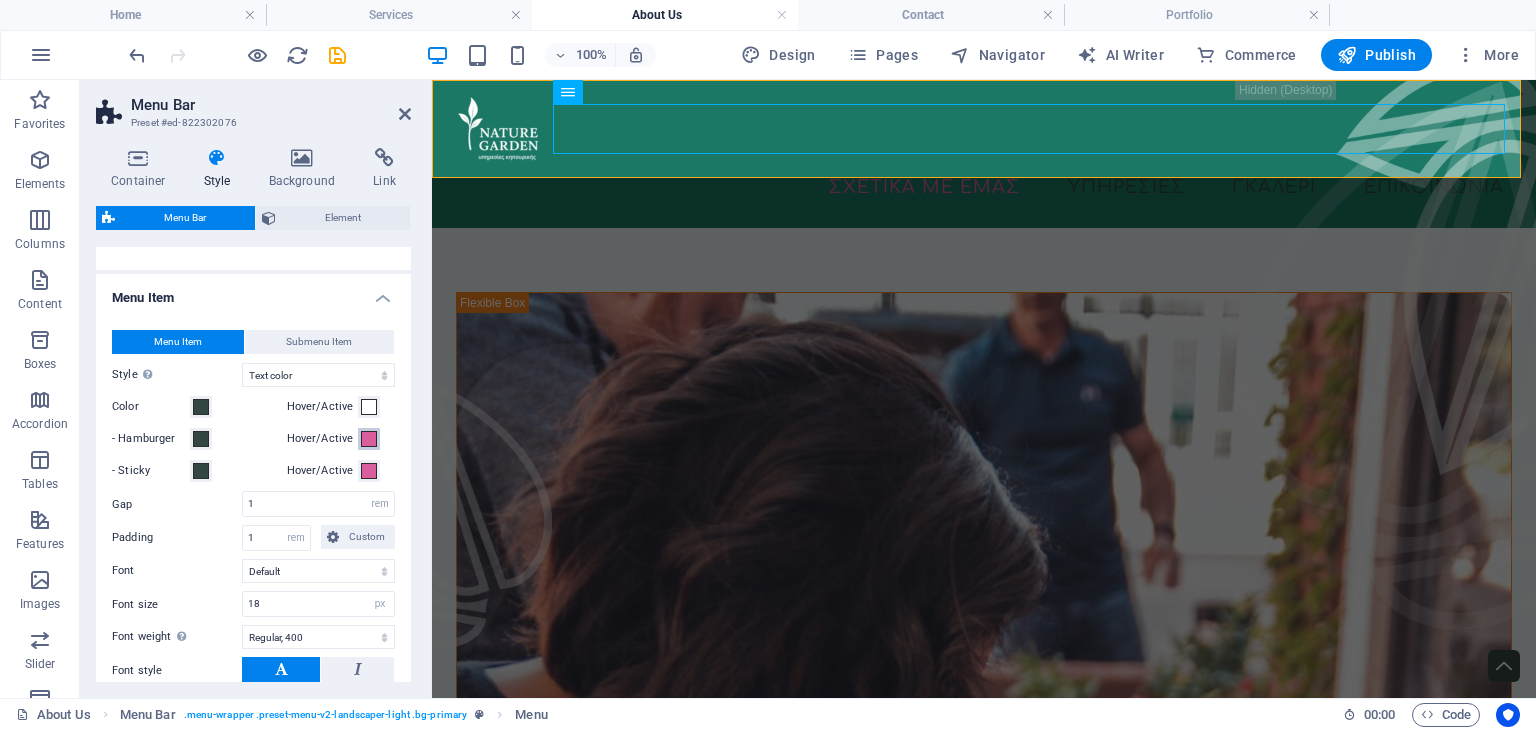 click at bounding box center [369, 439] 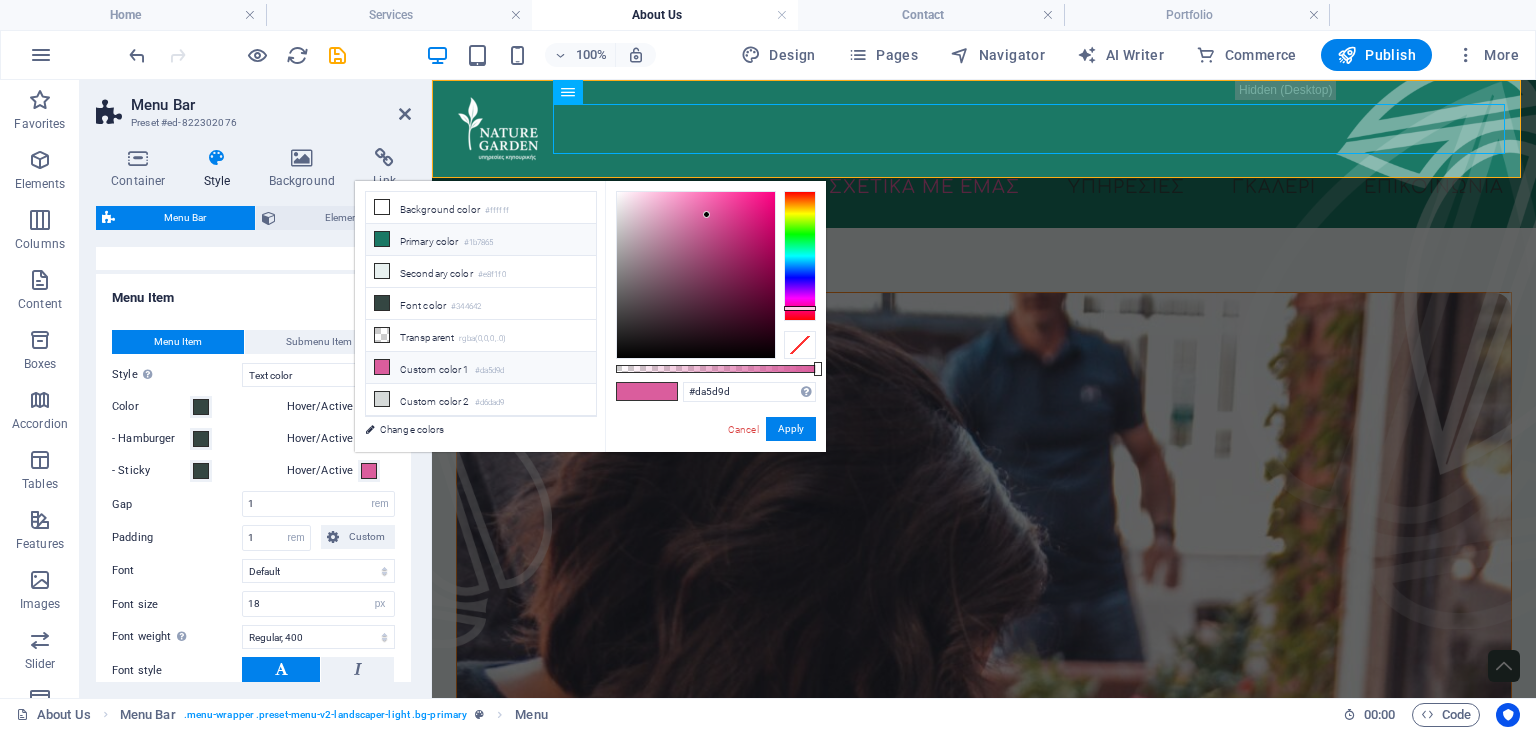 type on "#ffffff" 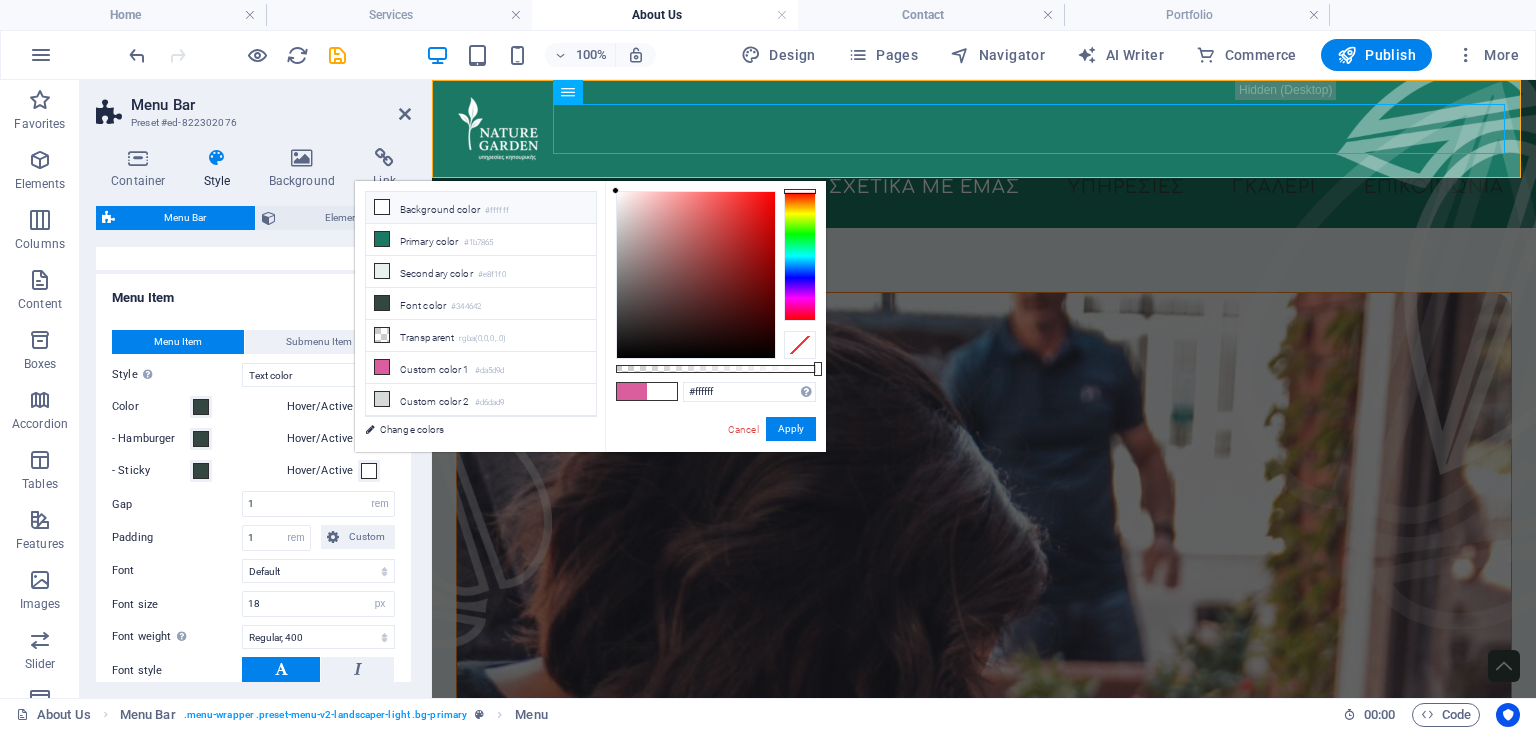 click on "Background color
#ffffff" at bounding box center (481, 208) 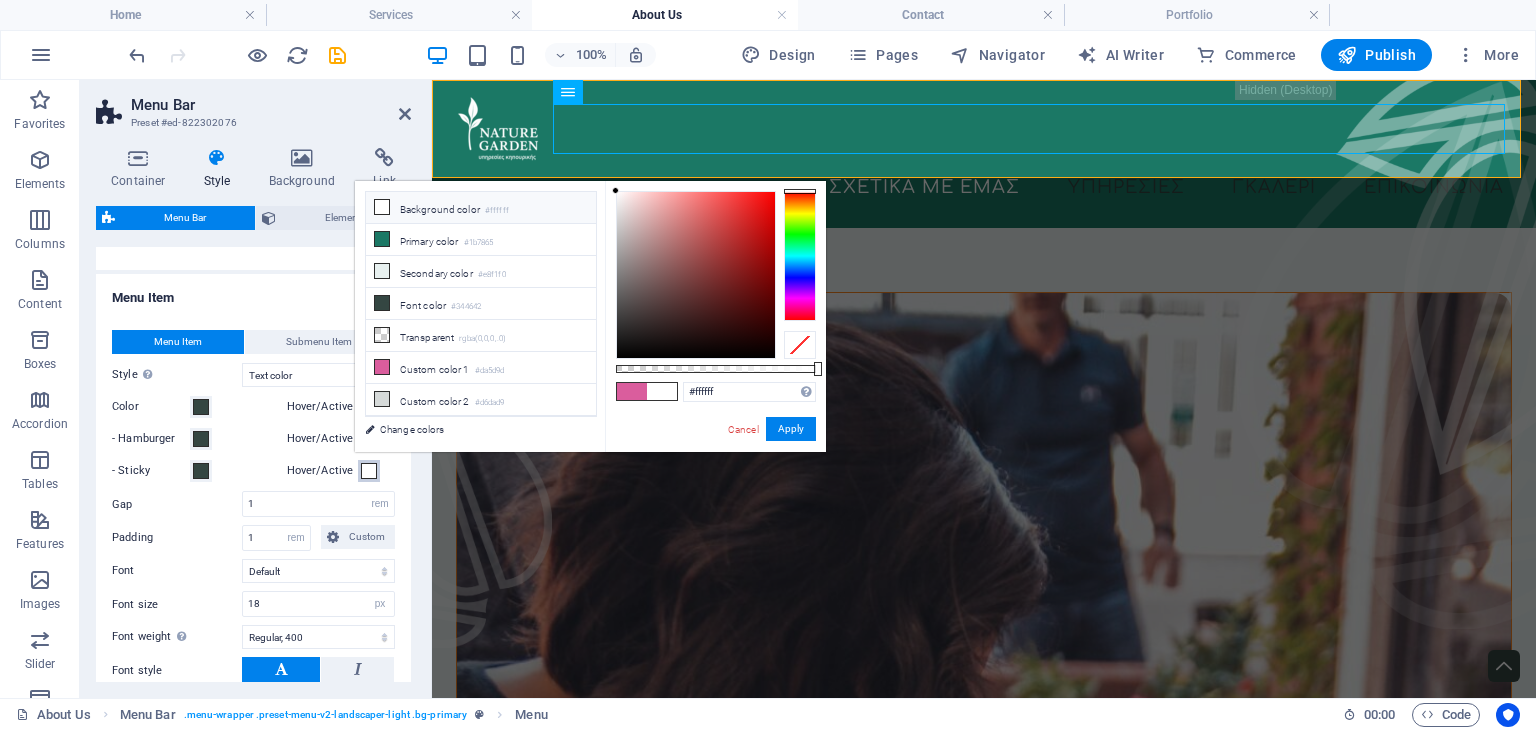 click on "Hover/Active" at bounding box center (369, 471) 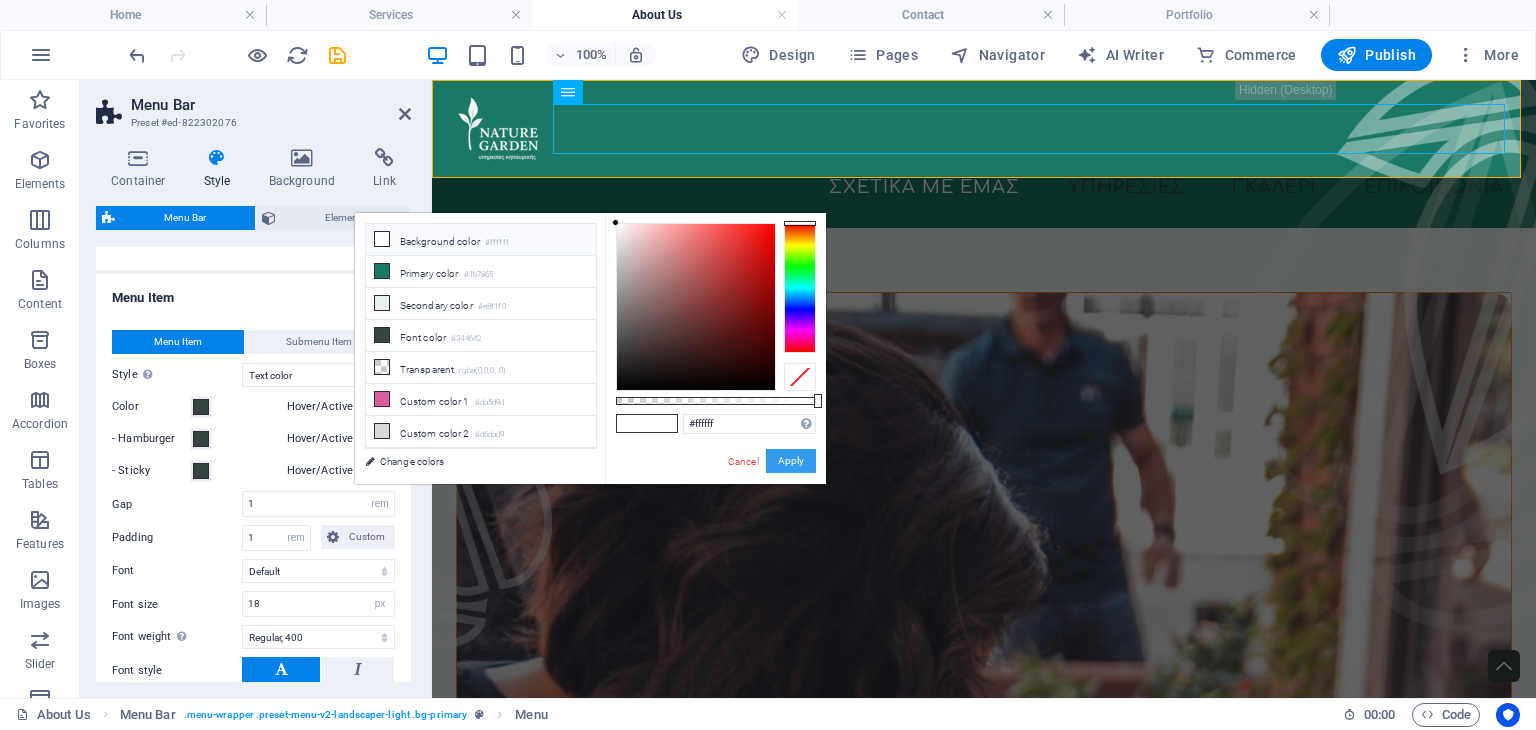 click on "Apply" at bounding box center [791, 461] 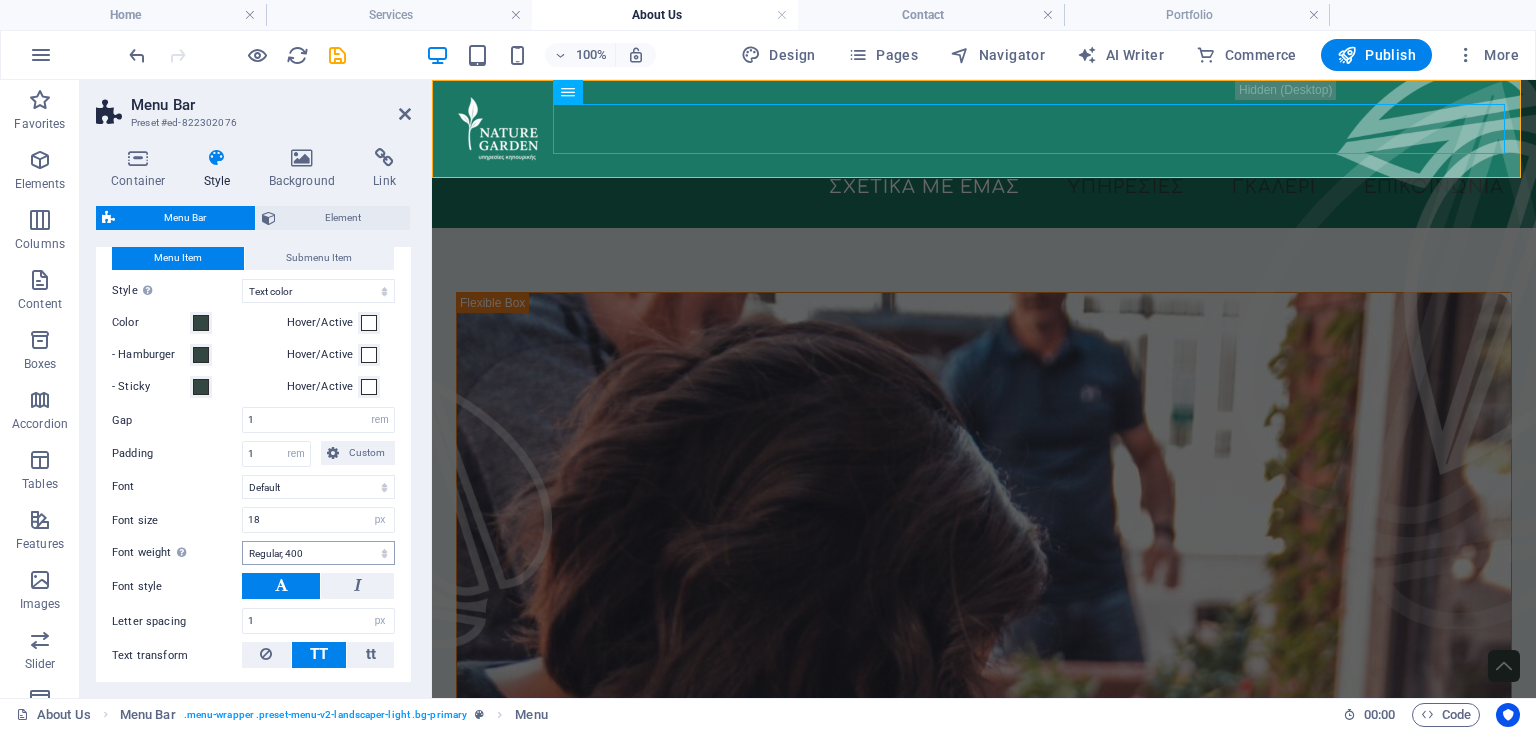 scroll, scrollTop: 1236, scrollLeft: 0, axis: vertical 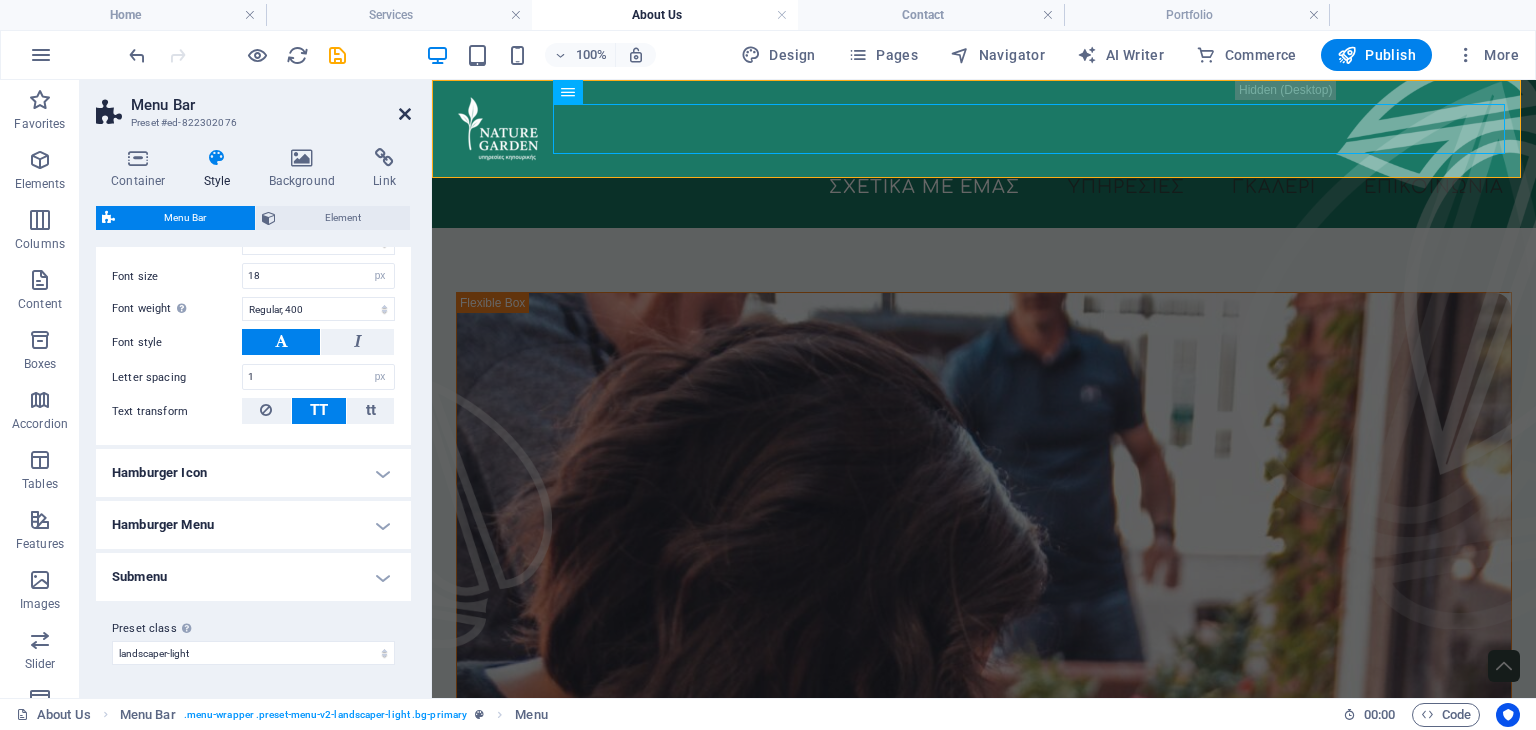 click at bounding box center [405, 114] 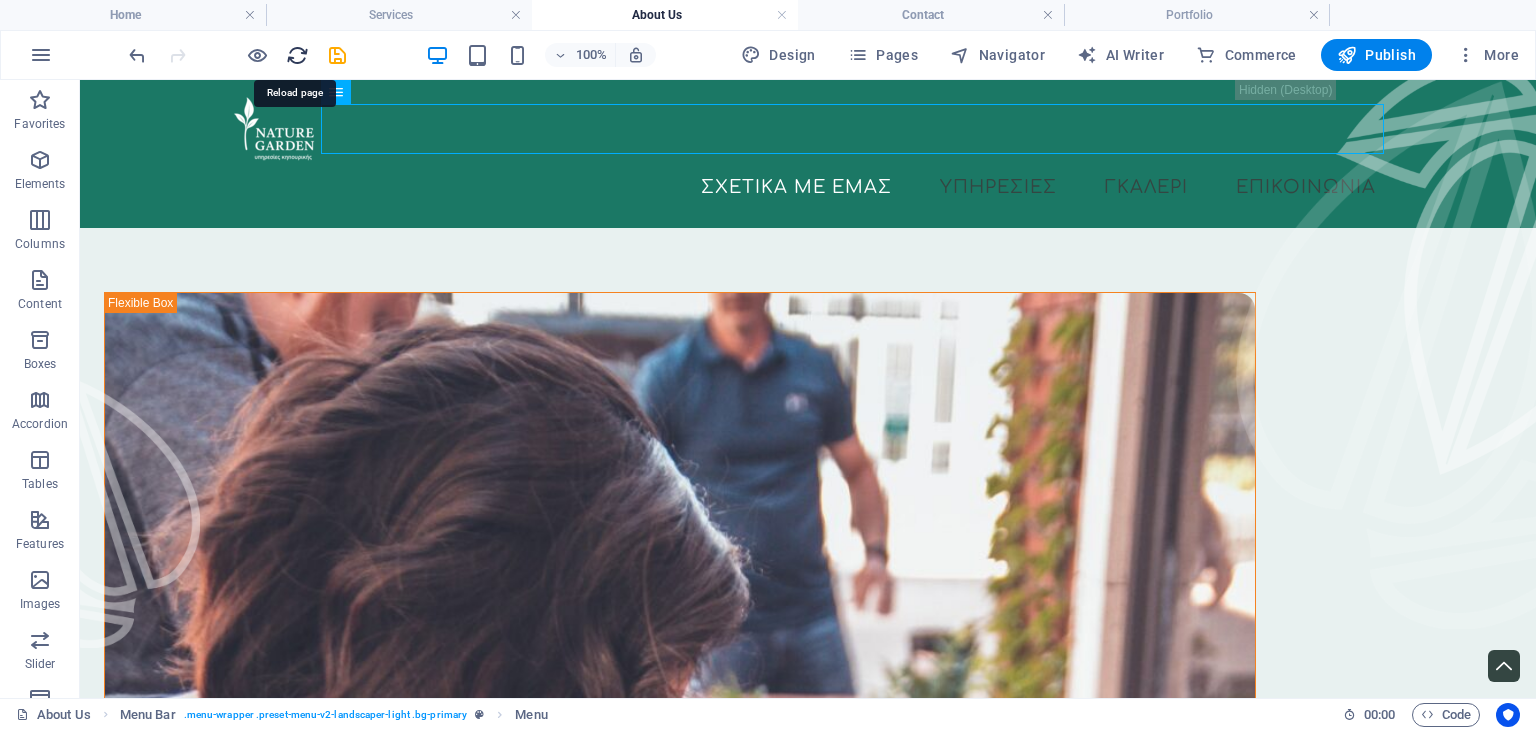 click at bounding box center (297, 55) 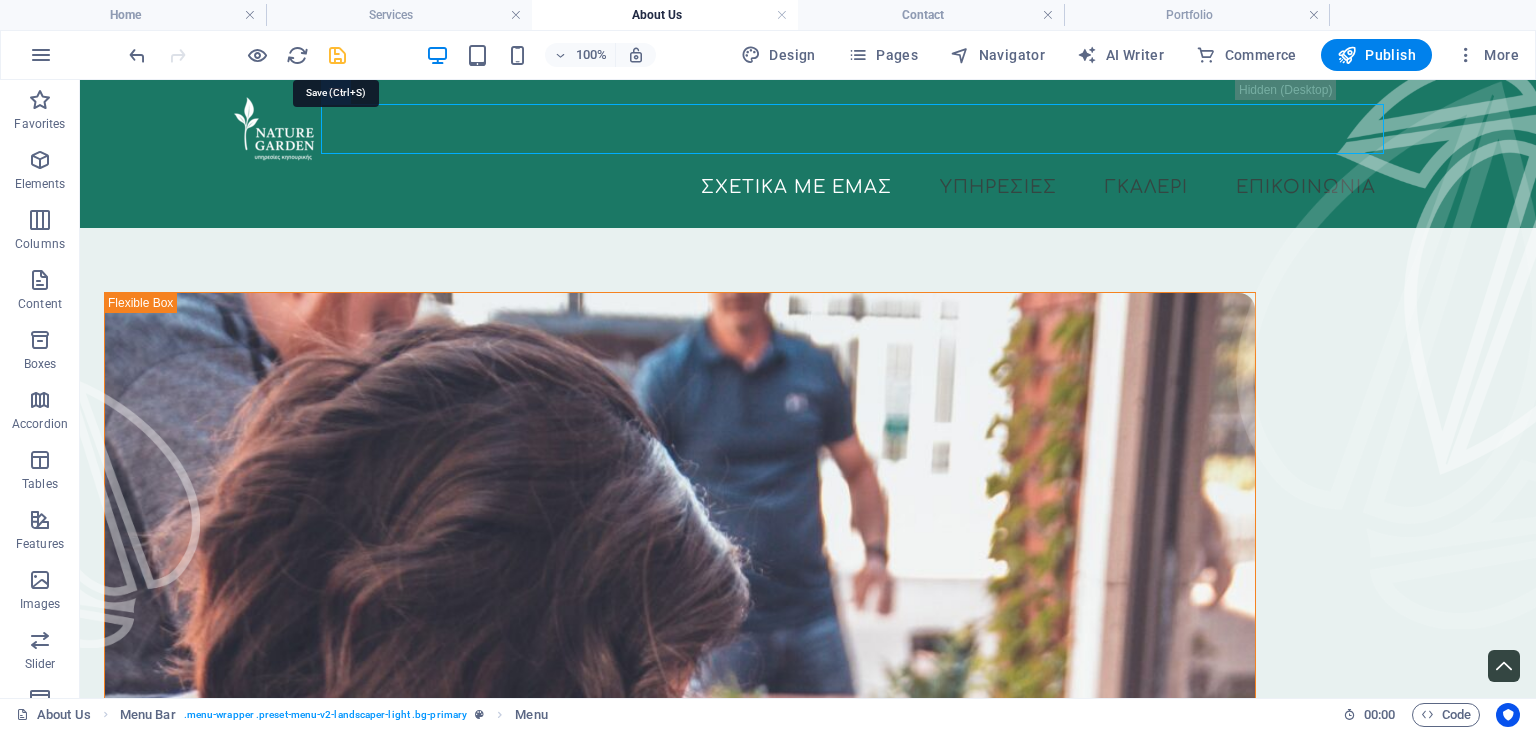 click at bounding box center [337, 55] 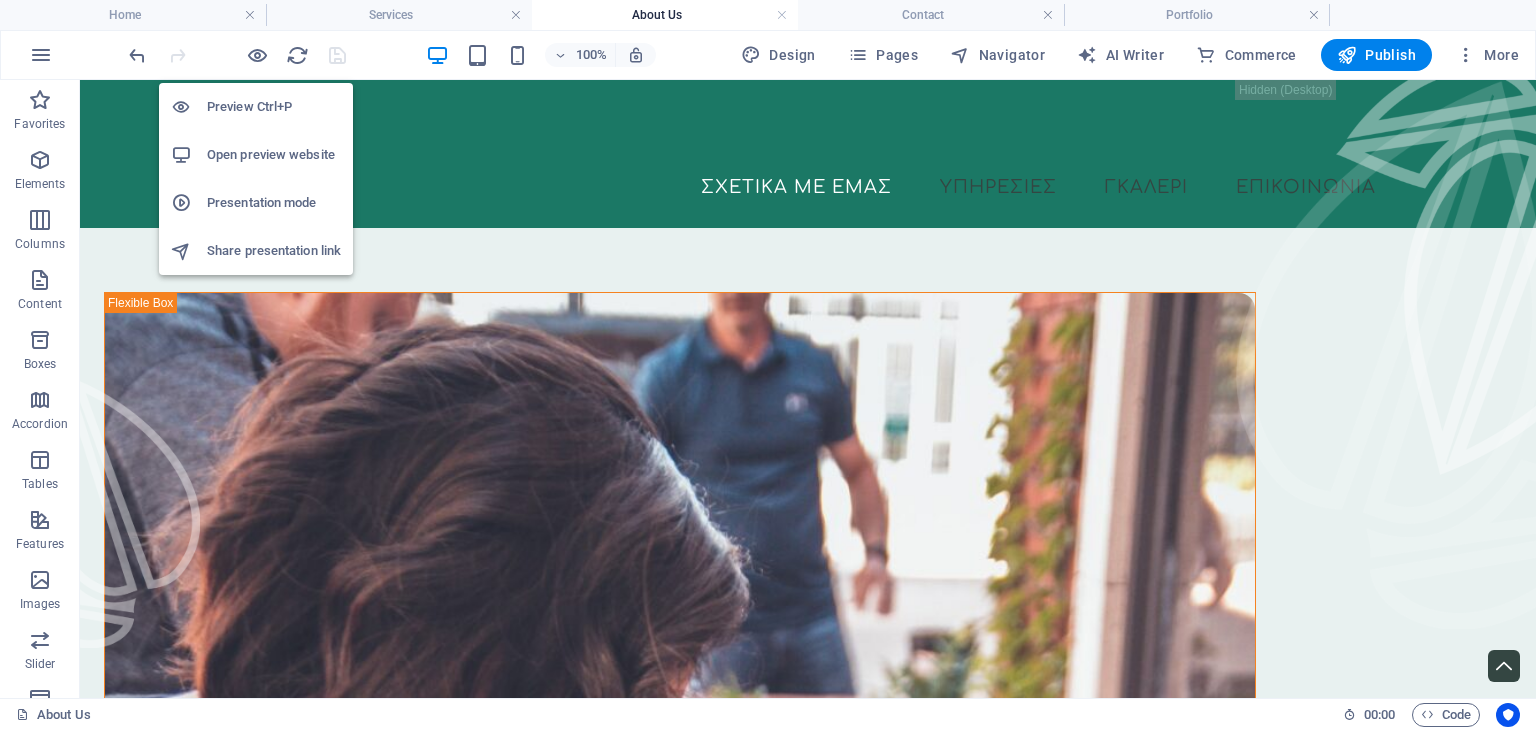 click on "Open preview website" at bounding box center [274, 155] 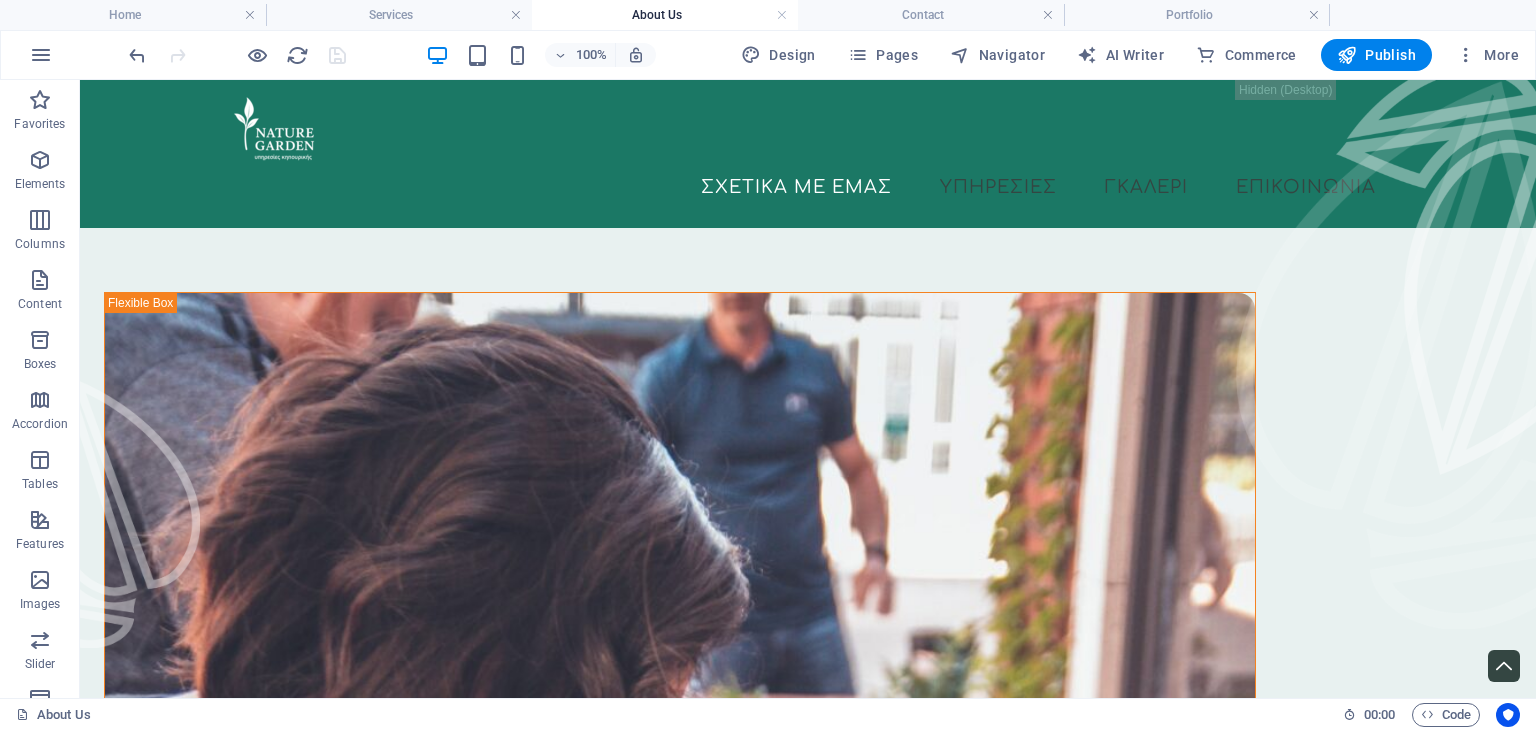 scroll, scrollTop: 0, scrollLeft: 0, axis: both 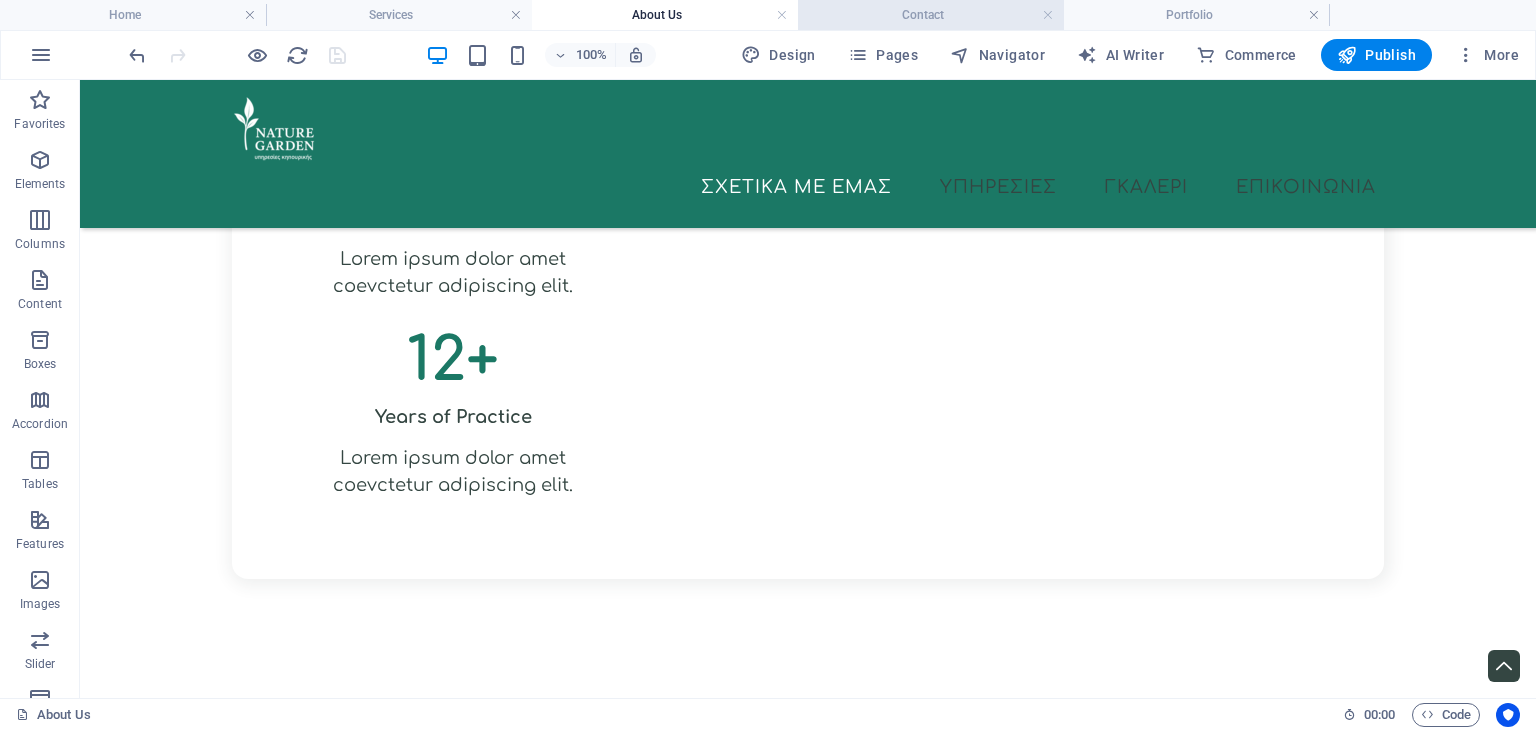 click on "Contact" at bounding box center (931, 15) 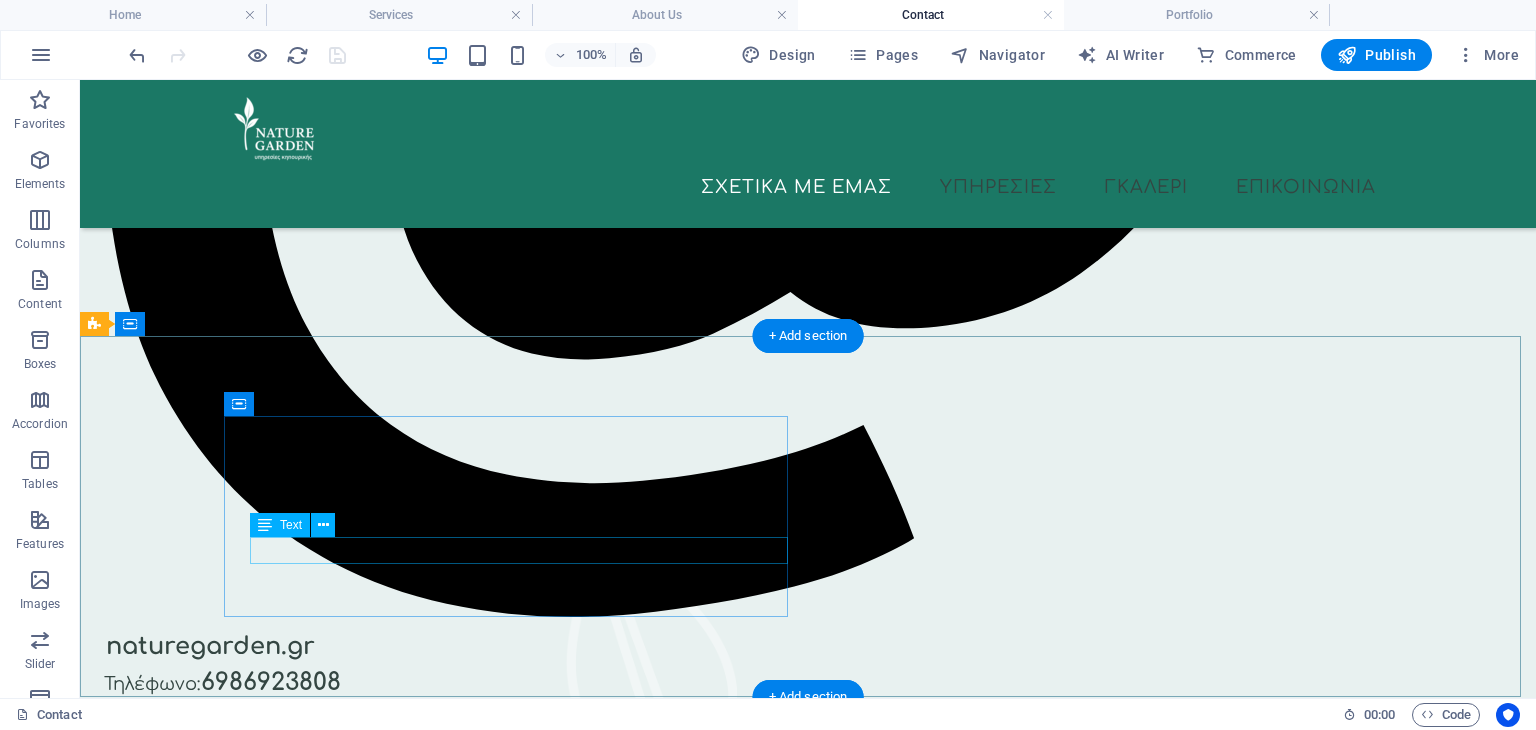 click on "6986923808" at bounding box center [680, 1649] 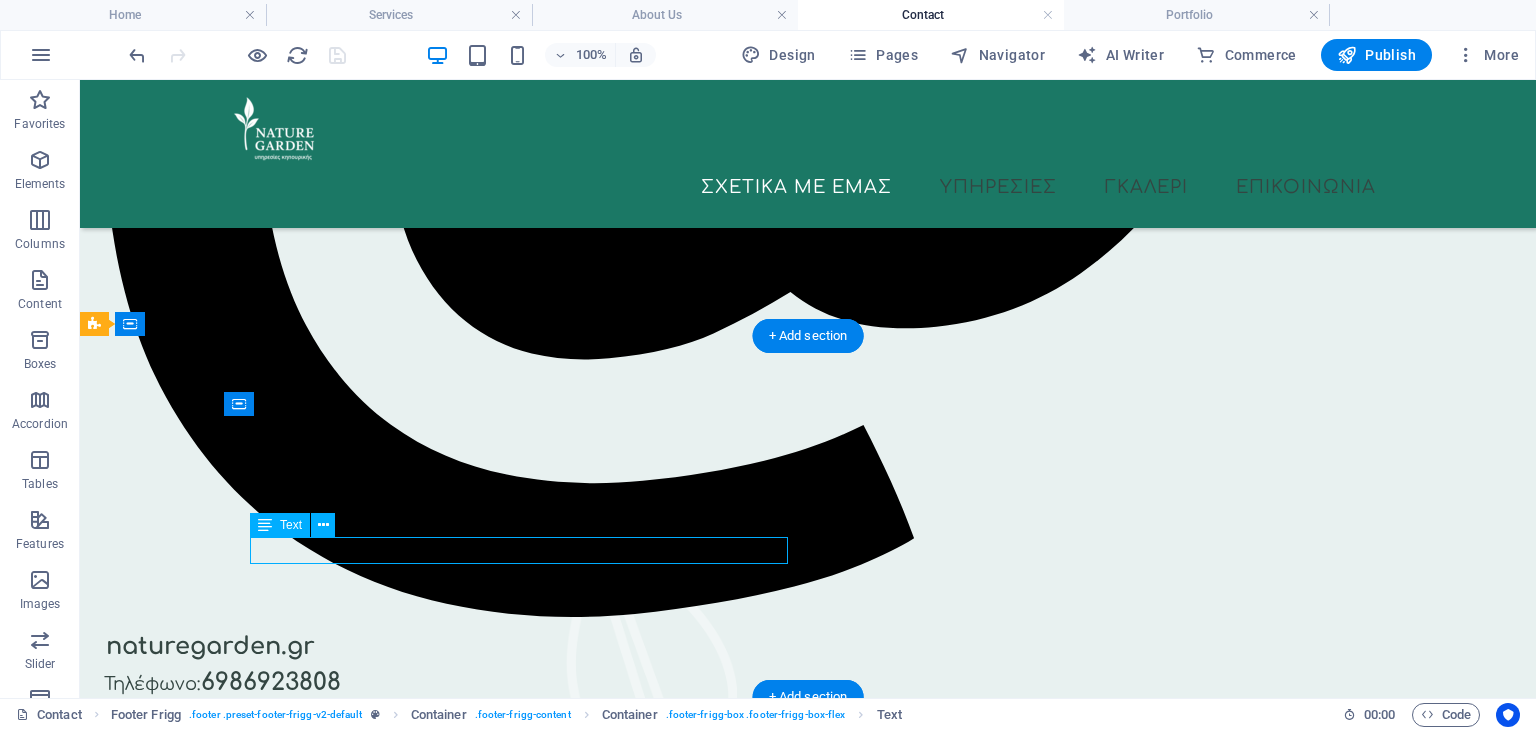 click on "6986923808" at bounding box center (680, 1649) 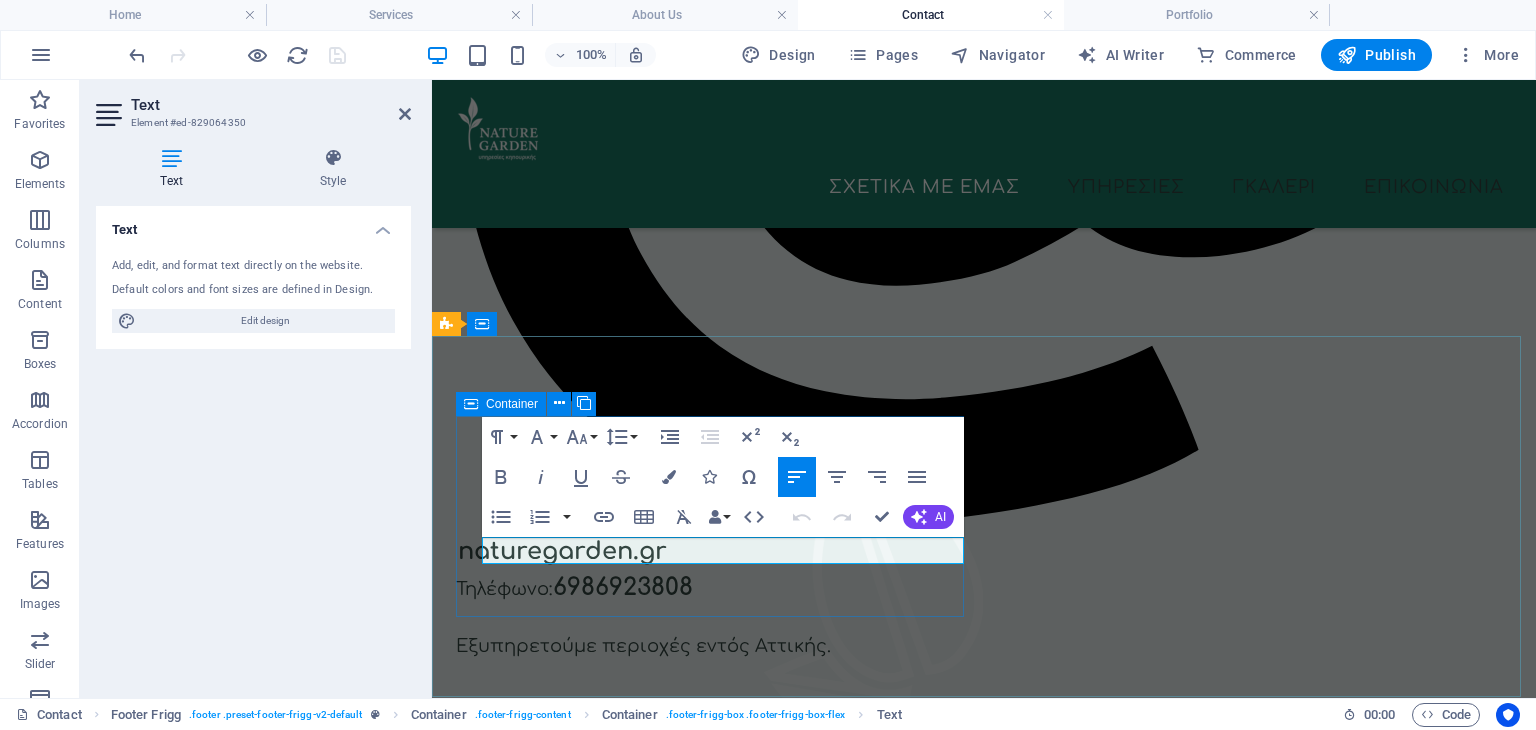 click on "[PHONE] info@example.com" at bounding box center [984, 1507] 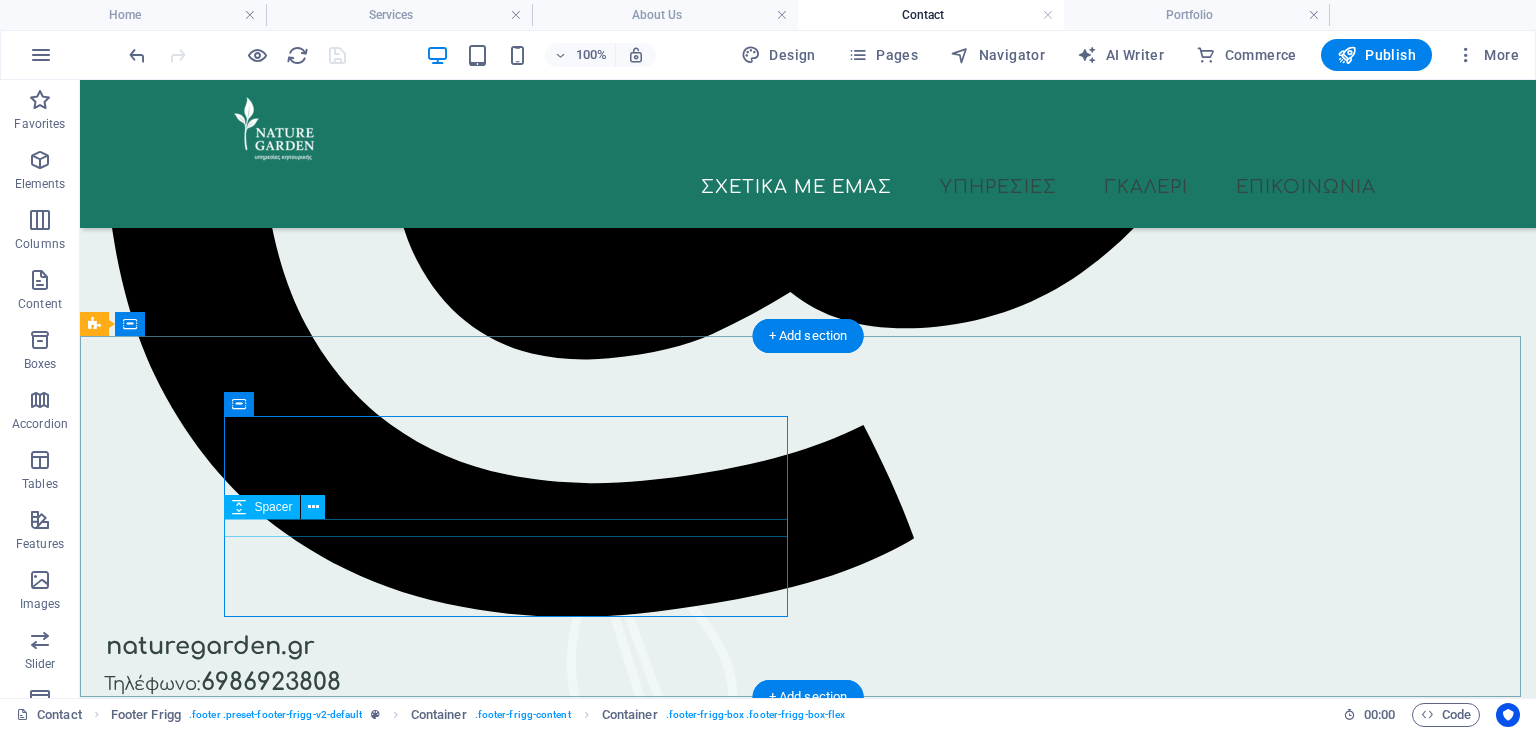 click at bounding box center (680, 1600) 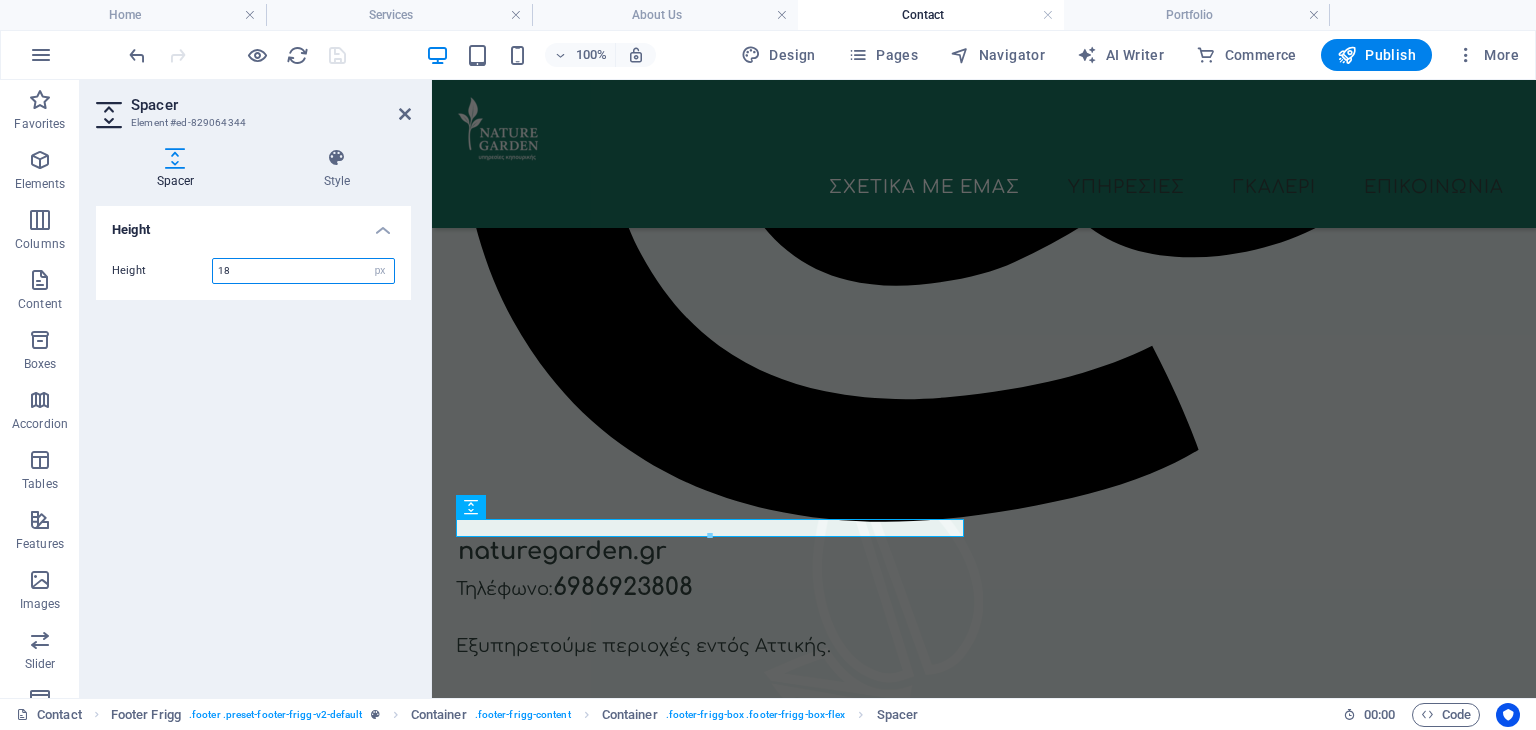 drag, startPoint x: 248, startPoint y: 269, endPoint x: 172, endPoint y: 249, distance: 78.58753 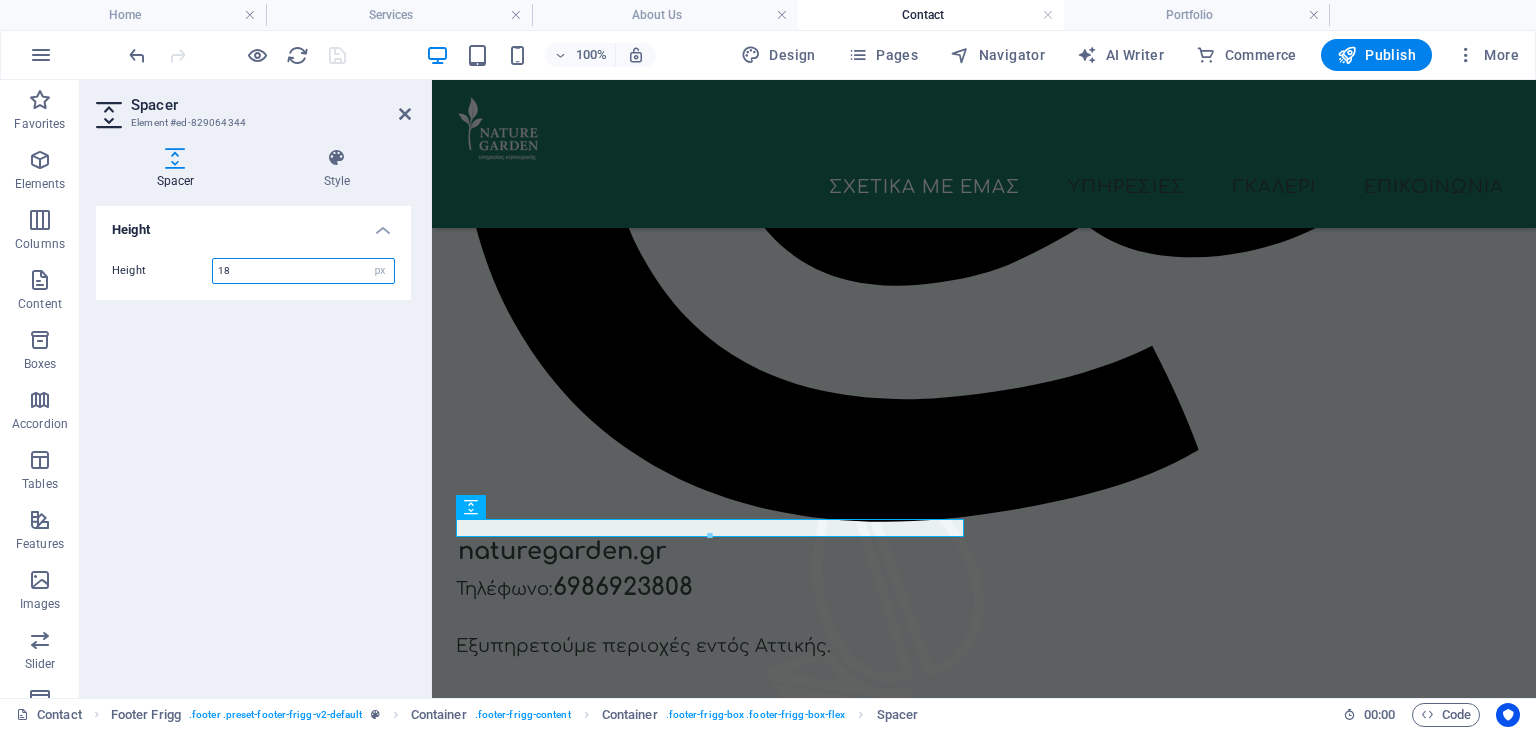 click on "Height 18 px rem vh vw" at bounding box center [253, 271] 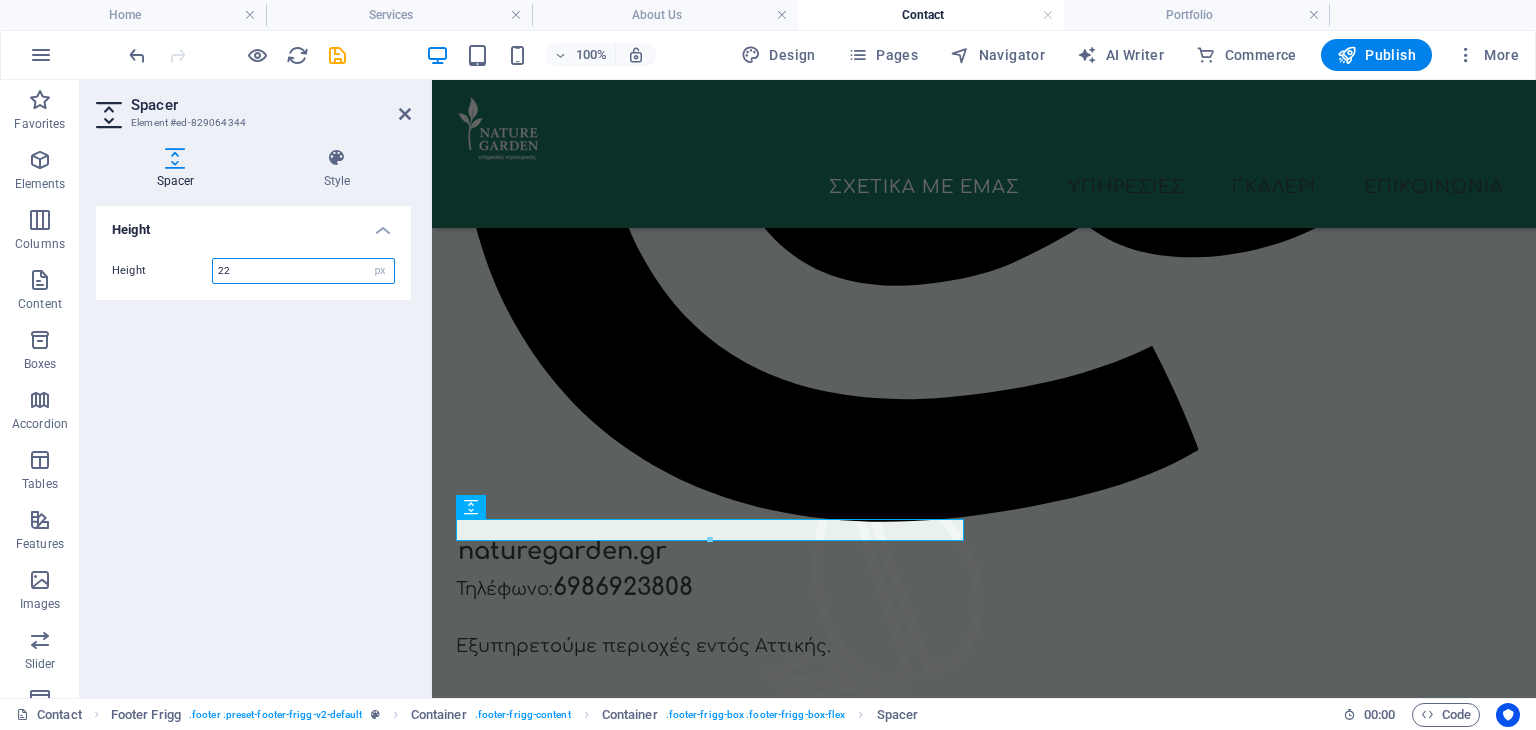 click on "22" at bounding box center (303, 271) 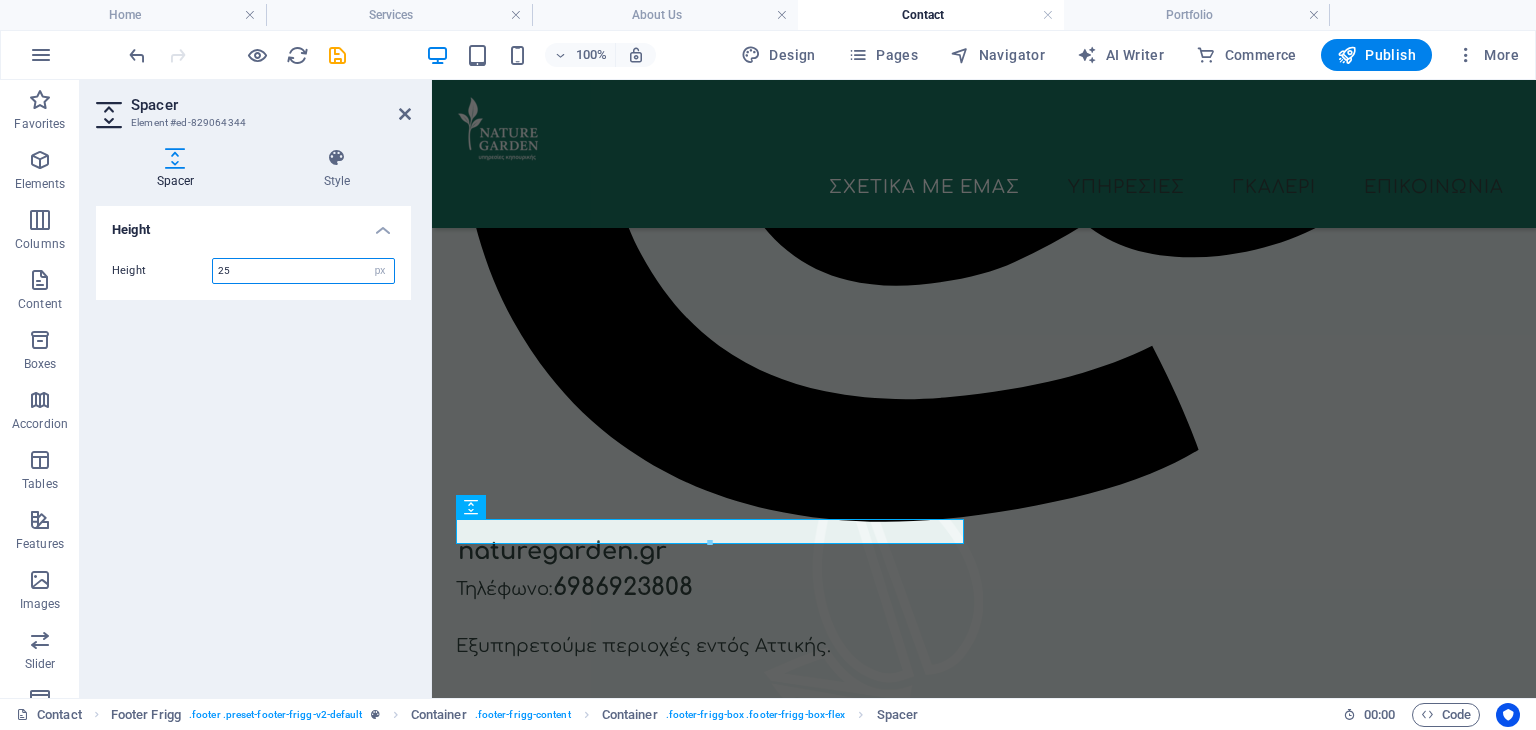drag, startPoint x: 231, startPoint y: 271, endPoint x: 186, endPoint y: 269, distance: 45.044422 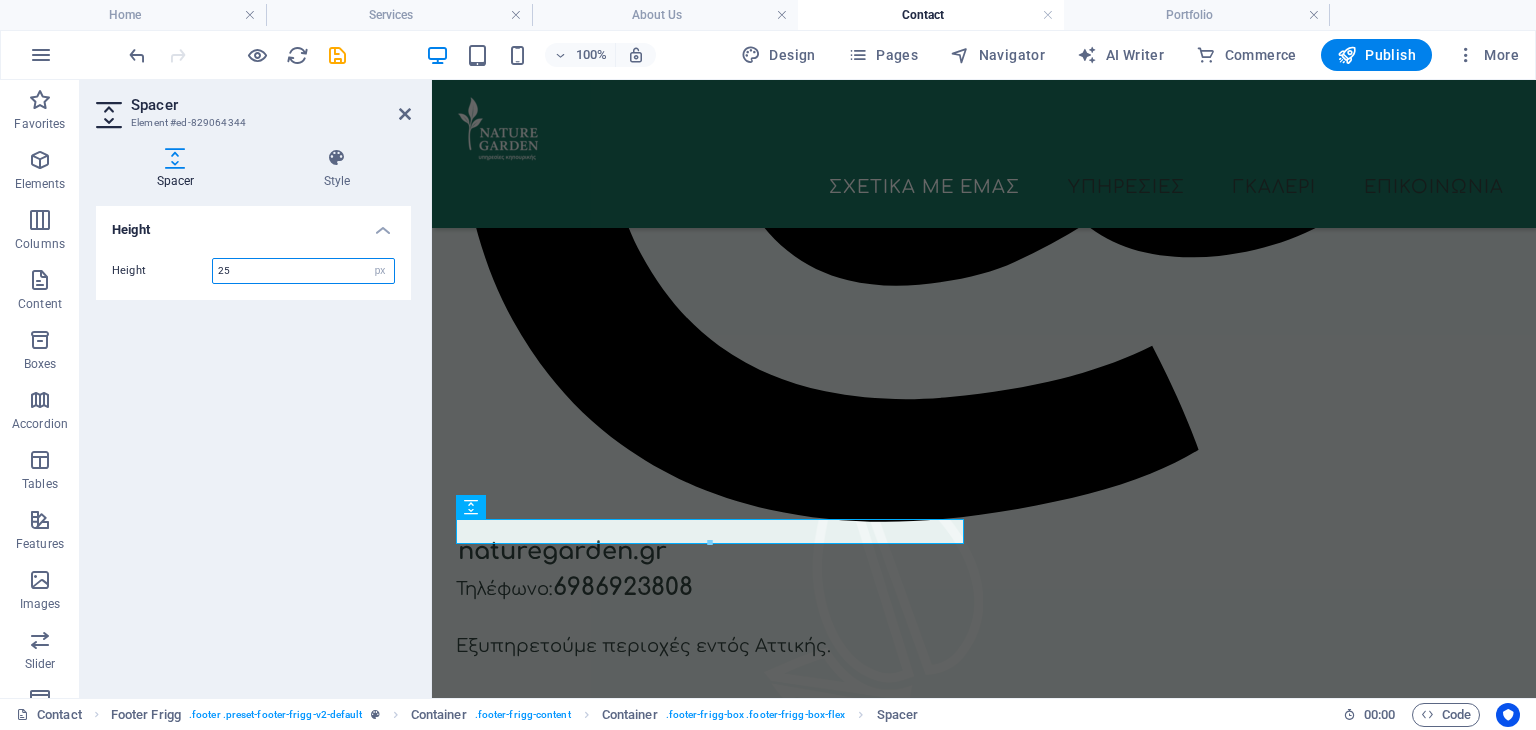 click on "Height 25 px rem vh vw" at bounding box center [253, 271] 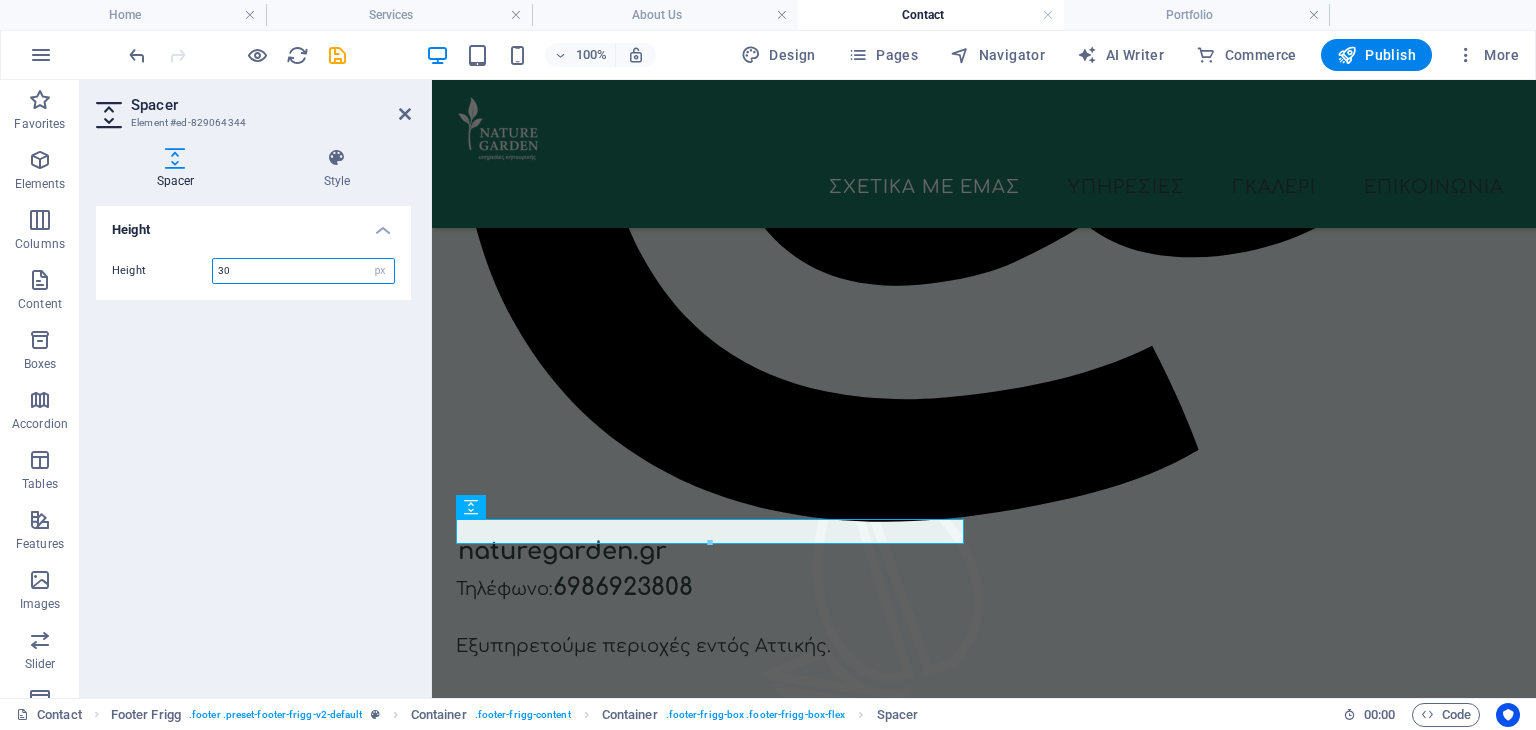 type on "30" 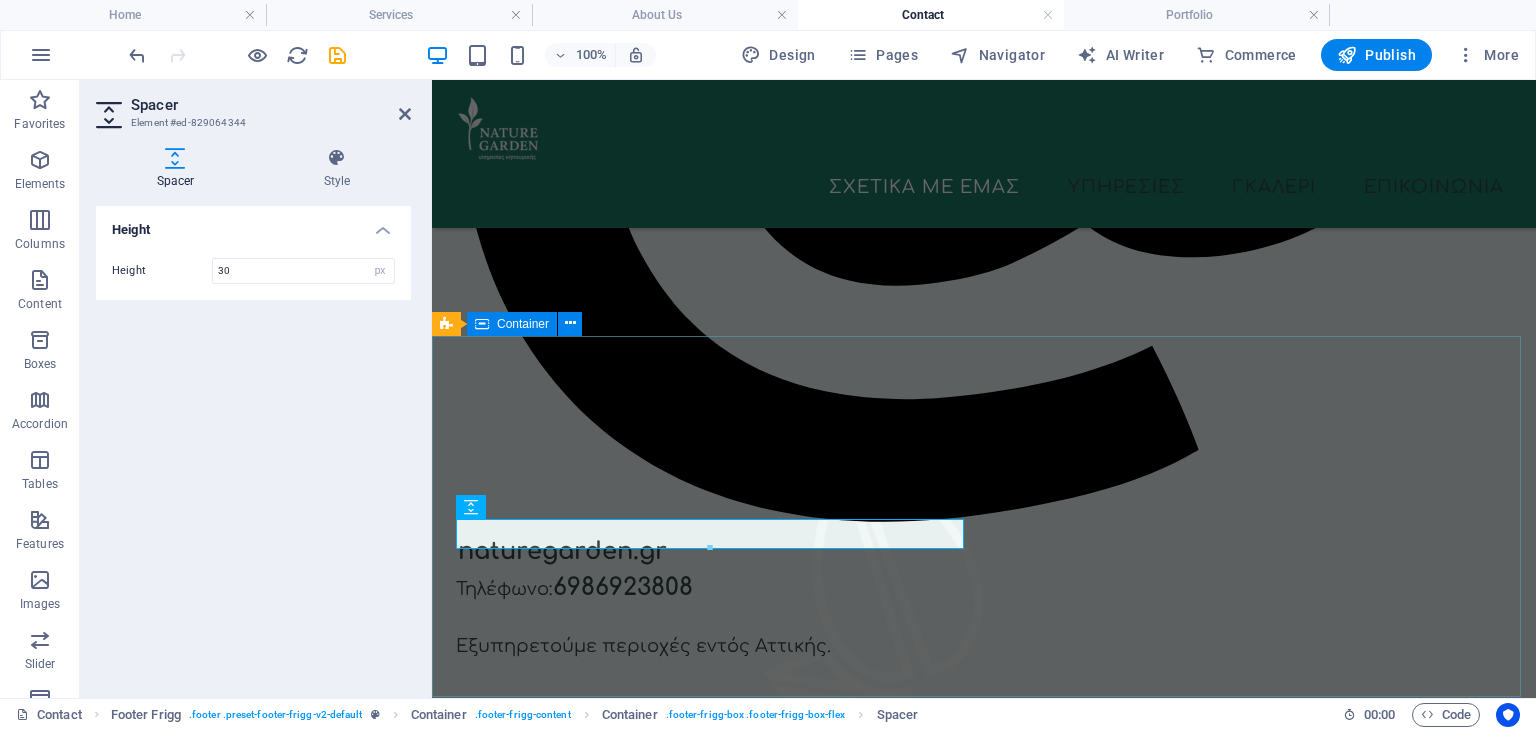click on "[PHONE] info@example.com Πλοήγηση Αρχική Σχετικά με εμάς Υπηρεσίες Επικοινωνία Legal Notice Πολιτκή Απορρήτου Social media Facebook Twitter Instagram" at bounding box center (984, 1719) 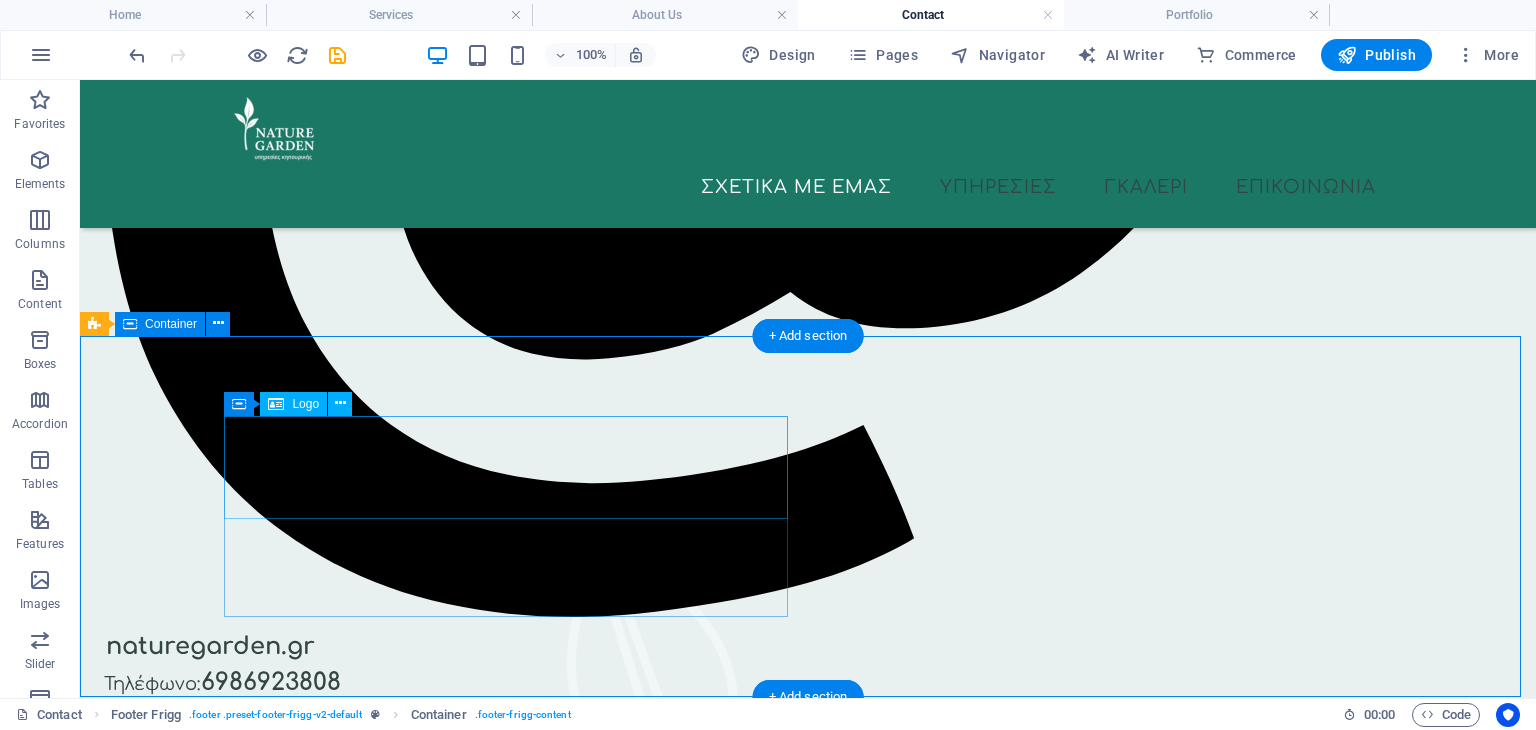 click at bounding box center [680, 1539] 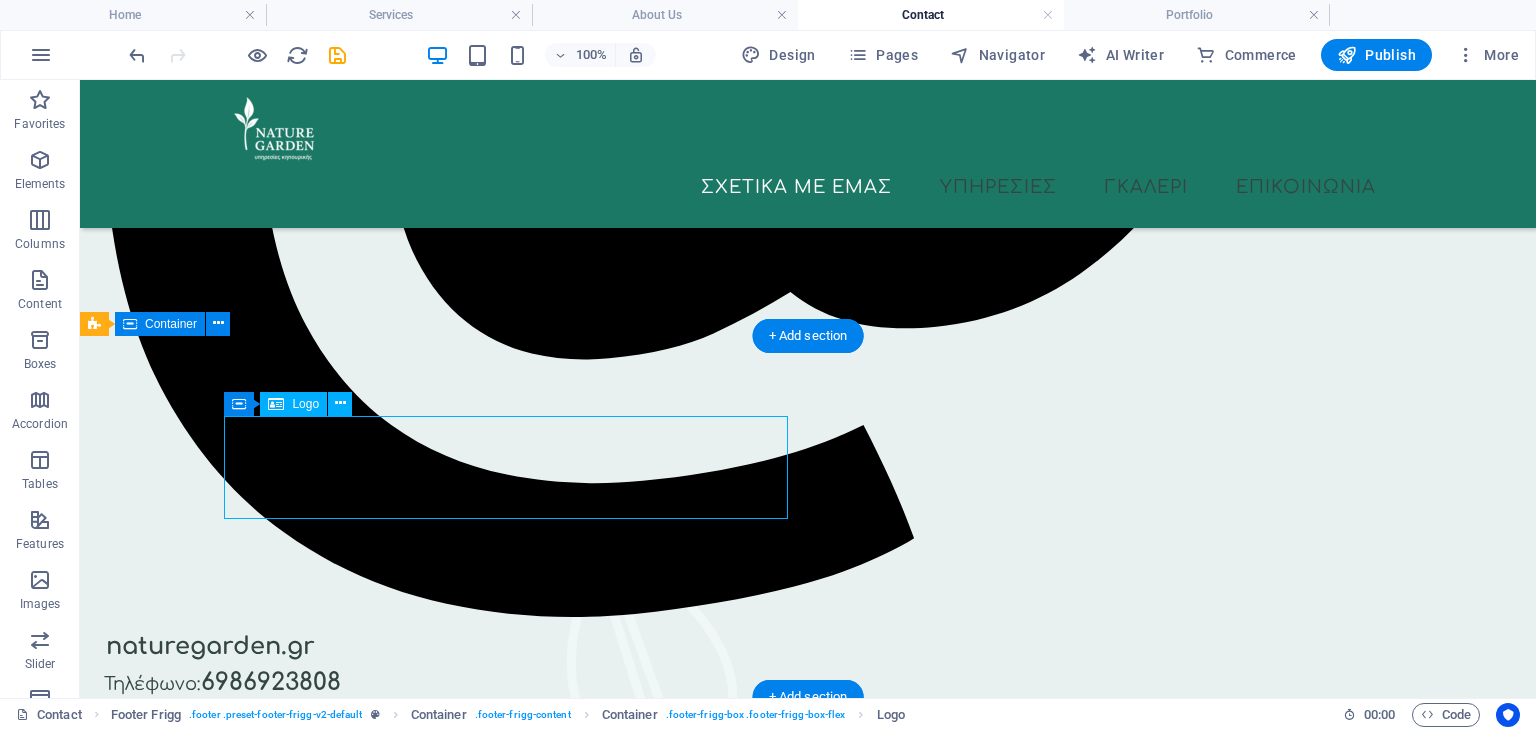 click at bounding box center [680, 1539] 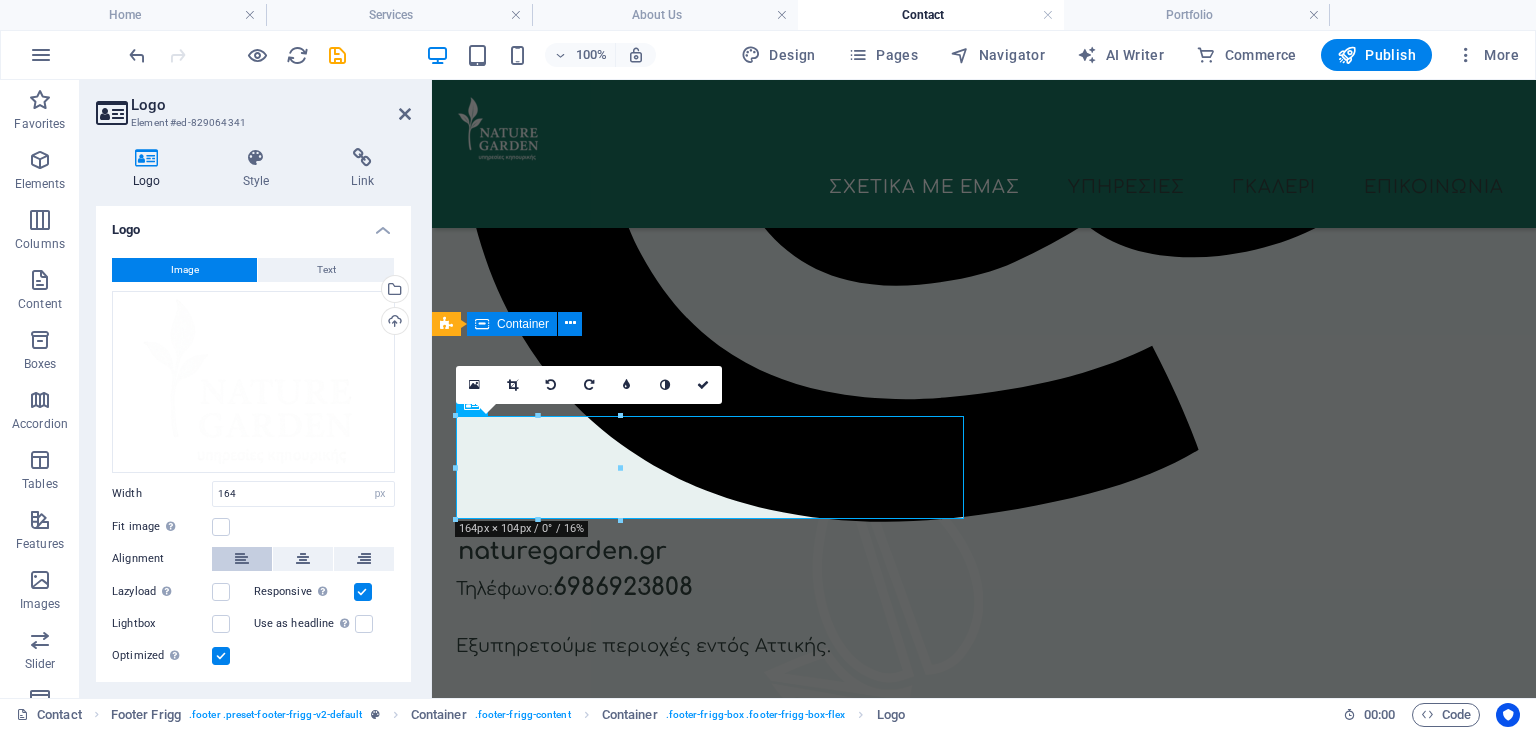 click at bounding box center [242, 559] 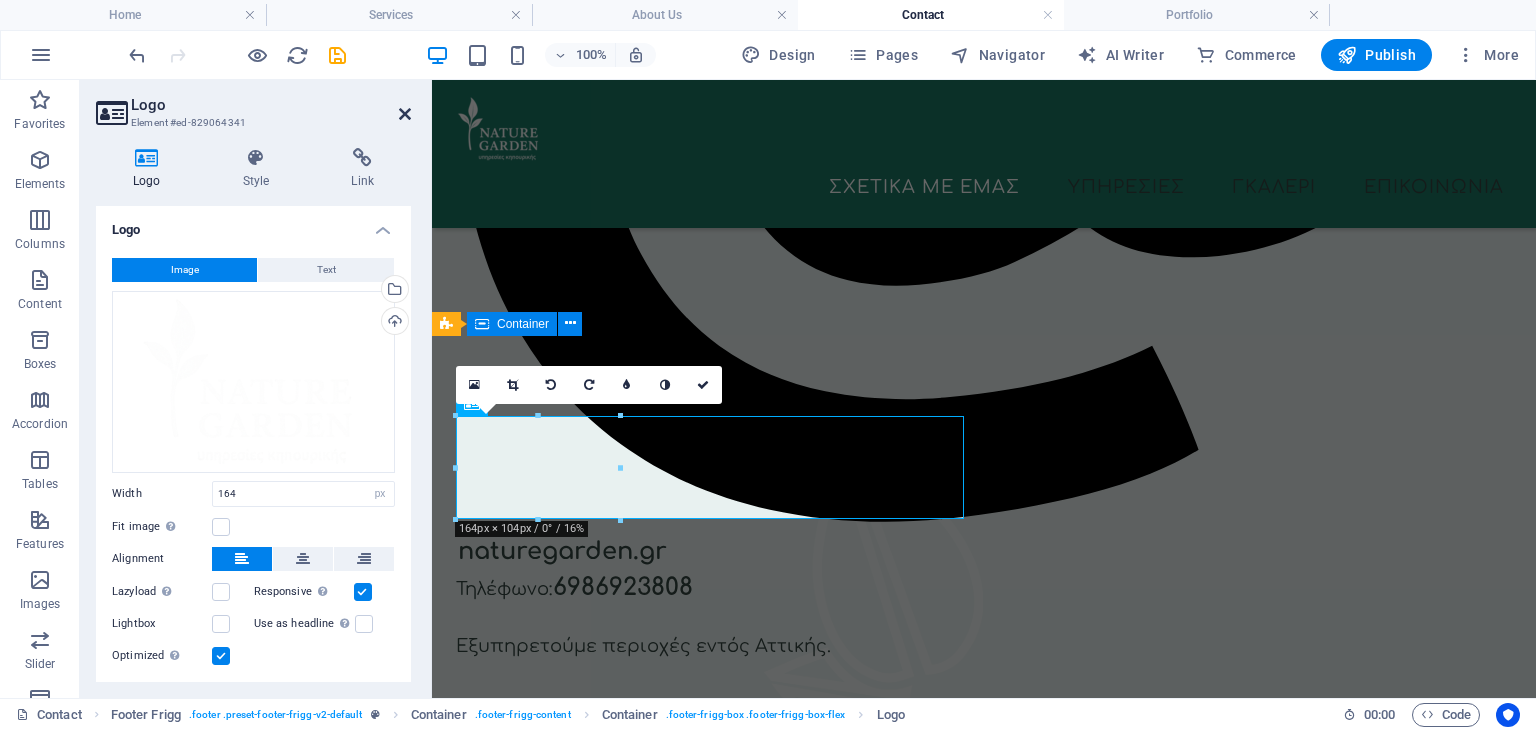 click at bounding box center (405, 114) 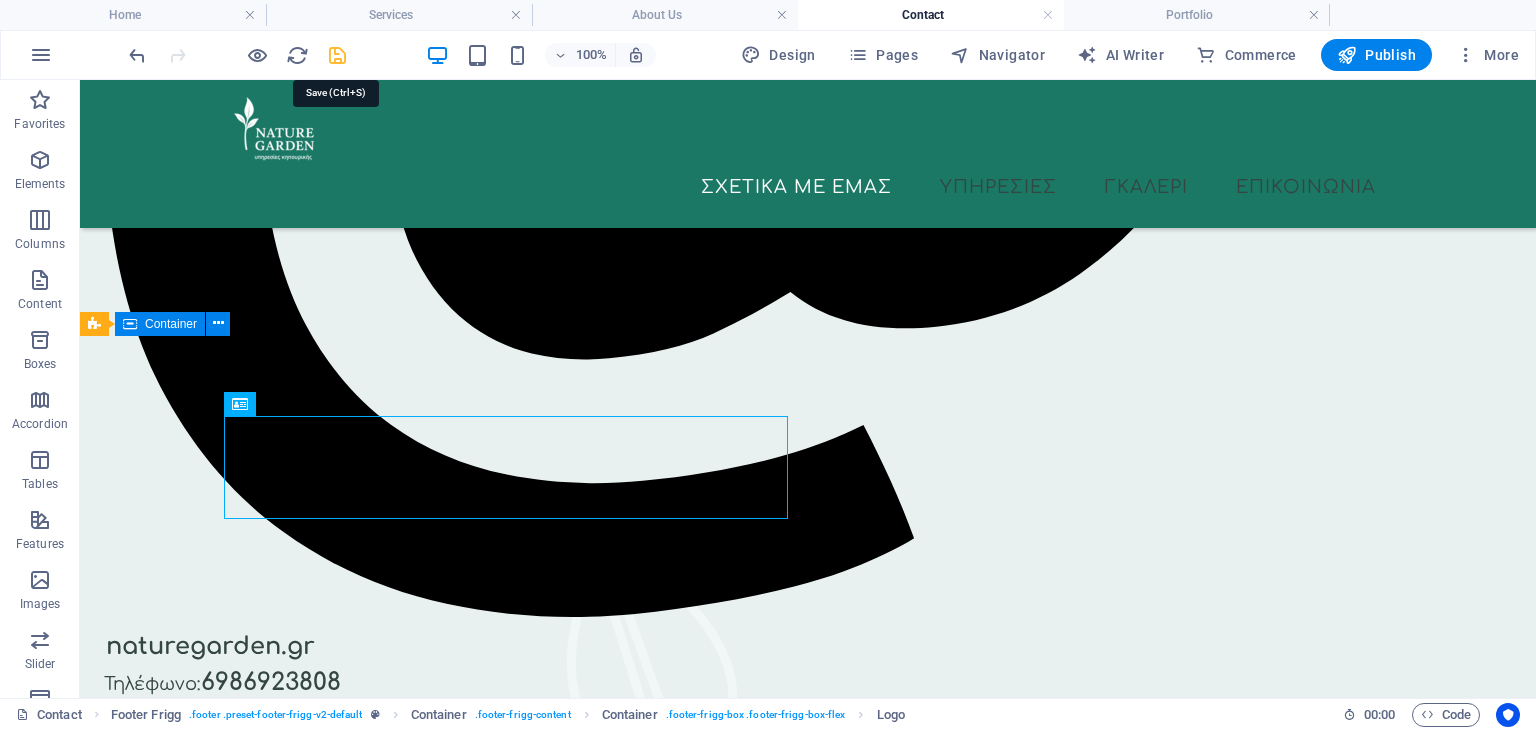 click at bounding box center [337, 55] 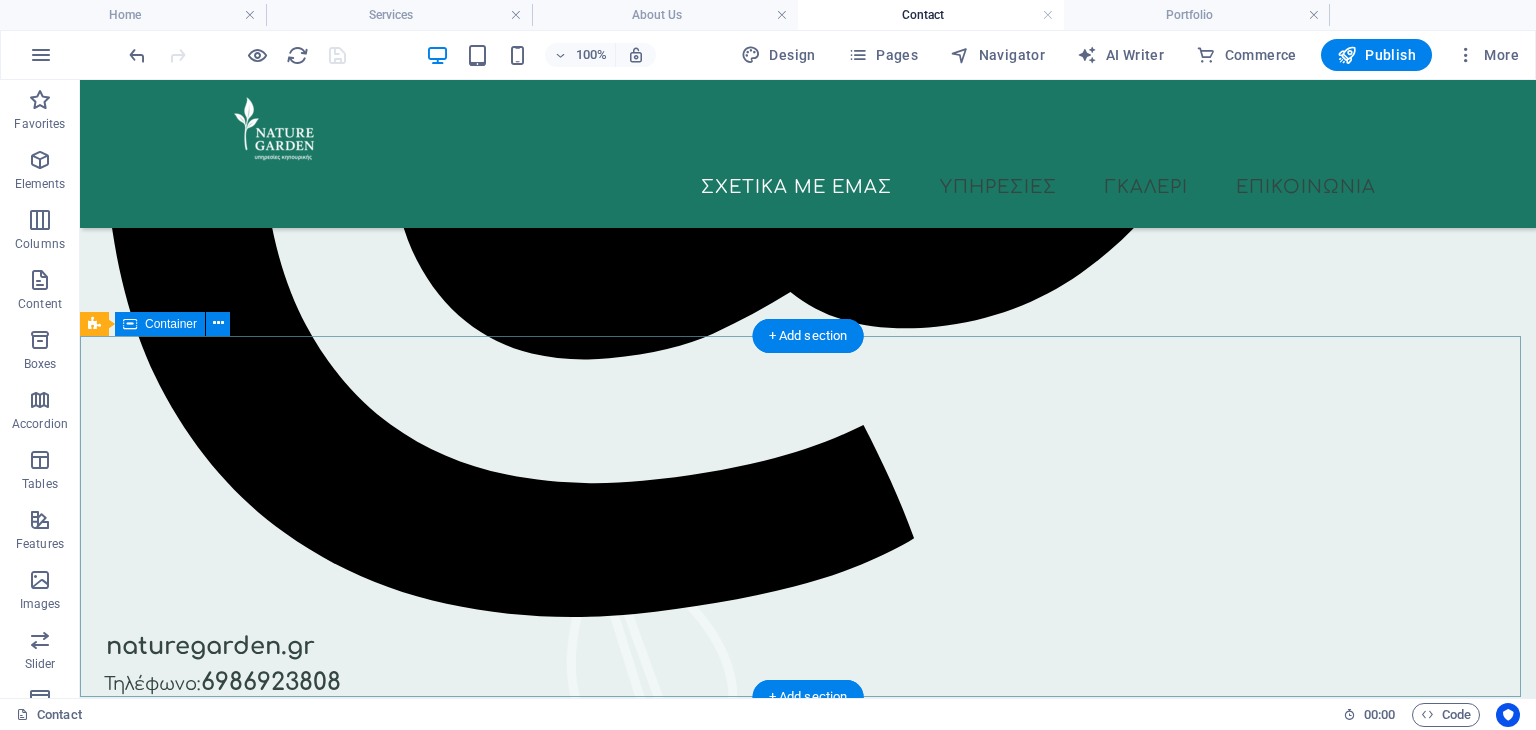 click on "[PHONE] info@example.com Πλοήγηση Αρχική Σχετικά με εμάς Υπηρεσίες Επικοινωνία Legal Notice Πολιτκή Απορρήτου Social media Facebook Twitter Instagram" at bounding box center (808, 1814) 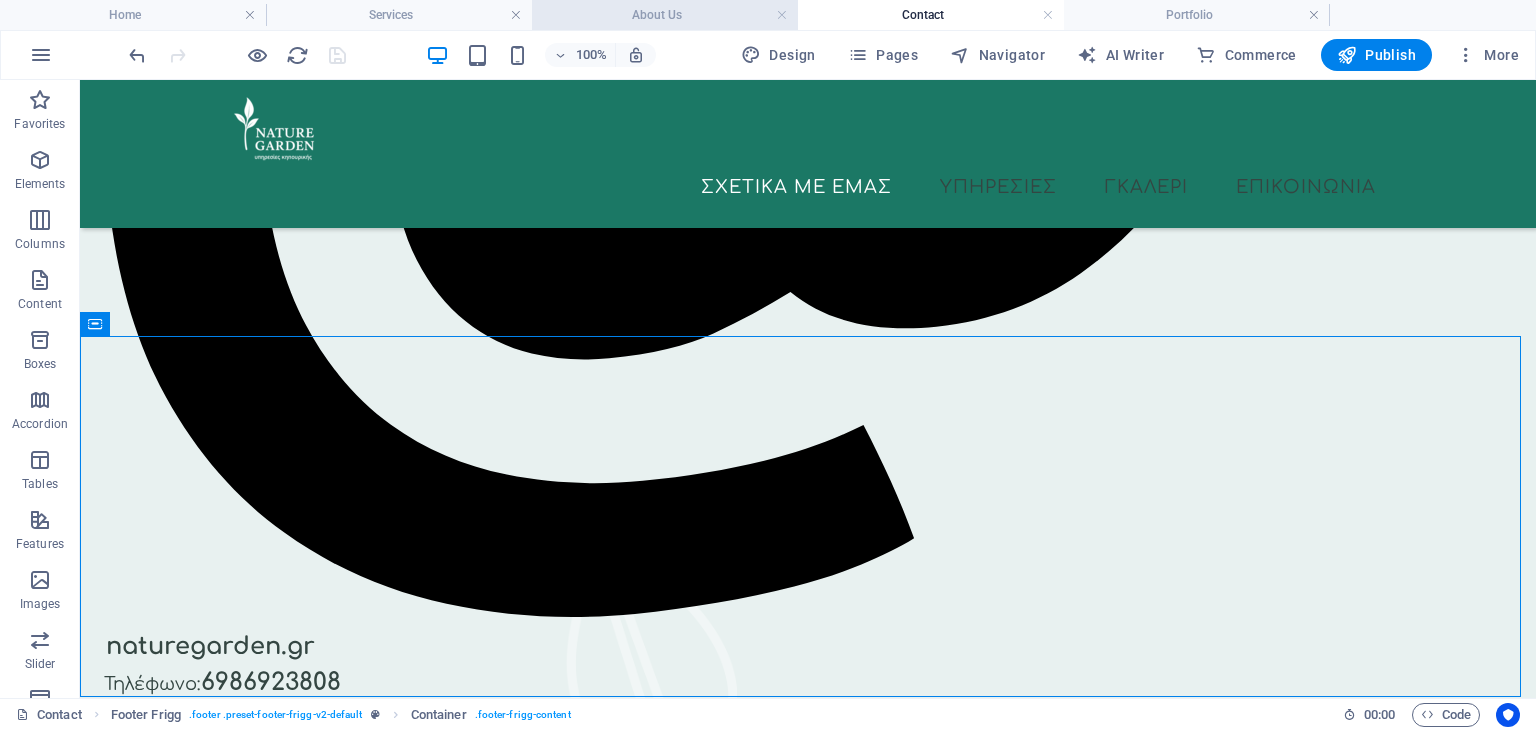 click on "About Us" at bounding box center [665, 15] 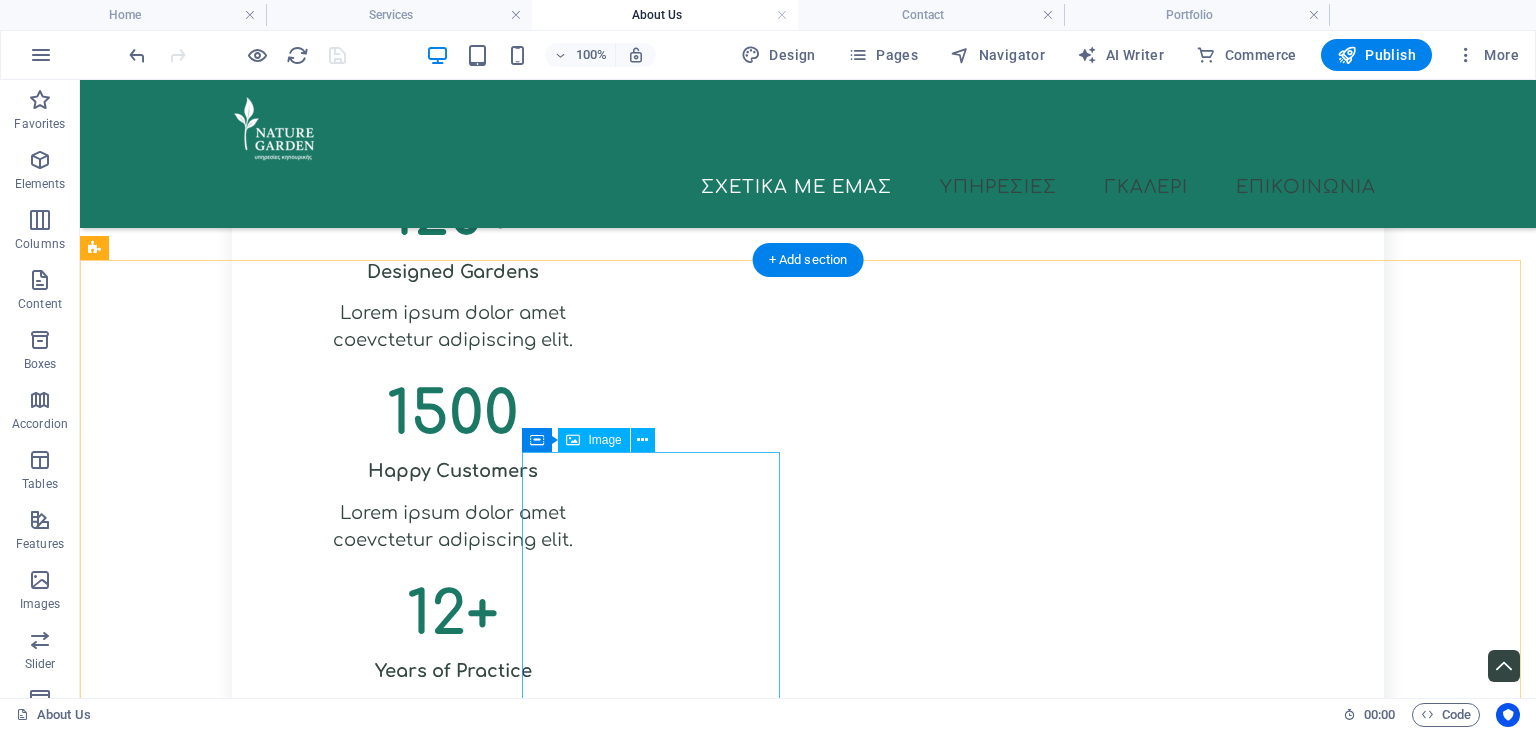 scroll, scrollTop: 2014, scrollLeft: 0, axis: vertical 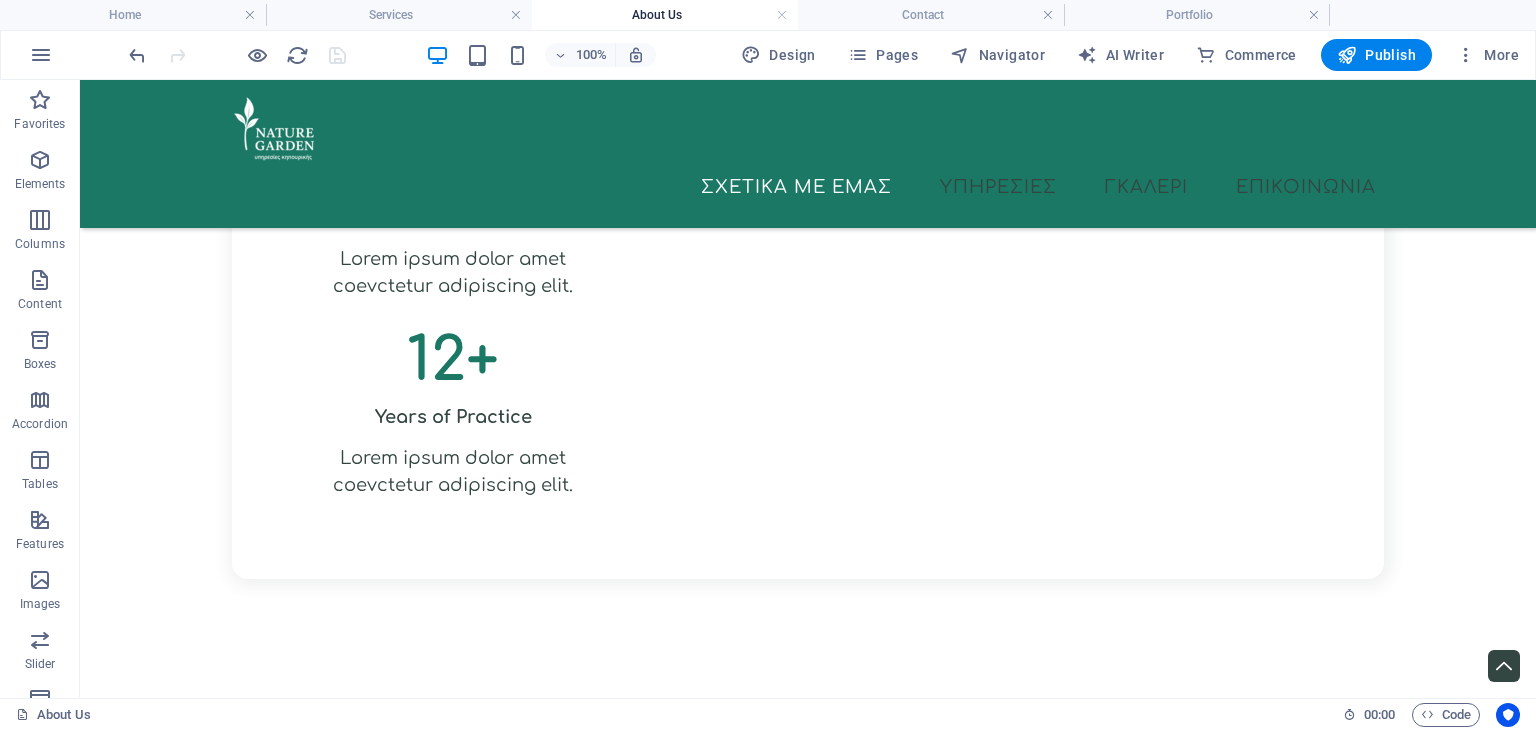 click on "About Us" at bounding box center (671, 715) 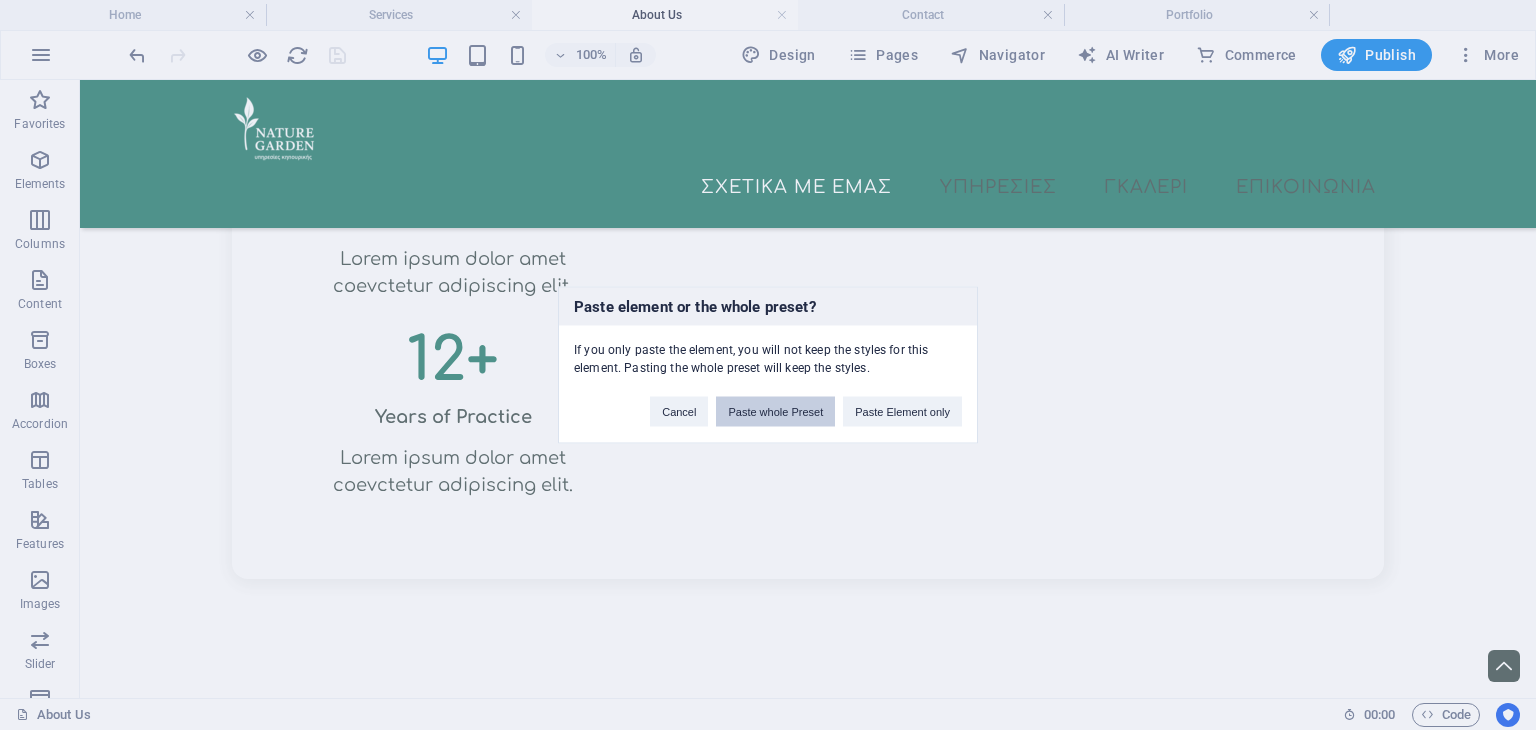click on "Paste whole Preset" at bounding box center (775, 412) 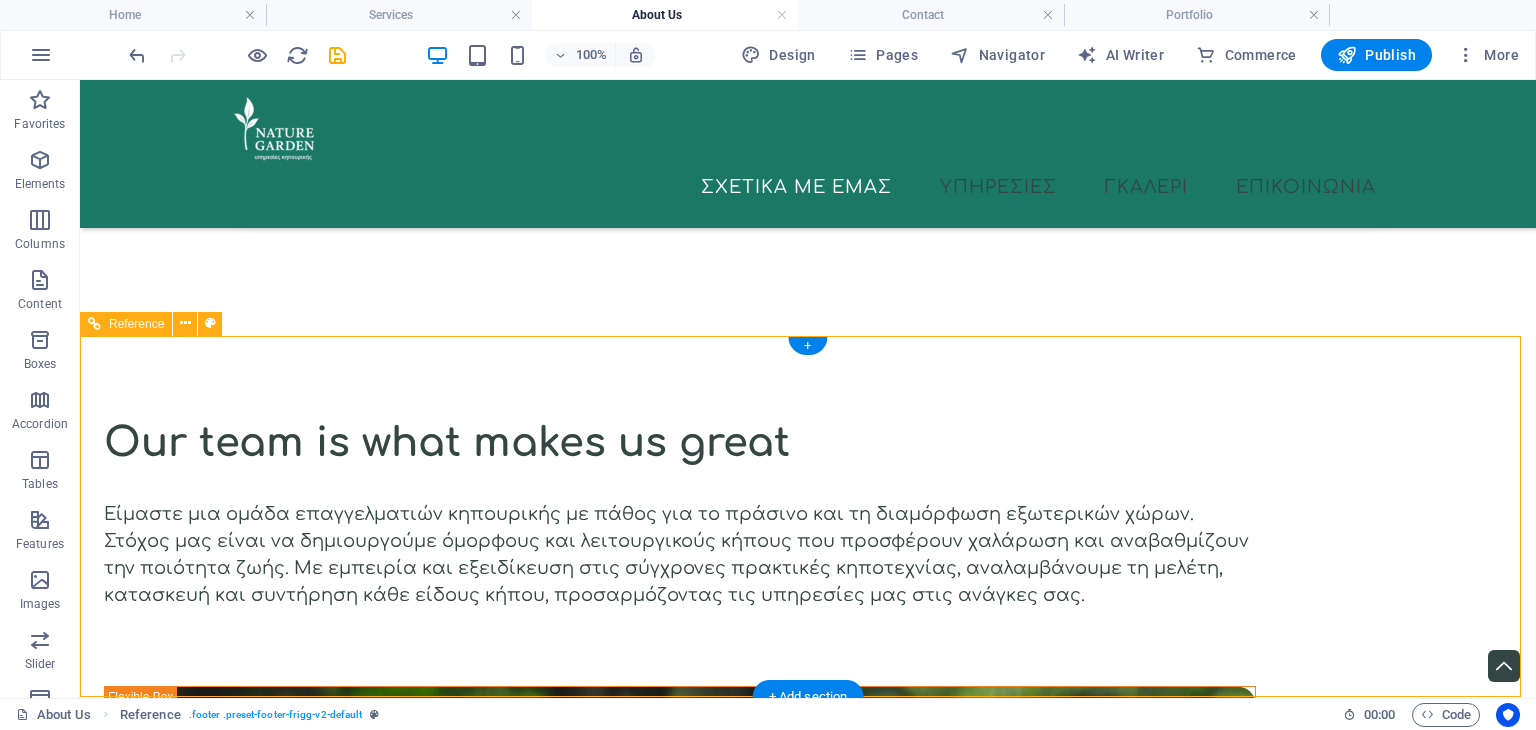 scroll, scrollTop: 1876, scrollLeft: 0, axis: vertical 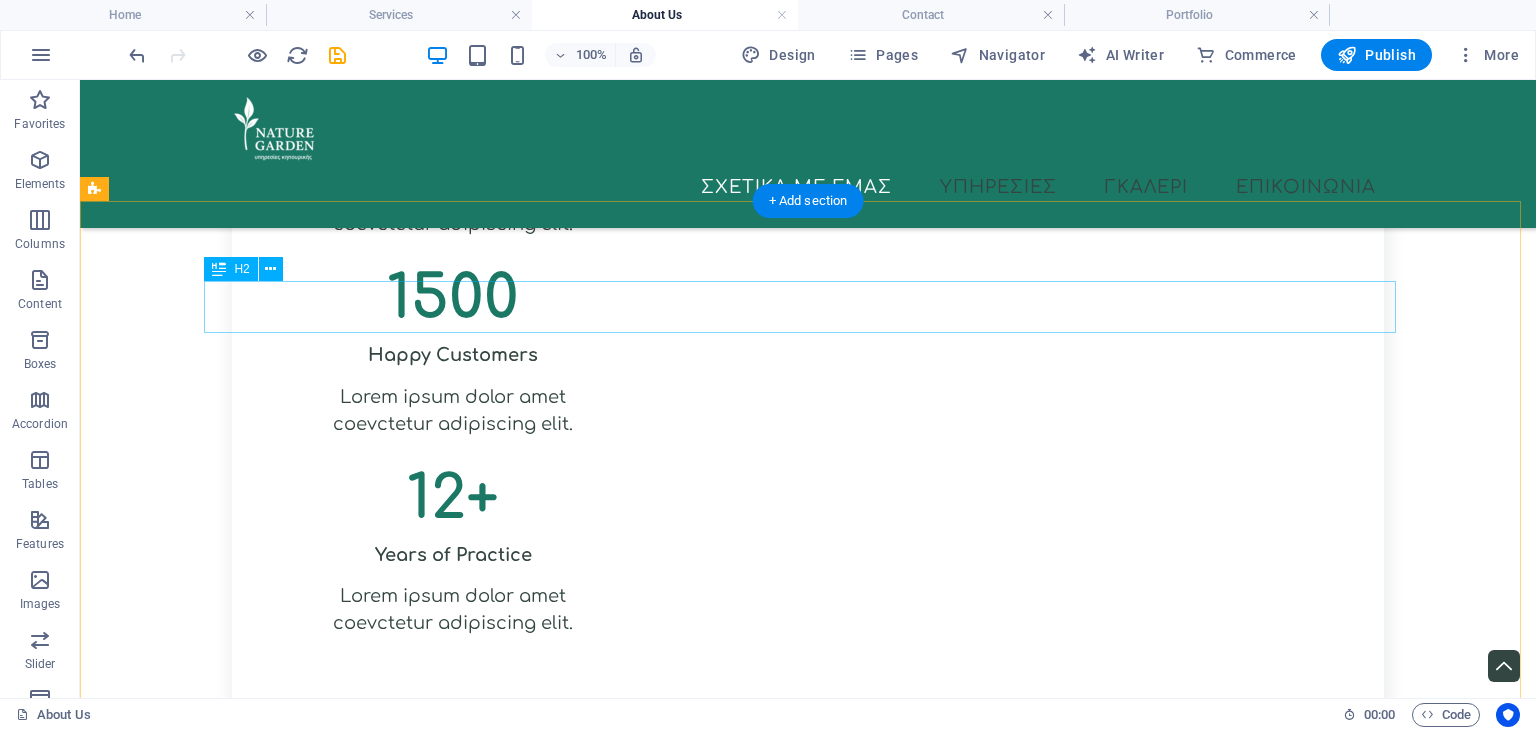click on "Our team" at bounding box center (680, 2545) 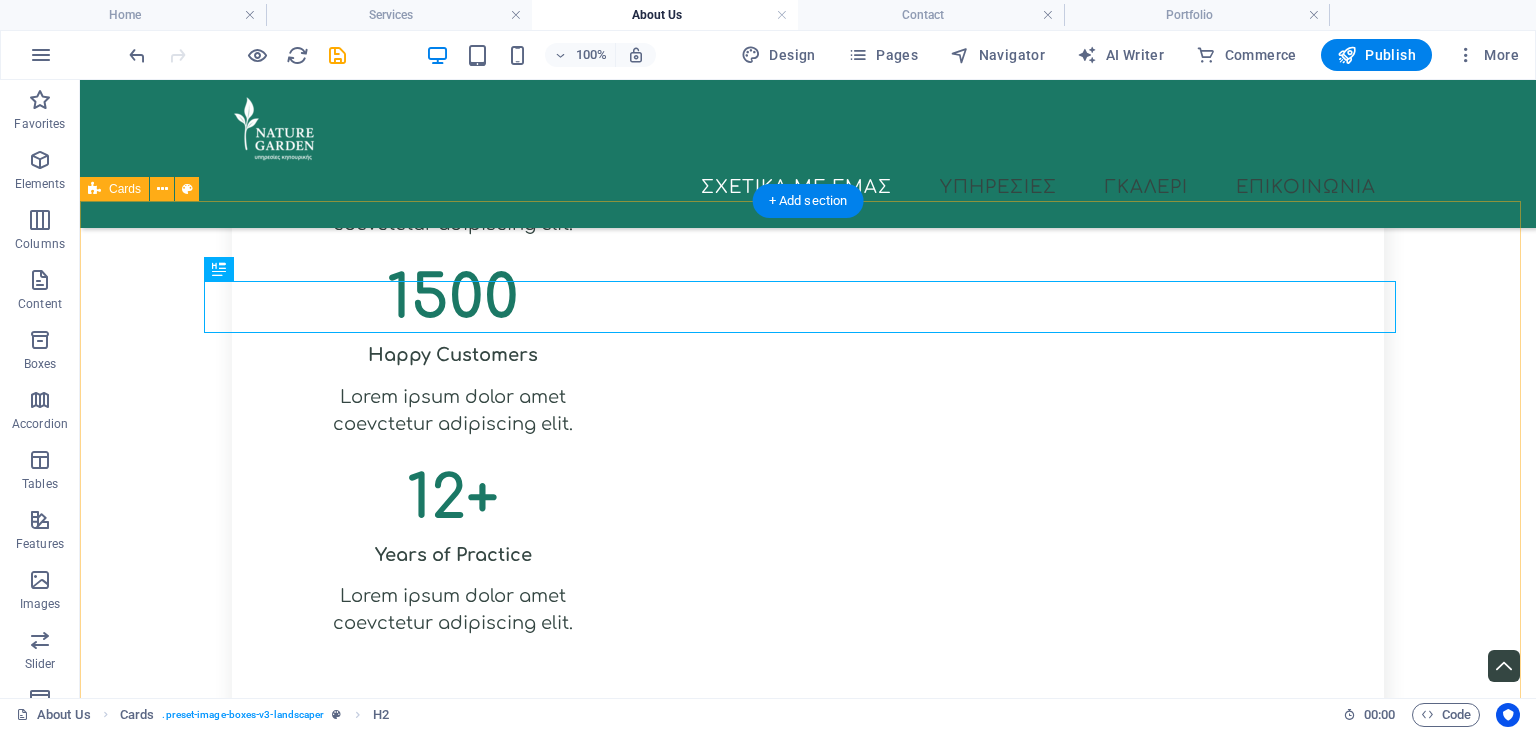 click on "Our team Maria  Grant Co-Founder Mario  Grant Co-Founder Anna  Loya Garden Designer Gina Garcia Garden Designer" at bounding box center [808, 3450] 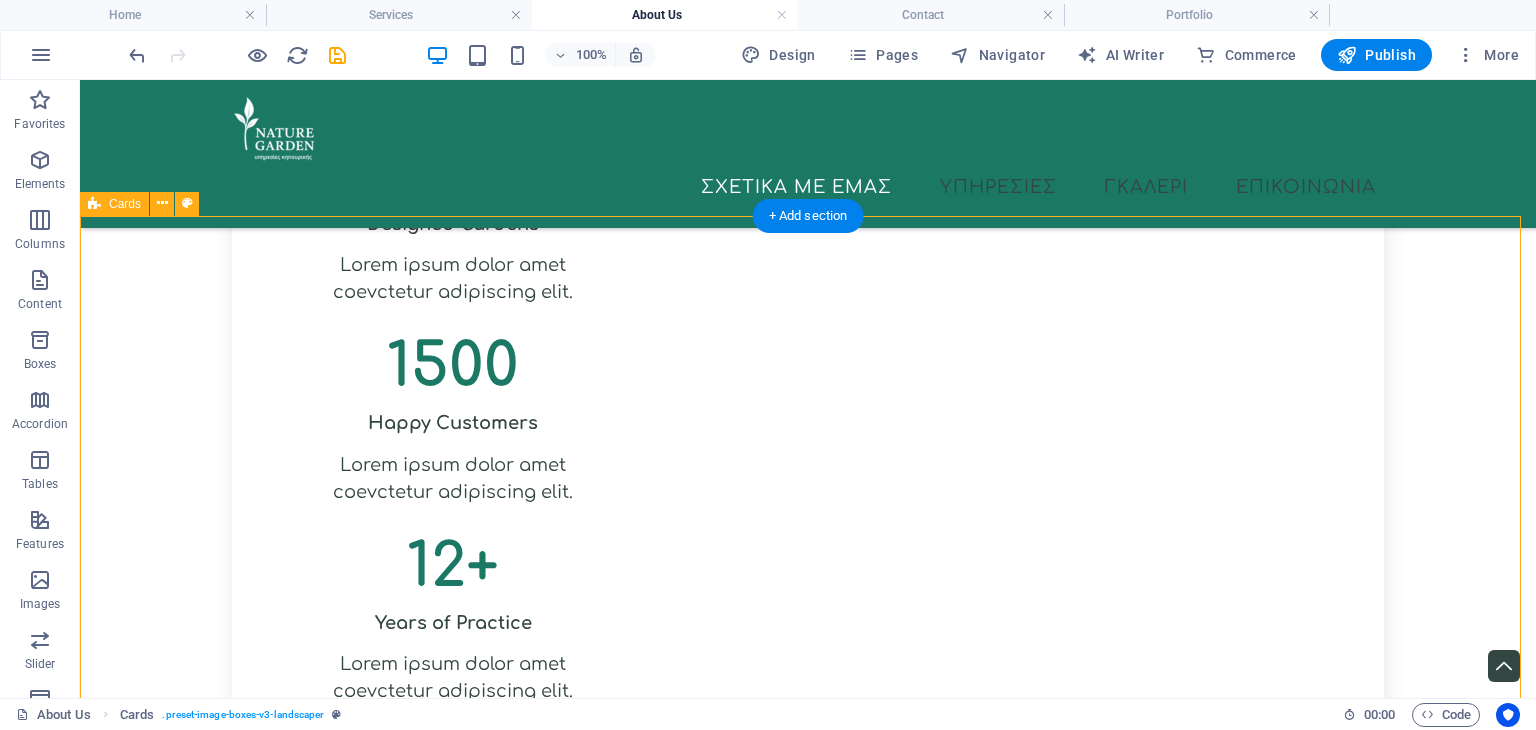 scroll, scrollTop: 1776, scrollLeft: 0, axis: vertical 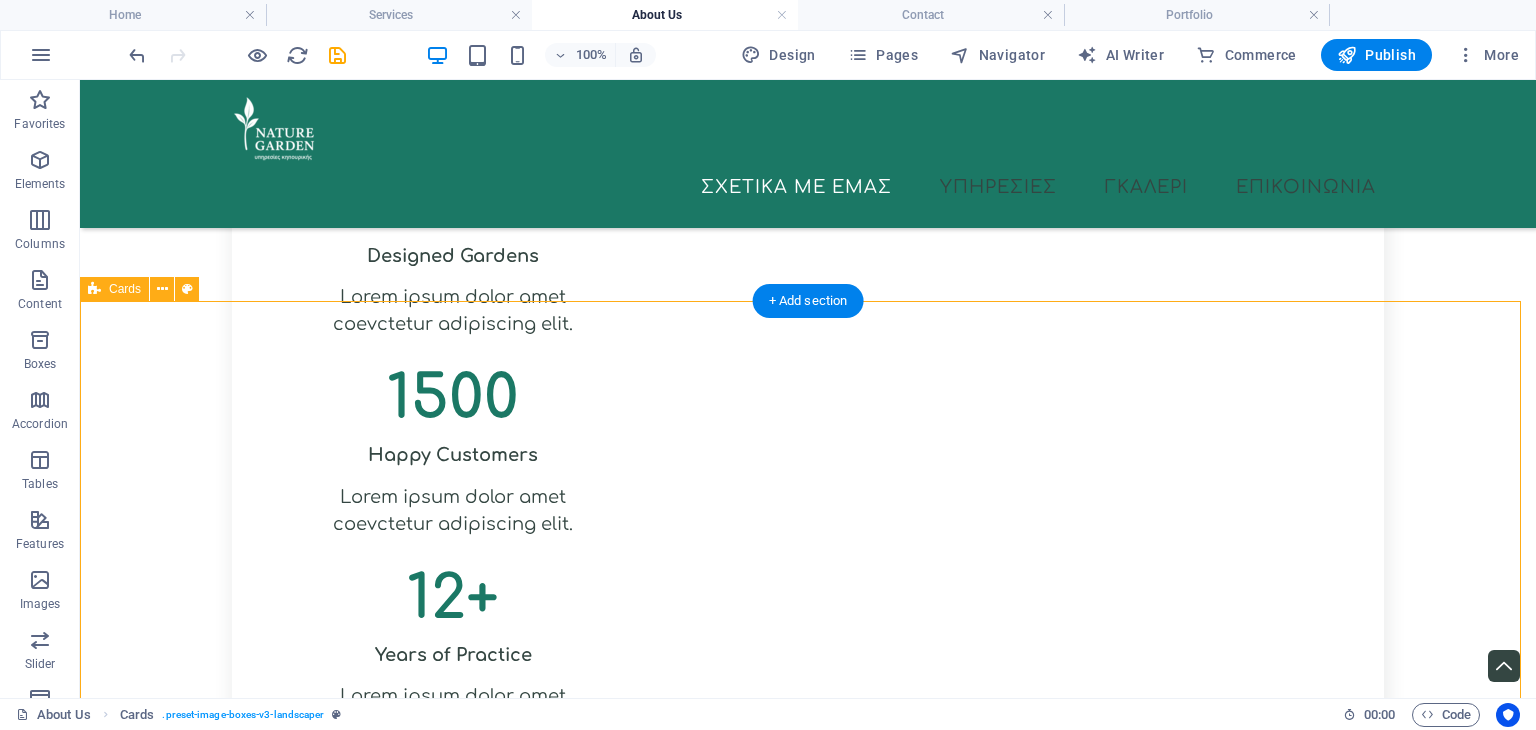 click on "Our team Maria  Grant Co-Founder Mario  Grant Co-Founder Anna  Loya Garden Designer Gina Garcia Garden Designer" at bounding box center (808, 3550) 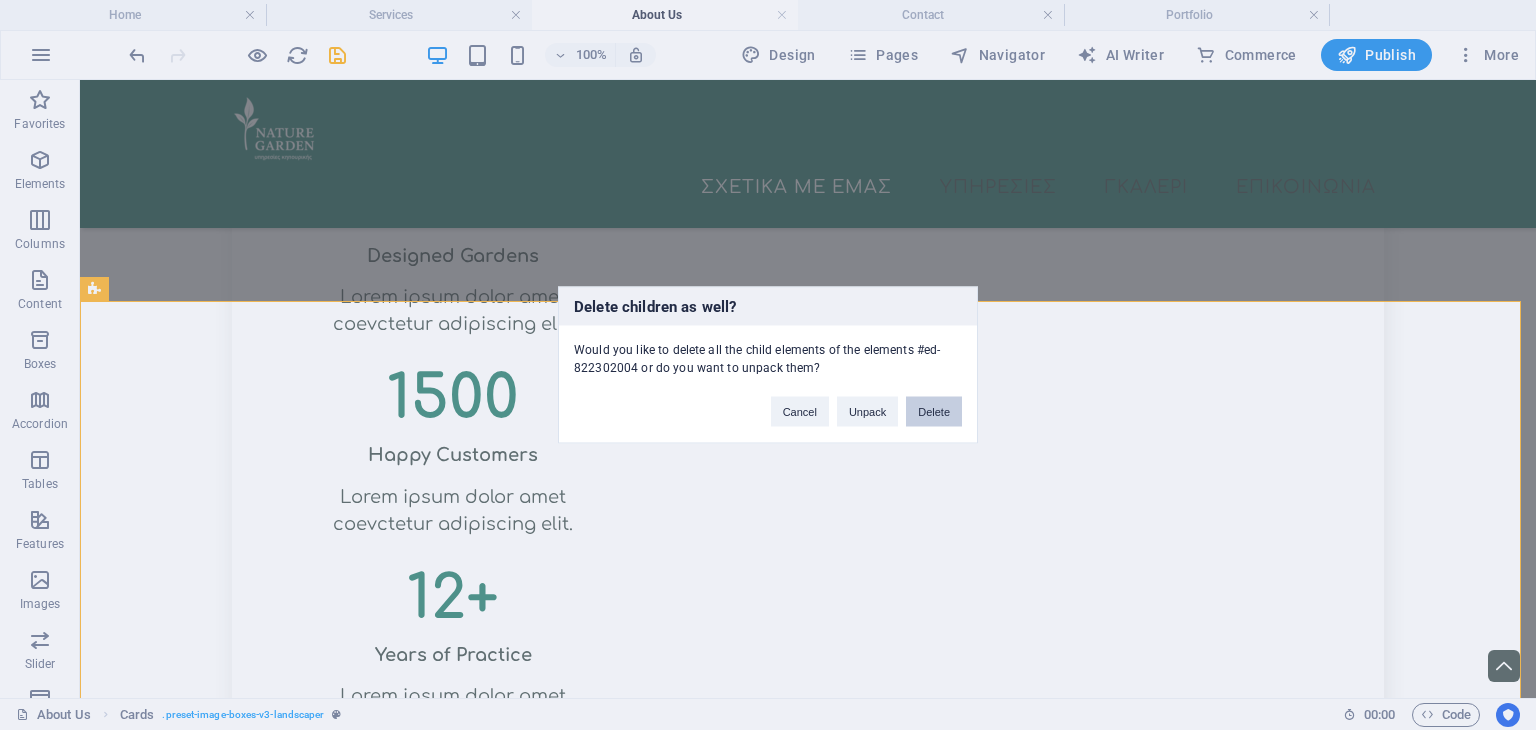 drag, startPoint x: 917, startPoint y: 405, endPoint x: 852, endPoint y: 320, distance: 107.00467 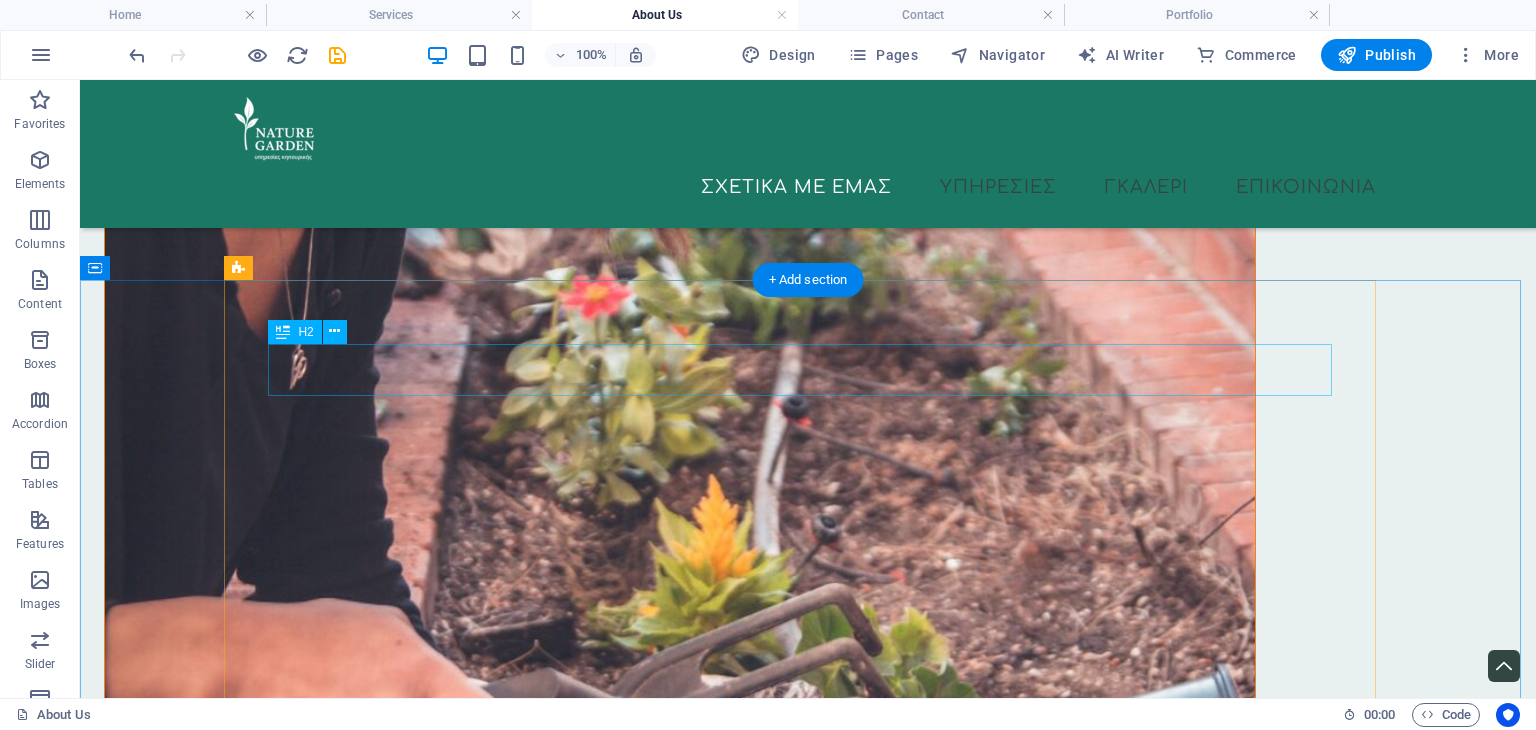 scroll, scrollTop: 40, scrollLeft: 0, axis: vertical 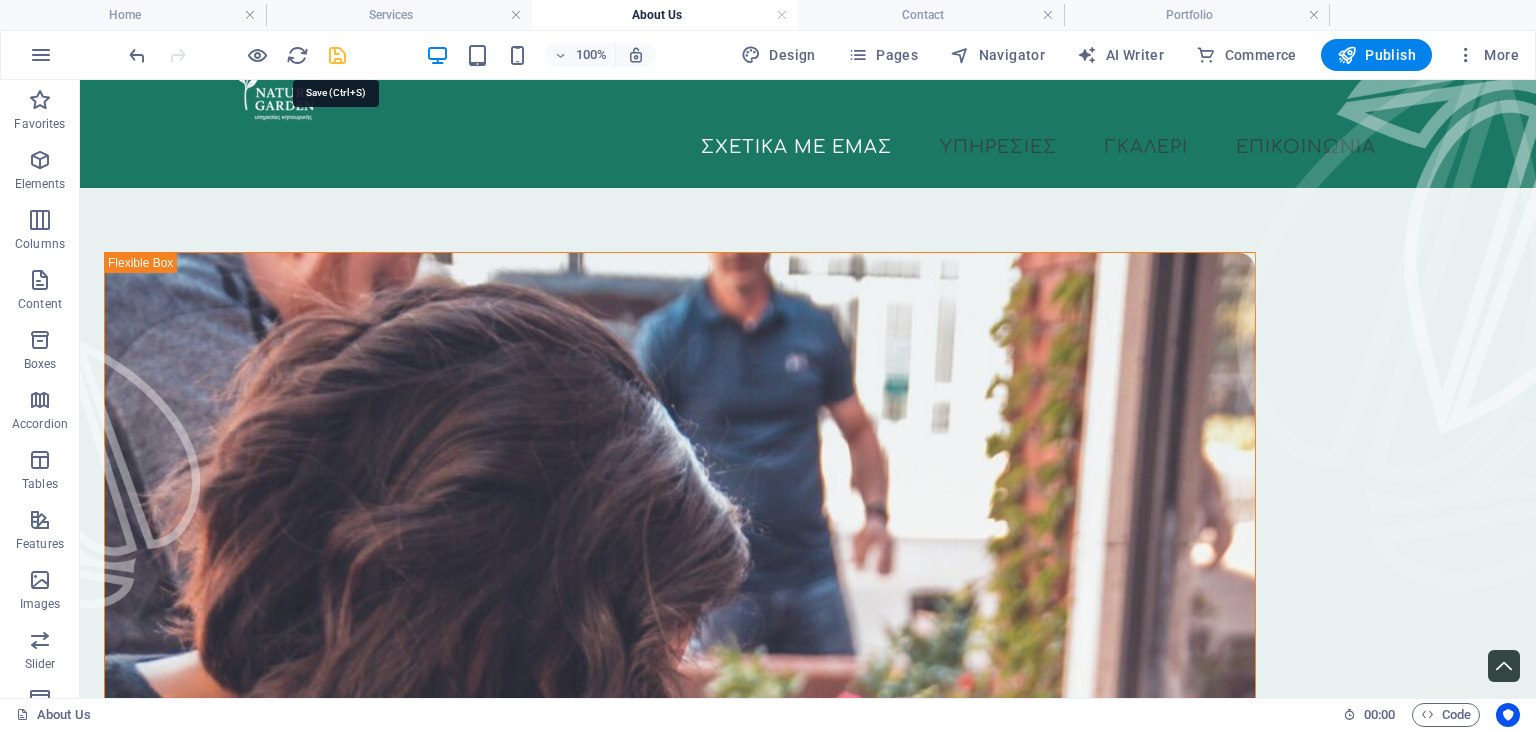 click at bounding box center (337, 55) 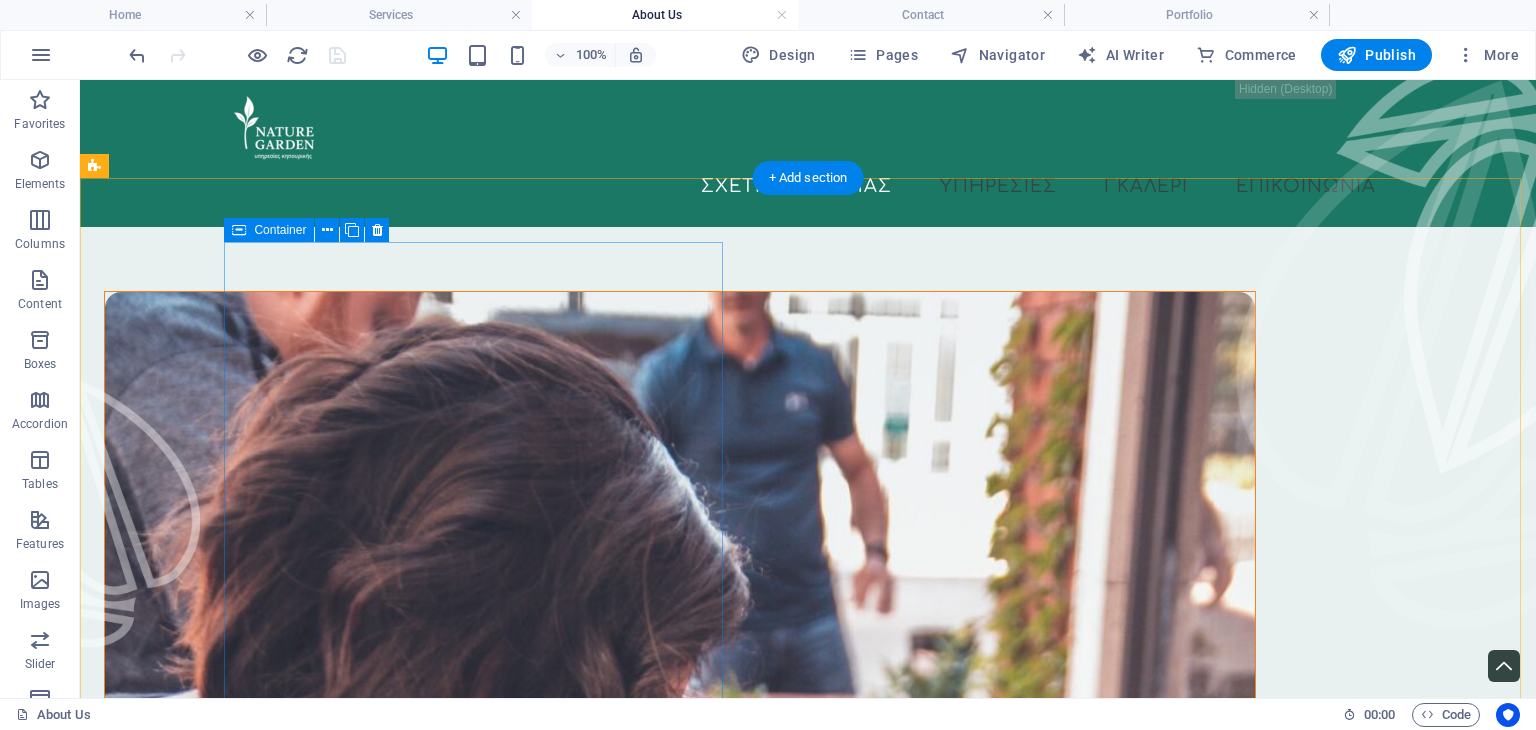 scroll, scrollTop: 0, scrollLeft: 0, axis: both 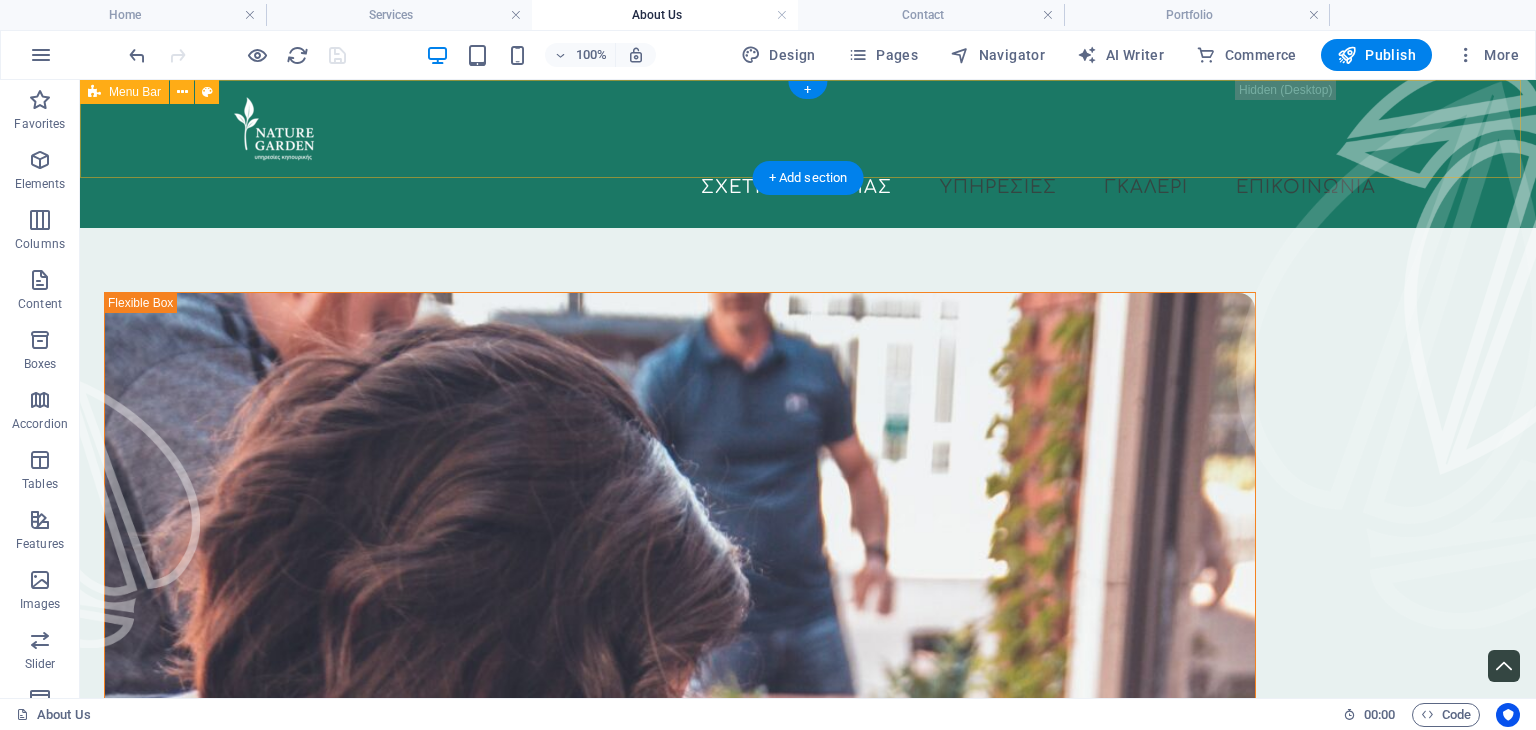 click on "Σχετικα με εμας Υπηρεσιες Γκαλερι Επικοινωνια" at bounding box center (808, 154) 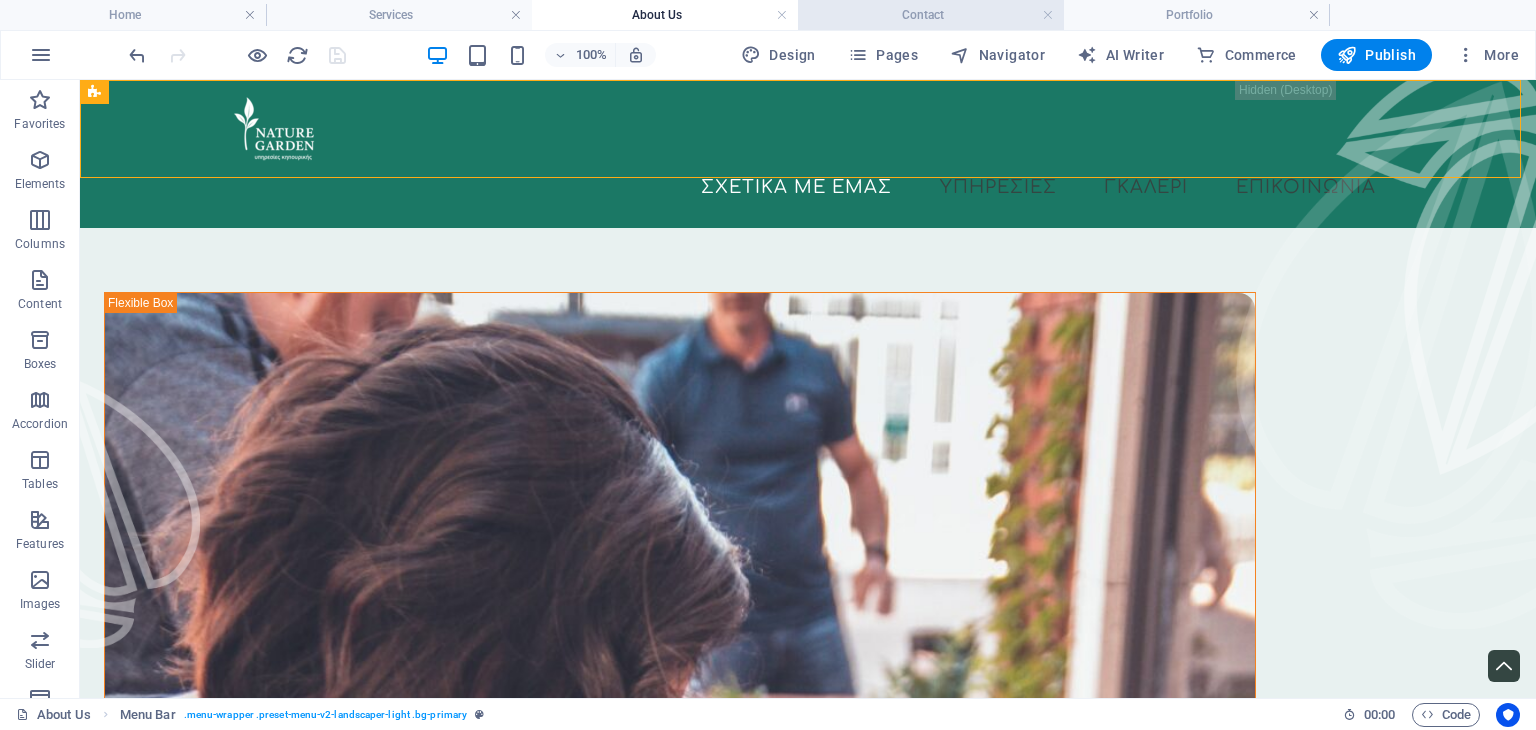 click on "Contact" at bounding box center [931, 15] 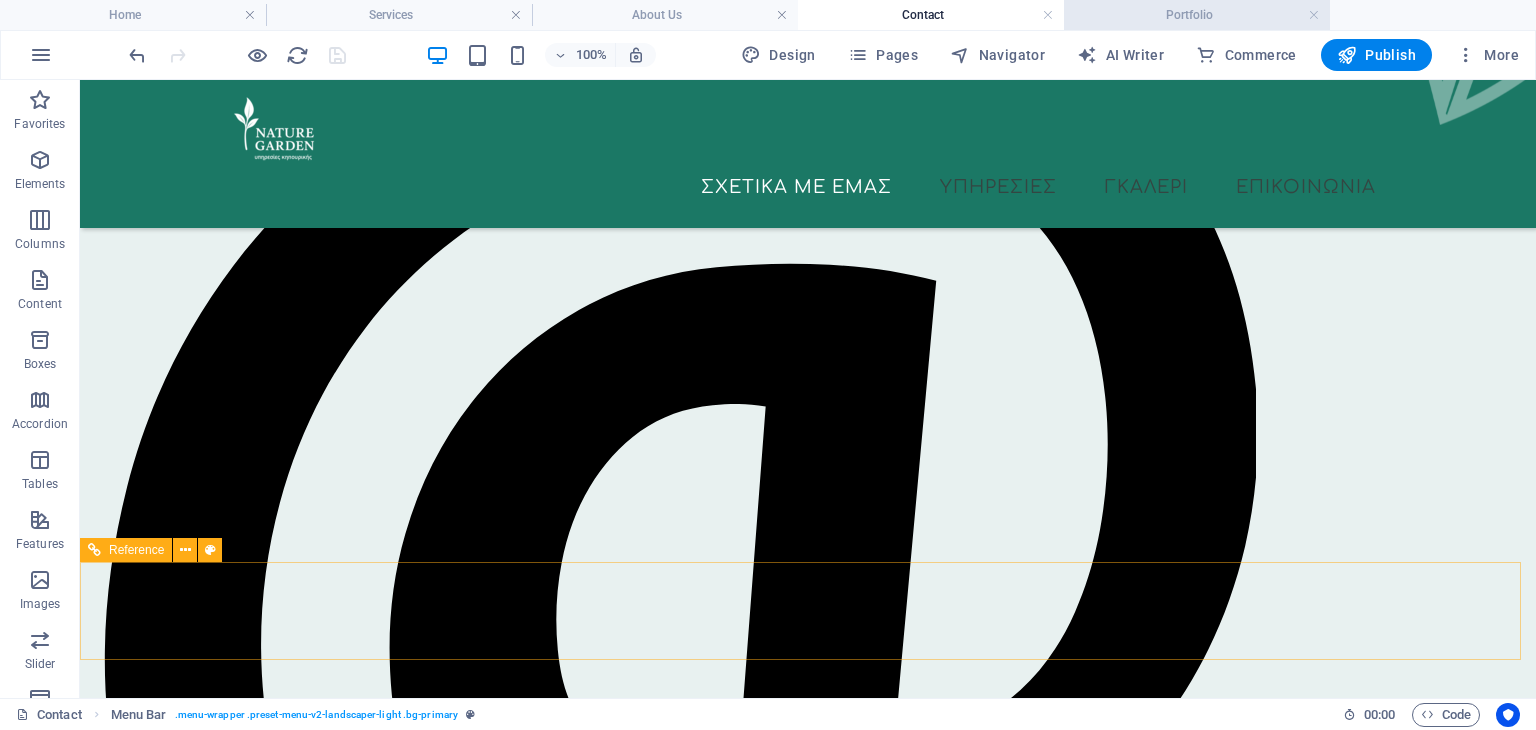 scroll, scrollTop: 0, scrollLeft: 0, axis: both 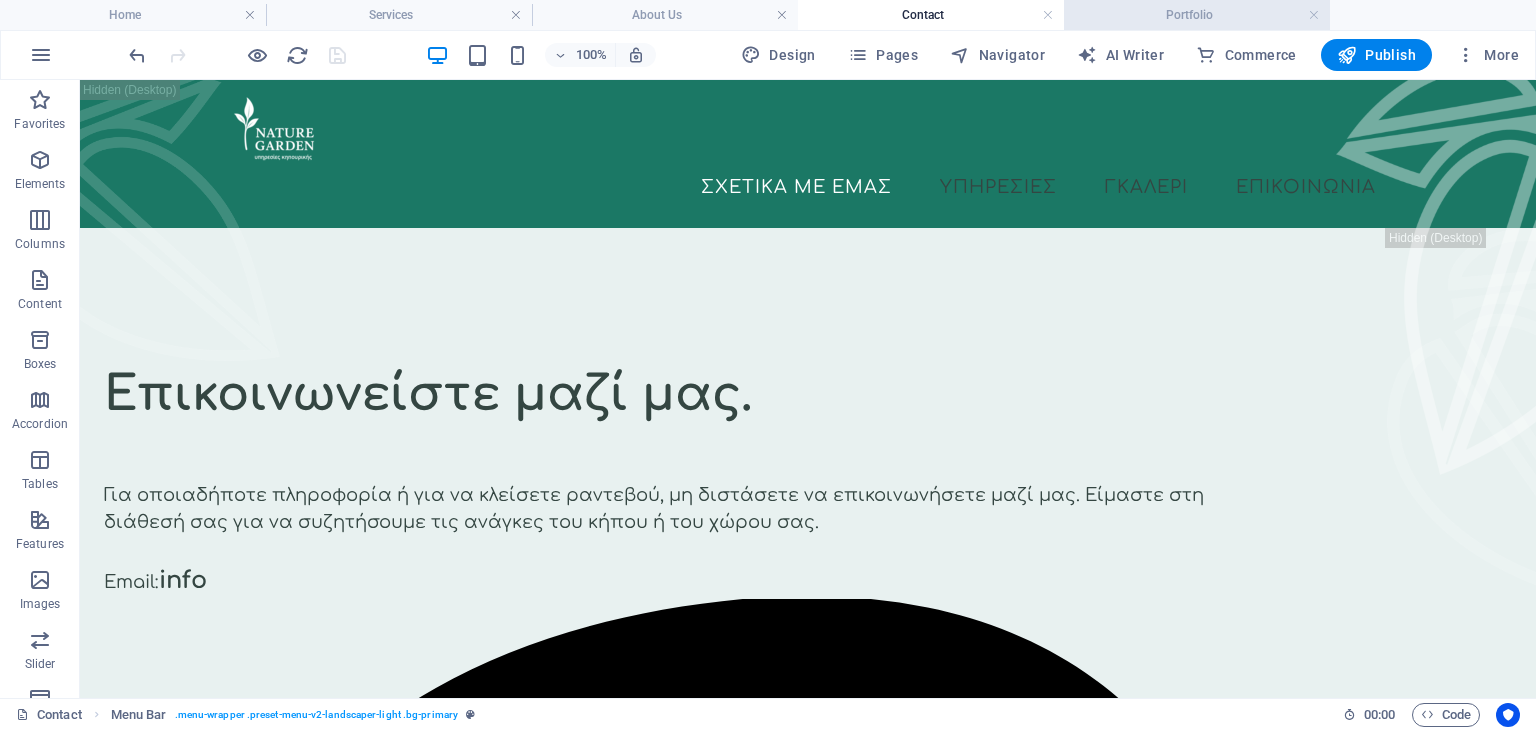 click on "Portfolio" at bounding box center [1197, 15] 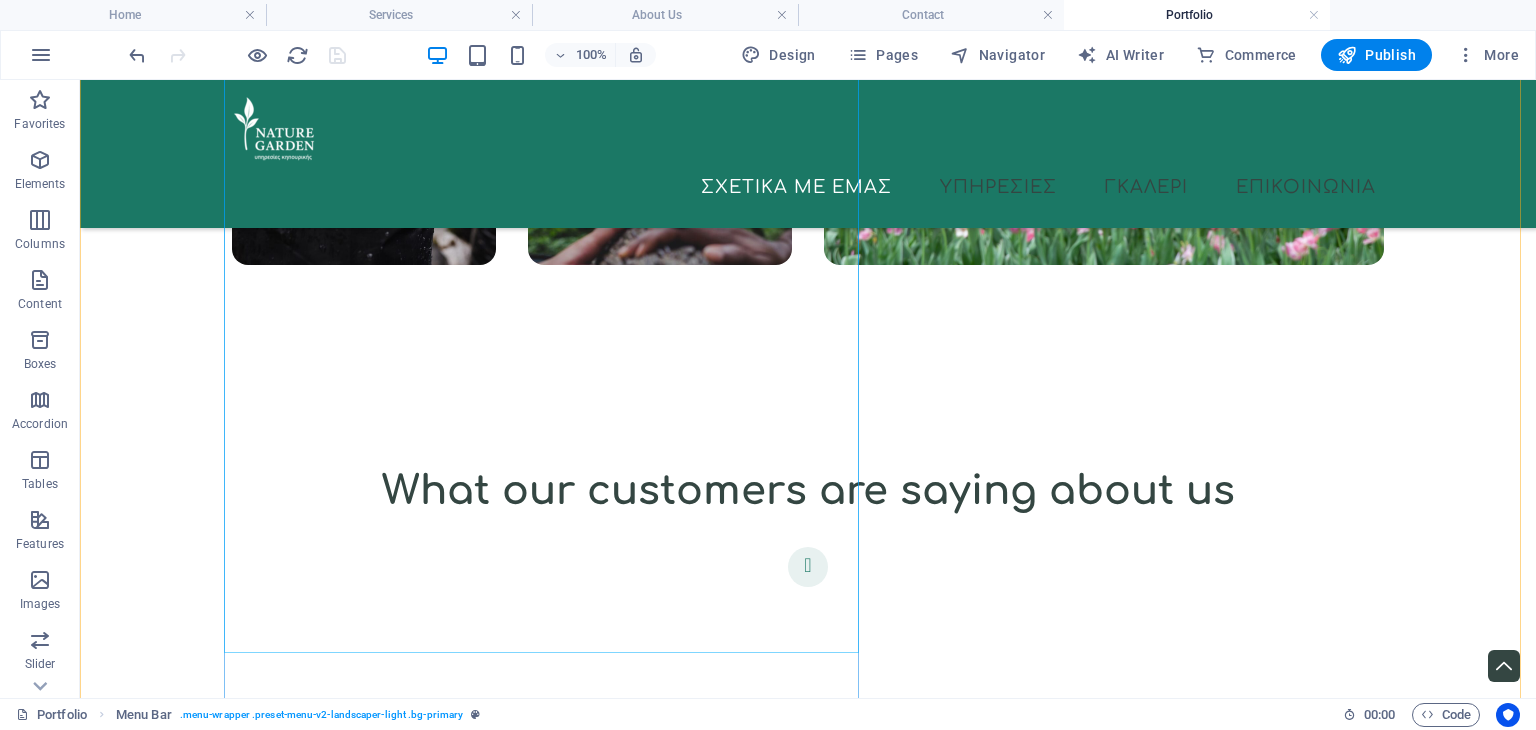 scroll, scrollTop: 4081, scrollLeft: 0, axis: vertical 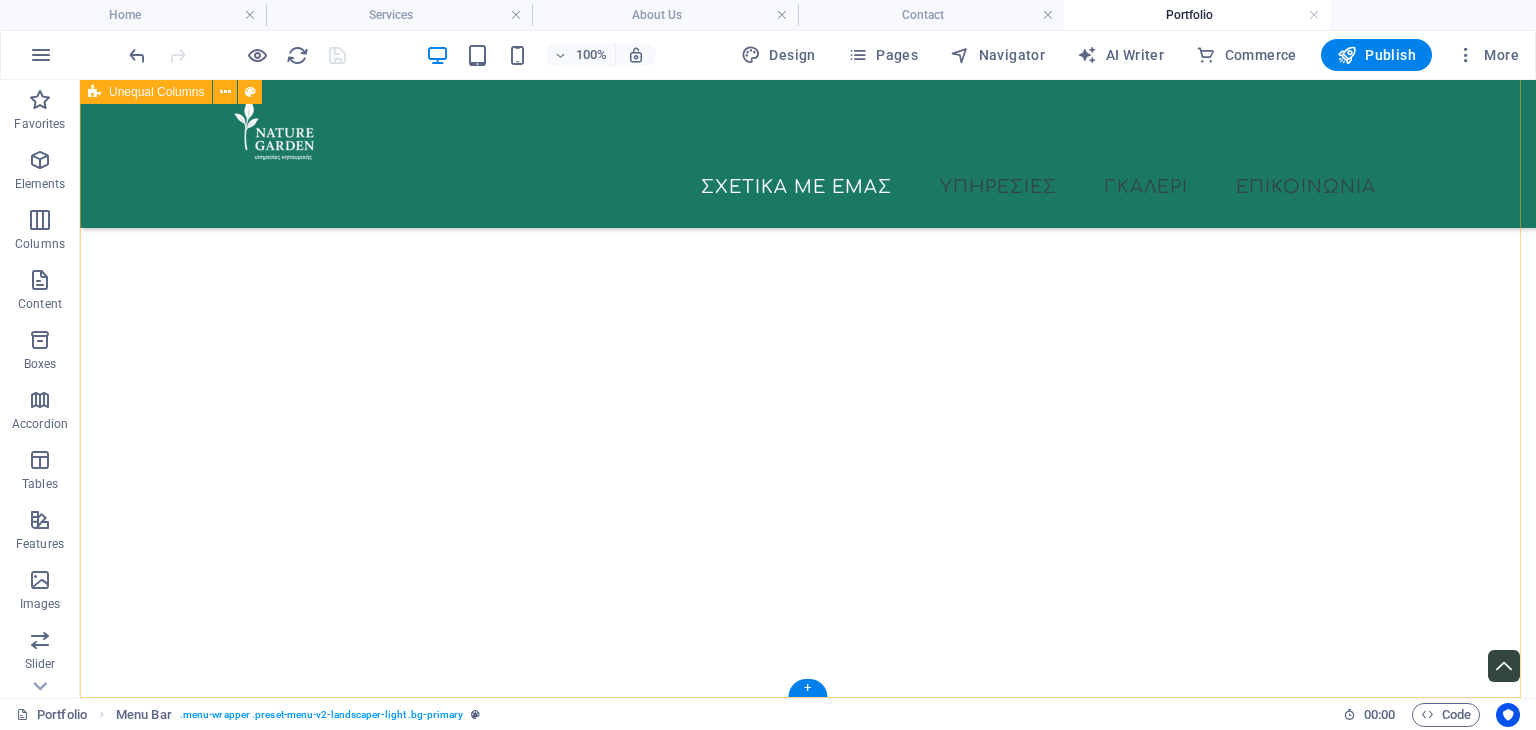 click on "Feel  free  to contact us    I have read and understand the privacy policy. Unreadable? Load new CONTACT US" at bounding box center (808, 8160) 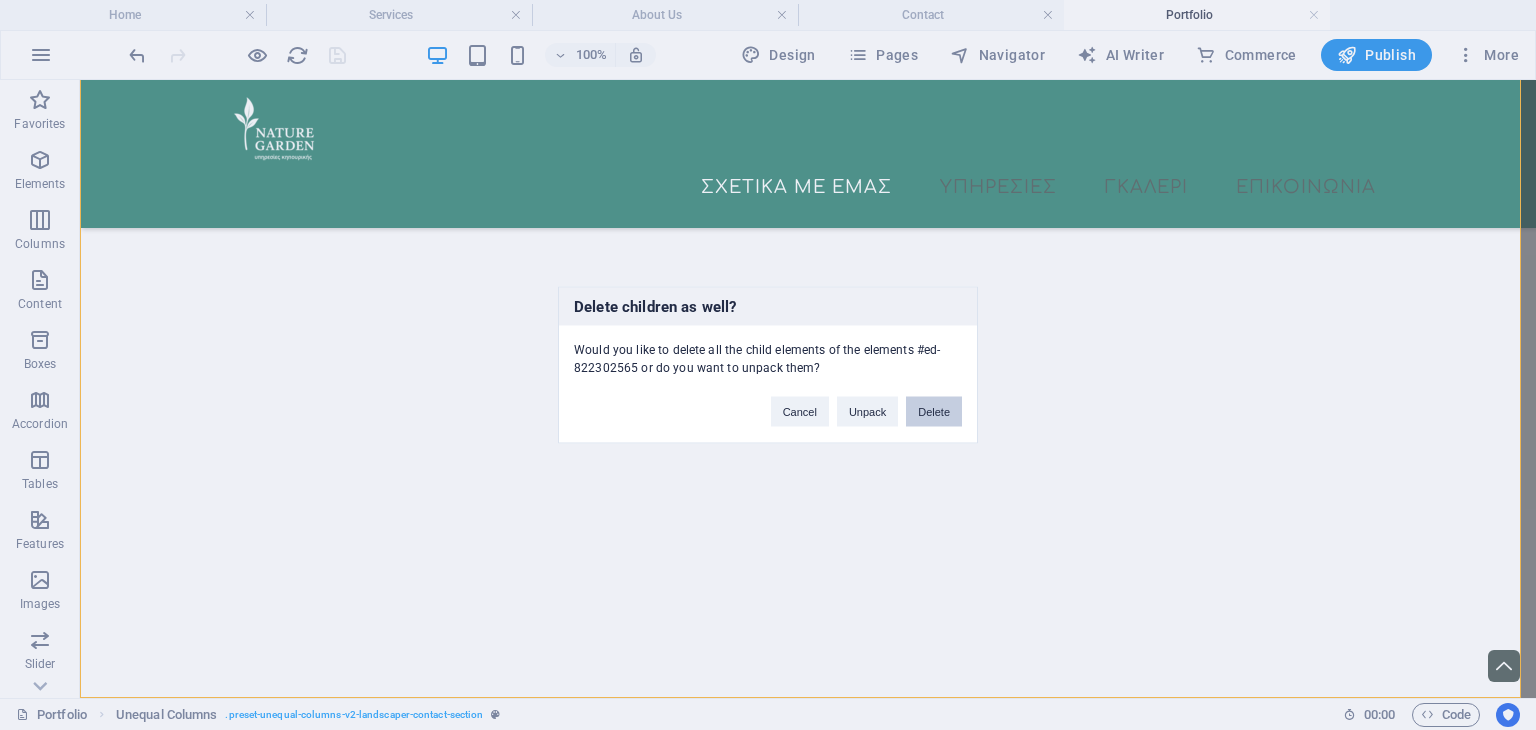 click on "Delete" at bounding box center (934, 412) 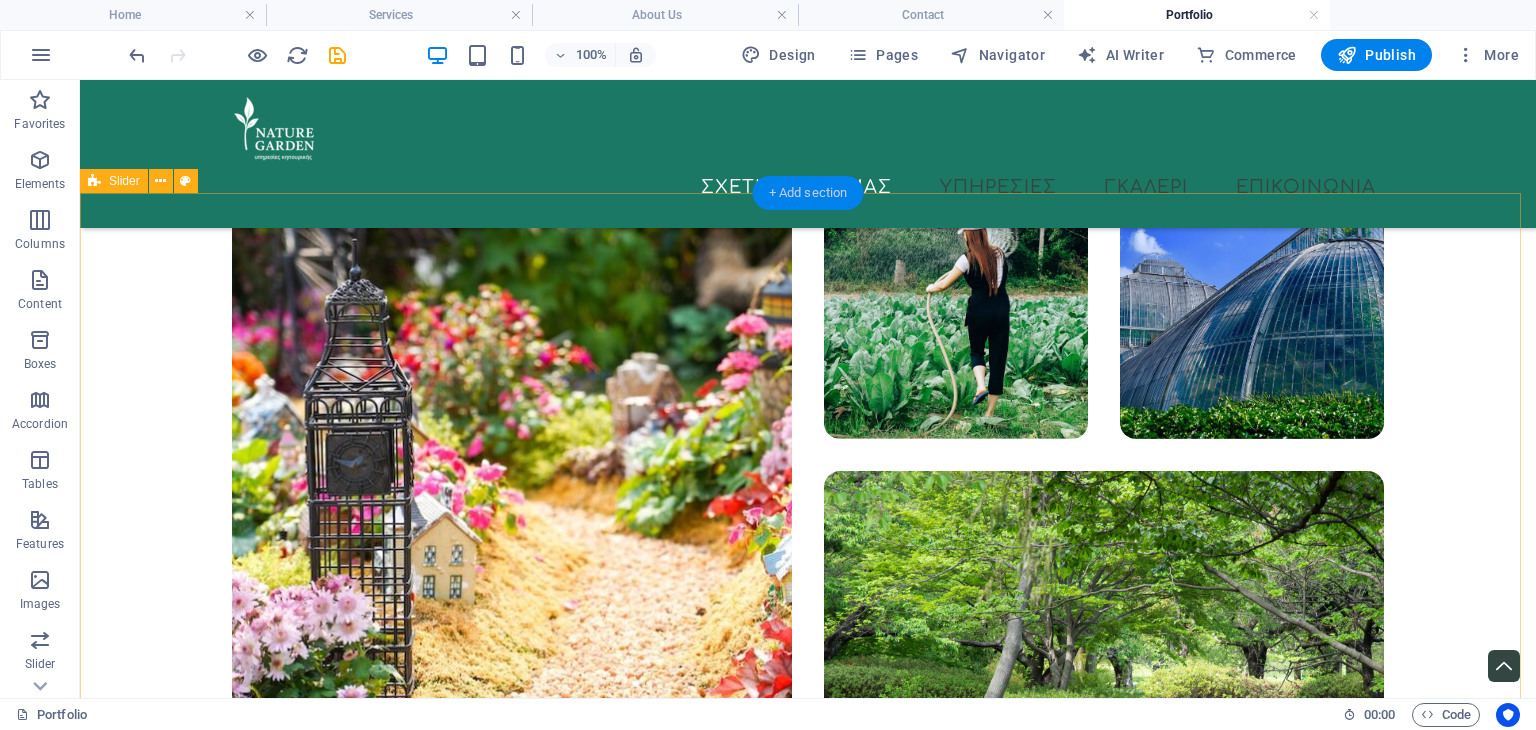 scroll, scrollTop: 2691, scrollLeft: 0, axis: vertical 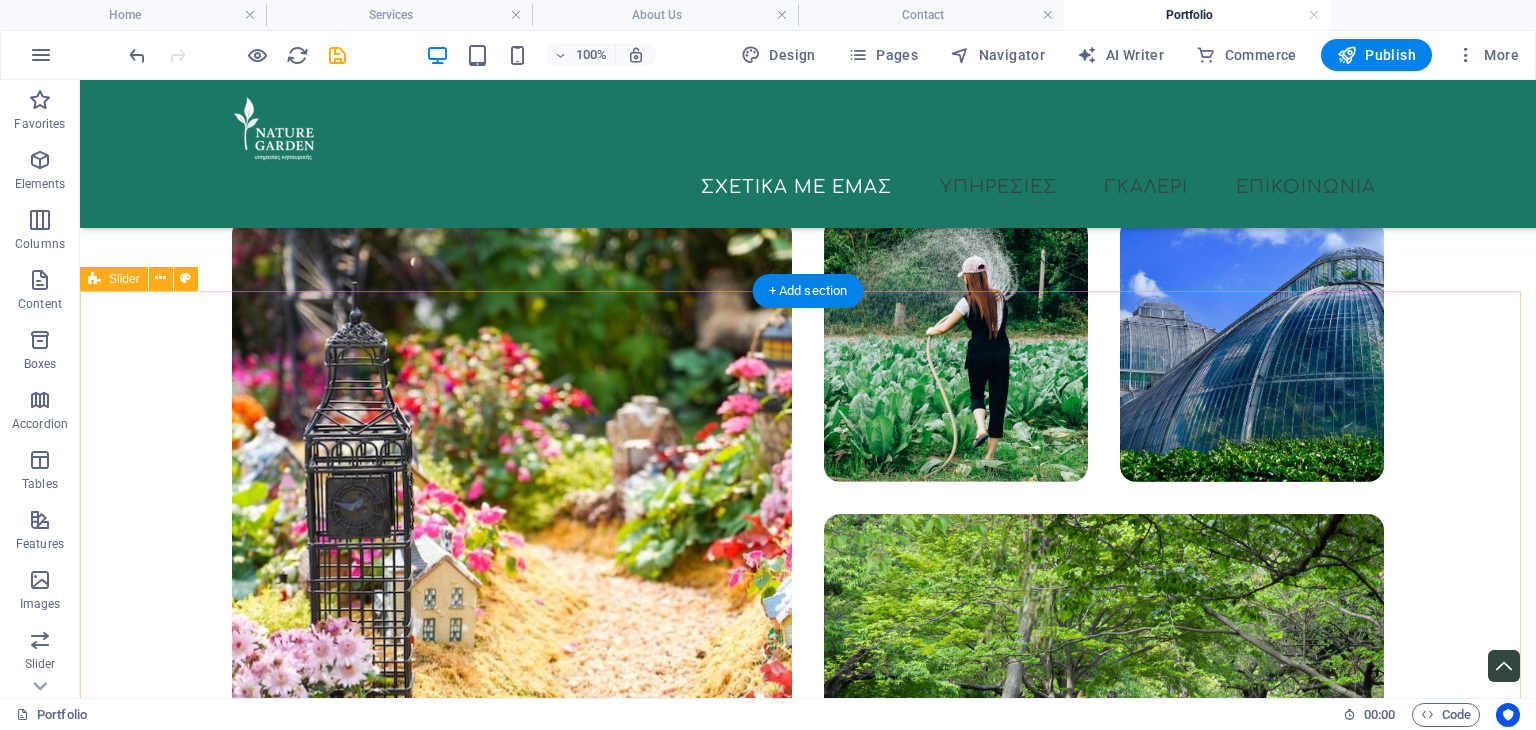 click on "What our customers are saying about us Hanna Black “Lorem ipsum dolor sit amet, consectetur adipiscing elit. Nunc vulputate s libero et velit interdum, ac per aliquet odio mattis. Class aptent taciti sociosqu ad litora torquent per conubia nostra, per ad inceptos.” Tara White “Lorem ipsum dolor sit amet, consectetur adipiscing elit. Nunc vulputate s libero et velit interdum, ac per aliquet odio mattis. Class aptent taciti sociosqu ad litora torquent per conubia nostra, per ad inceptos.” Antonia Johns “Lorem ipsum dolor sit amet, consectetur adipiscing elit. Nunc vulputate s libero et velit interdum, ac per aliquet odio mattis. Class aptent taciti sociosqu ad litora torquent per conubia nostra, per ad inceptos.” Rebeca Brown “Lorem ipsum dolor sit amet, consectetur adipiscing elit. Nunc vulputate s libero et velit interdum, ac per aliquet odio mattis. Class aptent taciti sociosqu ad litora torquent per conubia nostra, per ad inceptos.” Hanna Black Tara White Antonia Johns Rebeca Brown 1 2 3 4" at bounding box center (808, 4807) 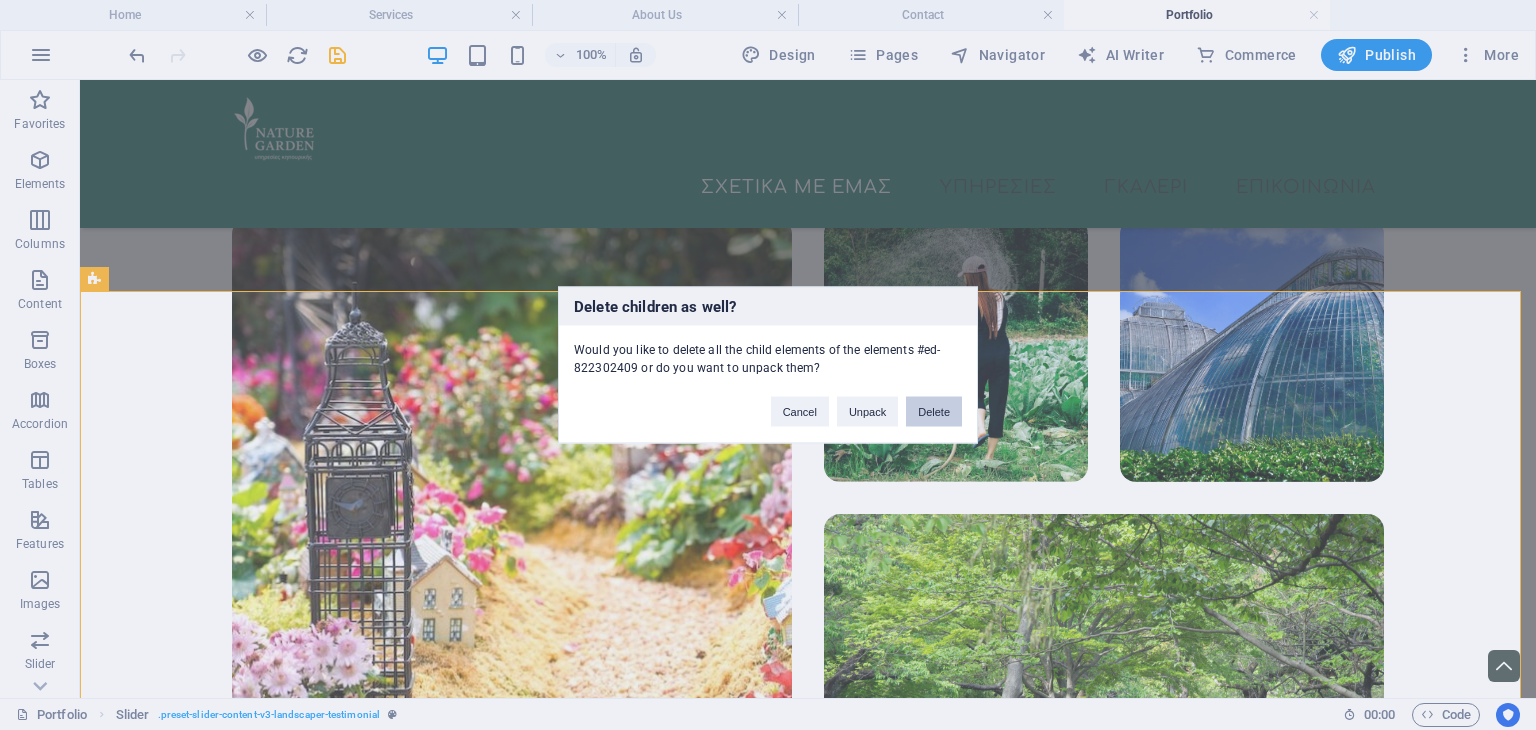 drag, startPoint x: 937, startPoint y: 417, endPoint x: 856, endPoint y: 337, distance: 113.84639 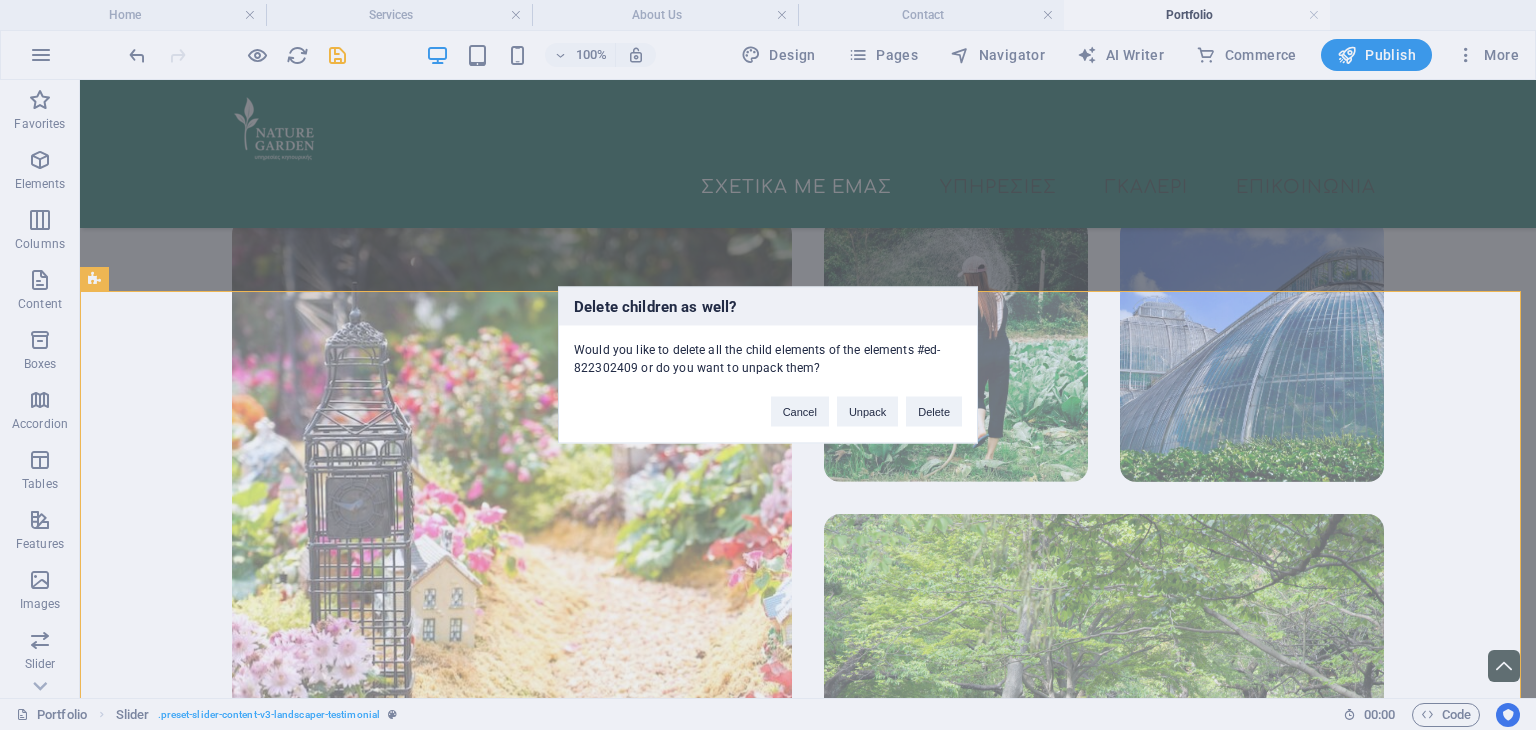 scroll, scrollTop: 2284, scrollLeft: 0, axis: vertical 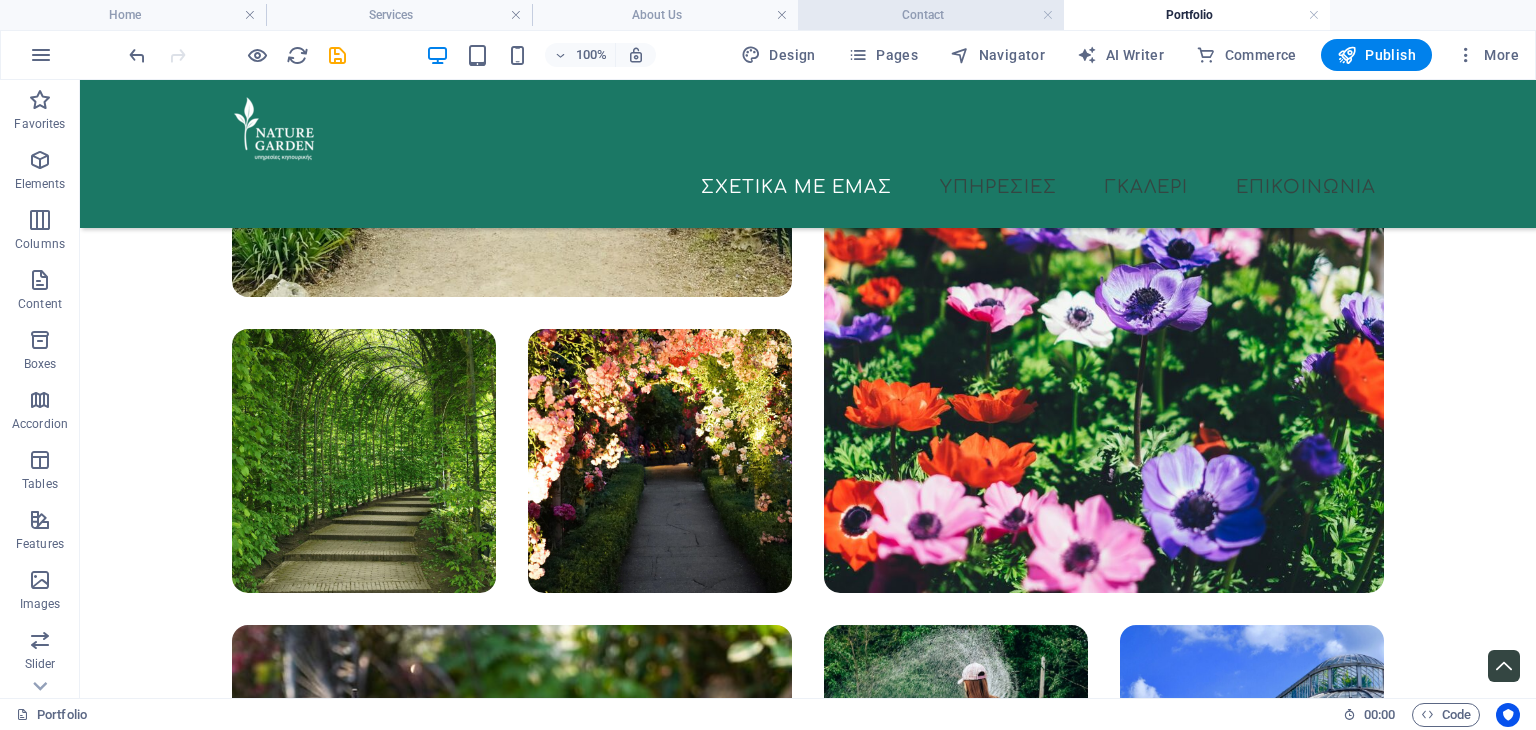 click on "Contact" at bounding box center (931, 15) 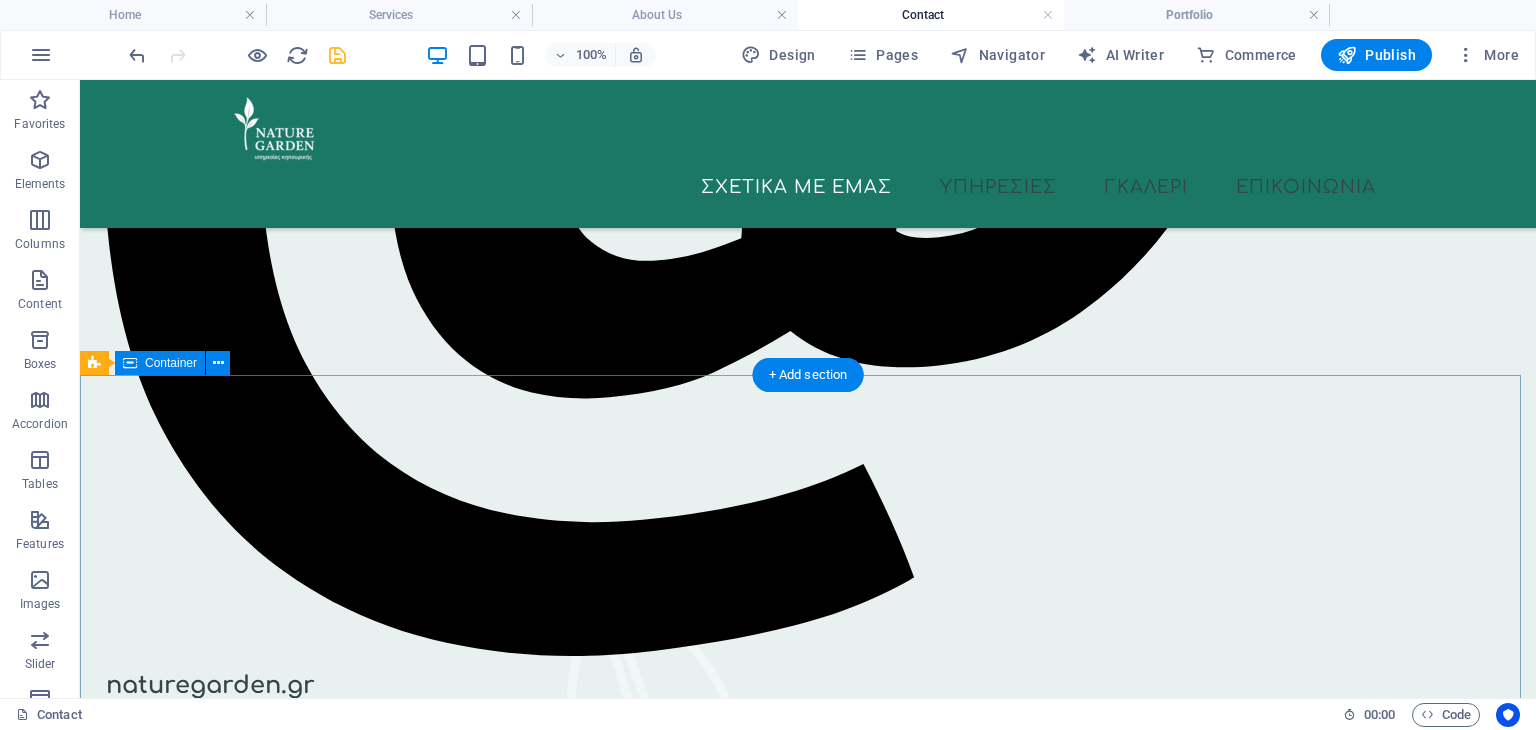 scroll, scrollTop: 976, scrollLeft: 0, axis: vertical 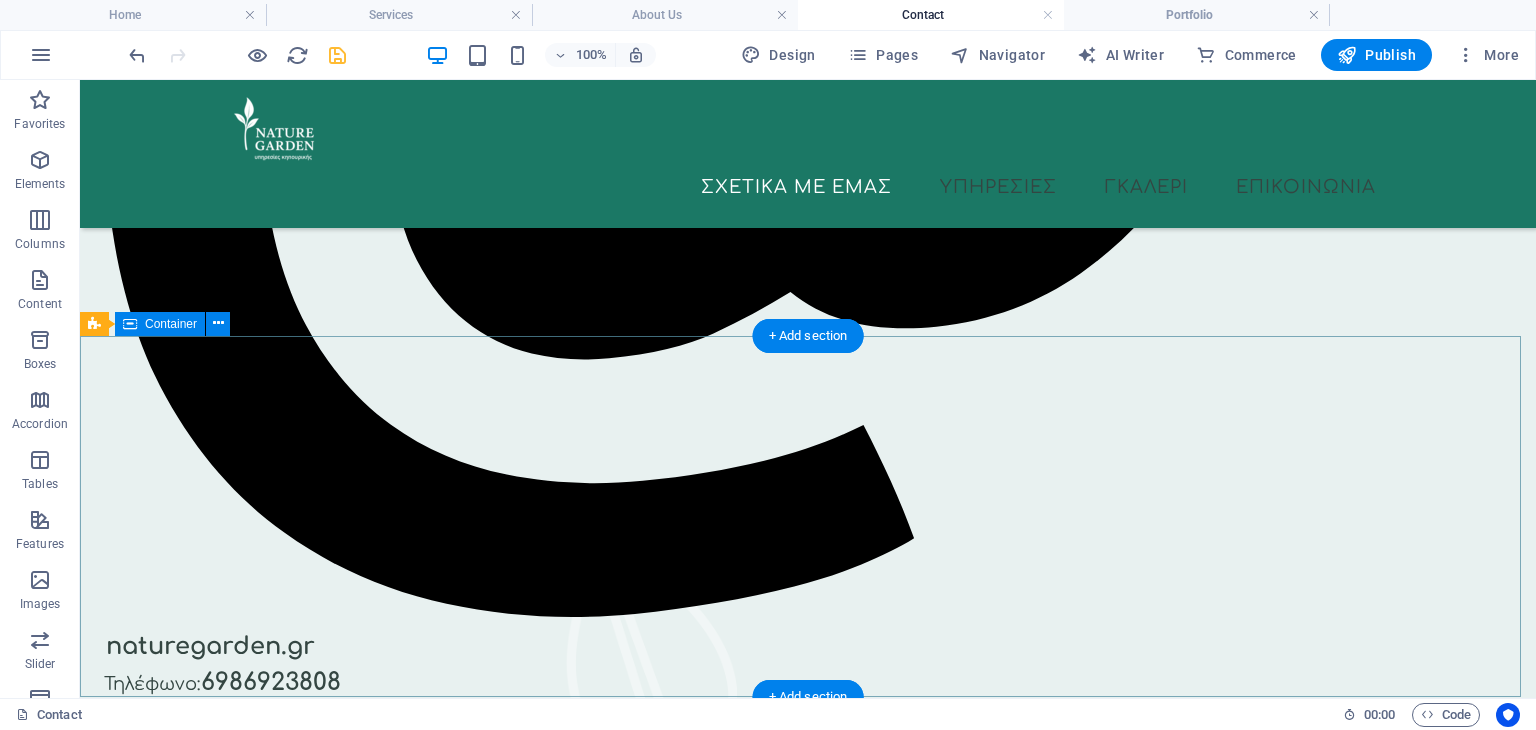 click on "[PHONE] info@example.com Πλοήγηση Αρχική Σχετικά με εμάς Υπηρεσίες Επικοινωνία Legal Notice Πολιτκή Απορρήτου Social media Facebook Twitter Instagram" at bounding box center (808, 1814) 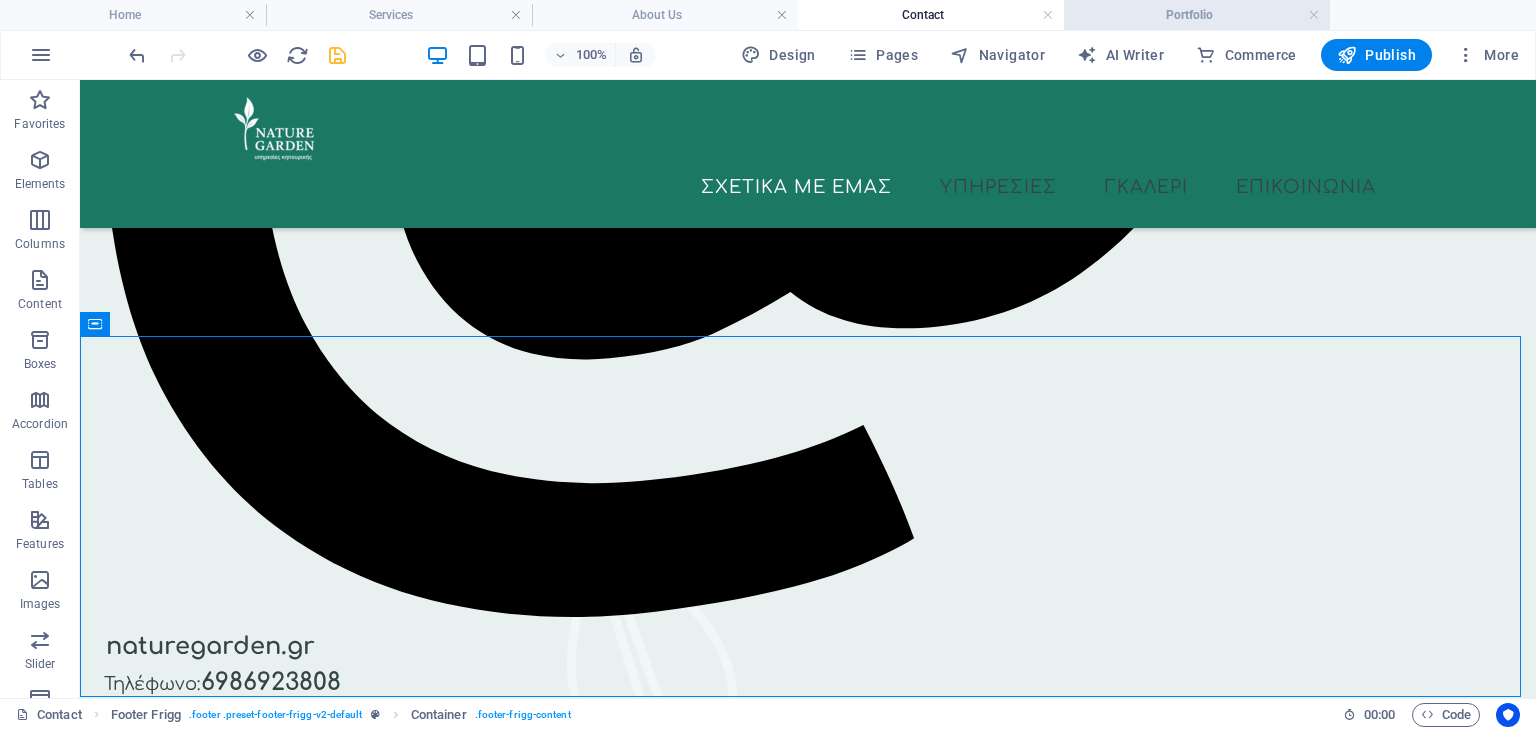 click on "Portfolio" at bounding box center [1197, 15] 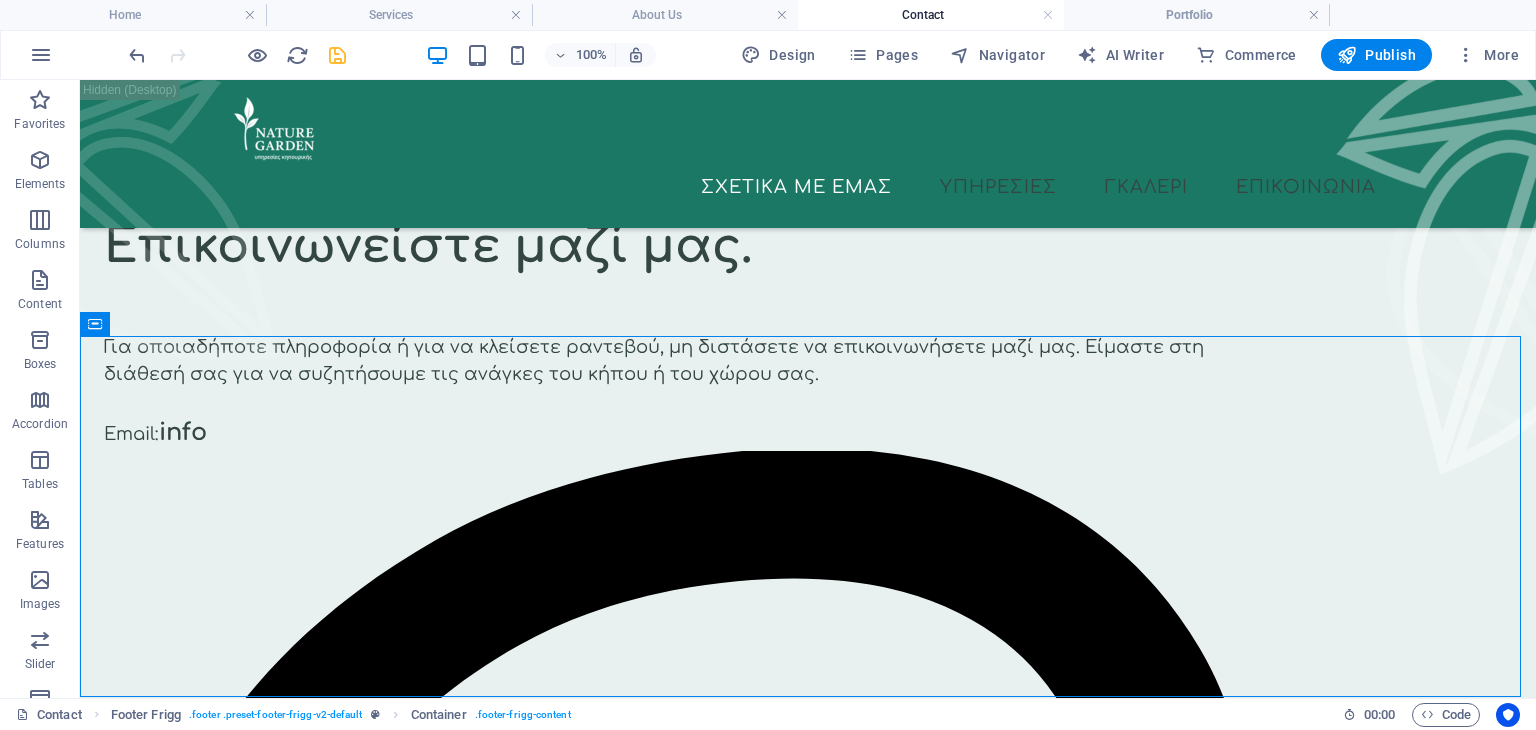 scroll, scrollTop: 2284, scrollLeft: 0, axis: vertical 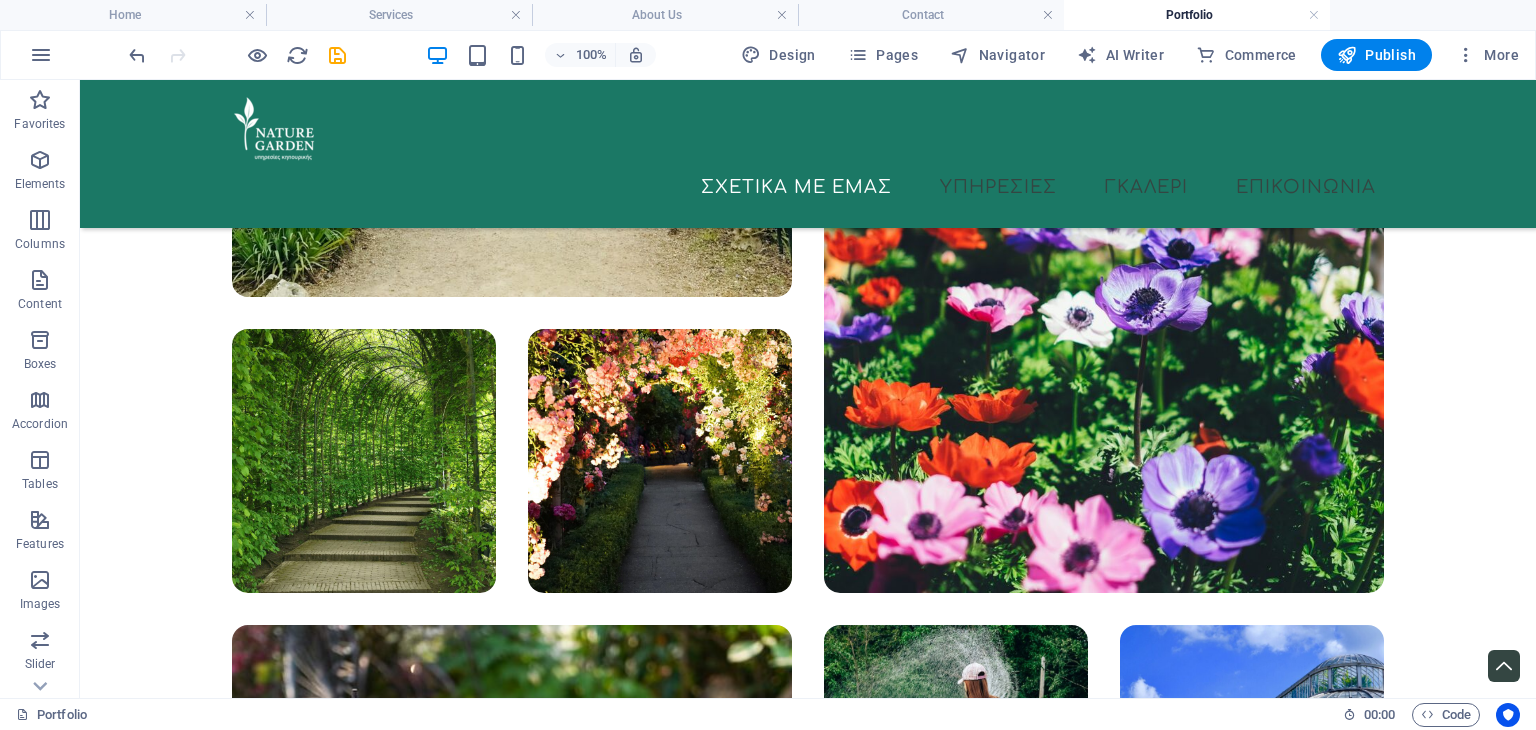 click on "Portfolio 00 : 00 Code" at bounding box center (768, 714) 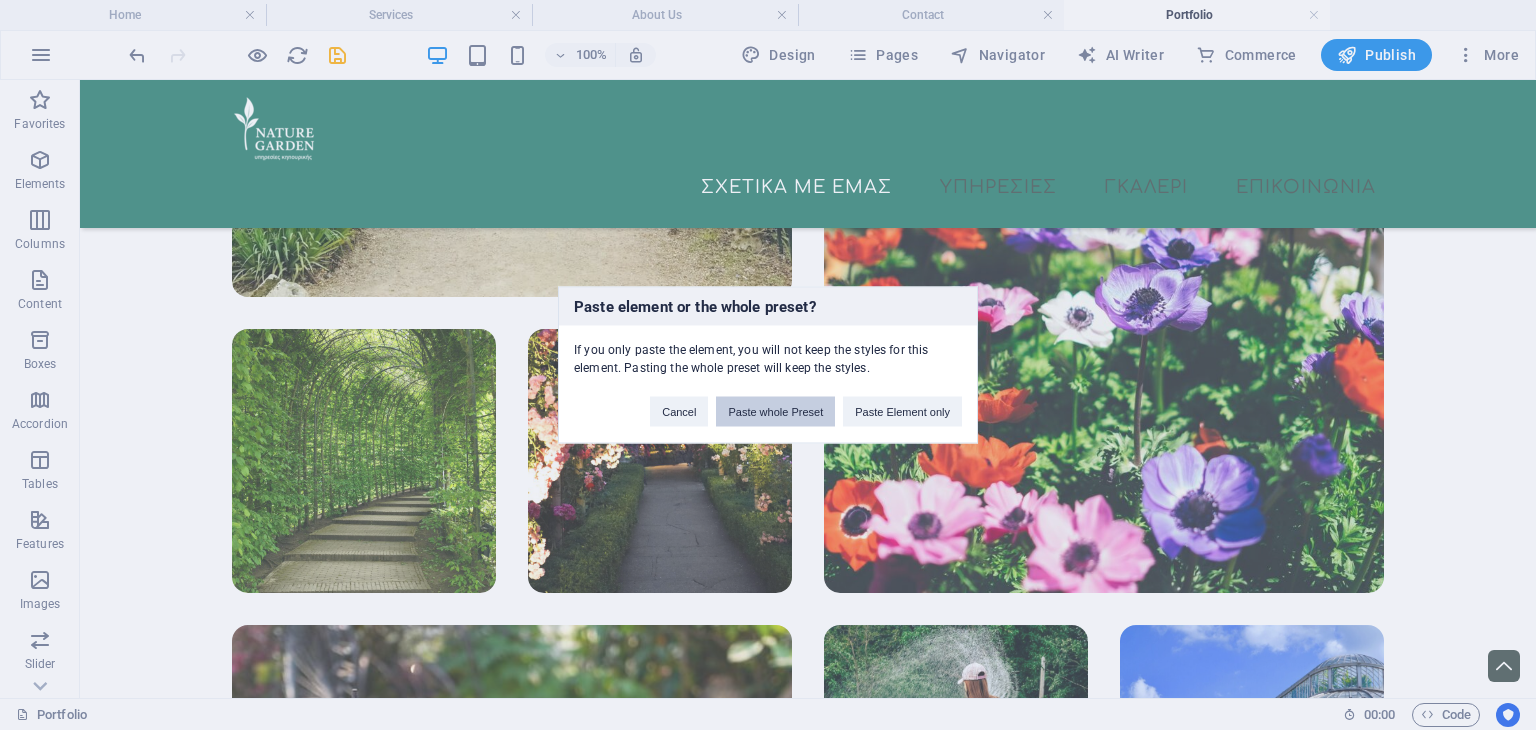 click on "Paste whole Preset" at bounding box center [775, 412] 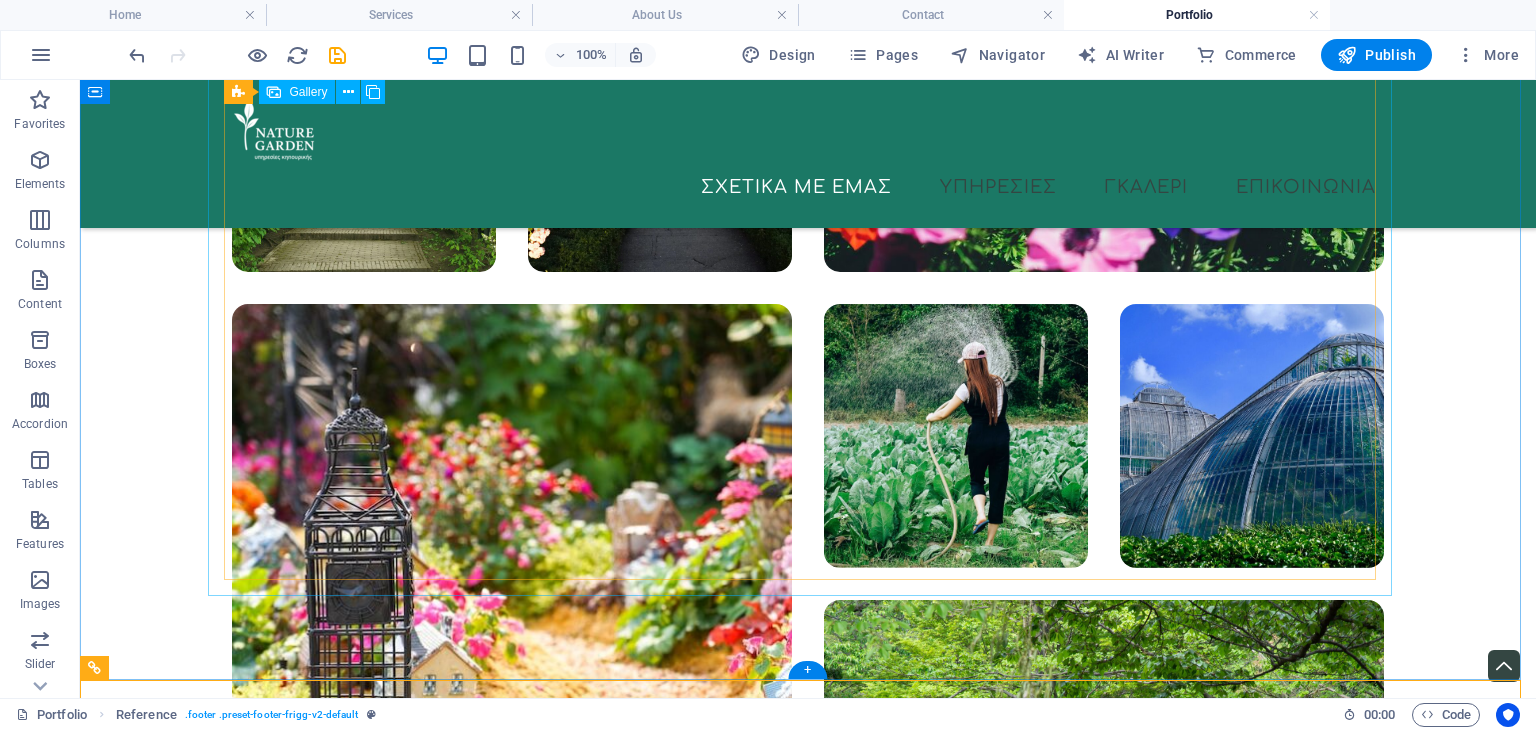 scroll, scrollTop: 2645, scrollLeft: 0, axis: vertical 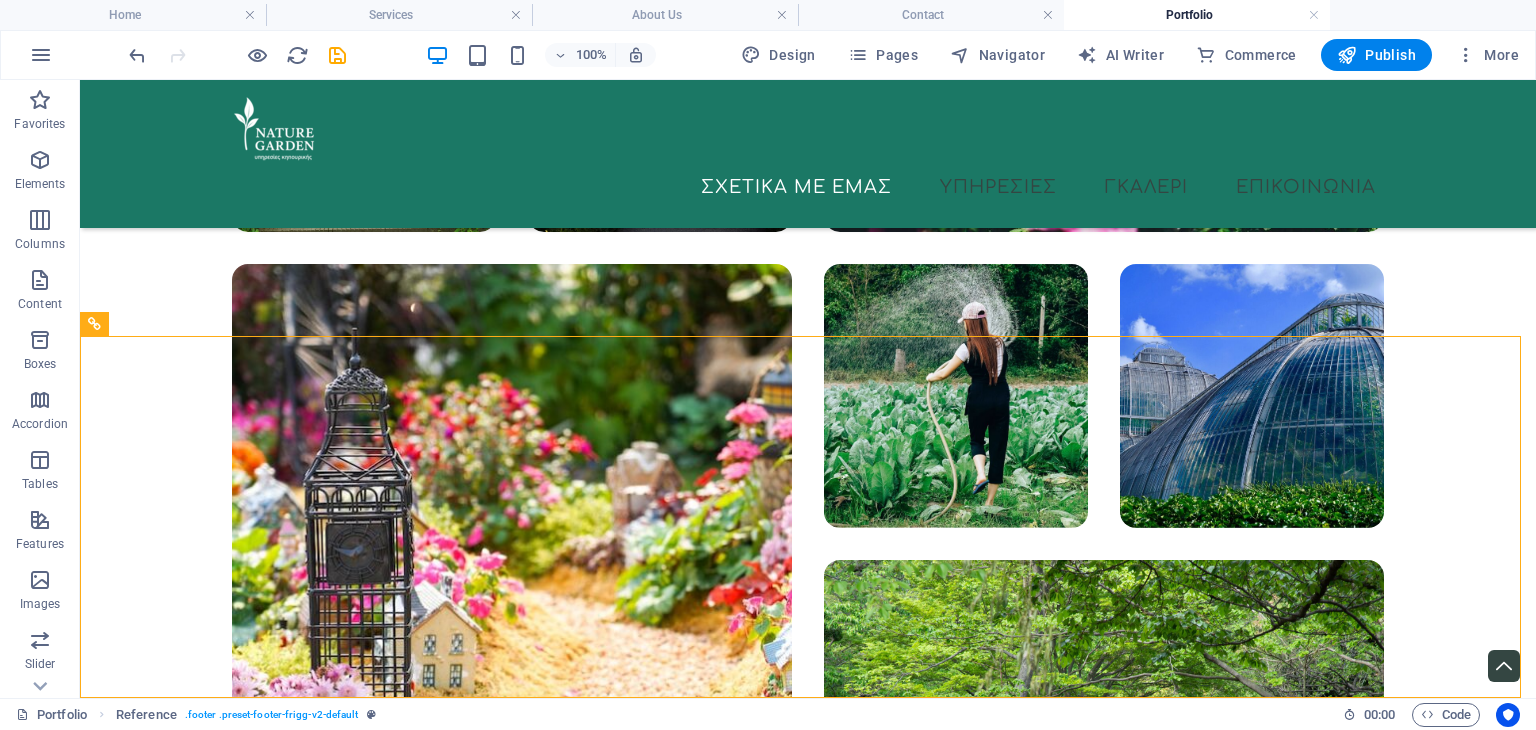 click at bounding box center (237, 55) 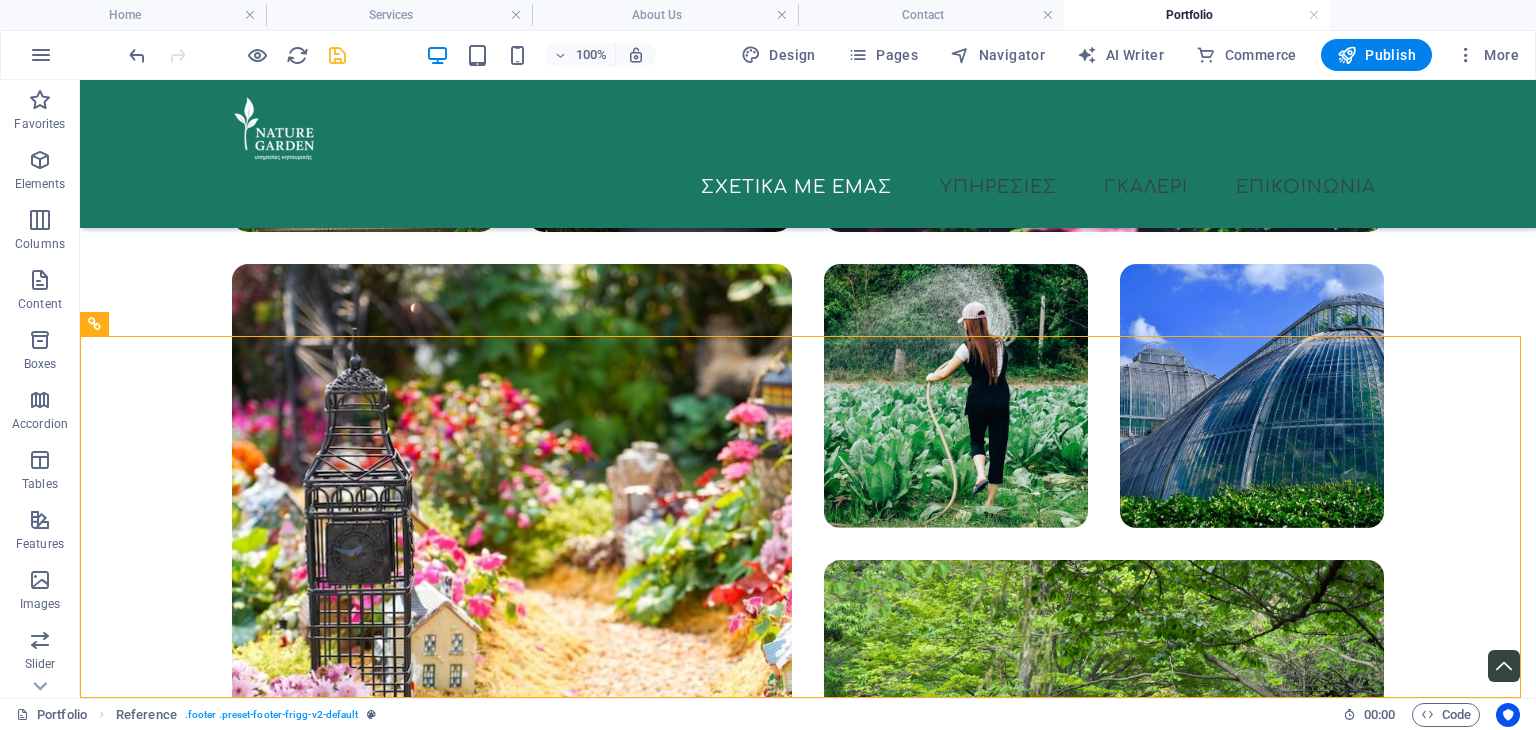 click at bounding box center (337, 55) 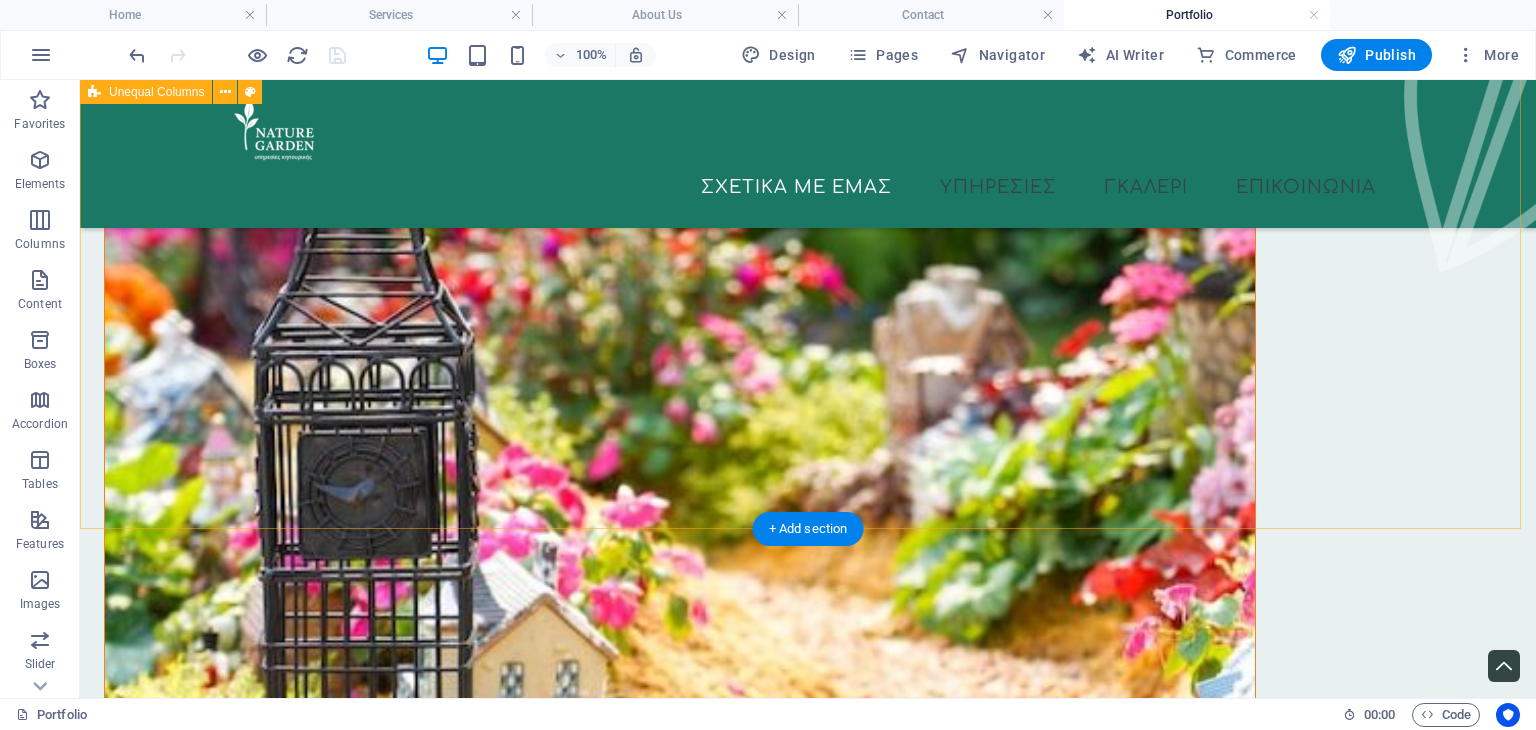scroll, scrollTop: 0, scrollLeft: 0, axis: both 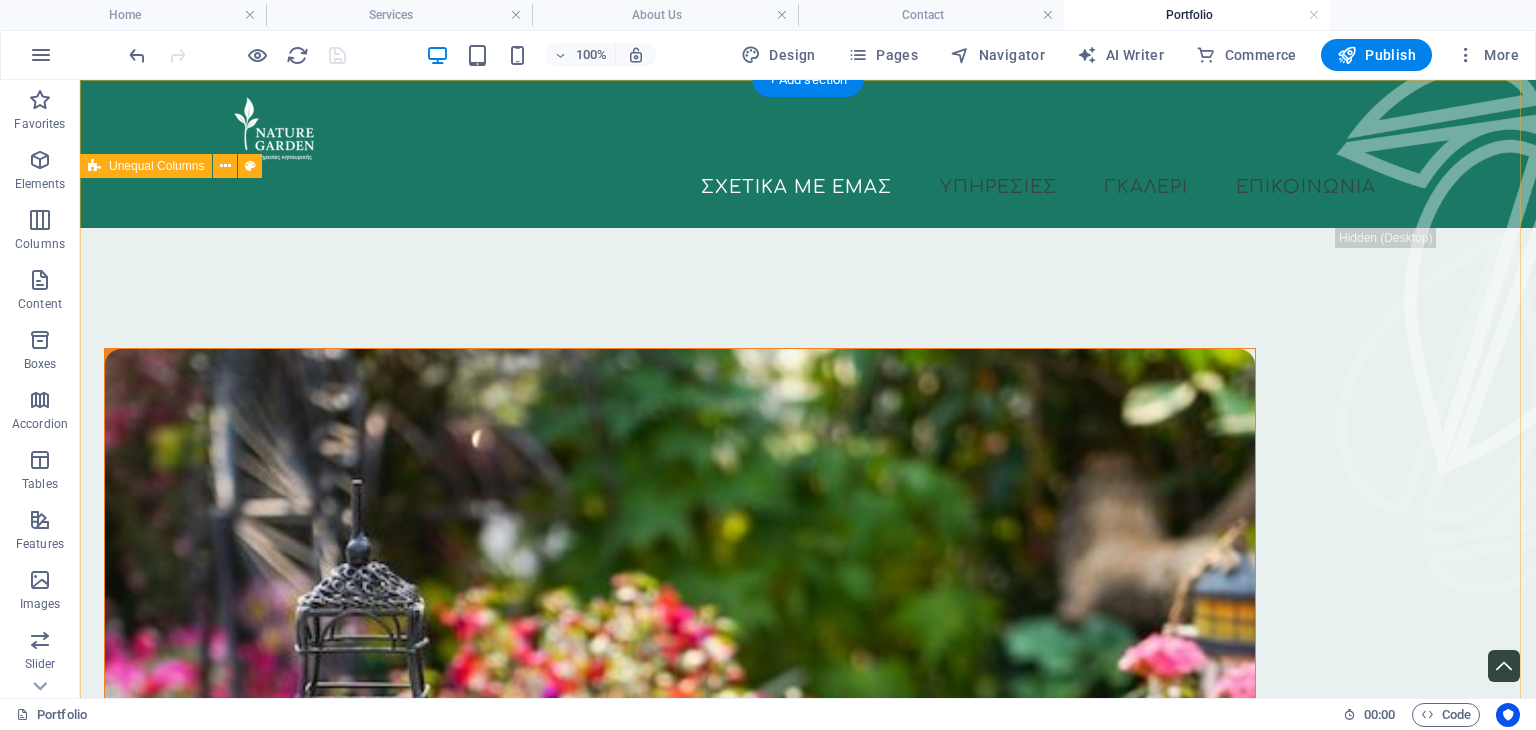 click on "Find your dream garden here Sed ut perspiciatis unde omnis iste natus error sit voluptatem accusantium doloremque laudantium, totam rem aperiam, eaque ipsa quae ab illo inventore veritatis et quasi architecto beatae vitae dicta sunt explicabo. Nemo enim ipsam voluptatem quia voluptas sit." at bounding box center [808, 1043] 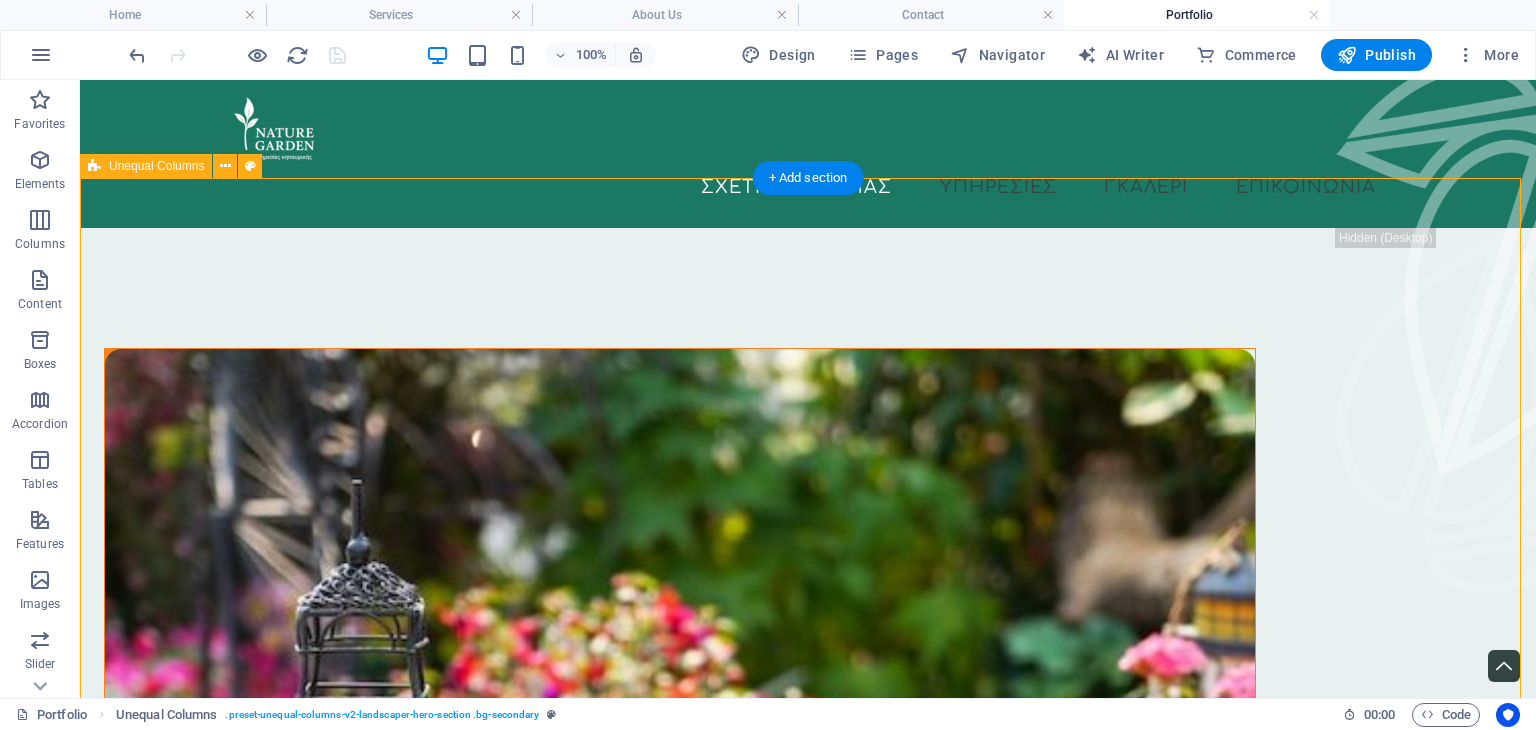 click on "Find your dream garden here Sed ut perspiciatis unde omnis iste natus error sit voluptatem accusantium doloremque laudantium, totam rem aperiam, eaque ipsa quae ab illo inventore veritatis et quasi architecto beatae vitae dicta sunt explicabo. Nemo enim ipsam voluptatem quia voluptas sit." at bounding box center (808, 1043) 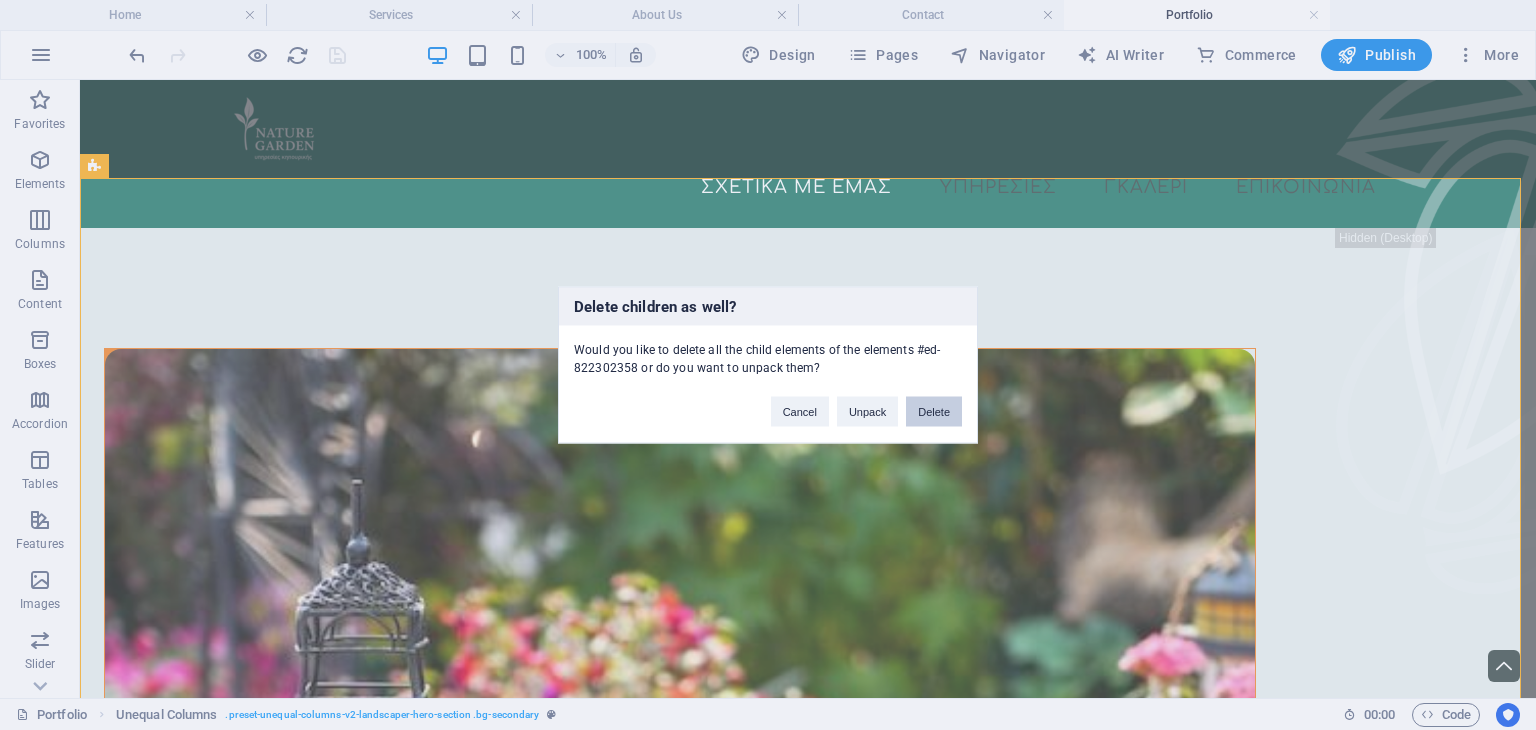 type 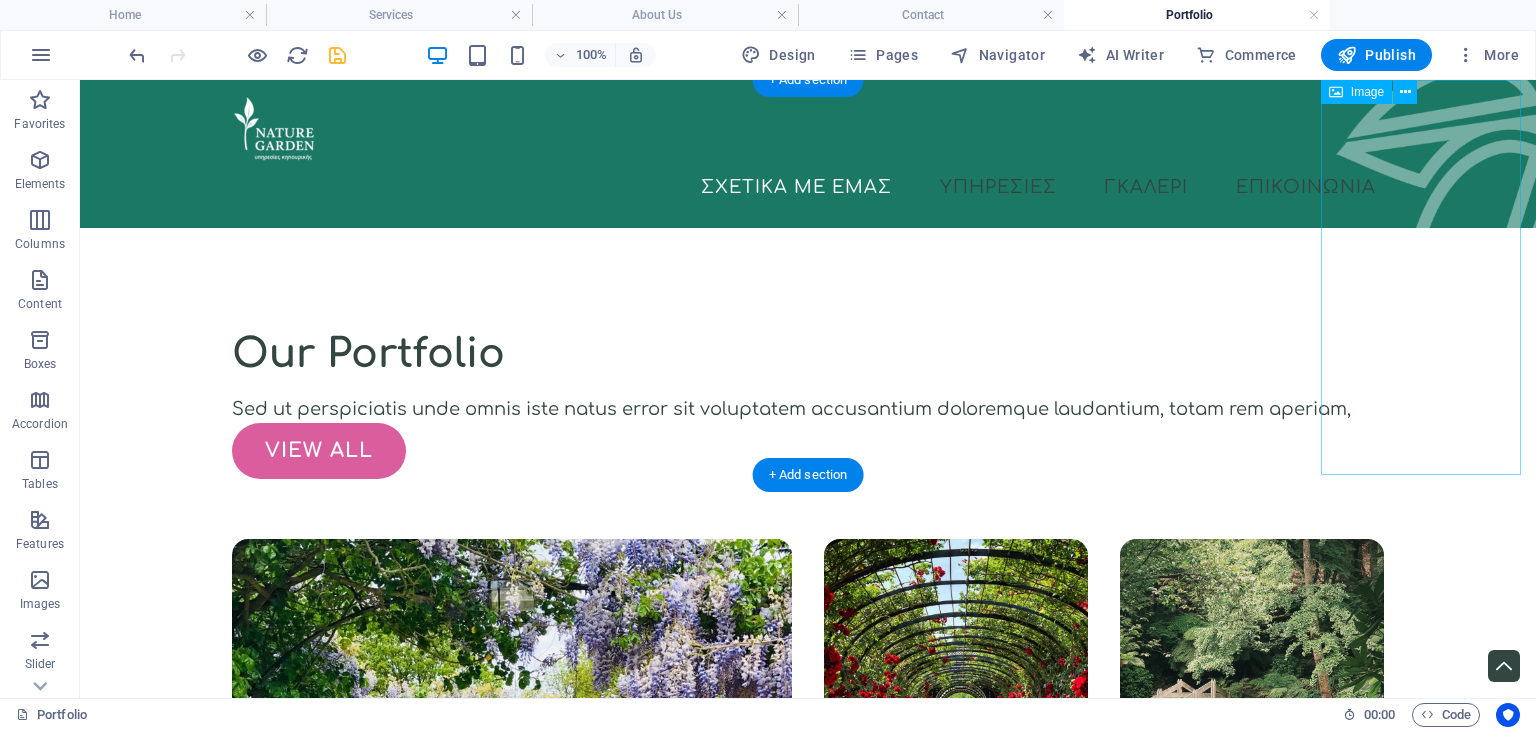 click at bounding box center [1436, 277] 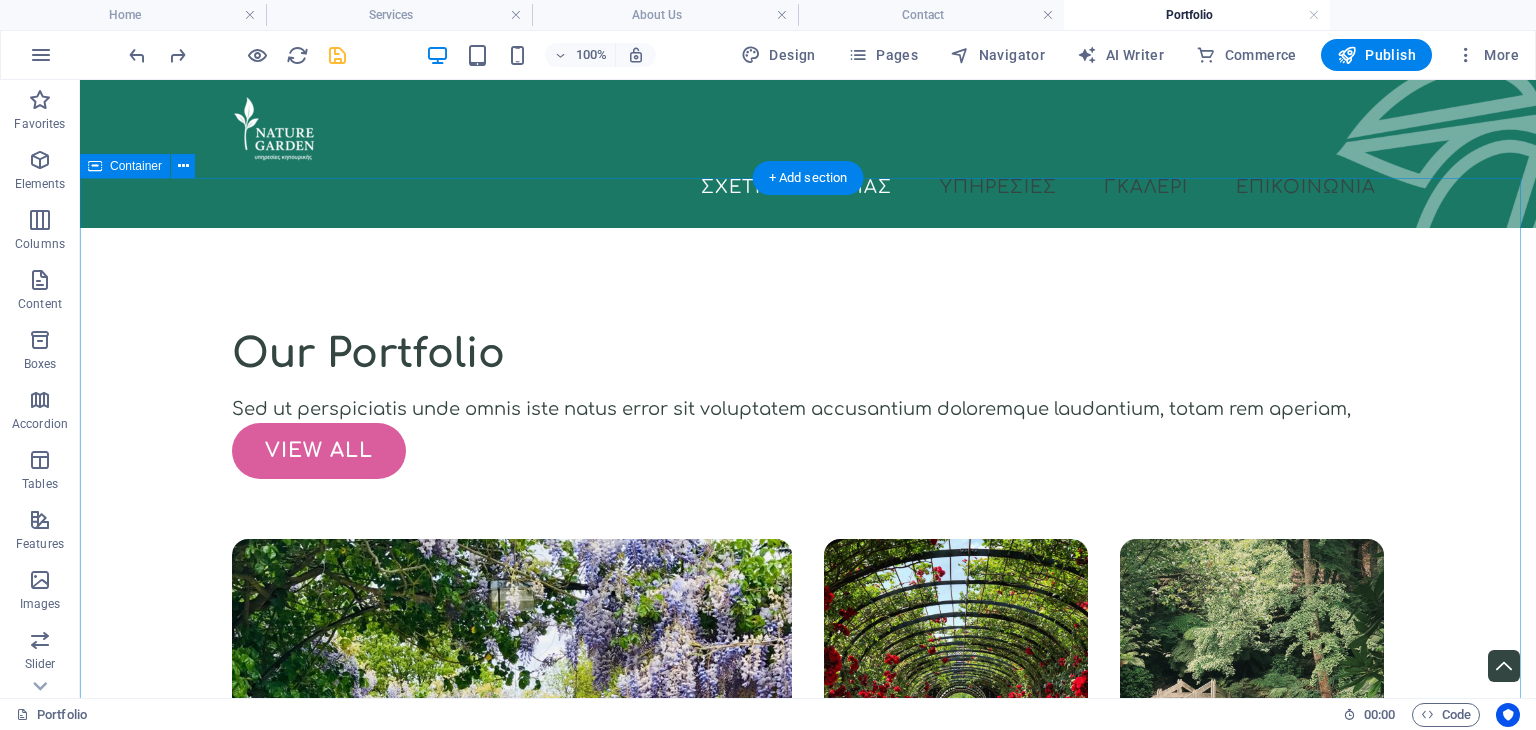 click on "Our Portfolio Sed ut perspiciatis unde omnis iste natus error sit voluptatem accusantium doloremque laudantium, totam rem aperiam,  view all" at bounding box center (808, 1305) 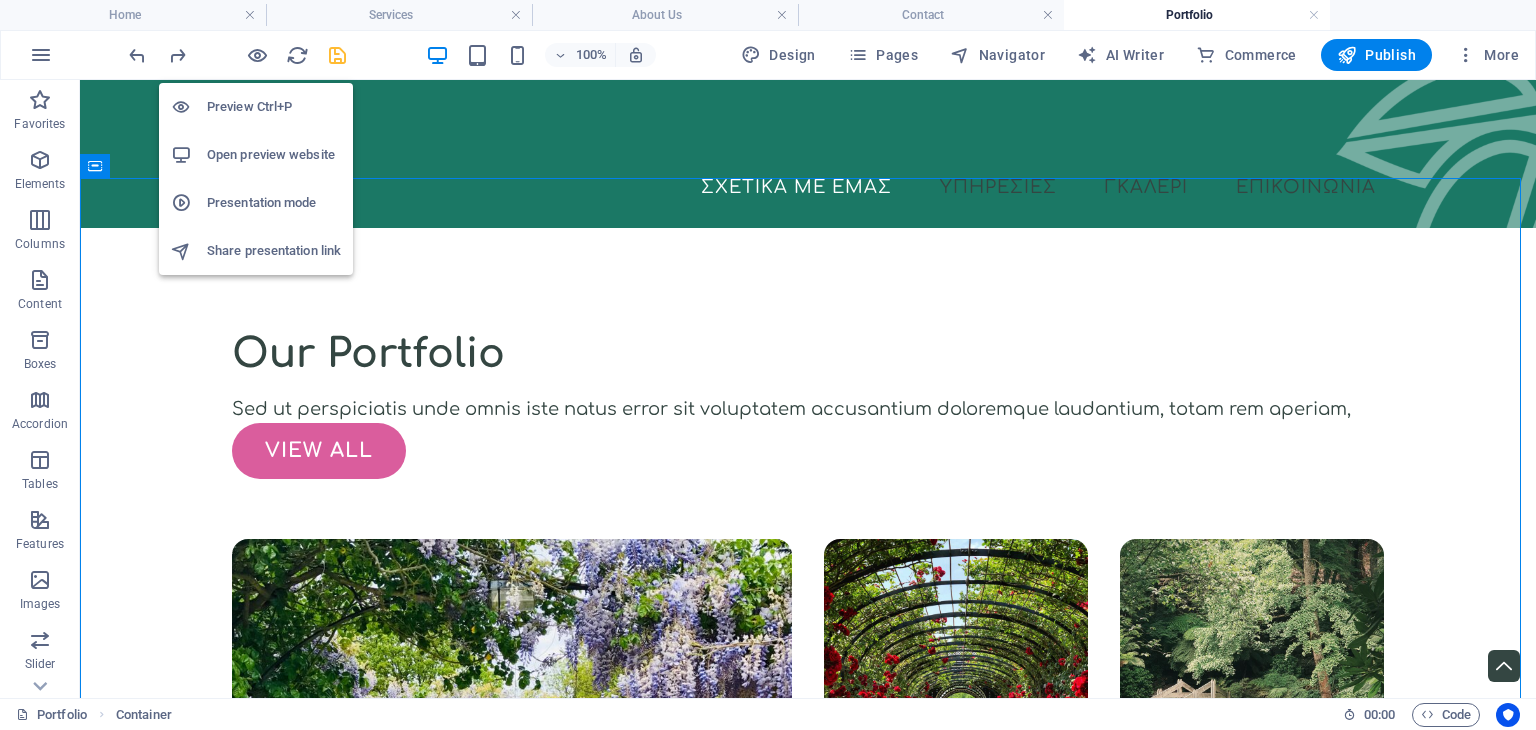 click at bounding box center (337, 55) 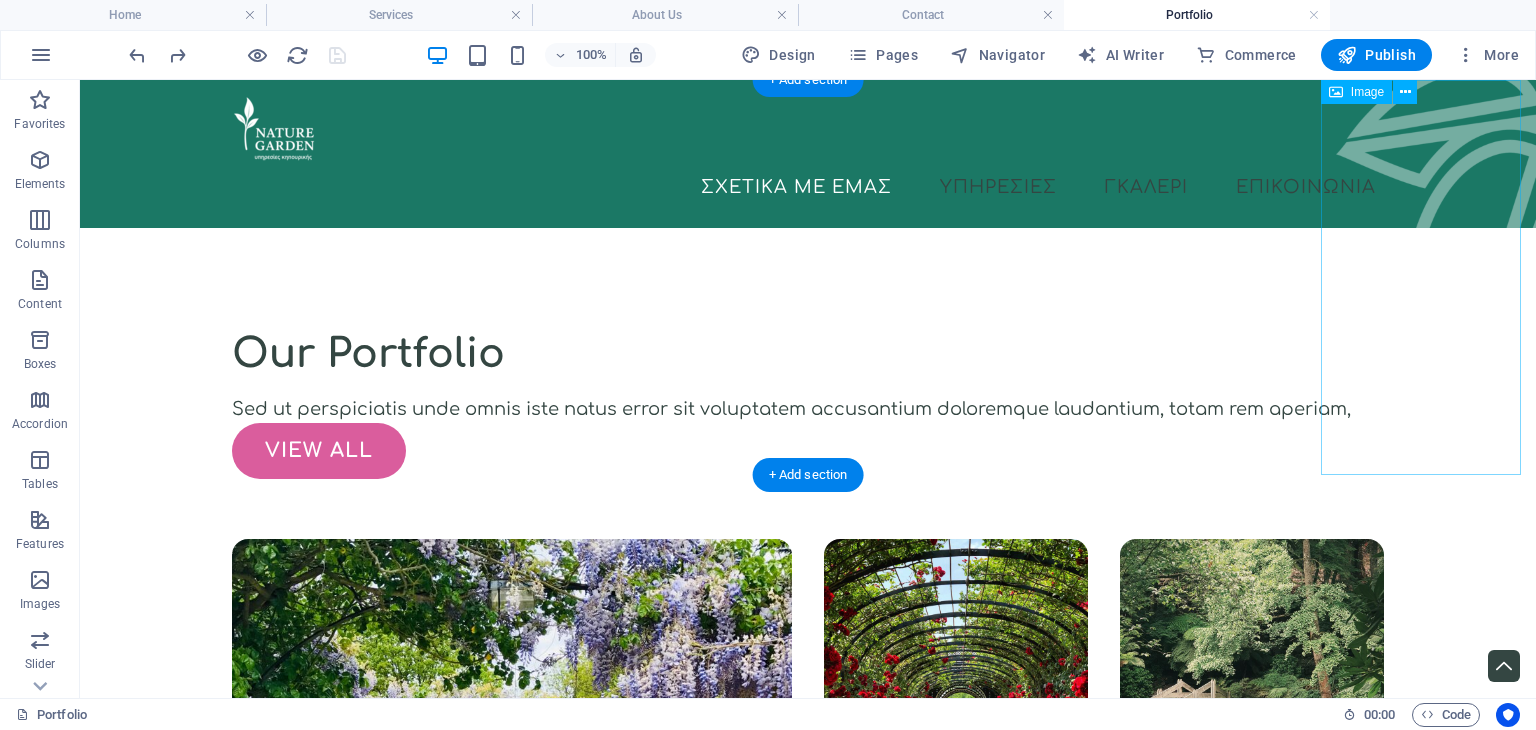 click at bounding box center (1436, 277) 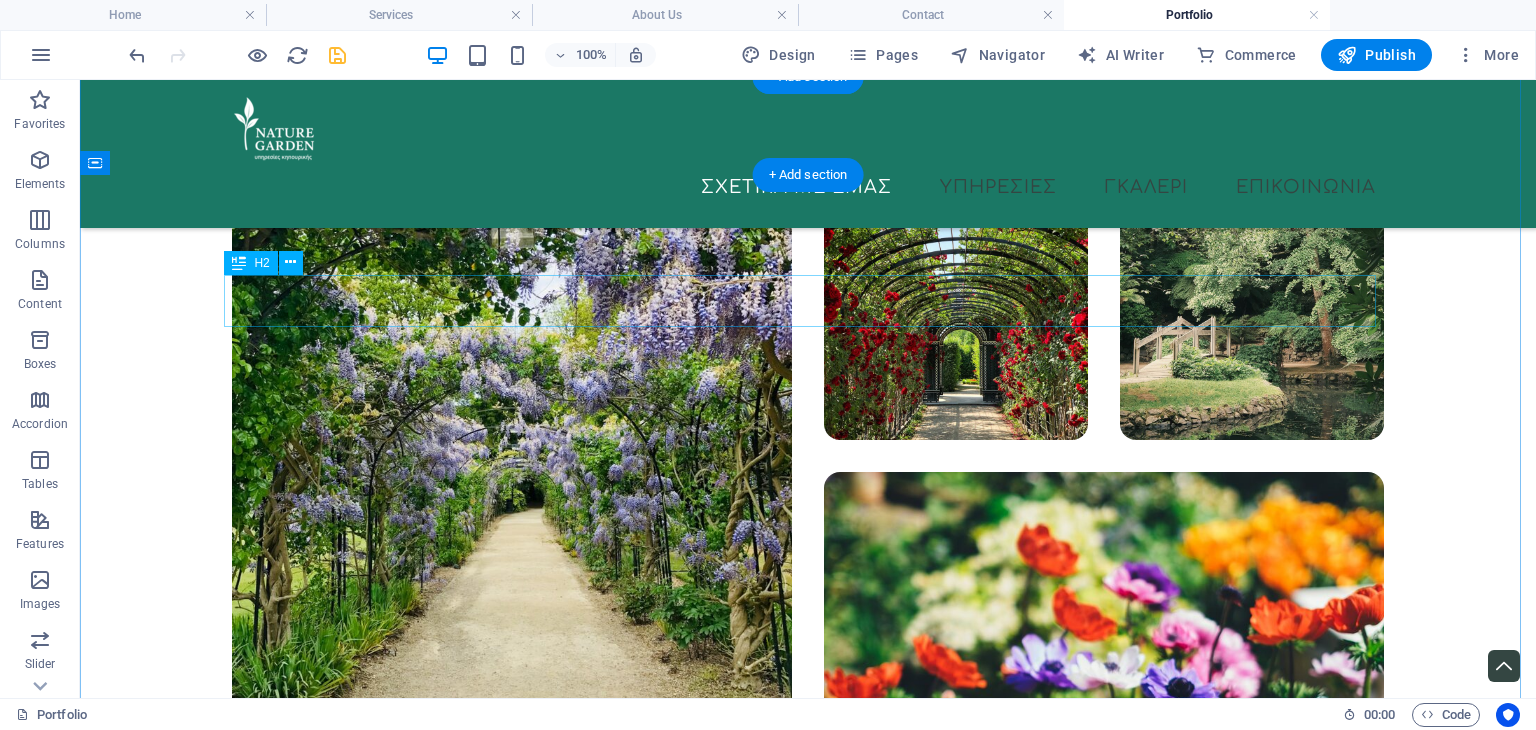 scroll, scrollTop: 0, scrollLeft: 0, axis: both 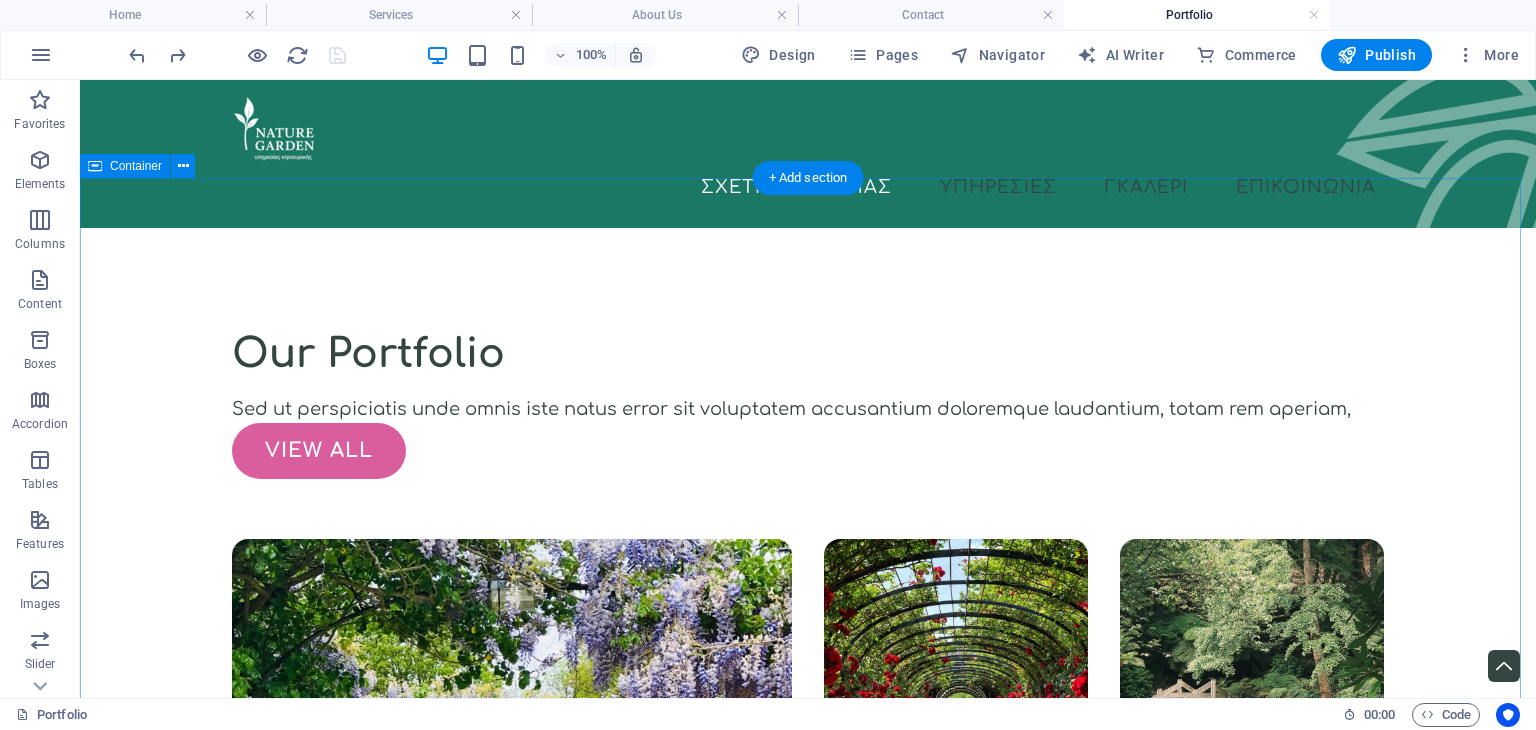 click on "Our Portfolio Sed ut perspiciatis unde omnis iste natus error sit voluptatem accusantium doloremque laudantium, totam rem aperiam,  view all" at bounding box center (808, 1305) 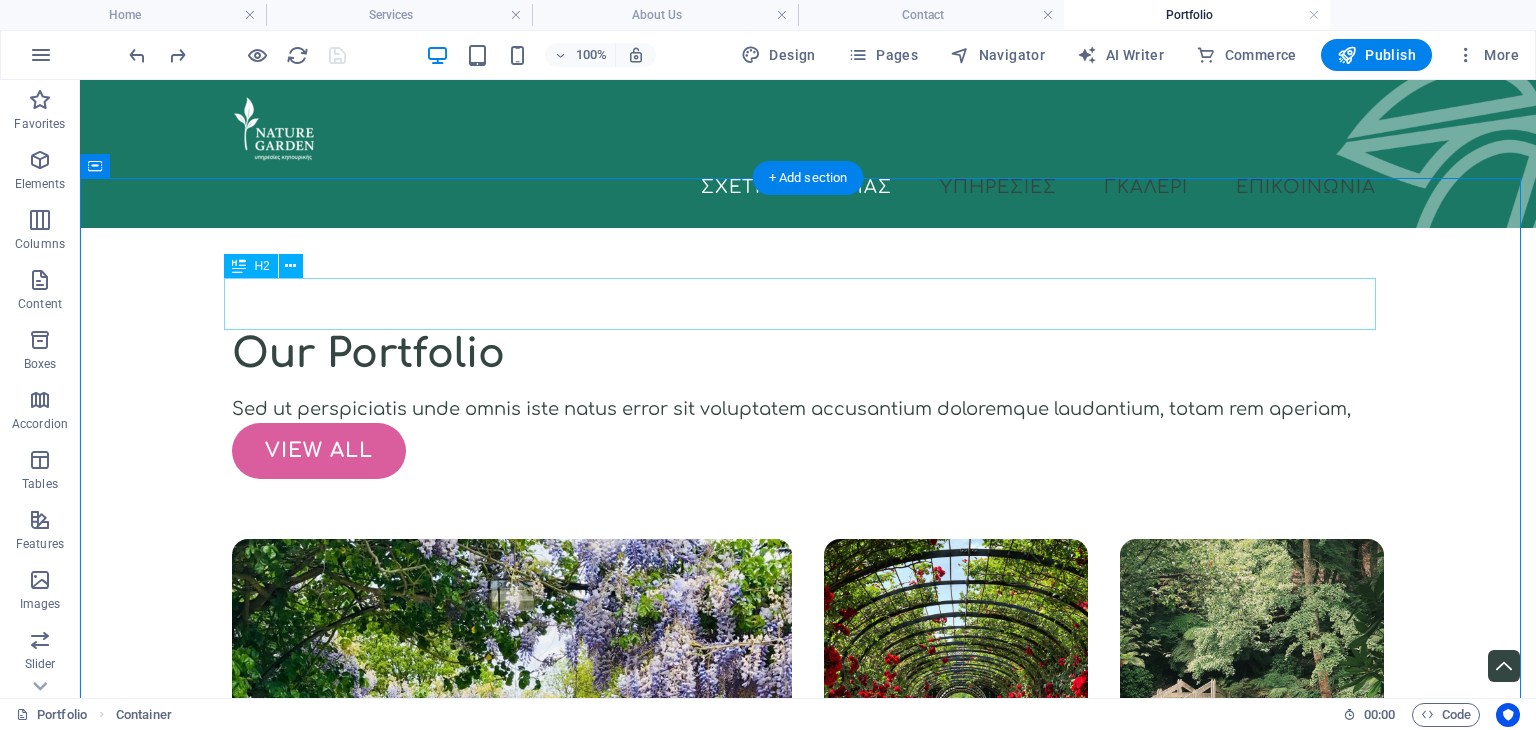 click on "Our Portfolio" at bounding box center (808, 354) 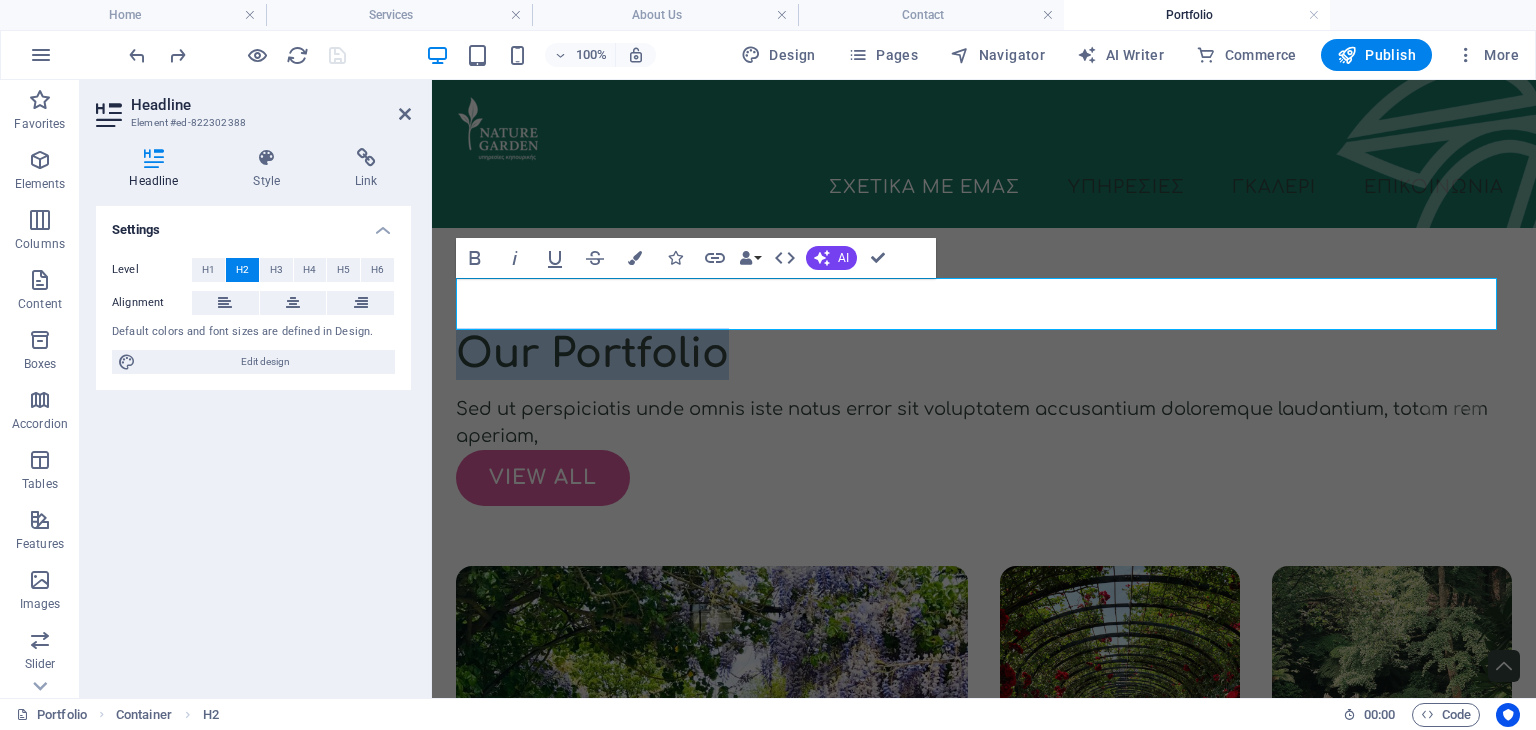 type 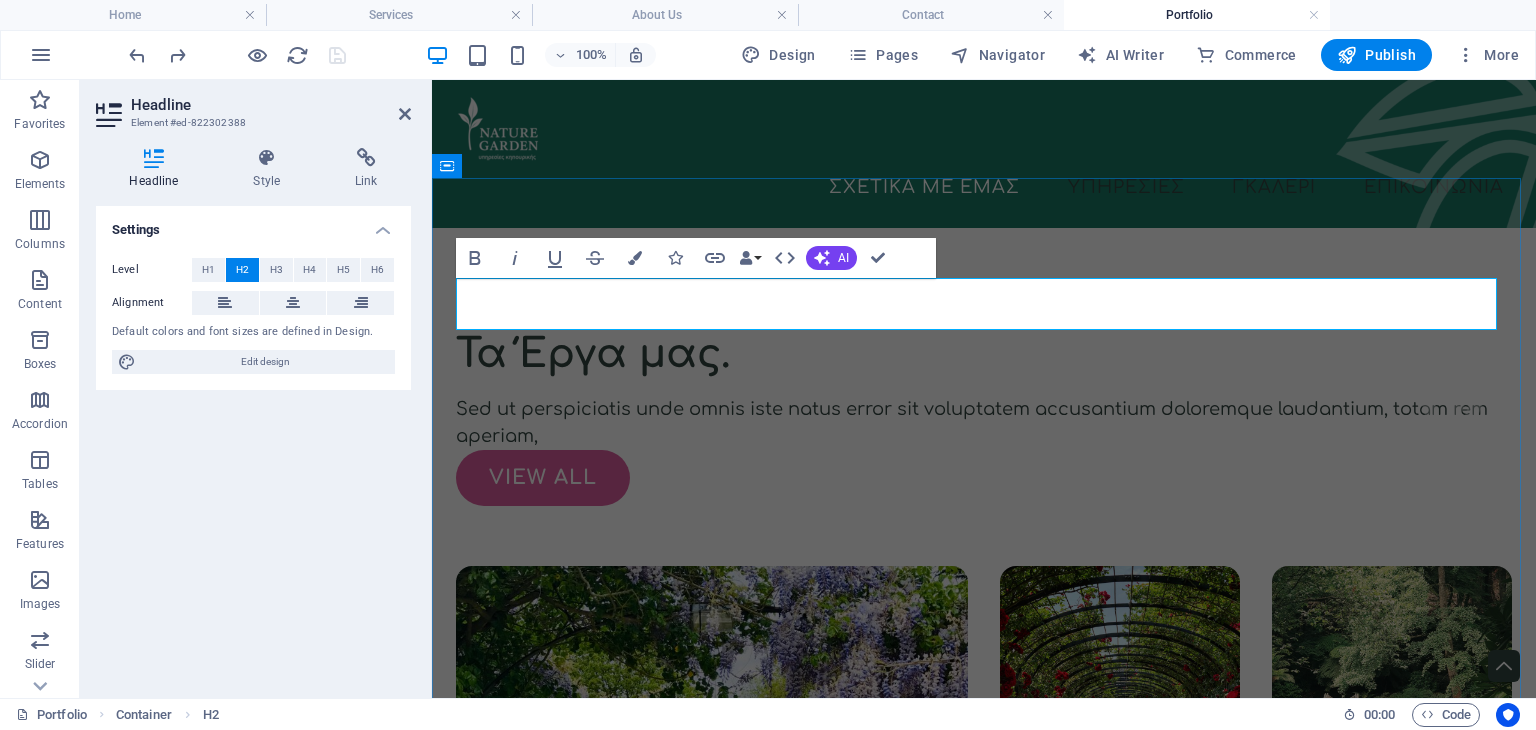 click on "​Τα Έργα μας." at bounding box center [984, 354] 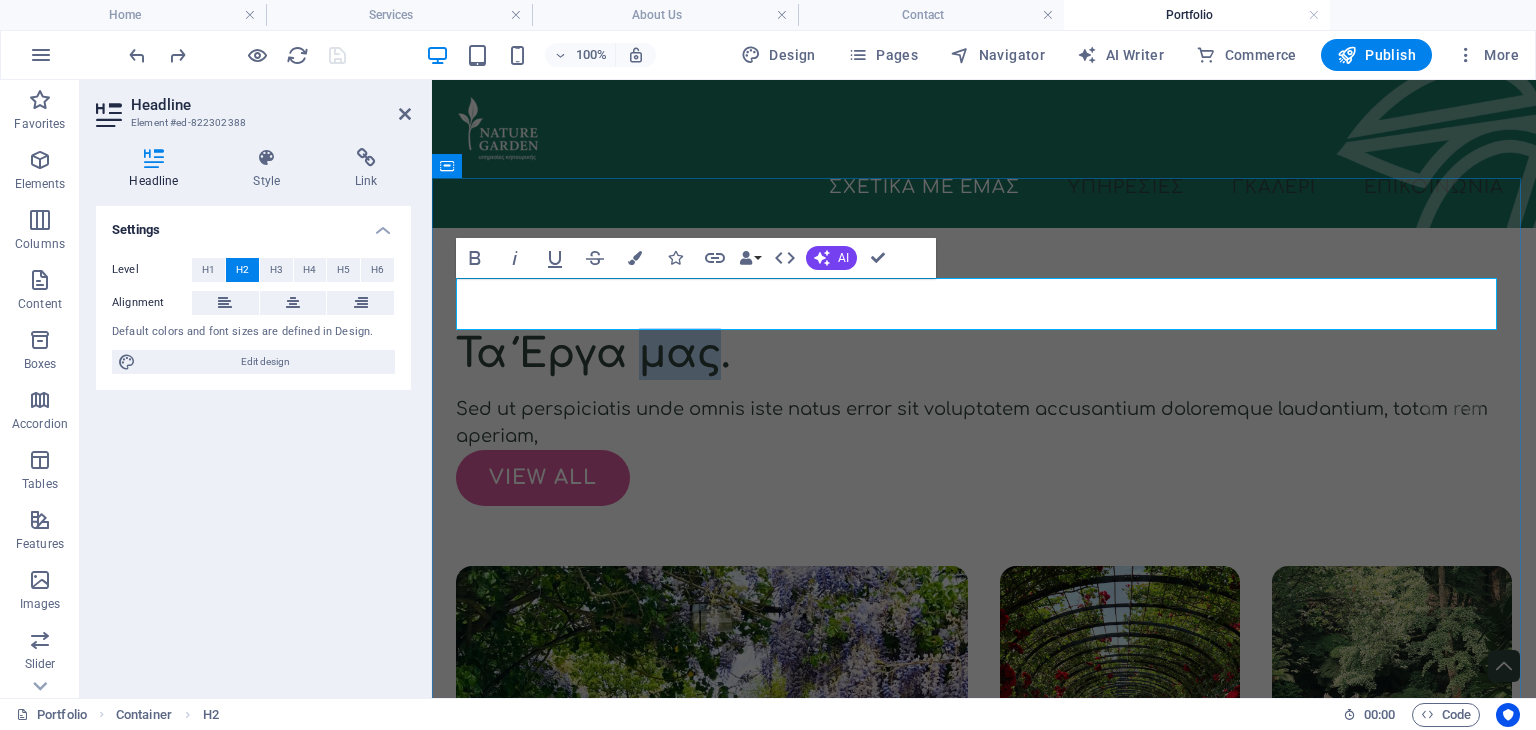 click on "​Τα Έργα μας." at bounding box center (984, 354) 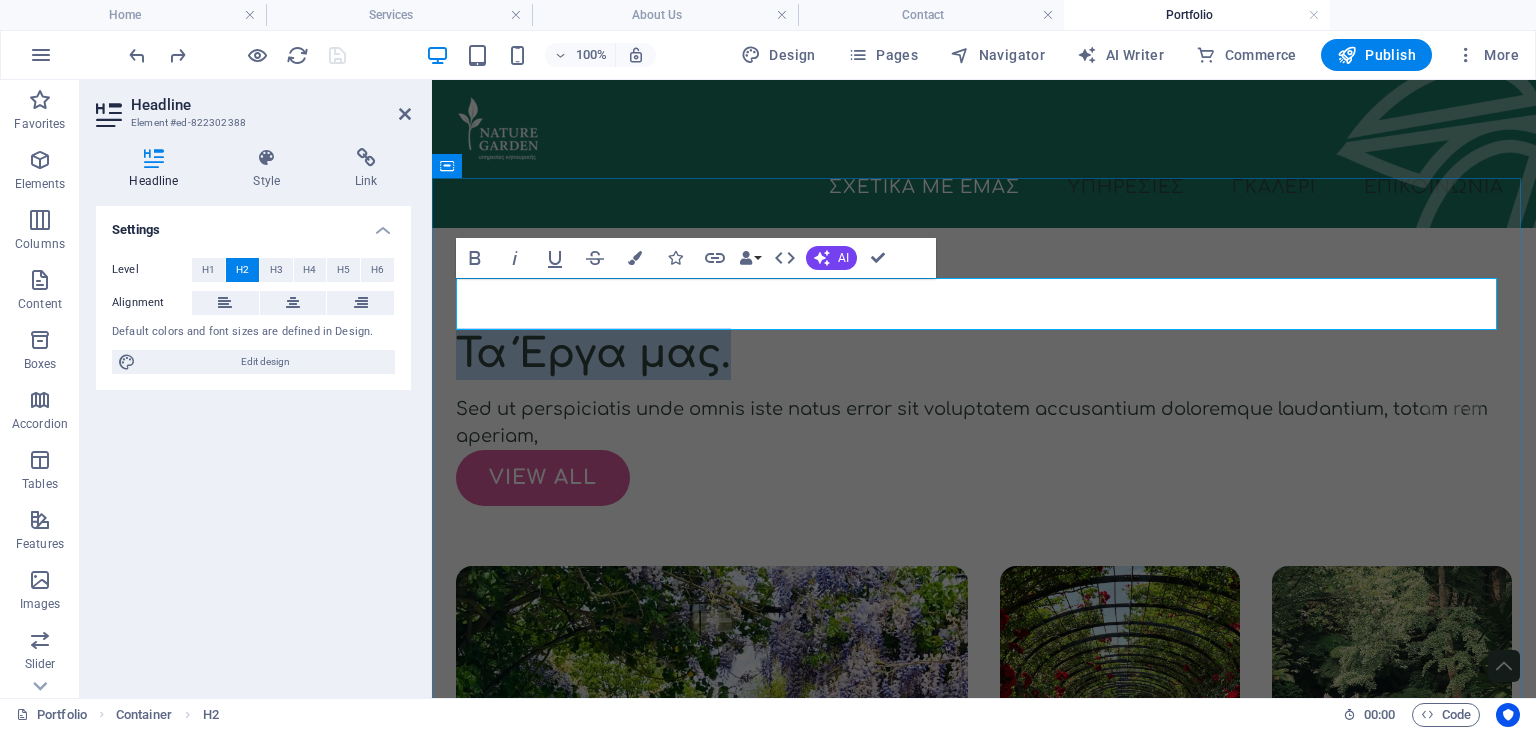 click on "​Τα Έργα μας." at bounding box center (984, 354) 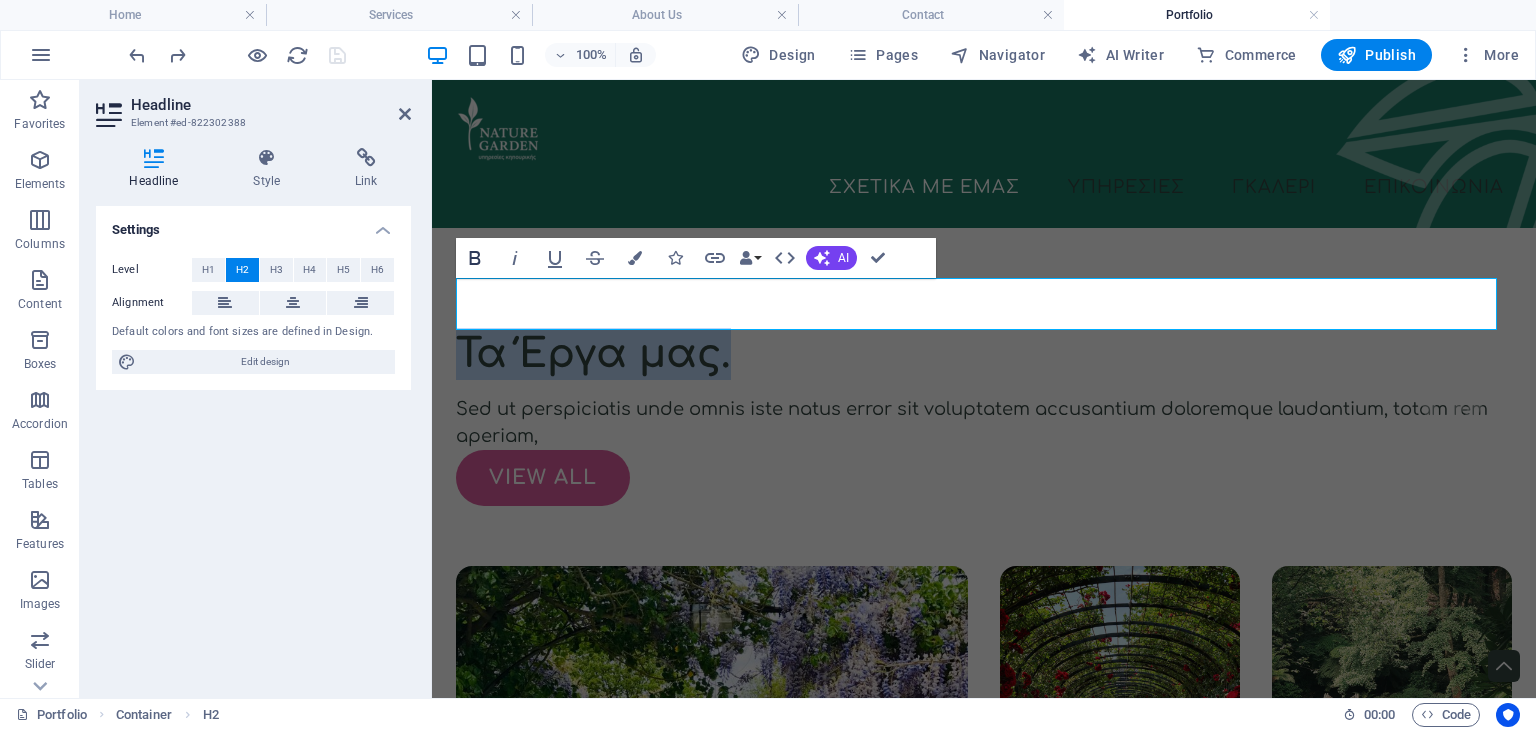 click on "Bold" at bounding box center [475, 258] 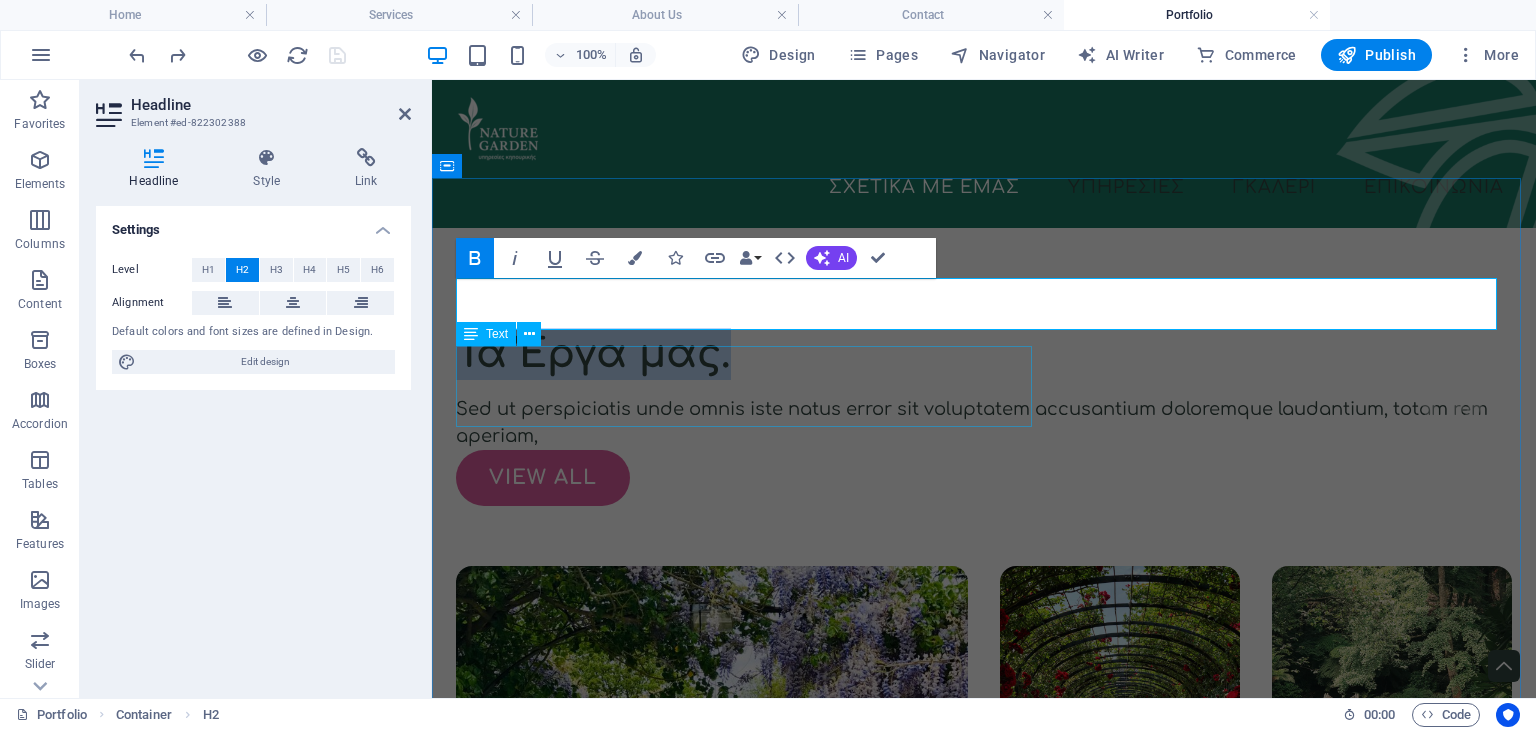 click on "Sed ut perspiciatis unde omnis iste natus error sit voluptatem accusantium doloremque laudantium, totam rem aperiam," at bounding box center (984, 423) 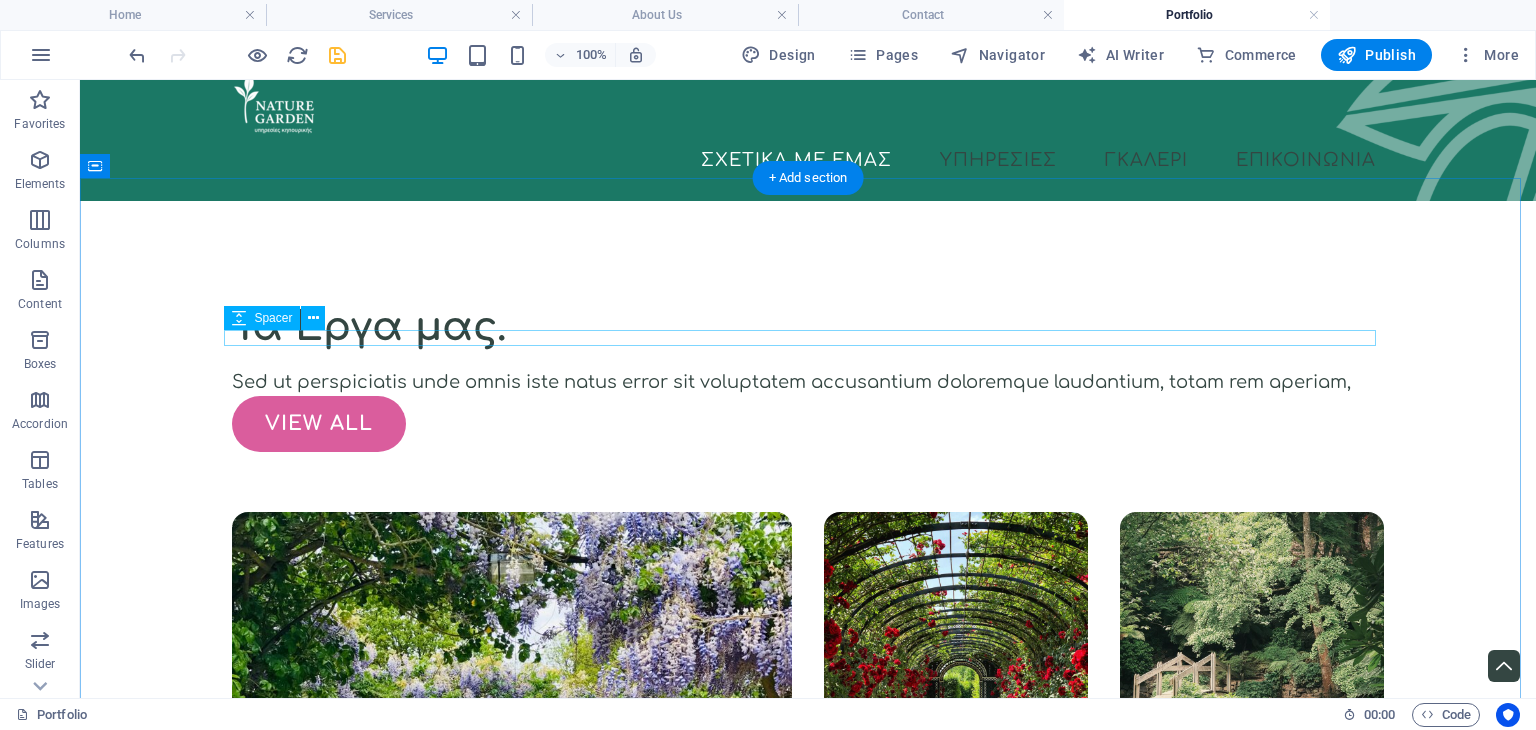 scroll, scrollTop: 0, scrollLeft: 0, axis: both 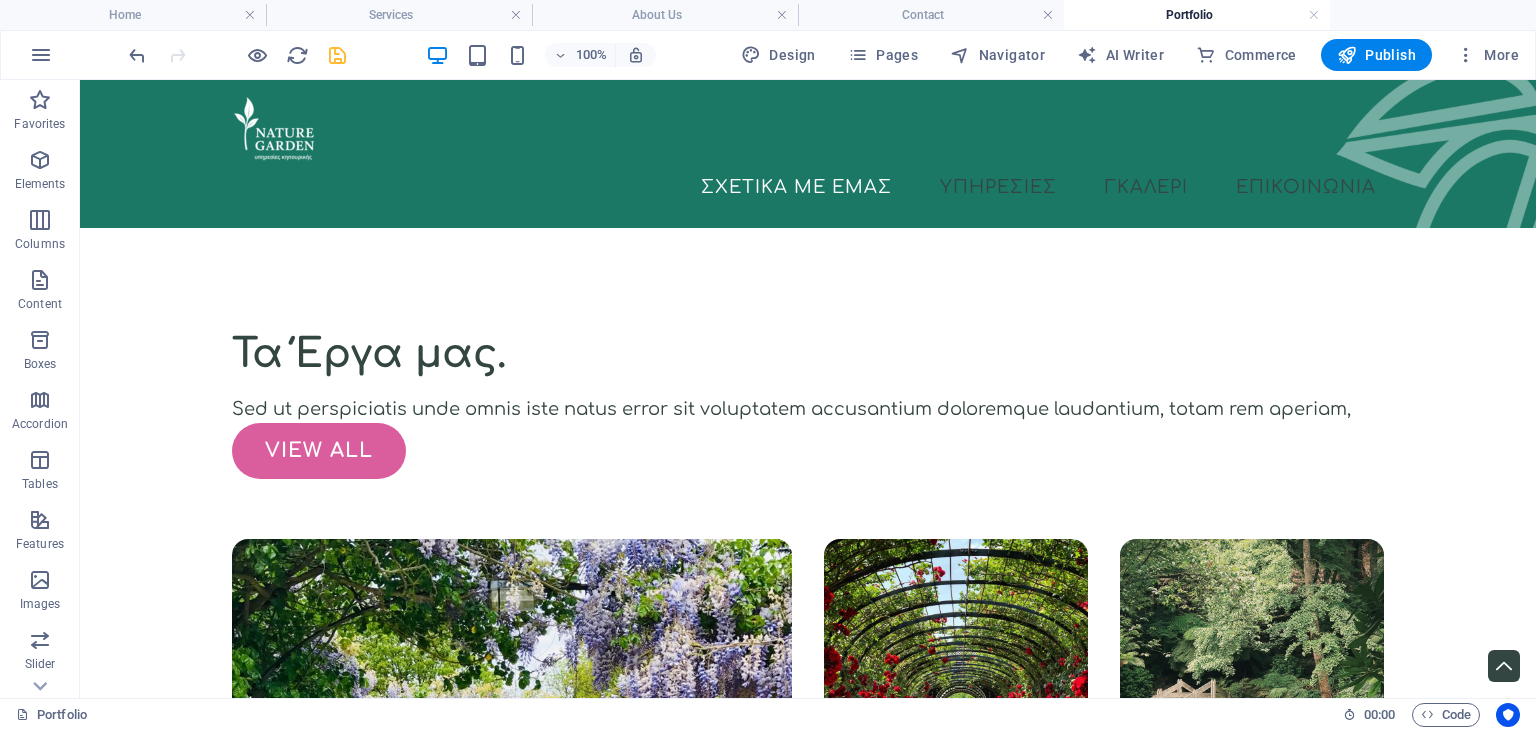 click at bounding box center [337, 55] 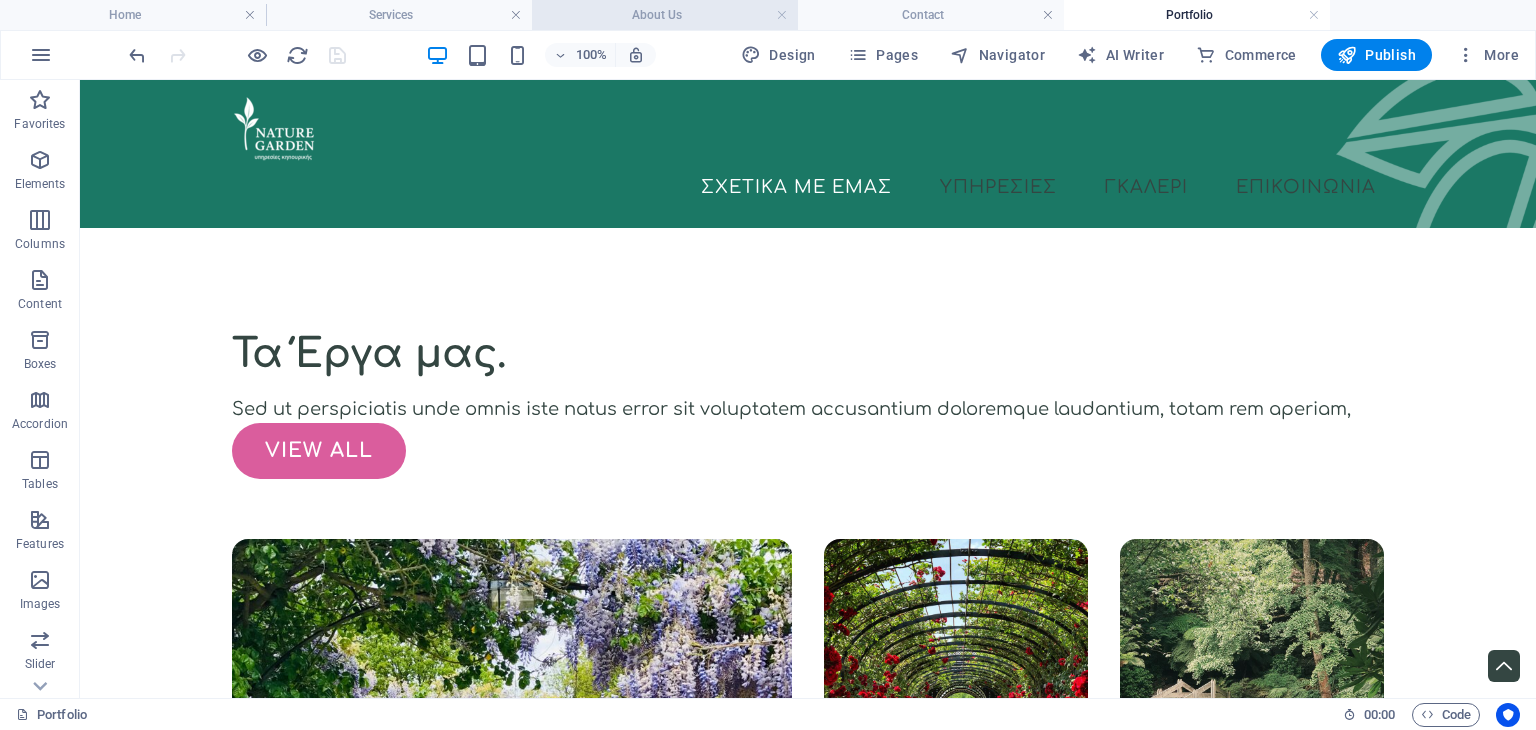 click on "About Us" at bounding box center (665, 15) 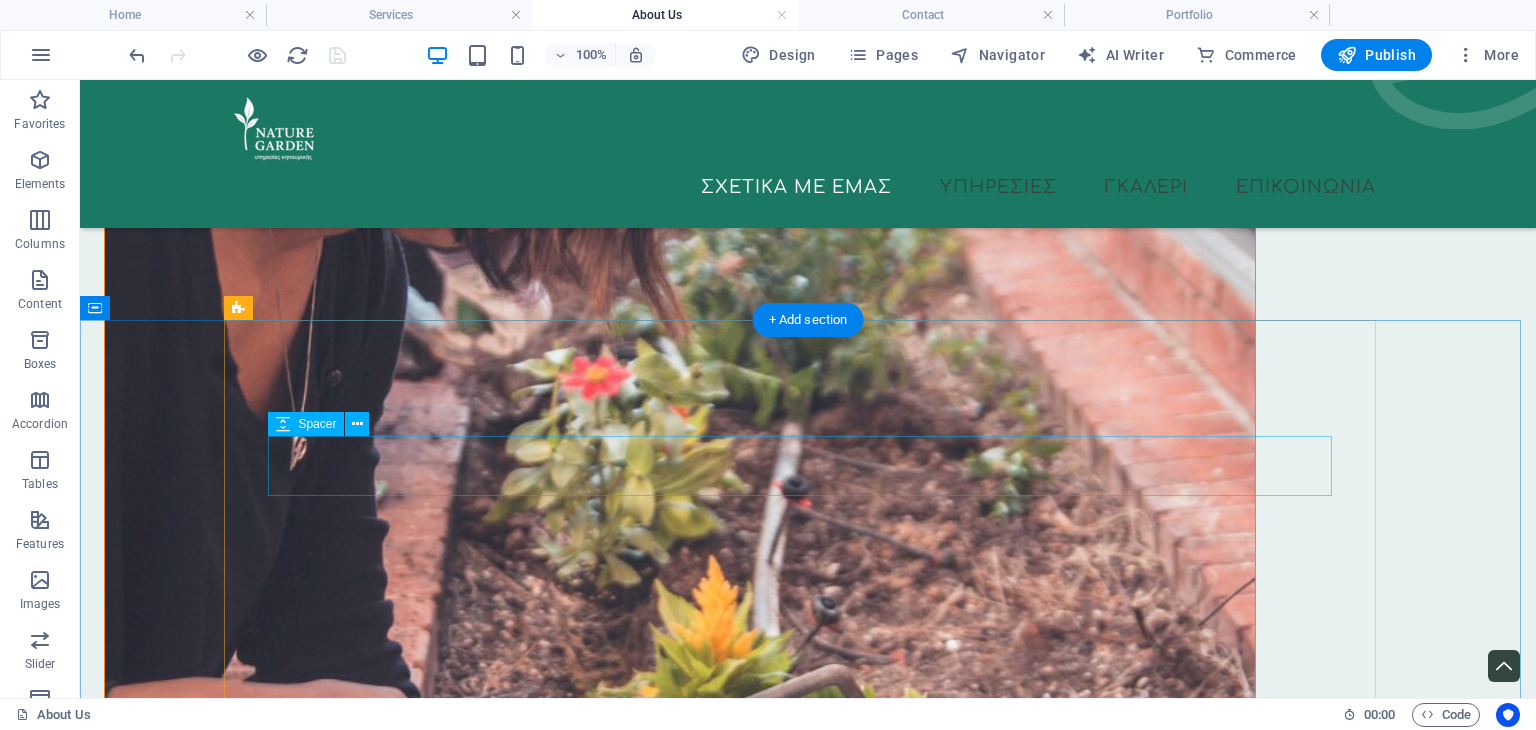 scroll, scrollTop: 0, scrollLeft: 0, axis: both 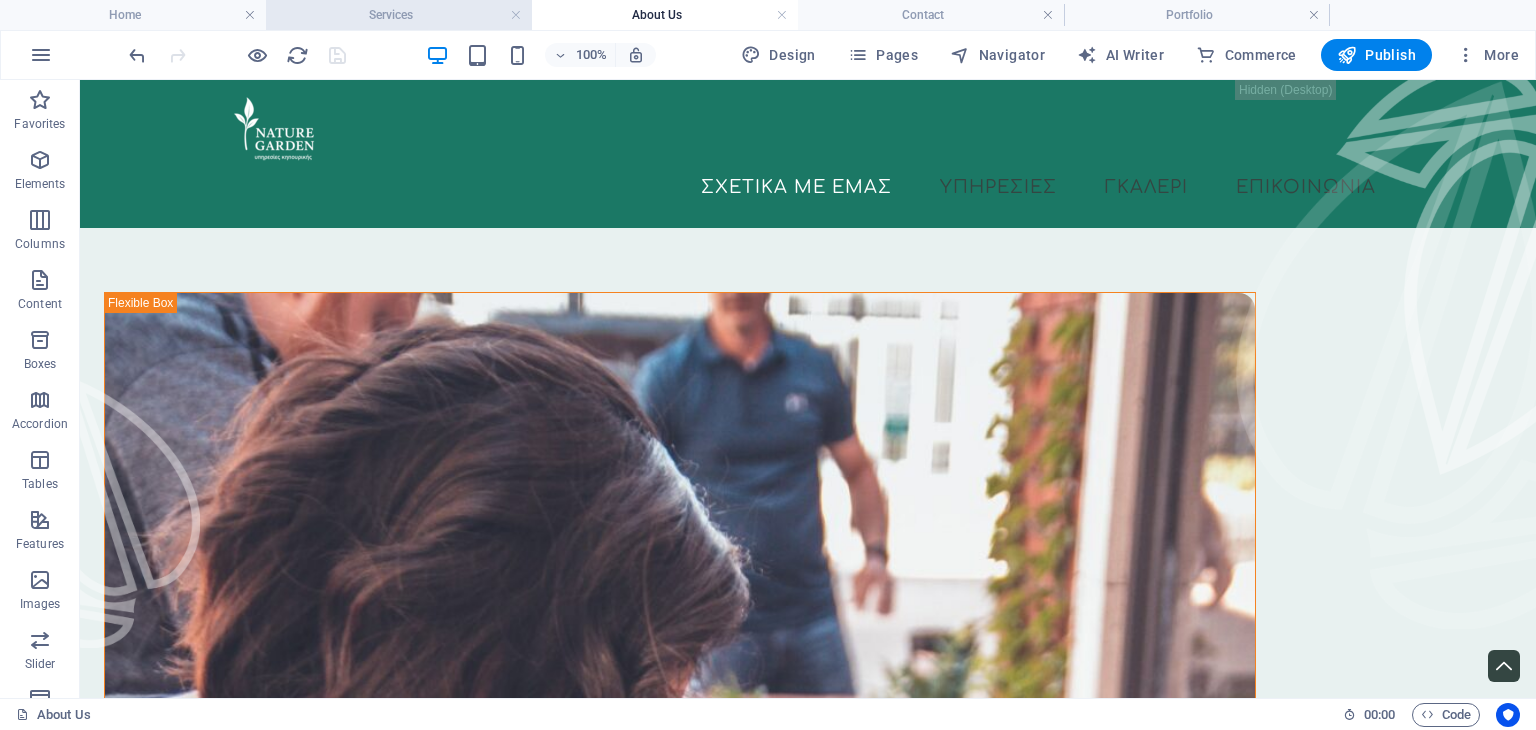 click on "Services" at bounding box center (399, 15) 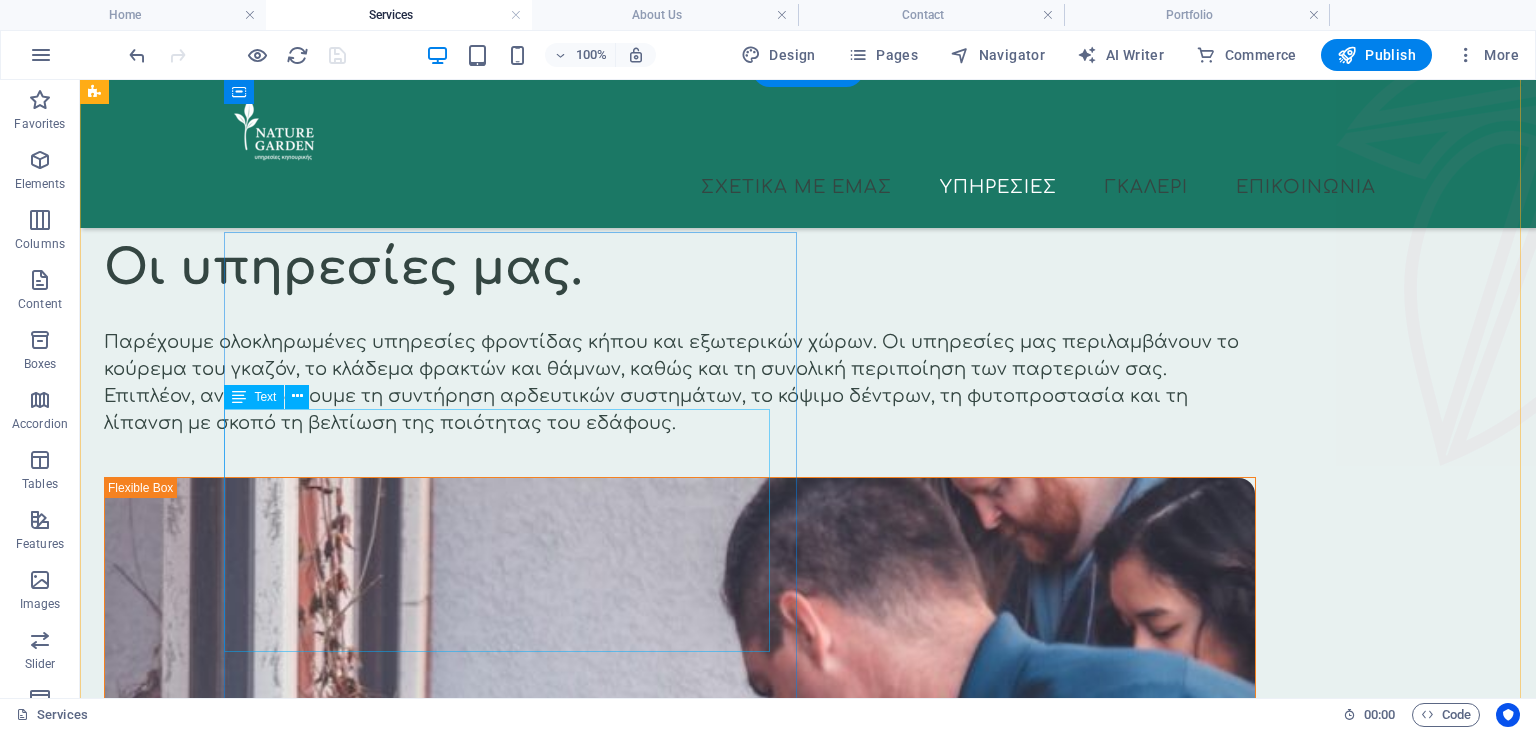 scroll, scrollTop: 0, scrollLeft: 0, axis: both 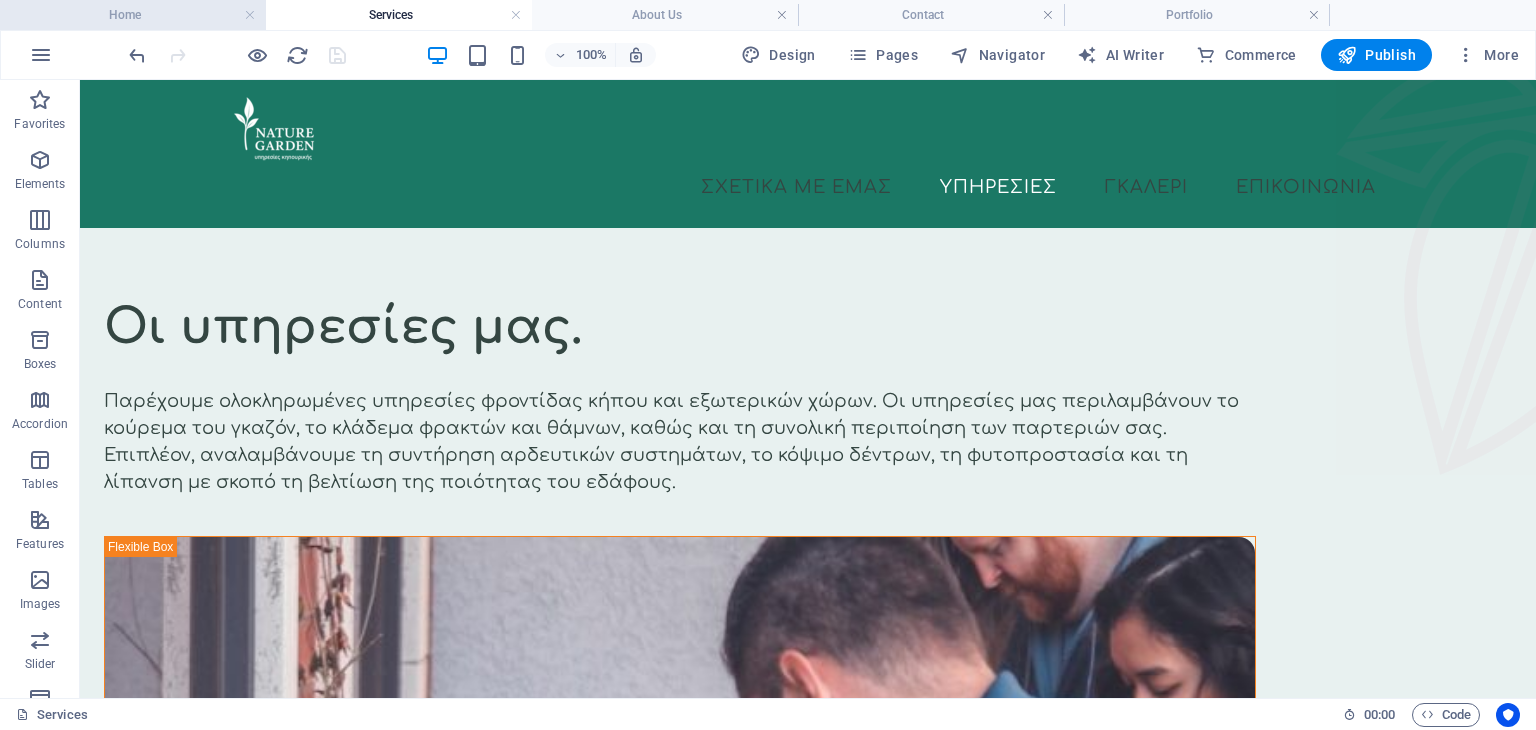 click on "Home" at bounding box center (133, 15) 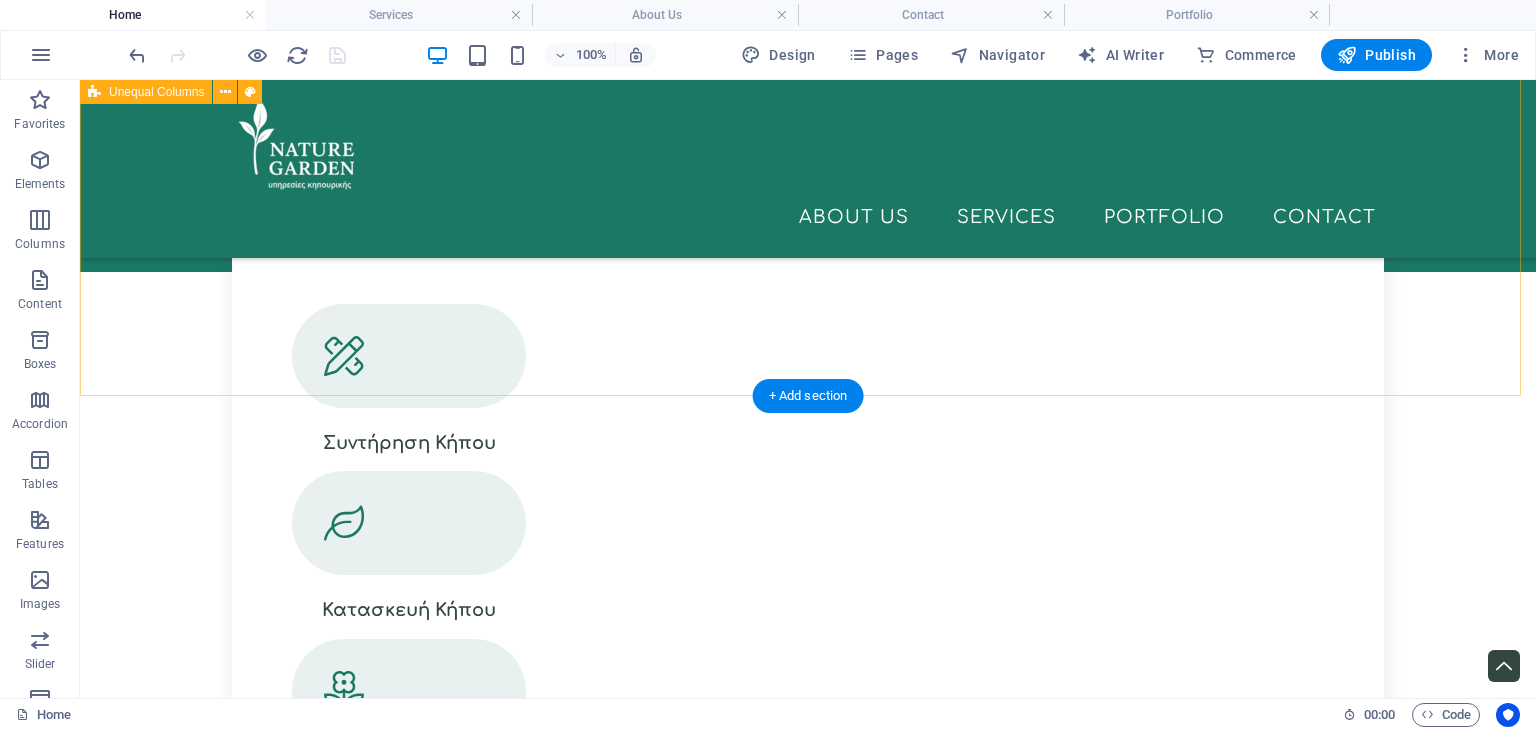 scroll, scrollTop: 1800, scrollLeft: 0, axis: vertical 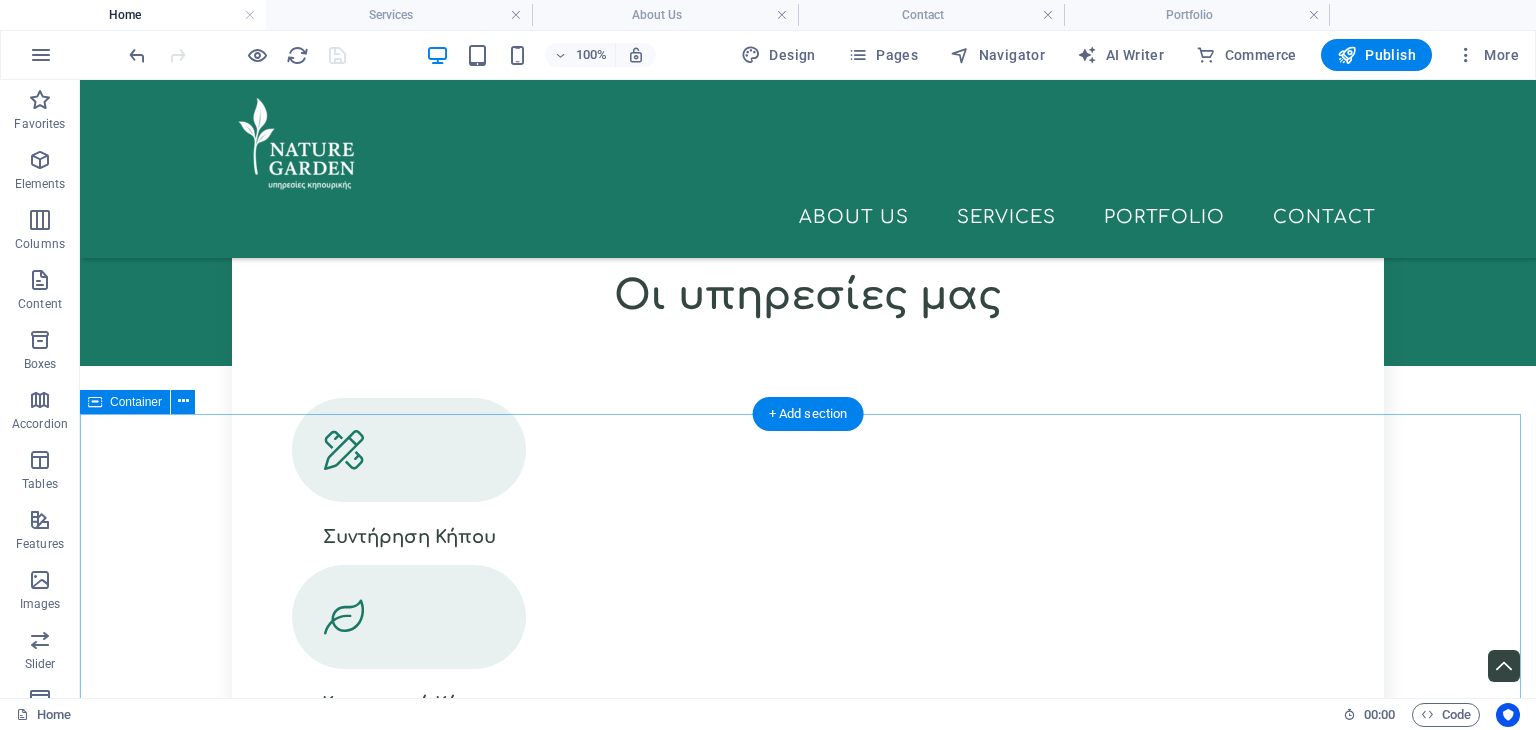 click on "They trusted us Sed ut perspiciatis unde omnis iste natus error sit voluptatem accusantium doloremque laudantium, totam rem aperiam." at bounding box center (808, 3492) 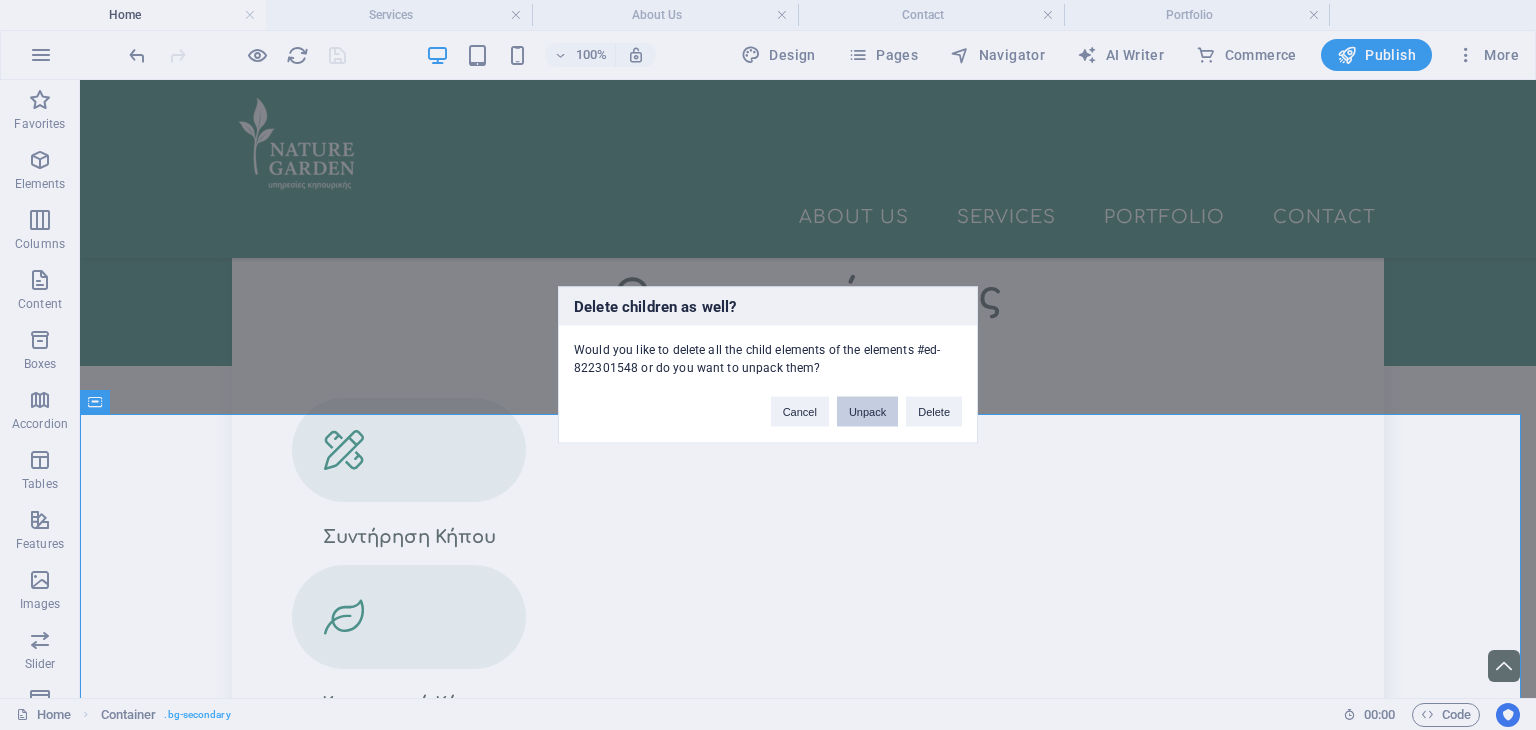 click on "Unpack" at bounding box center (867, 412) 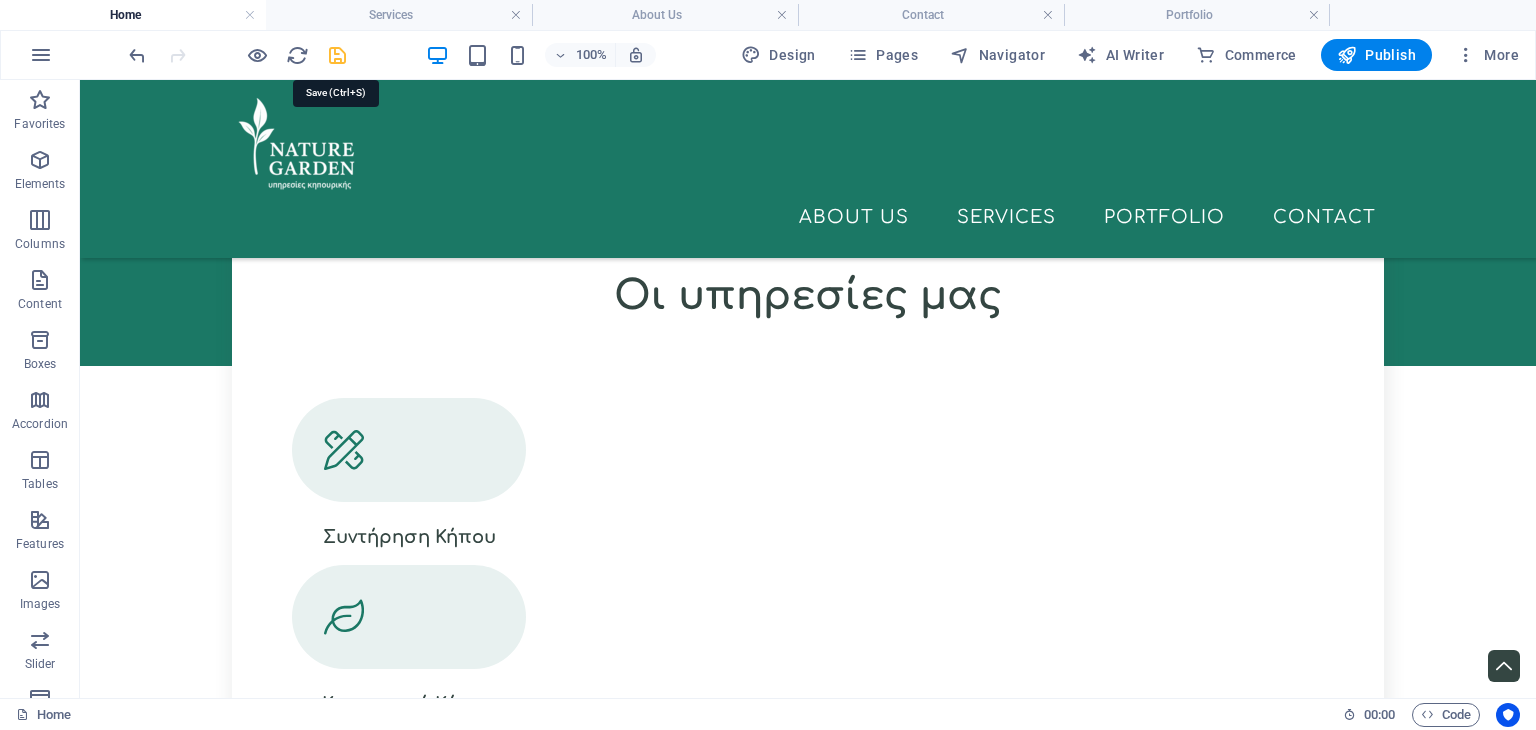 drag, startPoint x: 326, startPoint y: 49, endPoint x: 320, endPoint y: 22, distance: 27.658634 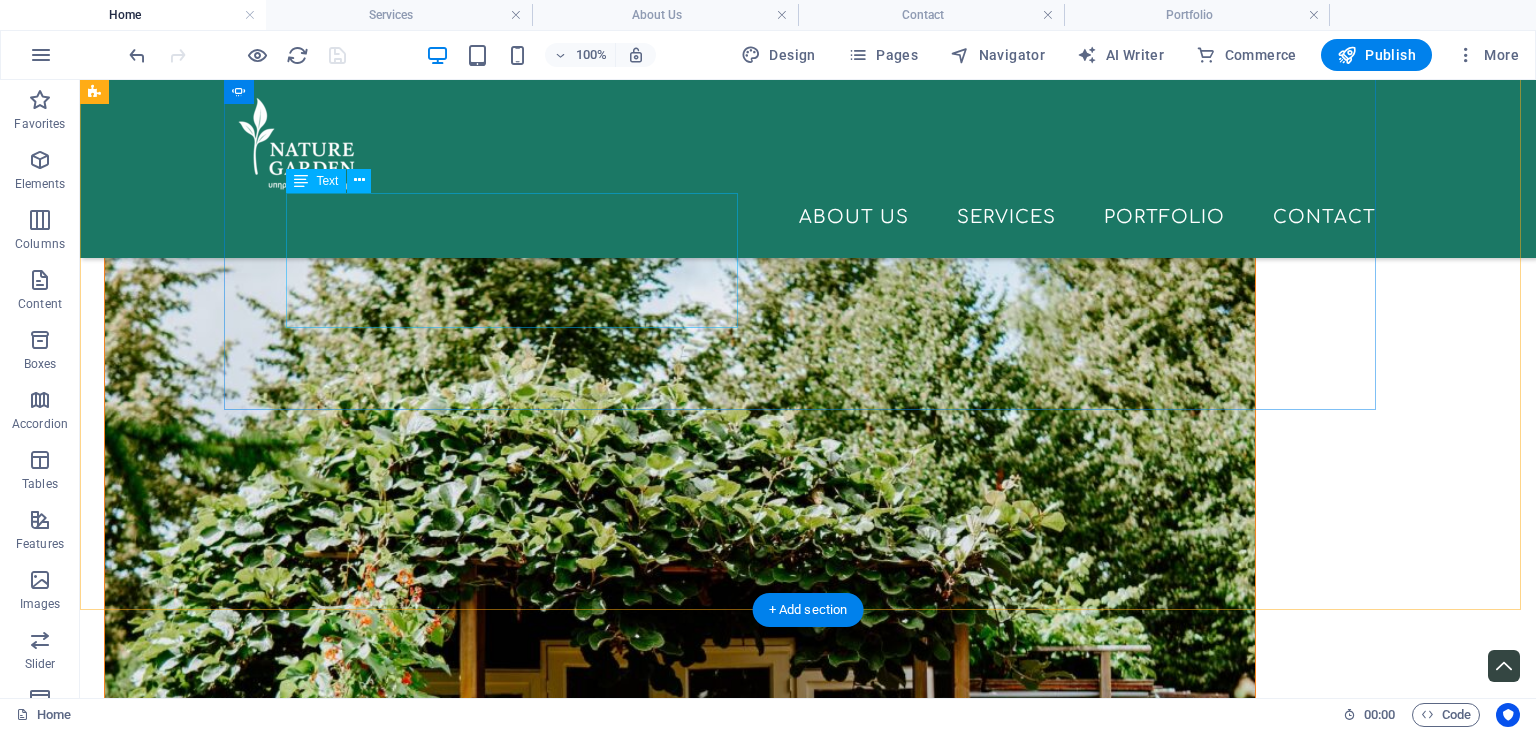 scroll, scrollTop: 2780, scrollLeft: 0, axis: vertical 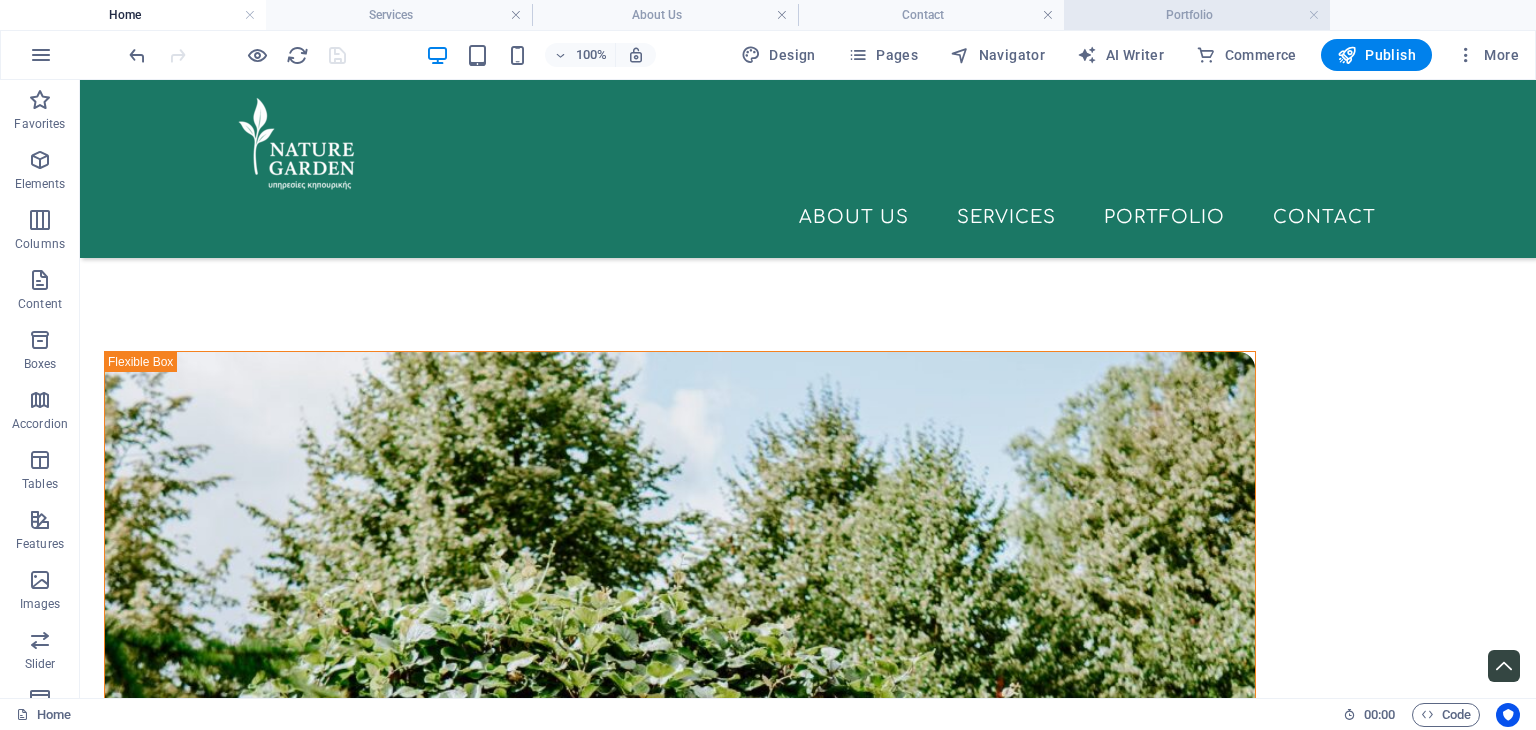 click on "Portfolio" at bounding box center [1197, 15] 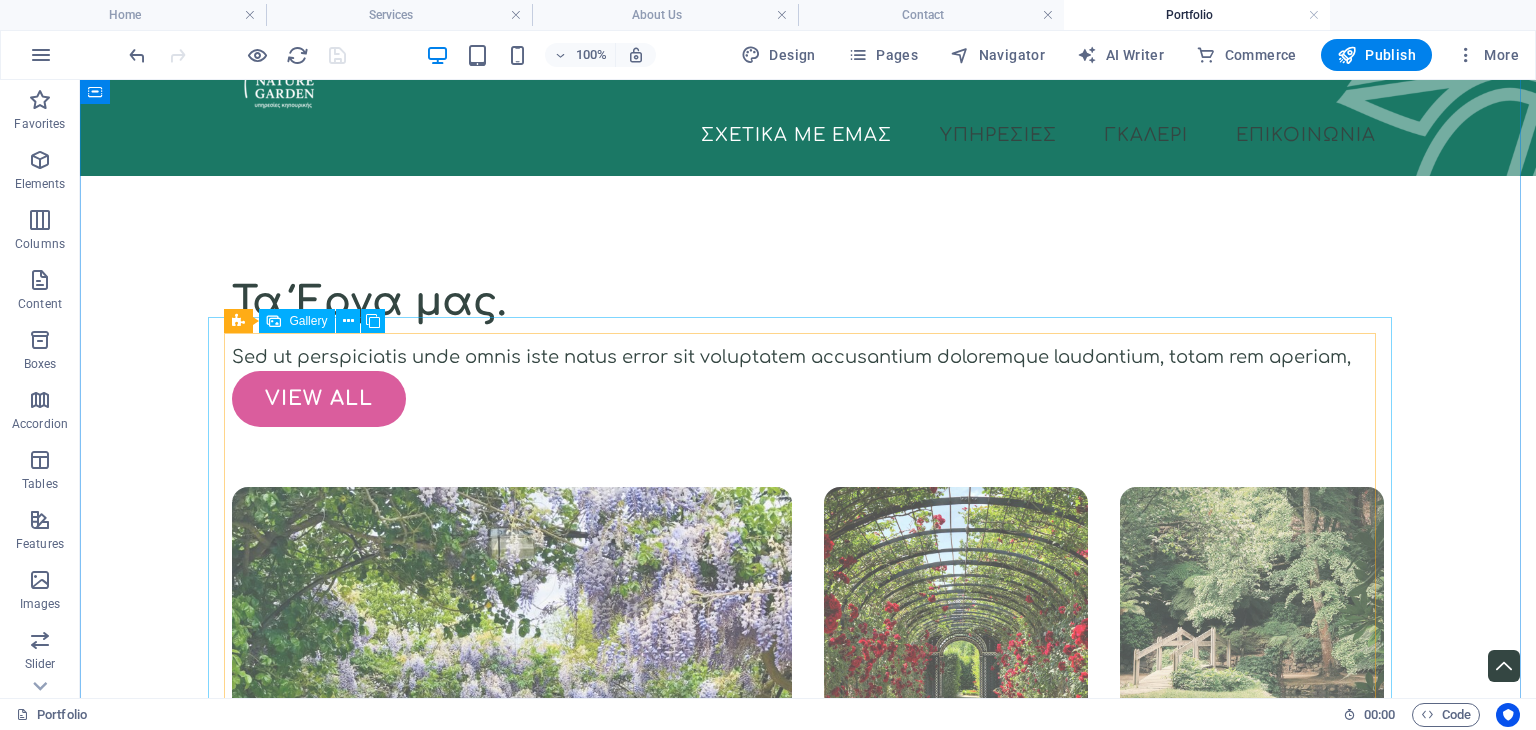 scroll, scrollTop: 300, scrollLeft: 0, axis: vertical 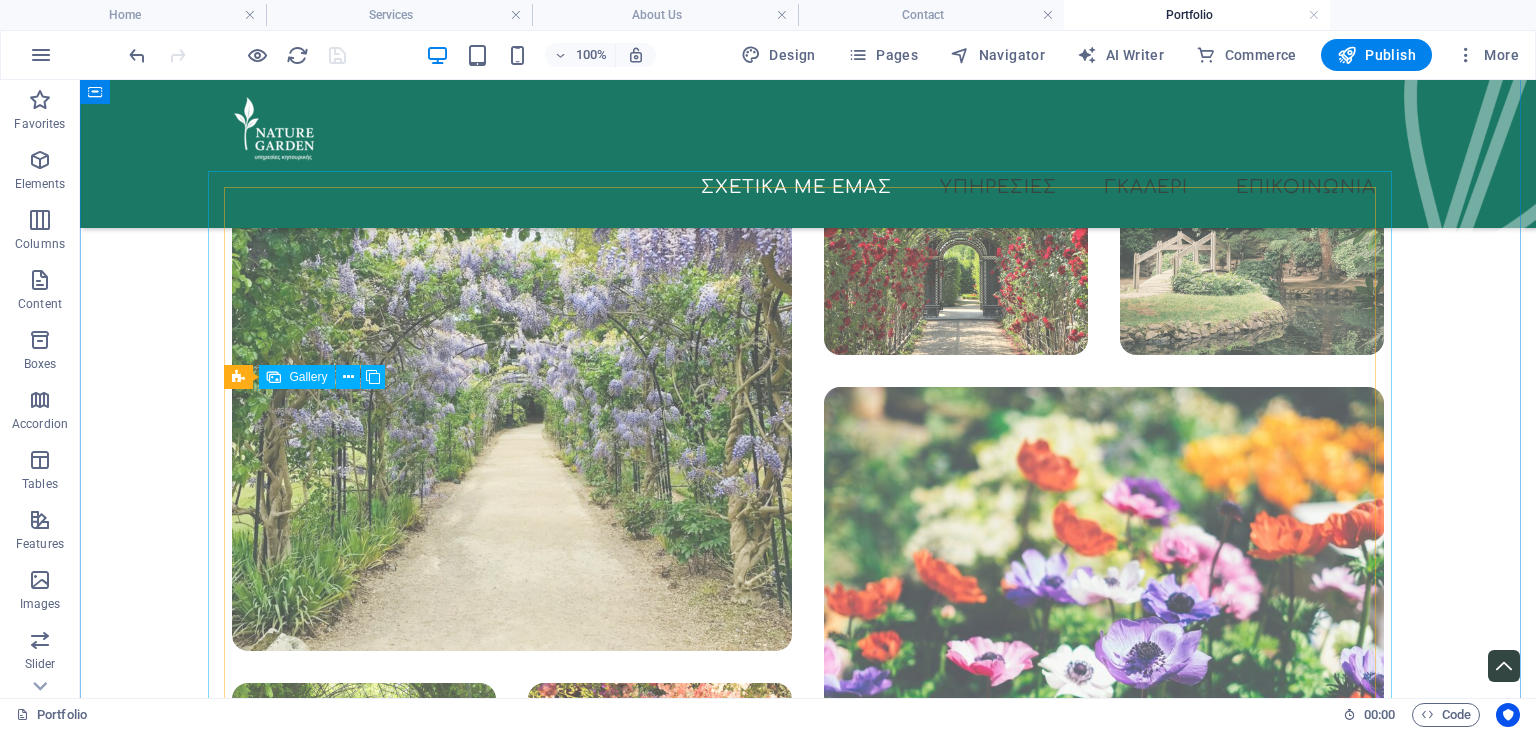 click at bounding box center [512, 371] 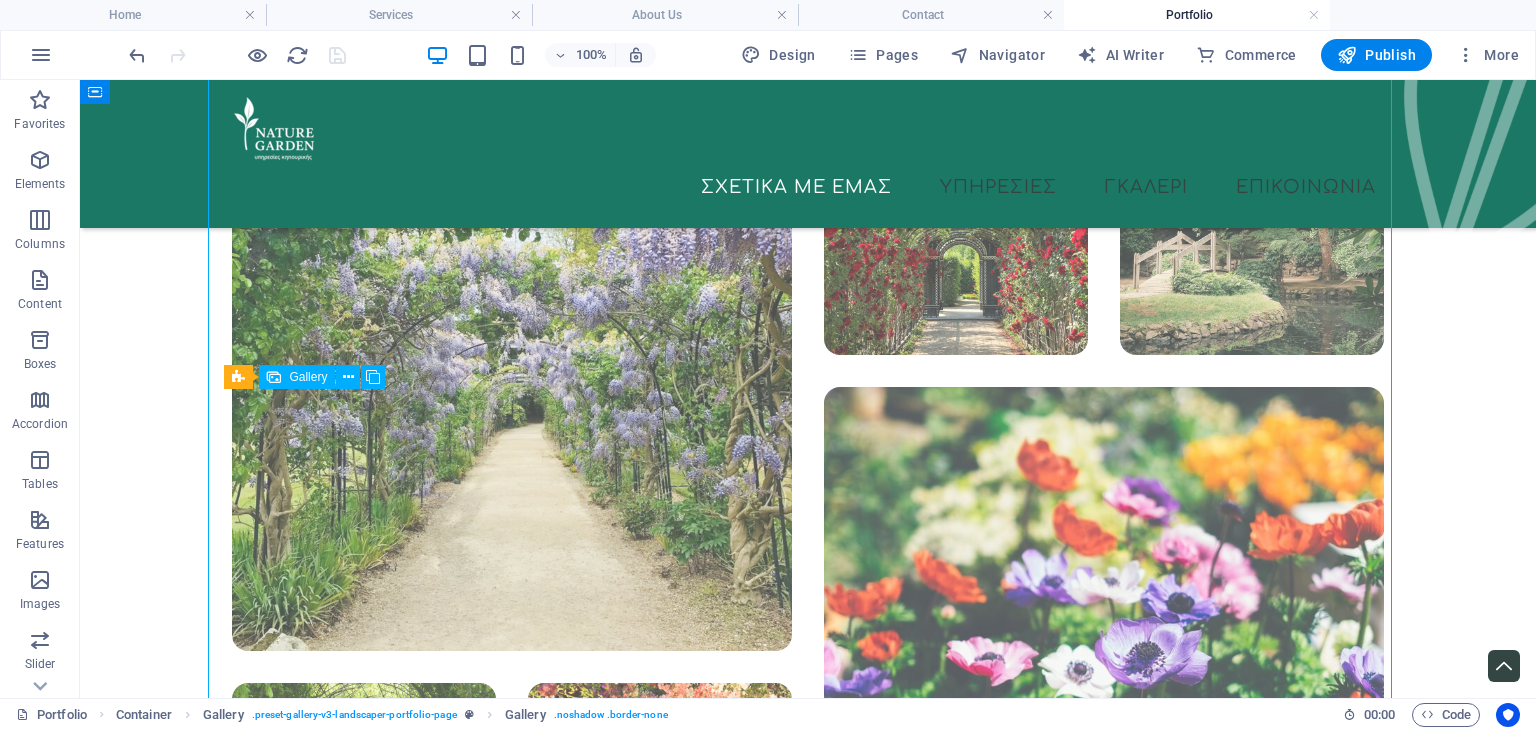 click at bounding box center (512, 371) 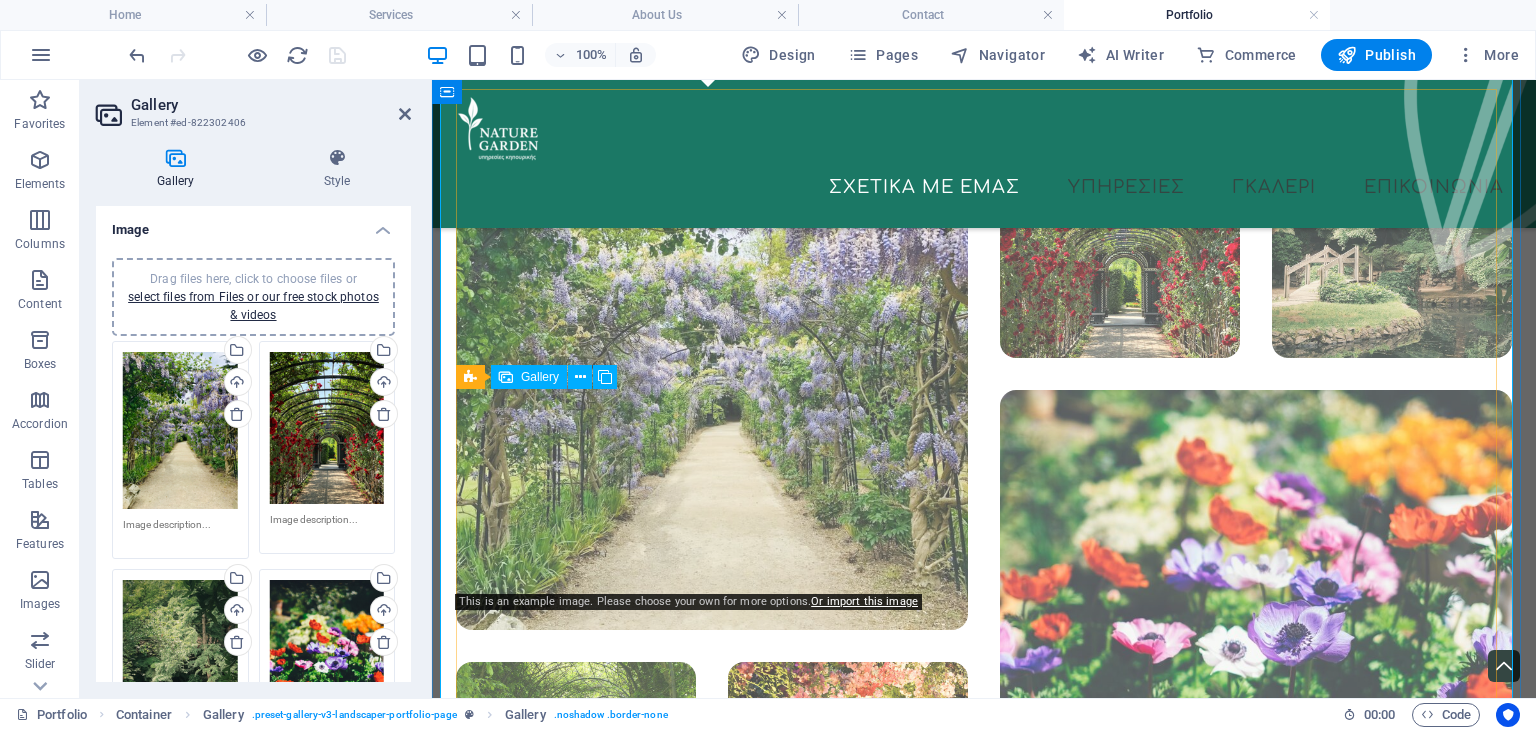 click at bounding box center (712, 374) 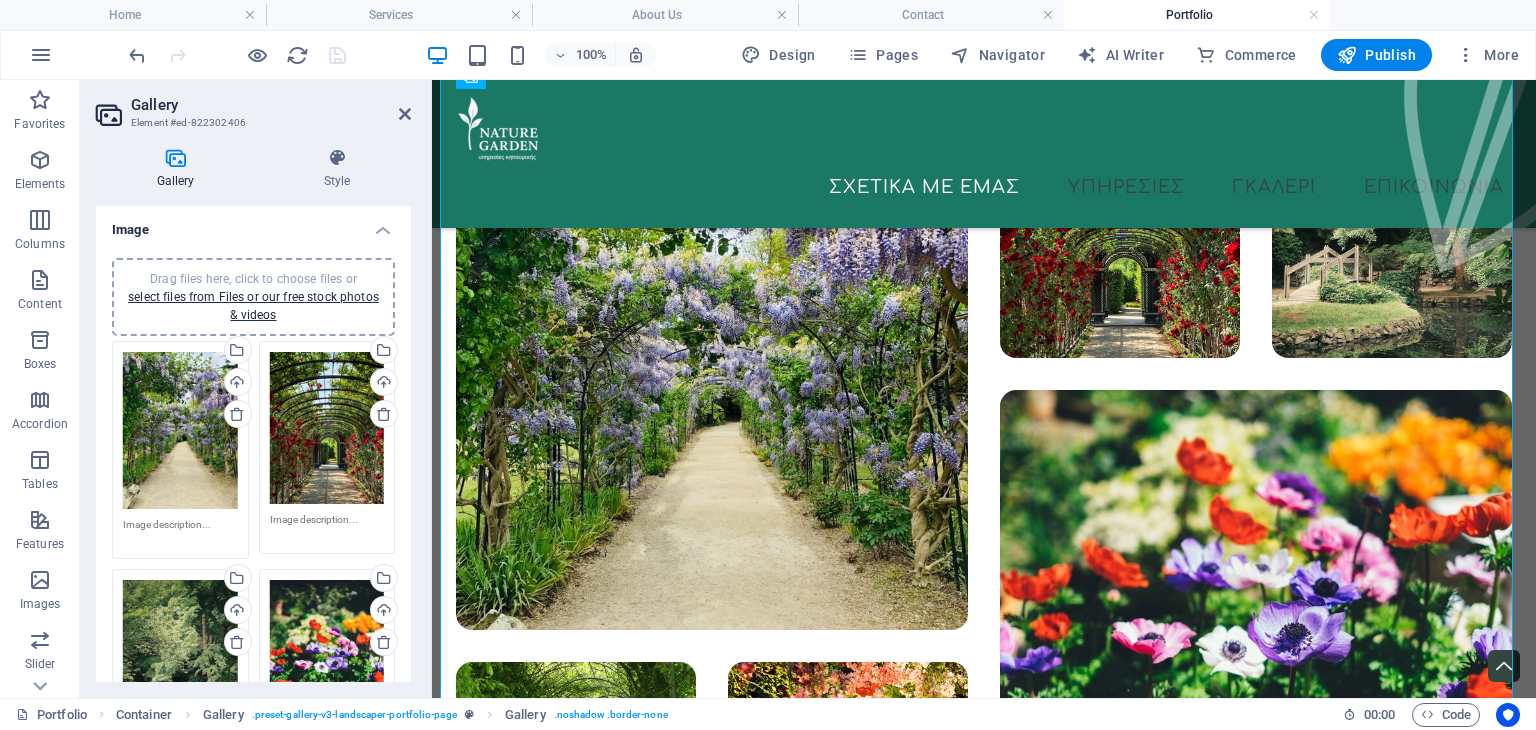 click on "Drag files here, click to choose files or select files from Files or our free stock photos & videos" at bounding box center (253, 297) 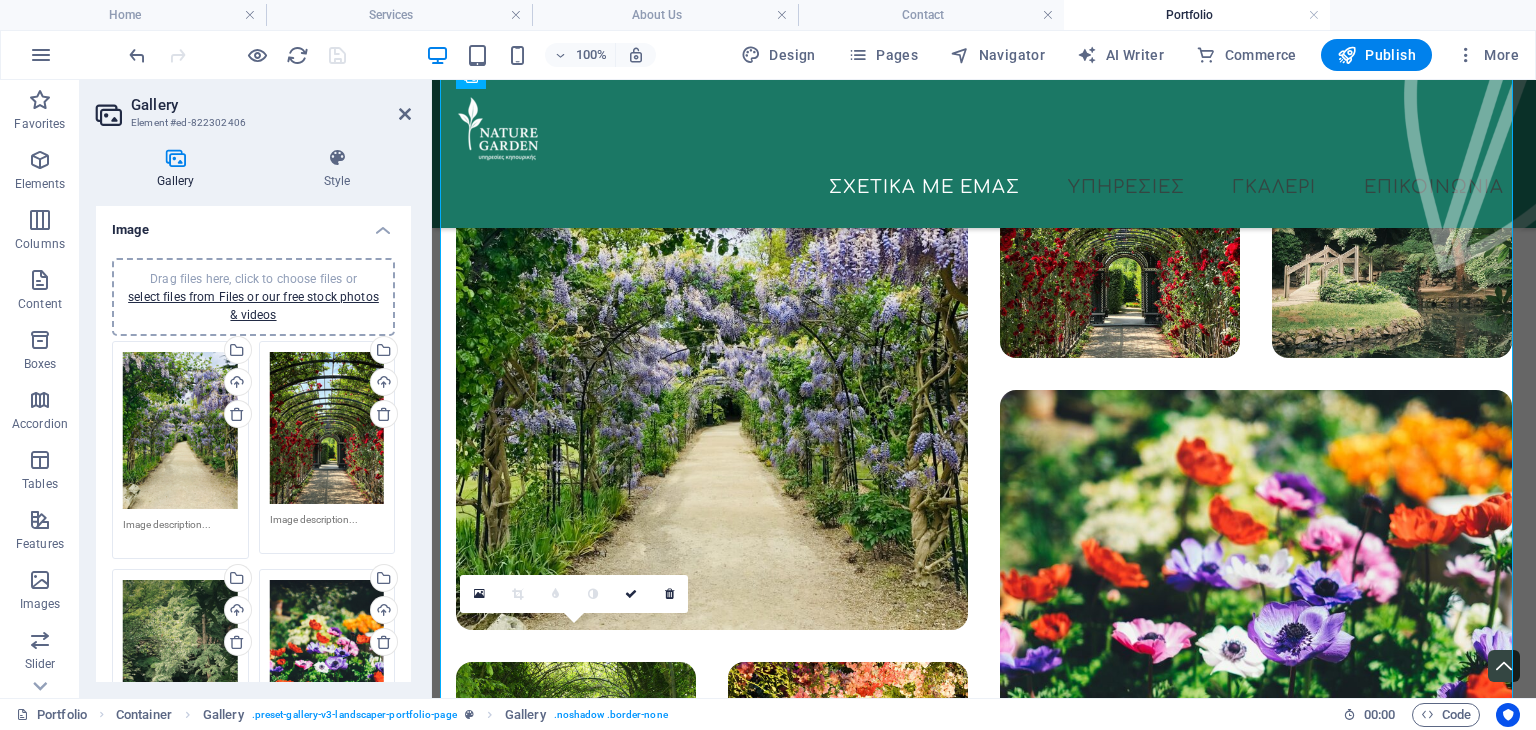 click on "Drag files here, click to choose files or select files from Files or our free stock photos & videos" at bounding box center [253, 297] 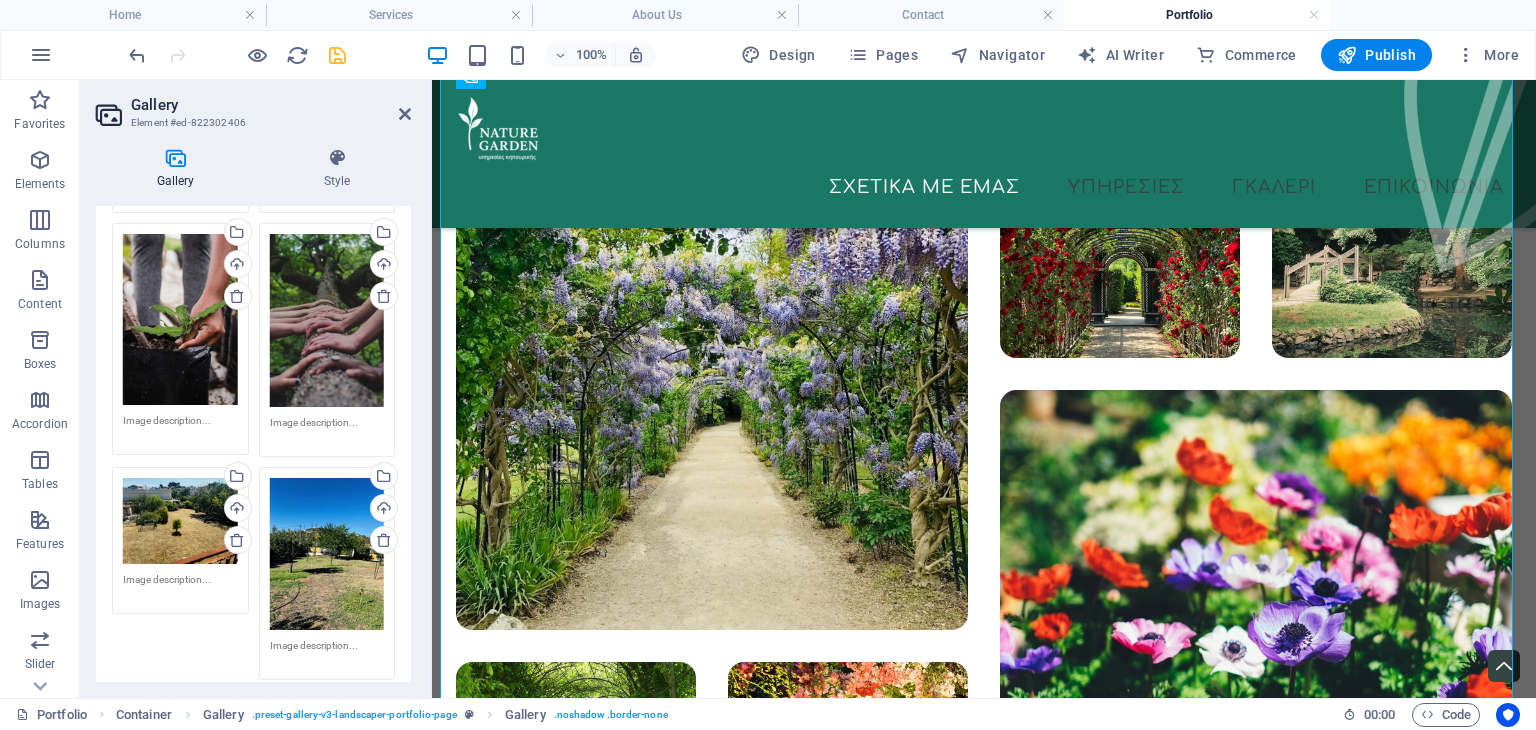 scroll, scrollTop: 1200, scrollLeft: 0, axis: vertical 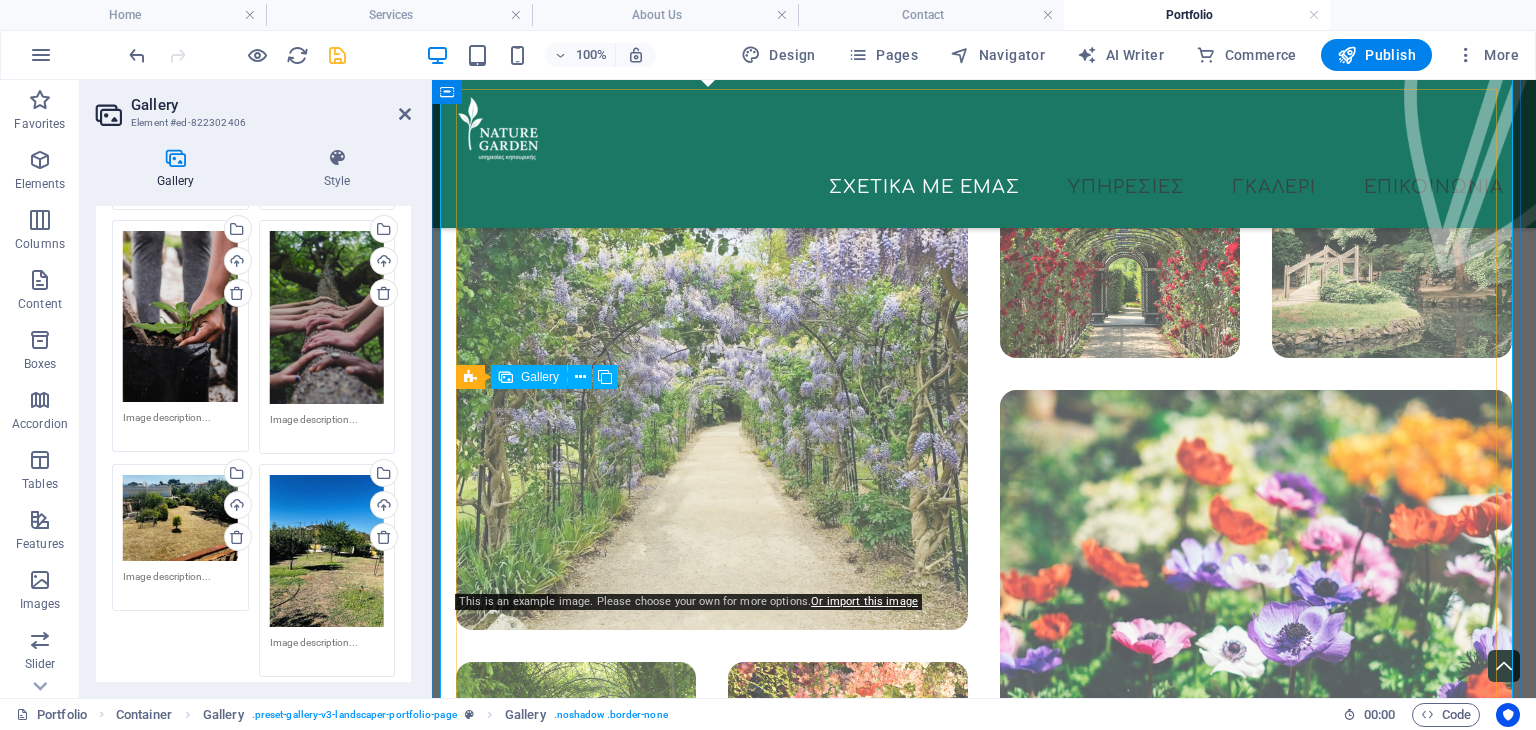 click at bounding box center (712, 374) 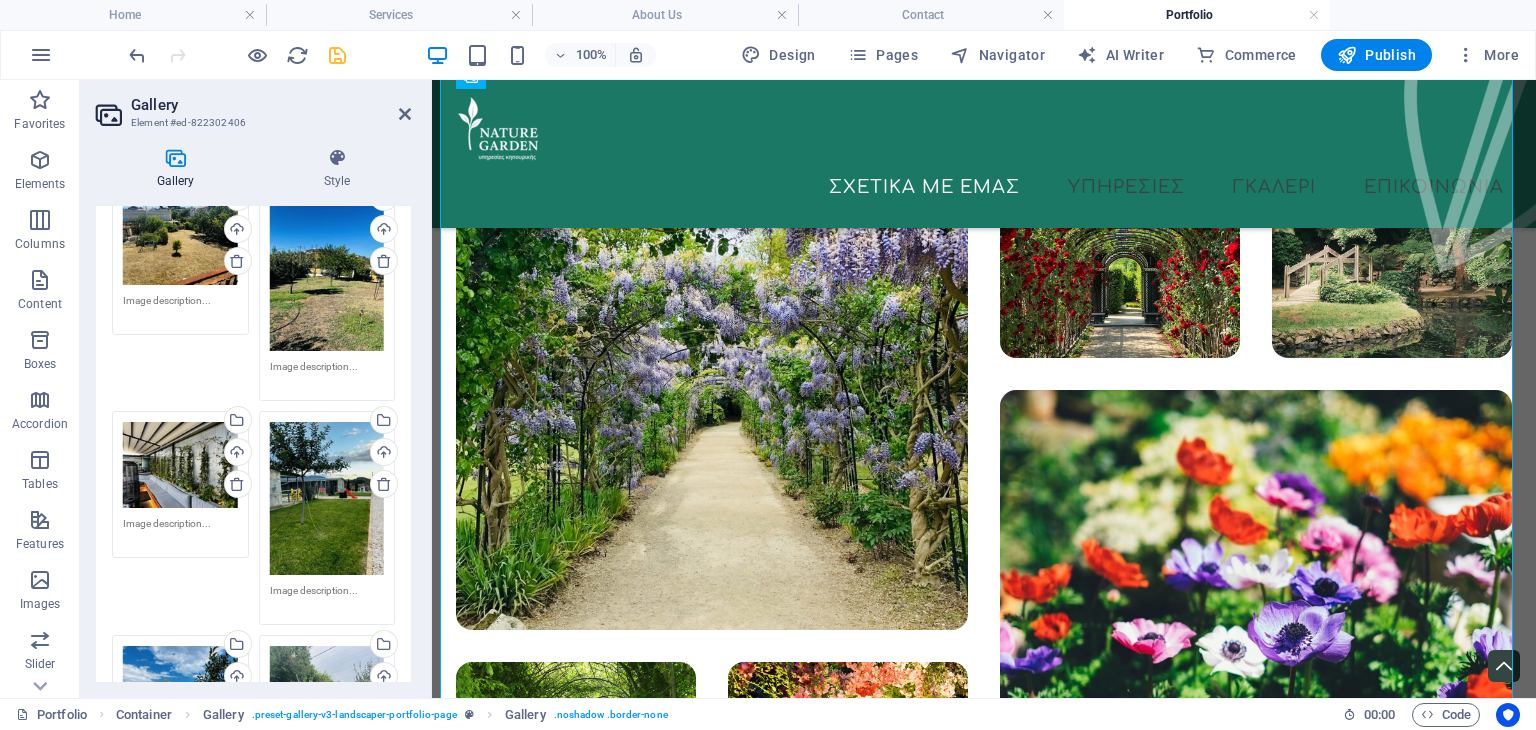 scroll, scrollTop: 1600, scrollLeft: 0, axis: vertical 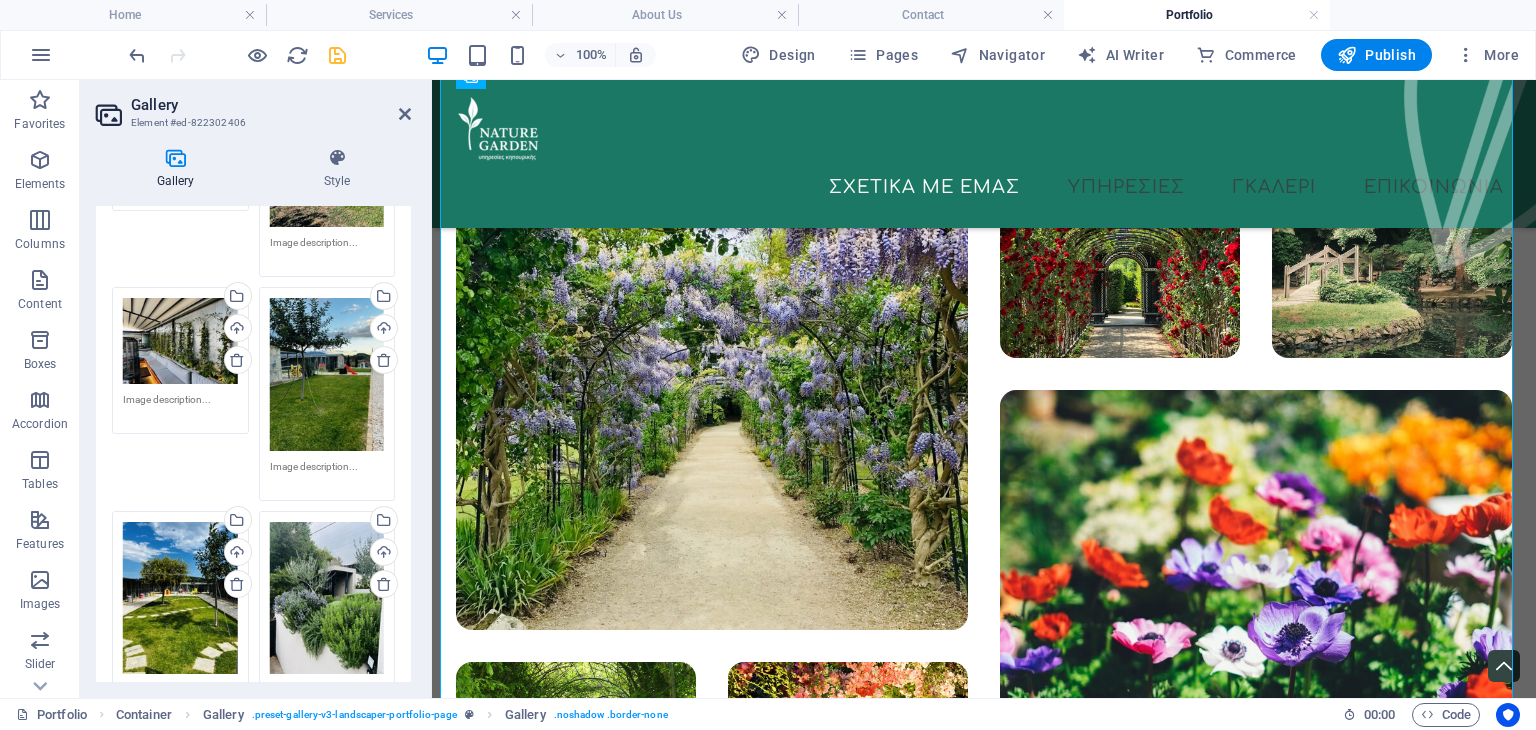 click on "Drag files here, click to choose files or select files from Files or our free stock photos & videos" at bounding box center [327, 598] 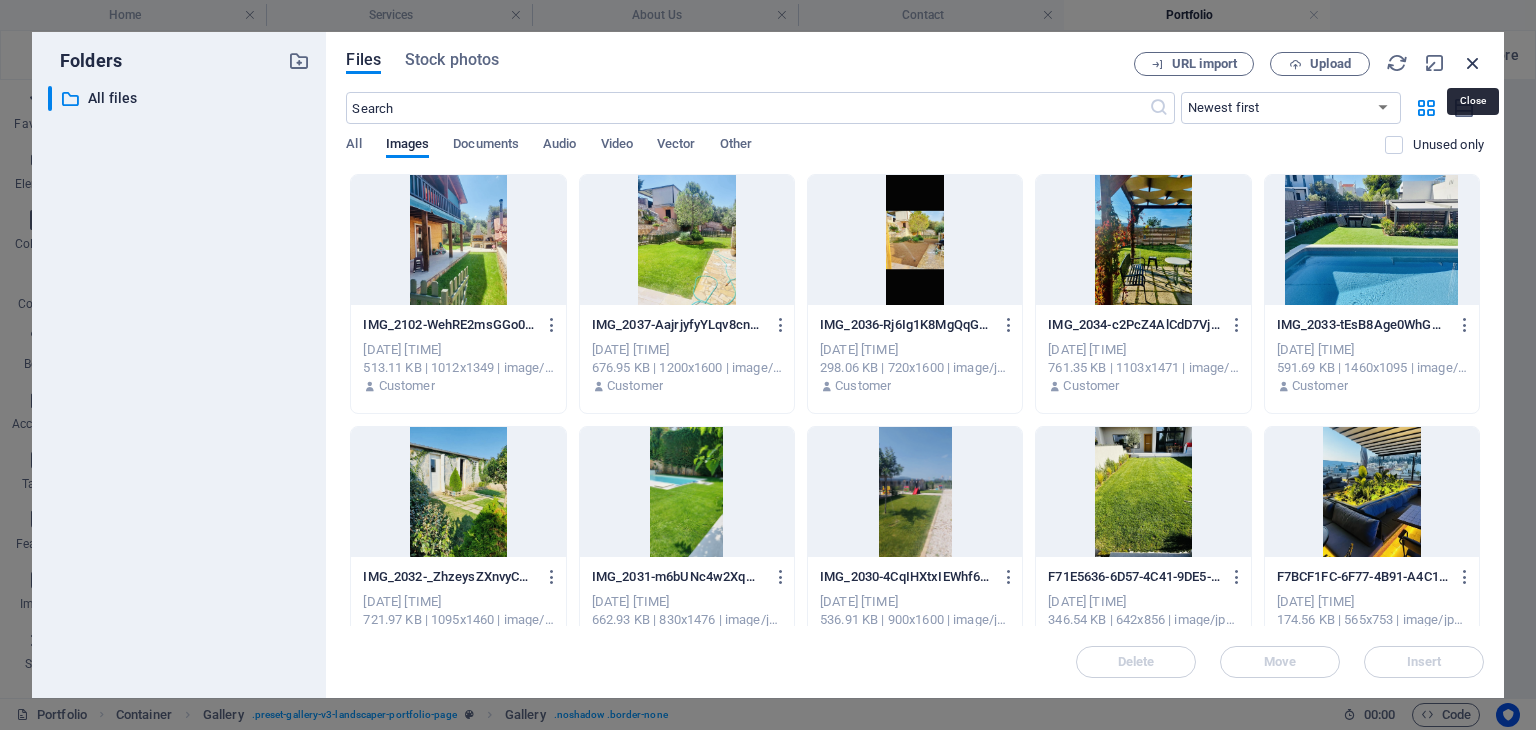 drag, startPoint x: 1466, startPoint y: 66, endPoint x: 575, endPoint y: 211, distance: 902.72144 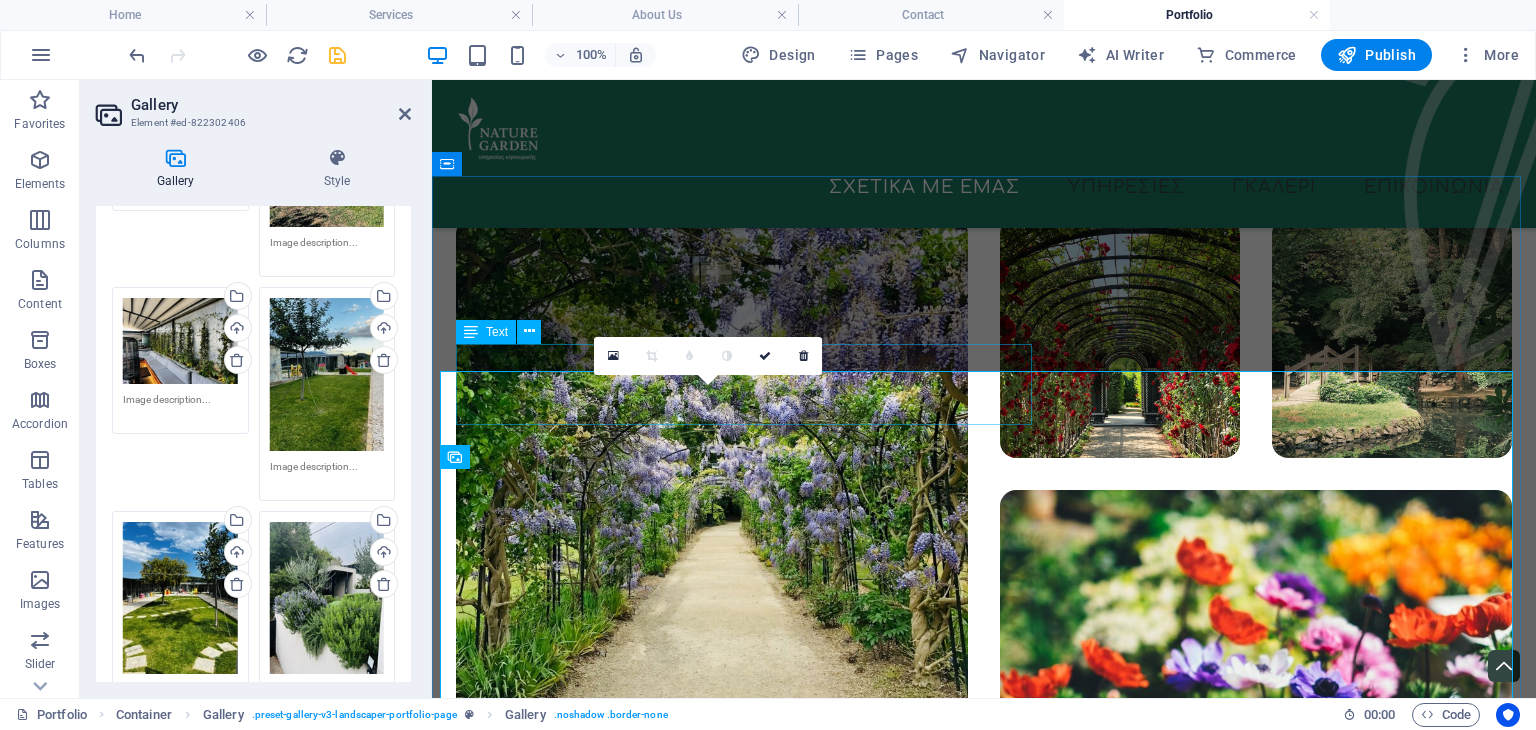 scroll, scrollTop: 0, scrollLeft: 0, axis: both 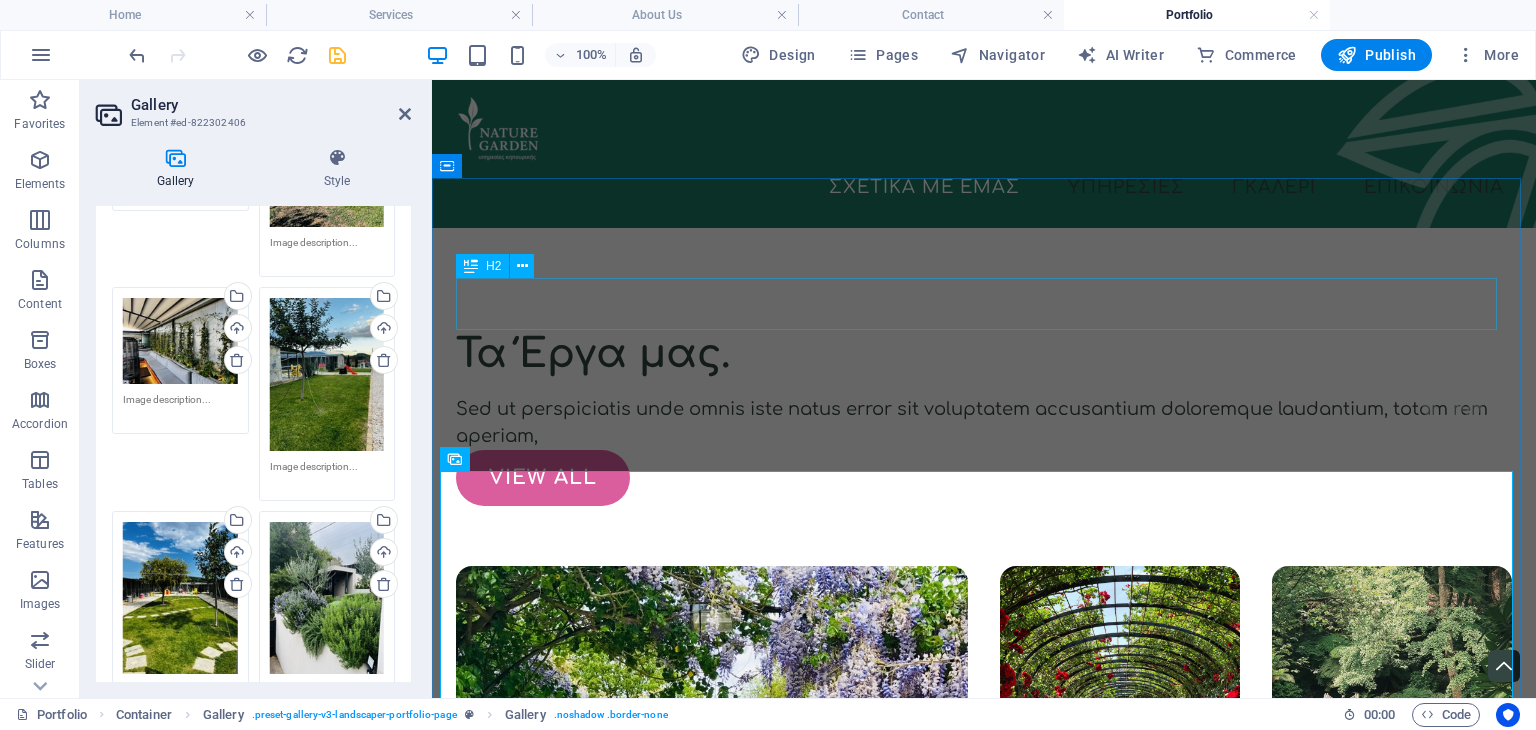 click on "Τα Έργα μας." at bounding box center (984, 354) 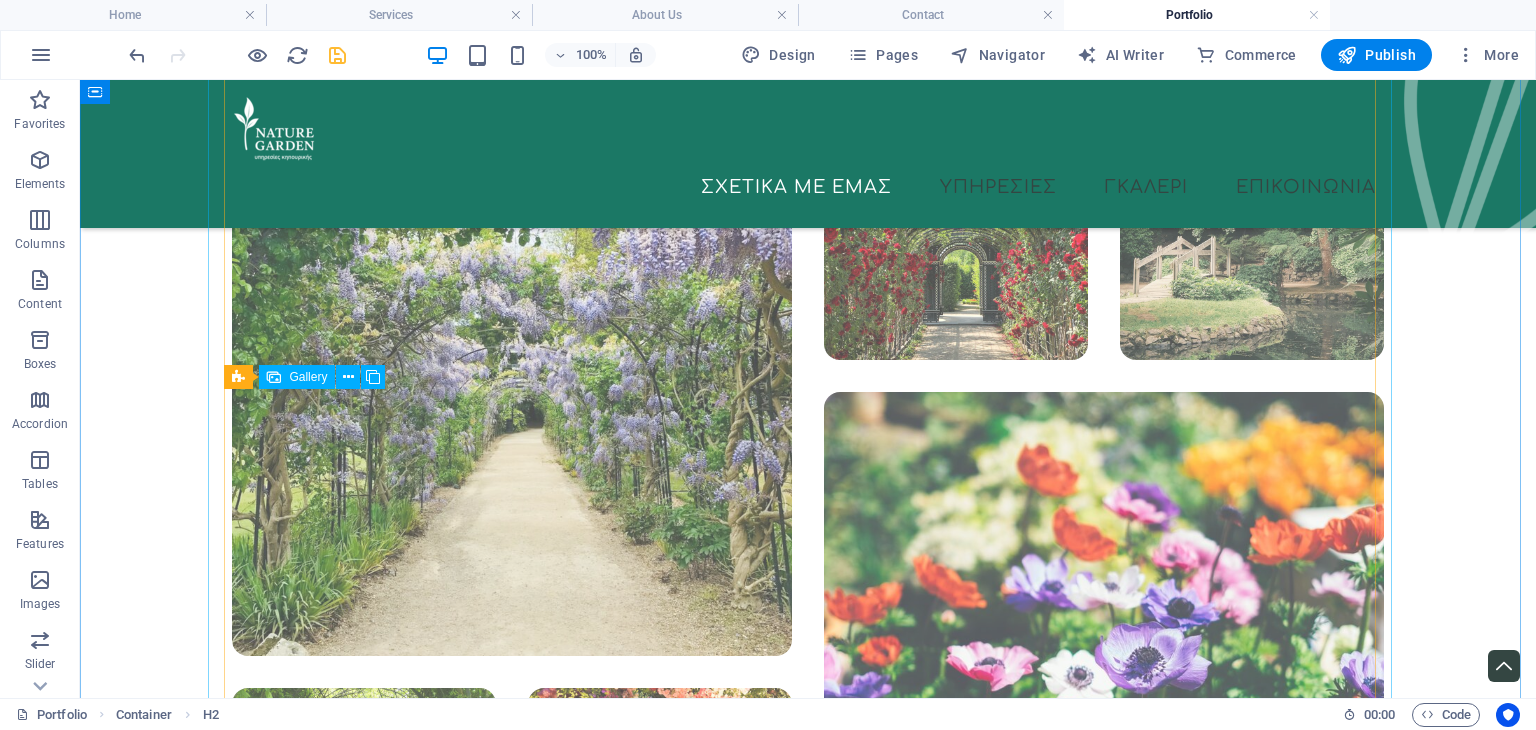 scroll, scrollTop: 400, scrollLeft: 0, axis: vertical 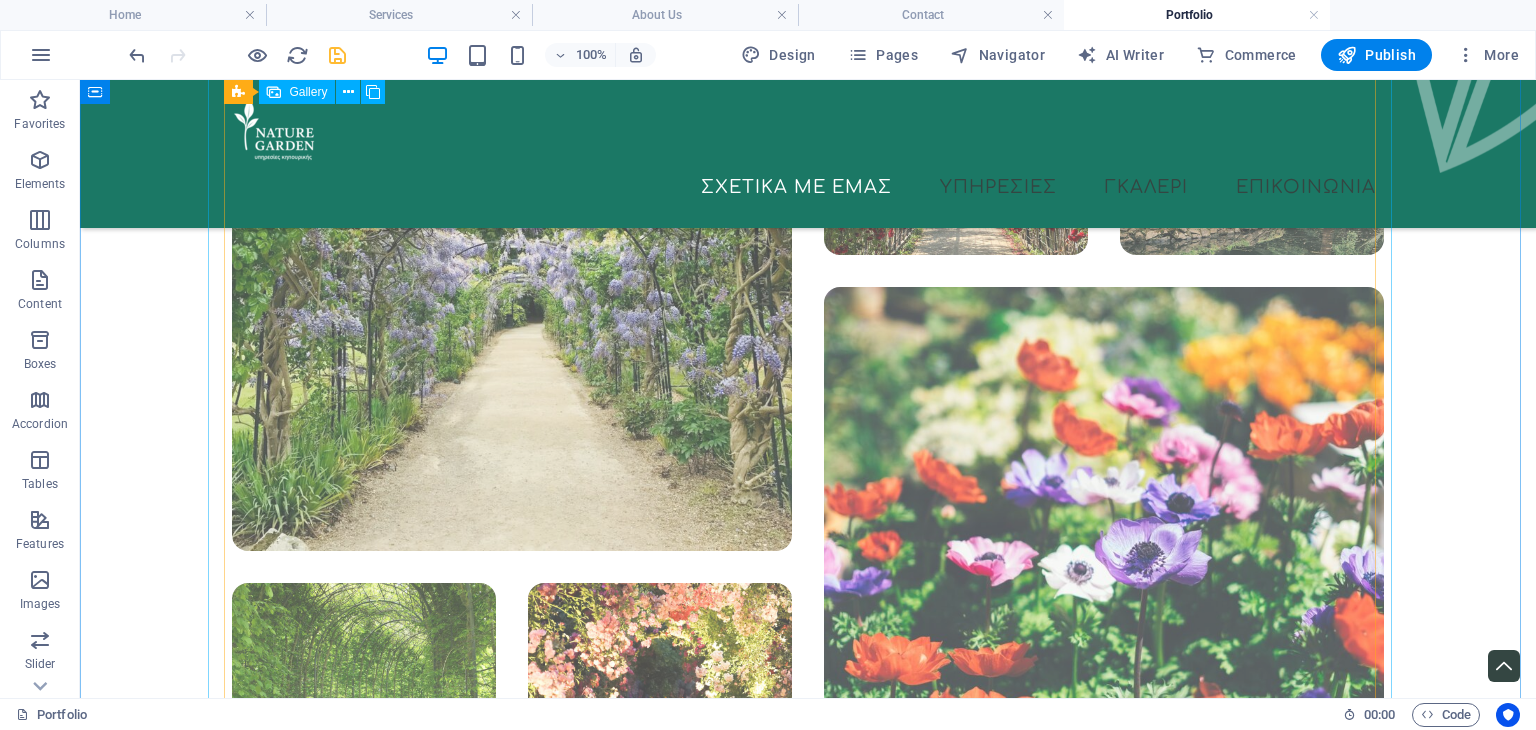 click at bounding box center (512, 271) 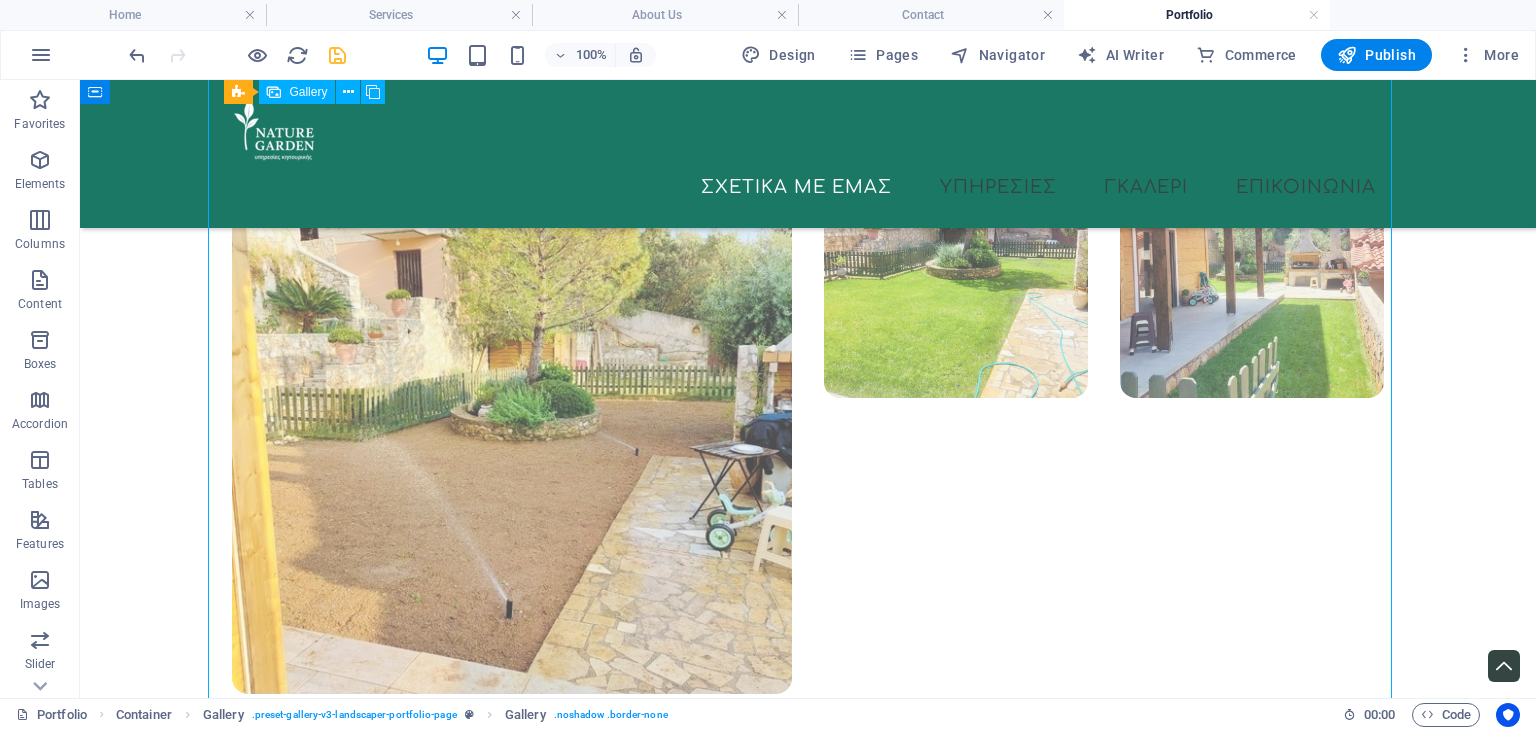 scroll, scrollTop: 4700, scrollLeft: 0, axis: vertical 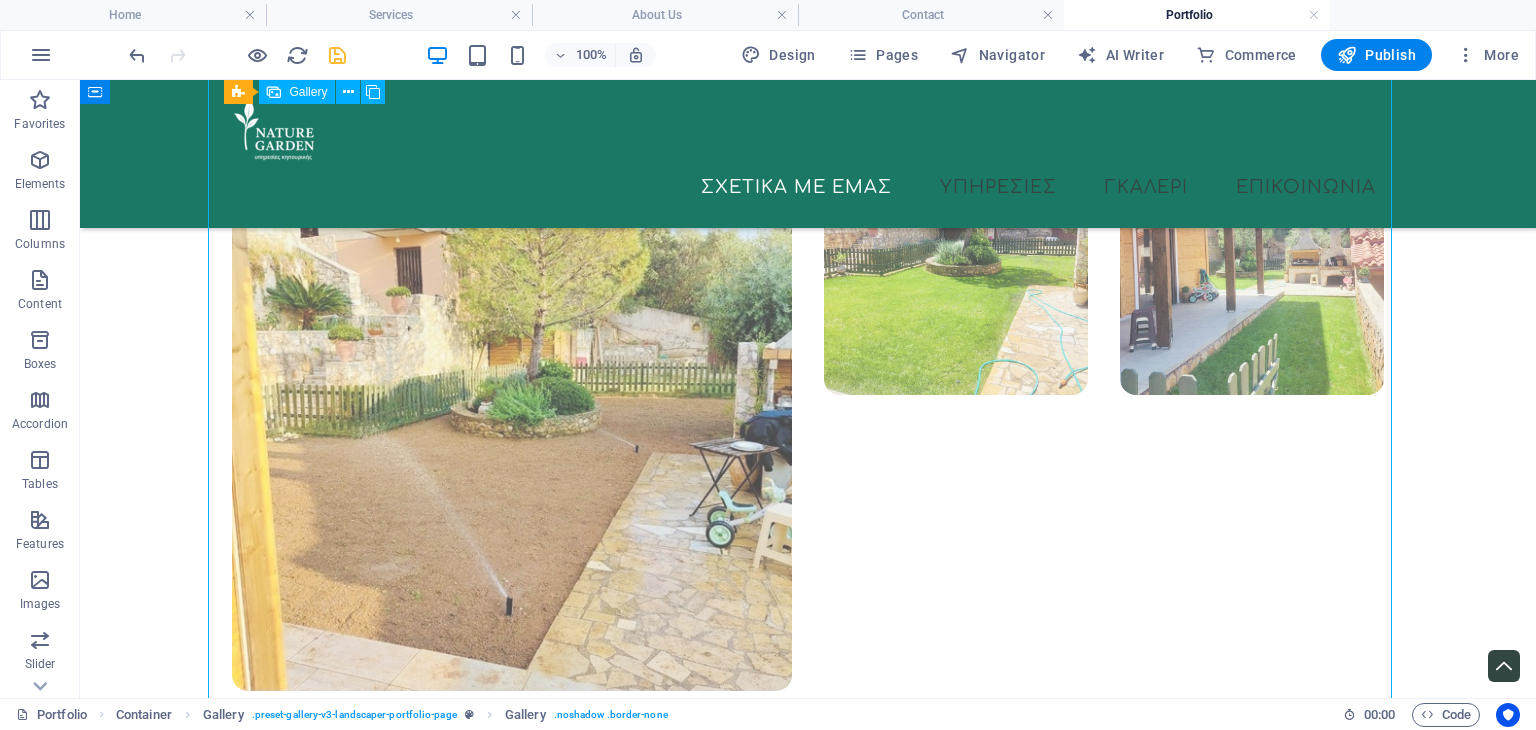 click at bounding box center (512, 411) 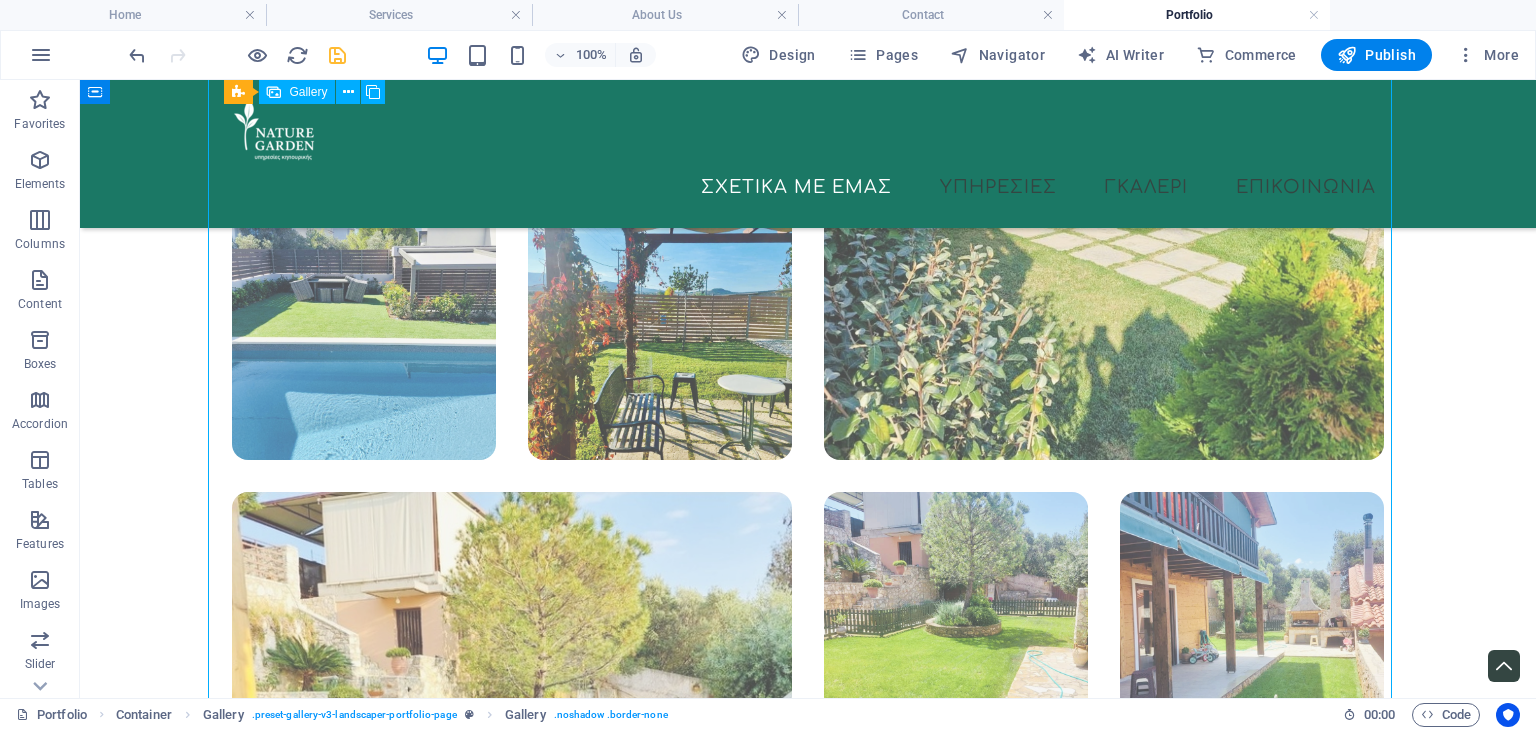 select on "4" 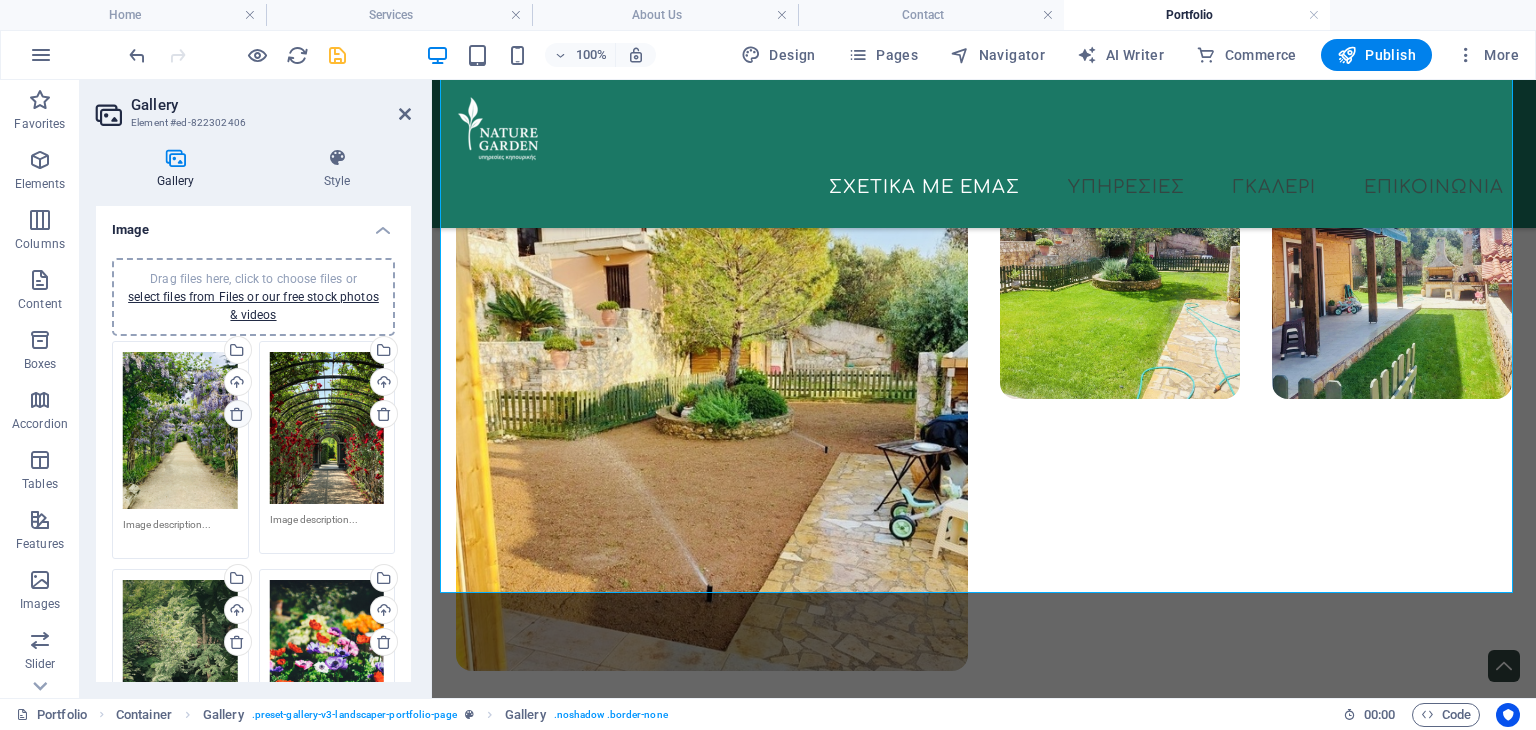 click at bounding box center [237, 414] 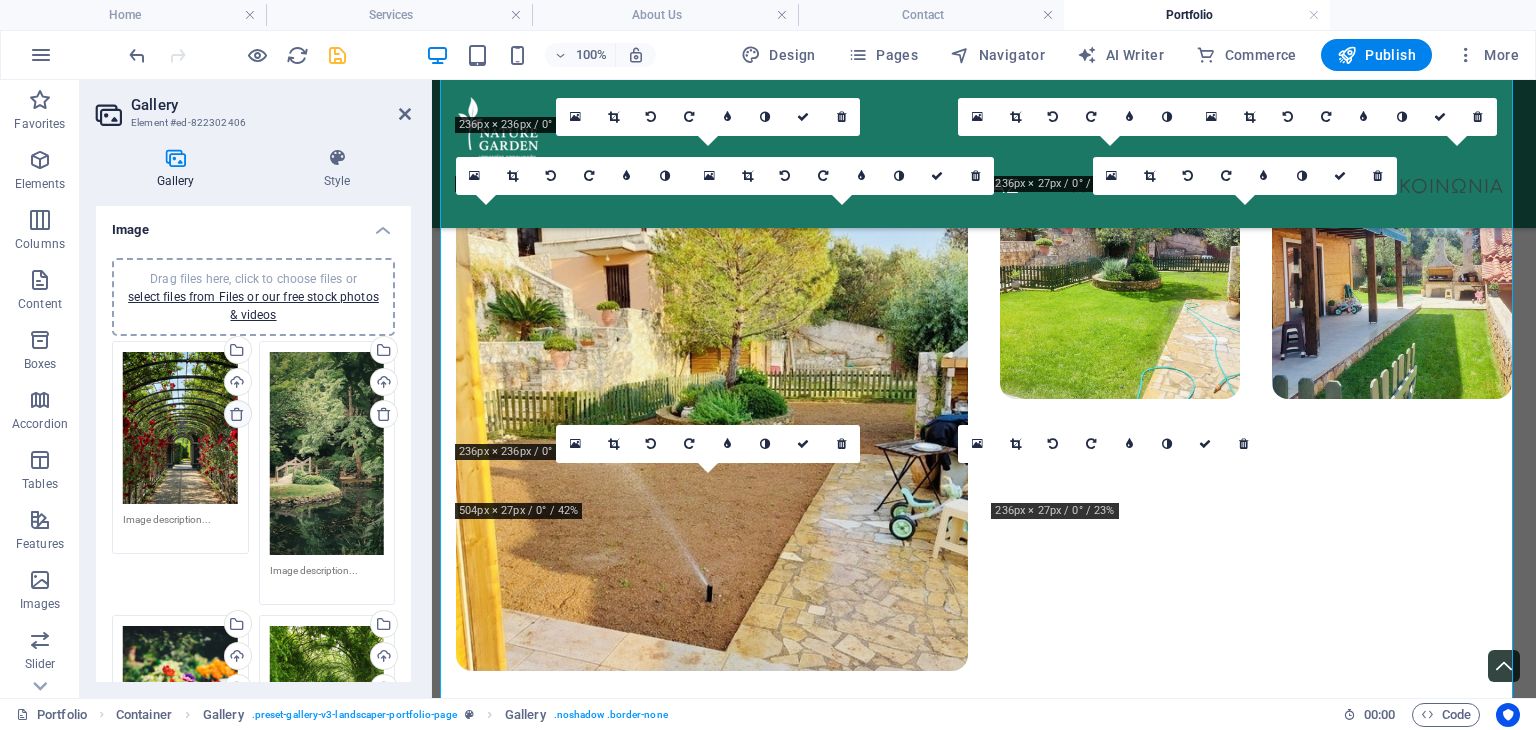 click at bounding box center [237, 414] 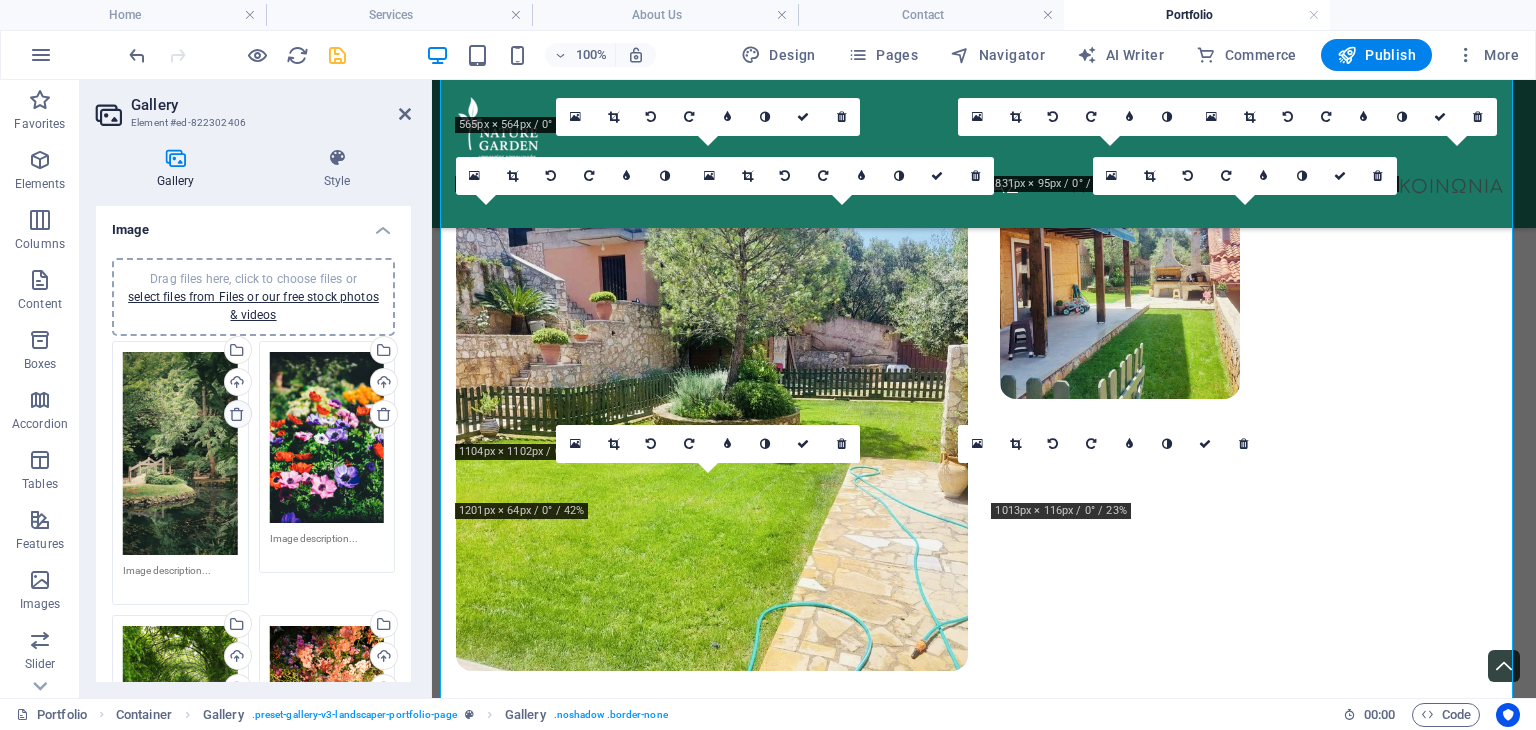 click at bounding box center (237, 414) 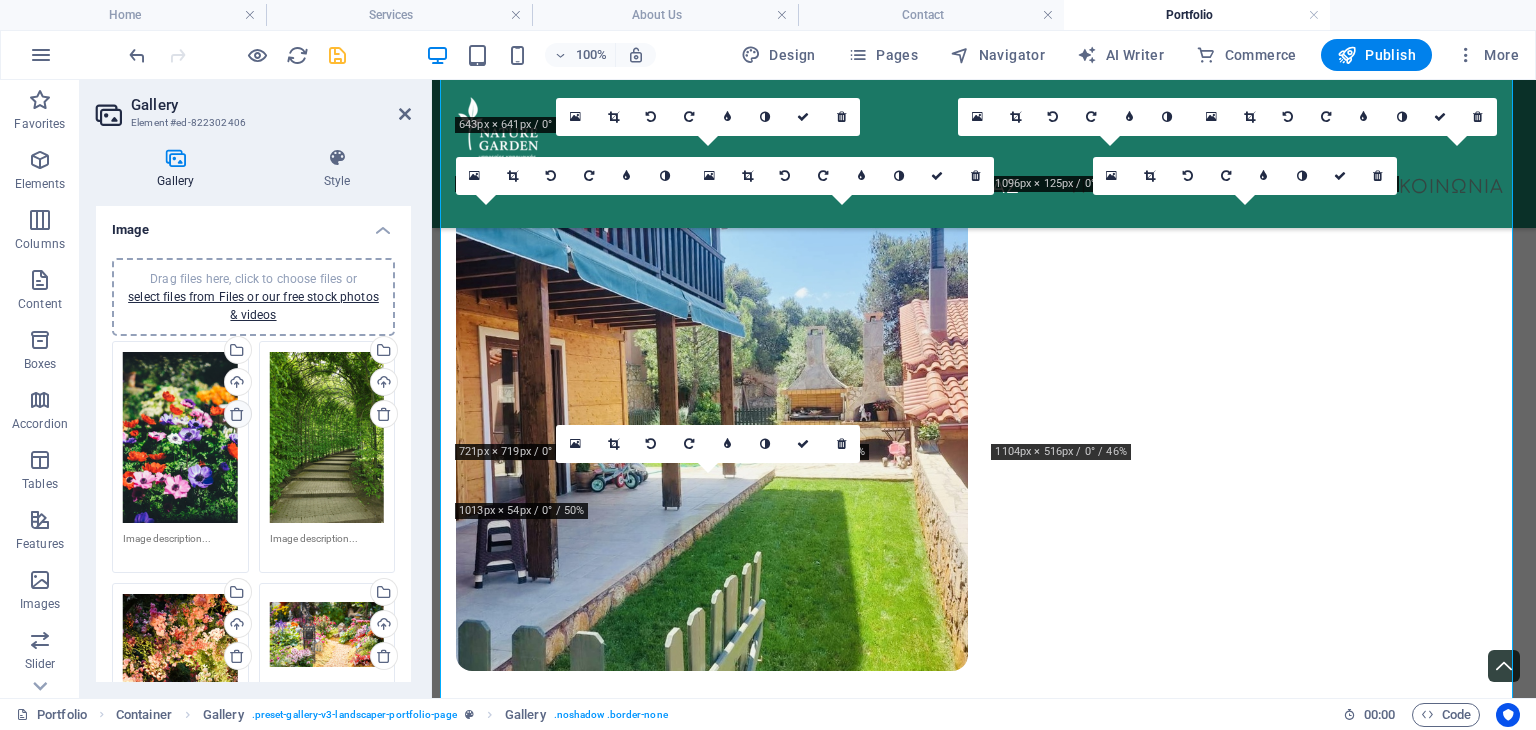 click at bounding box center [237, 414] 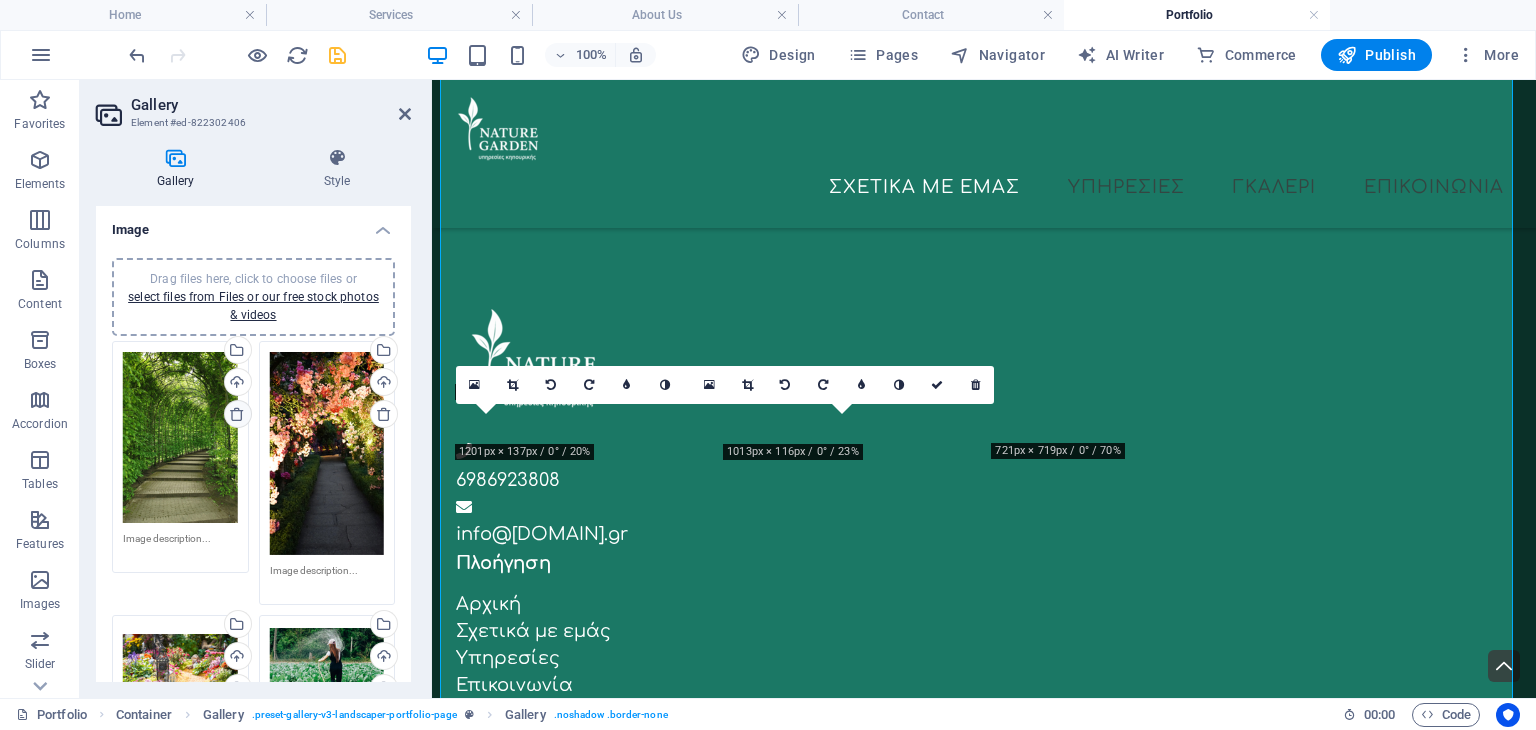 click at bounding box center [237, 414] 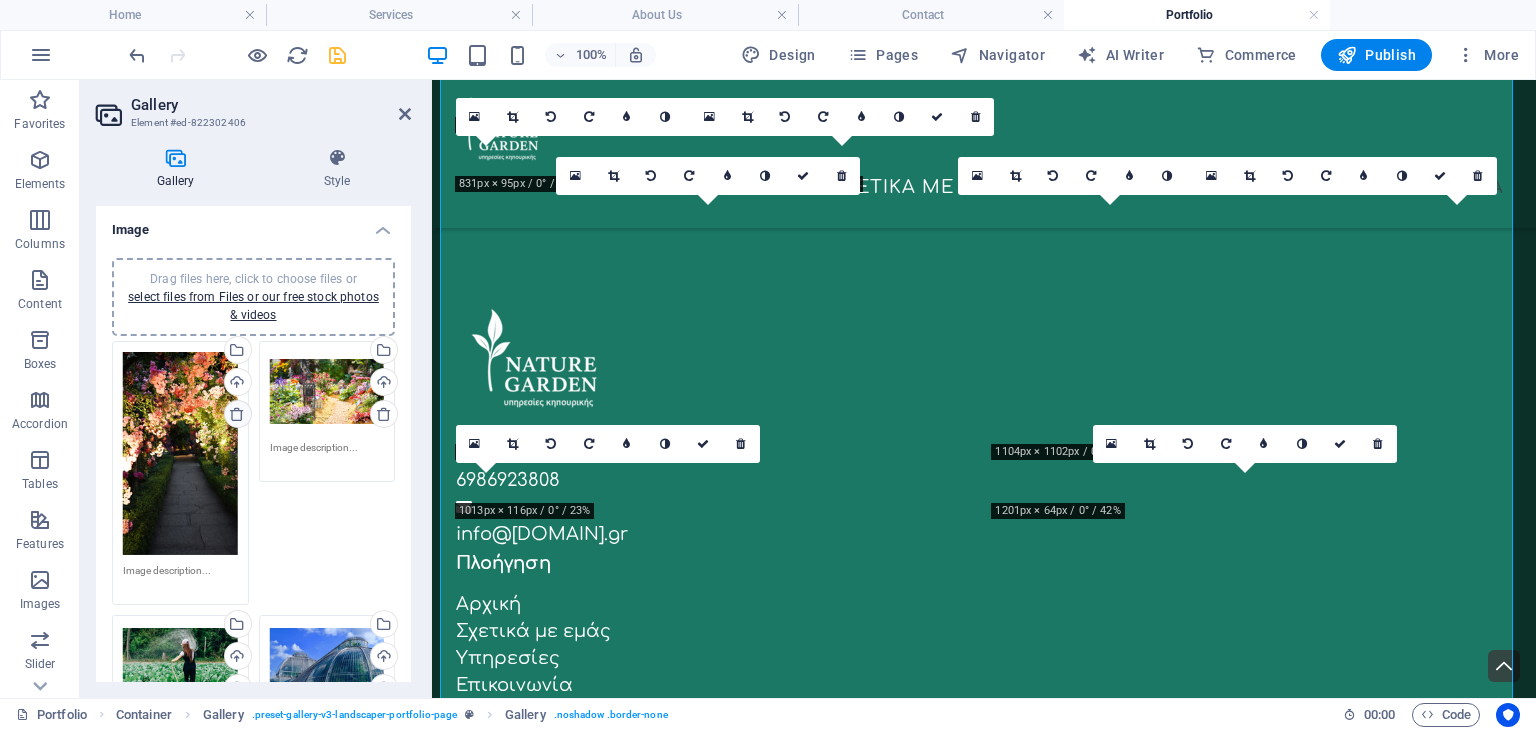 scroll, scrollTop: 3668, scrollLeft: 0, axis: vertical 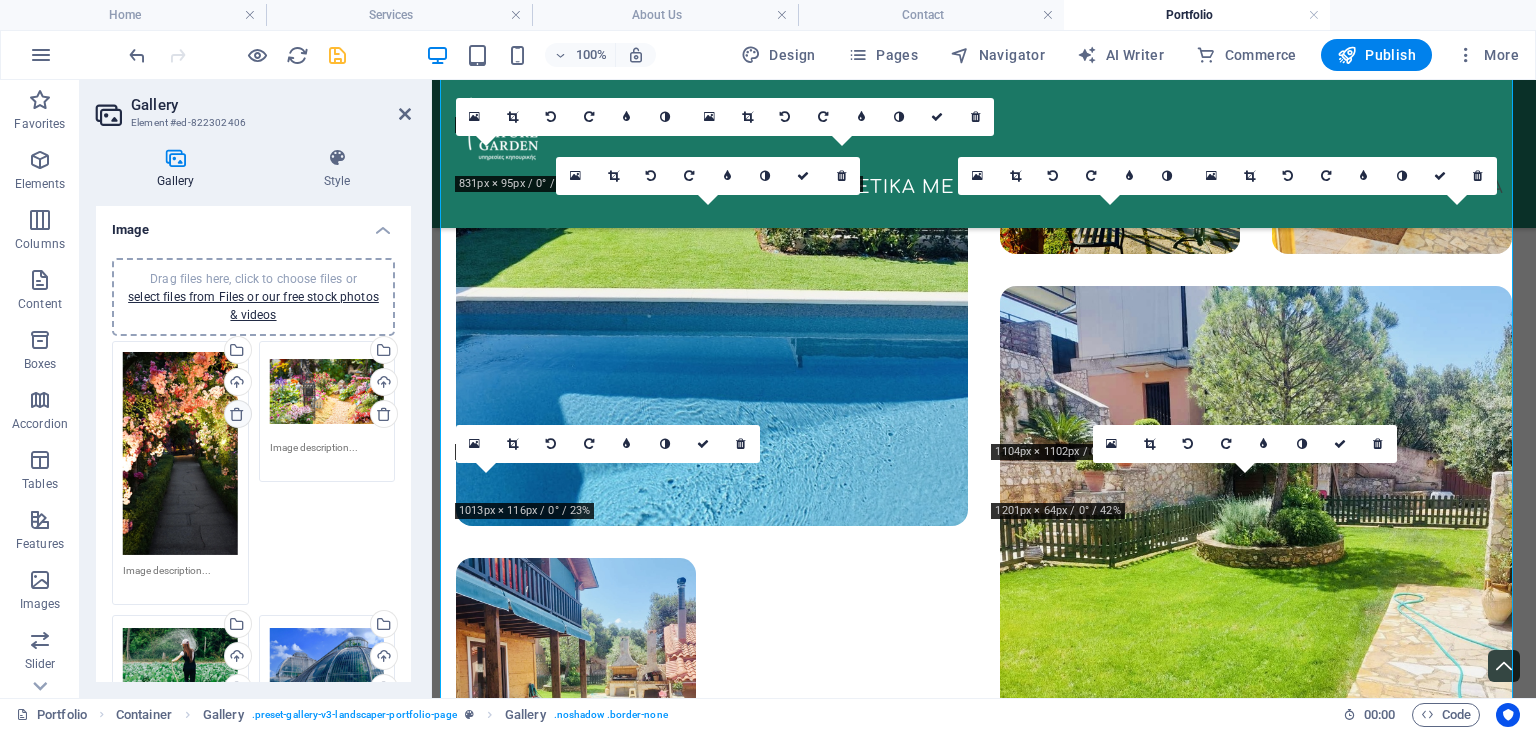 click at bounding box center (237, 414) 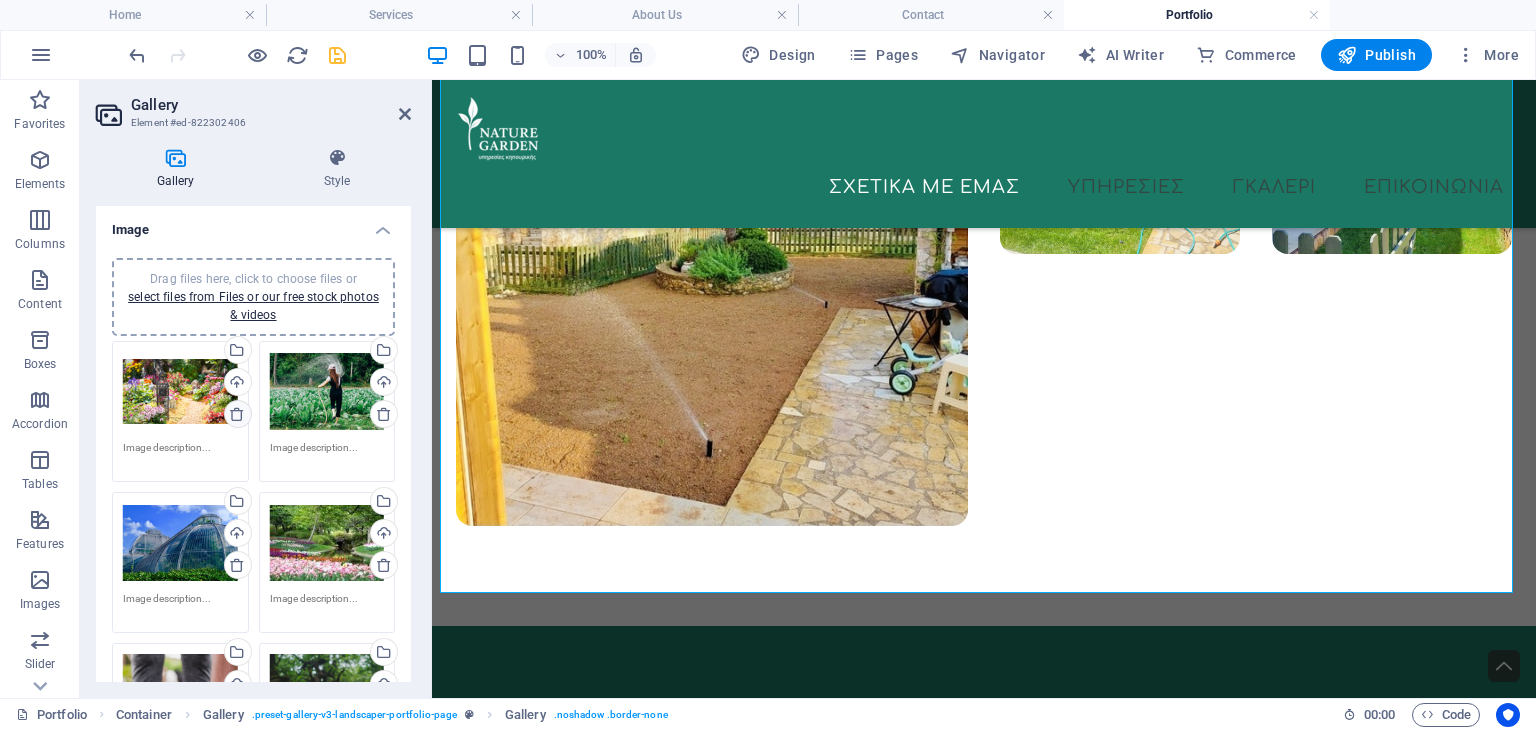 scroll, scrollTop: 3534, scrollLeft: 0, axis: vertical 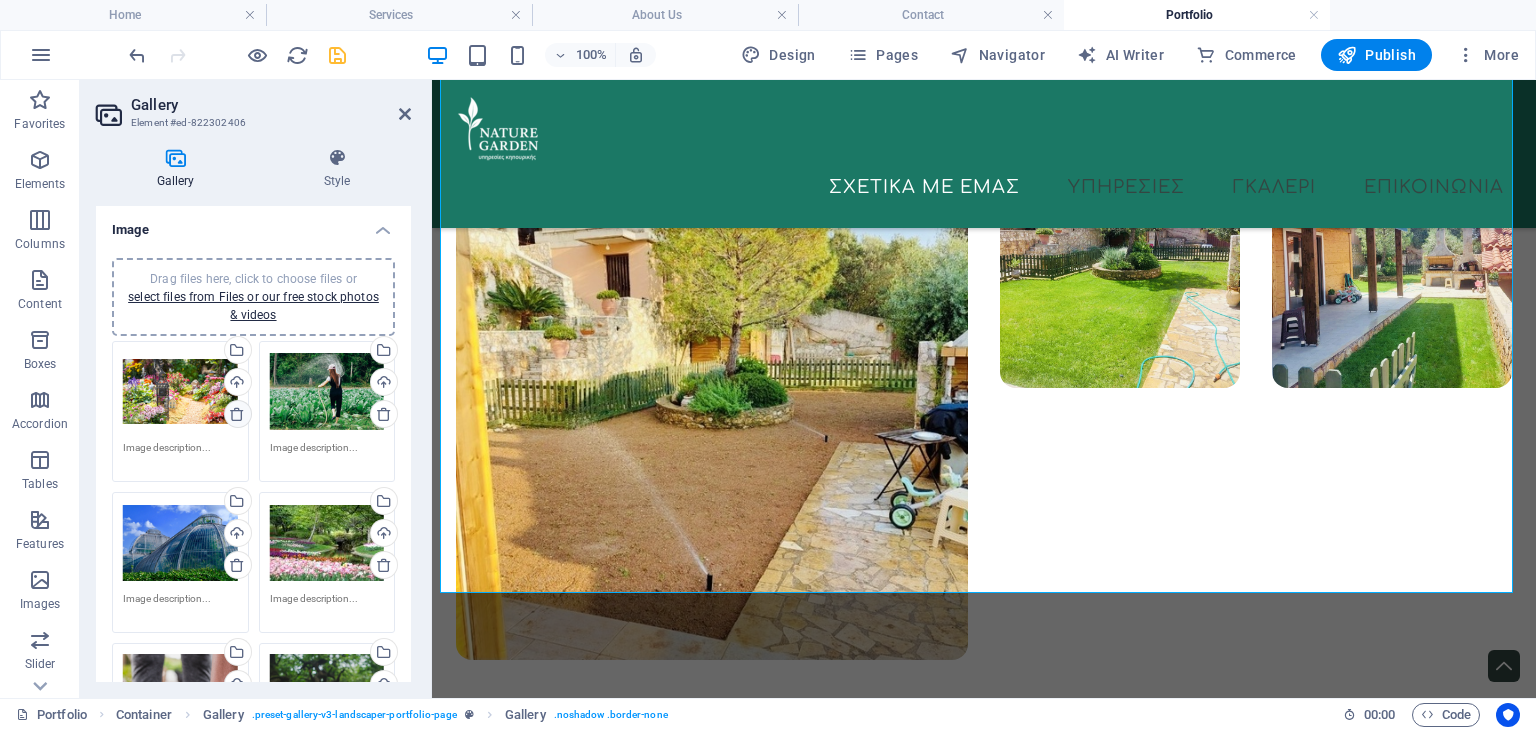 click at bounding box center [237, 414] 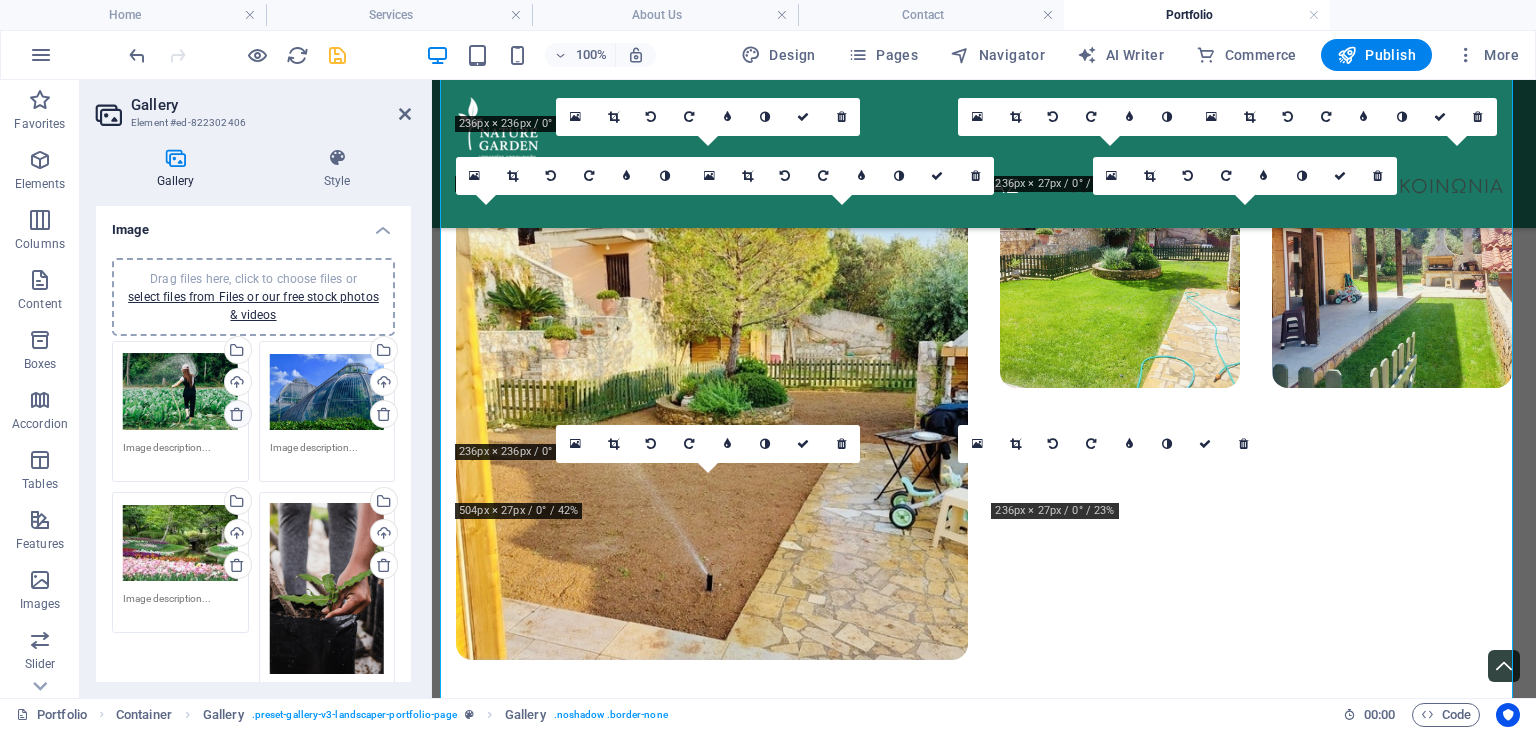 click at bounding box center (237, 414) 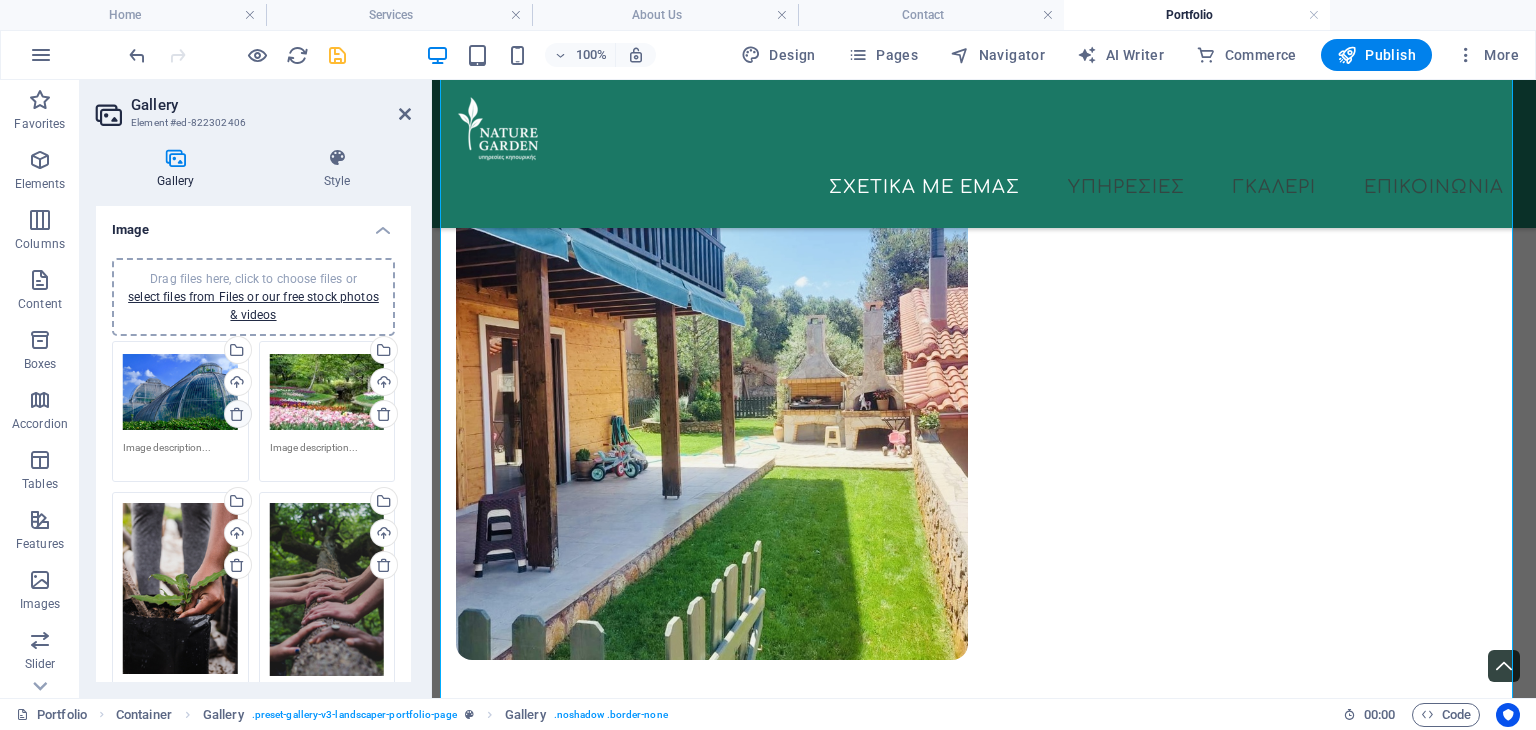 scroll, scrollTop: 3132, scrollLeft: 0, axis: vertical 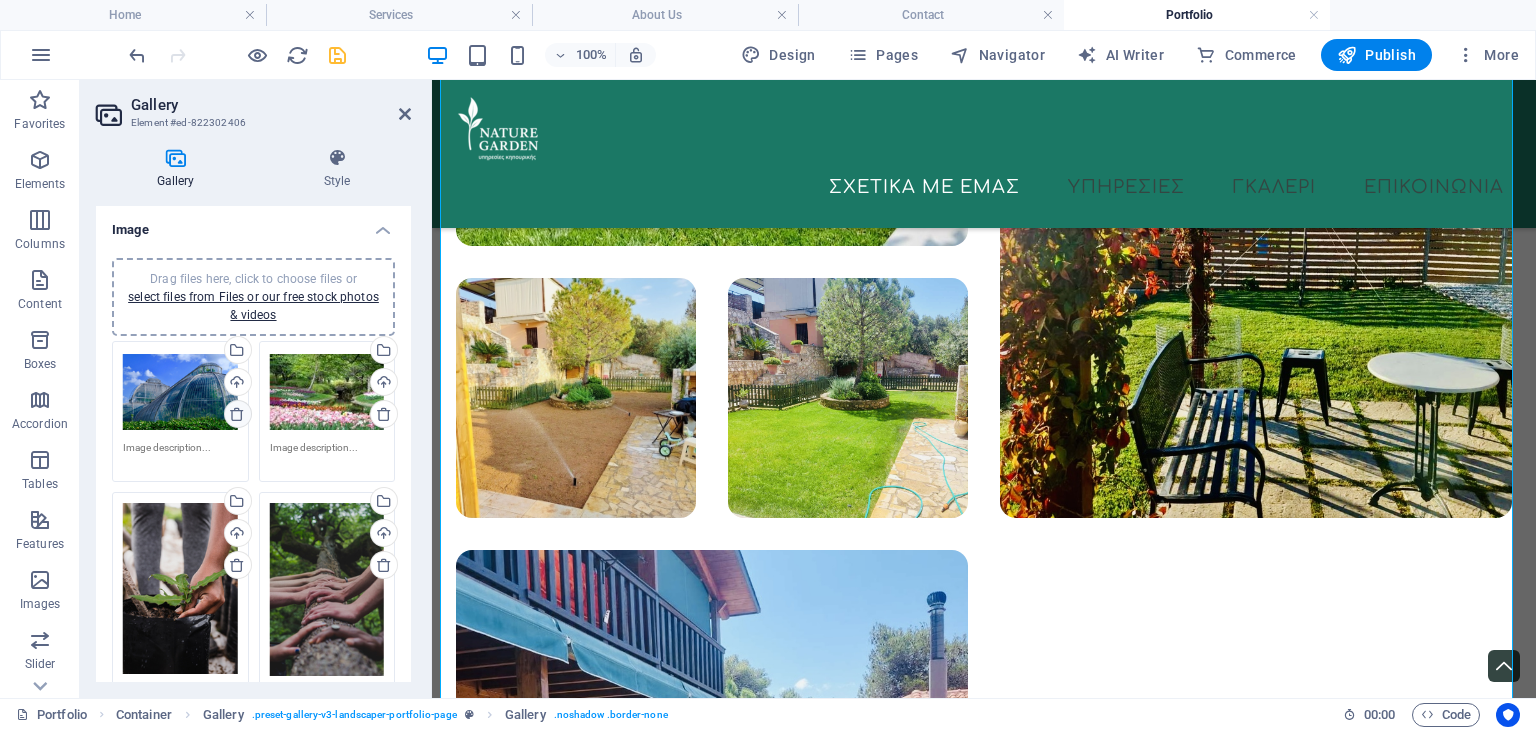 click at bounding box center [237, 414] 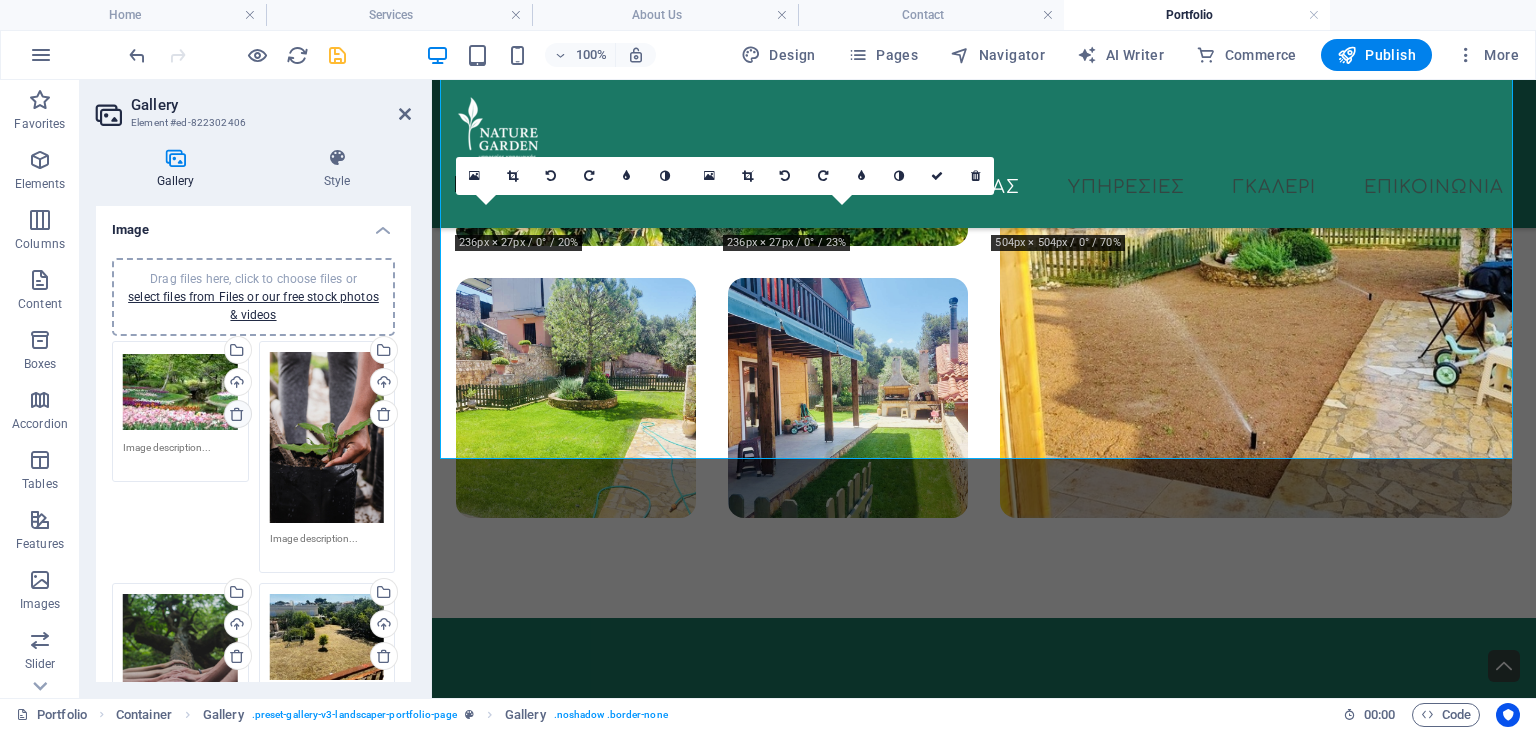click at bounding box center (237, 414) 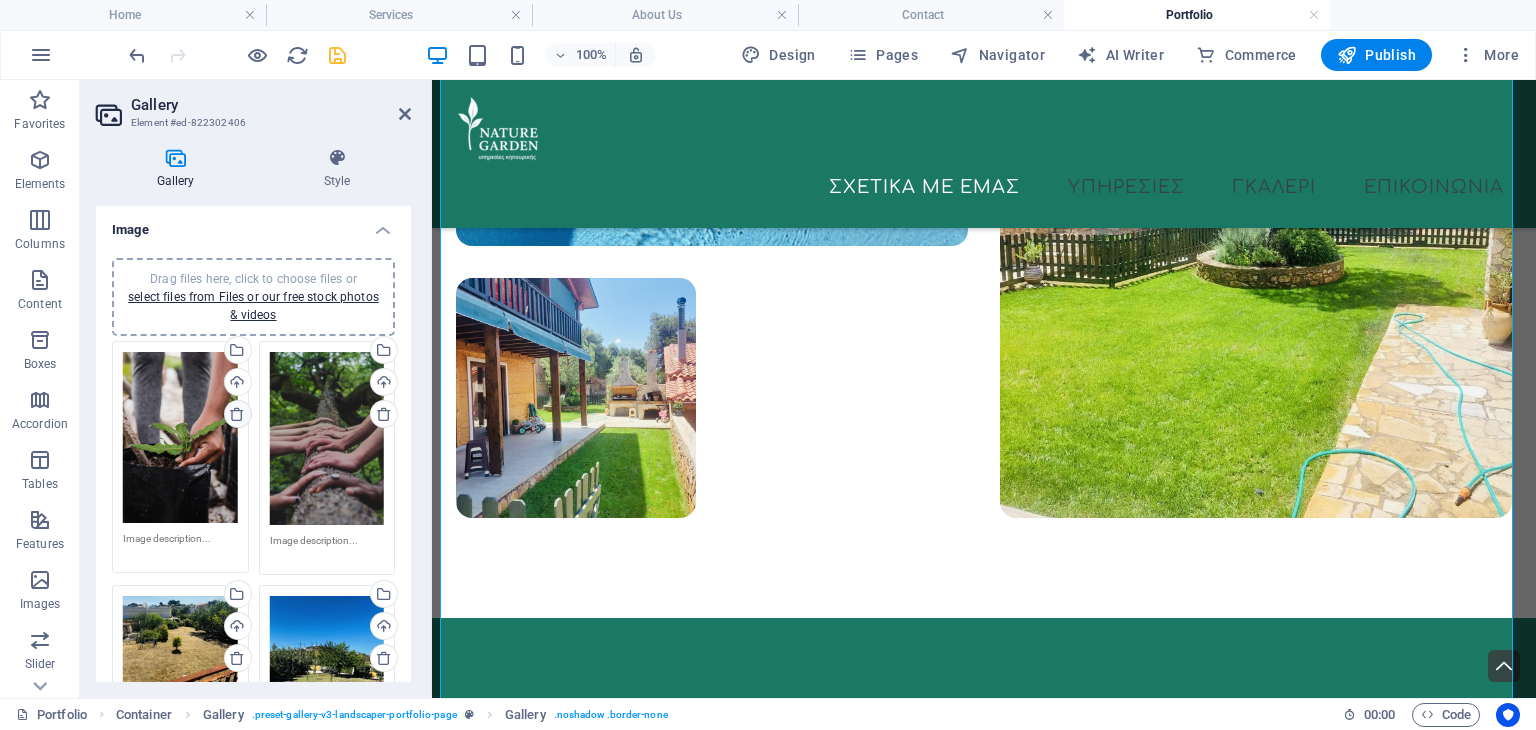 scroll, scrollTop: 2864, scrollLeft: 0, axis: vertical 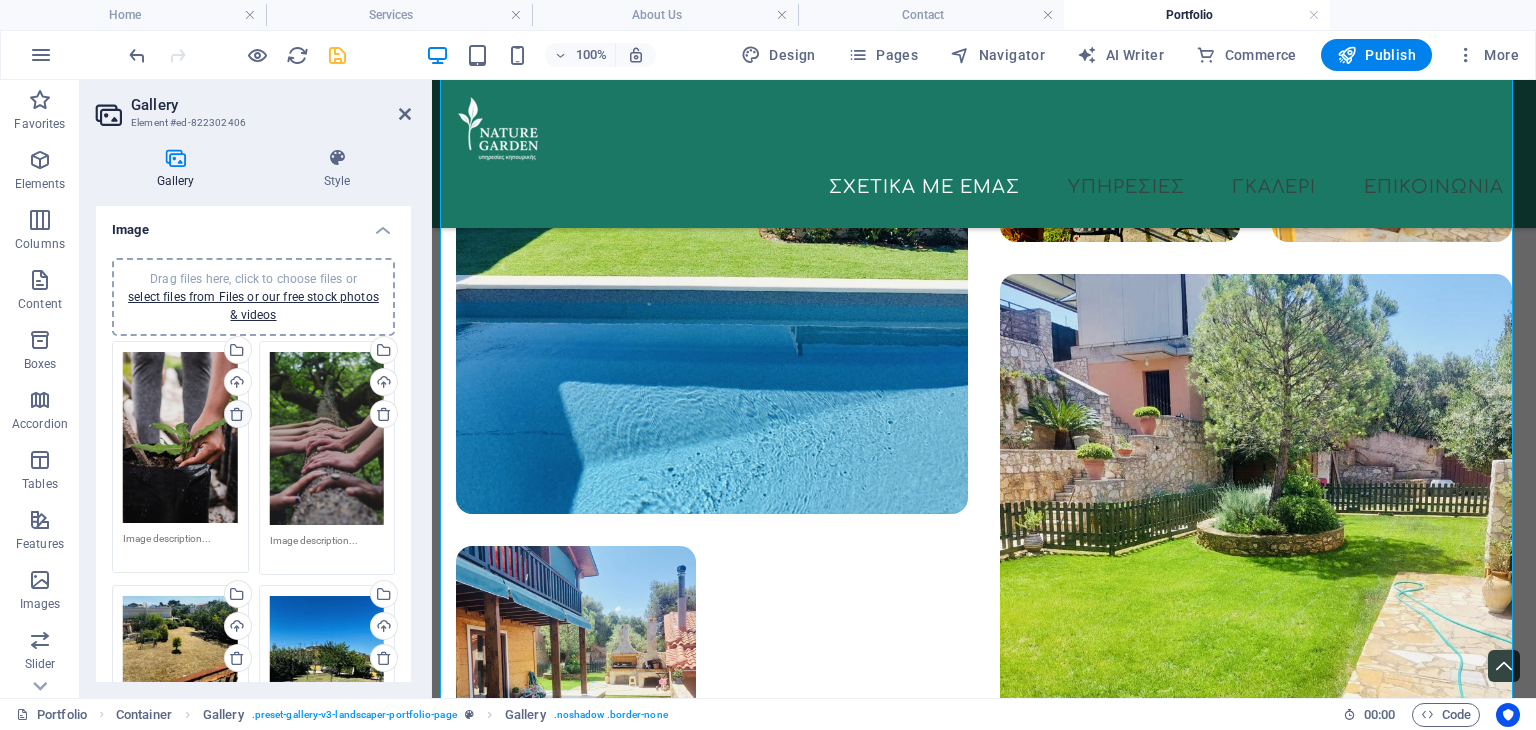 click at bounding box center [237, 414] 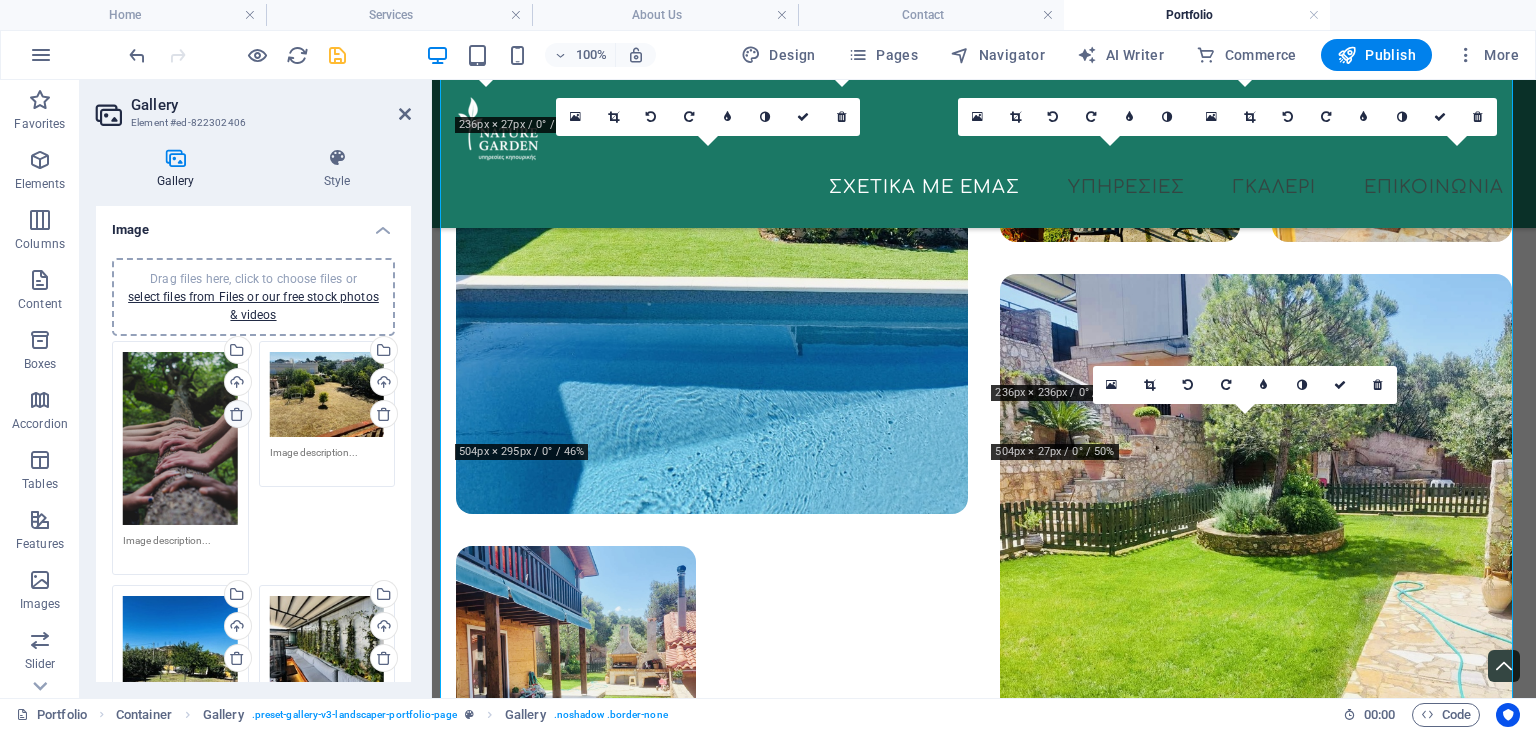click at bounding box center (237, 414) 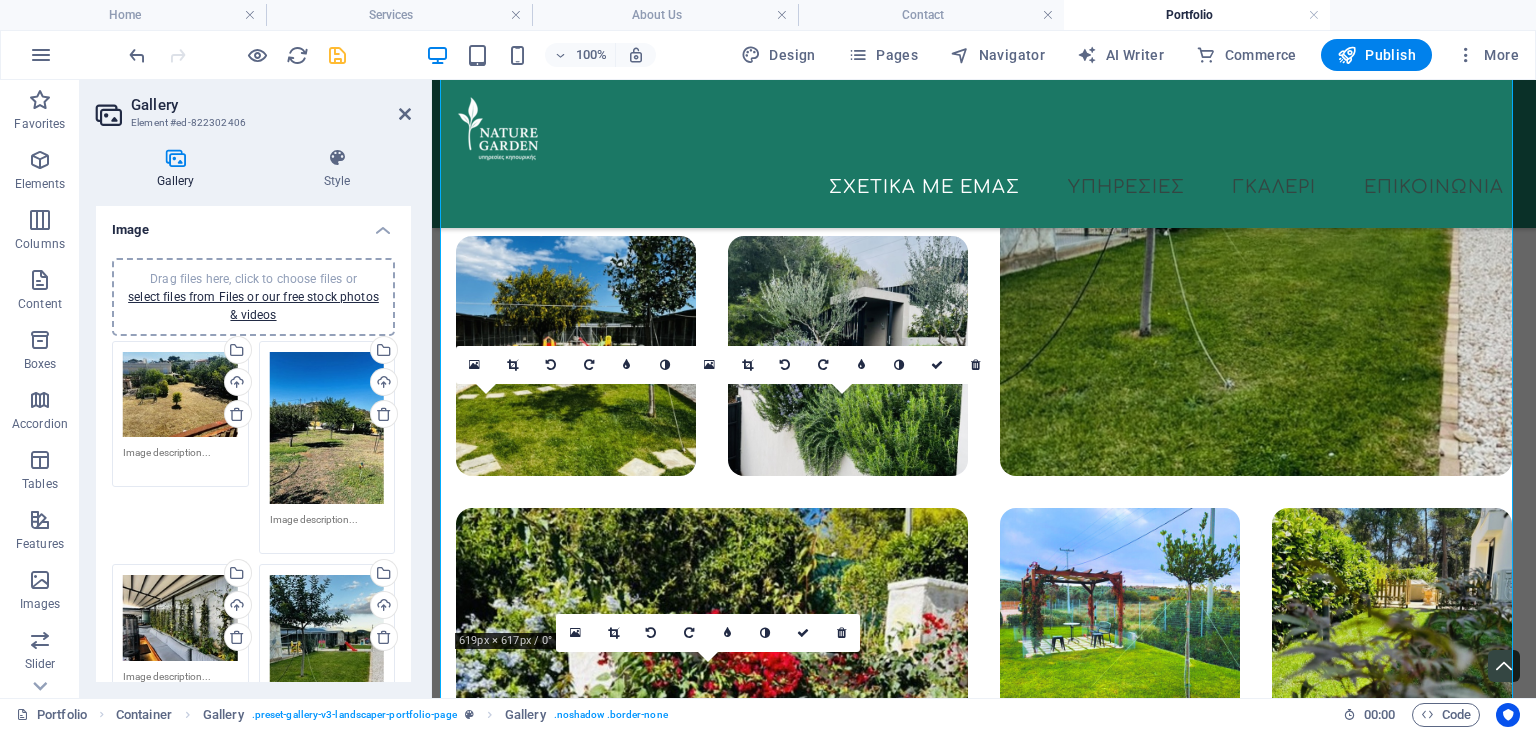 scroll, scrollTop: 529, scrollLeft: 0, axis: vertical 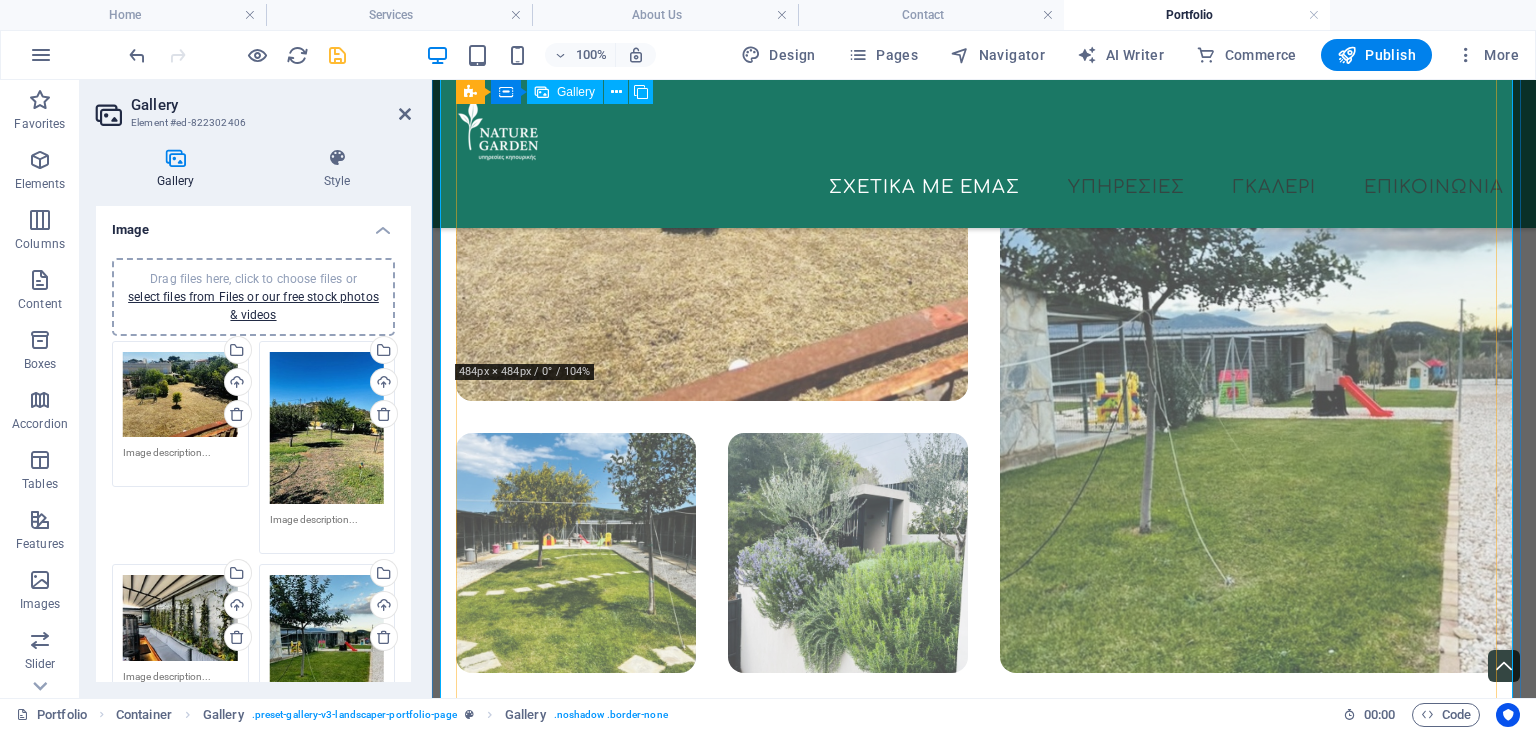 click at bounding box center (712, 145) 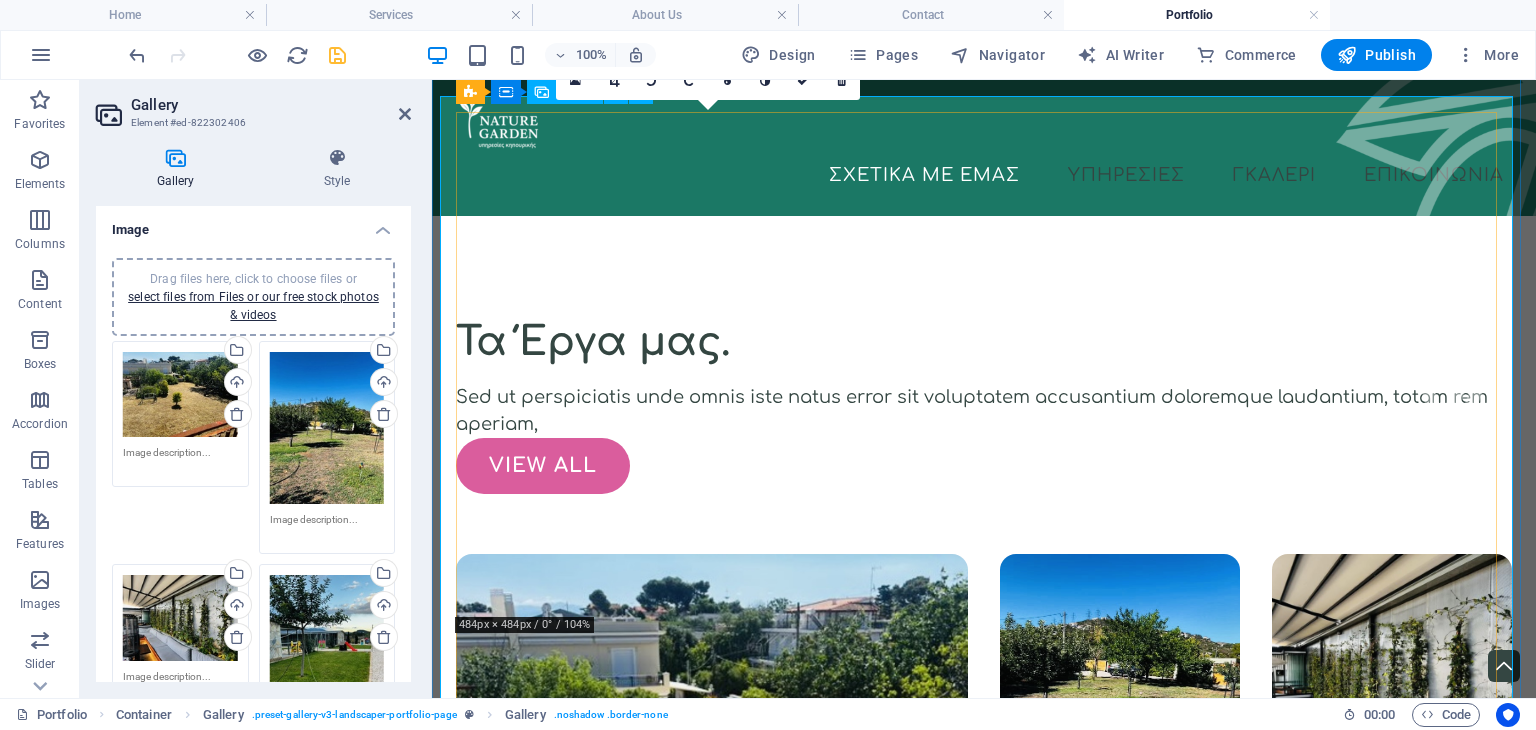 scroll, scrollTop: 0, scrollLeft: 0, axis: both 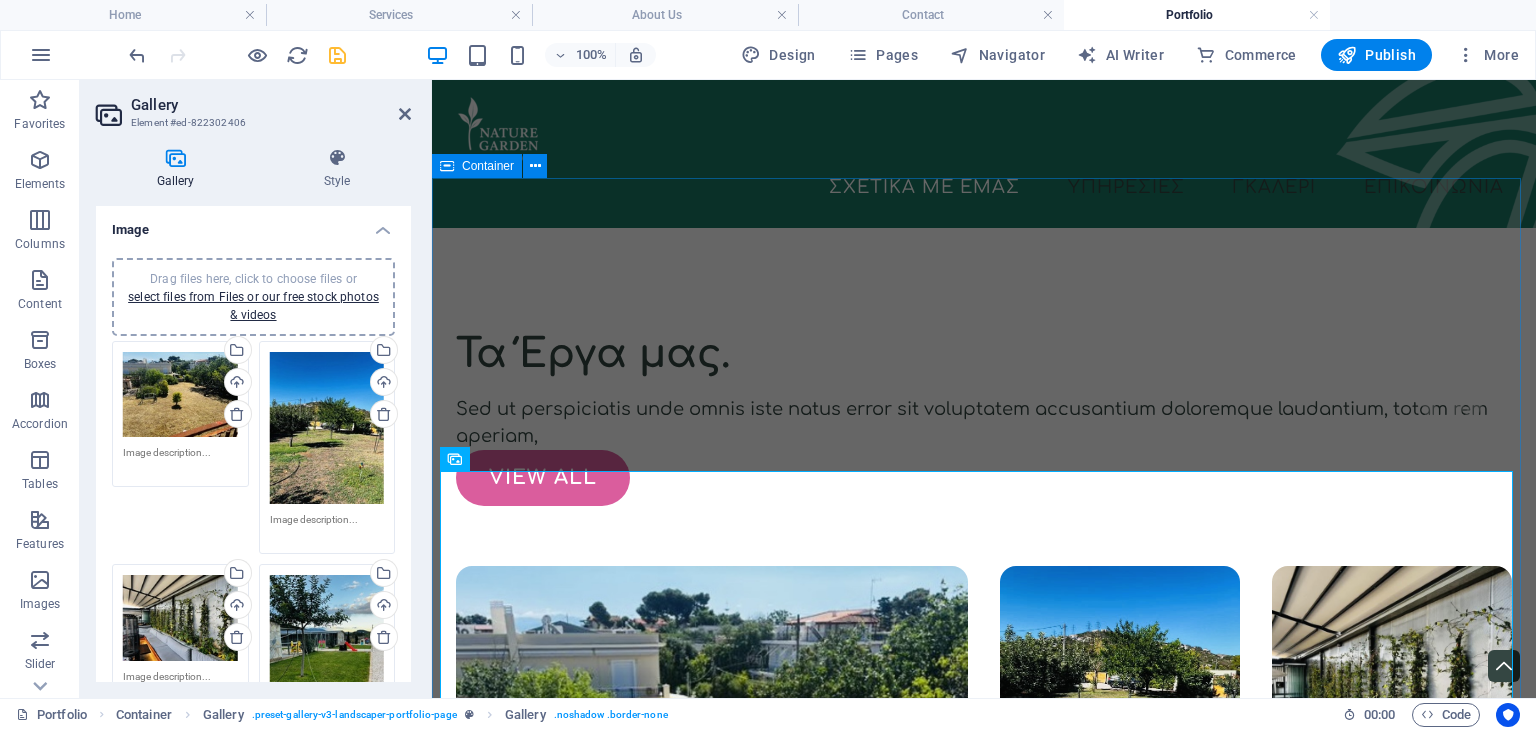 click on "Τα Έργα μας. Sed ut perspiciatis unde omnis iste natus error sit voluptatem accusantium doloremque laudantium, totam rem aperiam,  view all" at bounding box center (984, 1927) 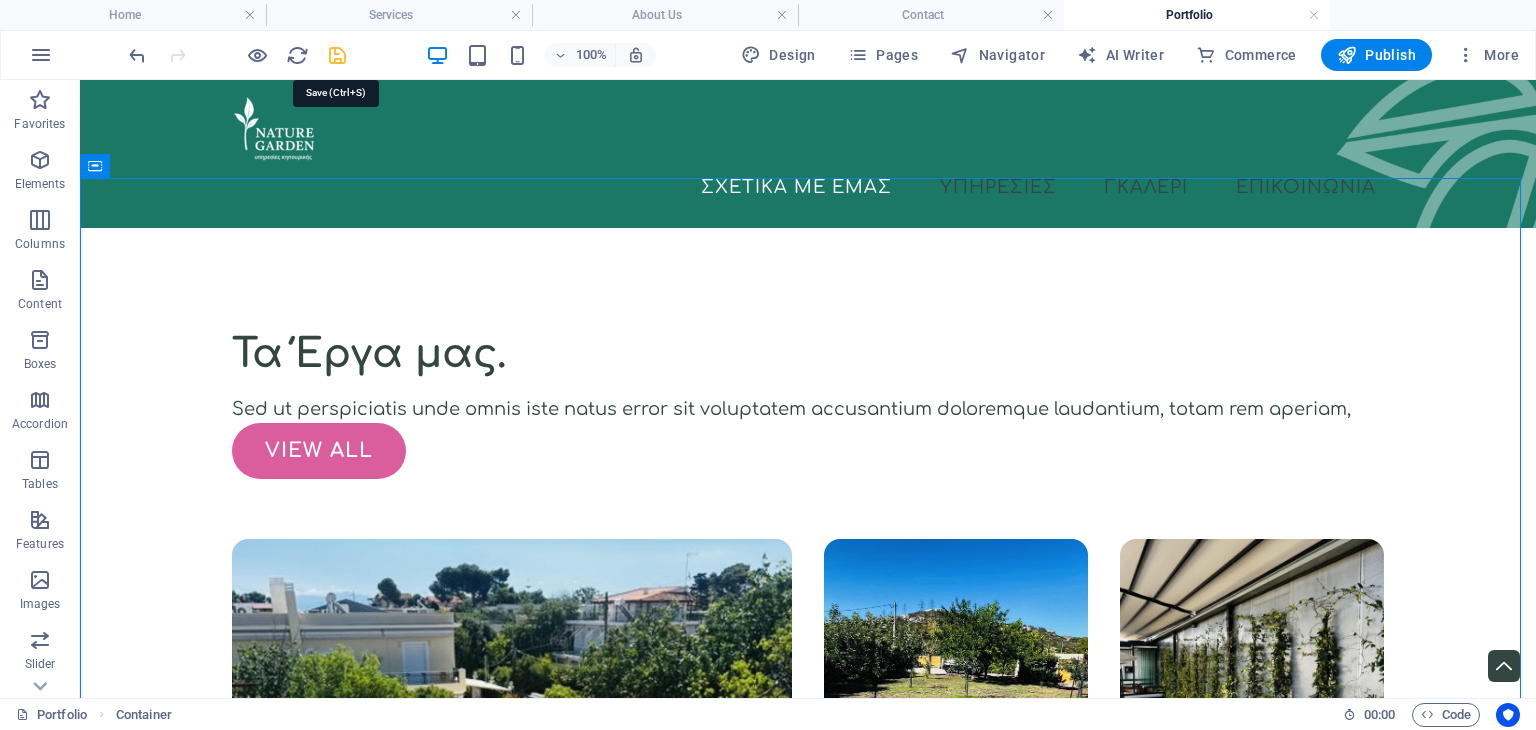 click at bounding box center [337, 55] 